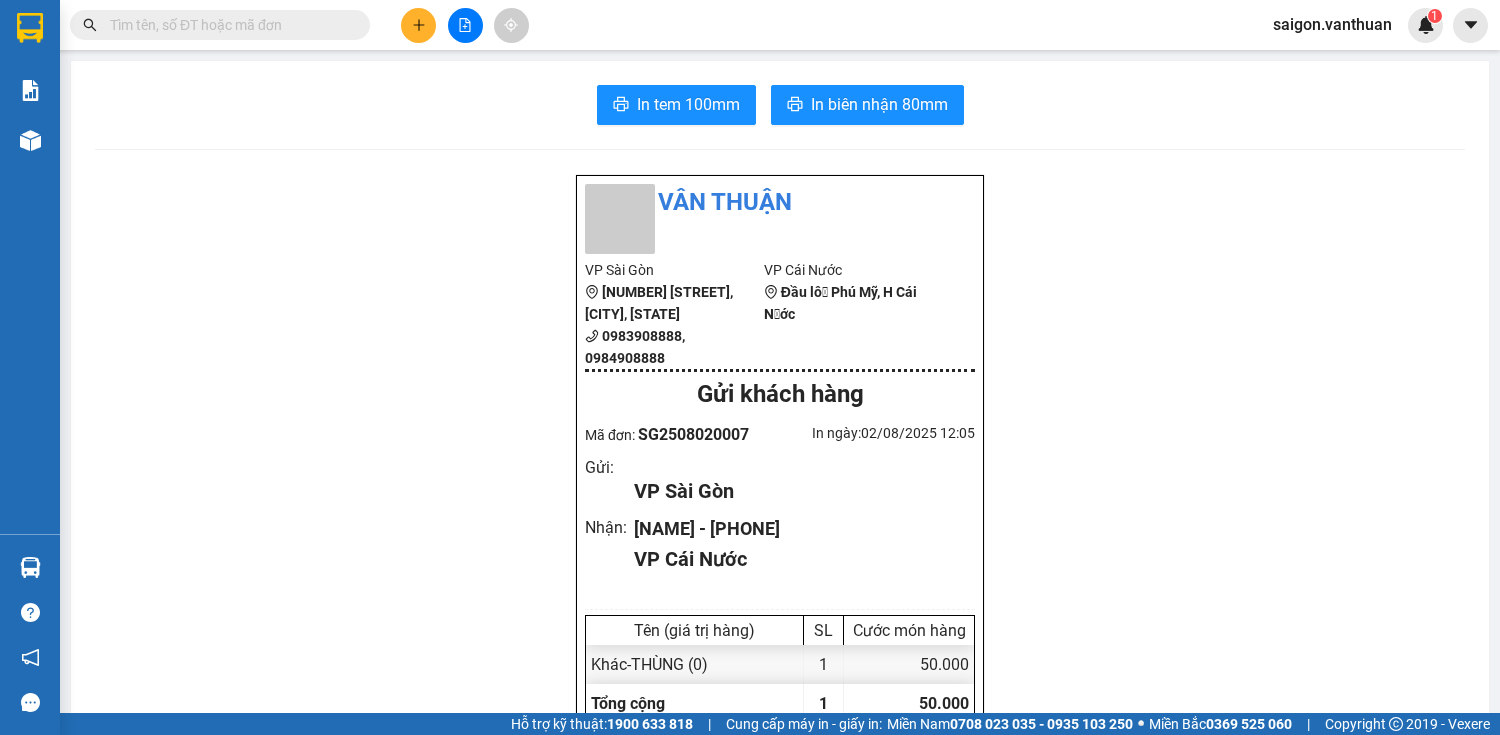 scroll, scrollTop: 0, scrollLeft: 0, axis: both 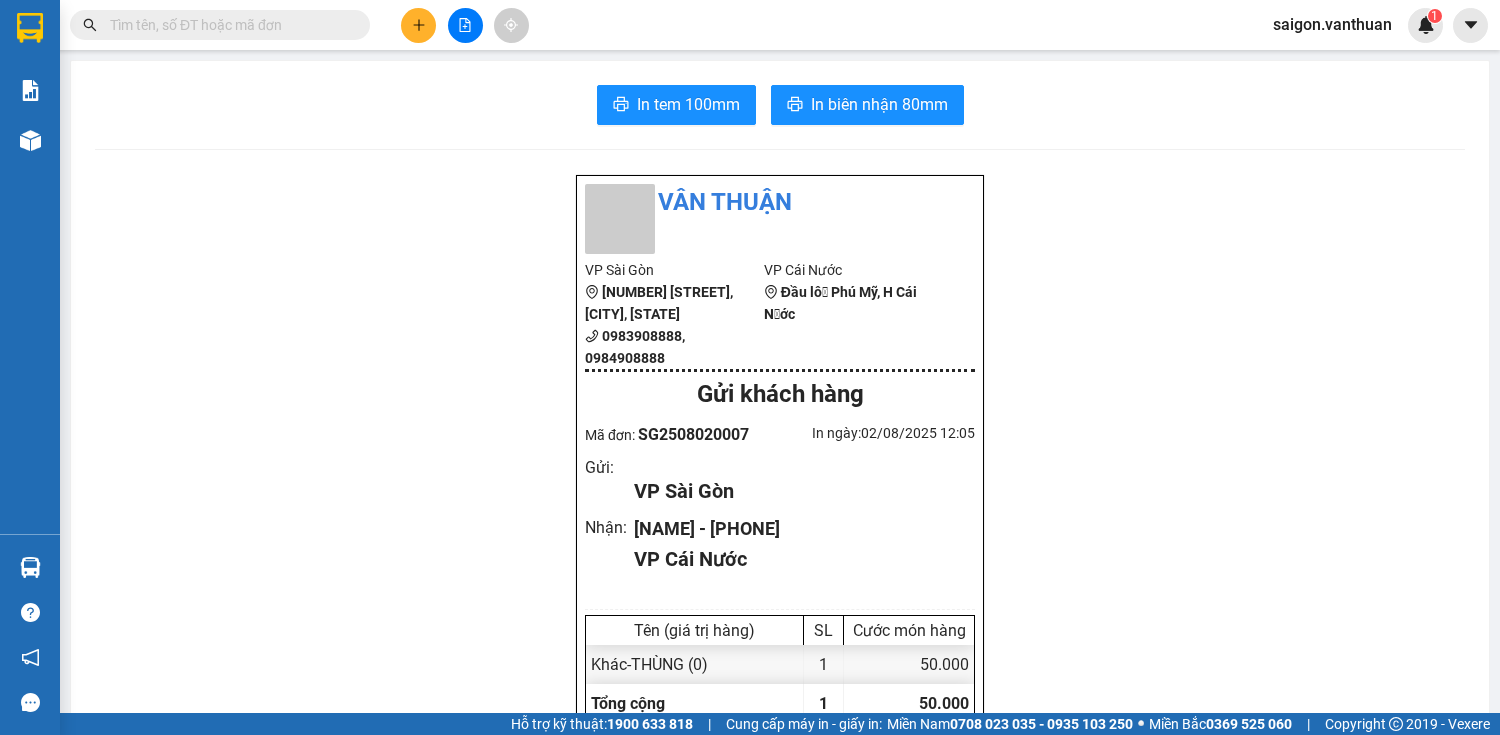 click 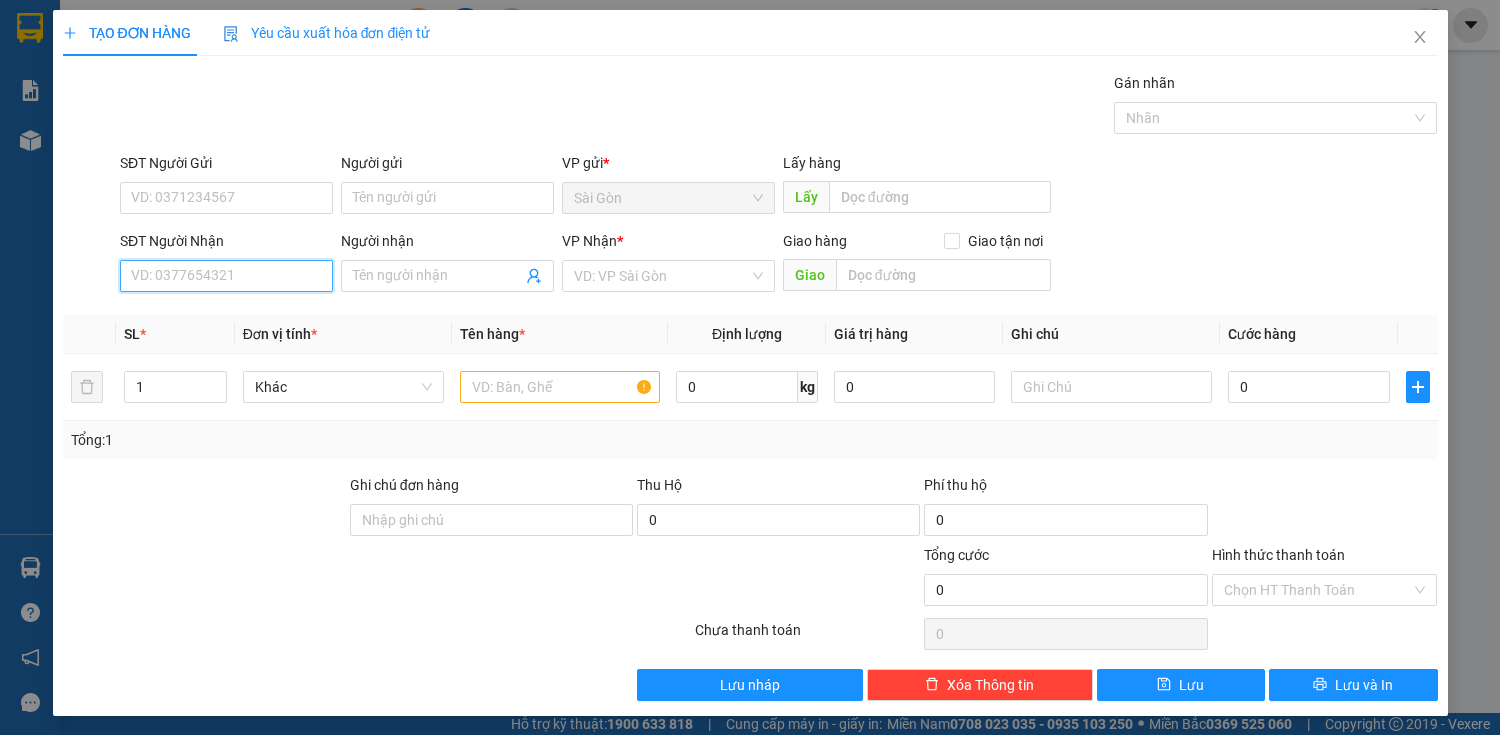 click on "SĐT Người Nhận" at bounding box center (226, 276) 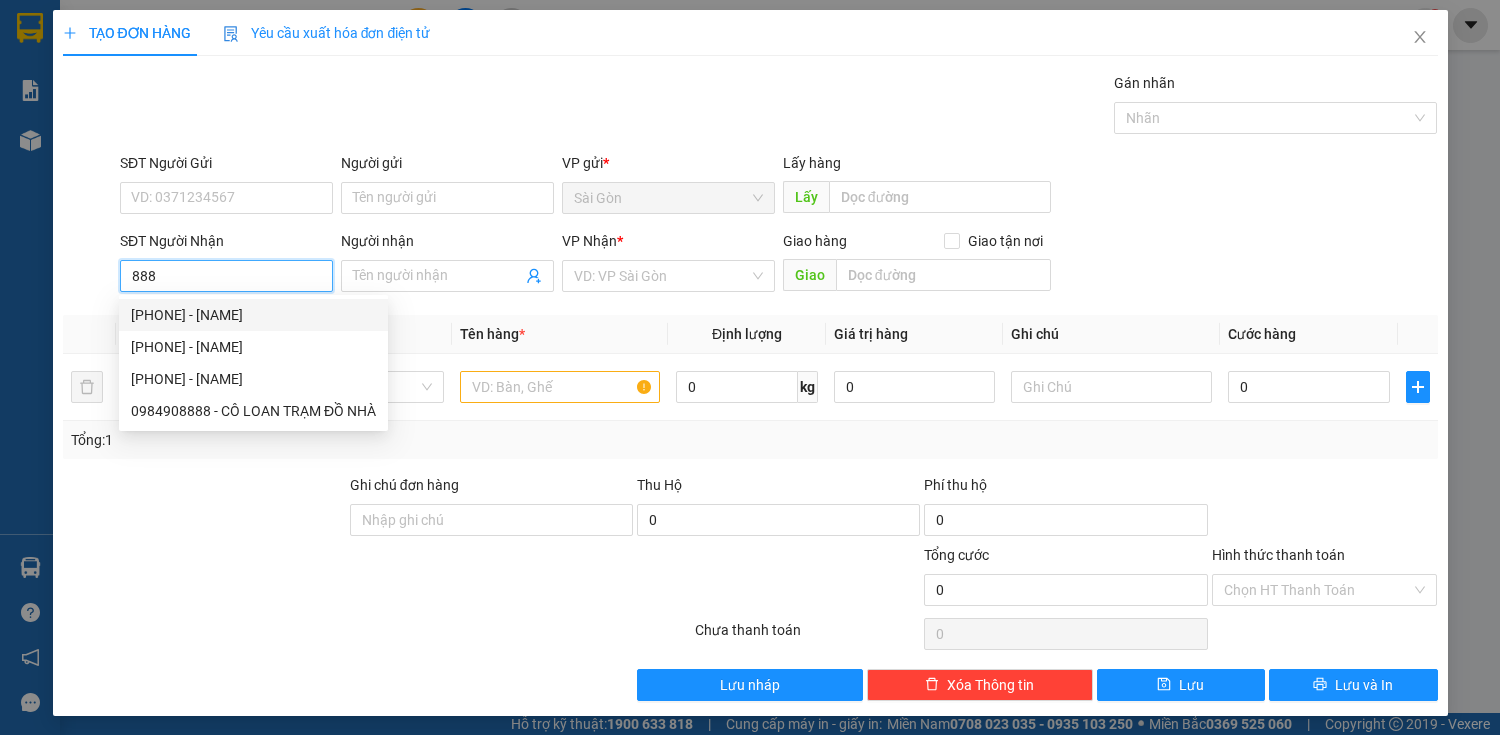 click on "[PHONE] - [NAME]" at bounding box center [253, 315] 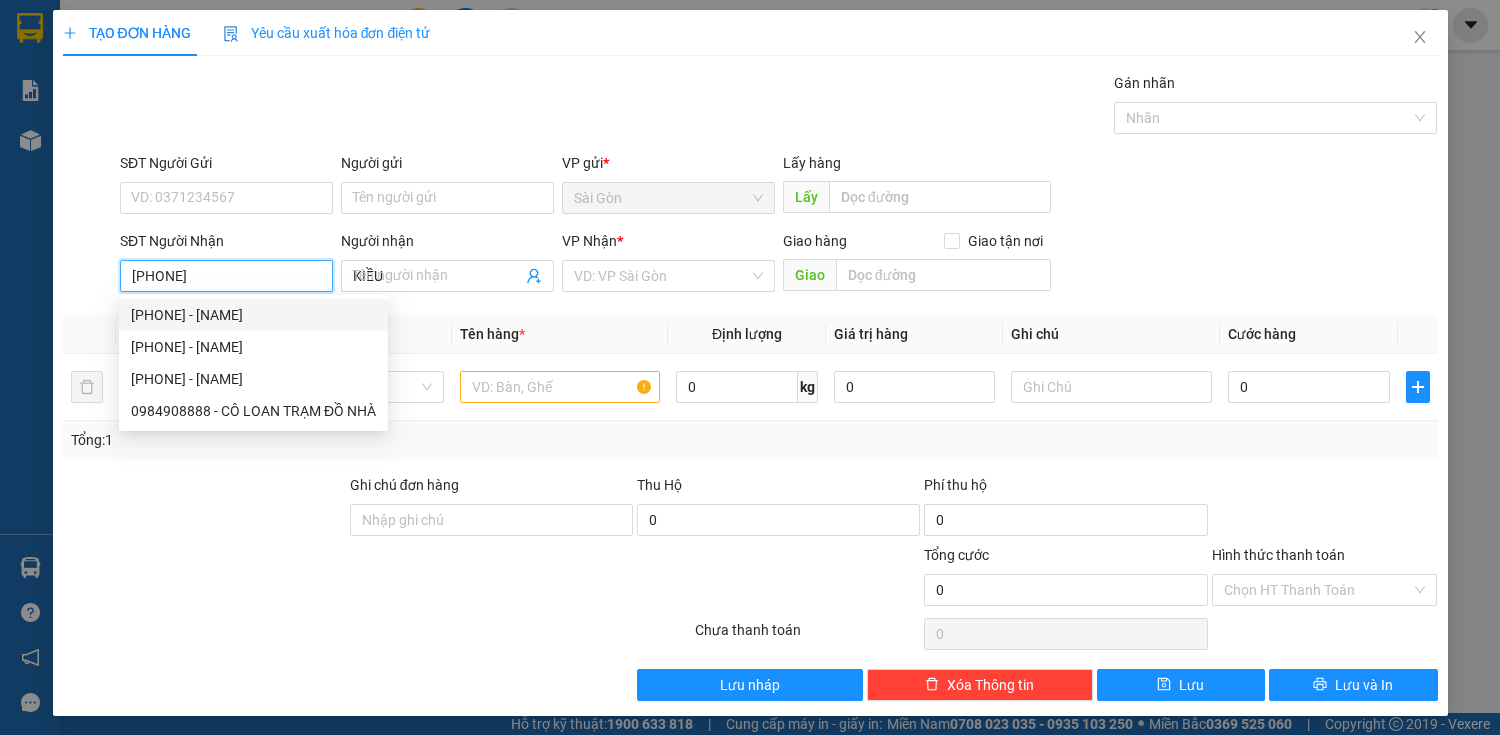 type on "50.000" 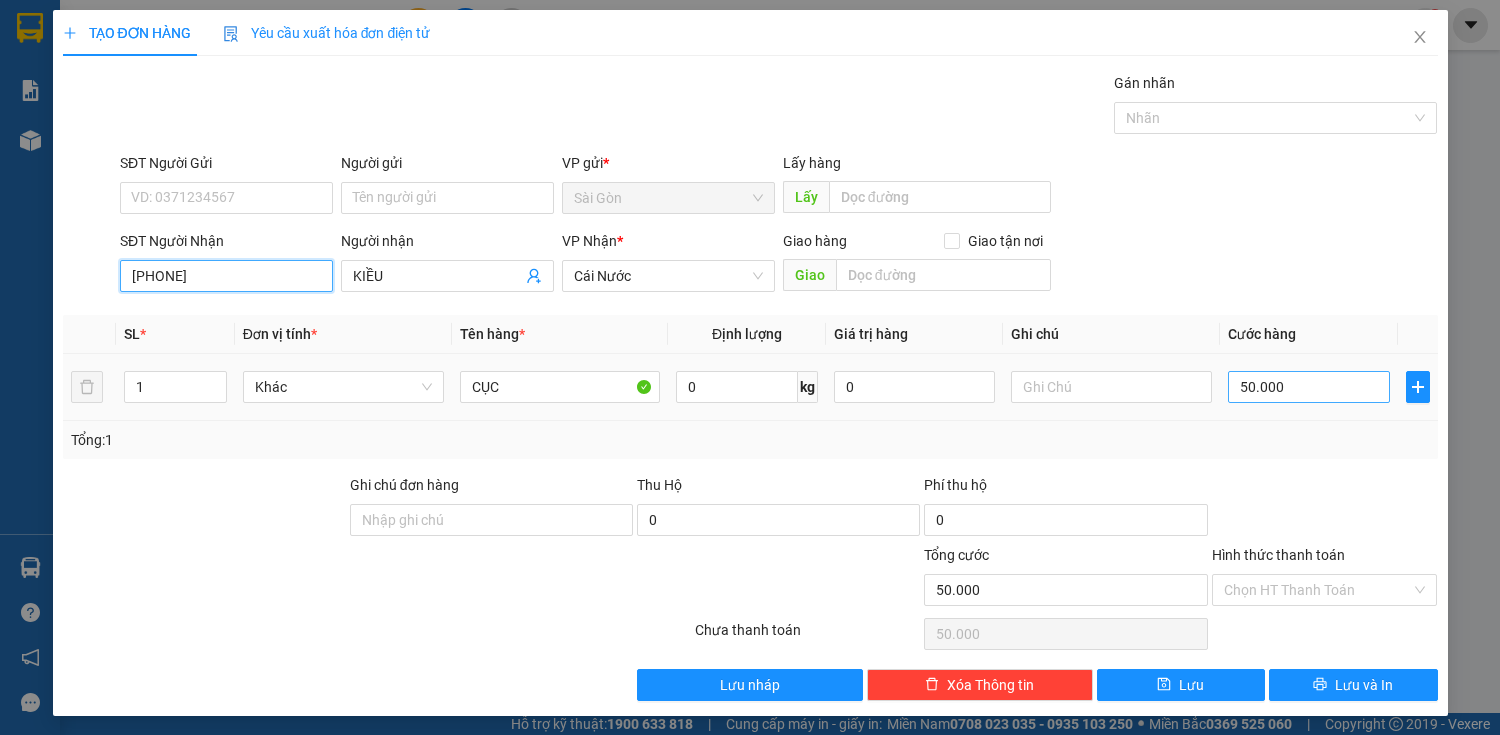 type on "[PHONE]" 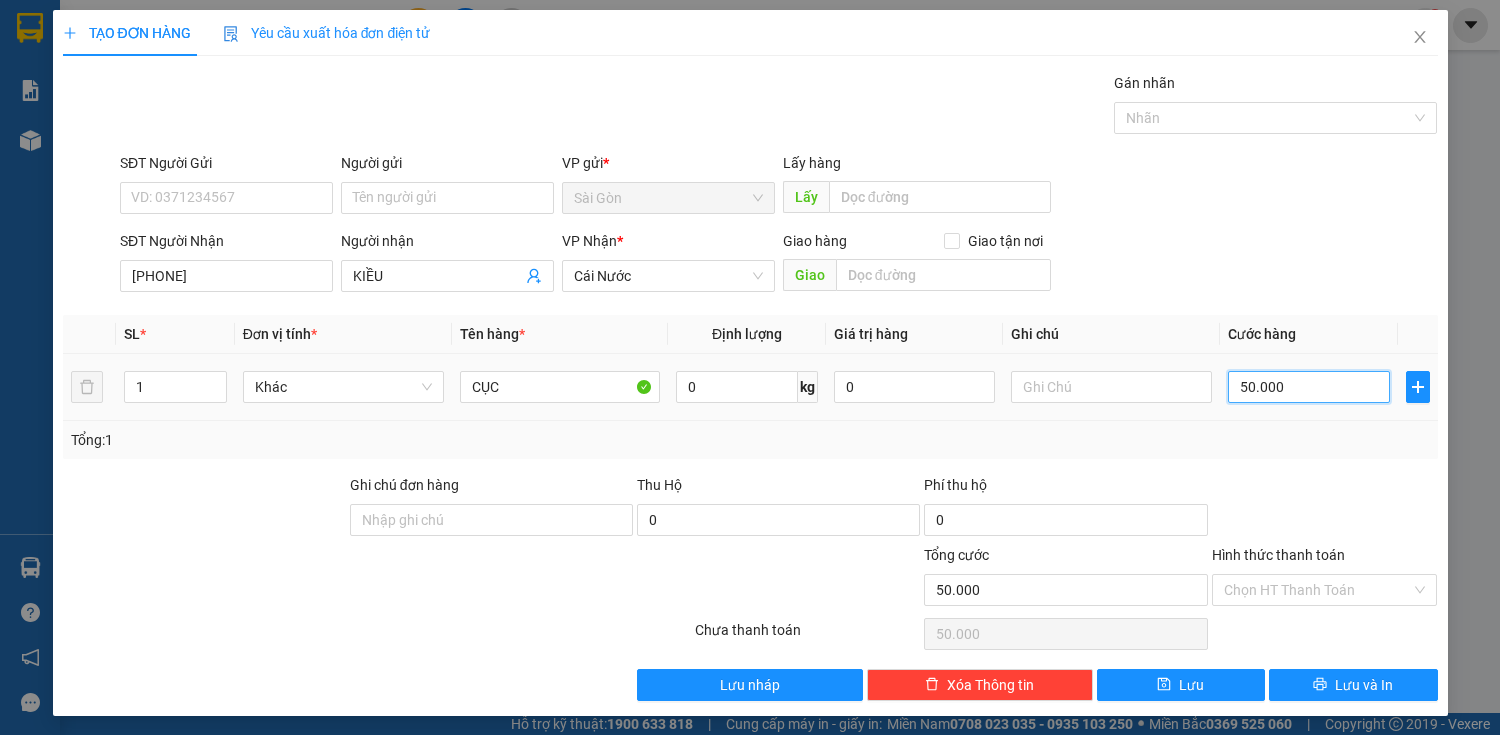 click on "50.000" at bounding box center (1308, 387) 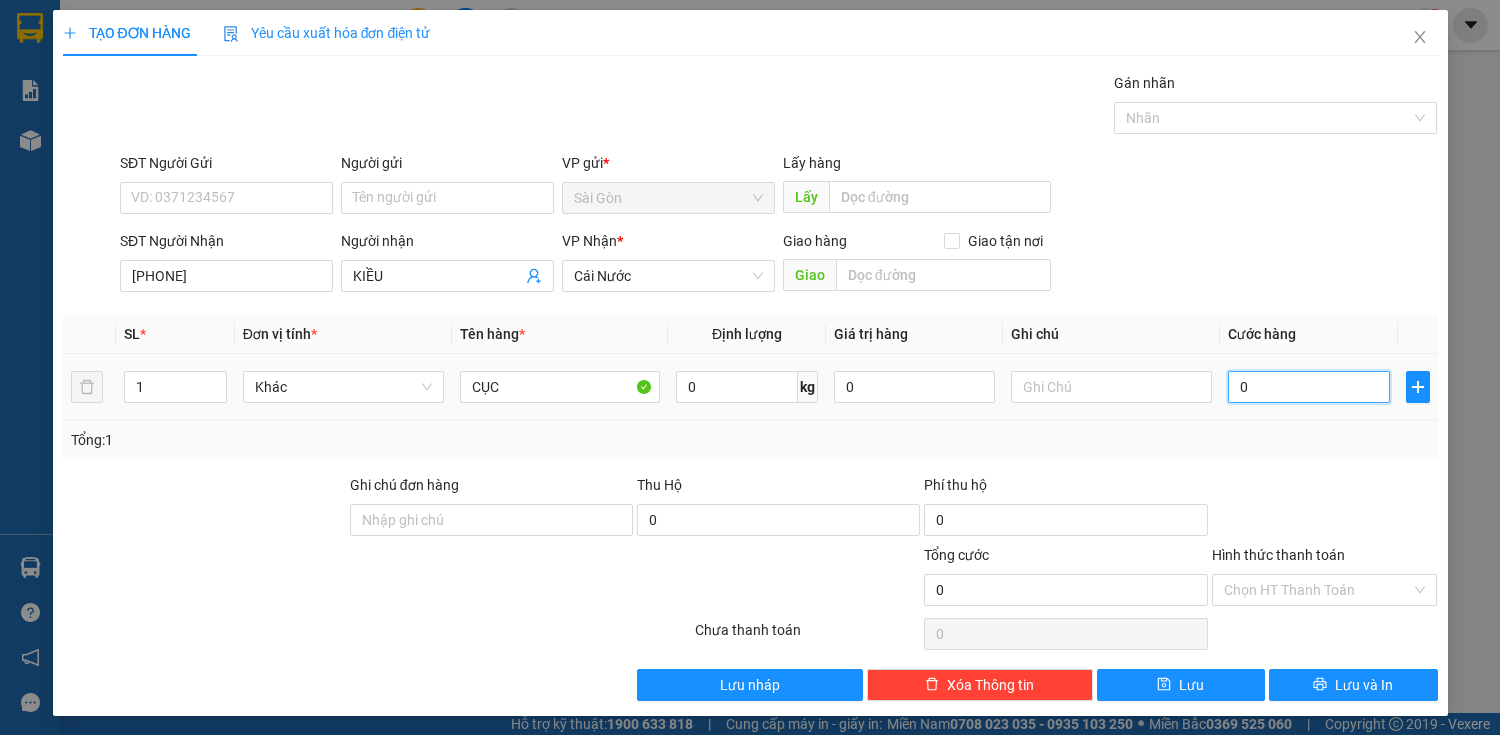 type on "80" 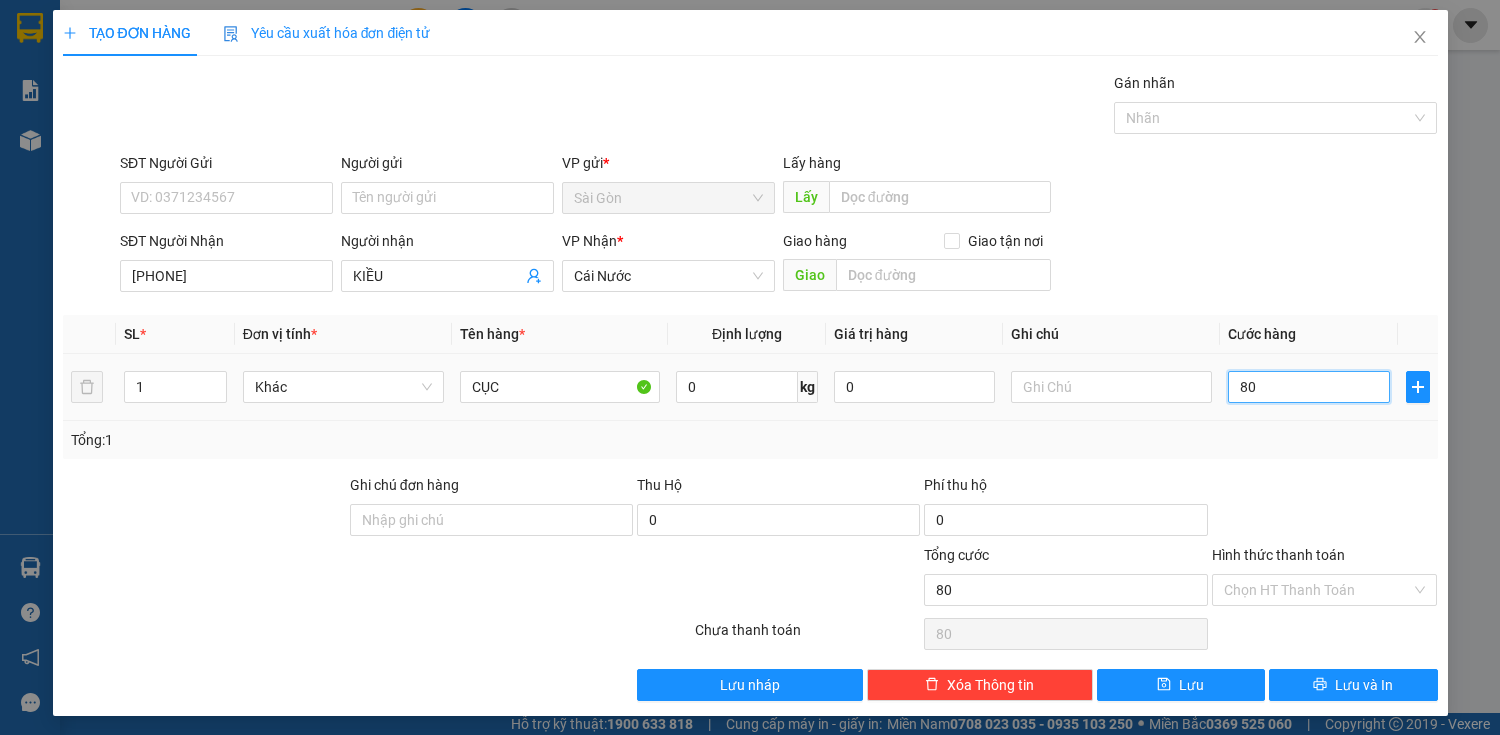 type on "800" 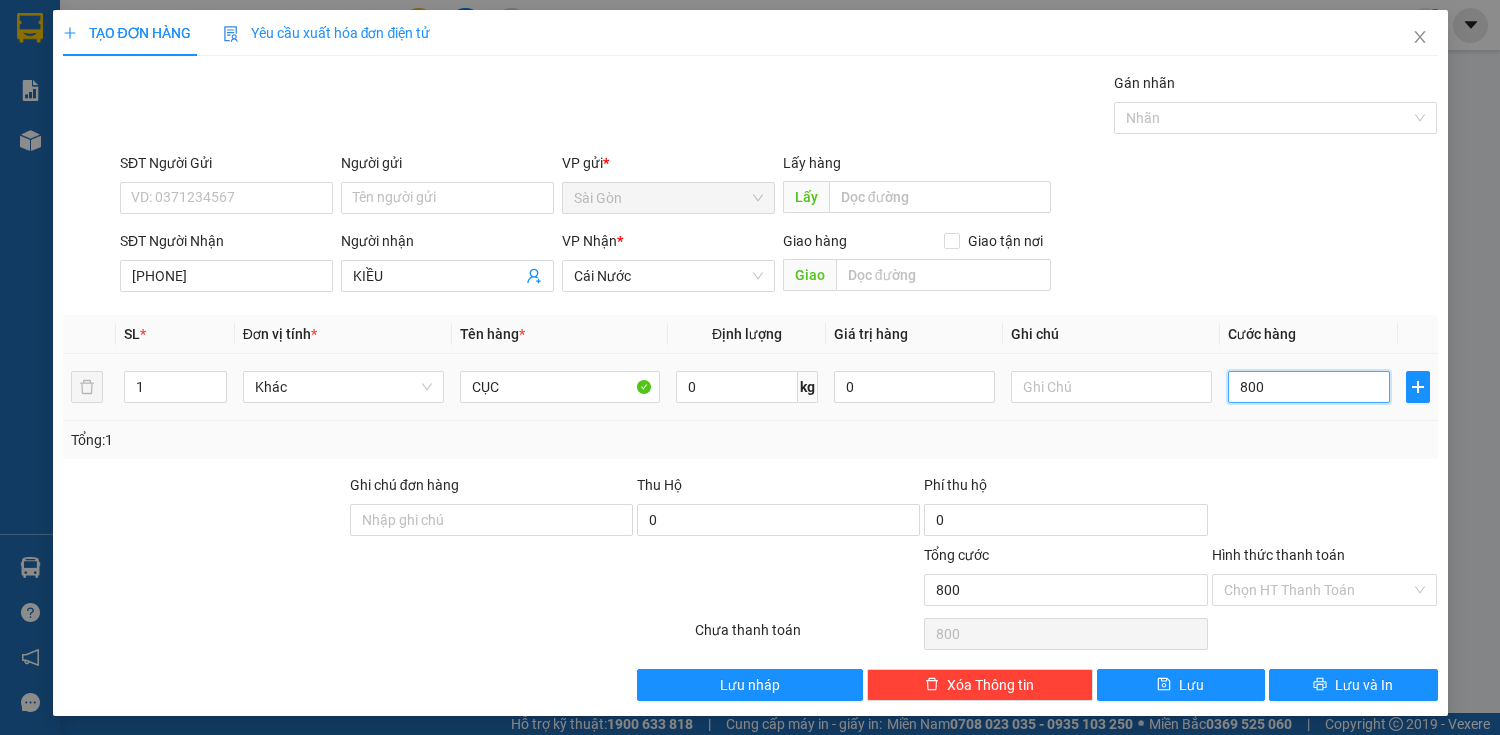 type on "8.000" 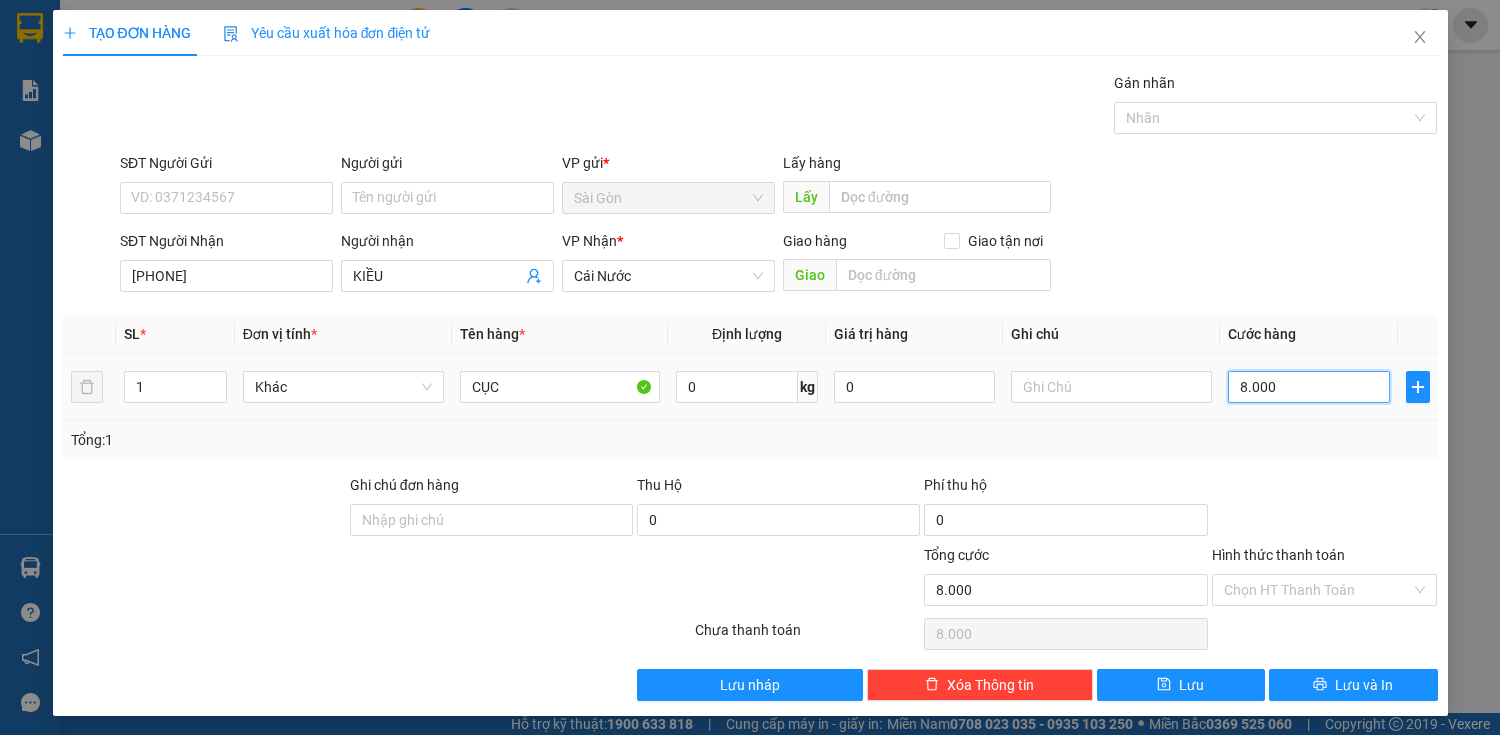 type on "80.000" 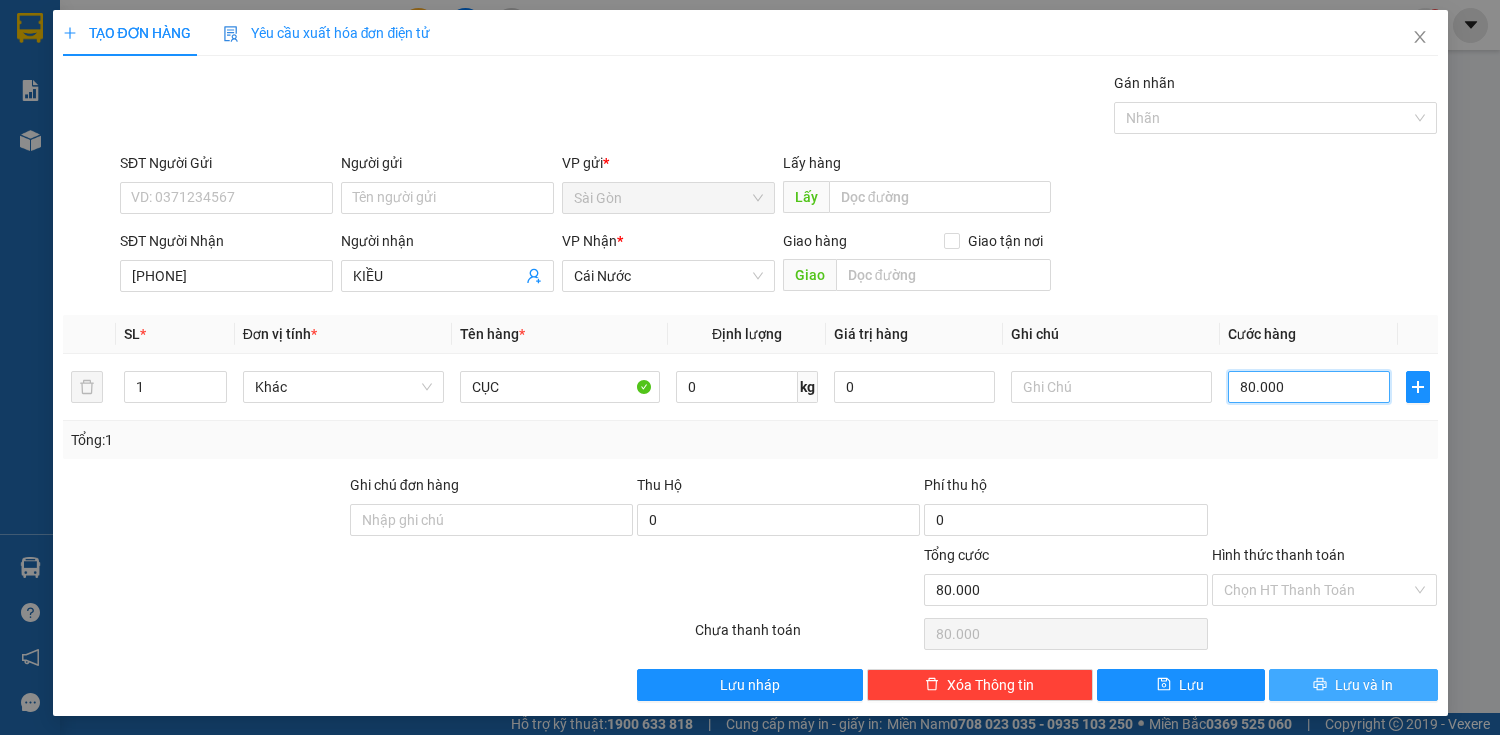 type on "80.000" 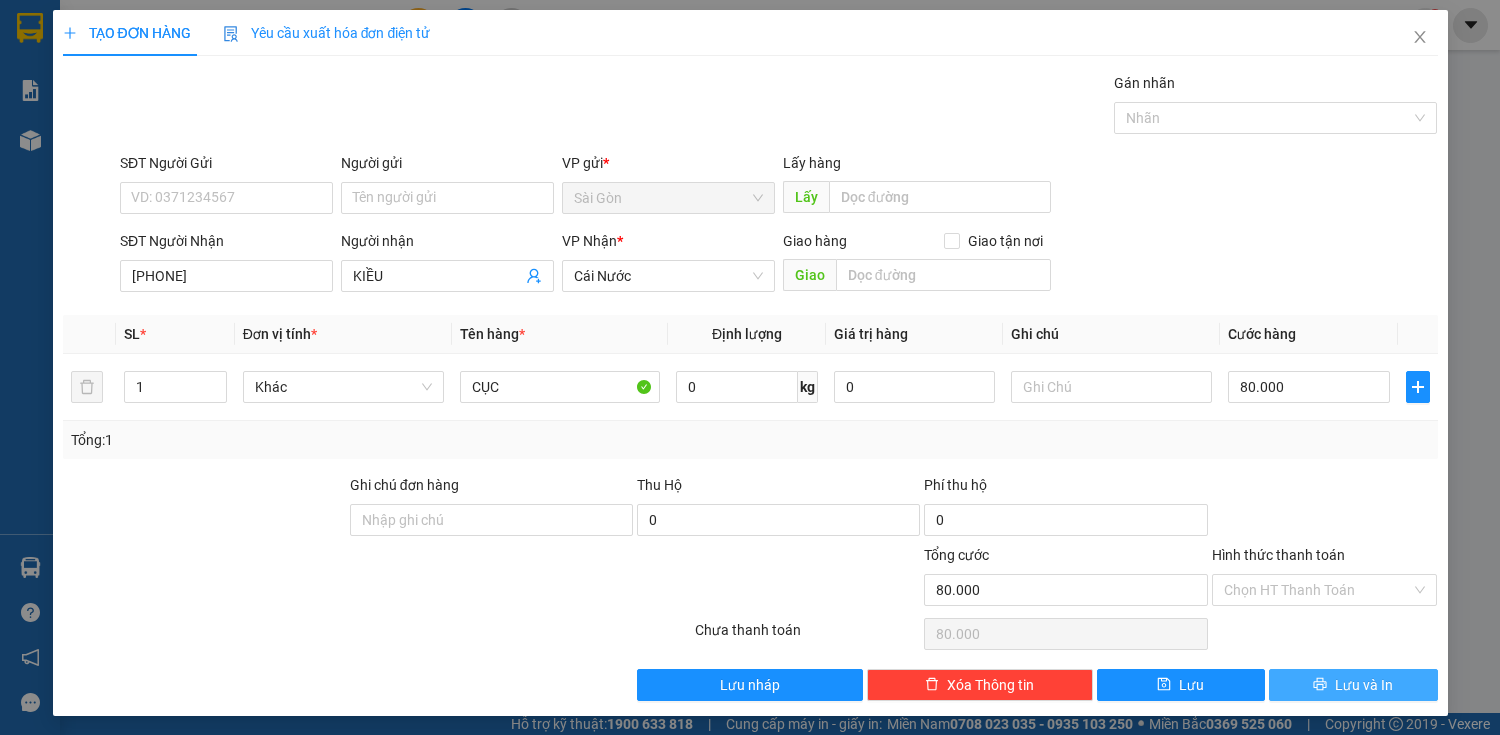 click 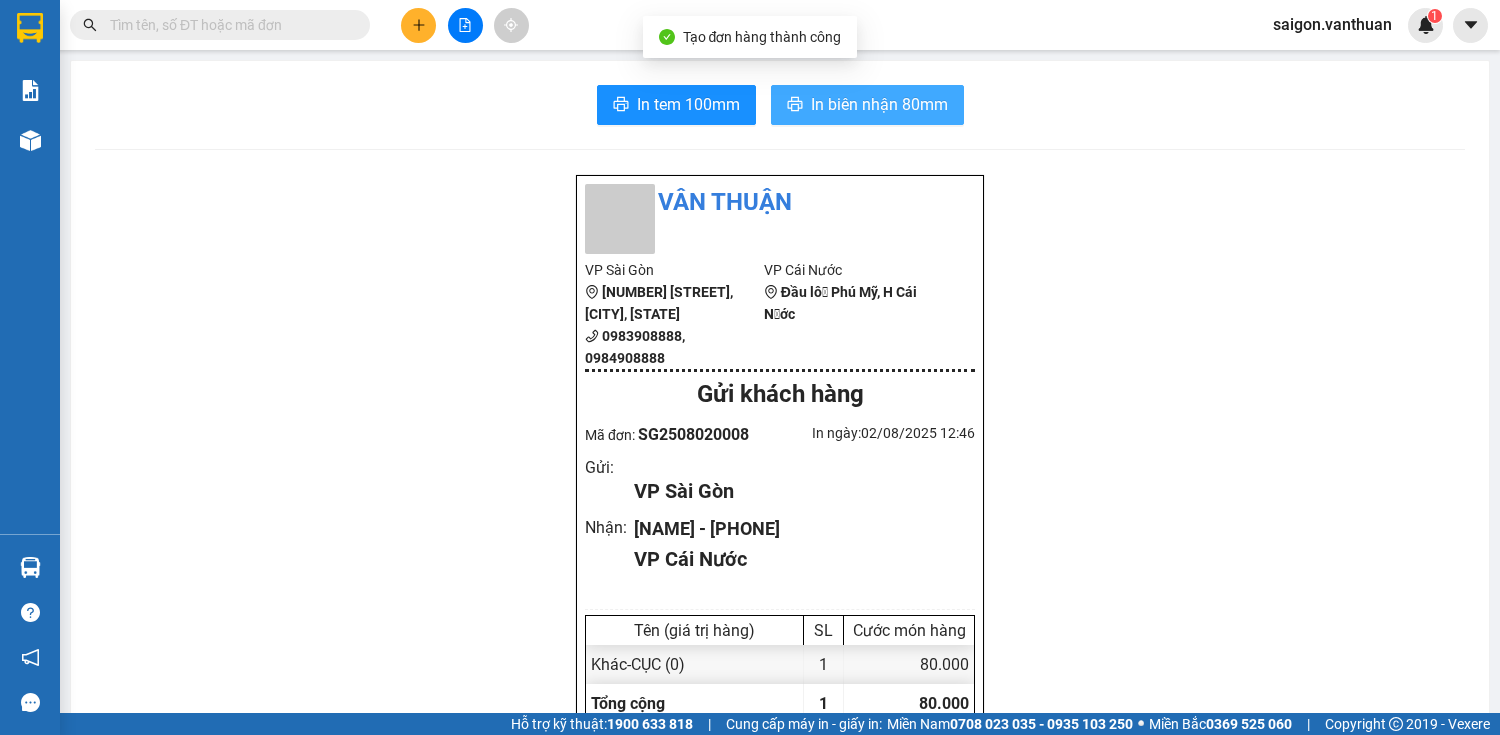 click on "In biên nhận 80mm" at bounding box center (867, 105) 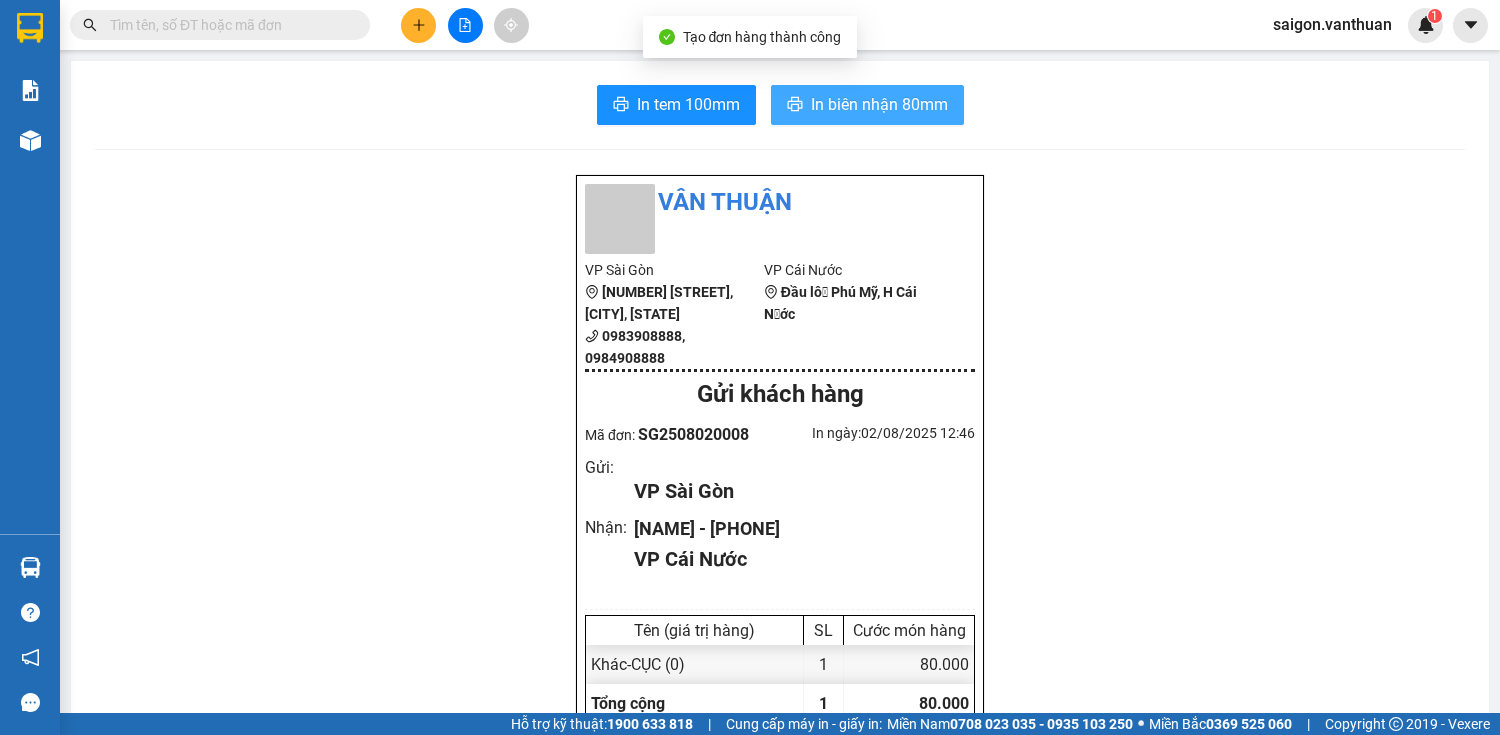 scroll, scrollTop: 0, scrollLeft: 0, axis: both 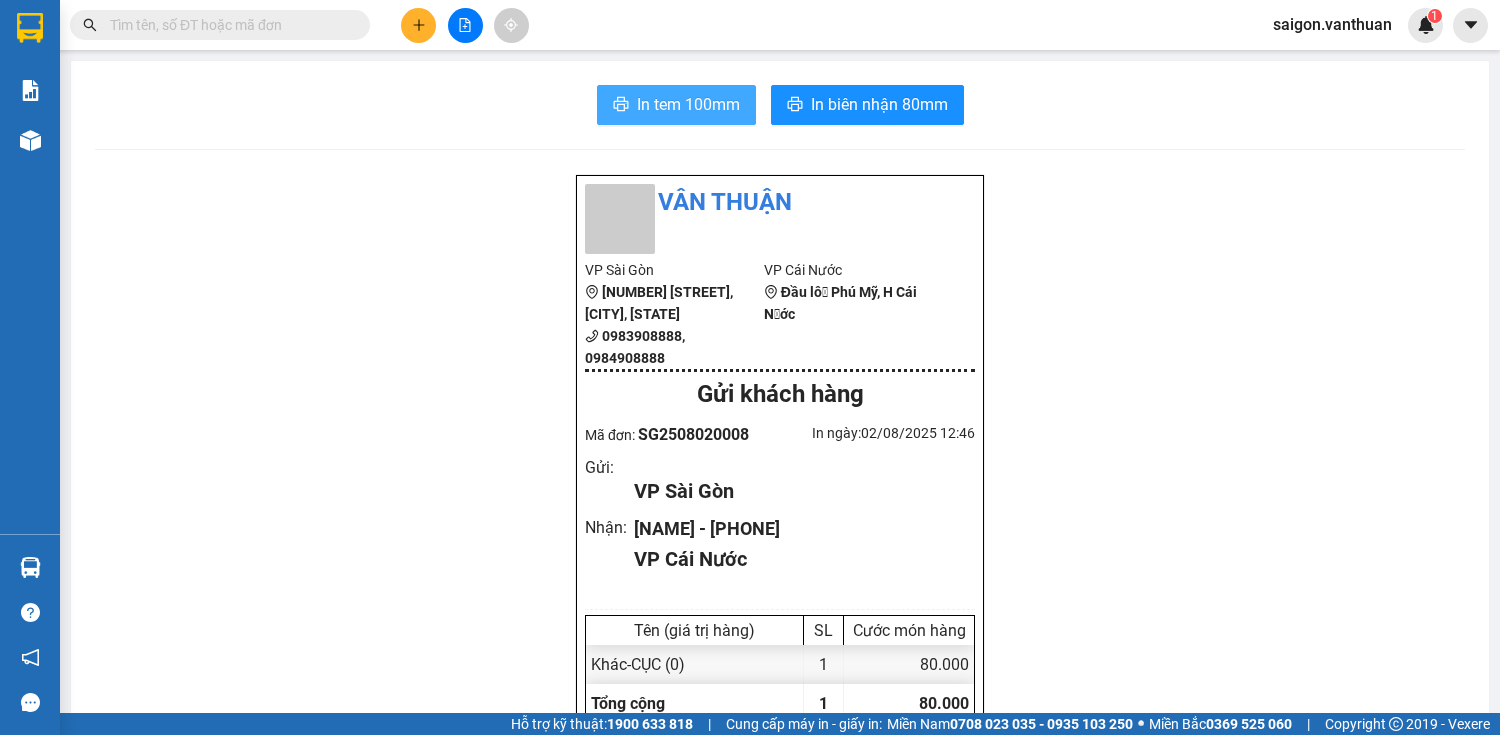 click on "In tem 100mm" at bounding box center [688, 104] 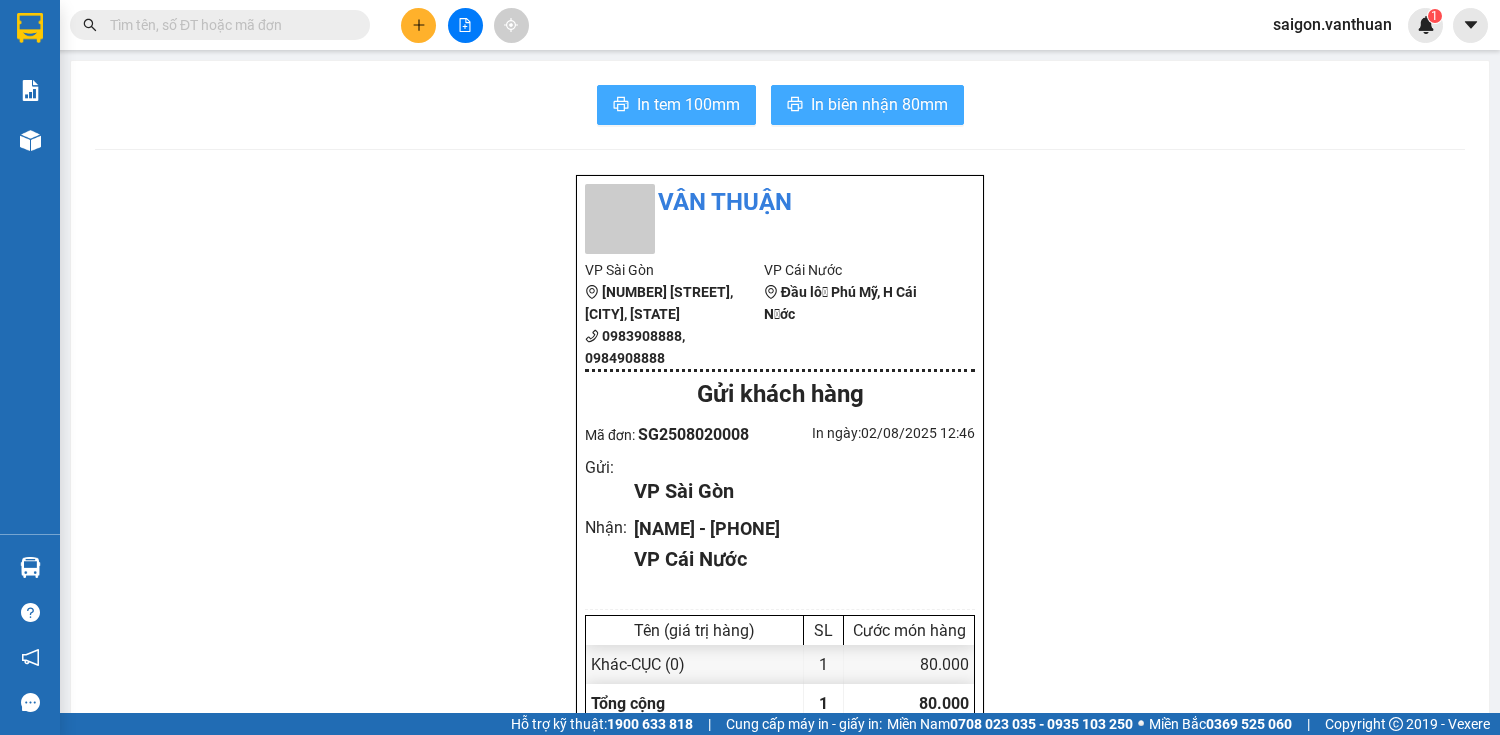 scroll, scrollTop: 0, scrollLeft: 0, axis: both 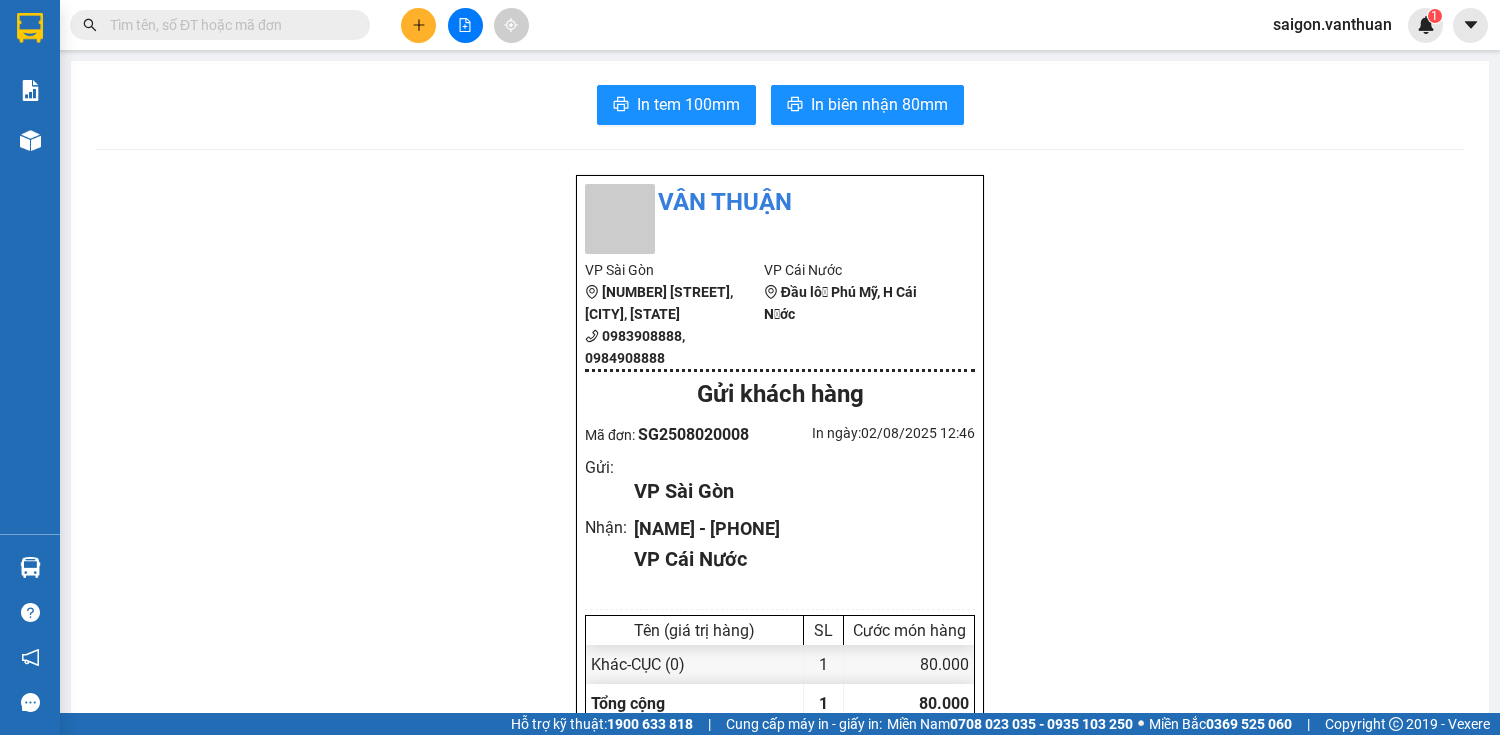 click 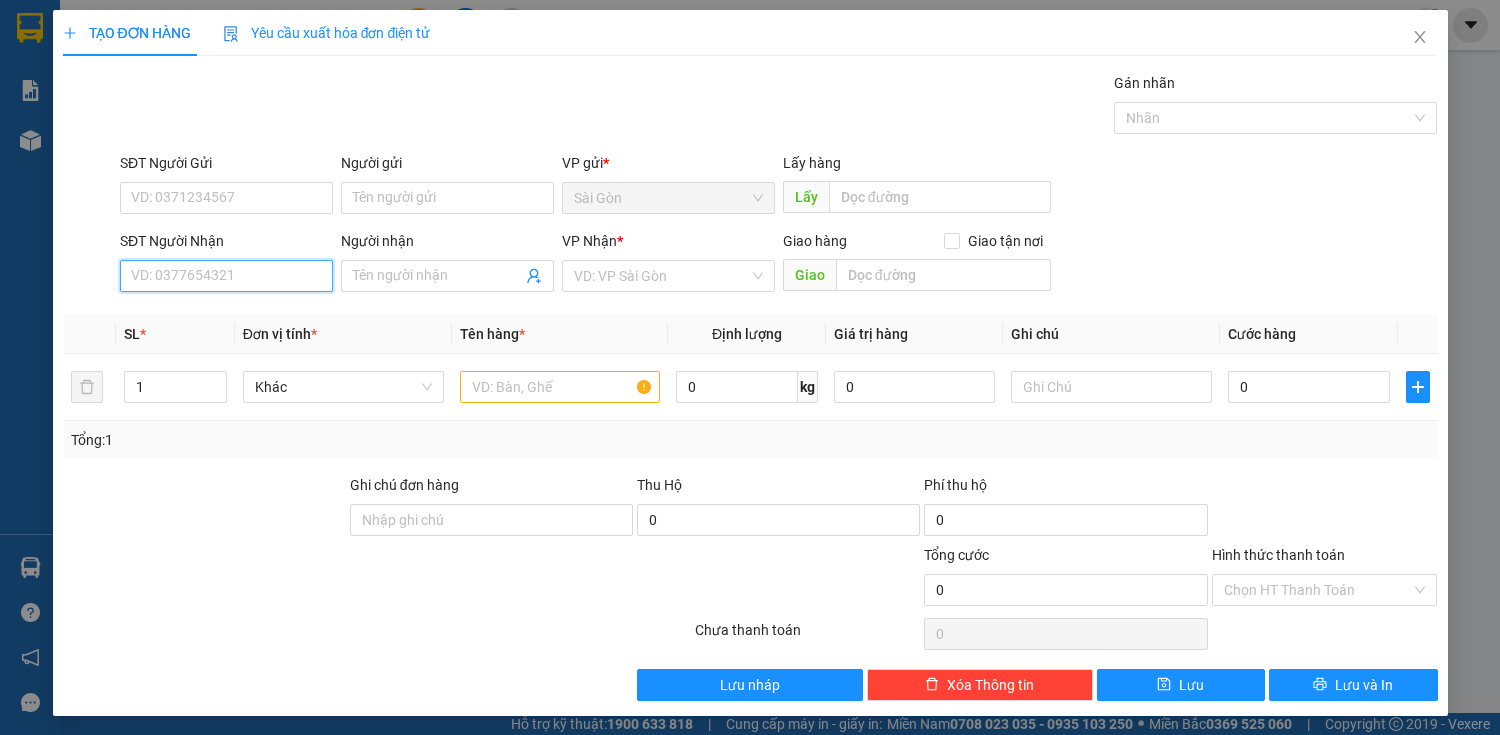 click on "SĐT Người Nhận" at bounding box center [226, 276] 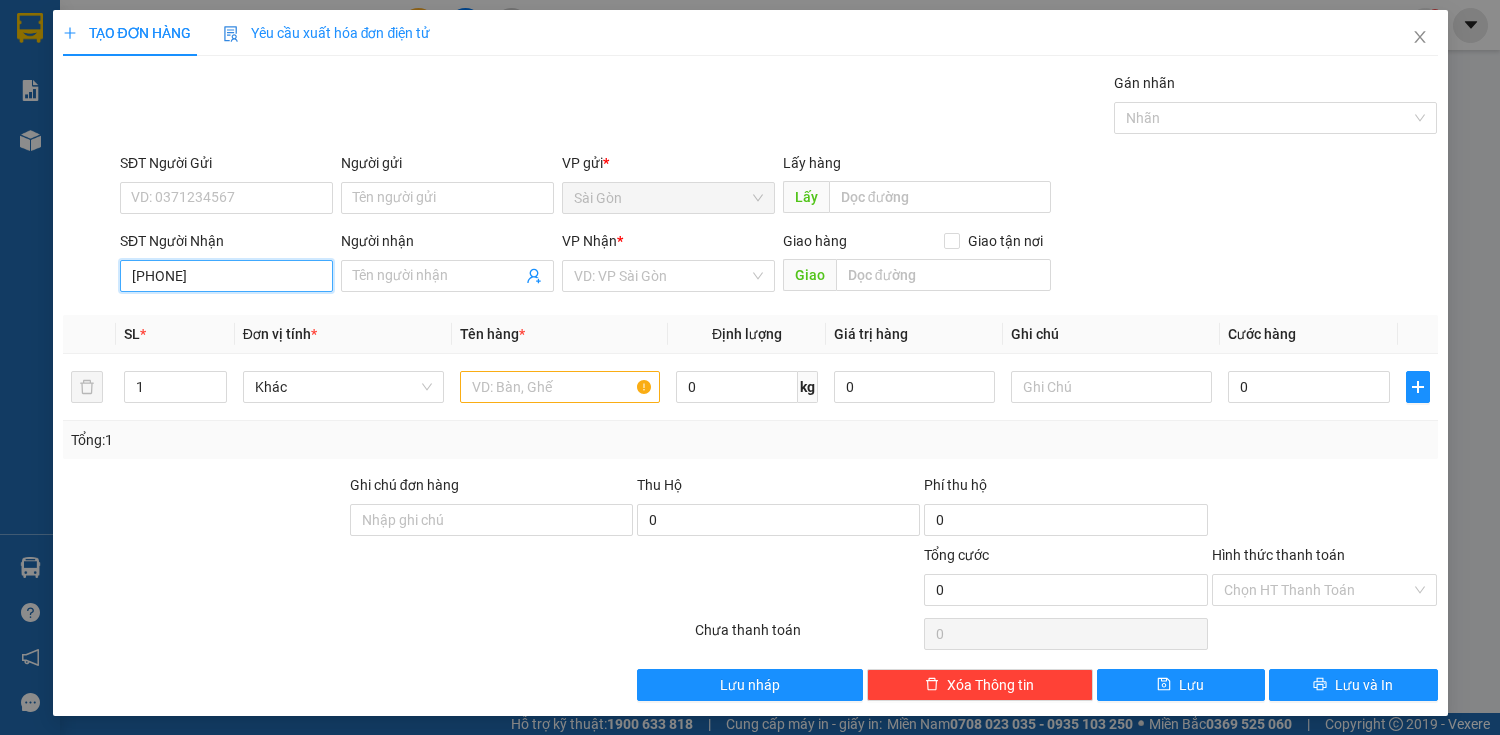 type on "0918463288" 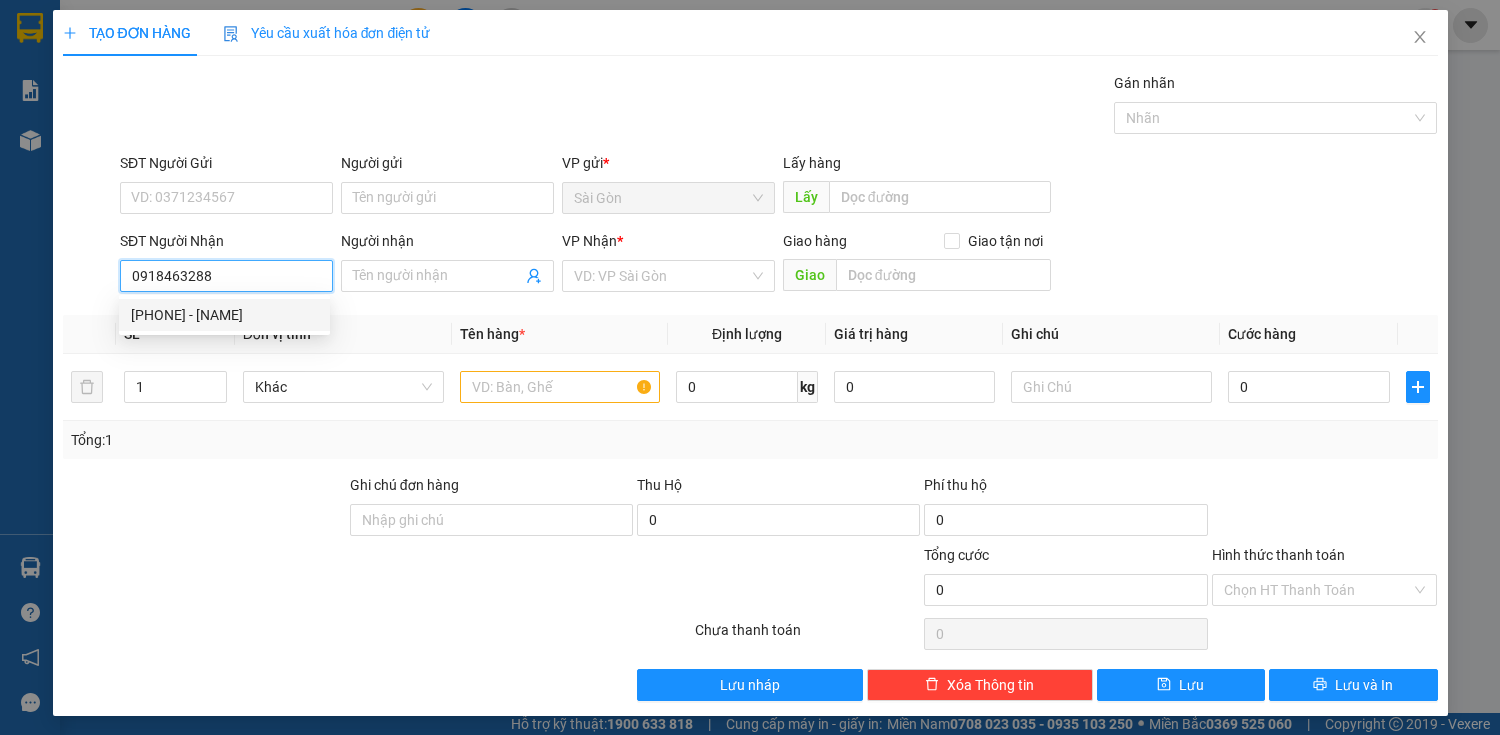 click on "0918463288 - HÙNG" at bounding box center [224, 315] 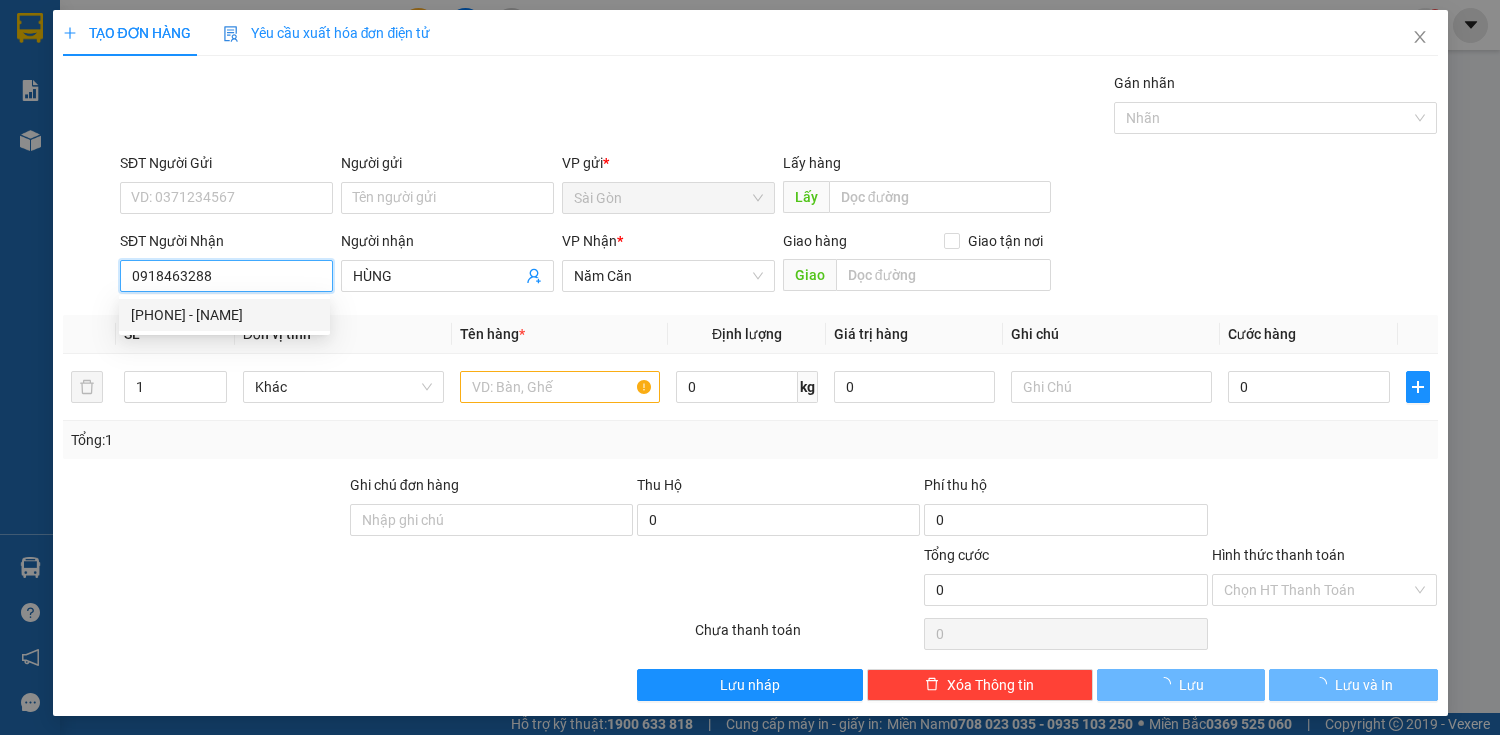 type on "50.000" 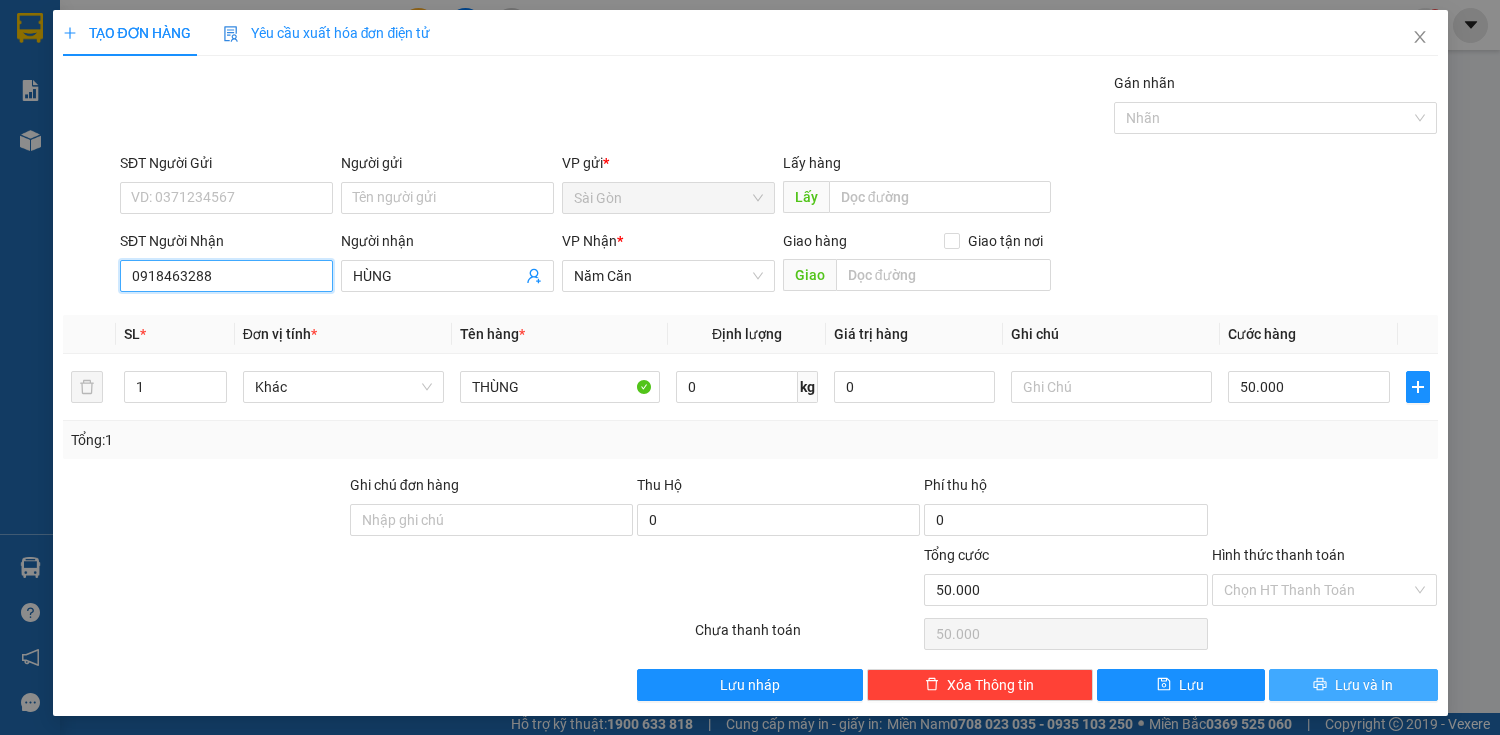 type on "0918463288" 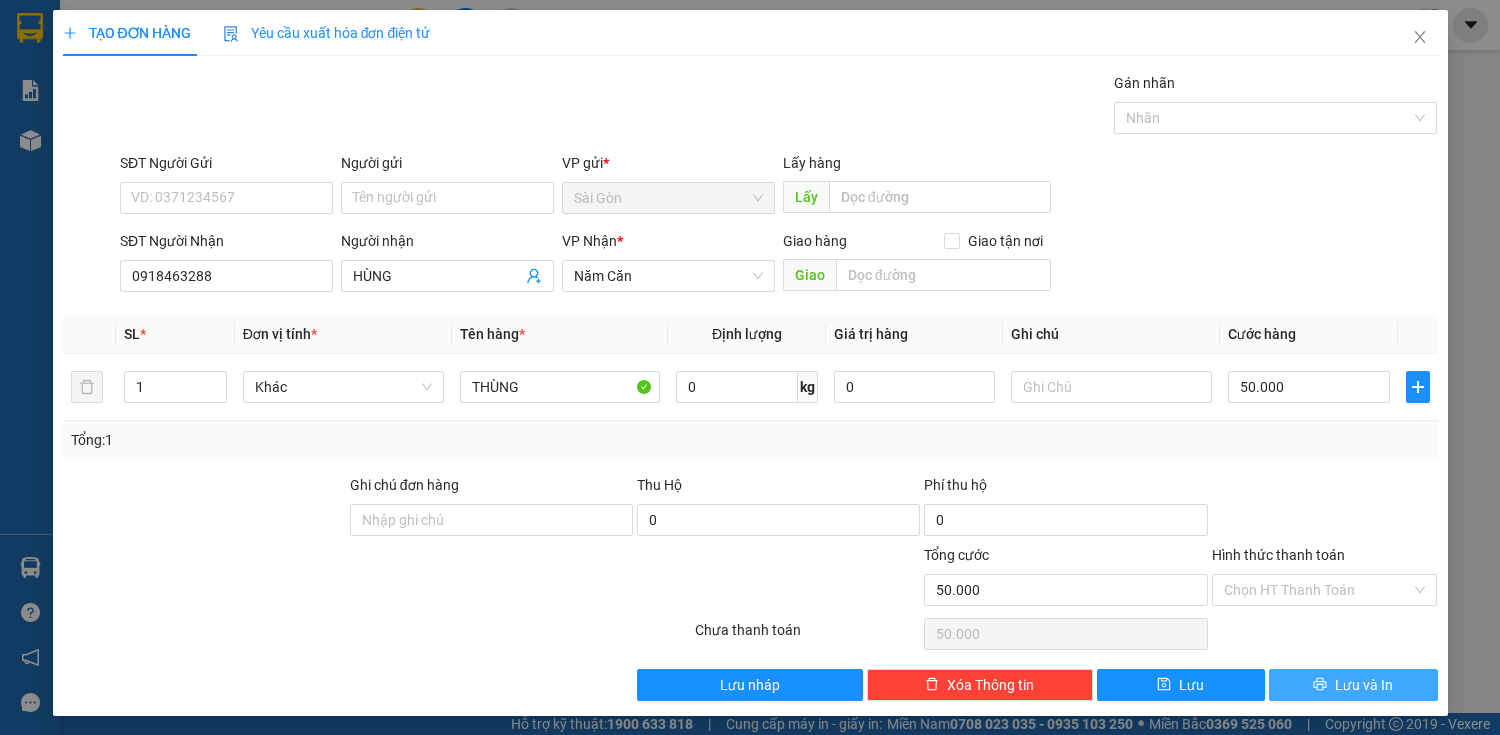 click 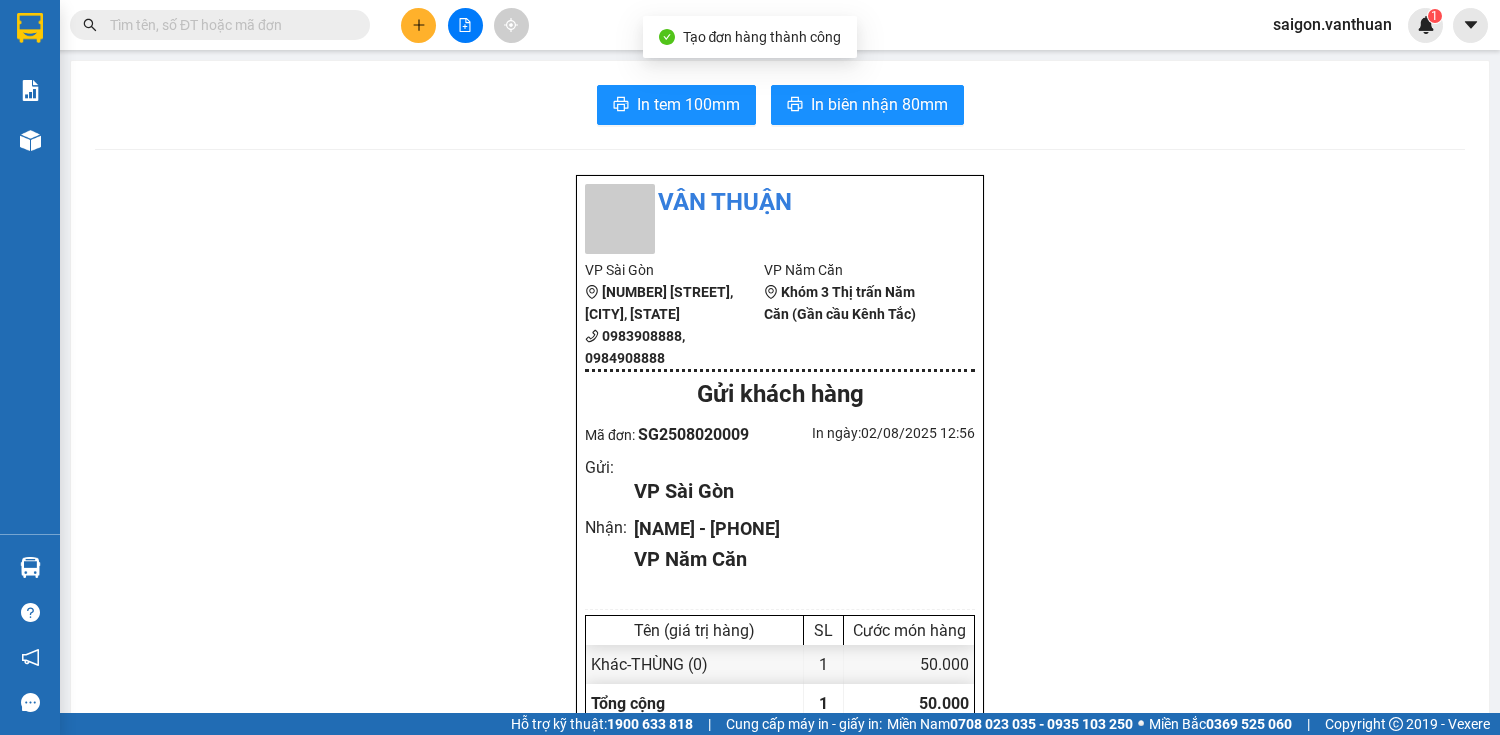 click on "In tem 100mm
In biên nhận 80mm Vân Thuận VP Sài Gòn   111 Bàu Cát 4, phường 14, QTân Bình    0983908888, 0984908888 VP Năm Căn   Khóm 3 Thị trấn Năm Căn (Gần cầu Kênh Tắc) Gửi khách hàng Mã đơn:   SG2508020009 In ngày:  02/08/2025   12:56 Gửi :      VP Sài Gòn Nhận :   HÙNG - 0918463288 VP Năm Căn Tên (giá trị hàng) SL Cước món hàng Khác - THÙNG   (0) 1 50.000 Tổng cộng 1 50.000 Loading... Chưa cước : 50.000 VND Tổng phải thu : 50.000 VND Người gửi hàng xác nhận NV nhận hàng (Kí và ghi rõ họ tên) hang hoa NV nhận hàng (Kí và ghi rõ họ tên) Quy định nhận/gửi hàng : Không chở hàng quốc cấm Số ngày giữ tối đa tại VP nhận: 07 ngày, với thực phẩm không quá 24h Hàng dễ vỡ, hư bể không đền Hàng gửi không kiểm, quý khách tự niêm phong Quý khách vui lòng kiểm tra thông tin trước khi rời khỏi VP - Xin cảm ơn! Vexere.com Copyright" at bounding box center (780, 924) 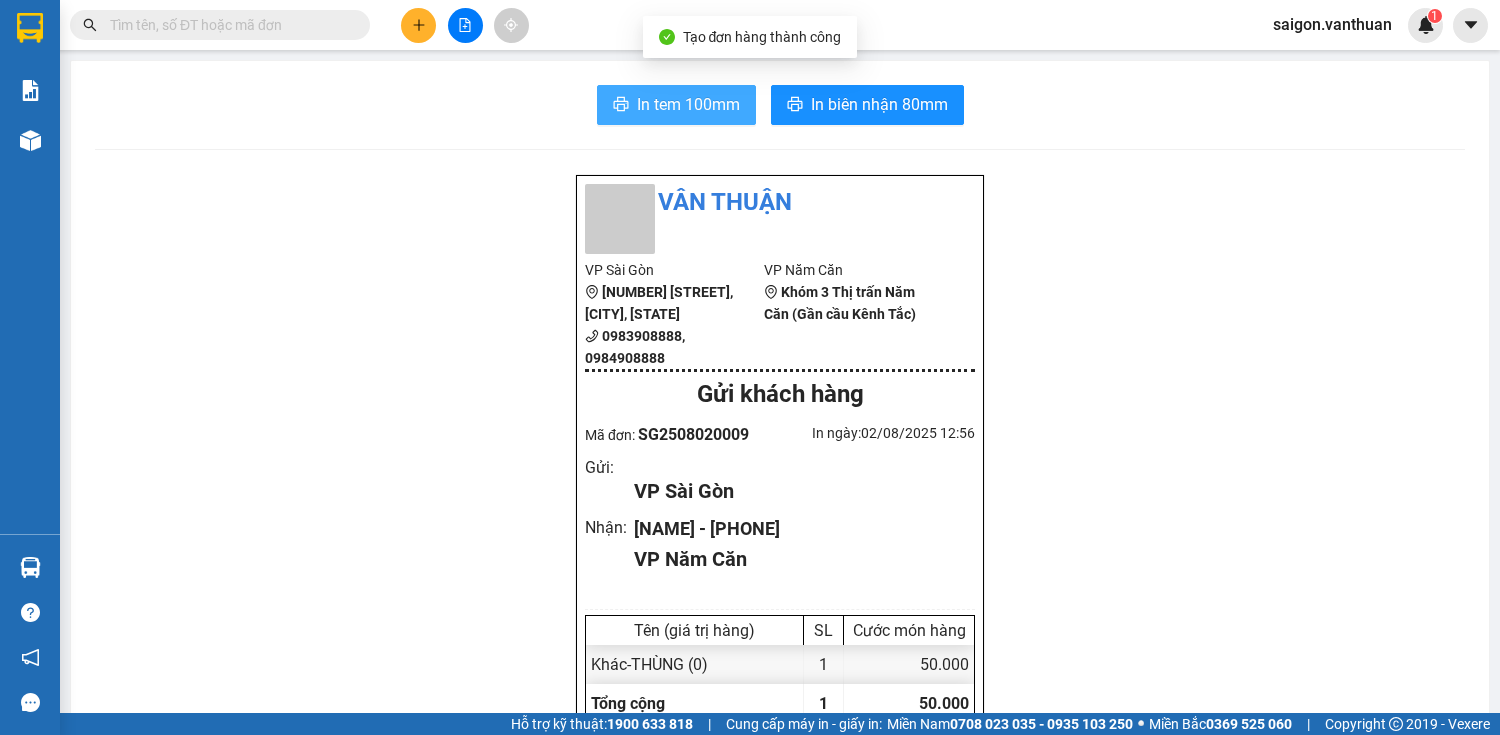 click on "In tem 100mm" at bounding box center [676, 105] 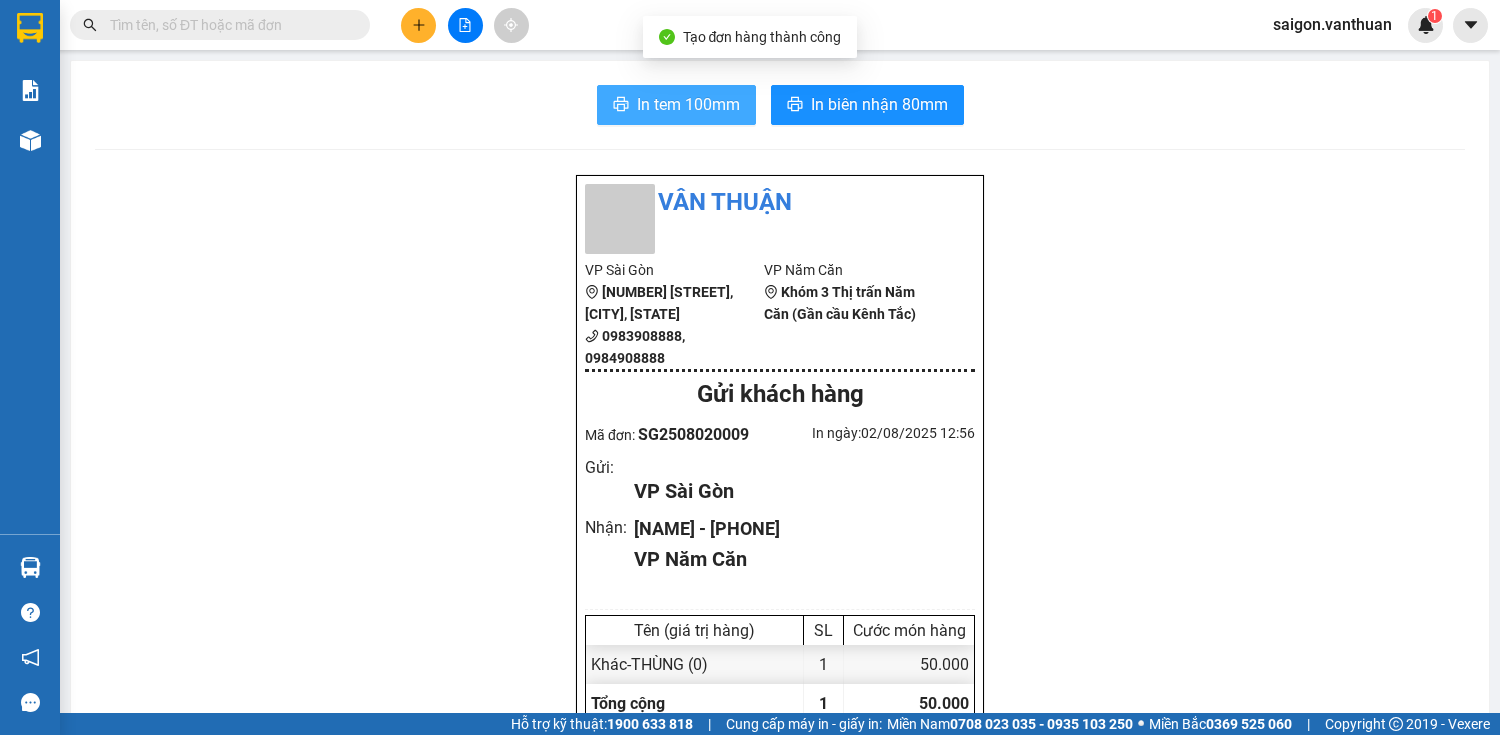 scroll, scrollTop: 0, scrollLeft: 0, axis: both 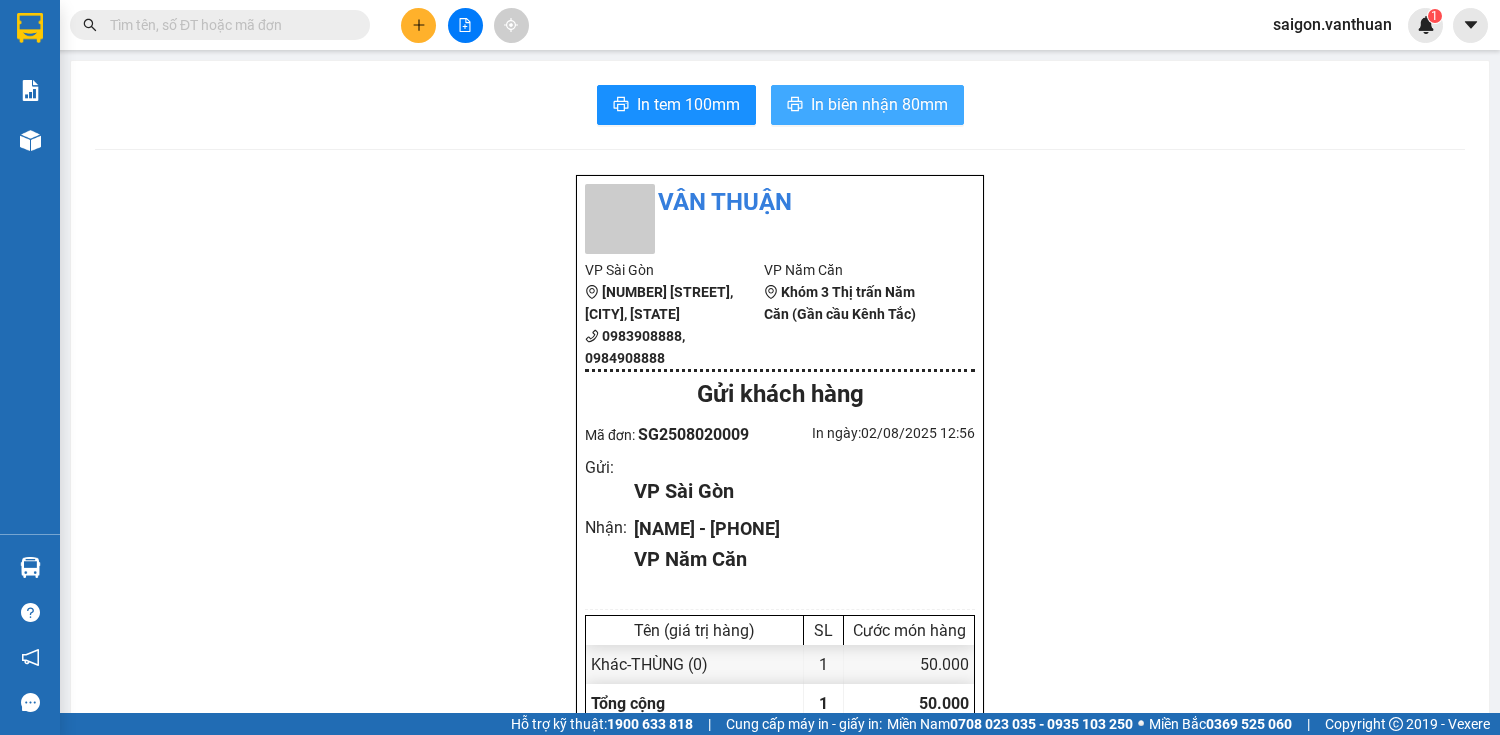 click on "In biên nhận 80mm" at bounding box center (879, 104) 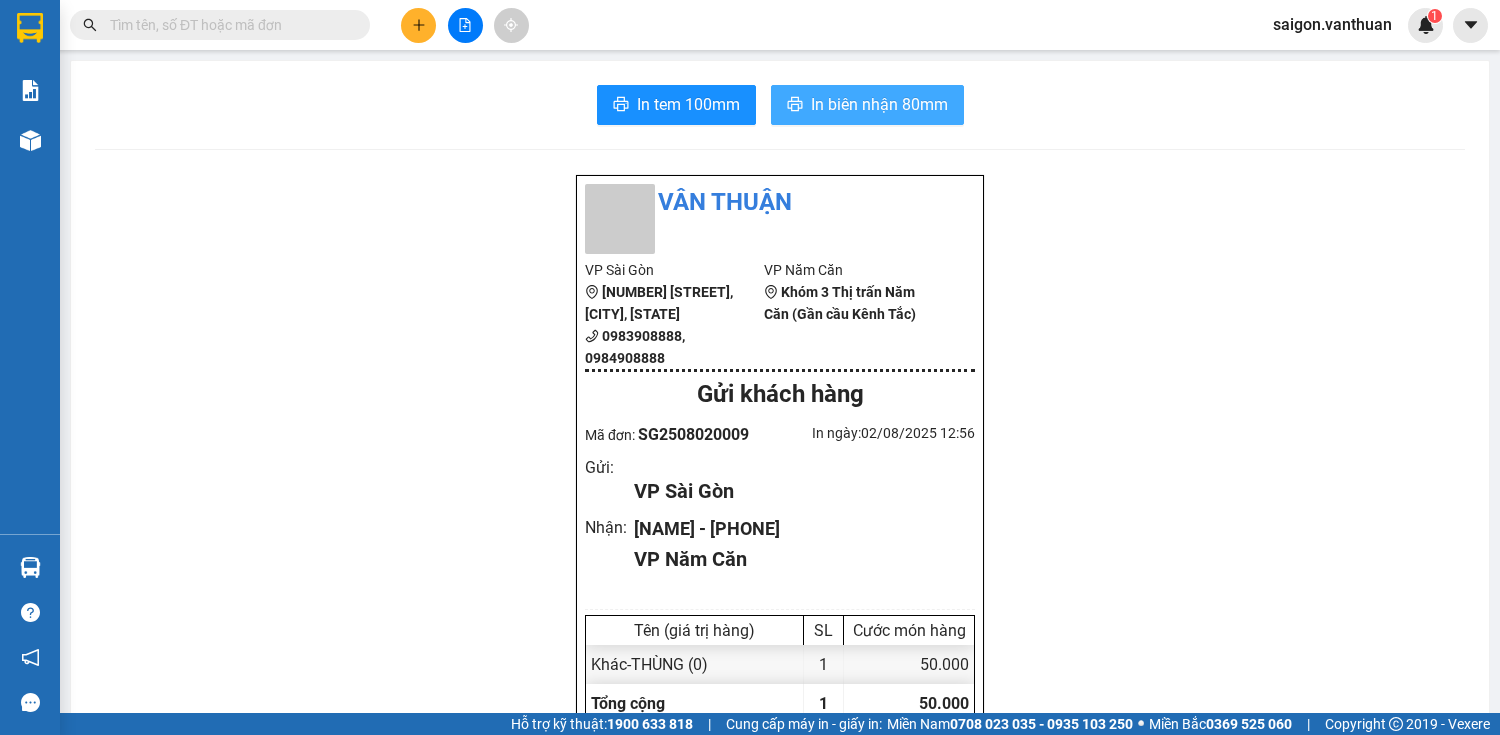 scroll, scrollTop: 0, scrollLeft: 0, axis: both 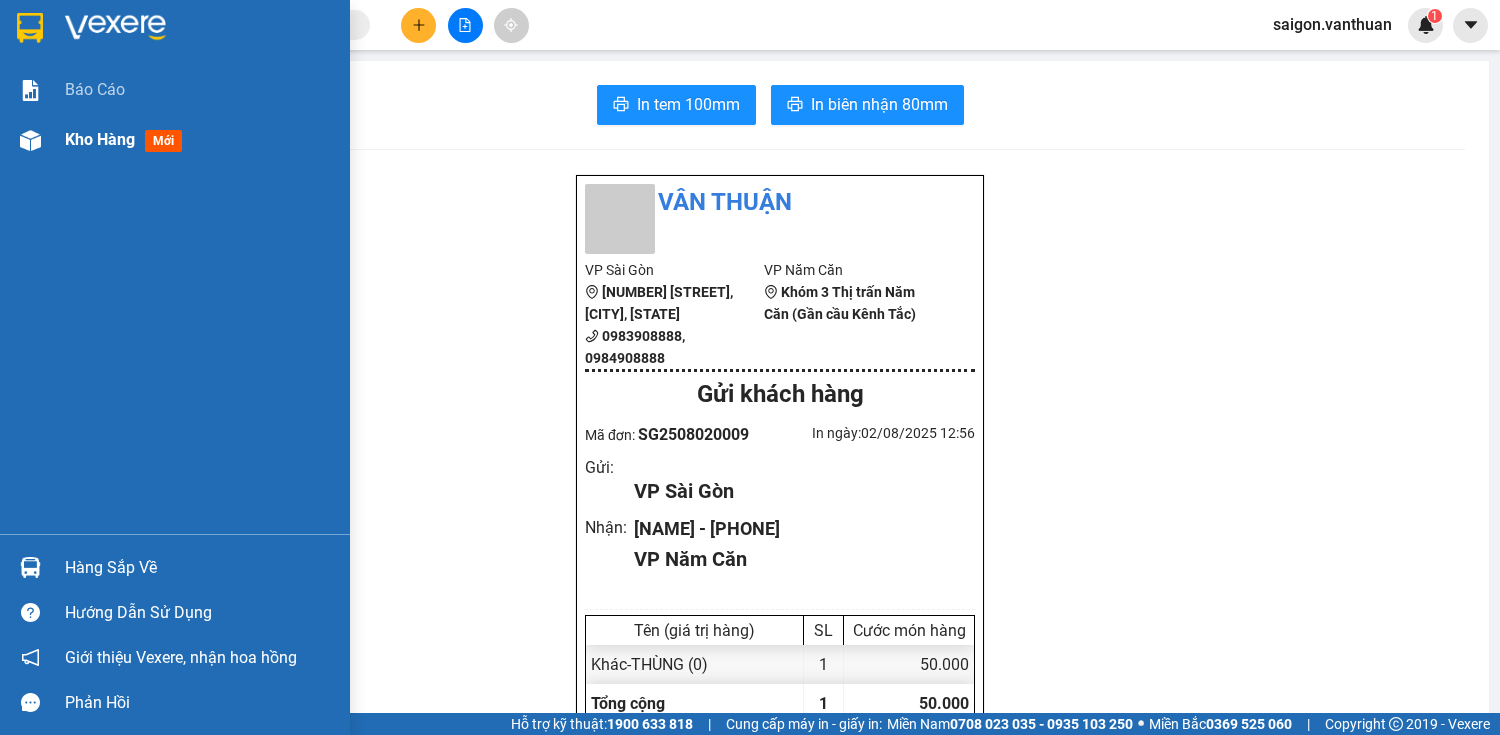 click on "Kho hàng mới" at bounding box center [175, 140] 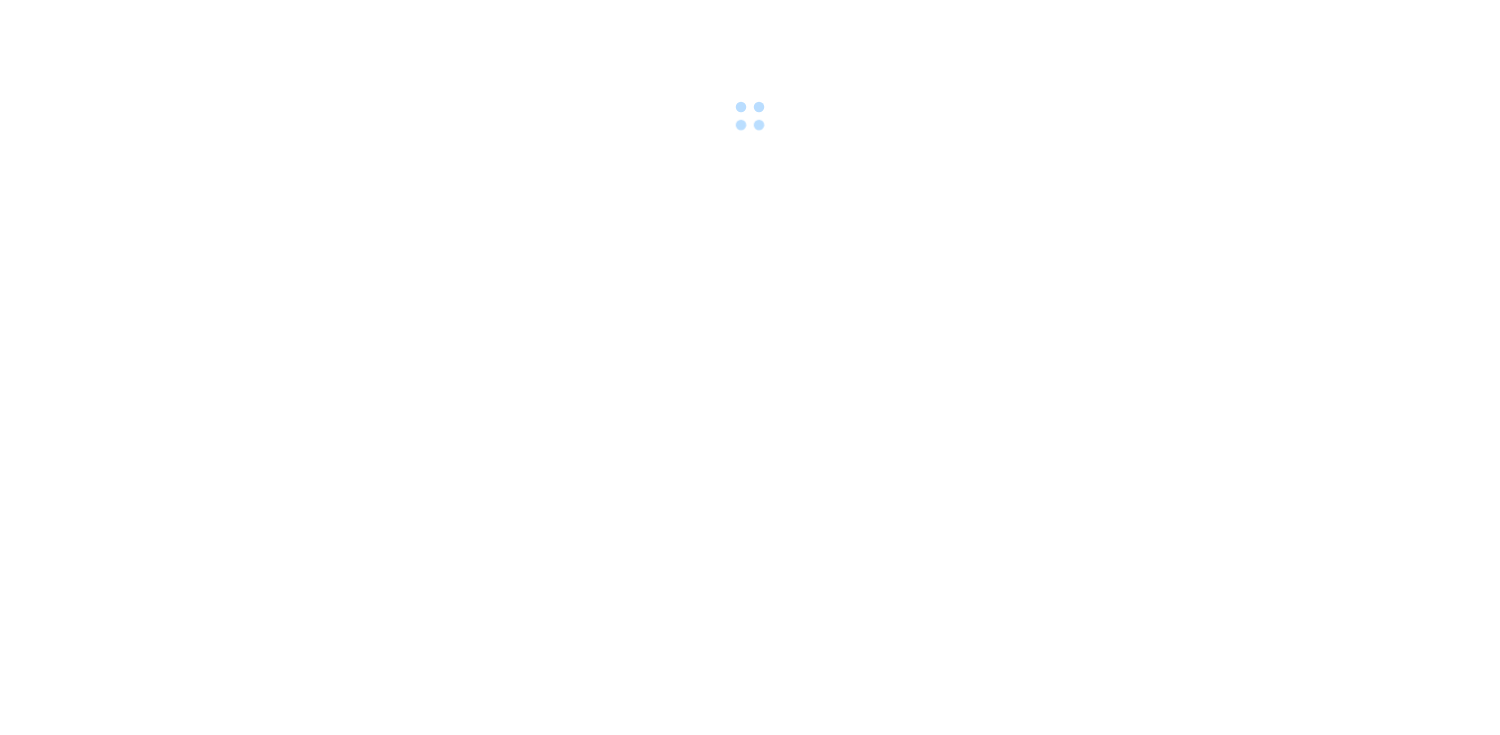 scroll, scrollTop: 0, scrollLeft: 0, axis: both 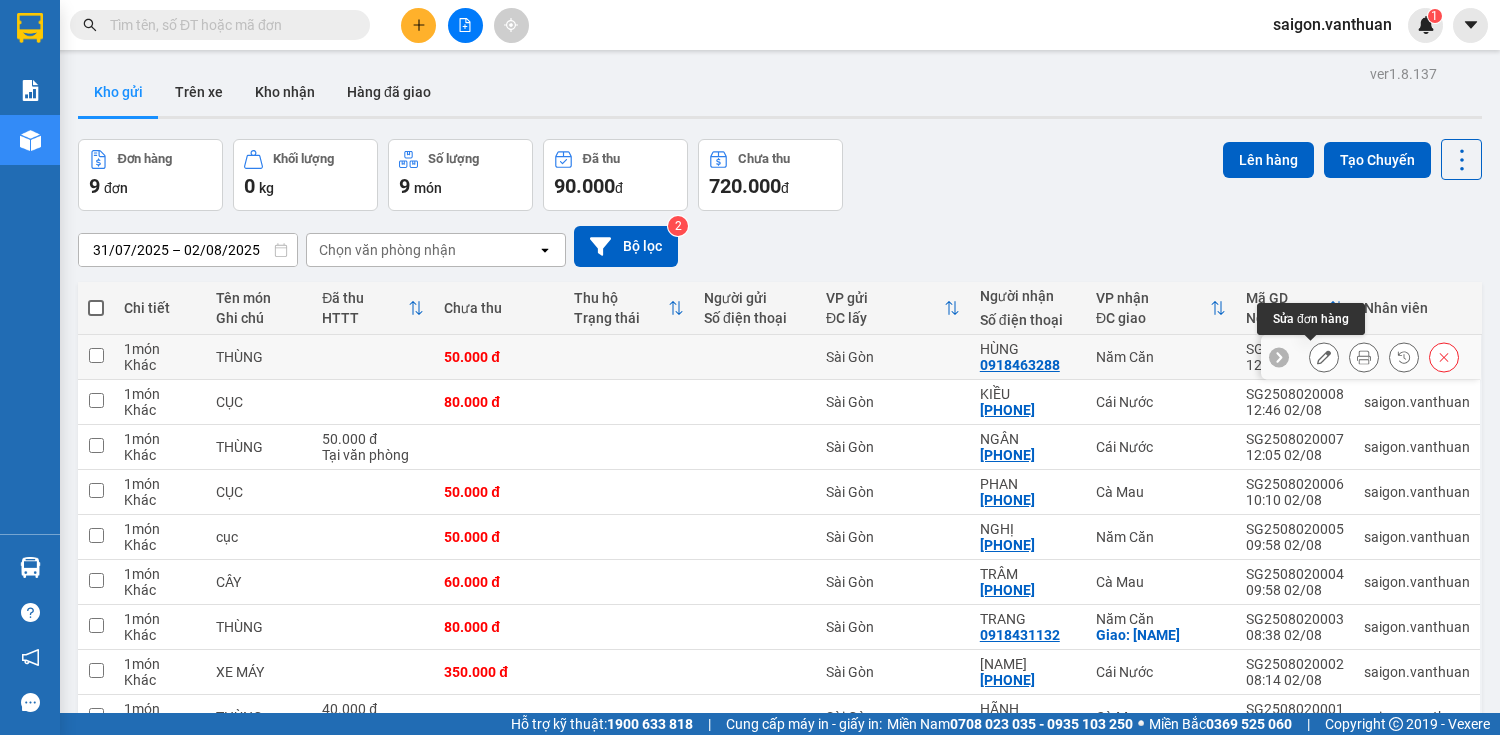 click at bounding box center [1324, 357] 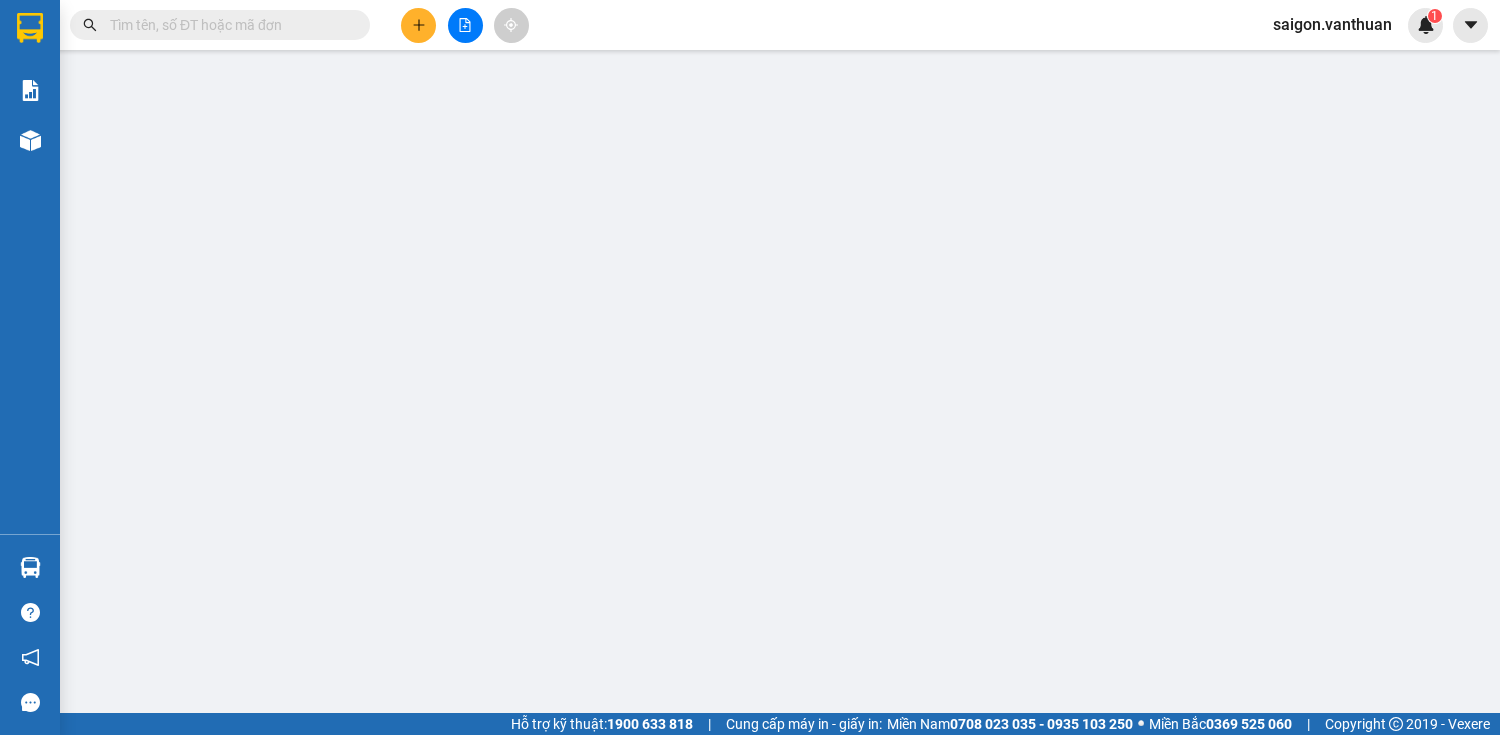 type on "0918463288" 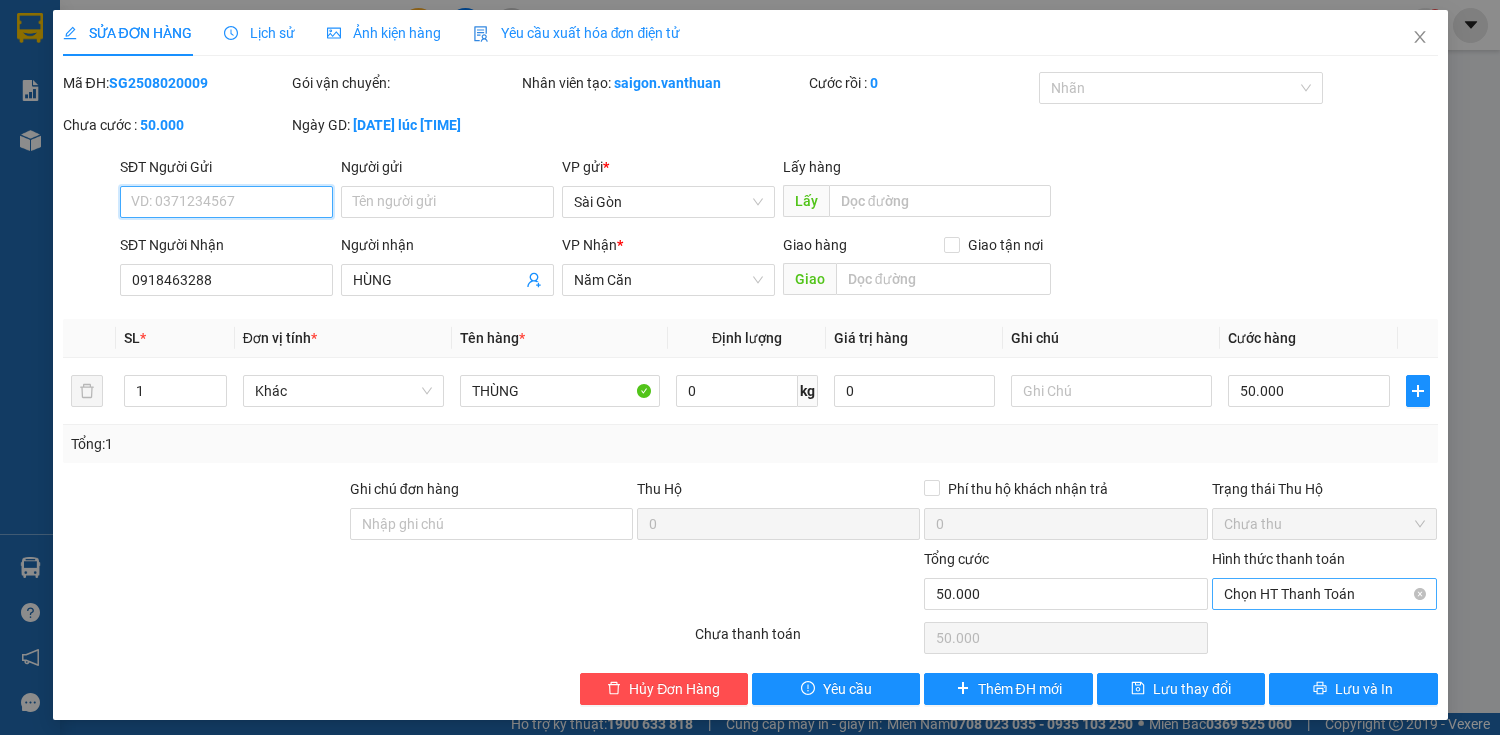 click on "Chọn HT Thanh Toán" at bounding box center (1325, 594) 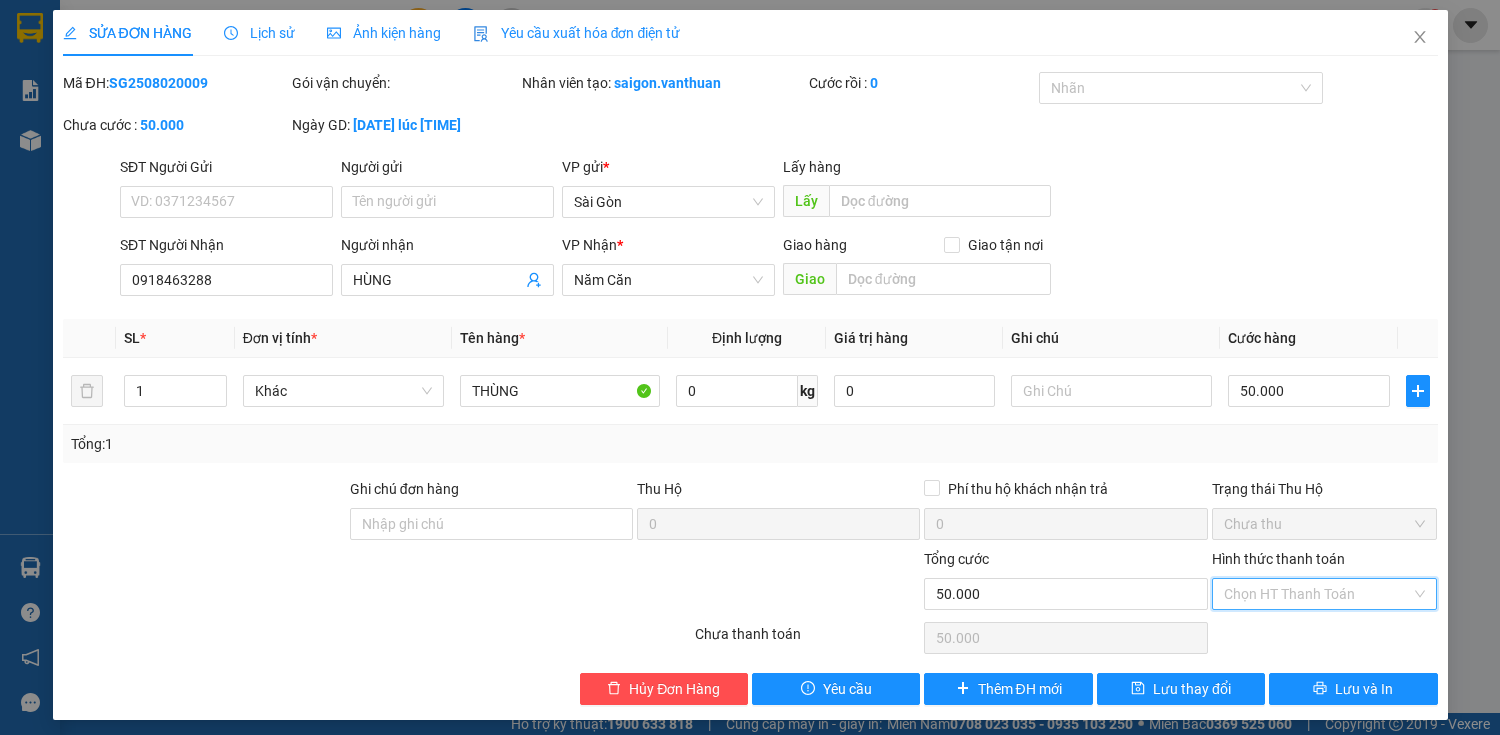 click on "Total Paid Fee 0 Total UnPaid Fee 50.000 Cash Collection Total Fee Mã ĐH:  SG2508020009 Gói vận chuyển:   Nhân viên tạo:   saigon.vanthuan Cước rồi :   0   Nhãn Chưa cước :   50.000 Ngày GD:   [DATE] lúc [TIME] SĐT Người Gửi VD: [PHONE] Người gửi Tên người gửi VP gửi  * Sài Gòn Lấy hàng Lấy SĐT Người Nhận [PHONE] Người nhận [NAME] VP Nhận  * Năm Căn Giao hàng Giao tận nơi Giao SL  * Đơn vị tính  * Tên hàng  * Định lượng Giá trị hàng Ghi chú Cước hàng                   1 Khác THÙNG 0 kg 0 50.000 Tổng:  1 Ghi chú đơn hàng Thu Hộ 0 Phí thu hộ khách nhận trả 0 Trạng thái Thu Hộ   Chưa thu Tổng cước 50.000 Hình thức thanh toán Chọn HT Thanh Toán Số tiền thu trước 0 Chọn HT Thanh Toán Chưa thanh toán 50.000 Chọn HT Thanh Toán Hủy Đơn Hàng Yêu cầu Thêm ĐH mới Lưu thay đổi Lưu và In Tại văn phòng Miễn phí Tại văn phòng Miễn phí" at bounding box center (750, 388) 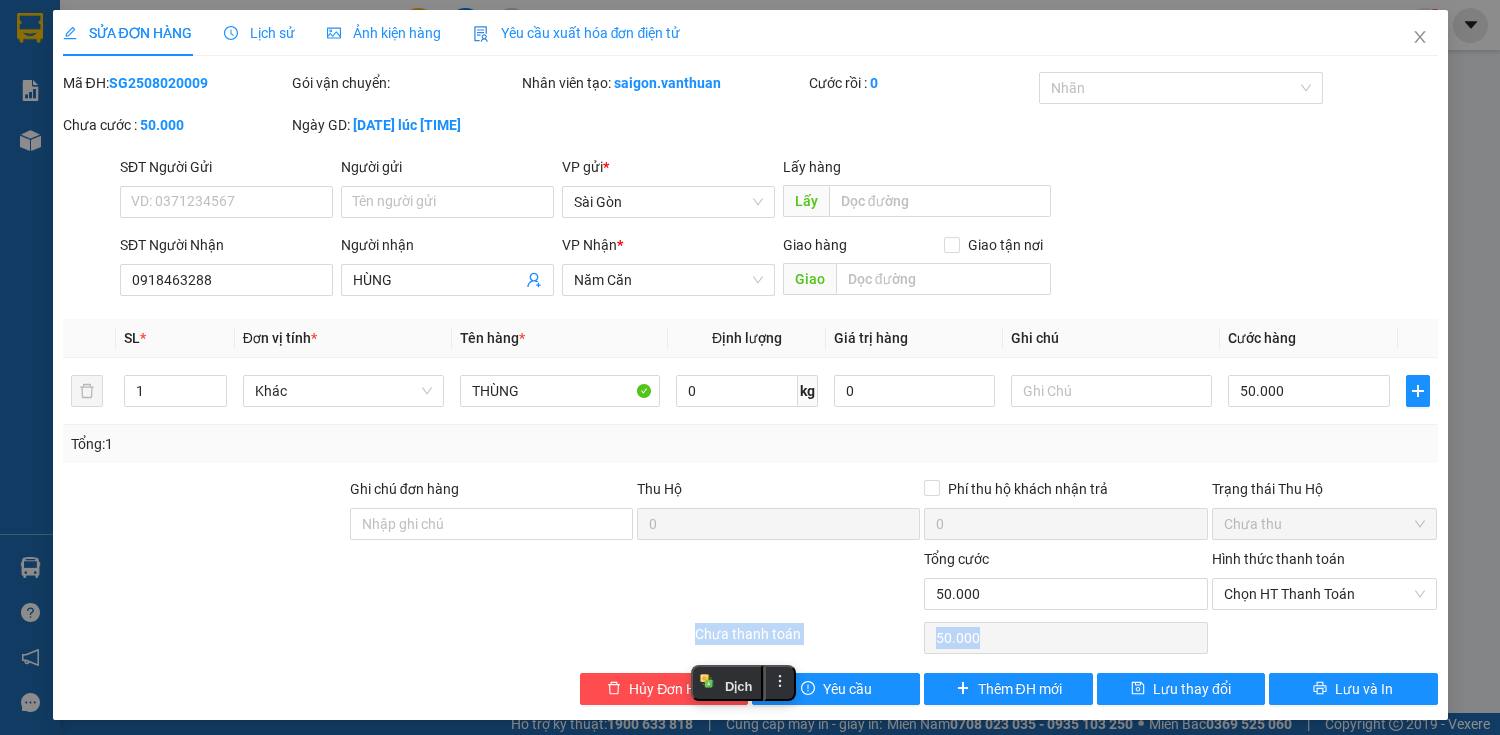 click on "Chọn HT Thanh Toán" at bounding box center (1325, 638) 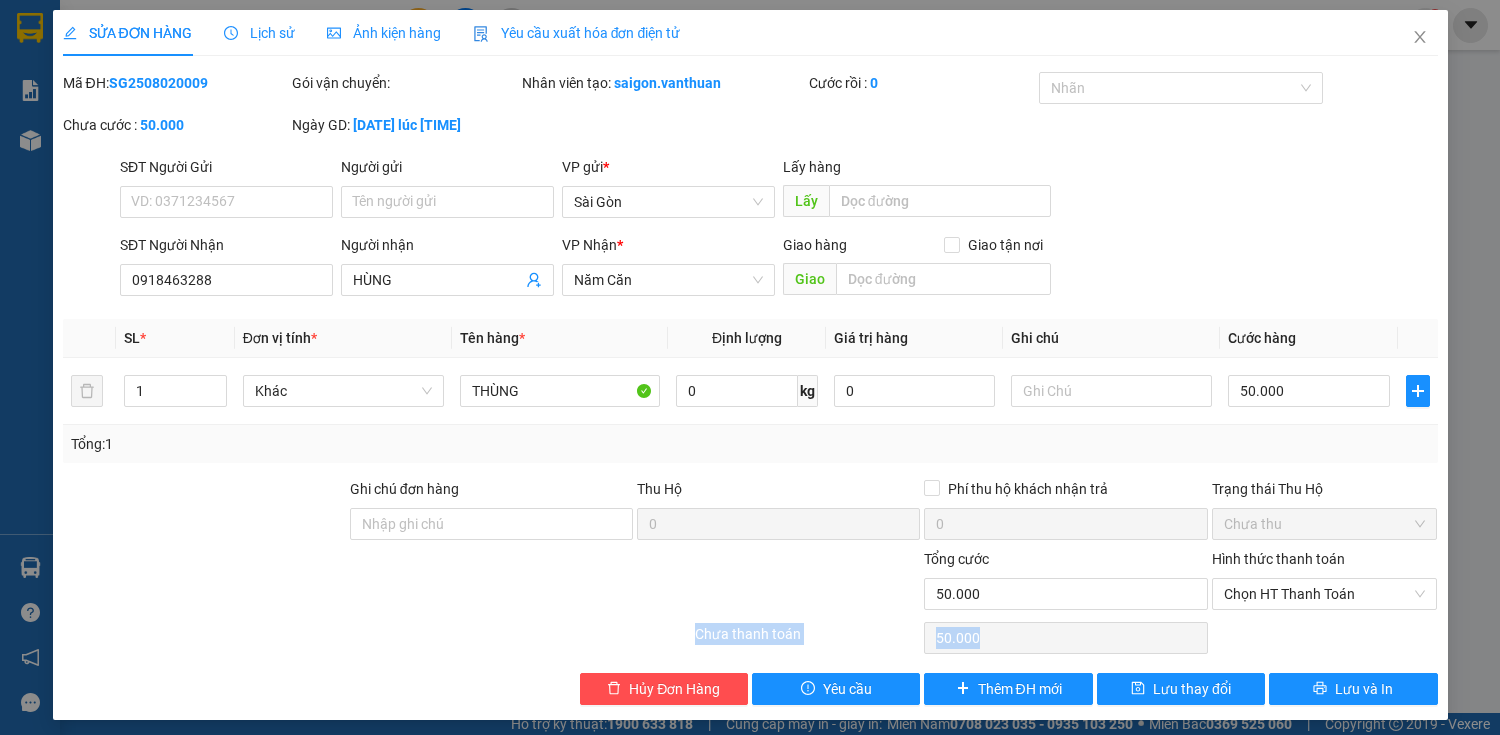 drag, startPoint x: 1345, startPoint y: 585, endPoint x: 1331, endPoint y: 655, distance: 71.38628 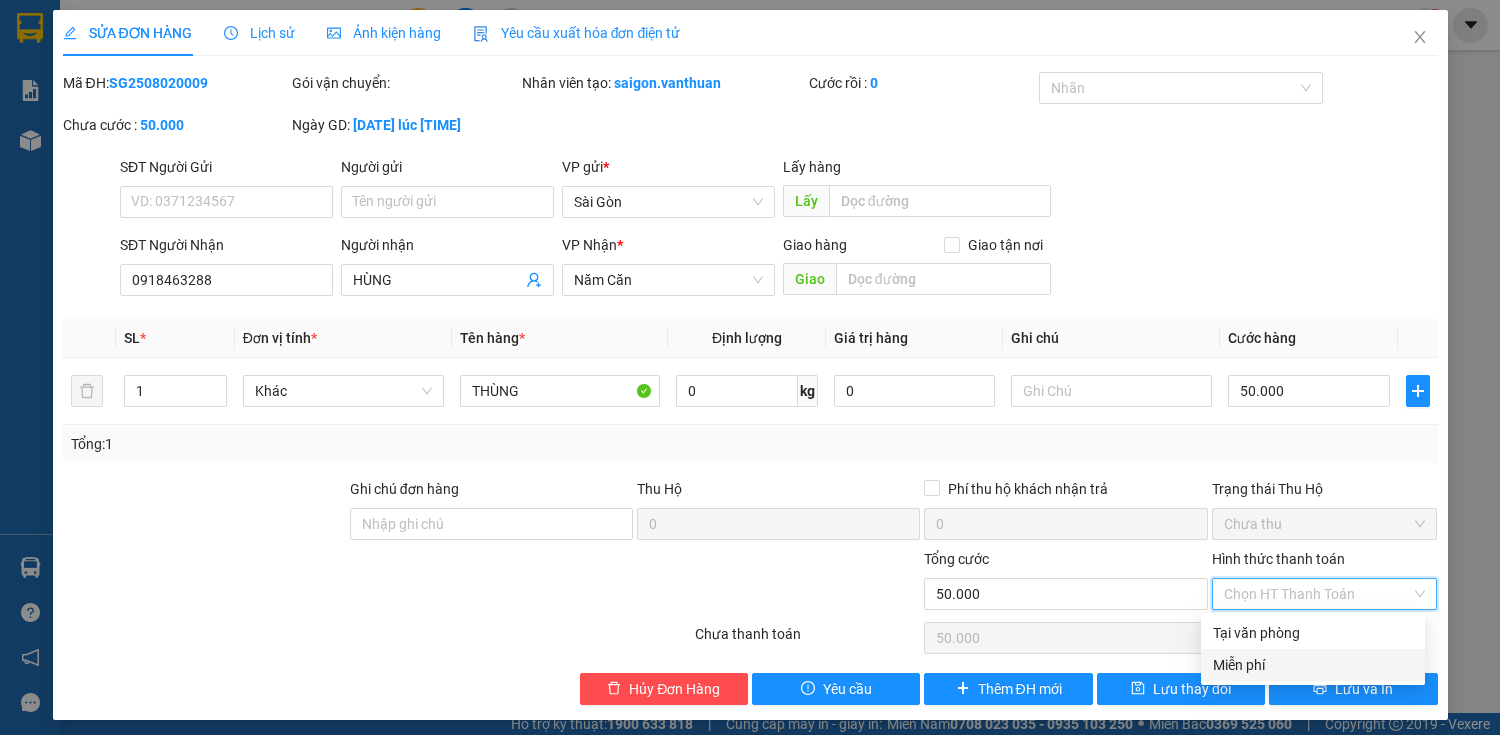 click on "Miễn phí" at bounding box center (1313, 665) 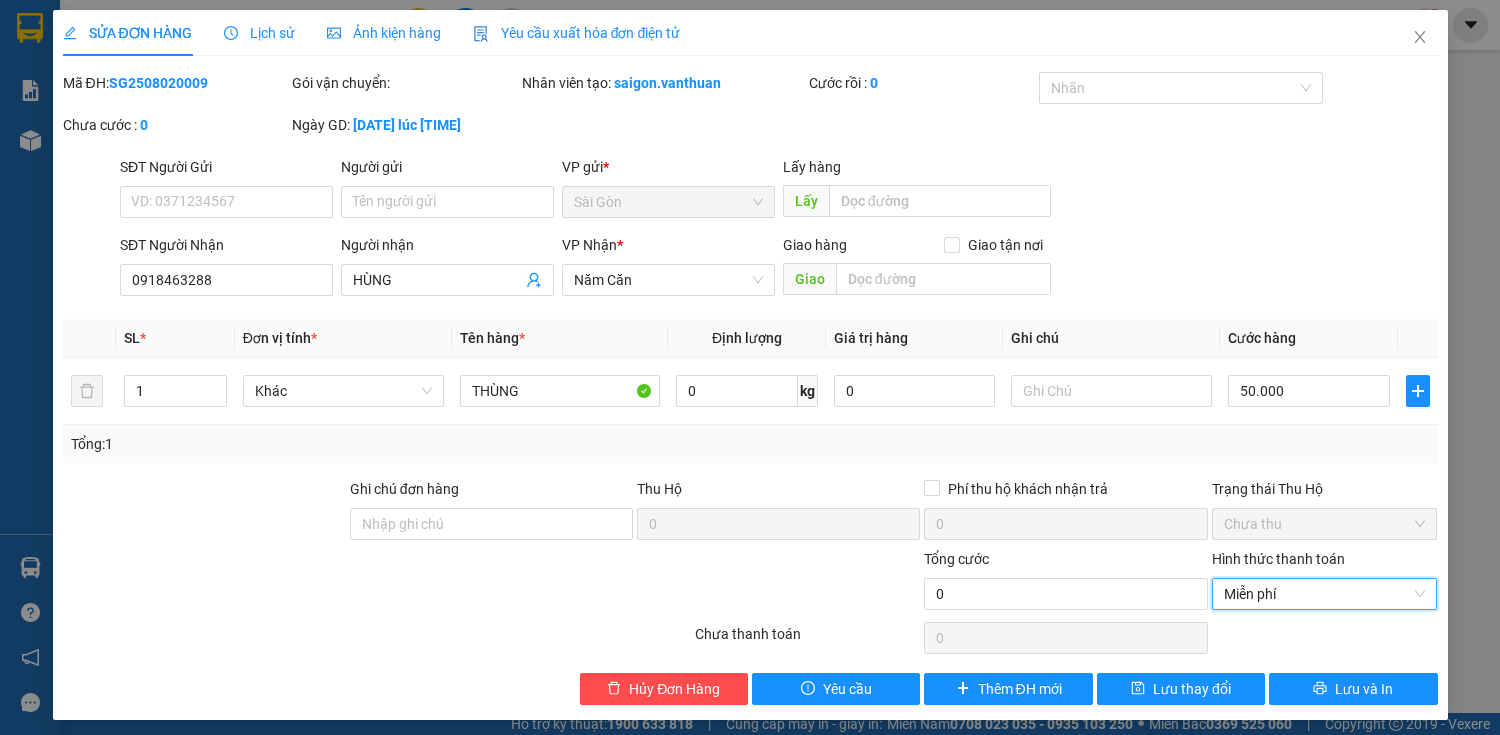 drag, startPoint x: 1320, startPoint y: 562, endPoint x: 1323, endPoint y: 576, distance: 14.3178215 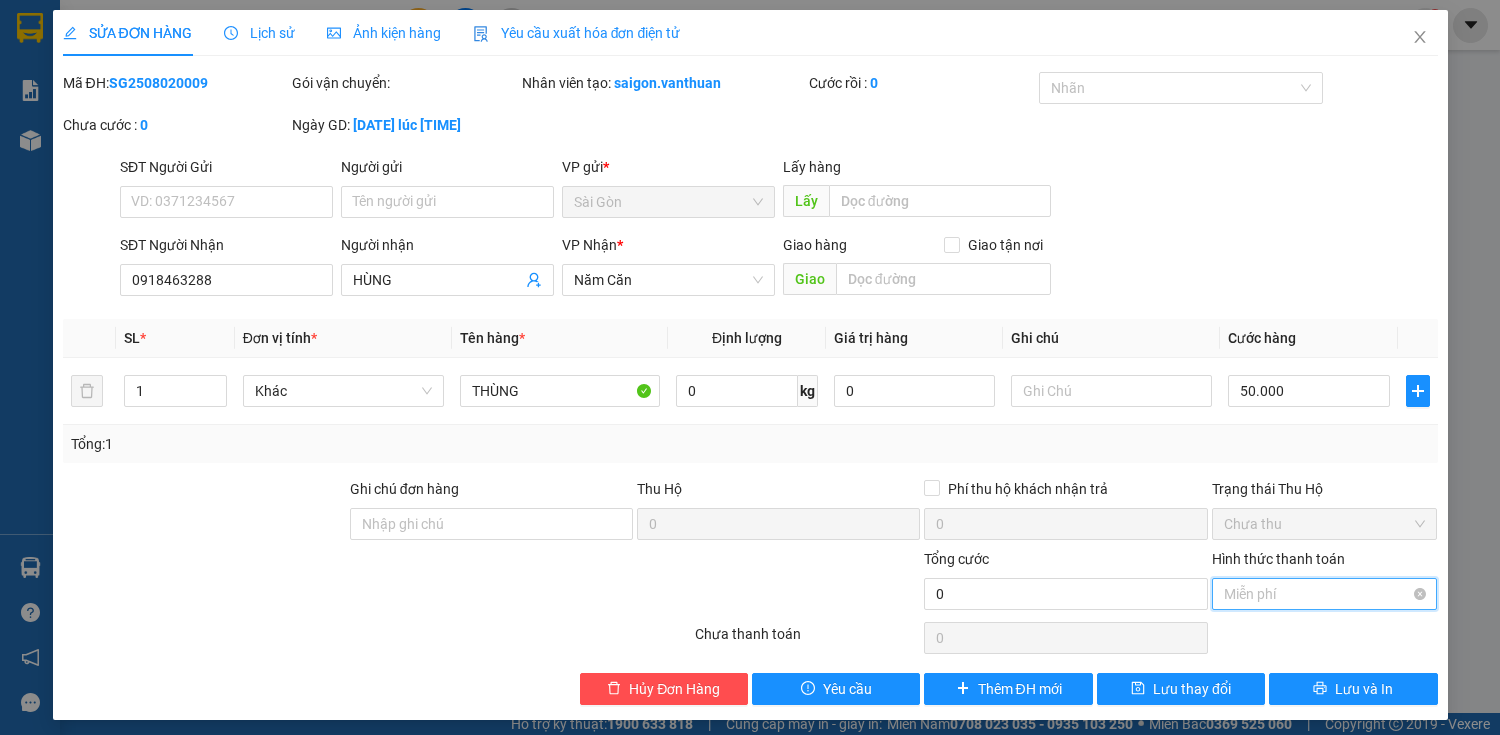 click on "Miễn phí" at bounding box center (1325, 594) 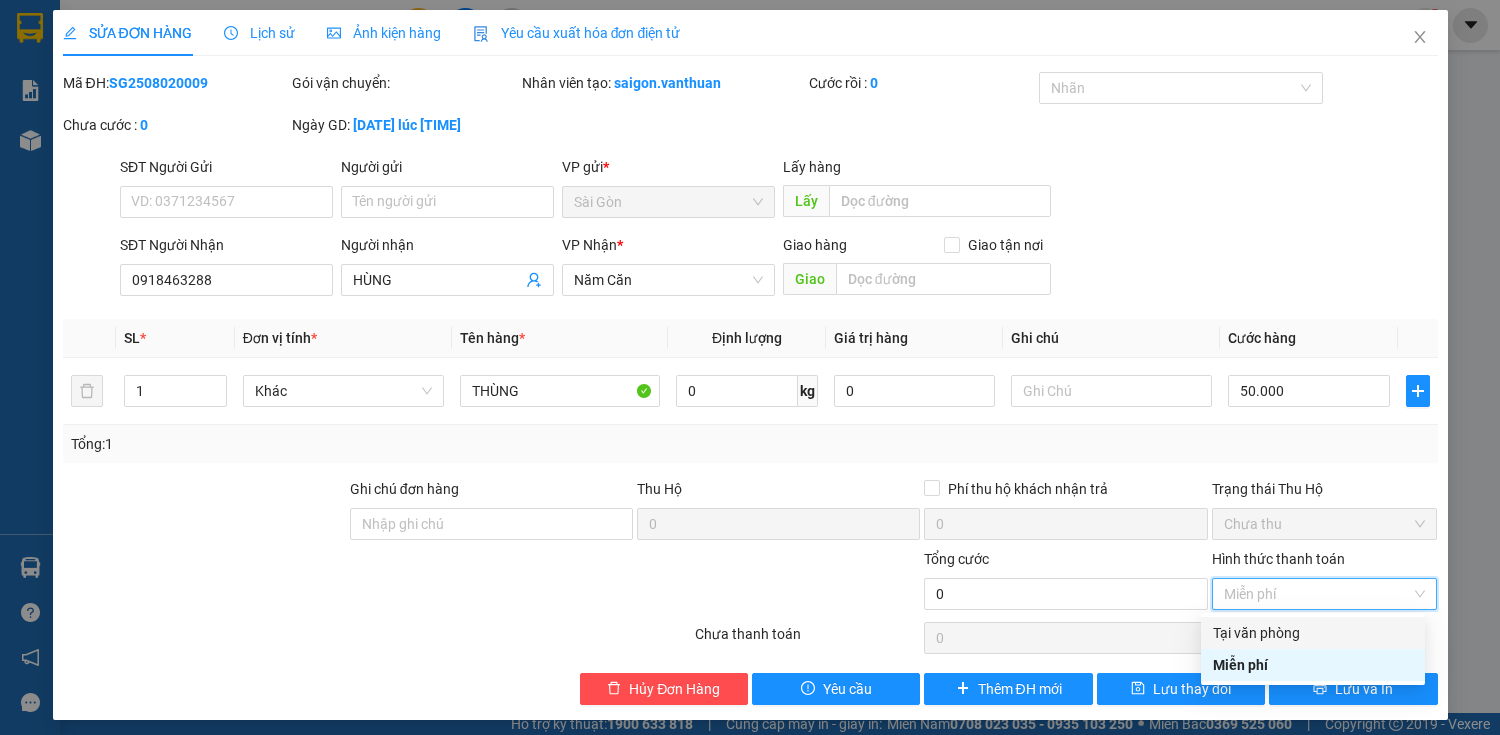 click on "Tại văn phòng" at bounding box center (1313, 633) 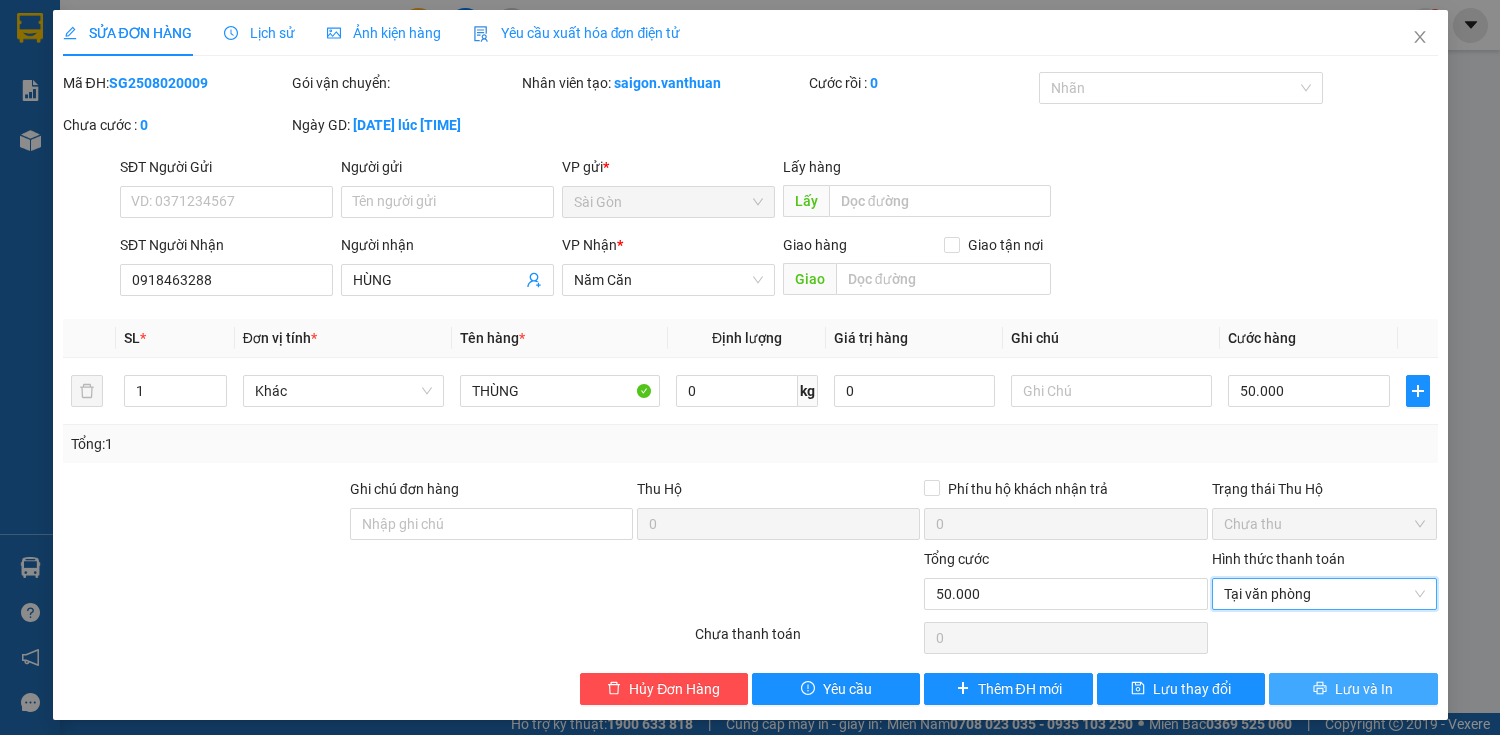 click on "Lưu và In" at bounding box center (1364, 689) 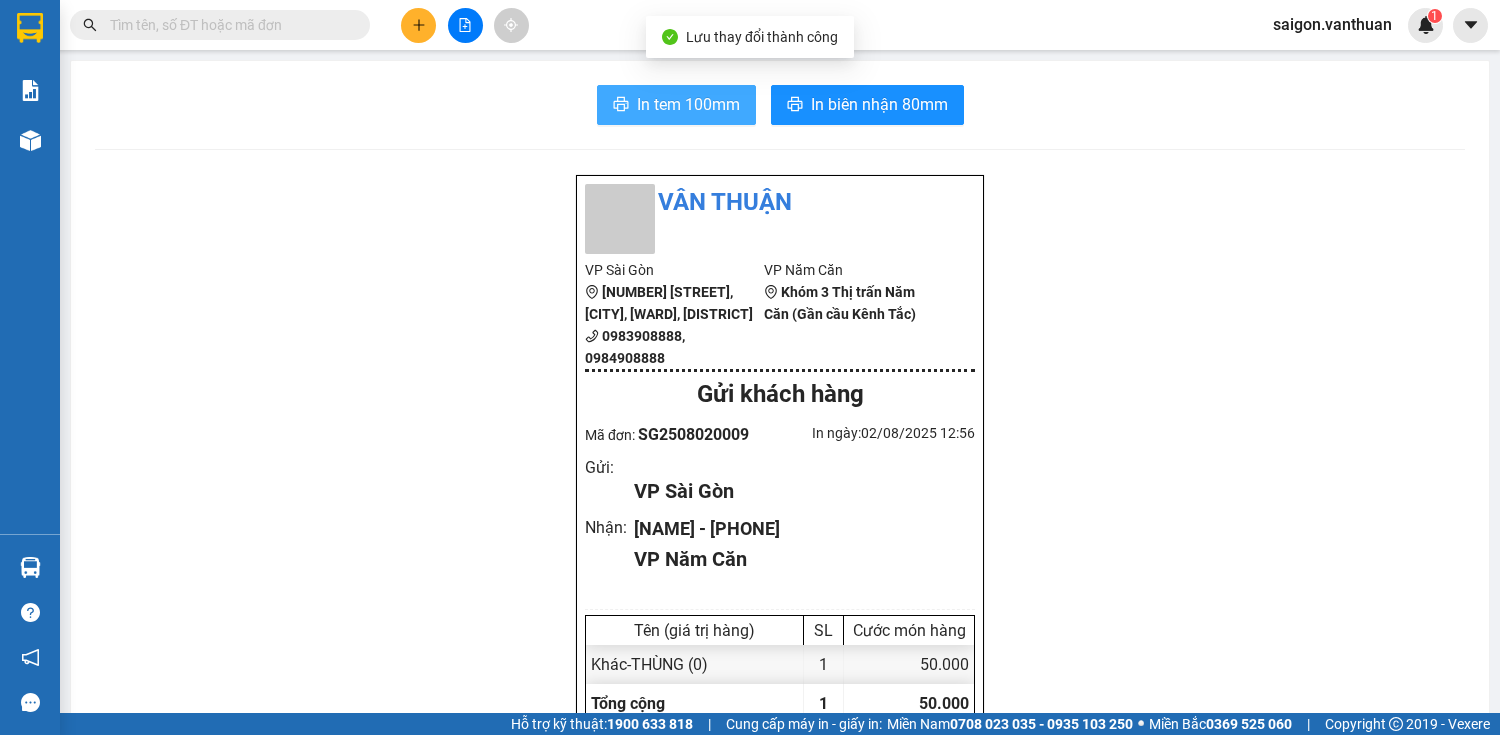click on "In tem 100mm" at bounding box center (688, 104) 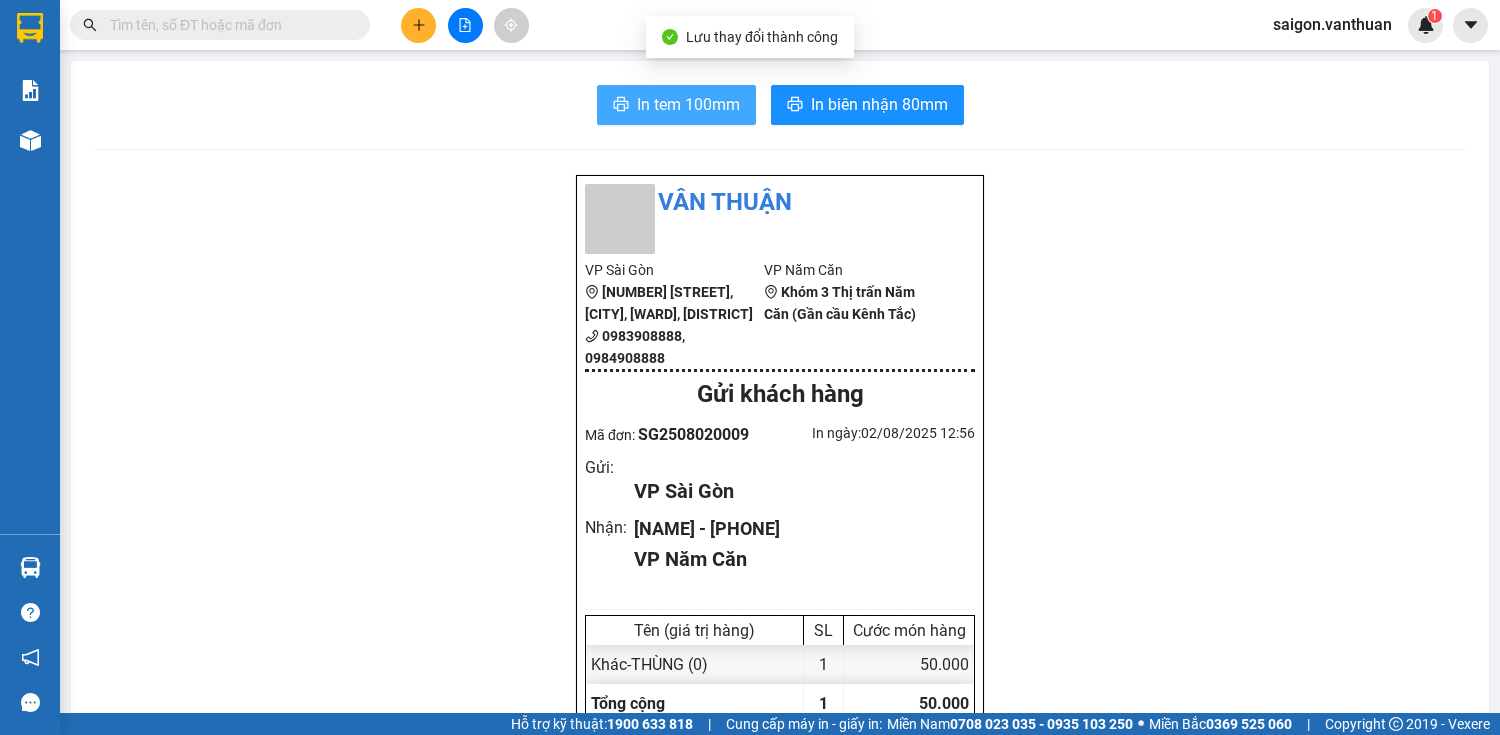 scroll, scrollTop: 0, scrollLeft: 0, axis: both 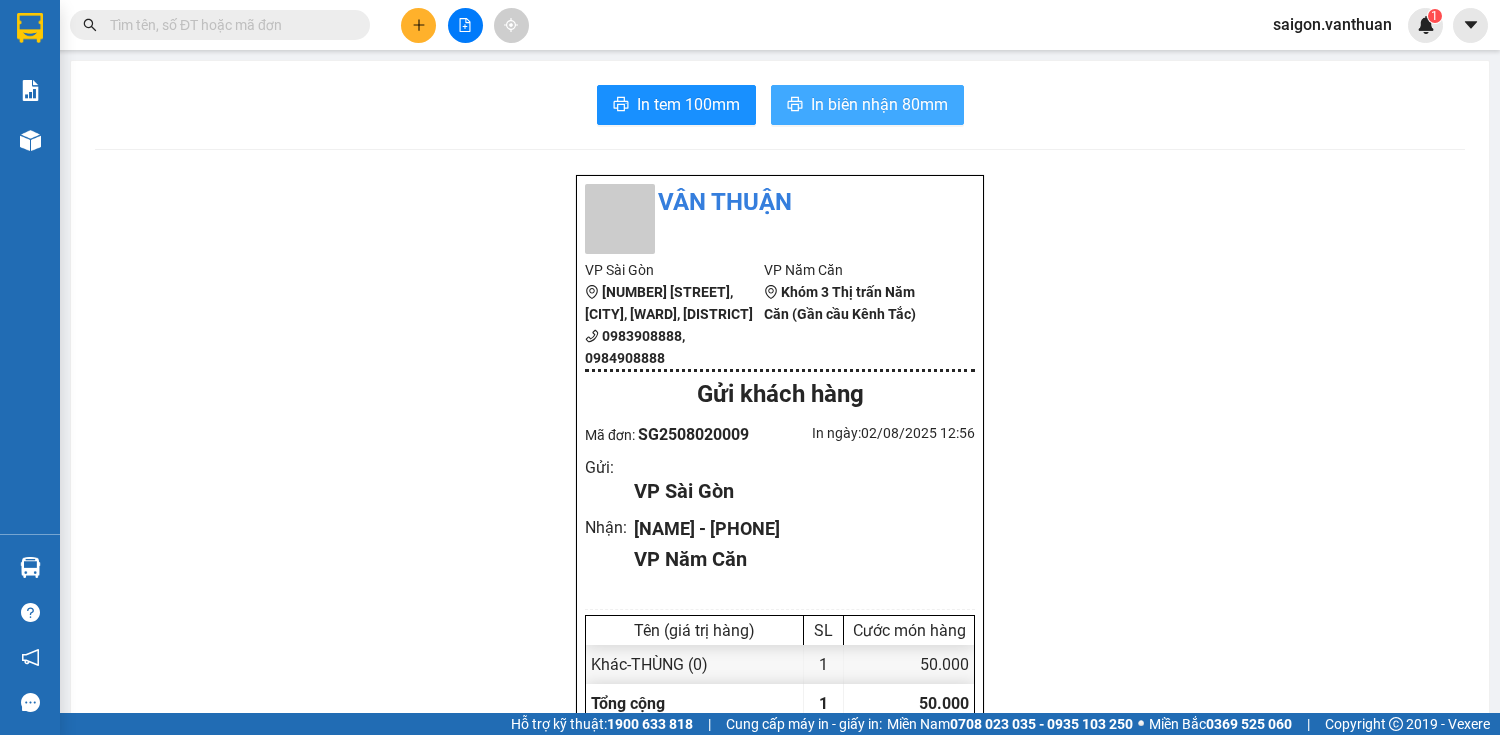 click on "In biên nhận 80mm" at bounding box center [879, 104] 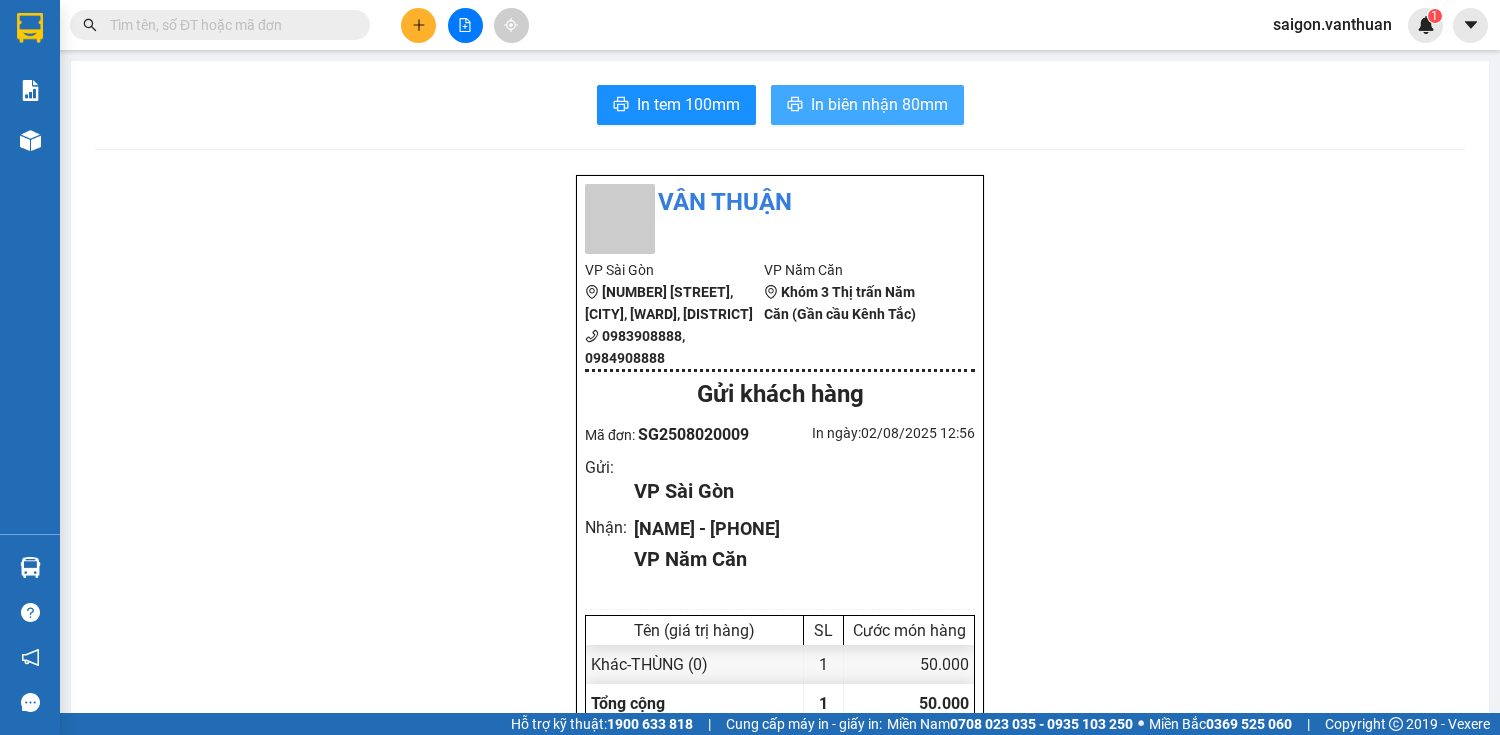 scroll, scrollTop: 0, scrollLeft: 0, axis: both 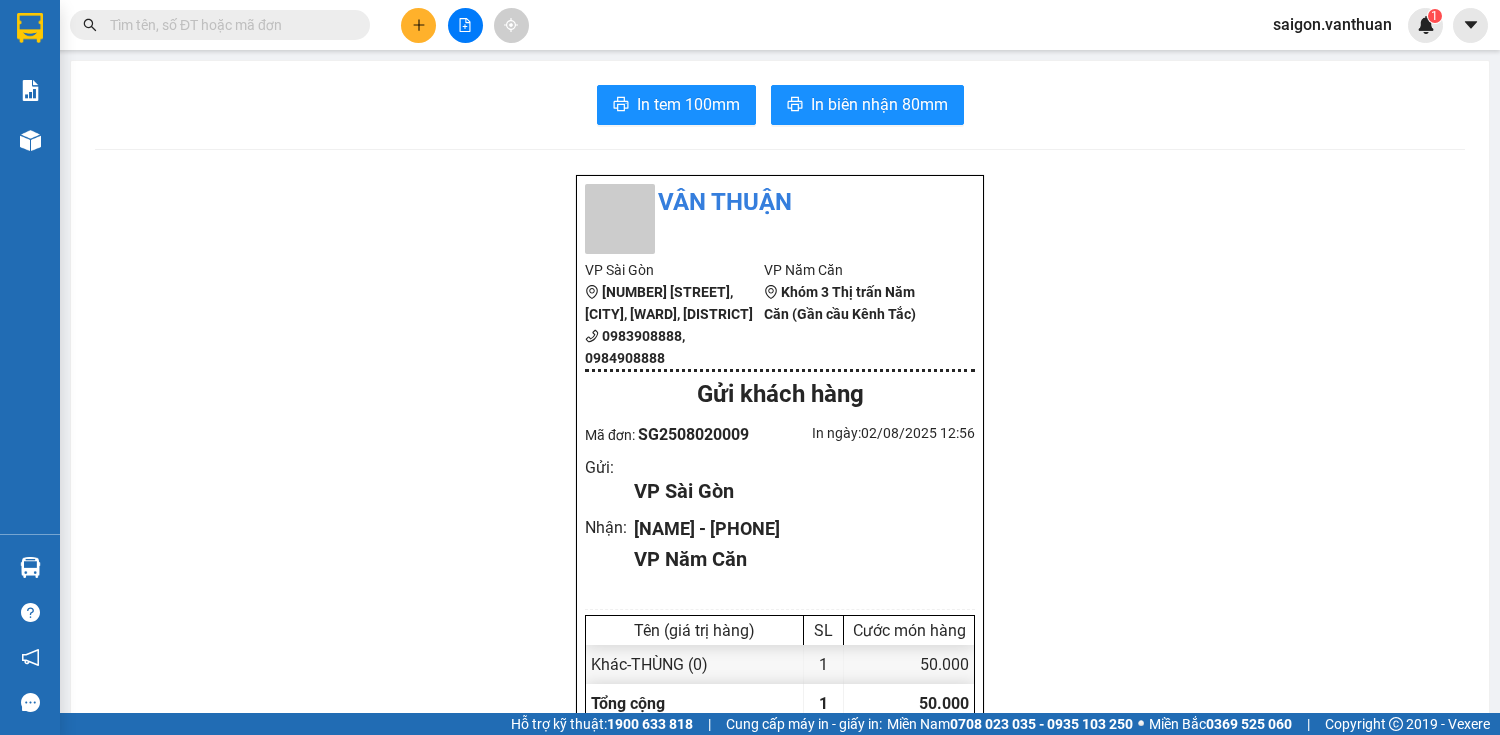 click 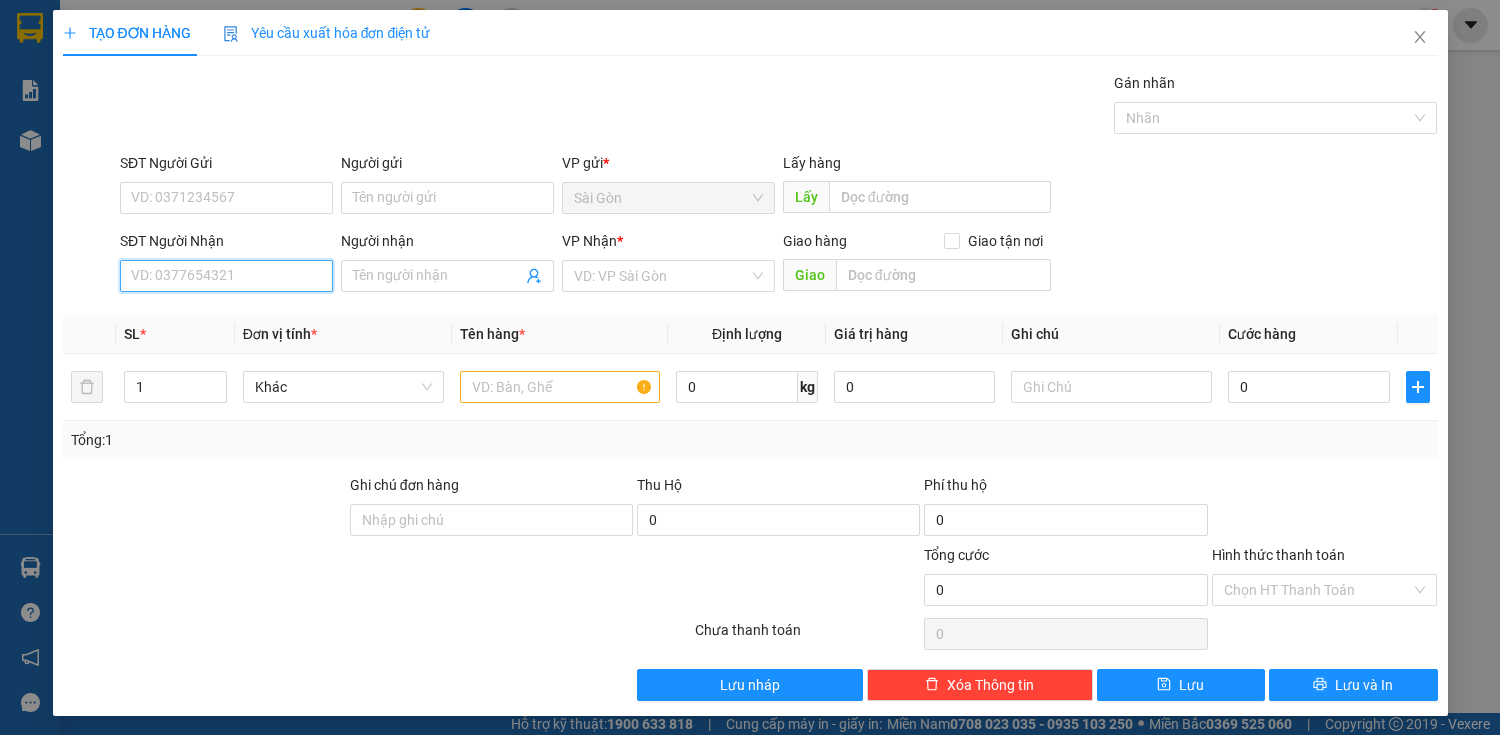 click on "SĐT Người Nhận" at bounding box center [226, 276] 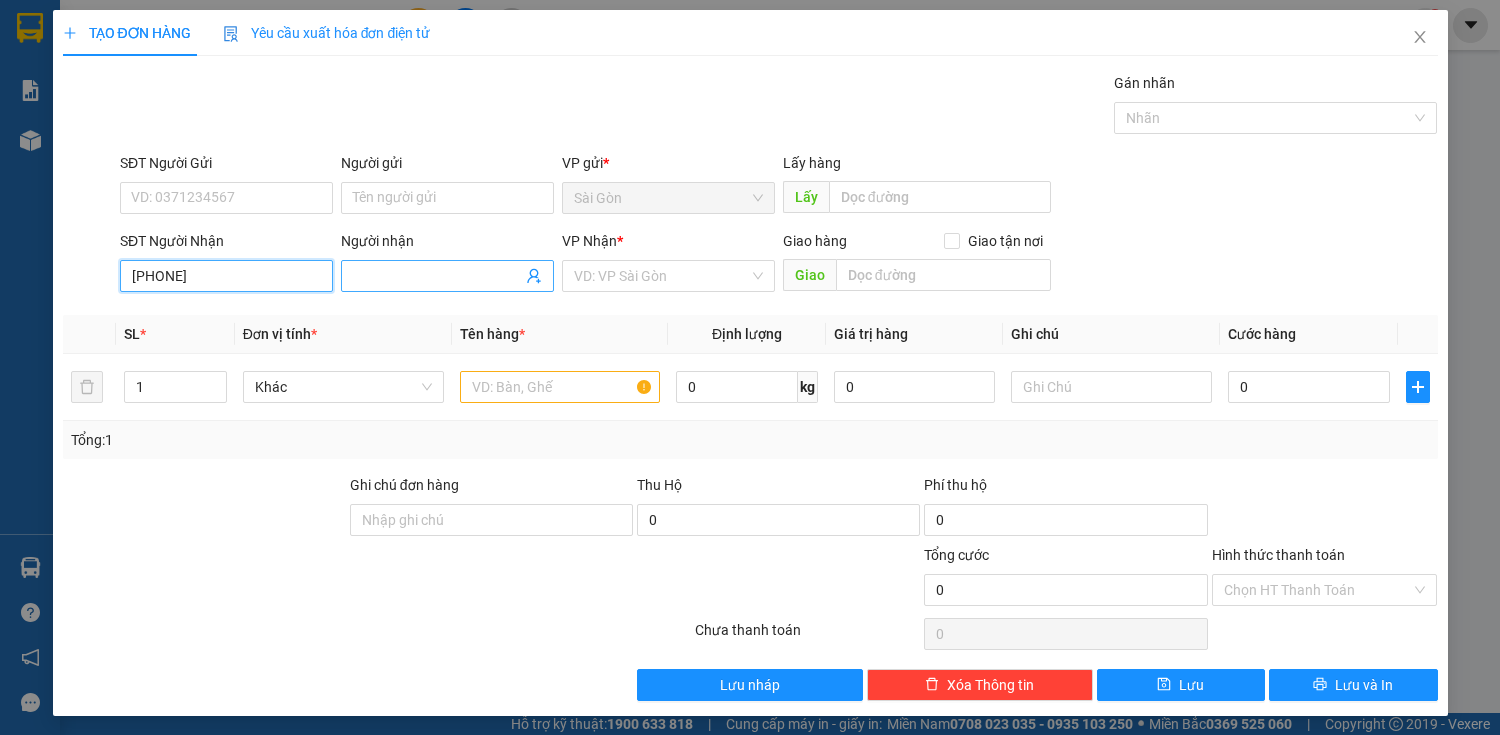 type on "[PHONE]" 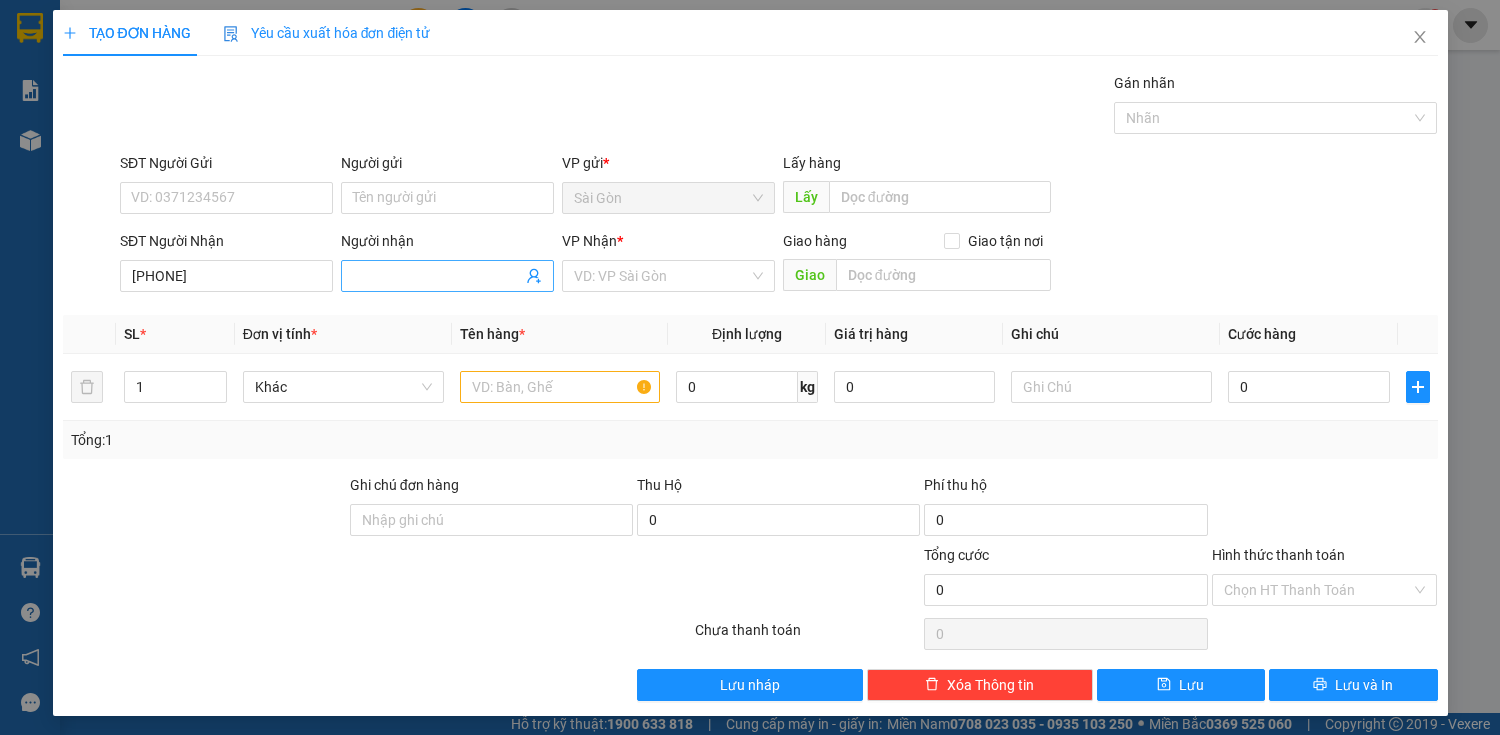 click on "Người nhận" at bounding box center (437, 276) 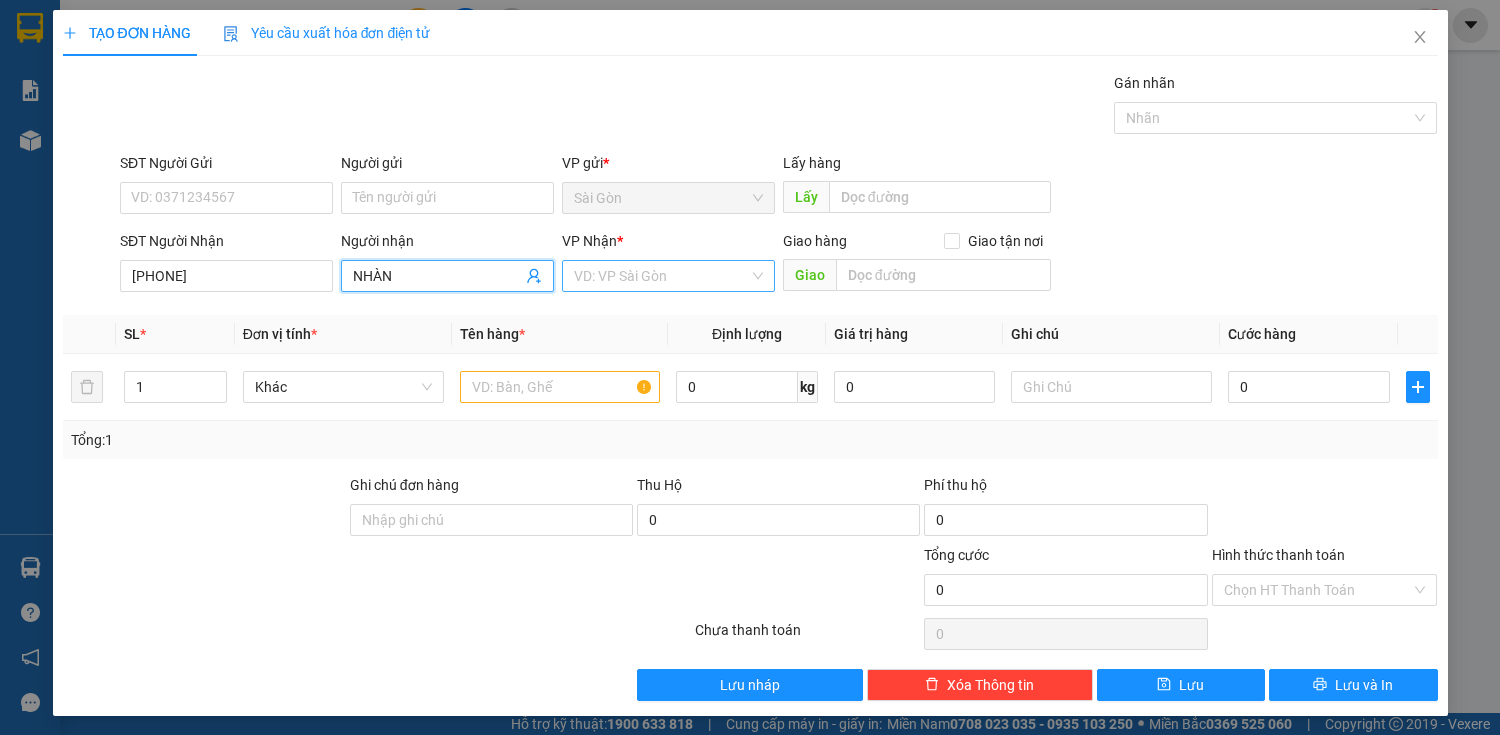 type on "NHÀN" 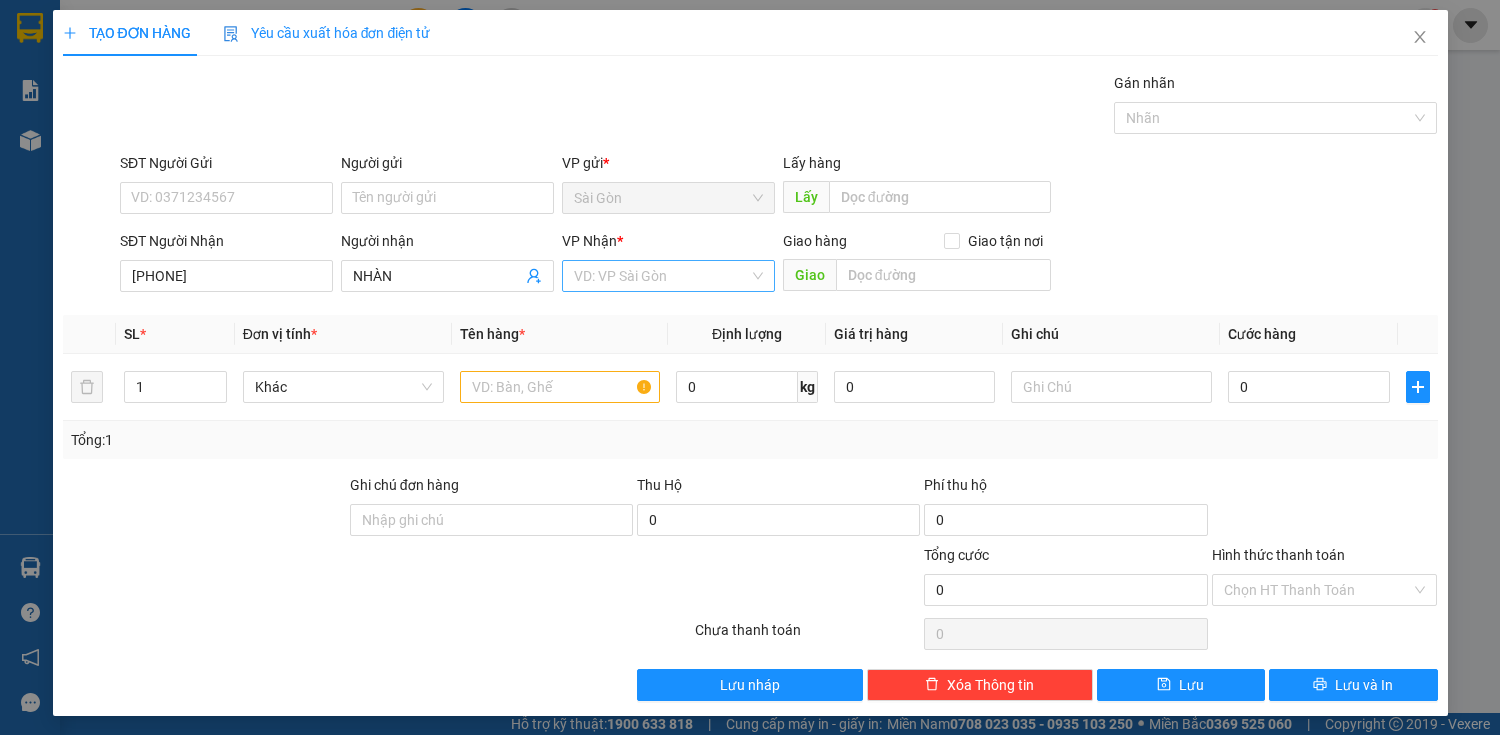 click at bounding box center [661, 276] 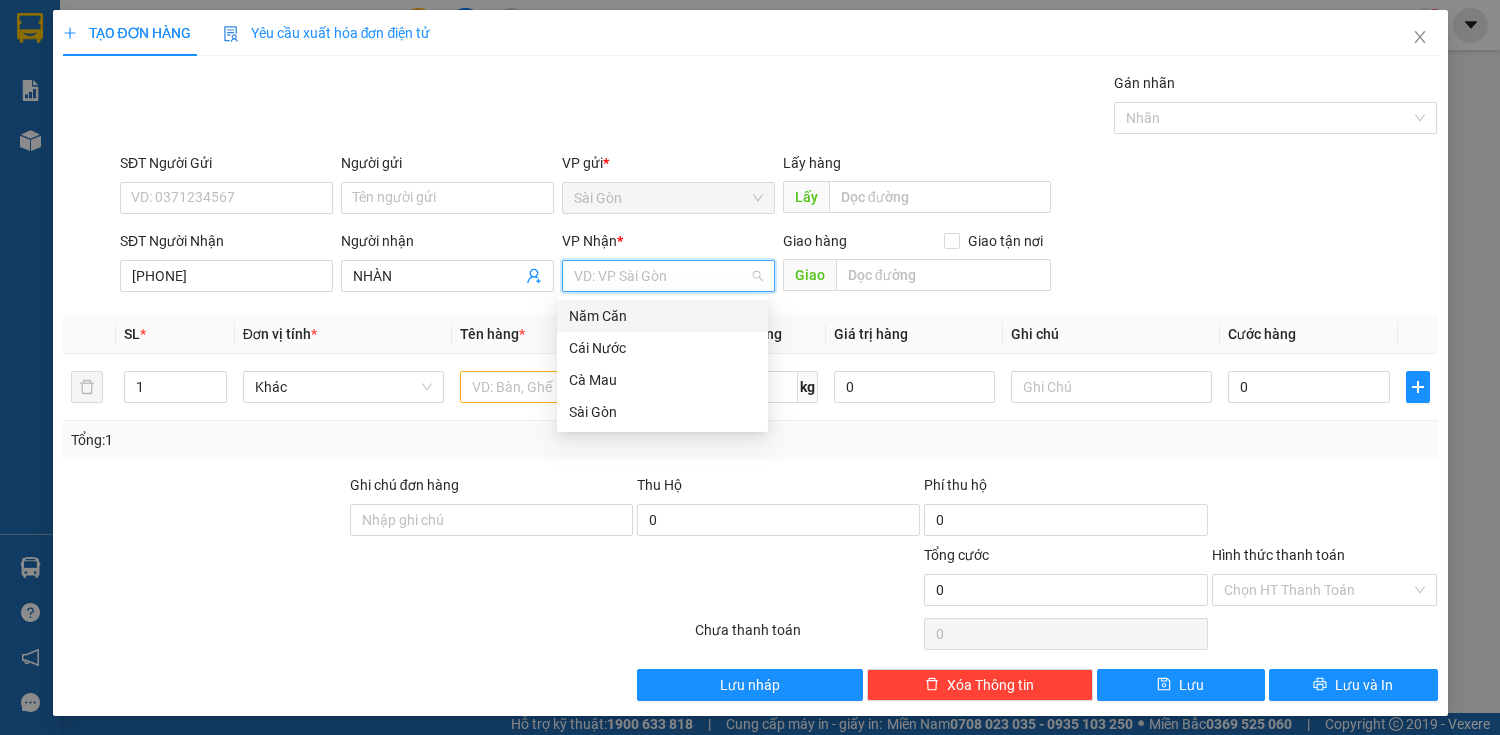 click on "Năm Căn" at bounding box center [662, 316] 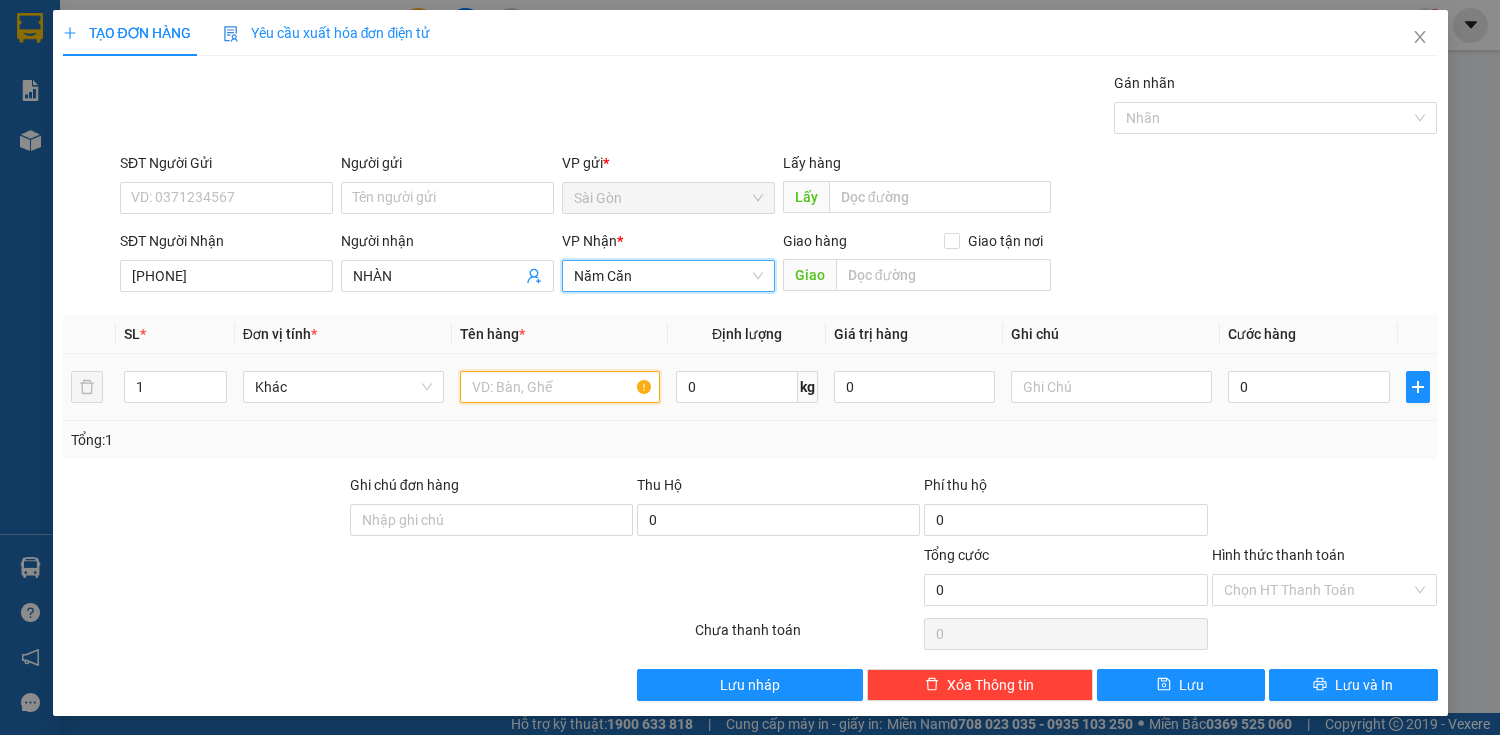 click at bounding box center [560, 387] 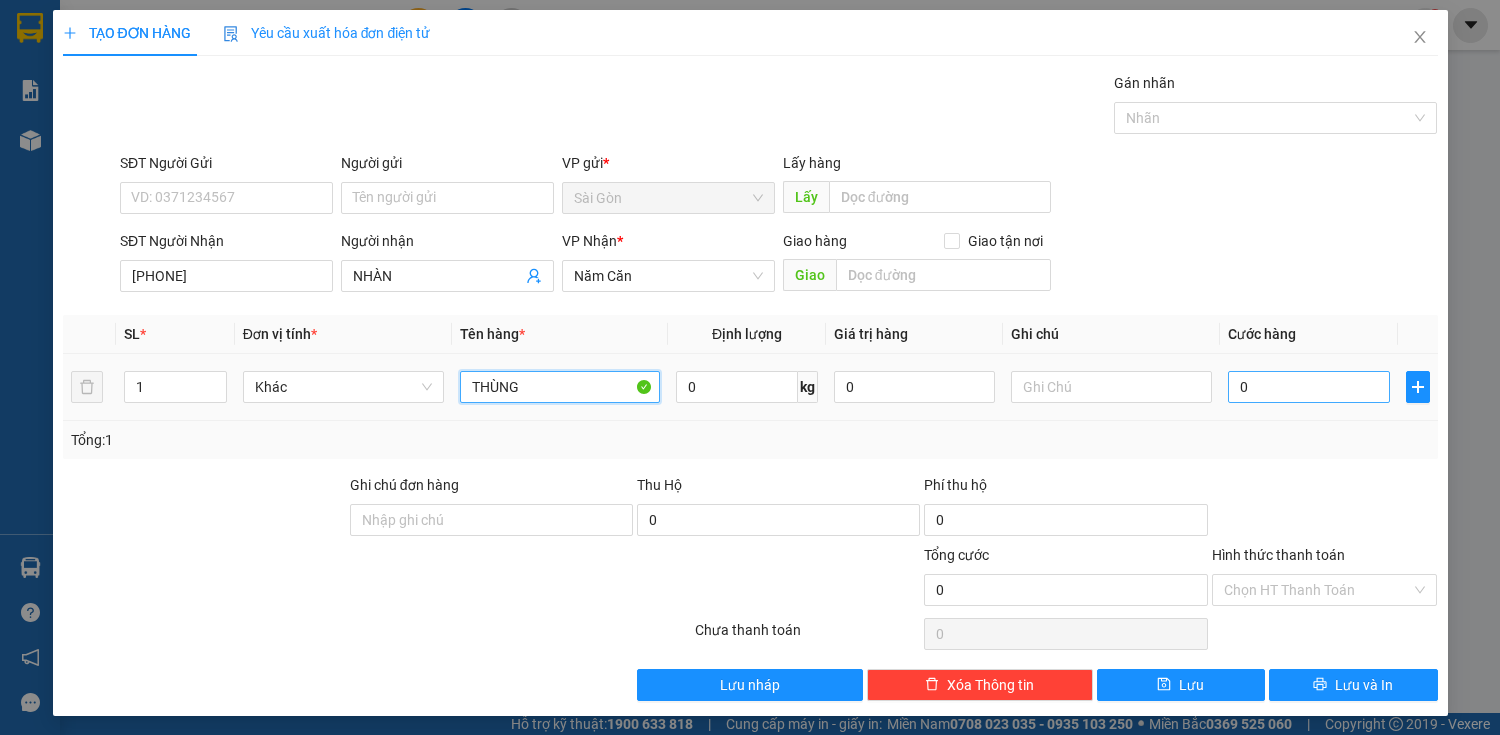type on "THÙNG" 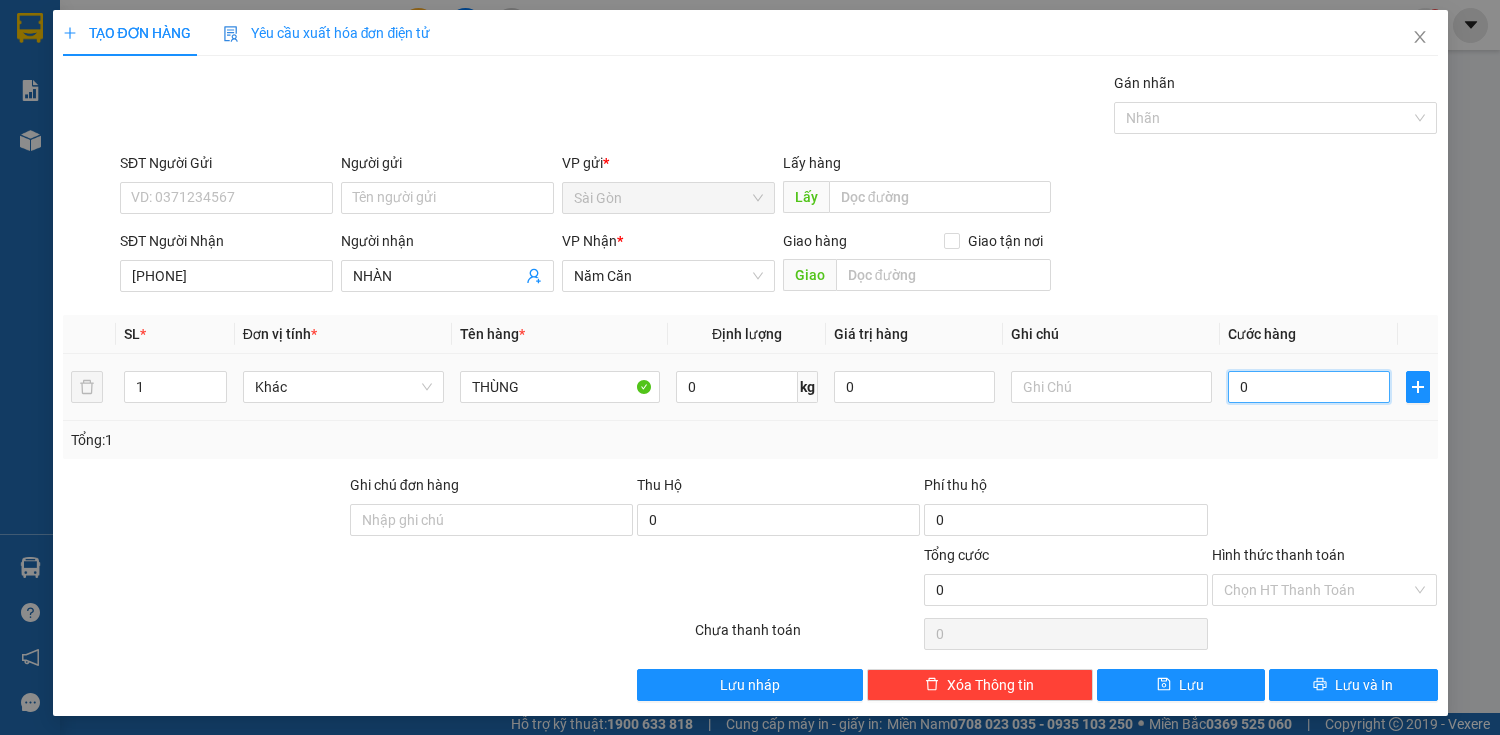 click on "0" at bounding box center [1308, 387] 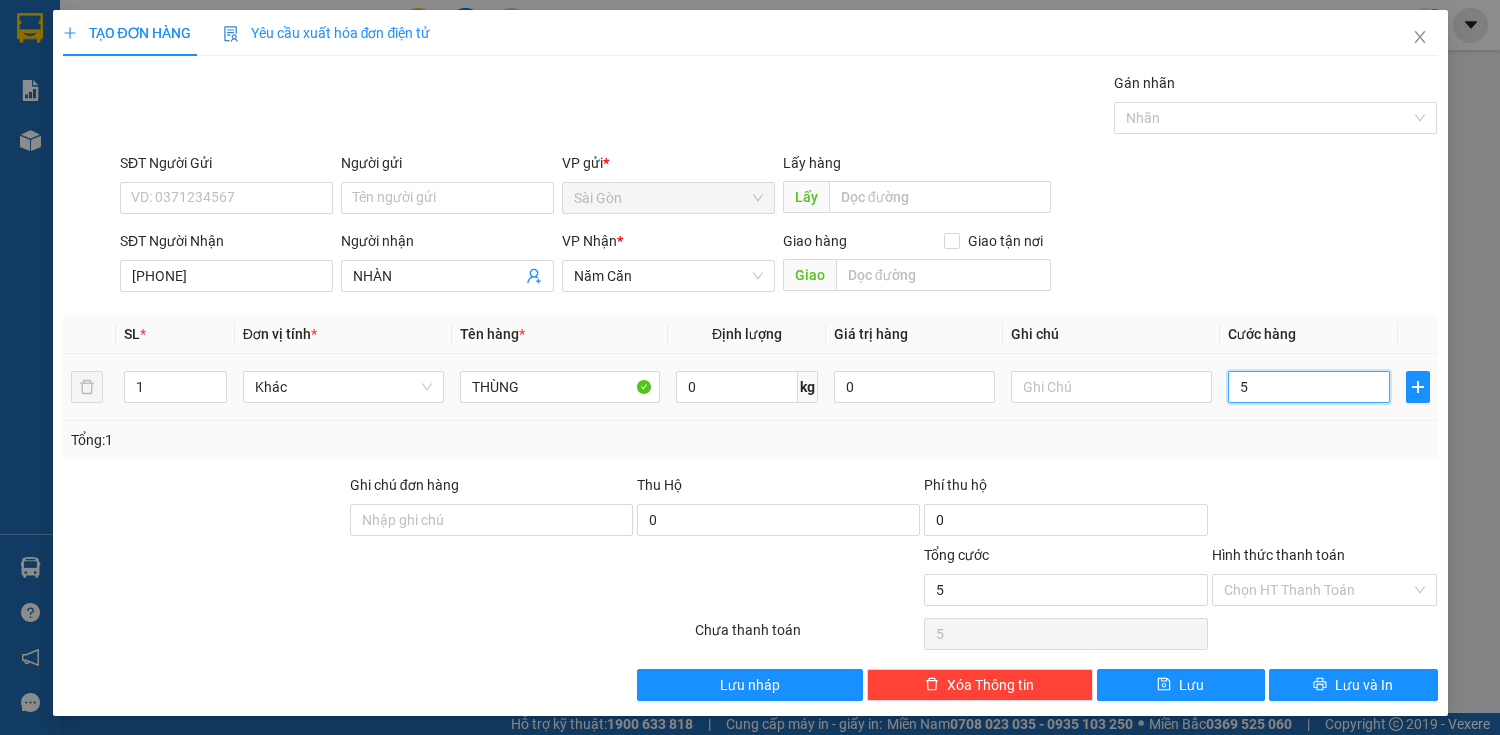 type on "50" 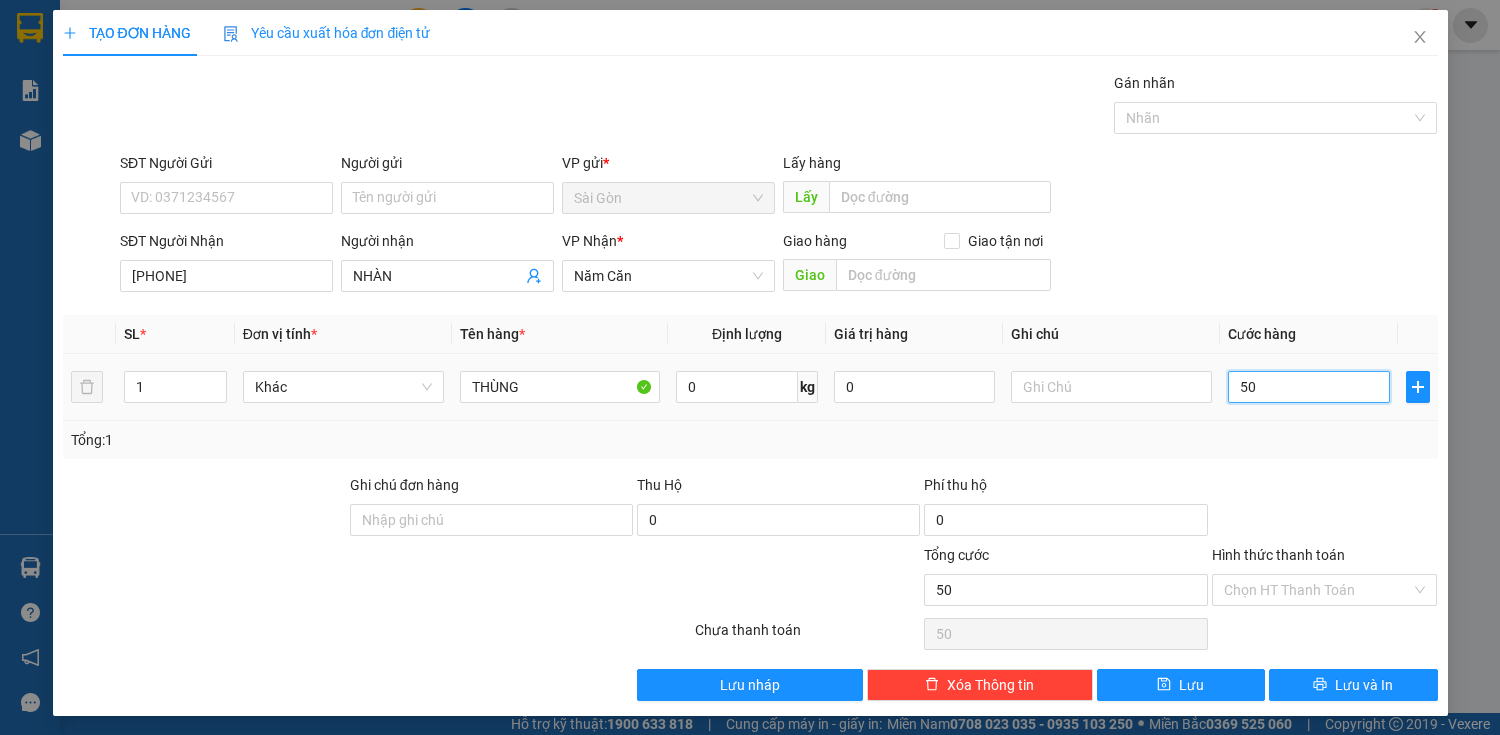 type on "500" 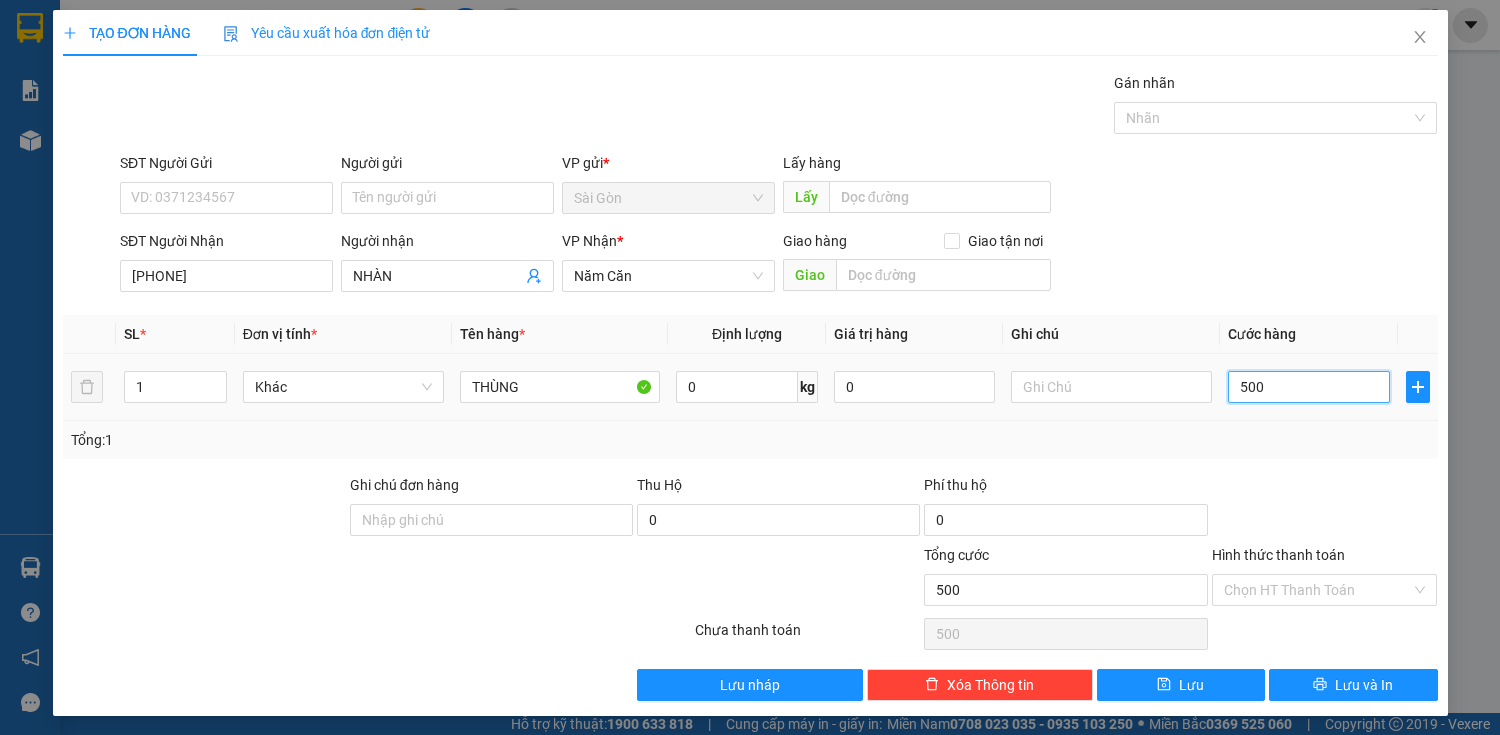 type on "5.000" 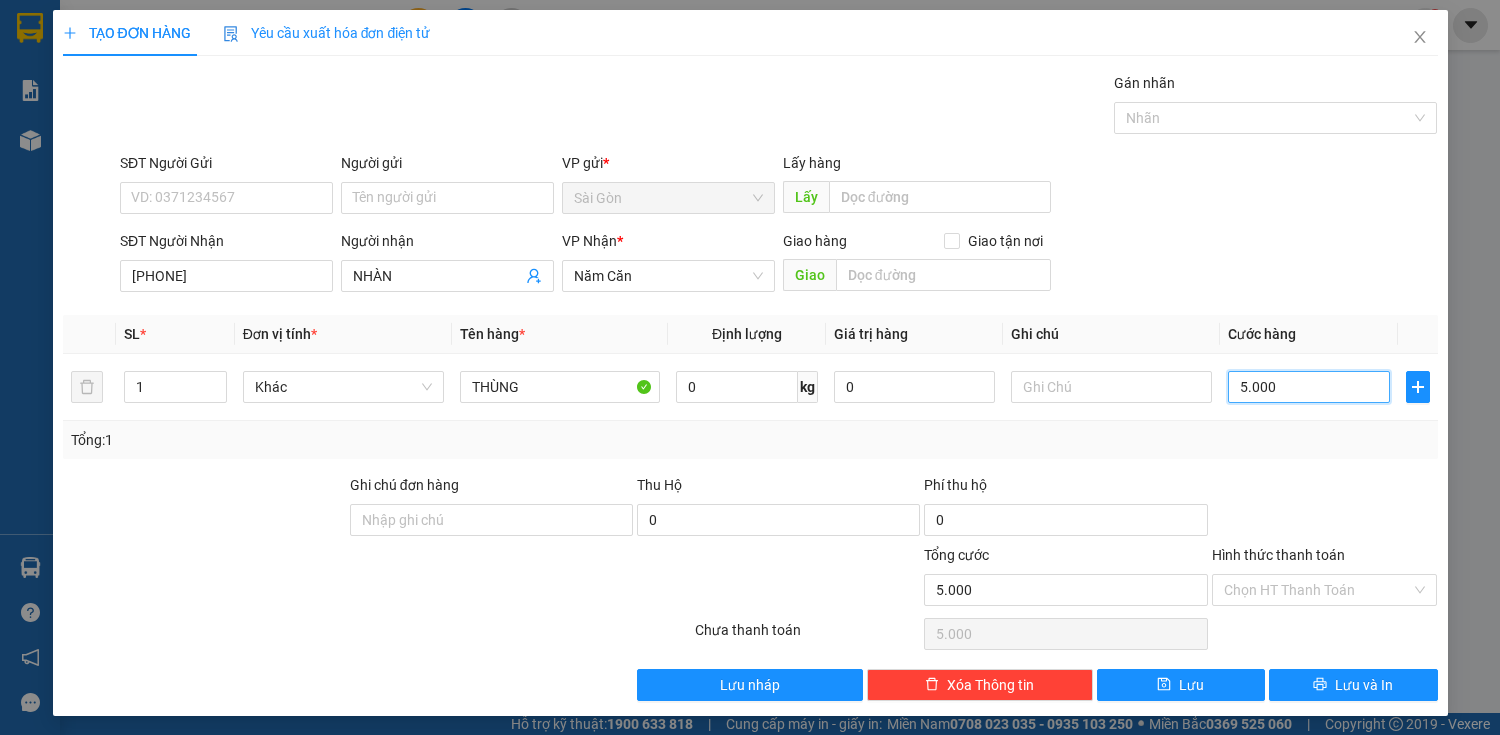 type on "50.000" 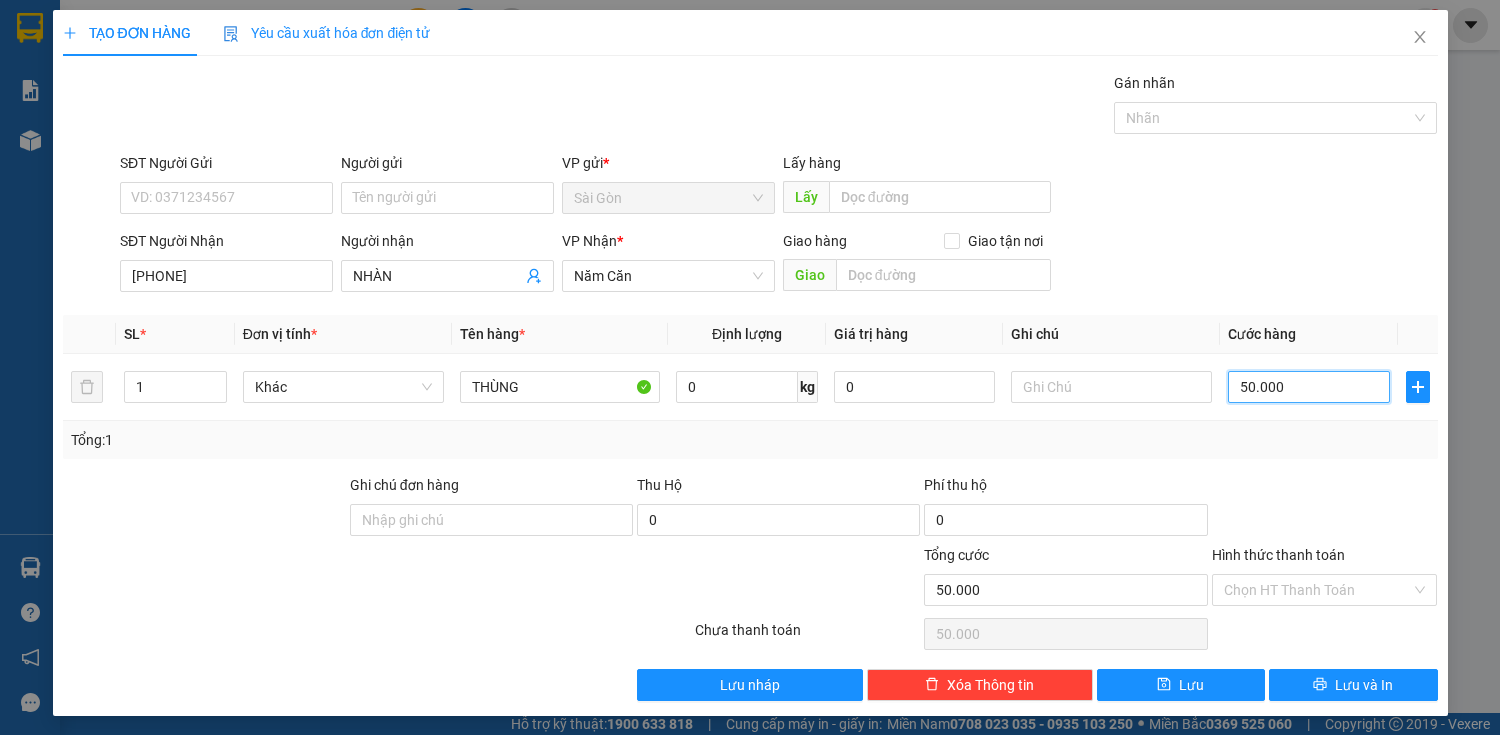 type on "50.000" 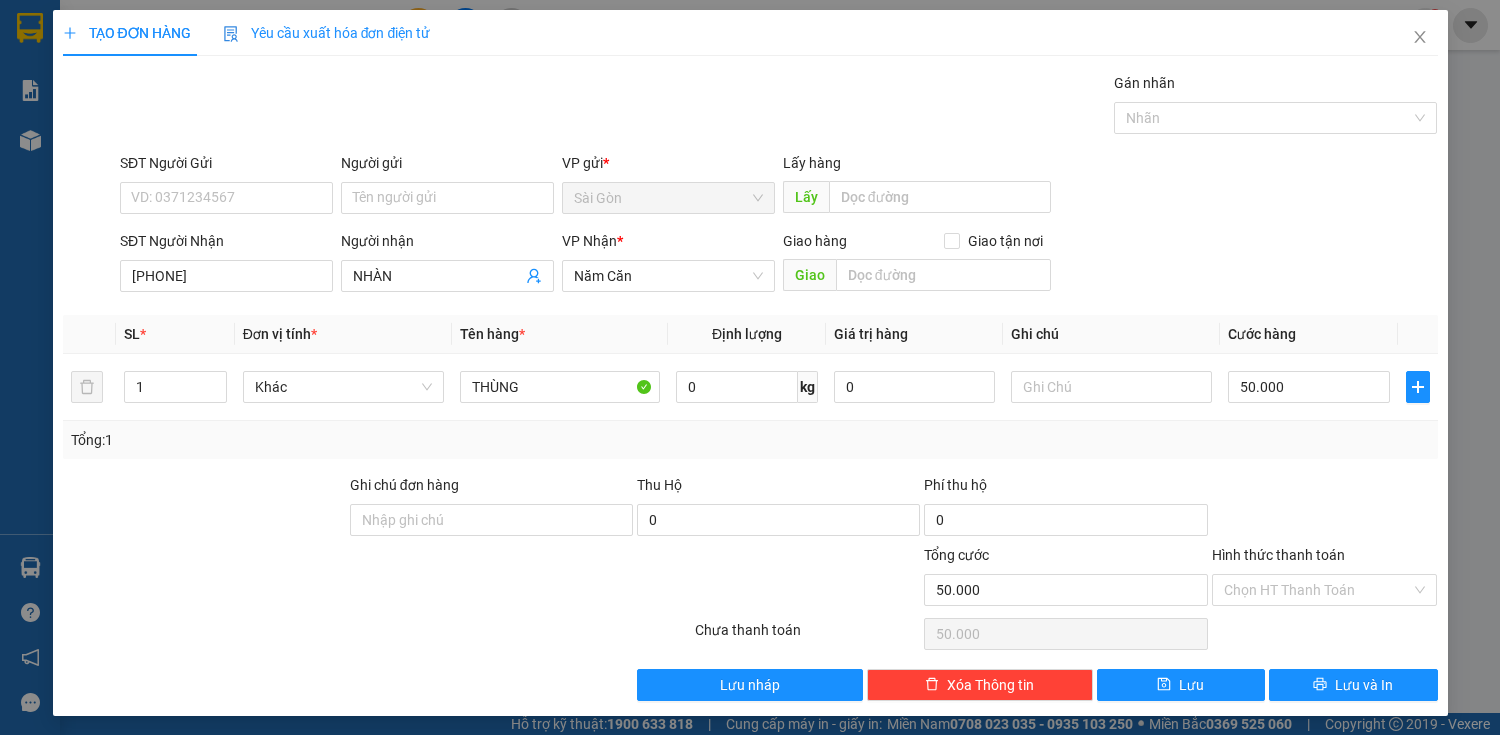 drag, startPoint x: 1426, startPoint y: 680, endPoint x: 1404, endPoint y: 666, distance: 26.076809 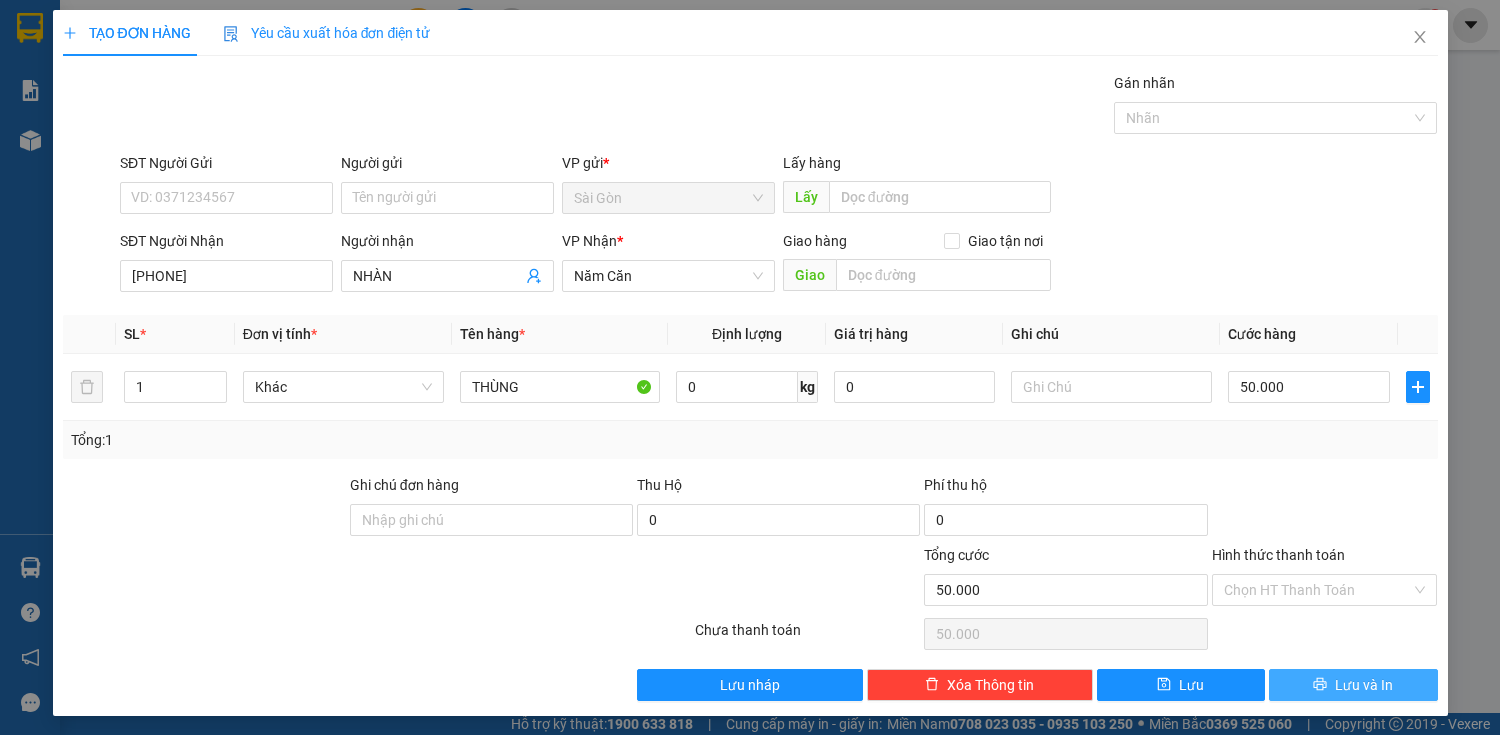 drag, startPoint x: 1362, startPoint y: 666, endPoint x: 1336, endPoint y: 672, distance: 26.683329 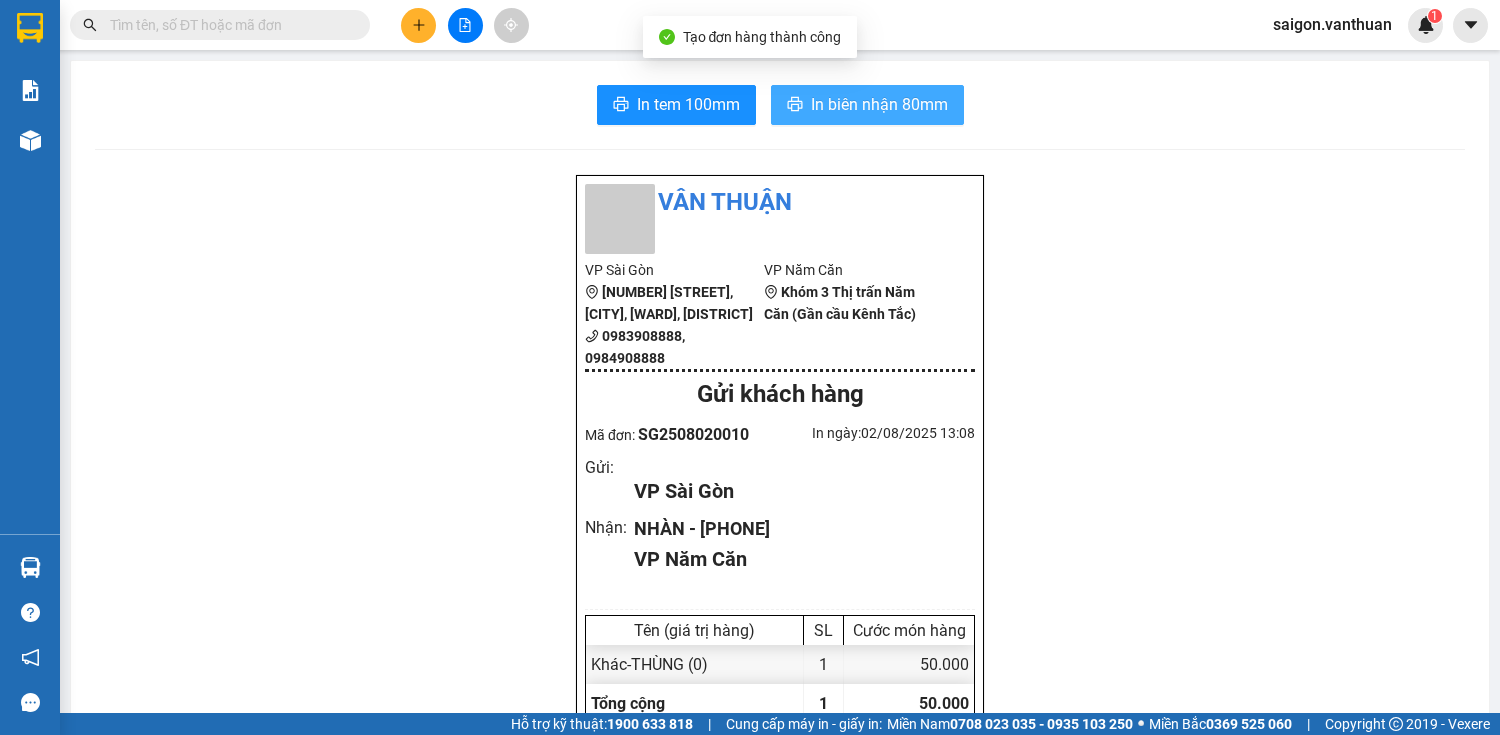 click on "In biên nhận 80mm" at bounding box center [879, 104] 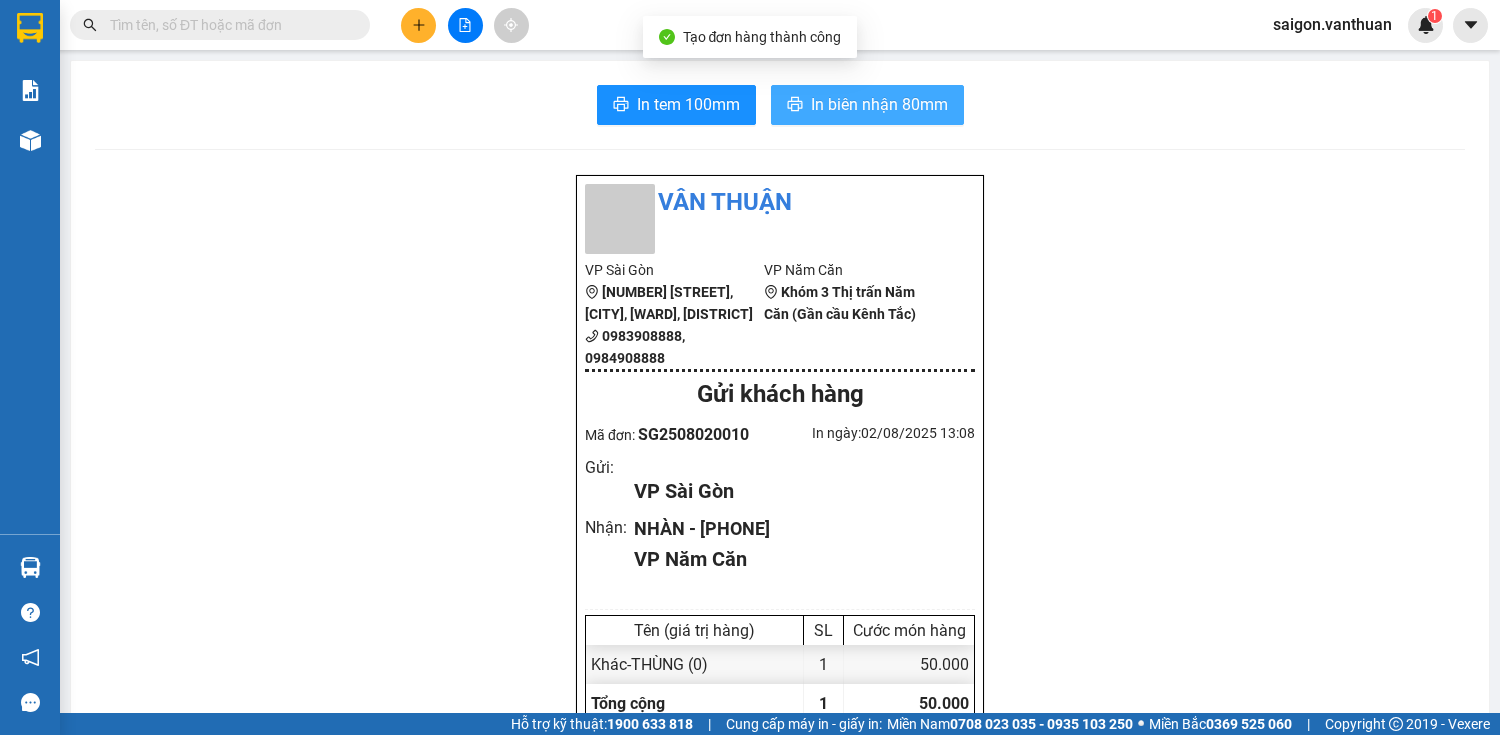 scroll, scrollTop: 0, scrollLeft: 0, axis: both 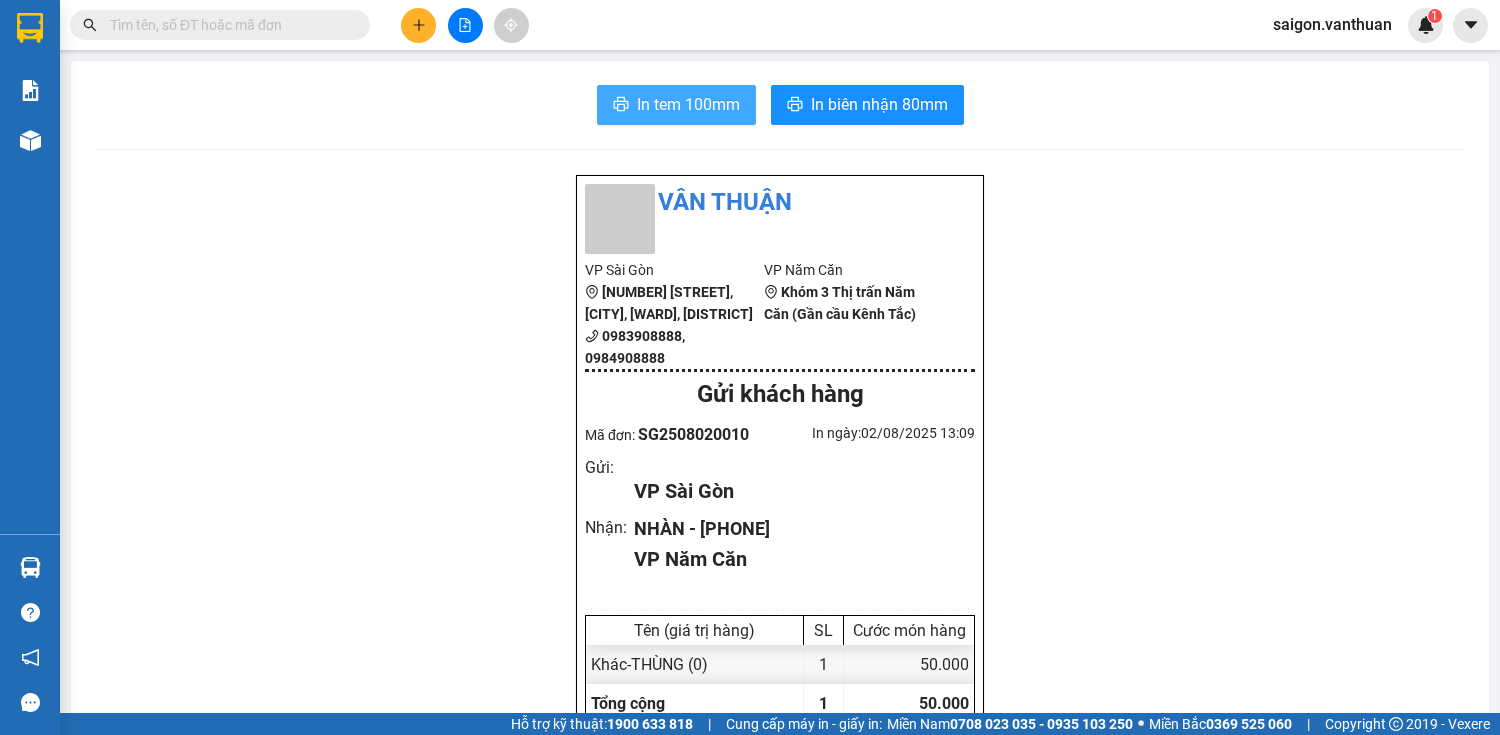 click on "In tem 100mm" at bounding box center [688, 104] 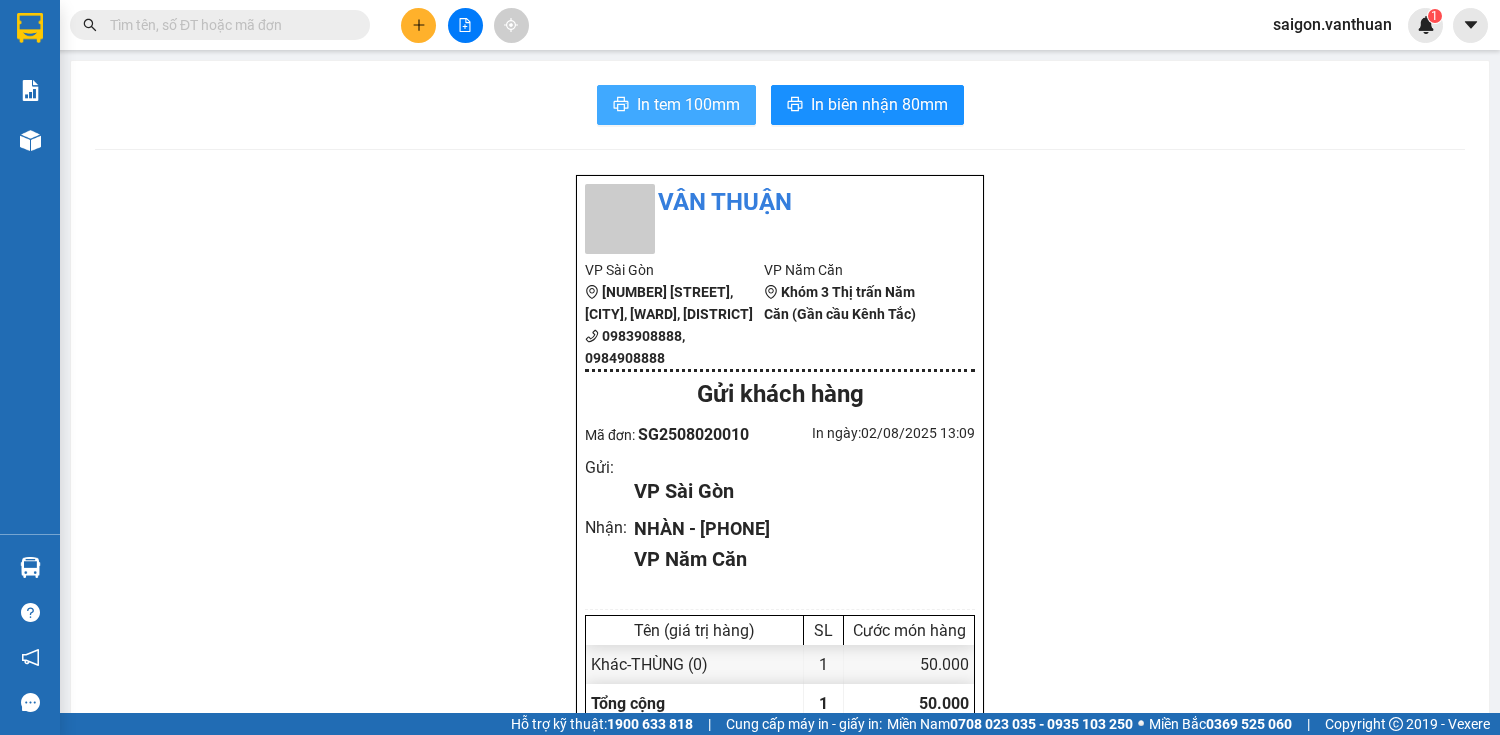 scroll, scrollTop: 0, scrollLeft: 0, axis: both 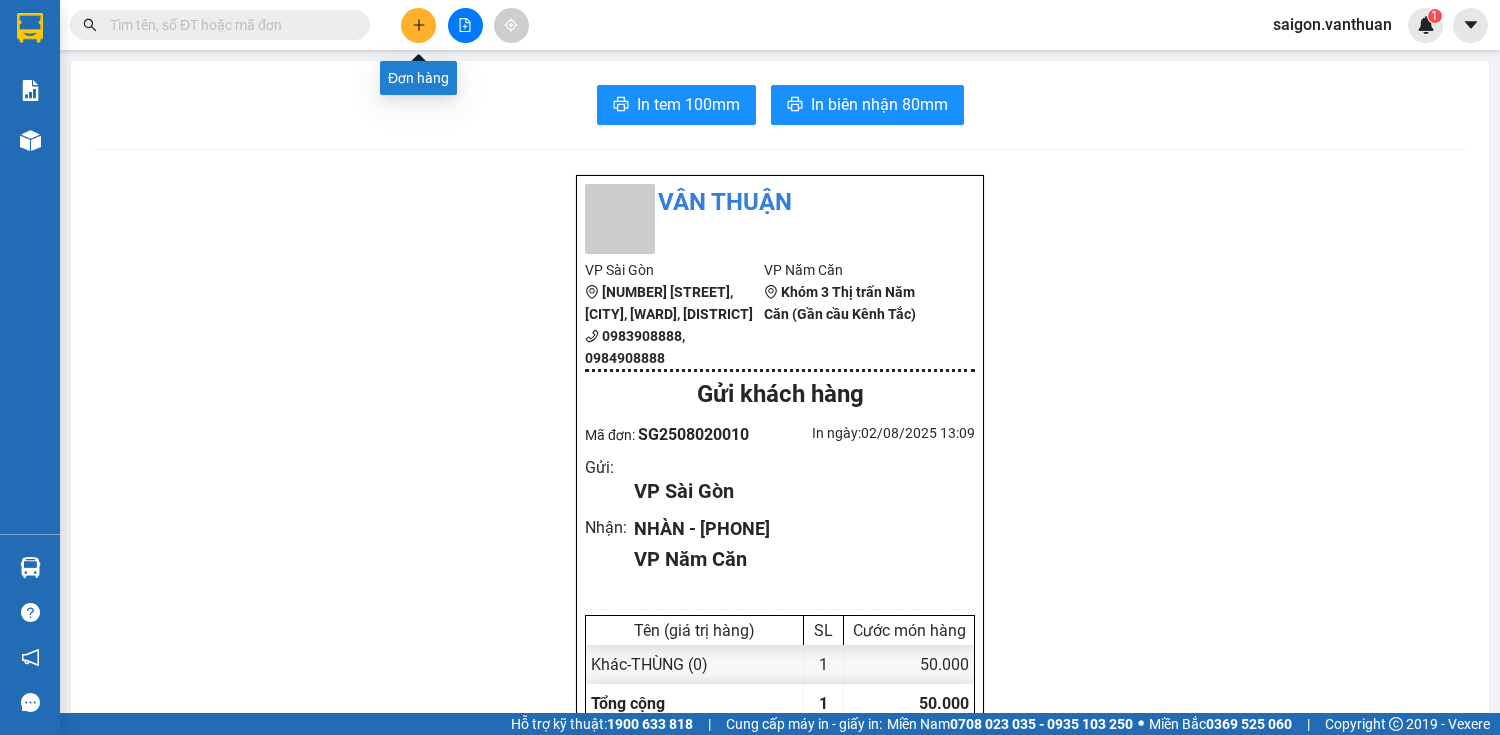 click at bounding box center (418, 25) 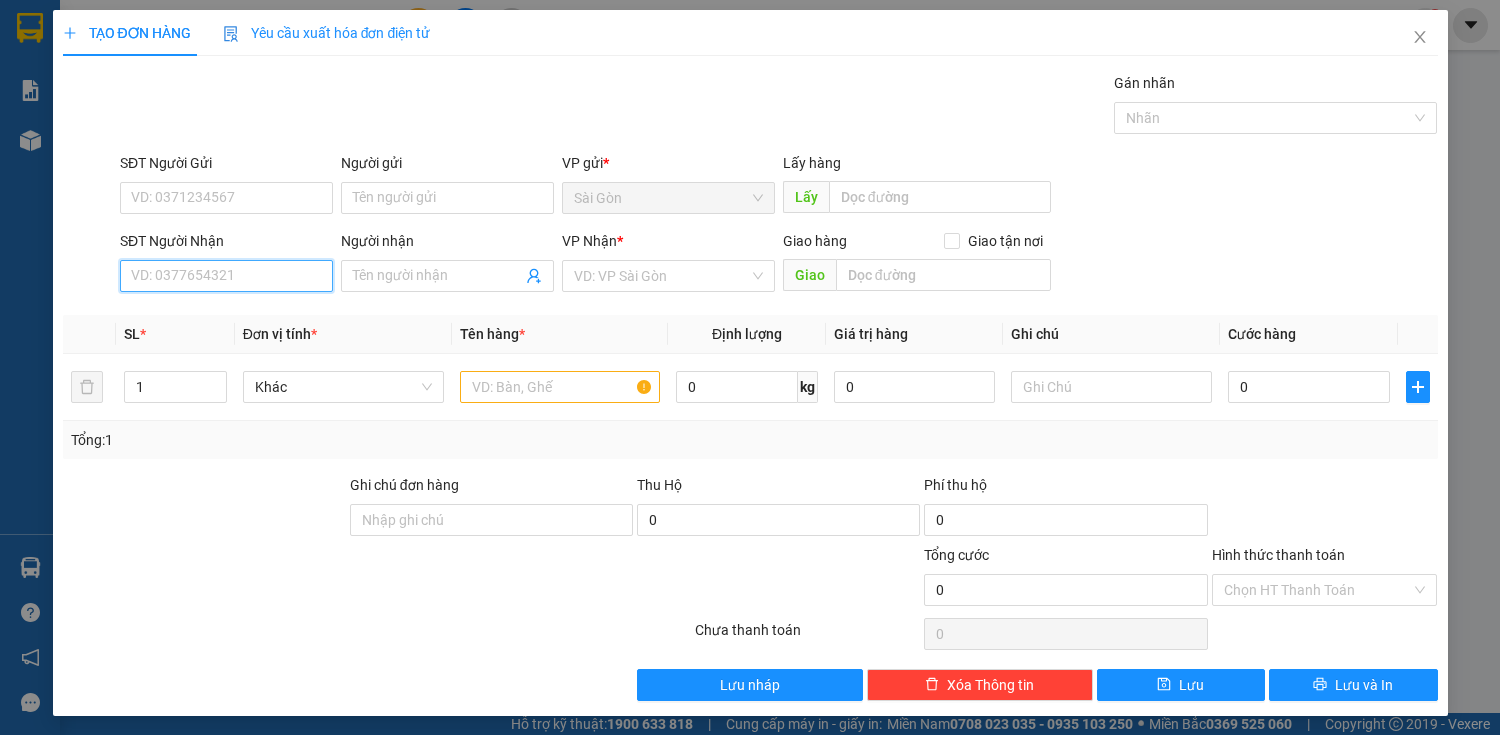 click on "SĐT Người Nhận" at bounding box center (226, 276) 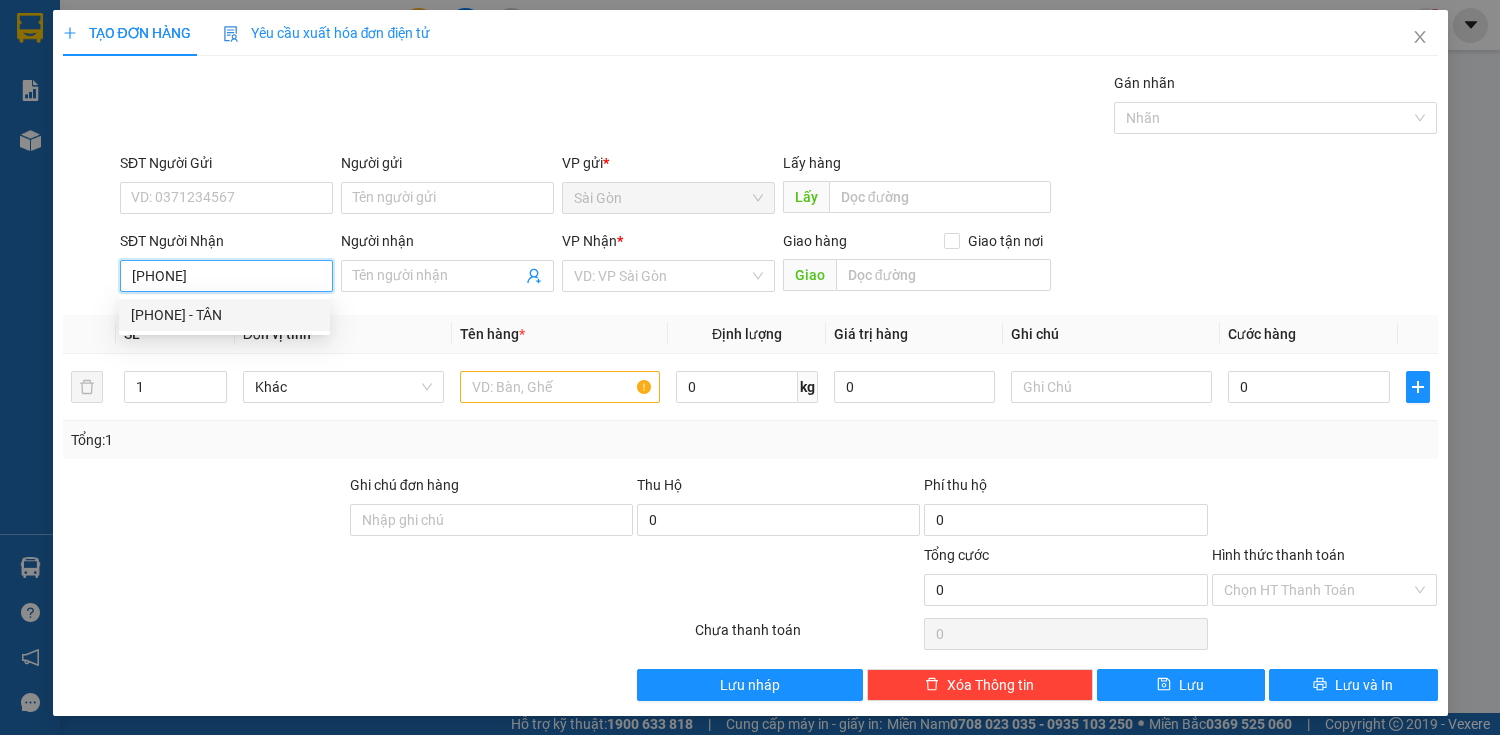 type on "[PHONE]" 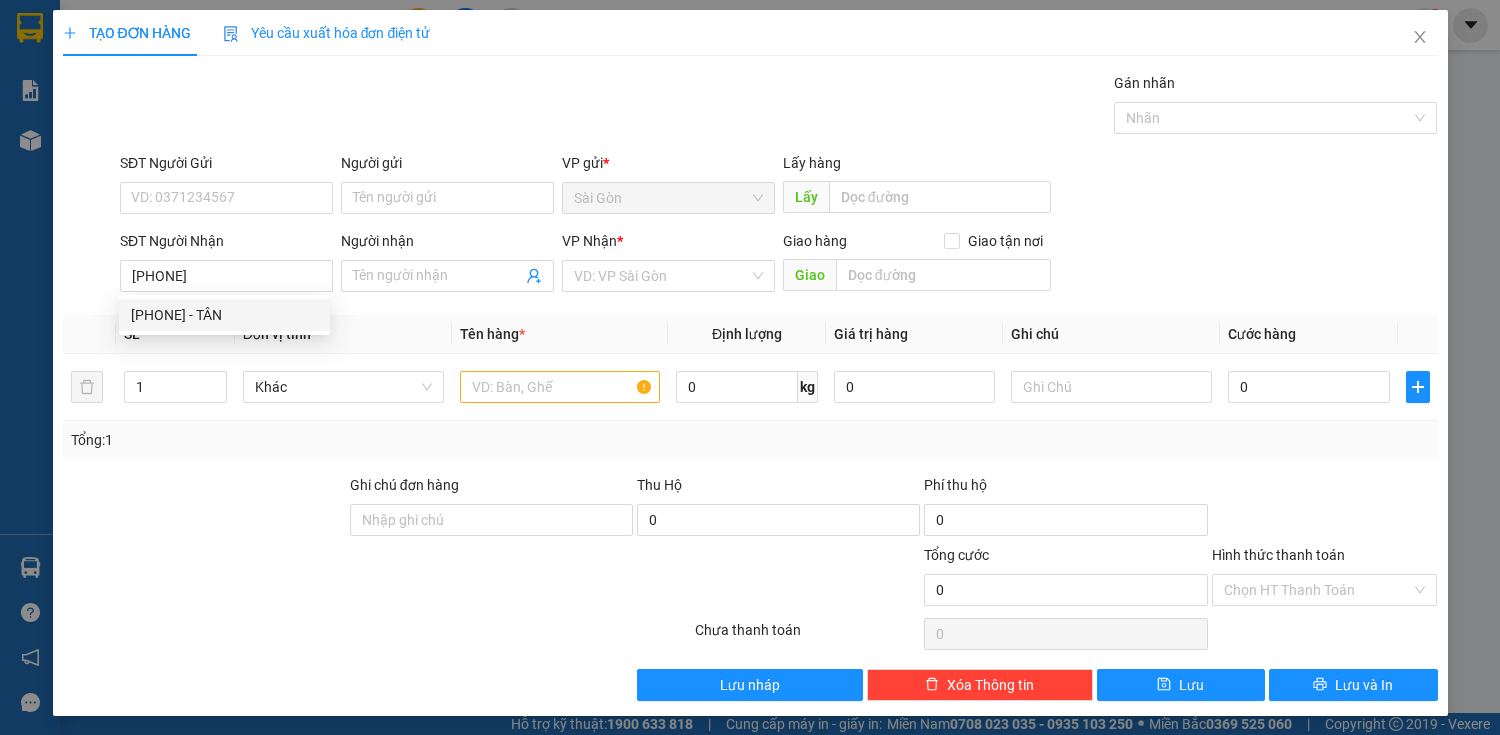 drag, startPoint x: 237, startPoint y: 345, endPoint x: 244, endPoint y: 312, distance: 33.734257 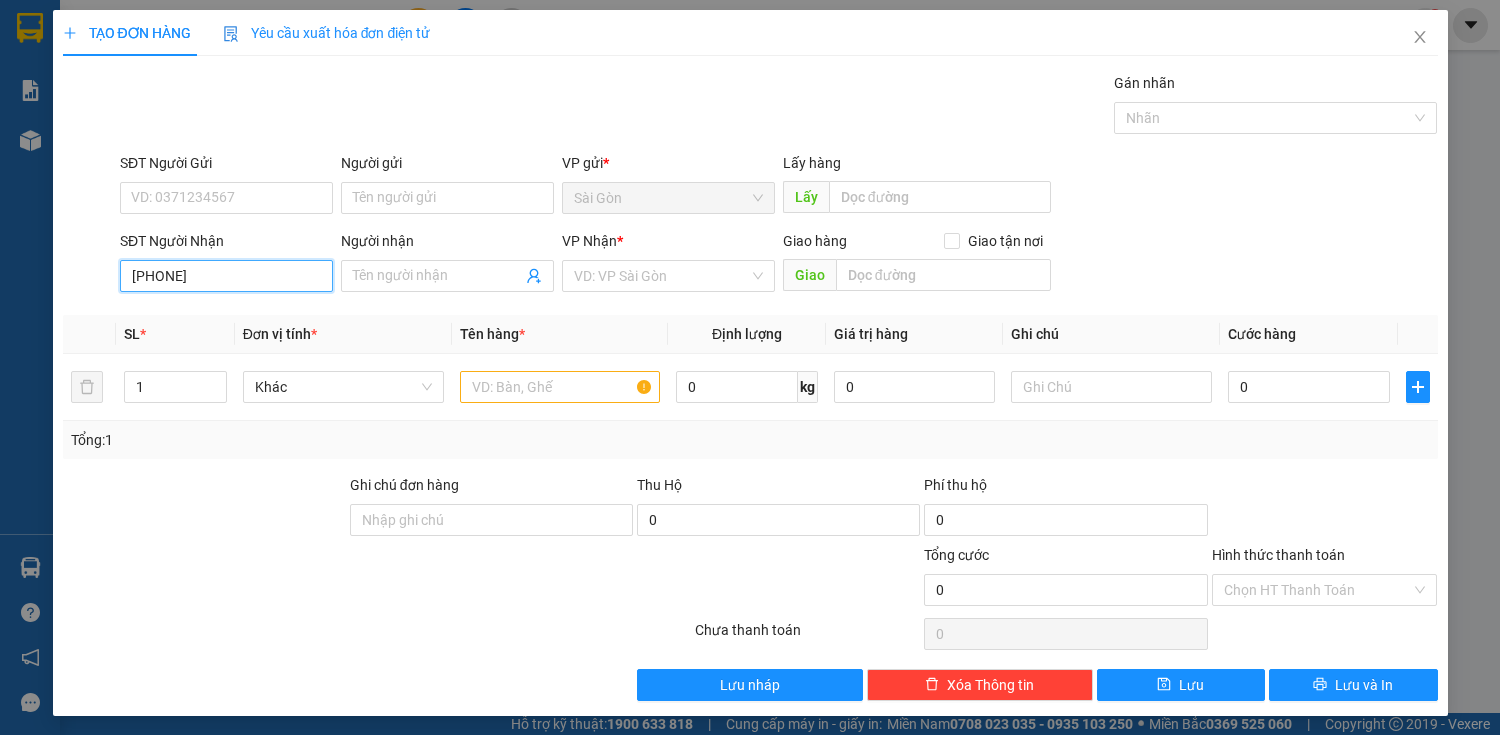 click on "[PHONE]" at bounding box center (226, 276) 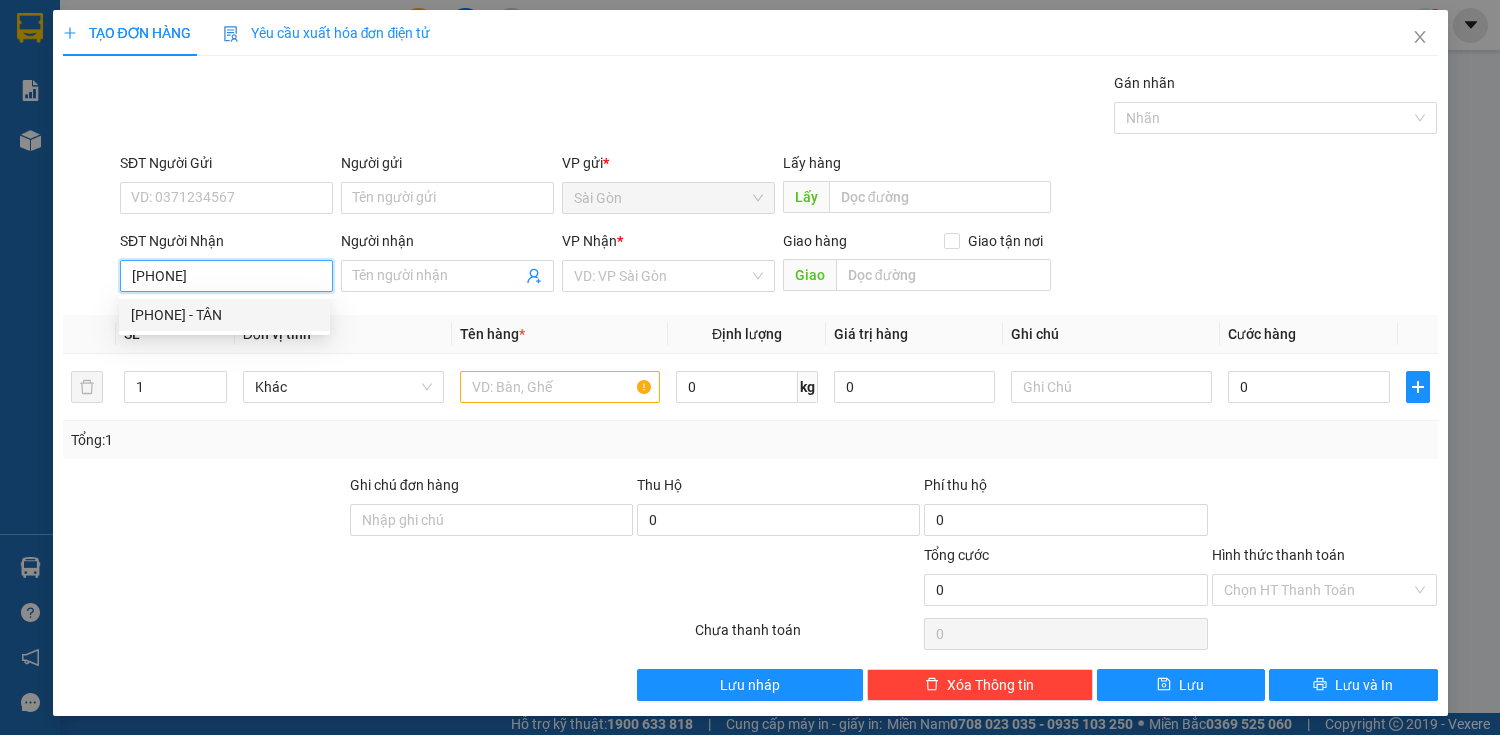 drag, startPoint x: 244, startPoint y: 308, endPoint x: 271, endPoint y: 300, distance: 28.160255 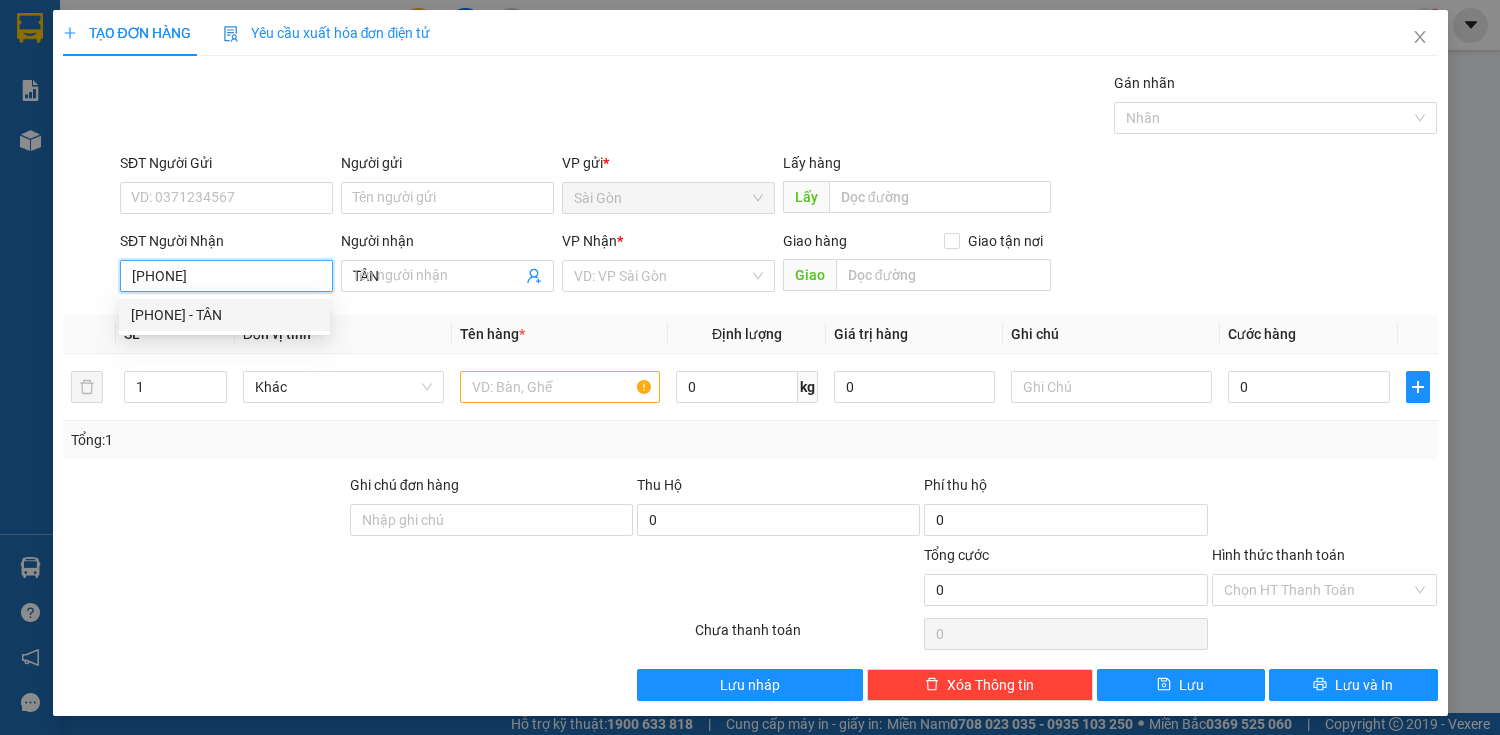 type on "30.000" 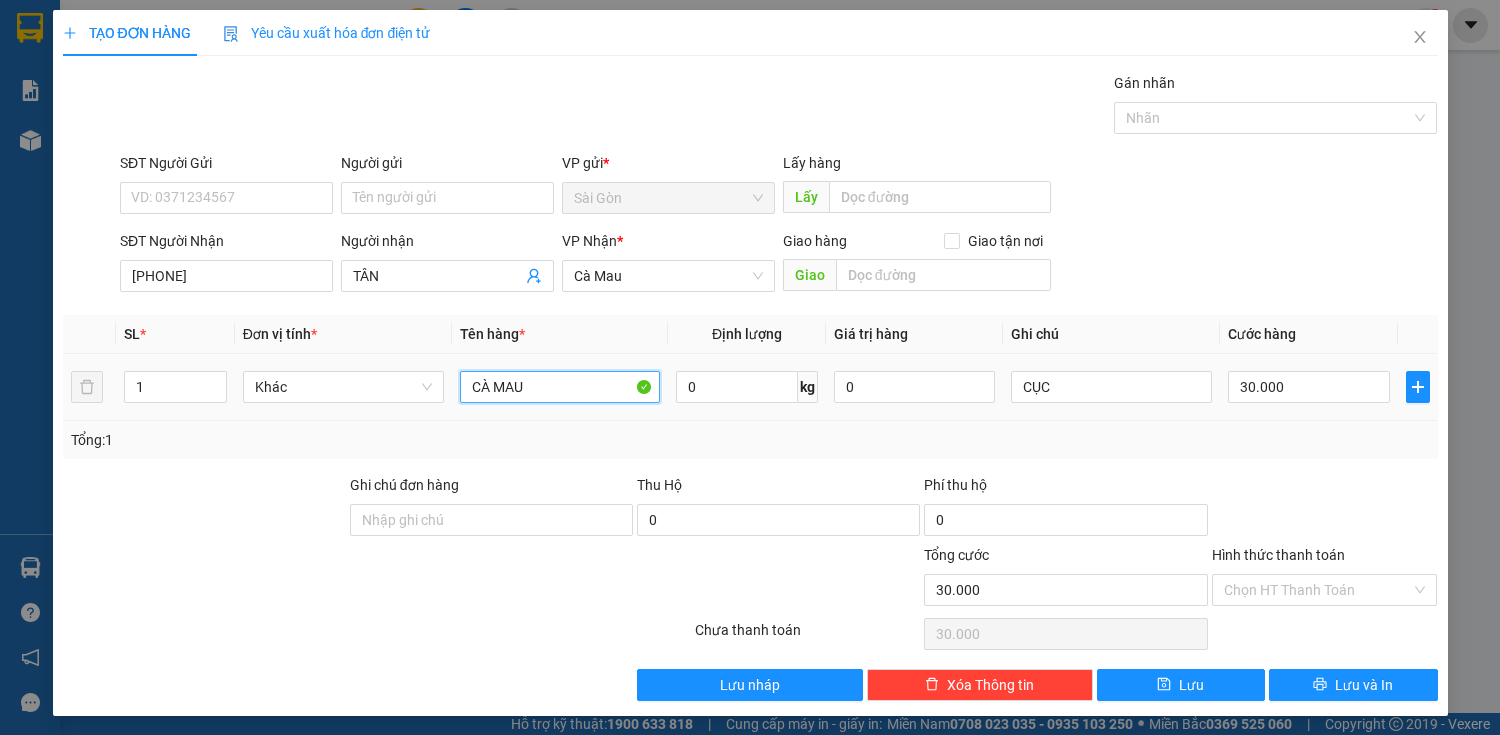 click on "CÀ MAU" at bounding box center [560, 387] 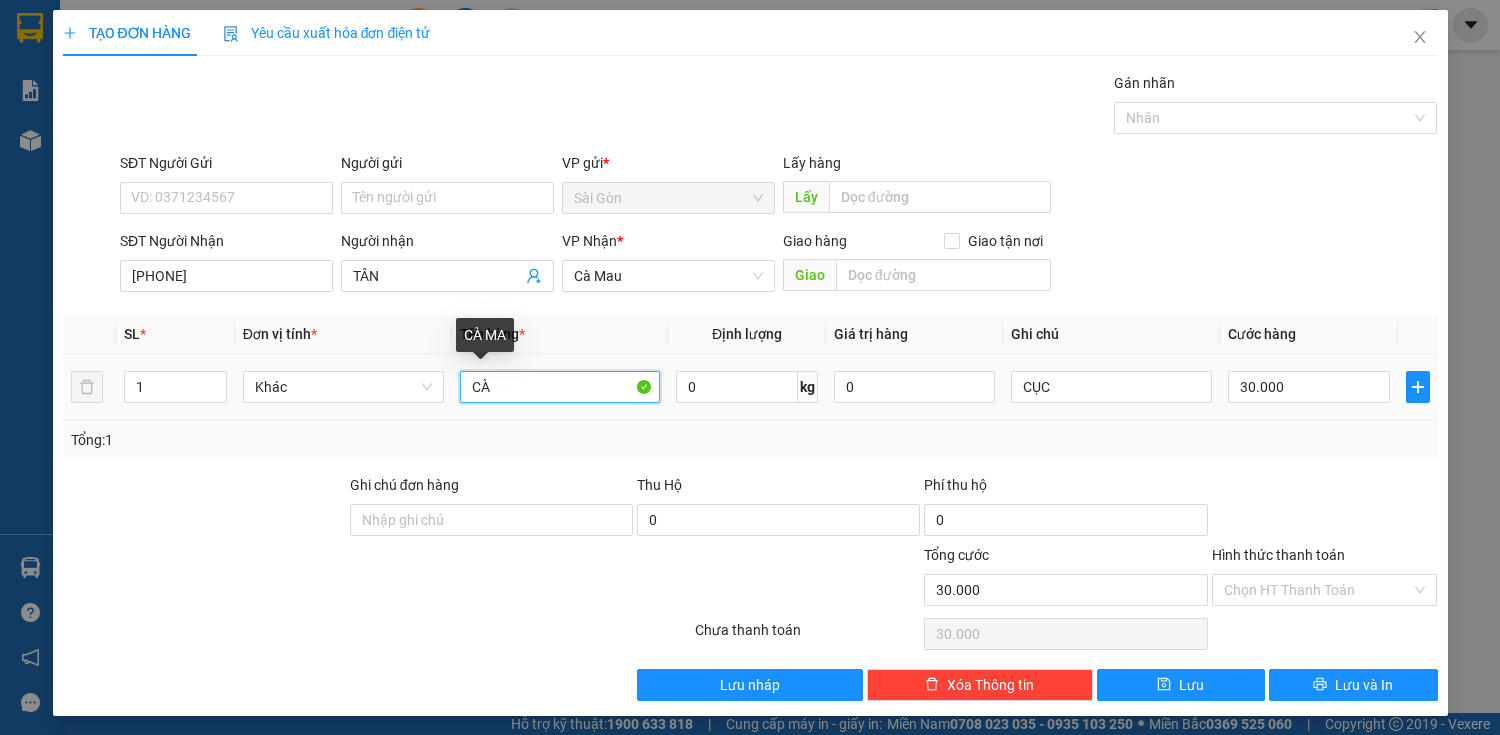 type on "C" 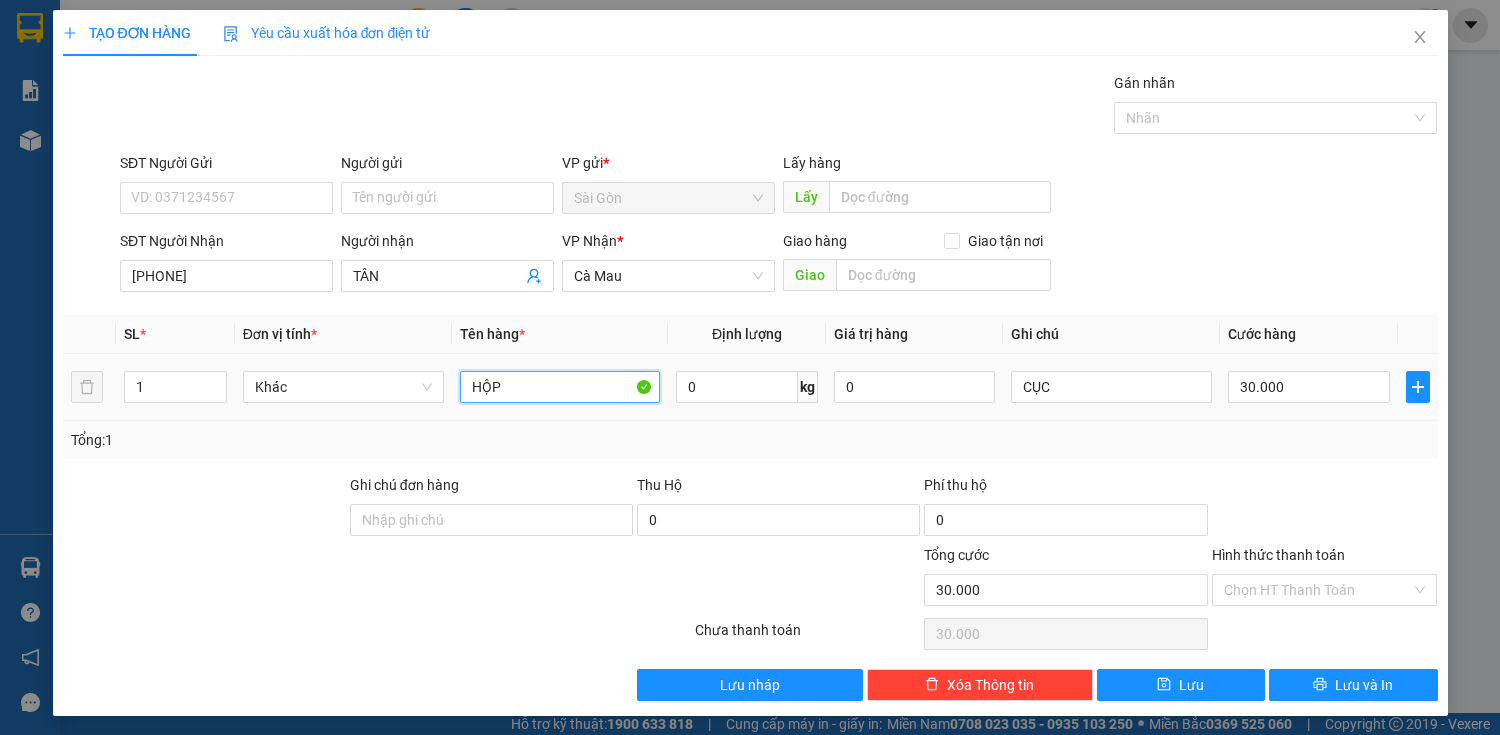 type on "HỘP" 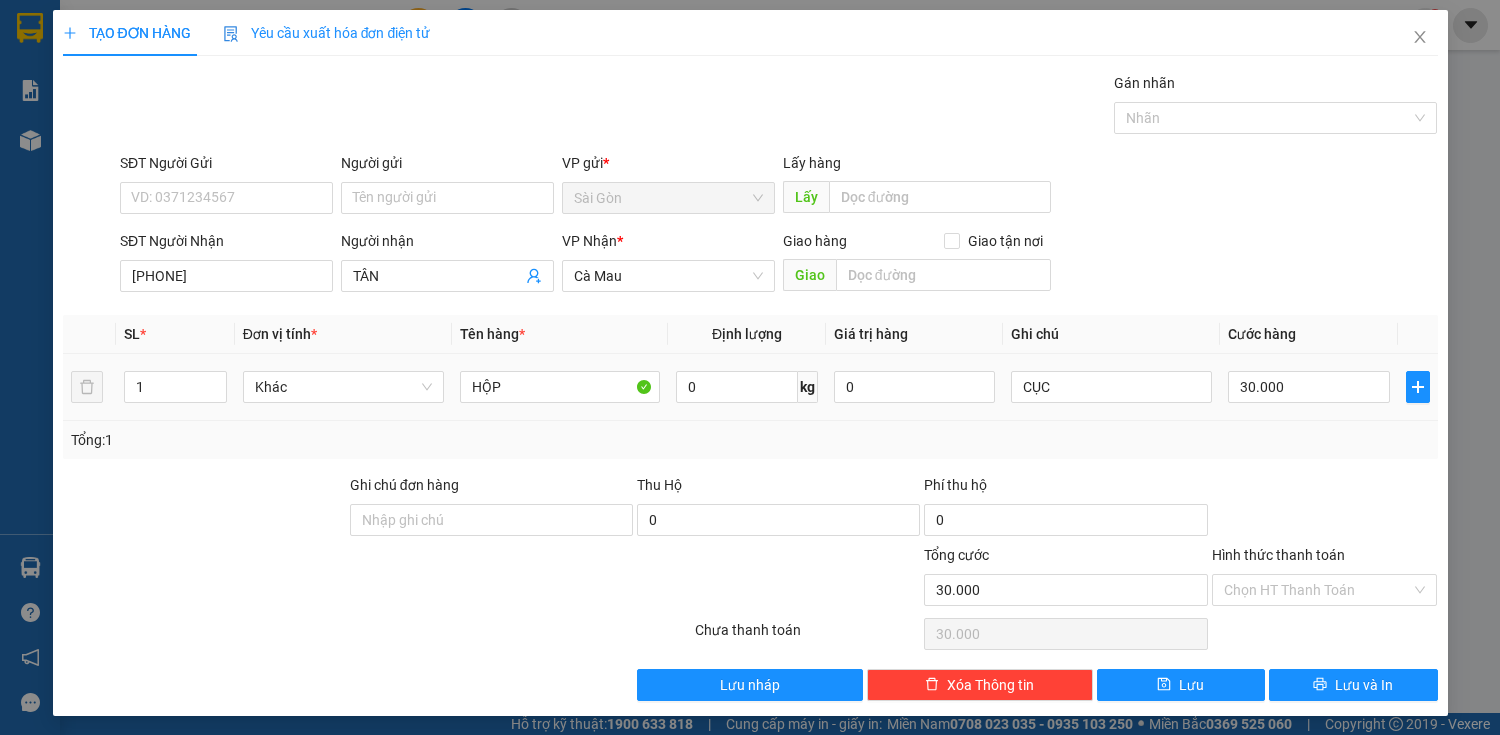 click on "Ghi chú" at bounding box center (1111, 334) 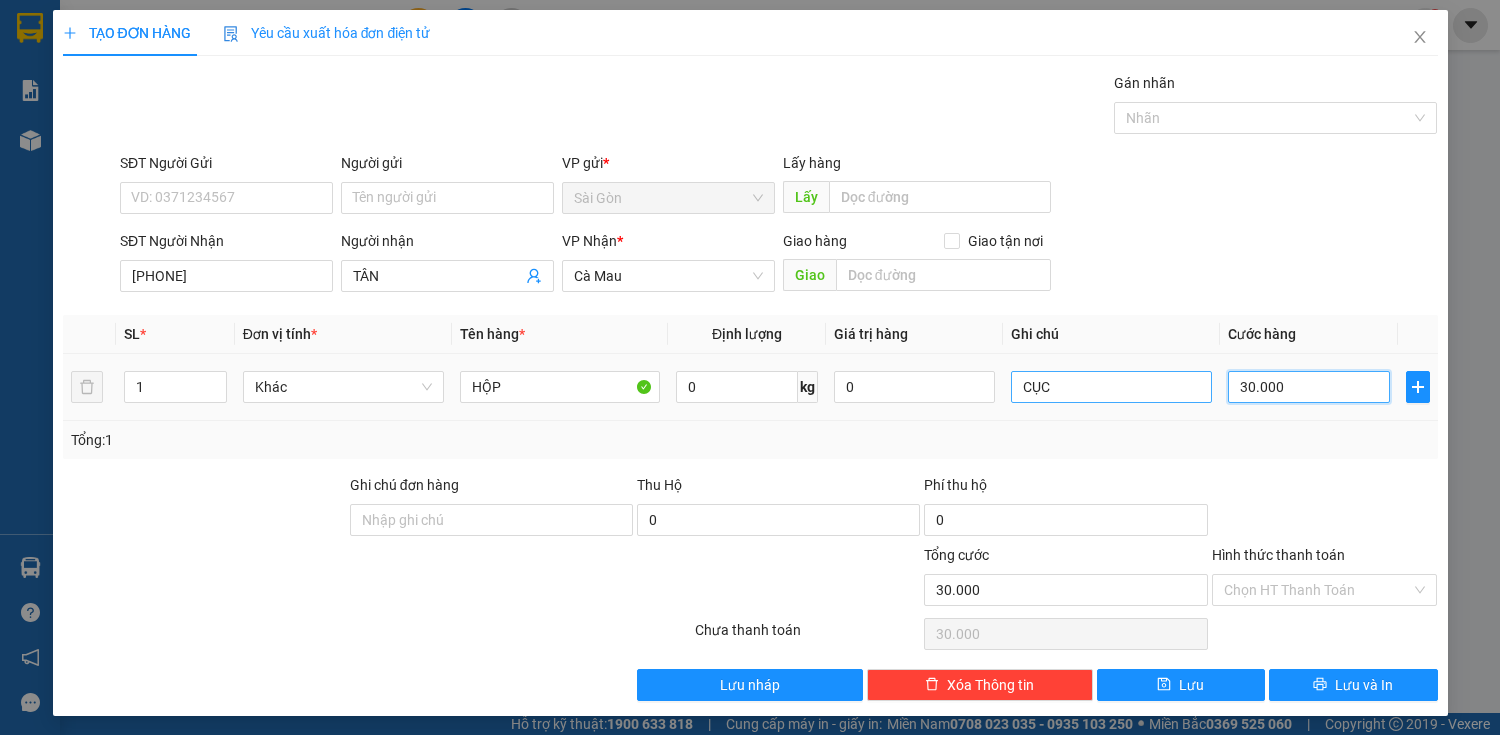 type on "0" 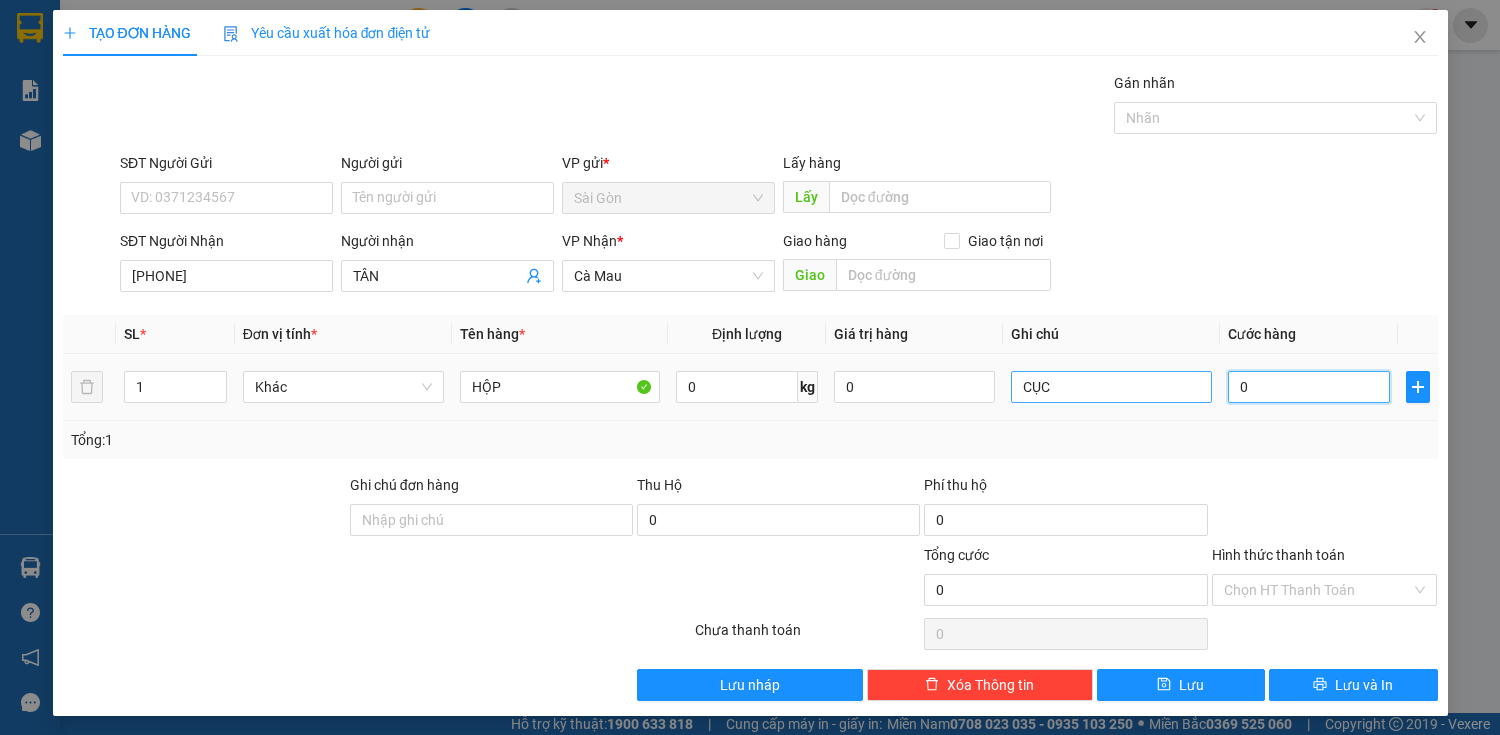type on "0" 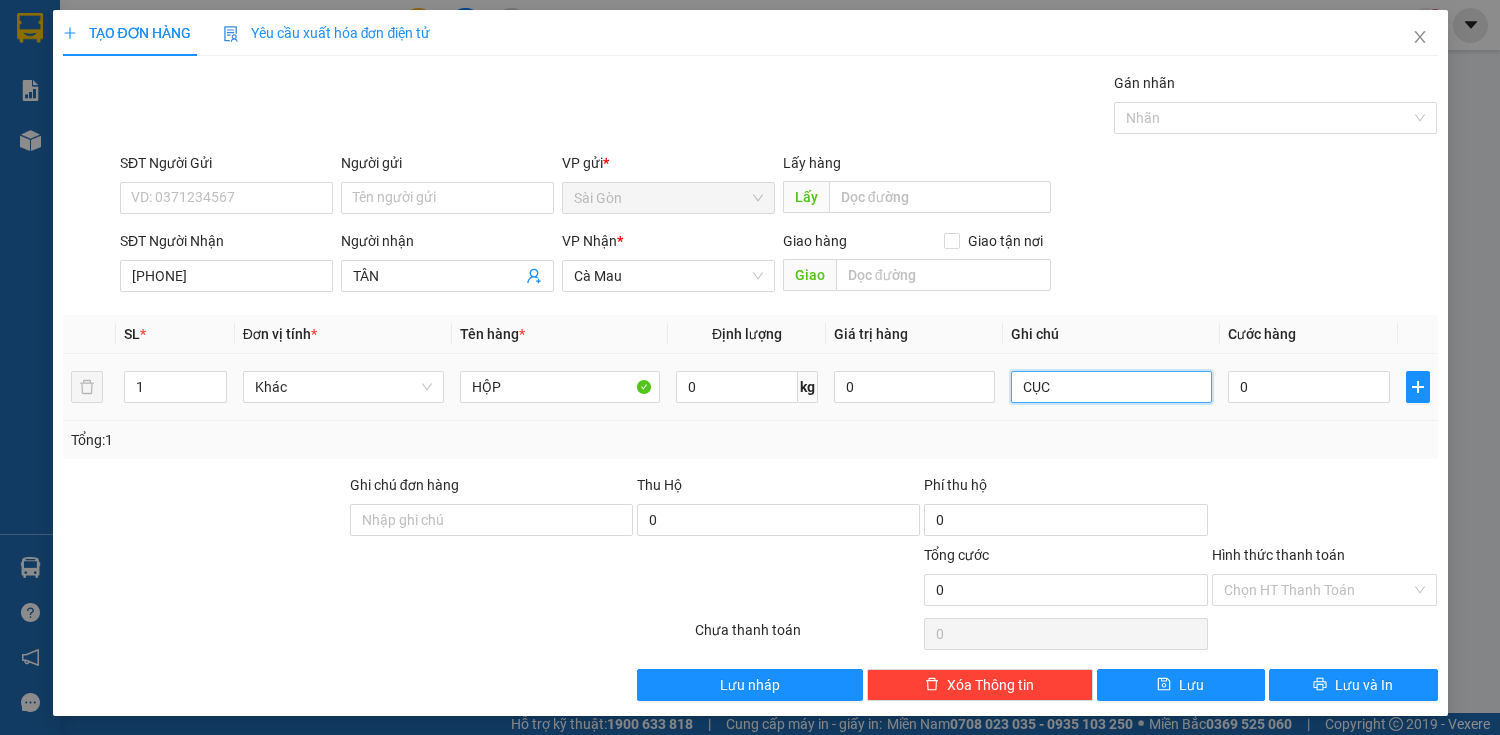 click on "CỤC" at bounding box center (1111, 387) 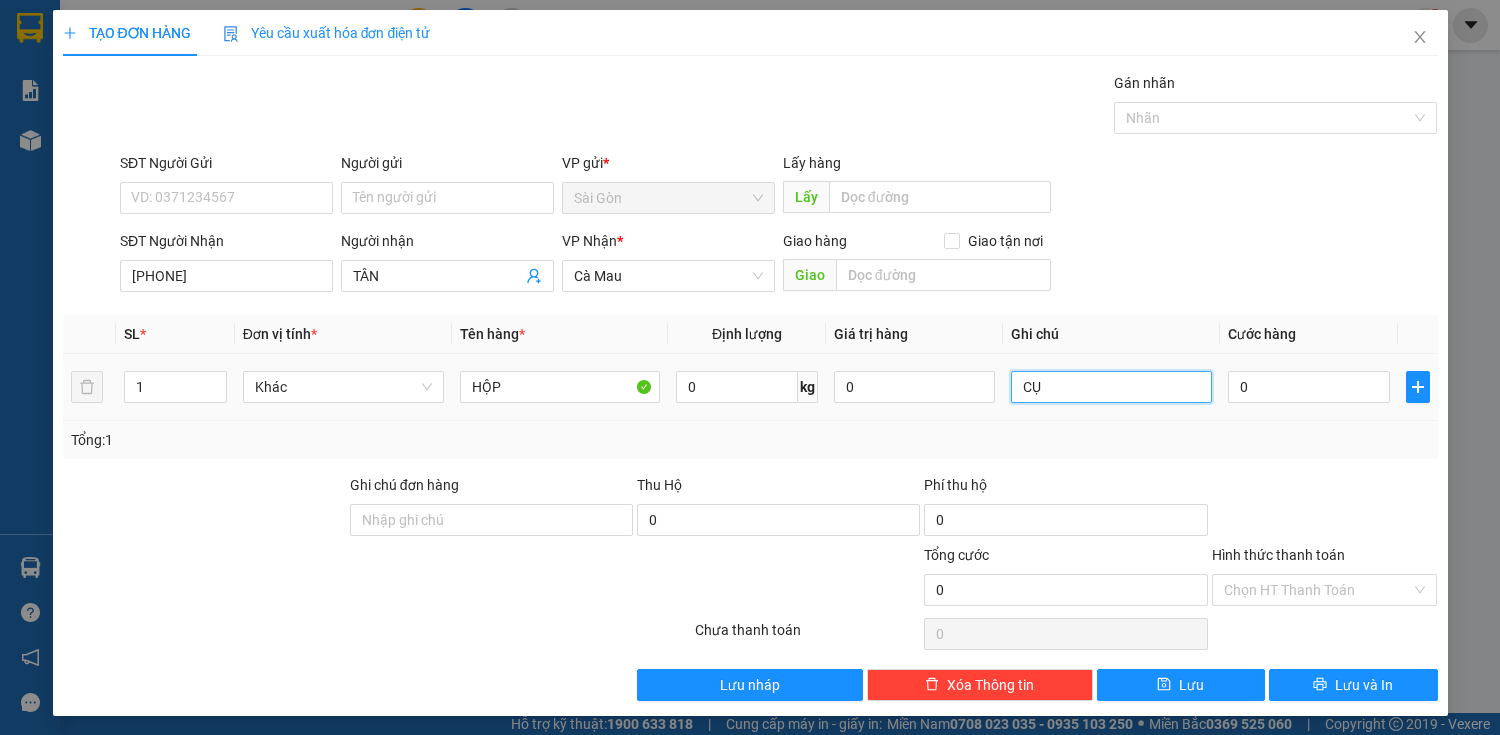 type on "C" 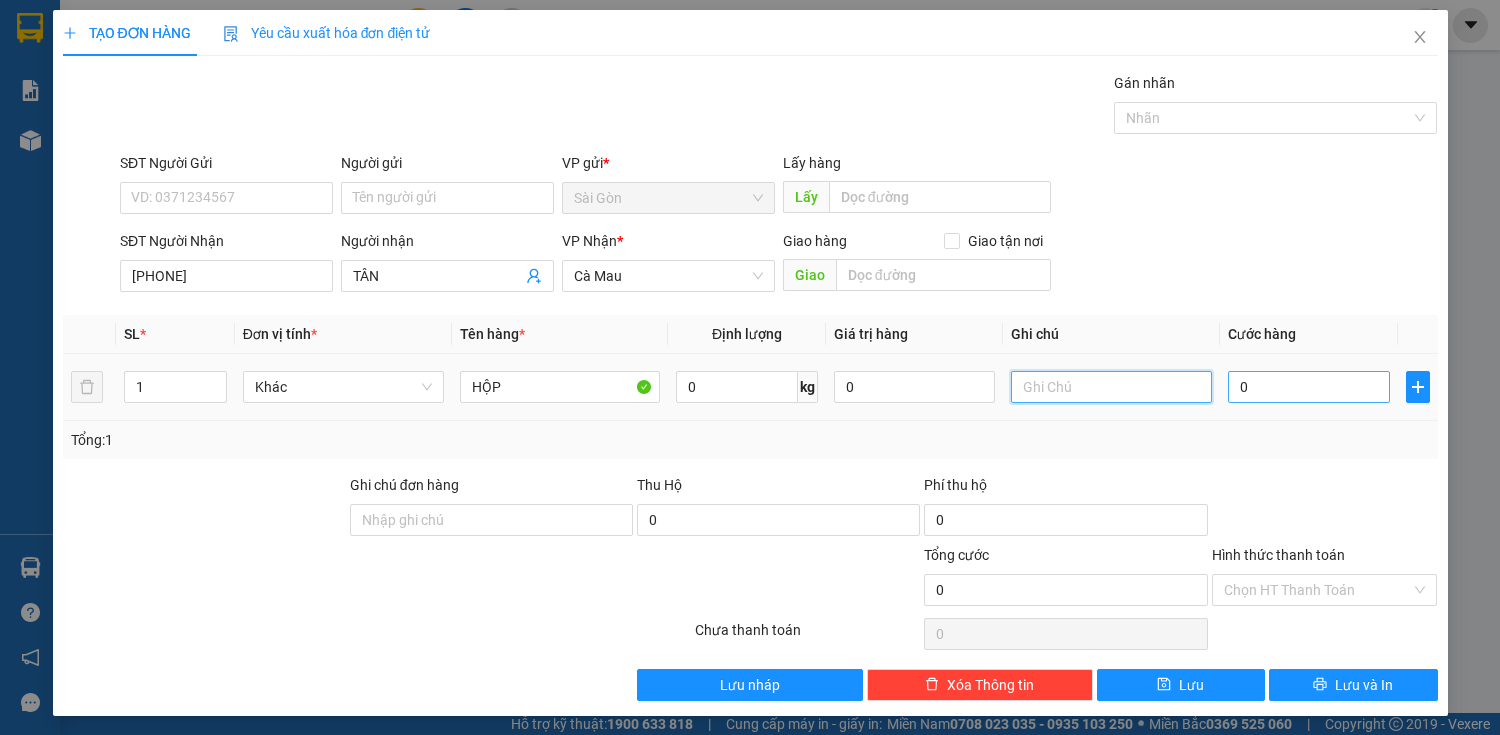 type 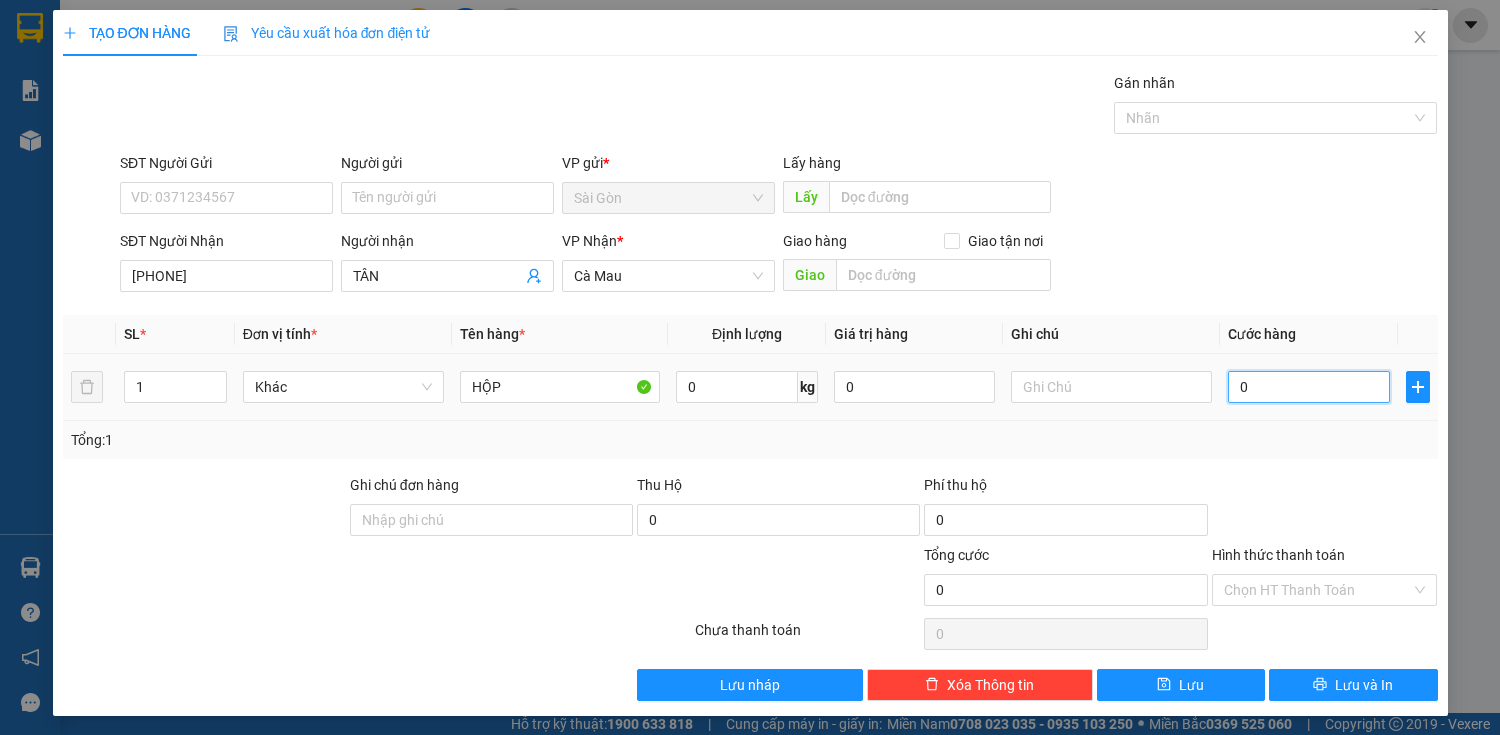 click on "0" at bounding box center (1308, 387) 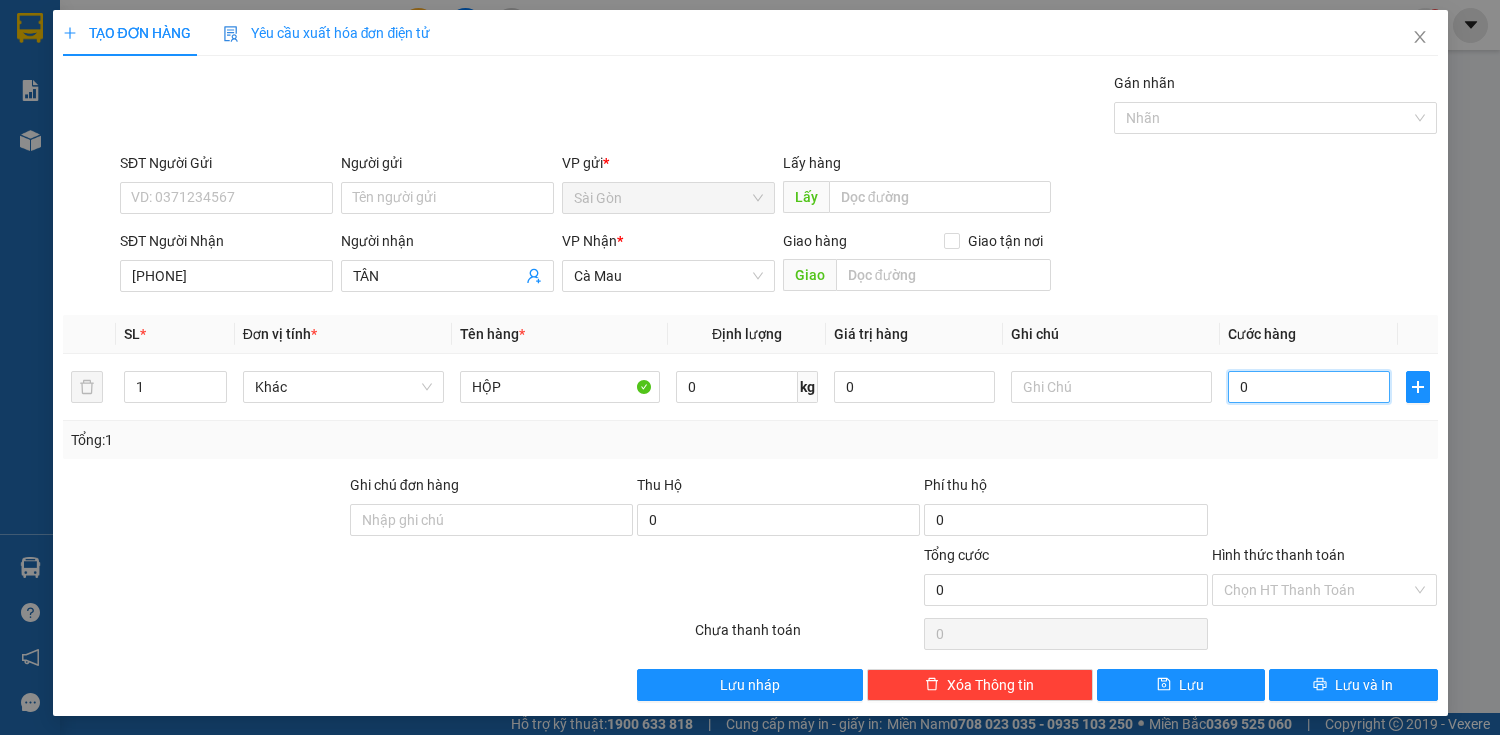 type on "60" 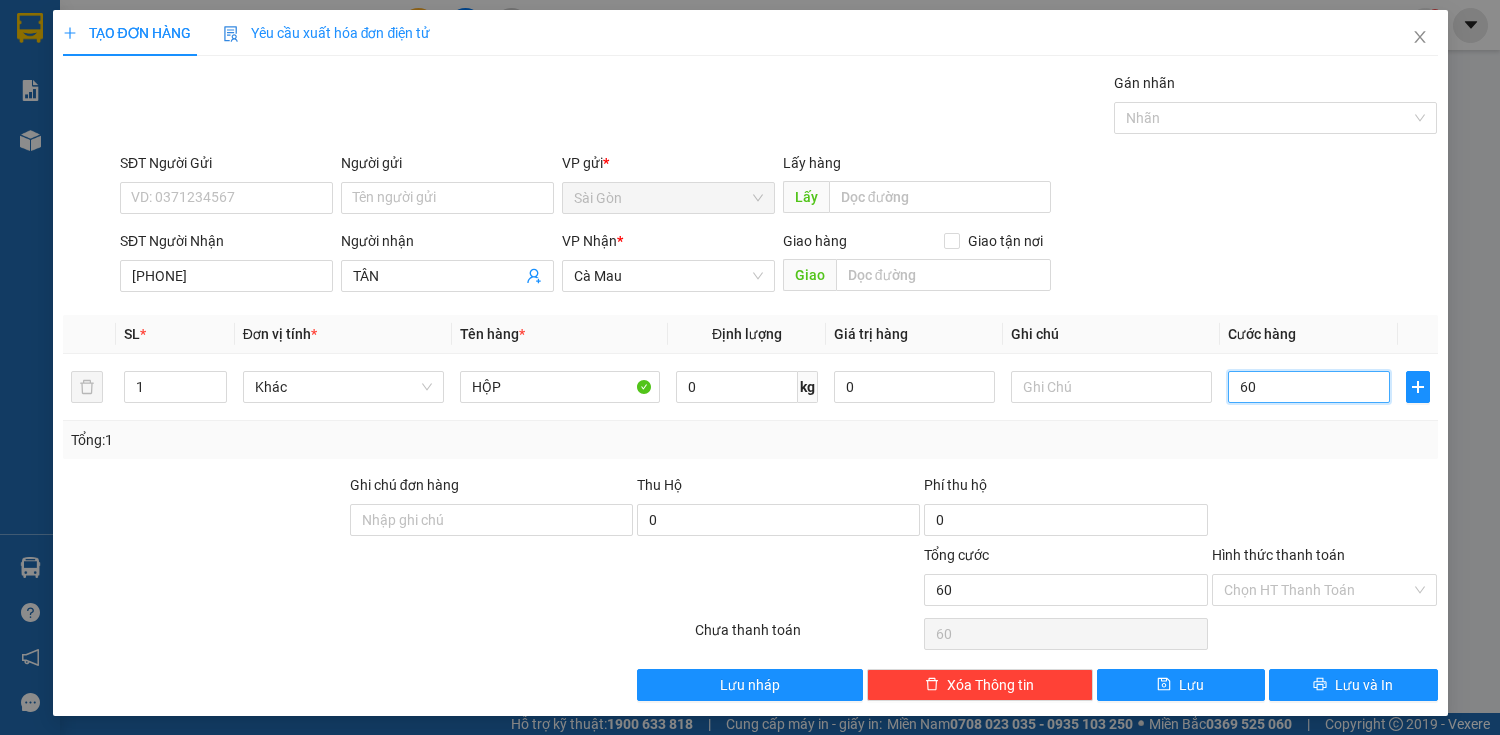type on "600" 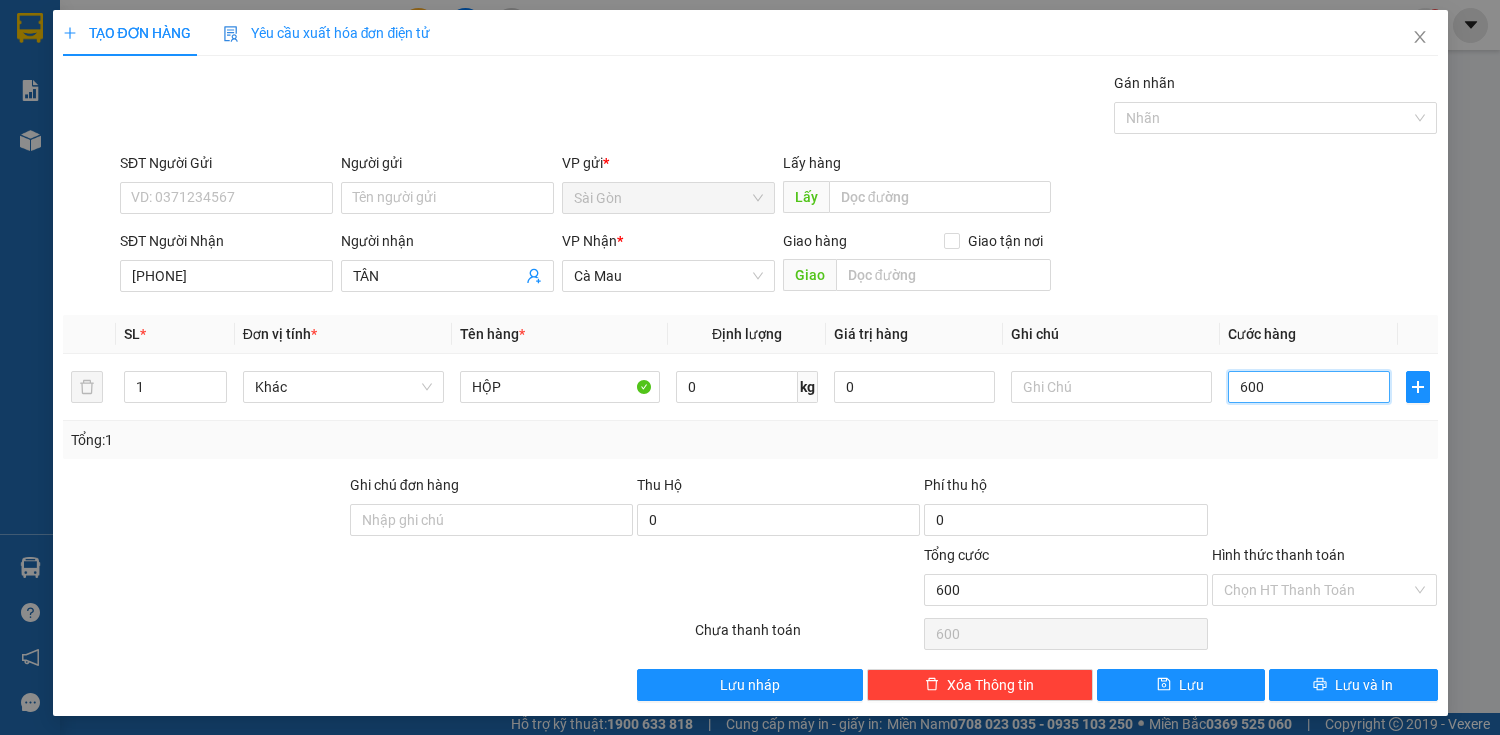 type on "6.000" 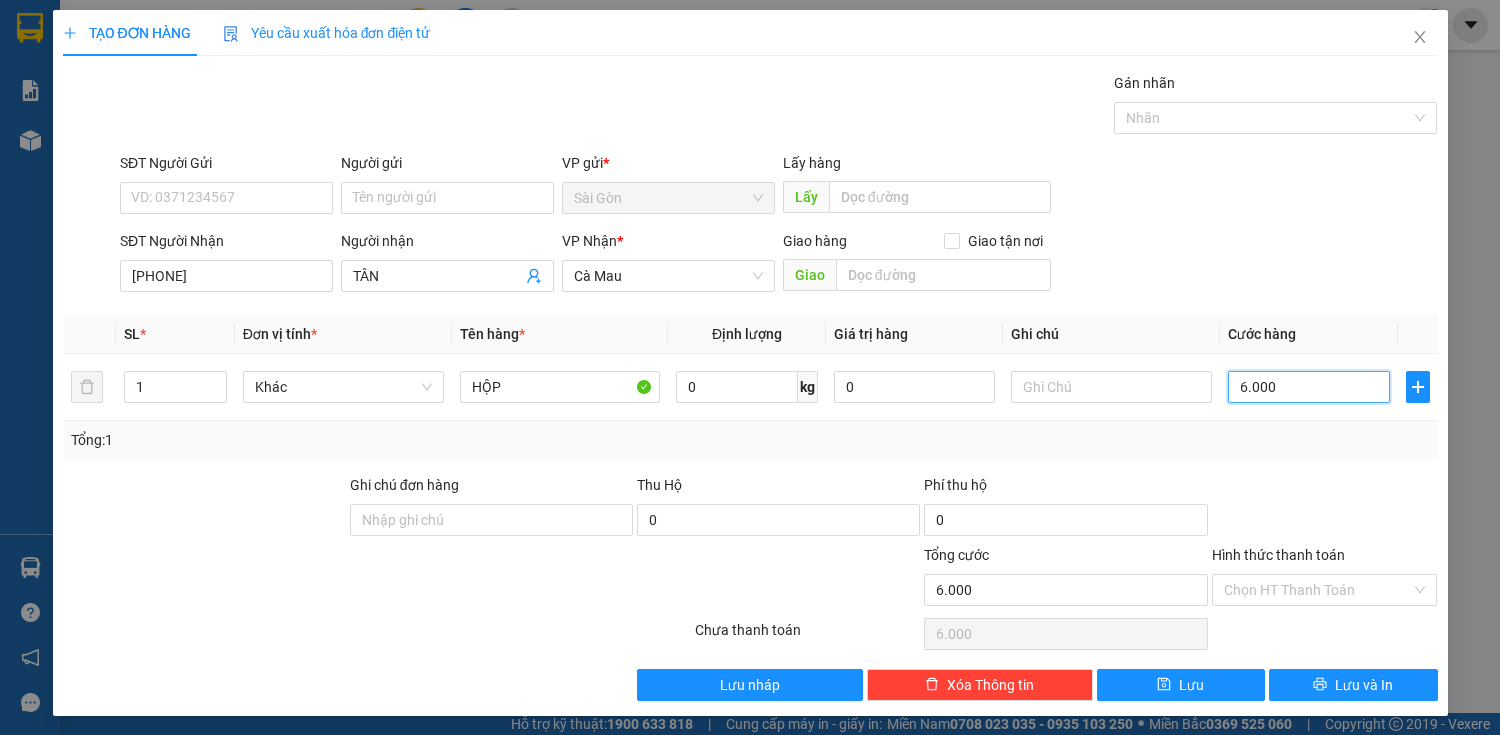 type on "60.000" 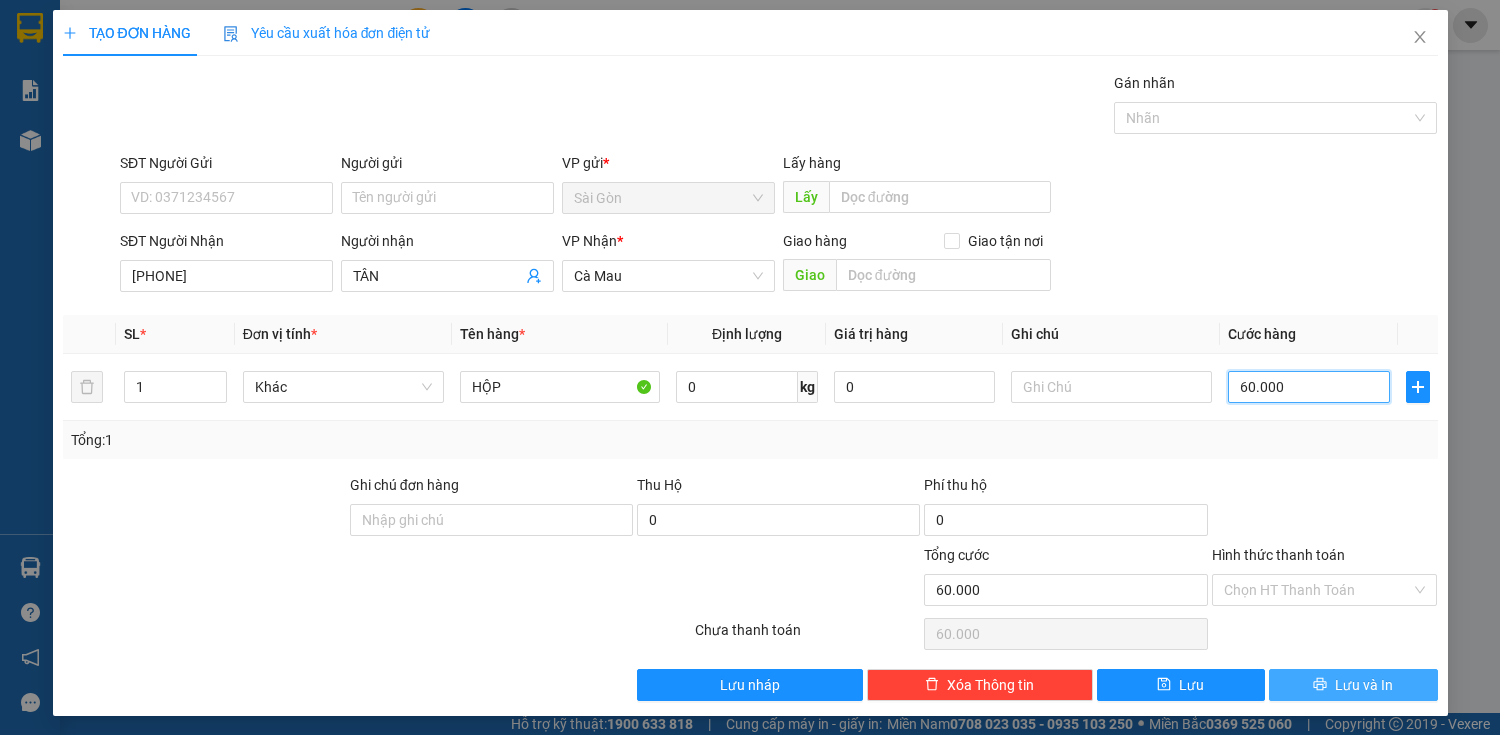 type on "60.000" 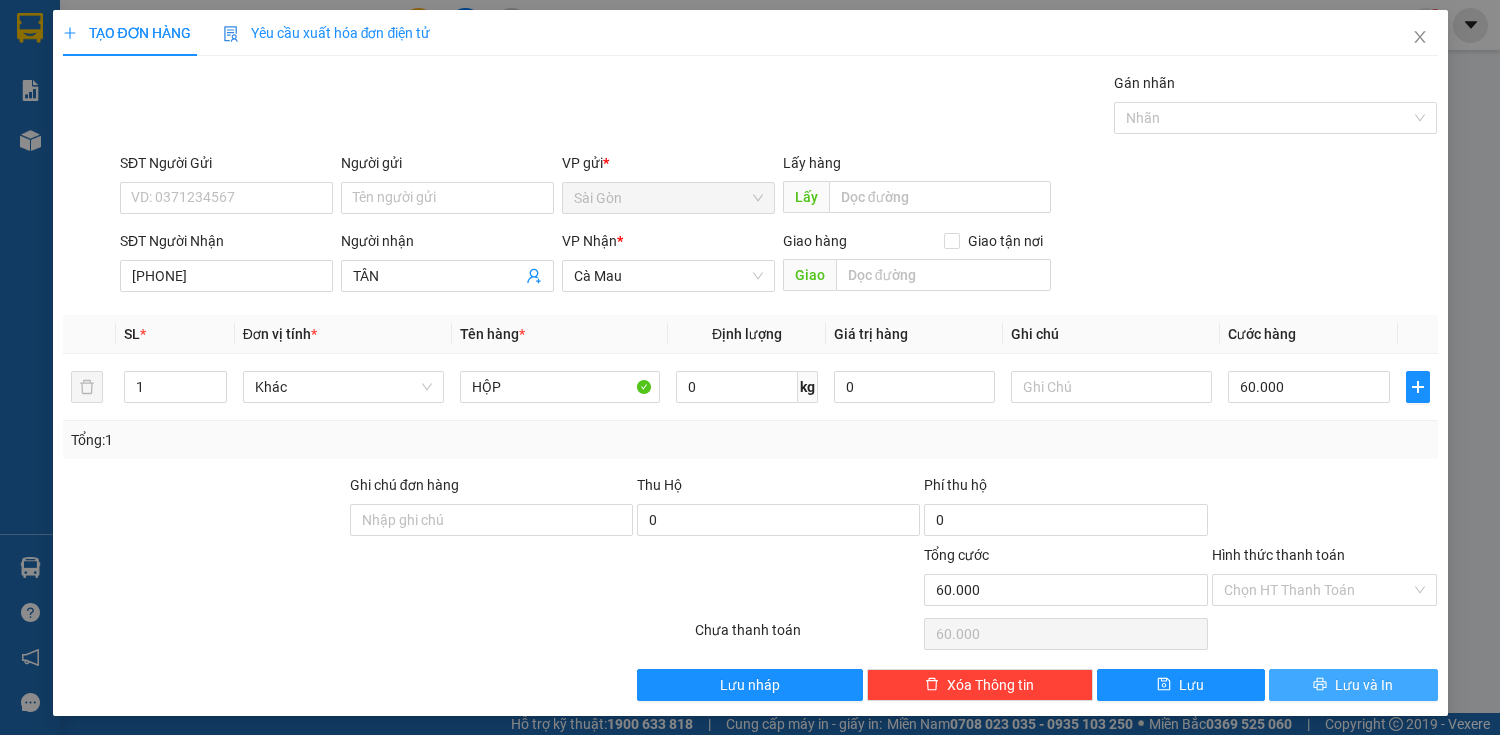 click on "Lưu và In" at bounding box center (1364, 685) 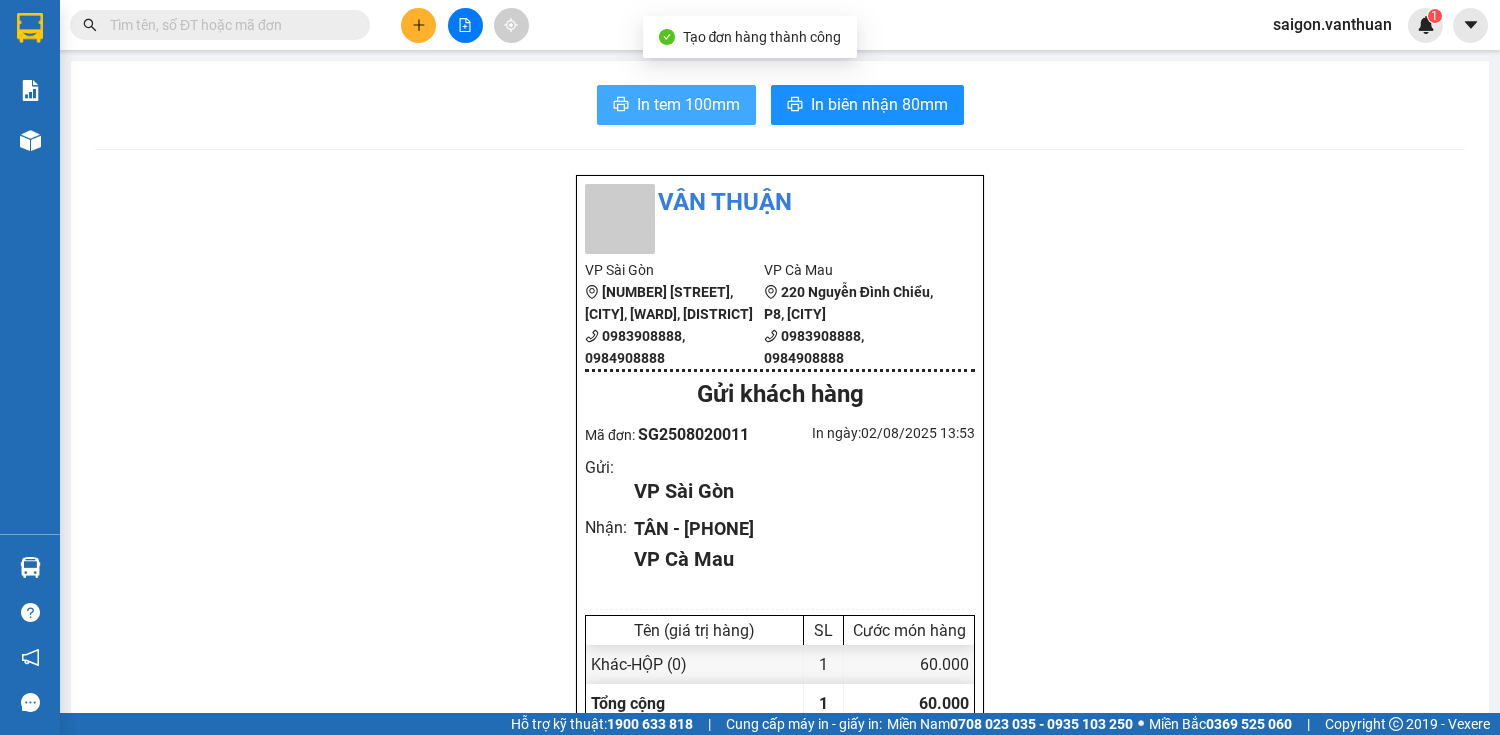 click on "In tem 100mm" at bounding box center [688, 104] 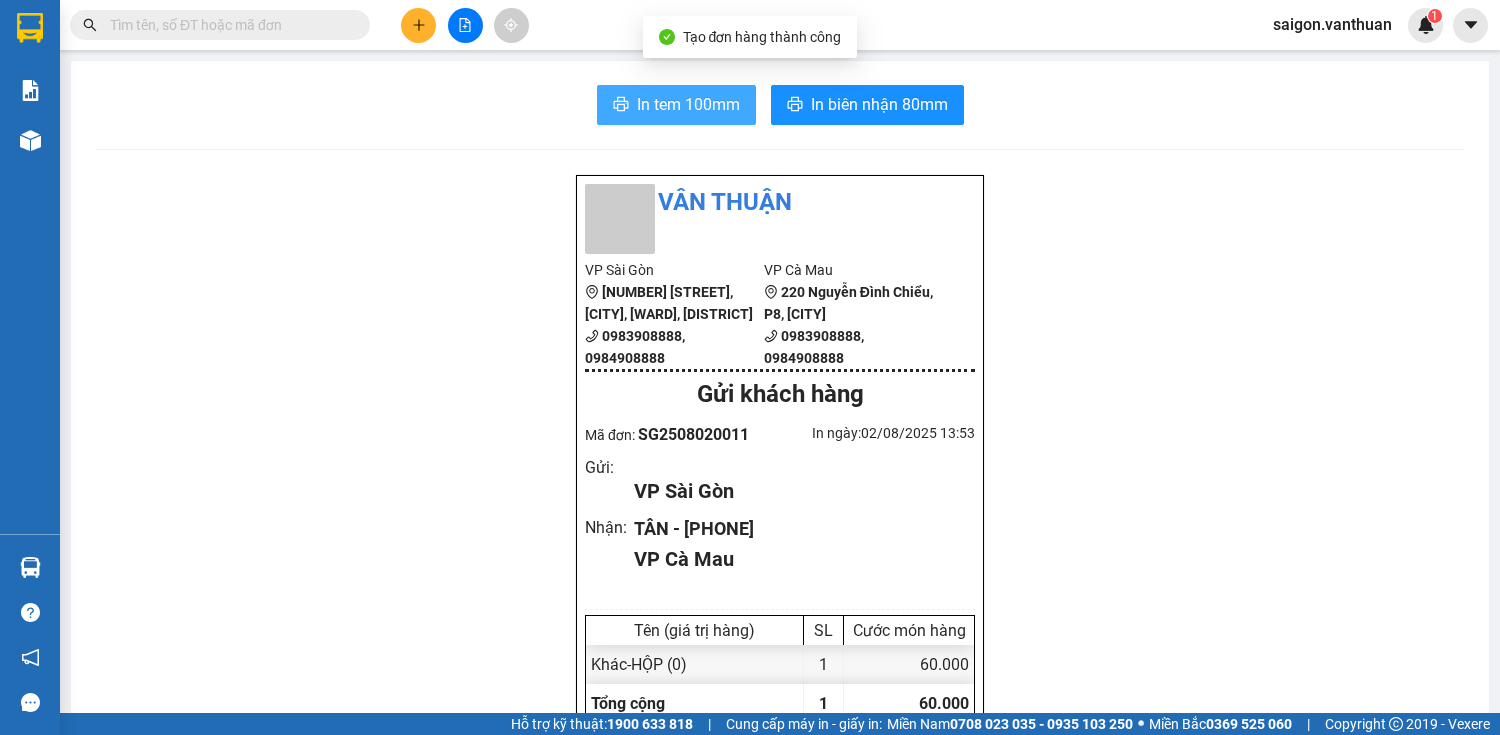 scroll, scrollTop: 0, scrollLeft: 0, axis: both 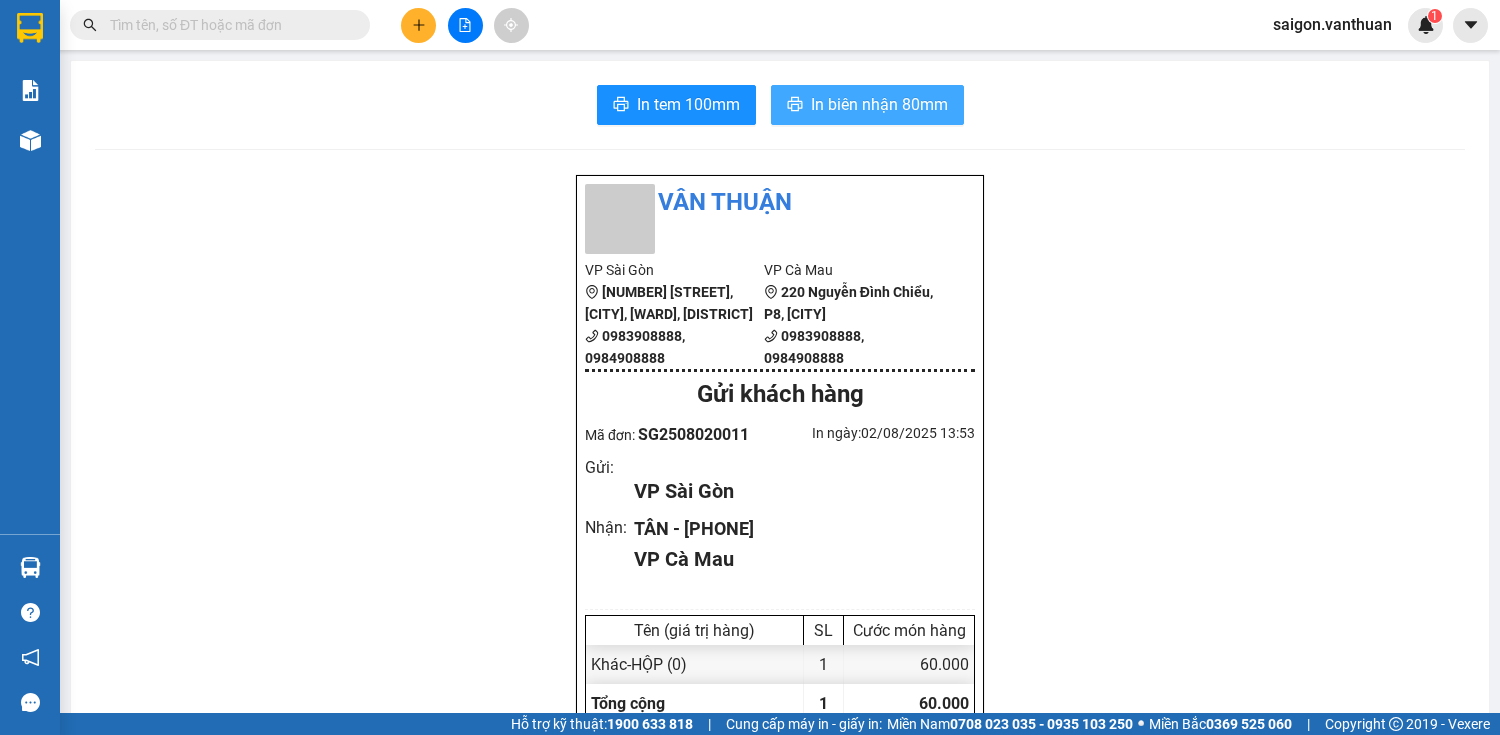 click on "In biên nhận 80mm" at bounding box center [879, 104] 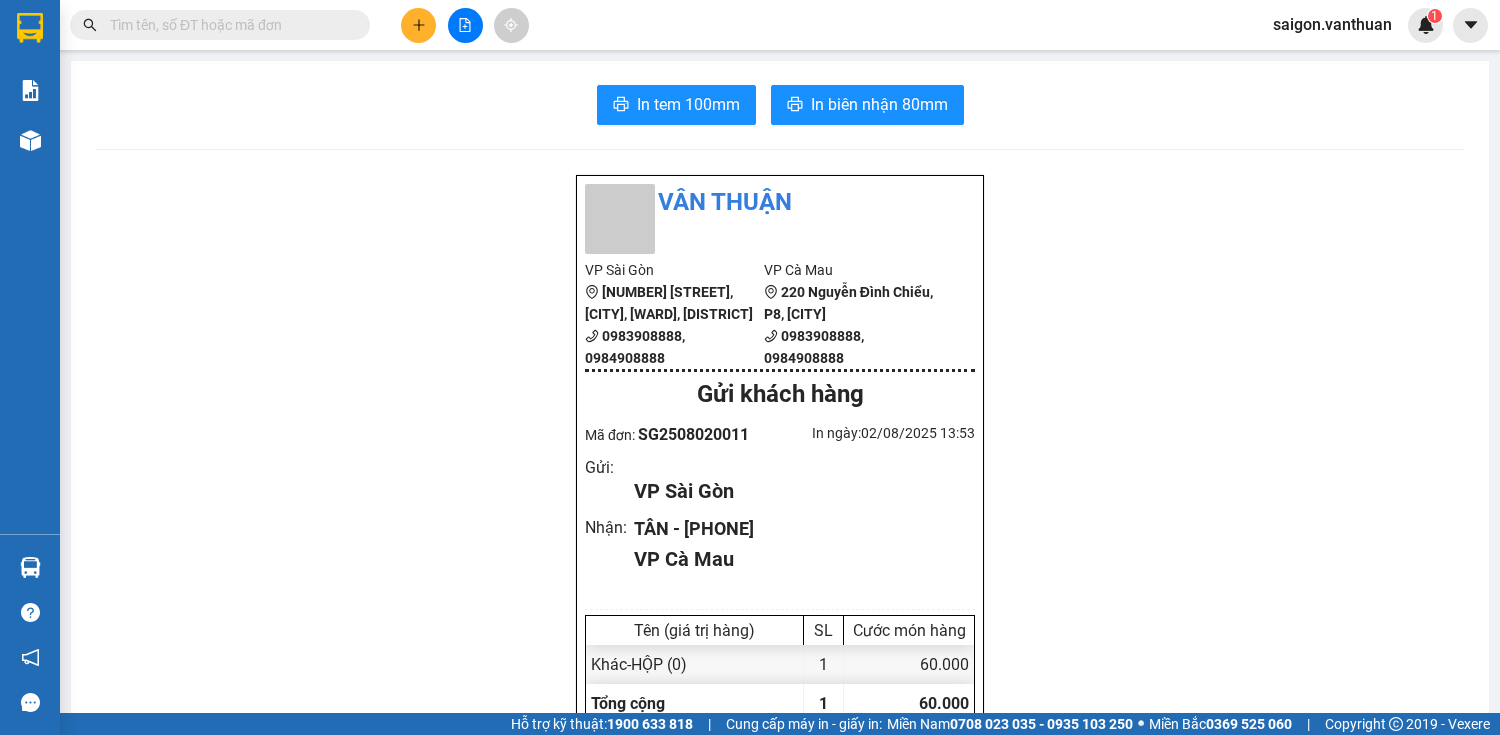 click at bounding box center (418, 25) 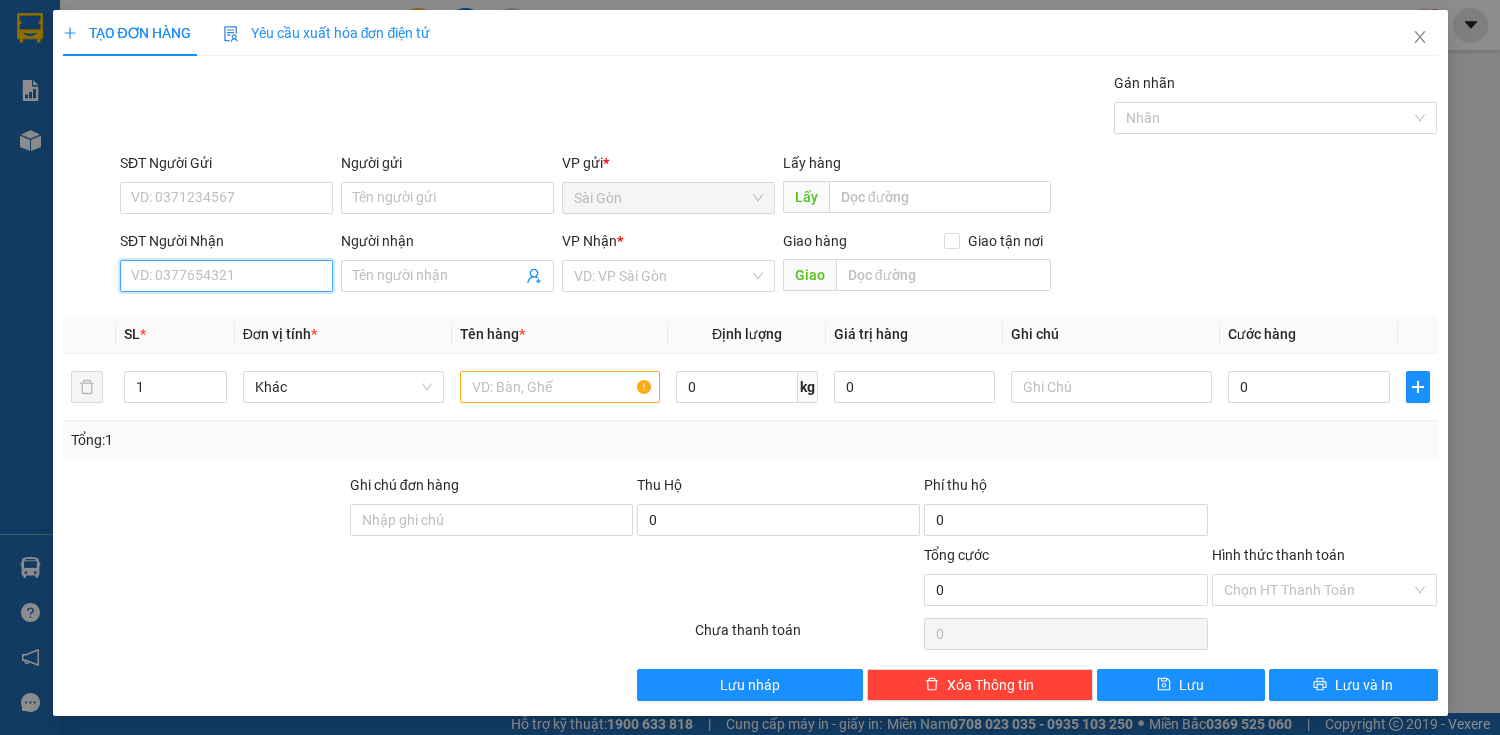 click on "SĐT Người Nhận" at bounding box center [226, 276] 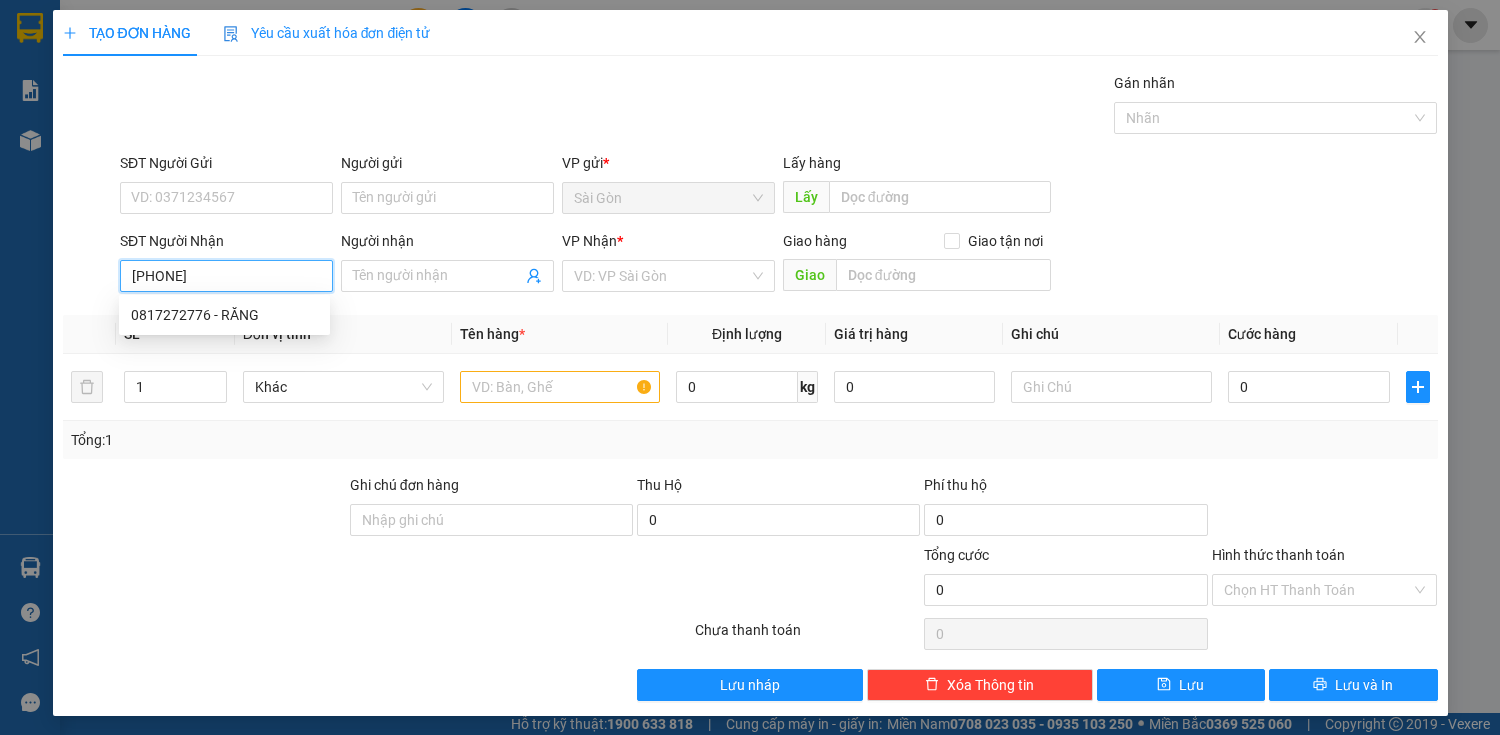 type on "0817272776" 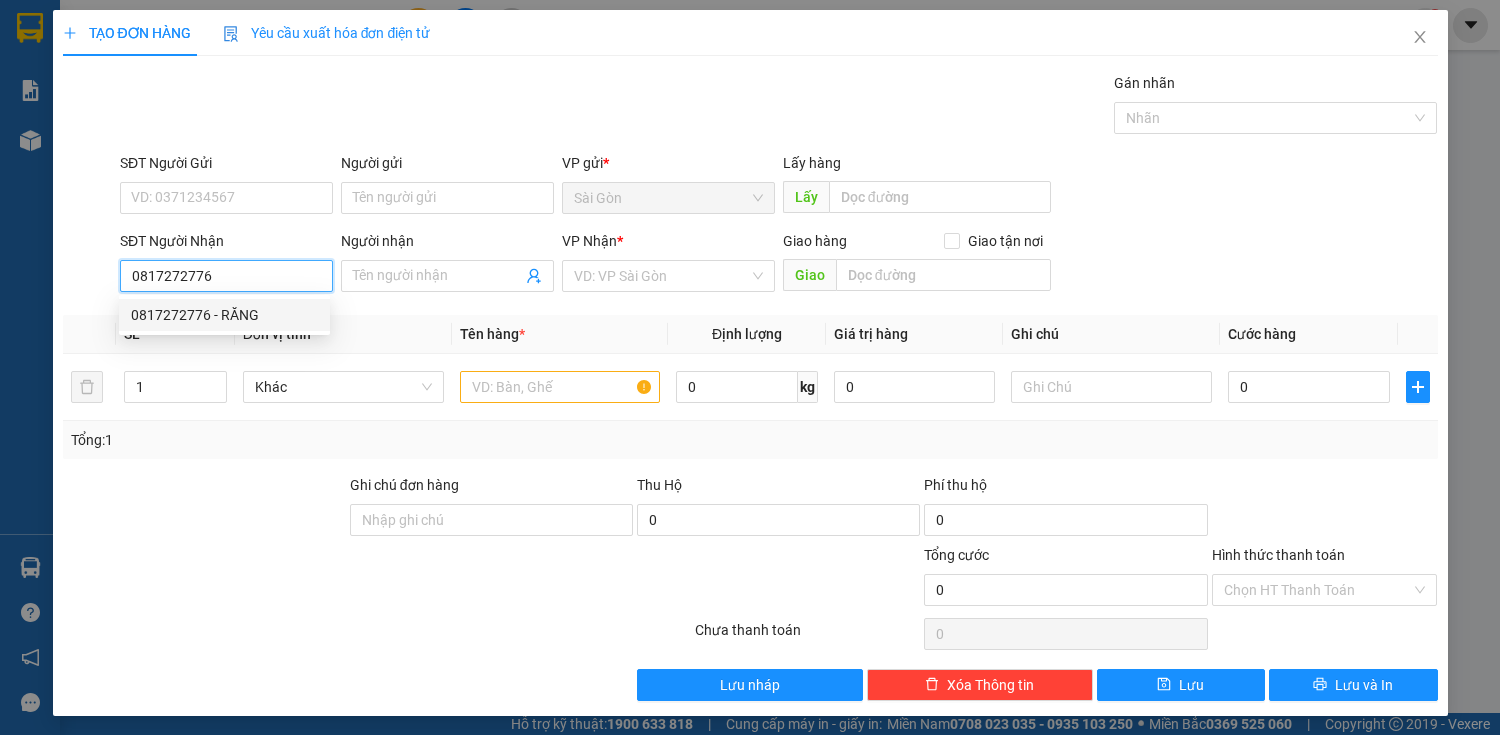 click on "0817272776 - RĂNG" at bounding box center (224, 315) 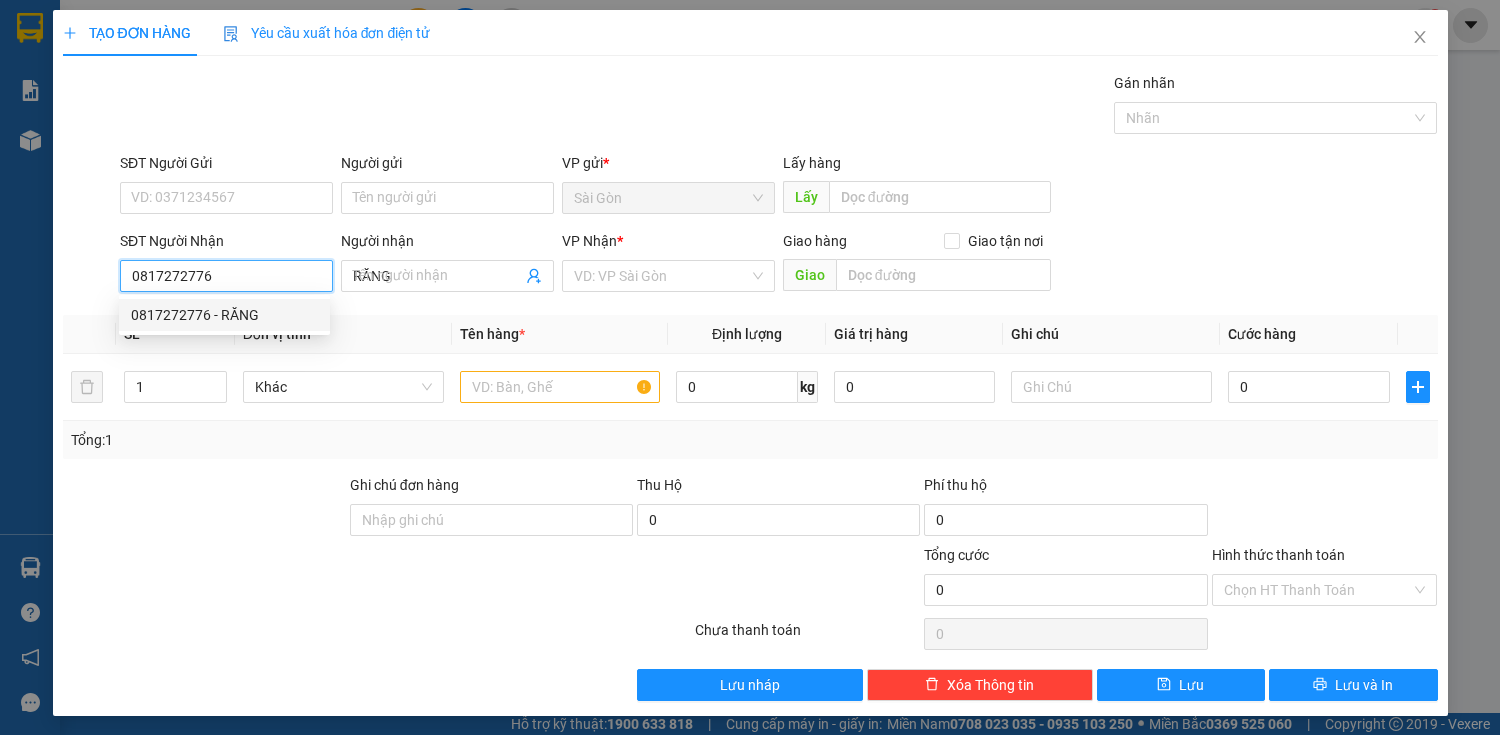 type on "40.000" 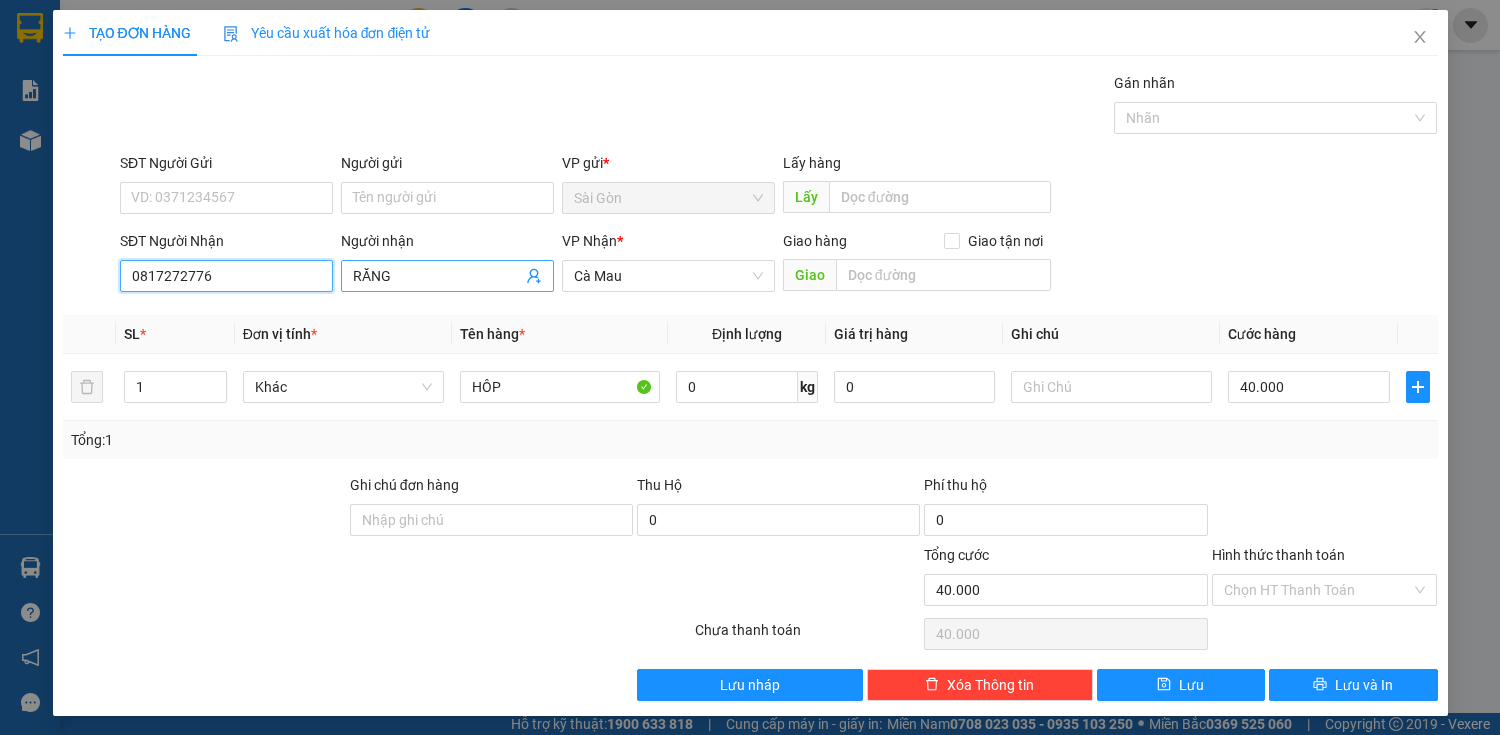 type on "0817272776" 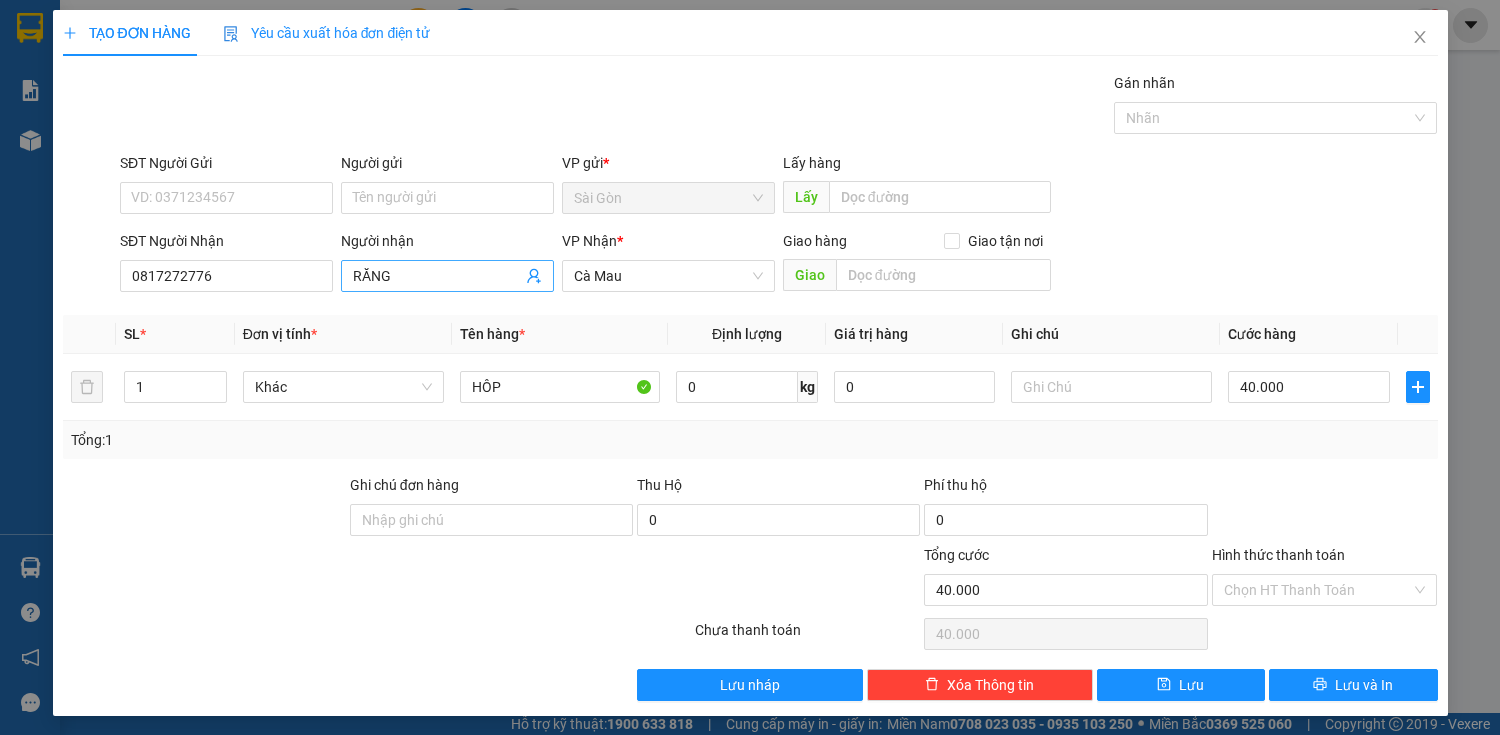 click on "RĂNG" at bounding box center (437, 276) 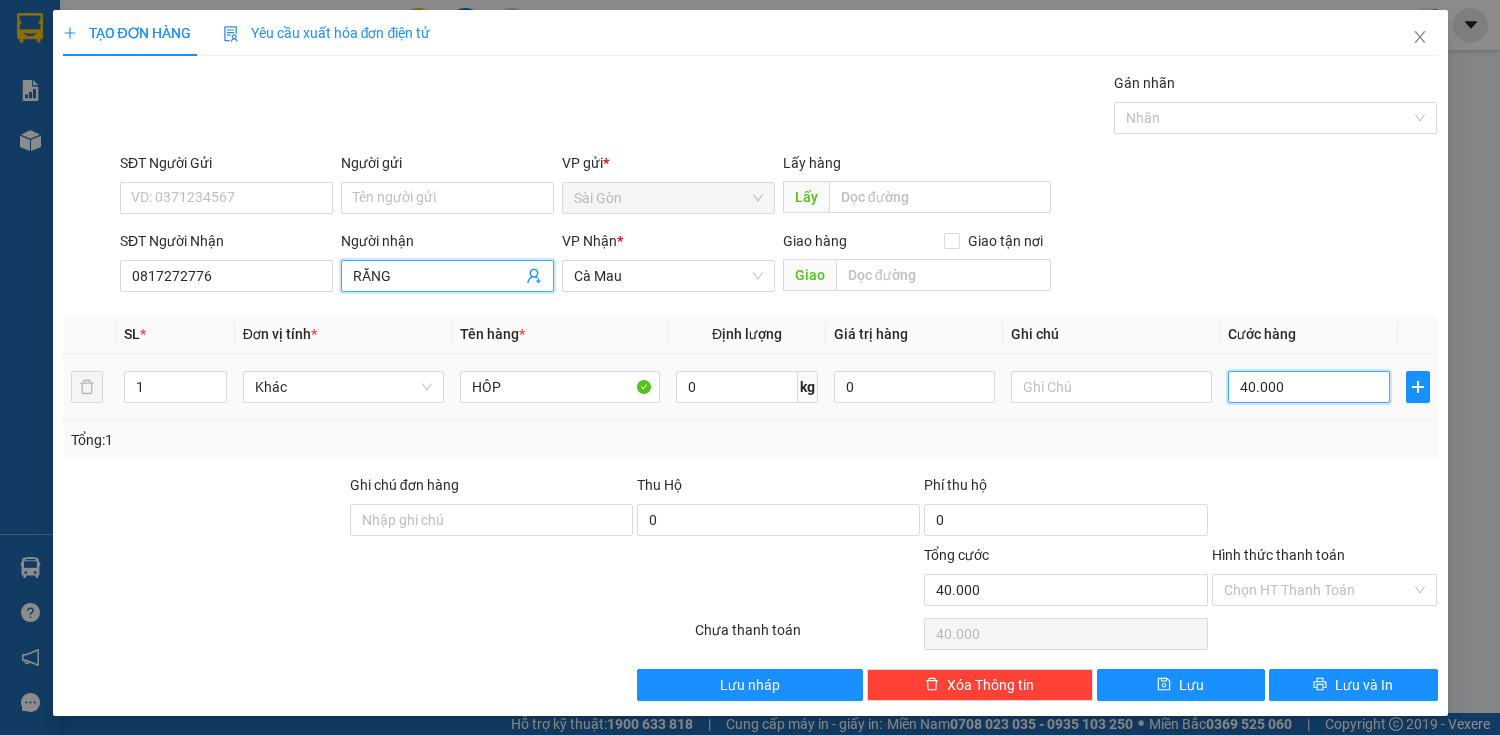 click on "40.000" at bounding box center [1308, 387] 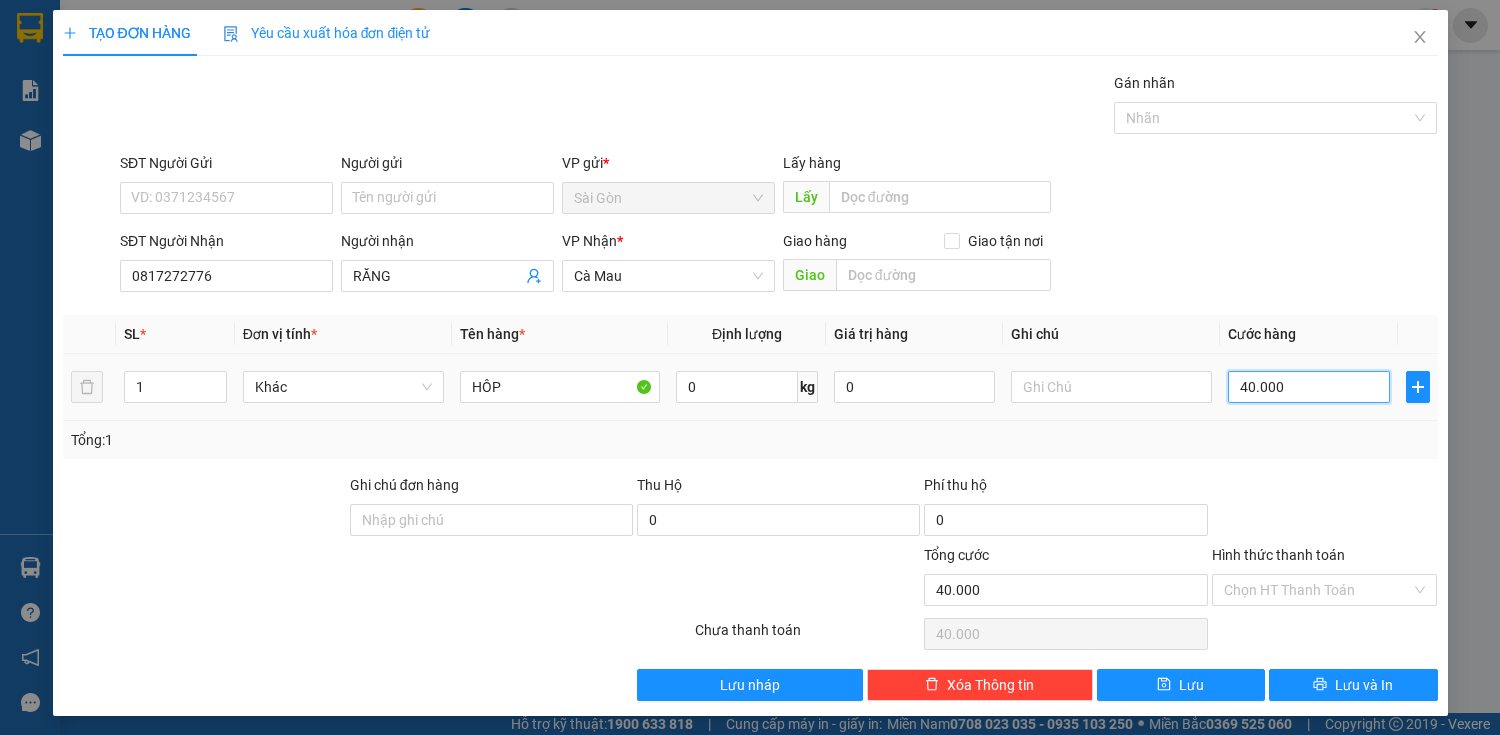 type on "0" 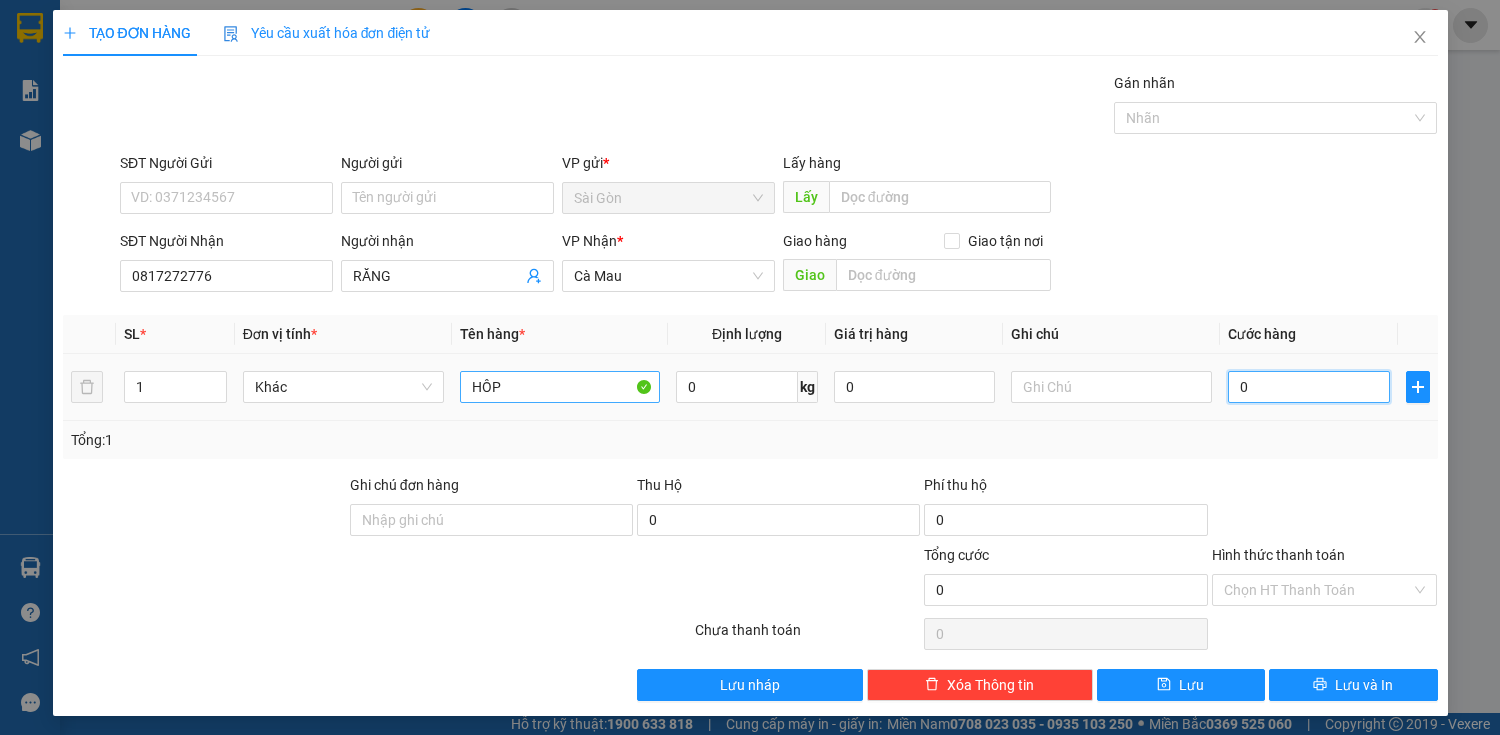 type on "0" 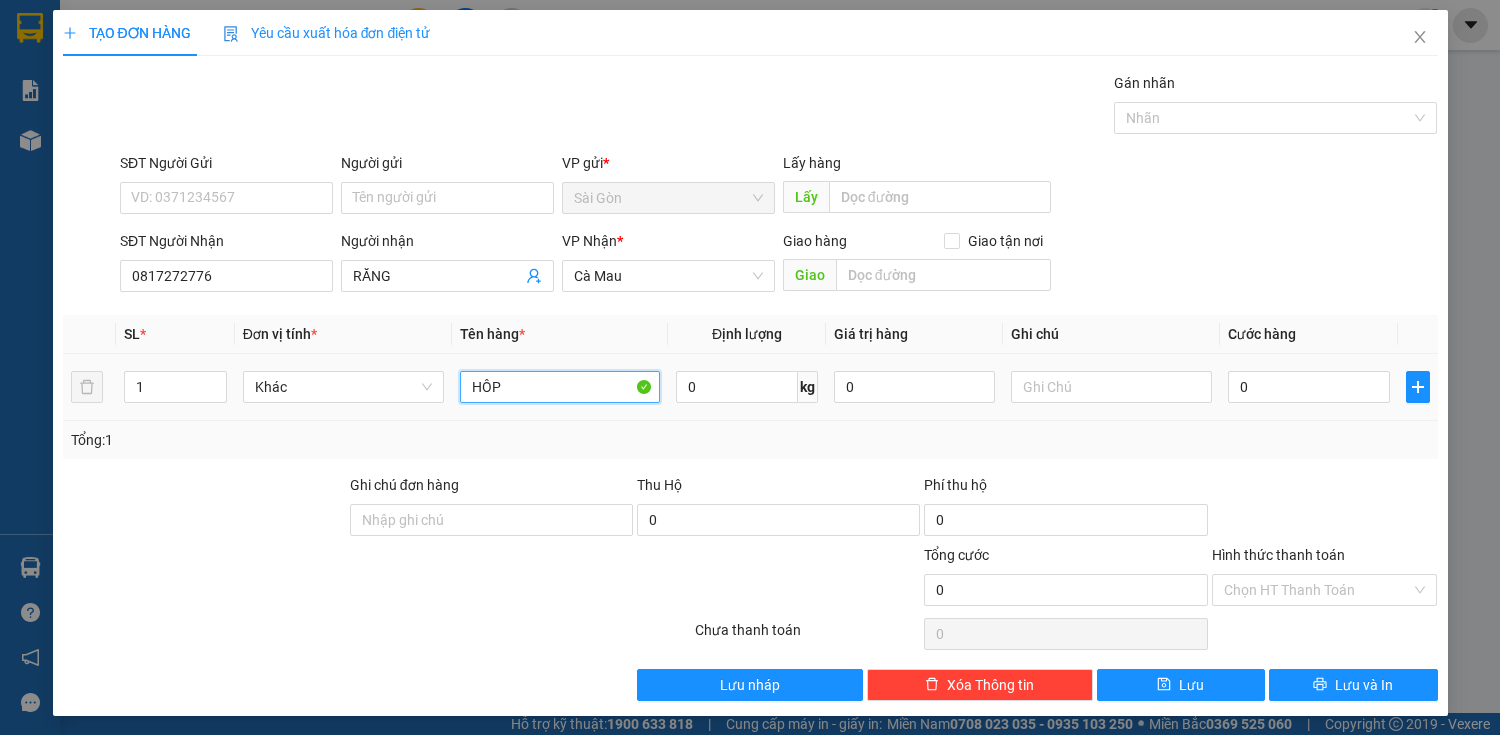 click on "HÔP" at bounding box center (560, 387) 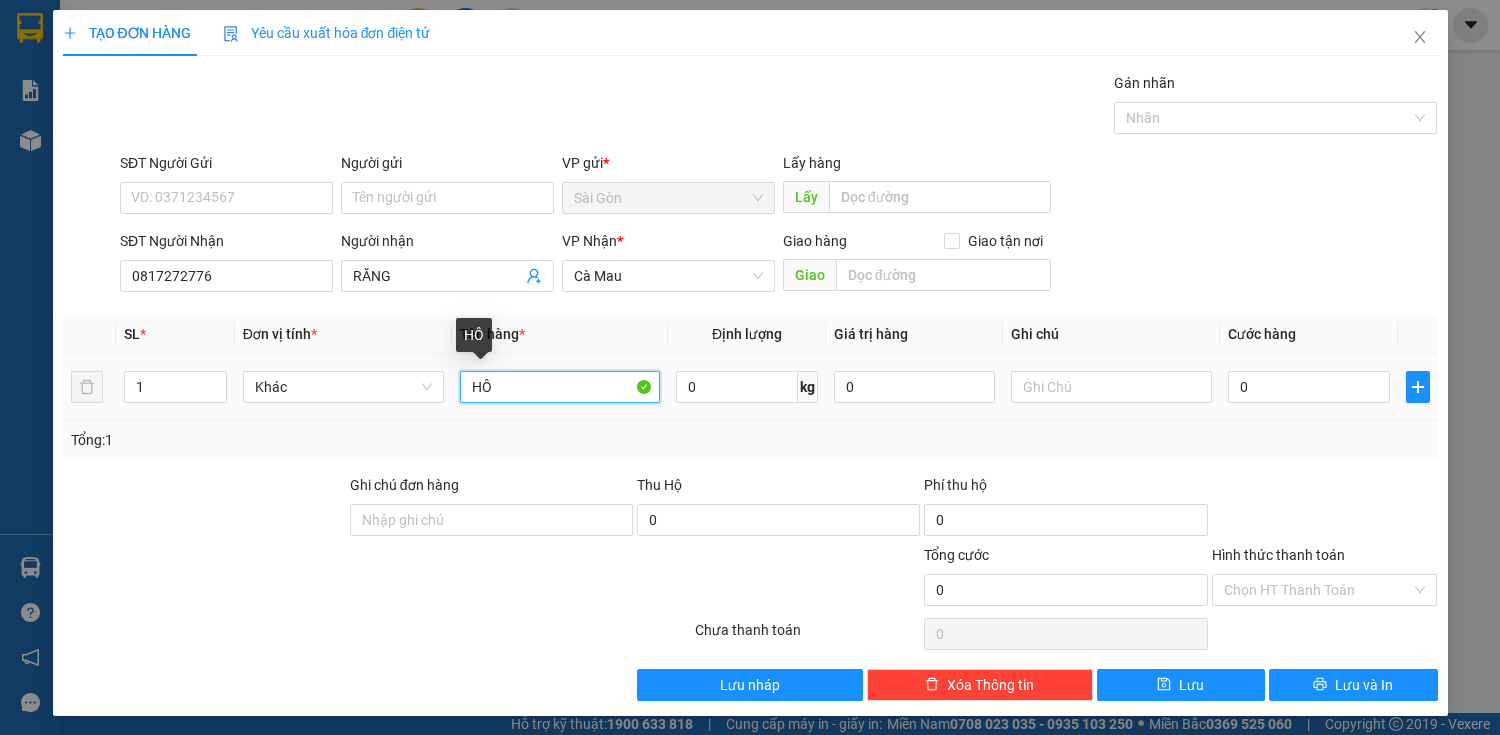 type on "H" 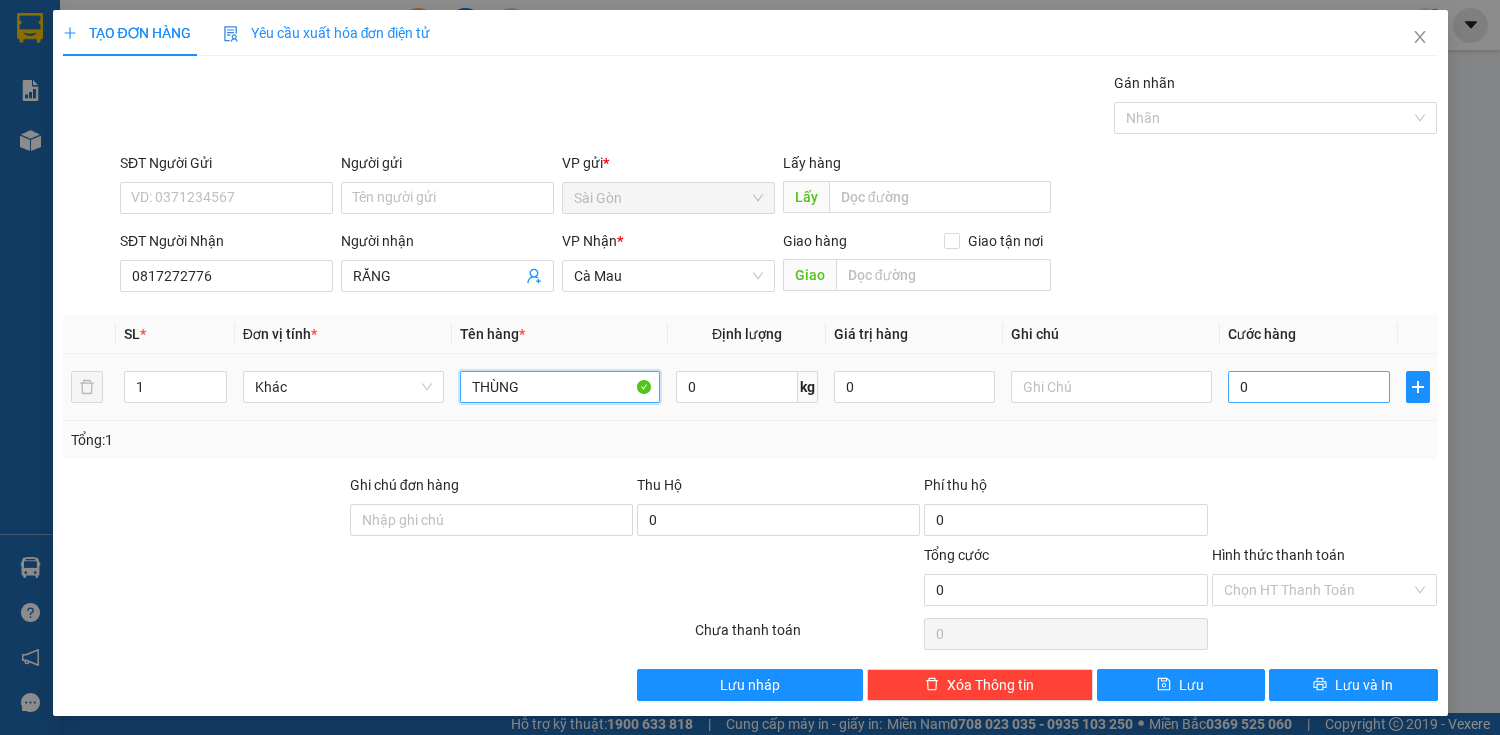 type on "THÙNG" 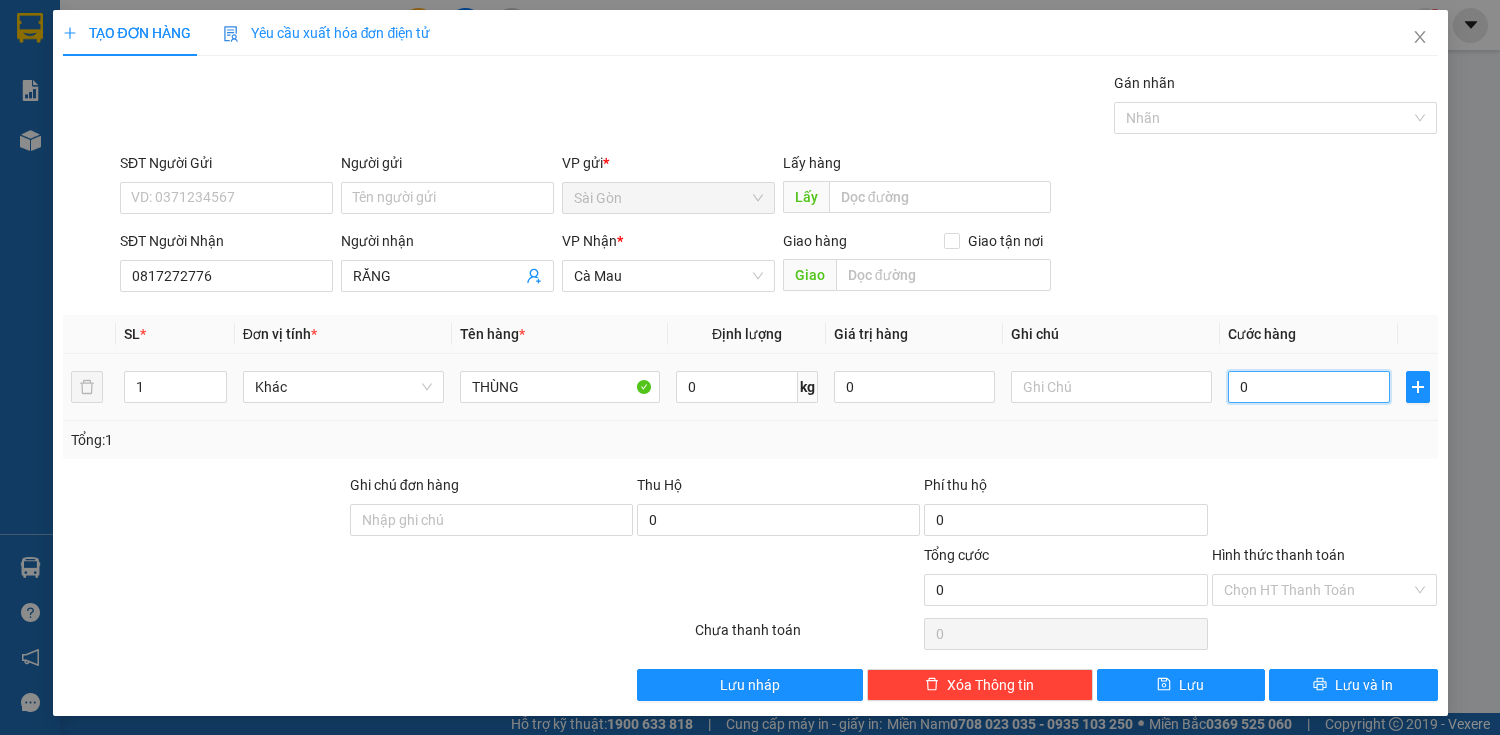 click on "0" at bounding box center [1308, 387] 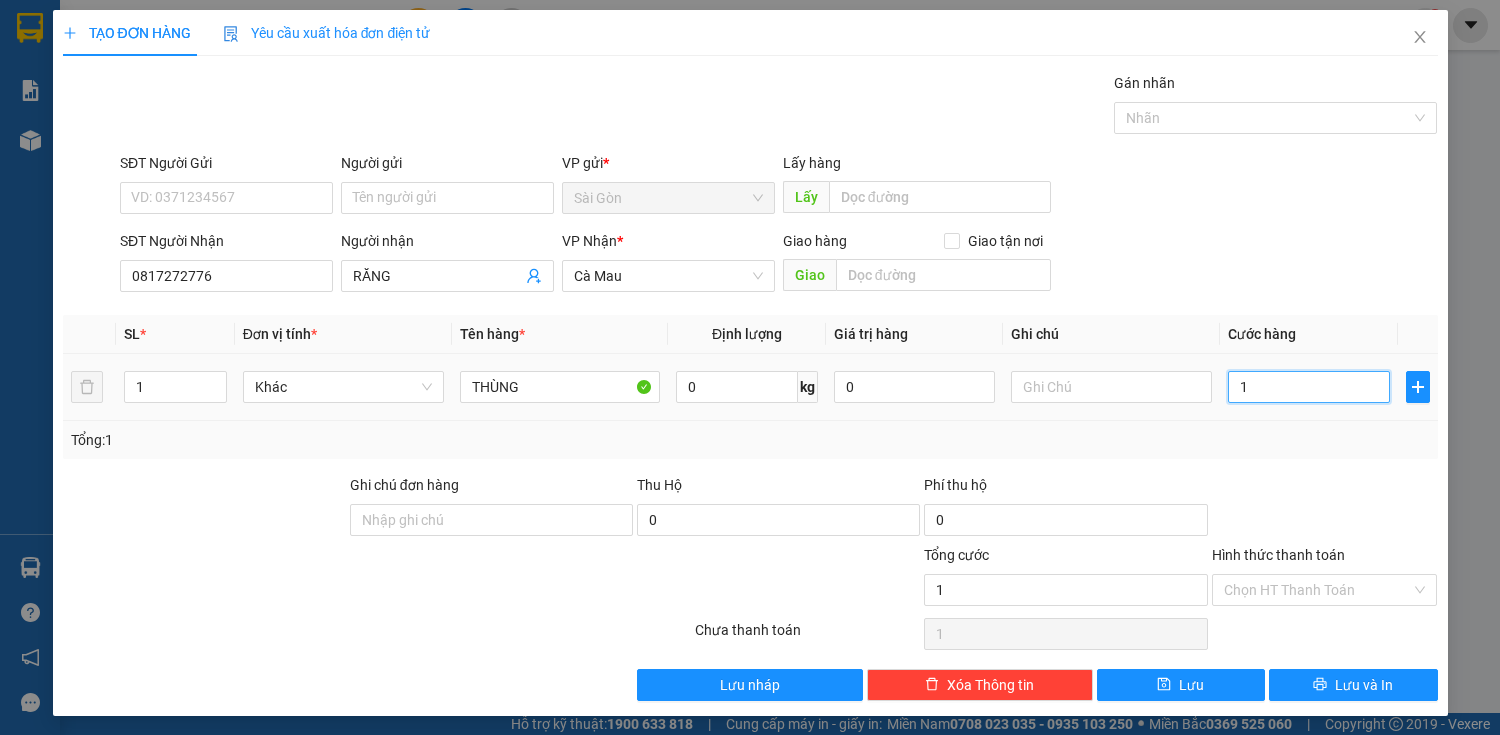 type on "10" 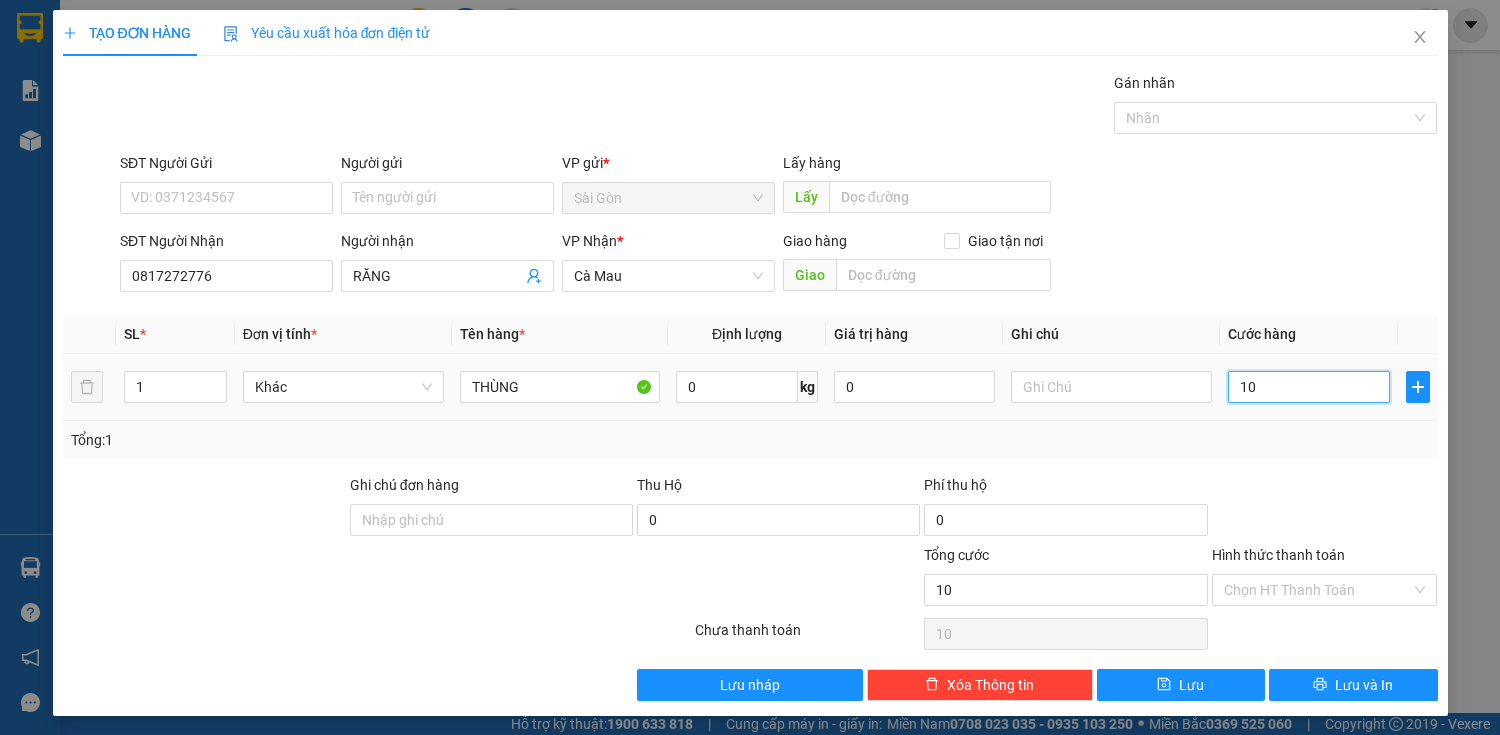 type on "100" 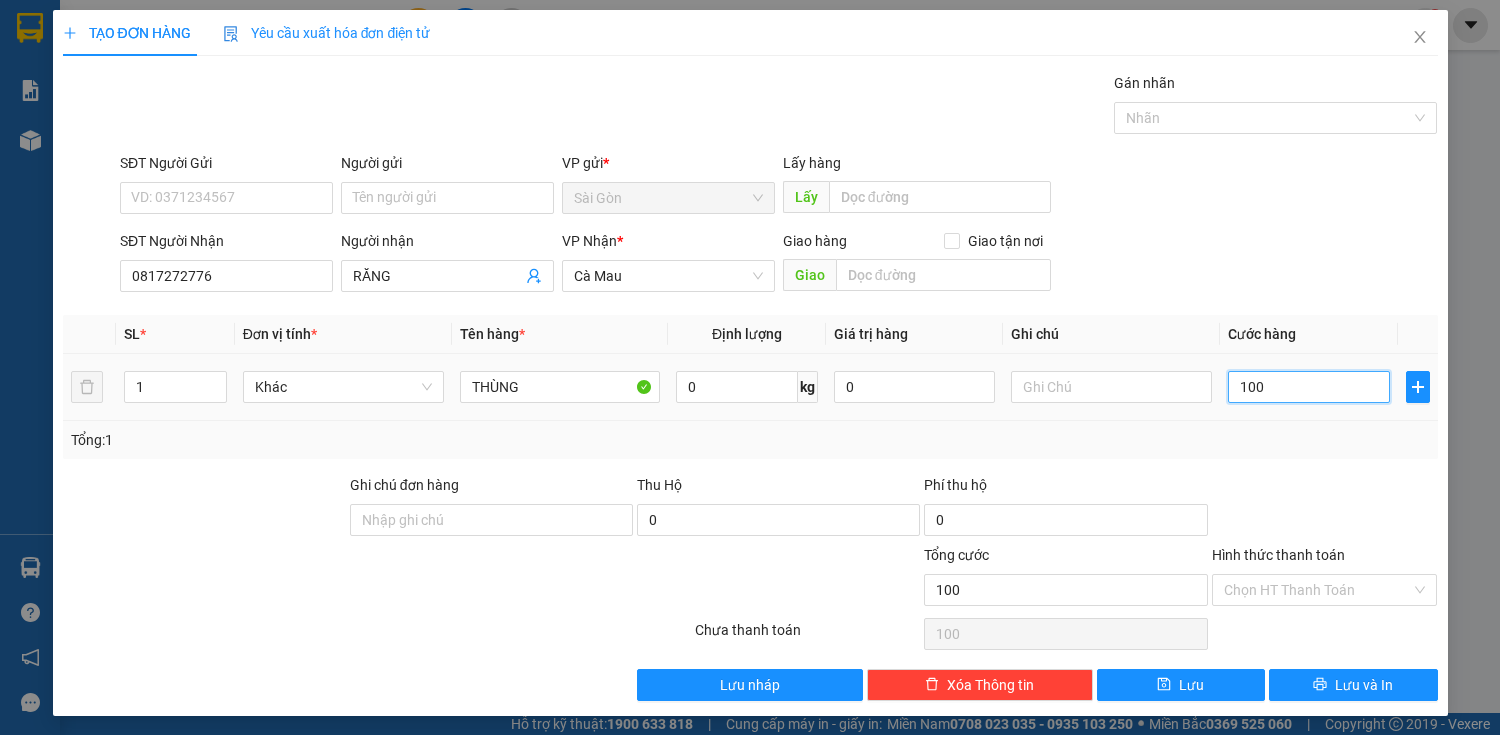 type on "1.000" 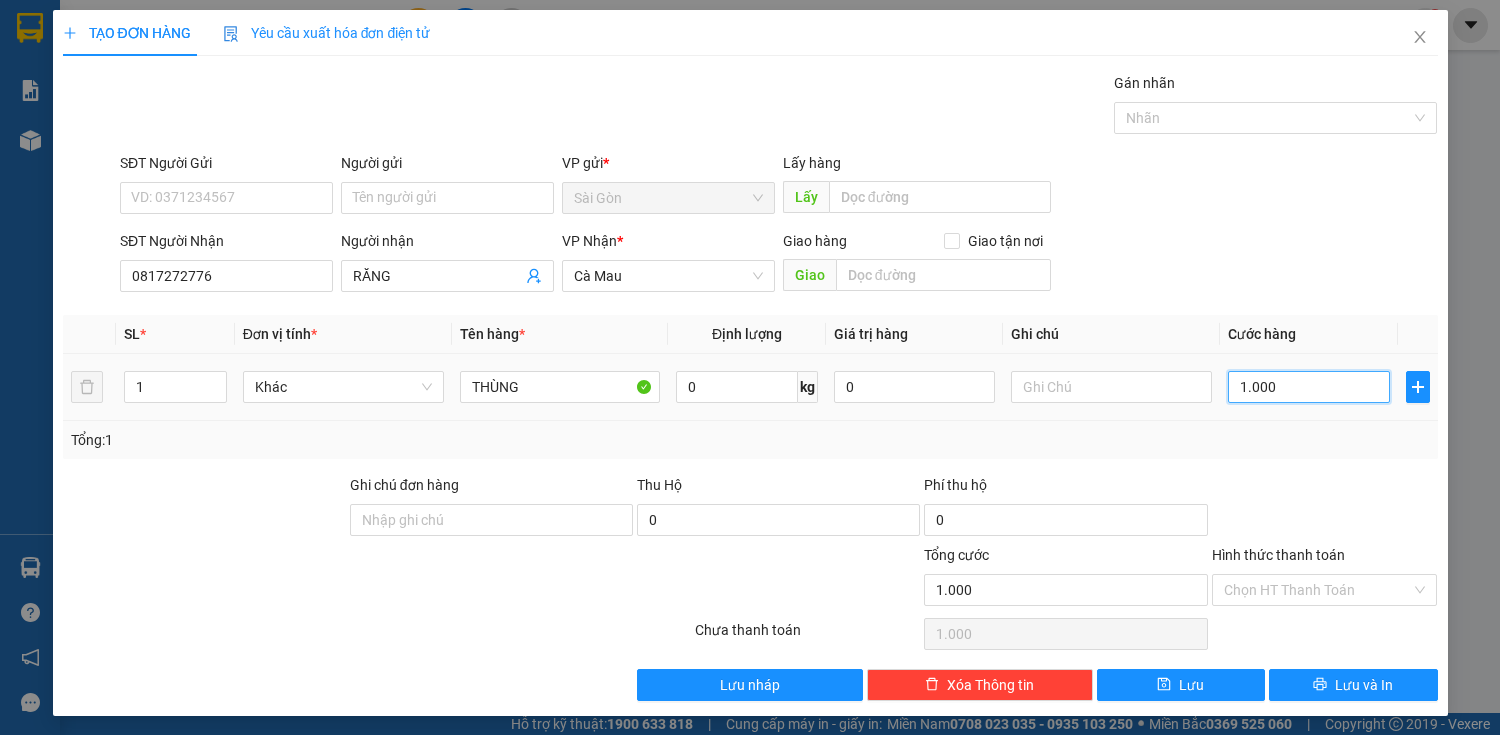 type on "10.000" 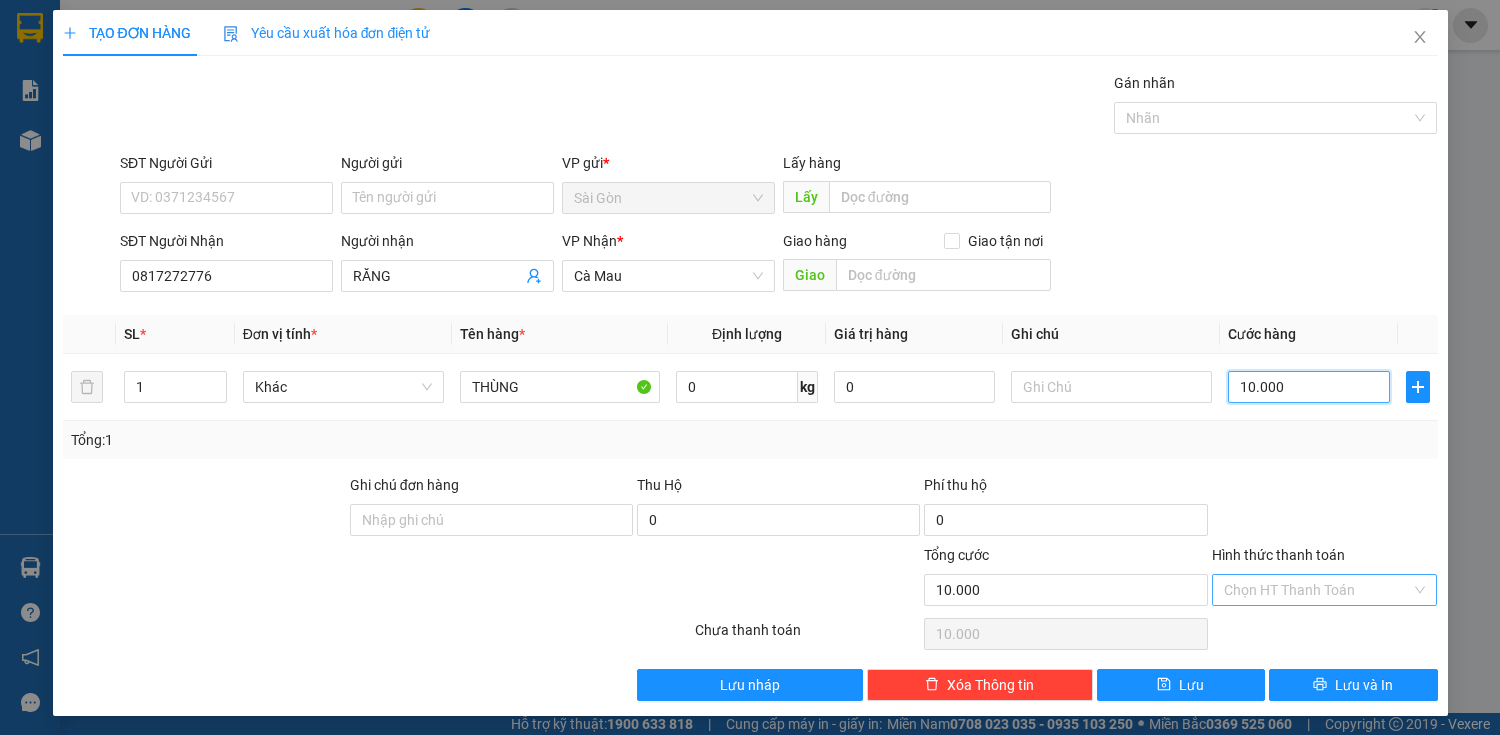 type on "100.000" 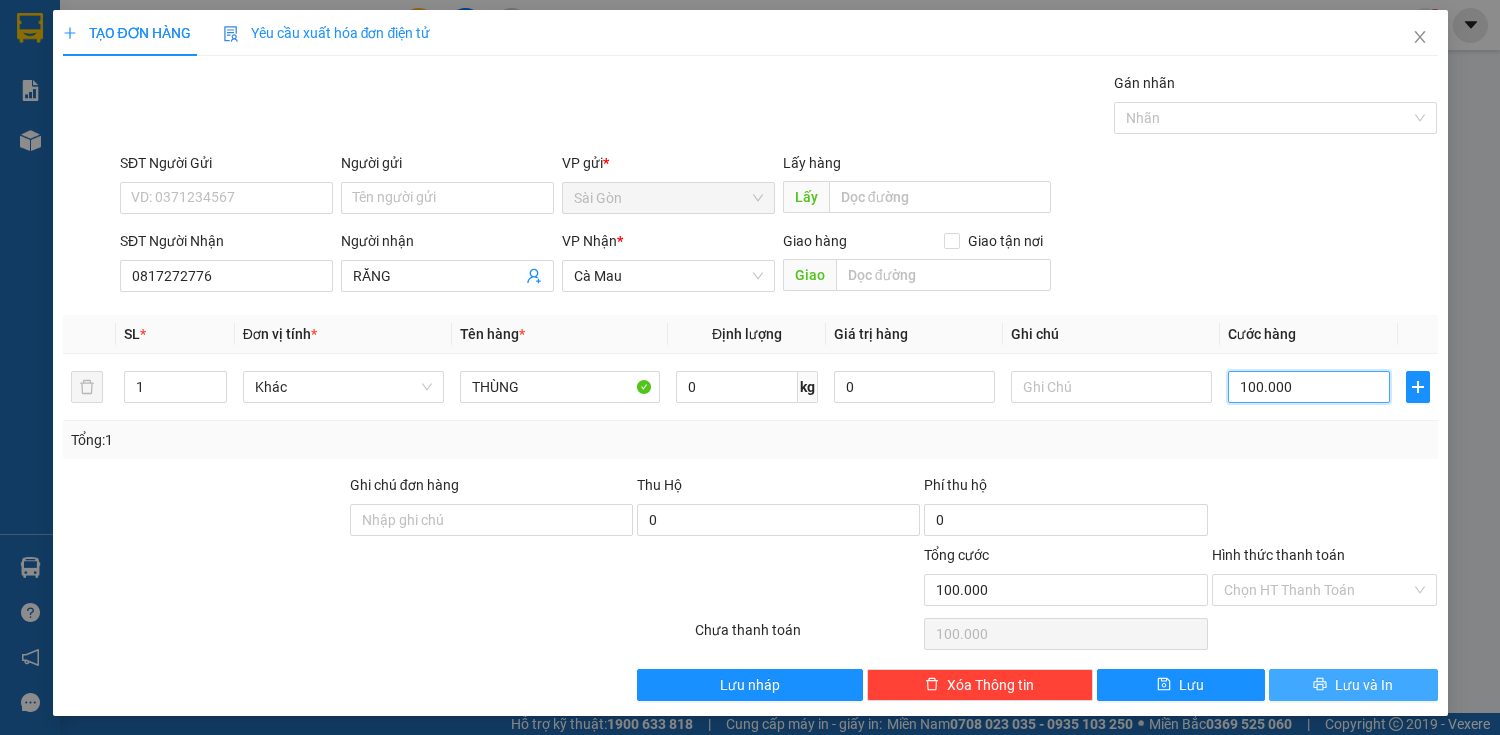 type on "100.000" 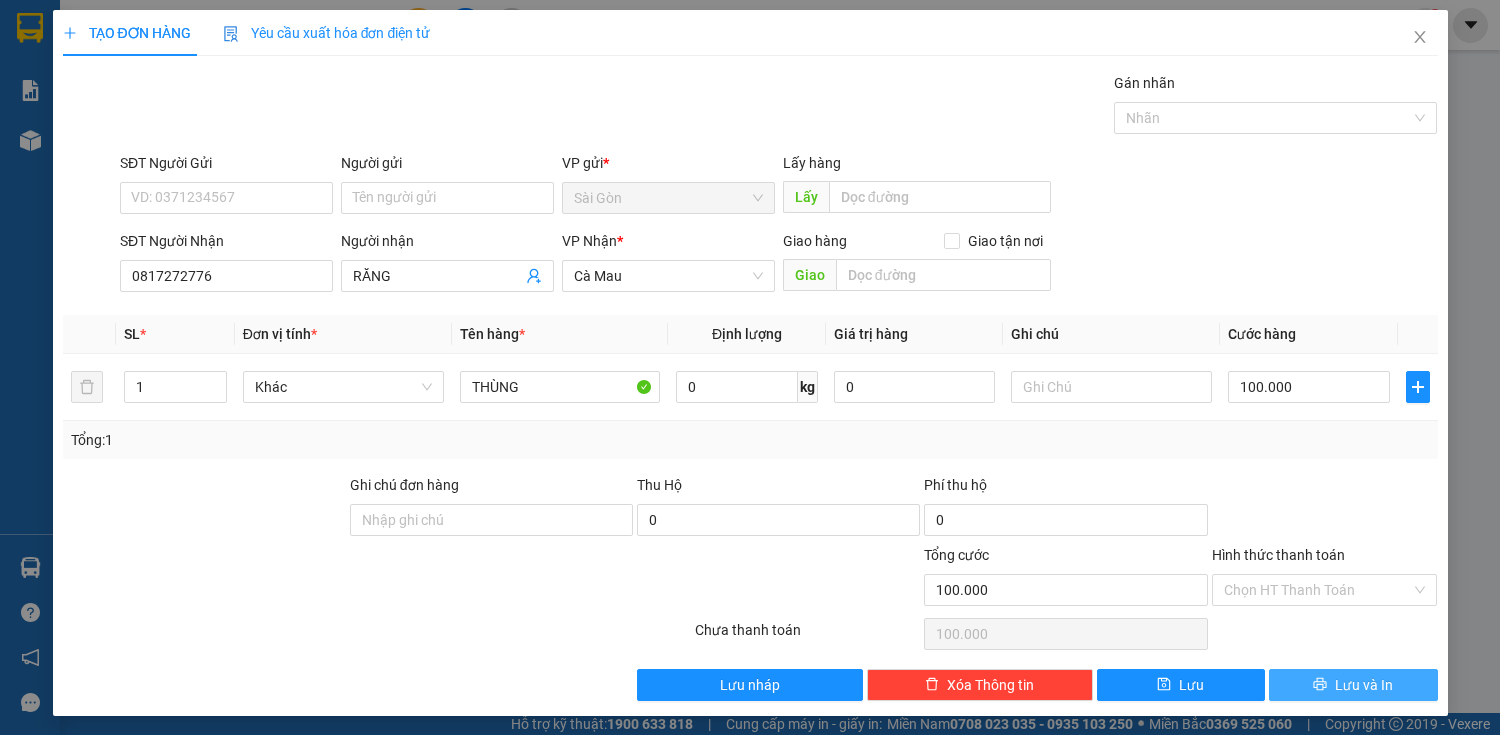click on "Lưu và In" at bounding box center [1364, 685] 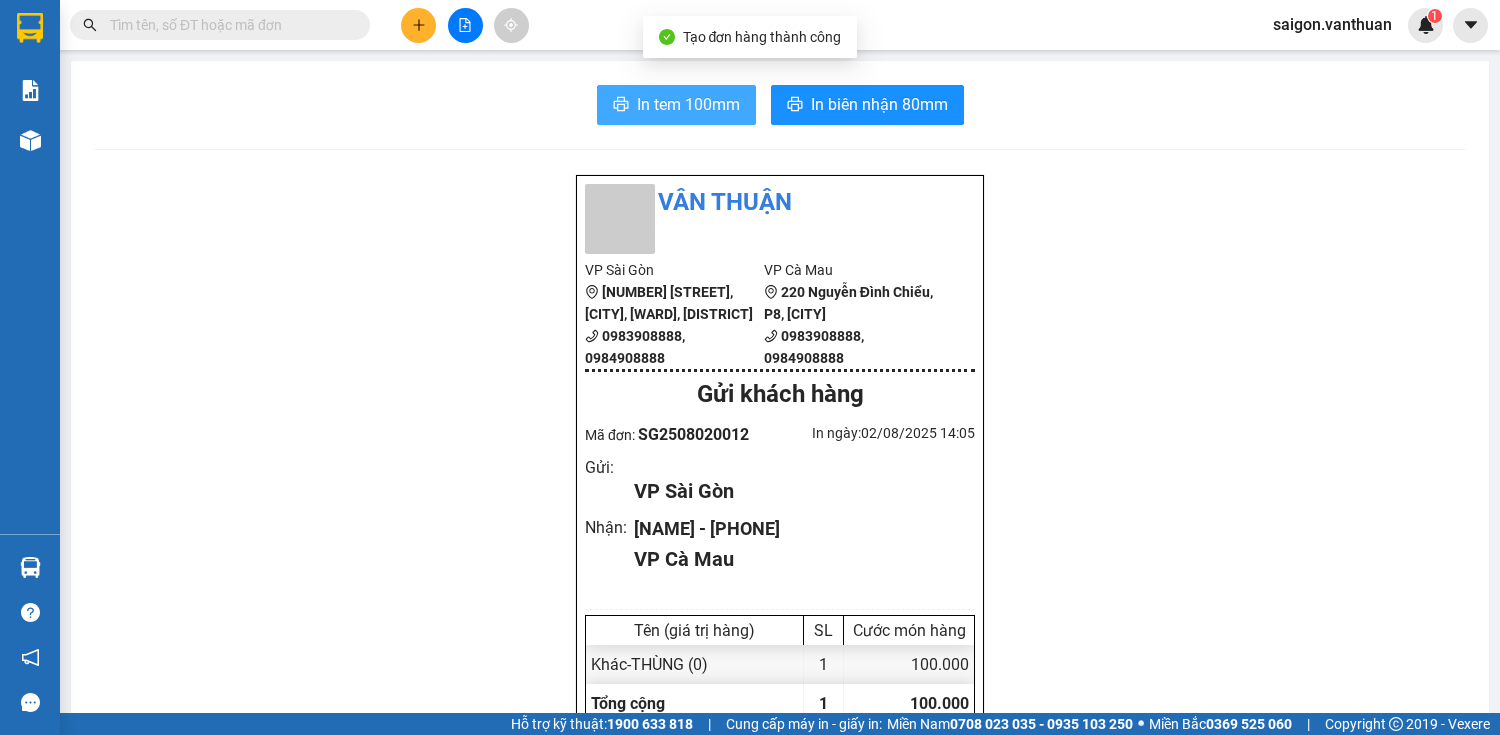 click on "In tem 100mm
In biên nhận 80mm Vân Thuận VP Sài Gòn   111 Bàu Cát 4, phường 14, [CITY]    [PHONE], [PHONE] VP Cà Mau   220 Nguyễn Đình Chiểu, P8, [CITY]    [PHONE], [PHONE] Gửi khách hàng Mã đơn:   SG2508020012 In ngày:  [DATE]   [TIME] Gửi :      VP Sài Gòn Nhận :   RĂNG  - [PHONE] VP Cà Mau Tên (giá trị hàng) SL Cước món hàng Khác - THÙNG    (0) 1 100.000 Tổng cộng 1 100.000 Loading... Chưa cước : 100.000 VND Tổng phải thu : 100.000 VND Người gửi hàng xác nhận NV nhận hàng (Kí và ghi rõ họ tên) hang hoa NV nhận hàng (Kí và ghi rõ họ tên) Quy định nhận/gửi hàng : Không chở hàng quốc cấm Số ngày giữ tối đa tại VP nhận: 07 ngày, với thực phẩm không quá 24h Hàng dễ vỡ, hư bể không đền Hàng gửi không kiểm, quý khách tự niêm phong Quý khách vui lòng kiểm tra thông tin trước khi rời khỏi VP - Xin cảm ơn! Vexere.com" at bounding box center [780, 924] 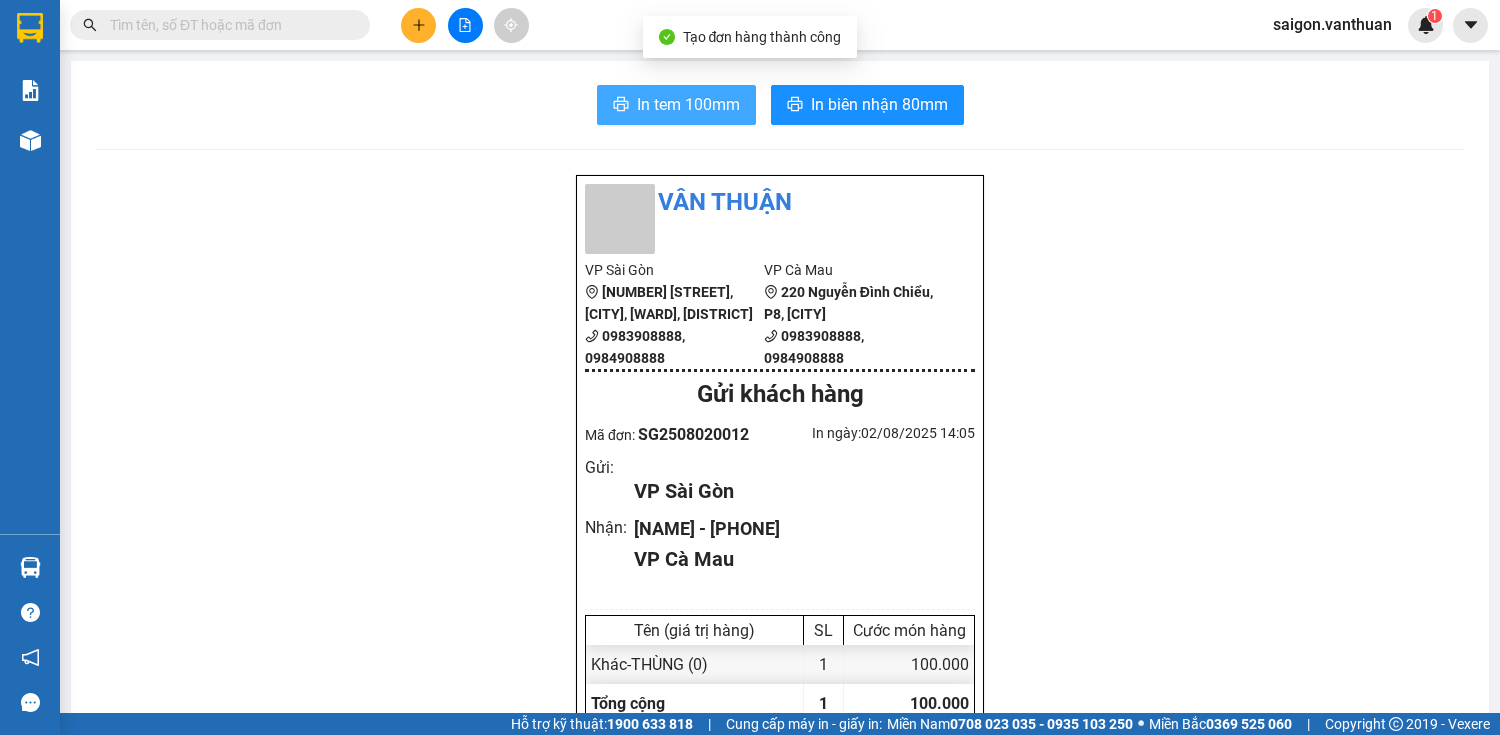 click on "In tem 100mm" at bounding box center [688, 104] 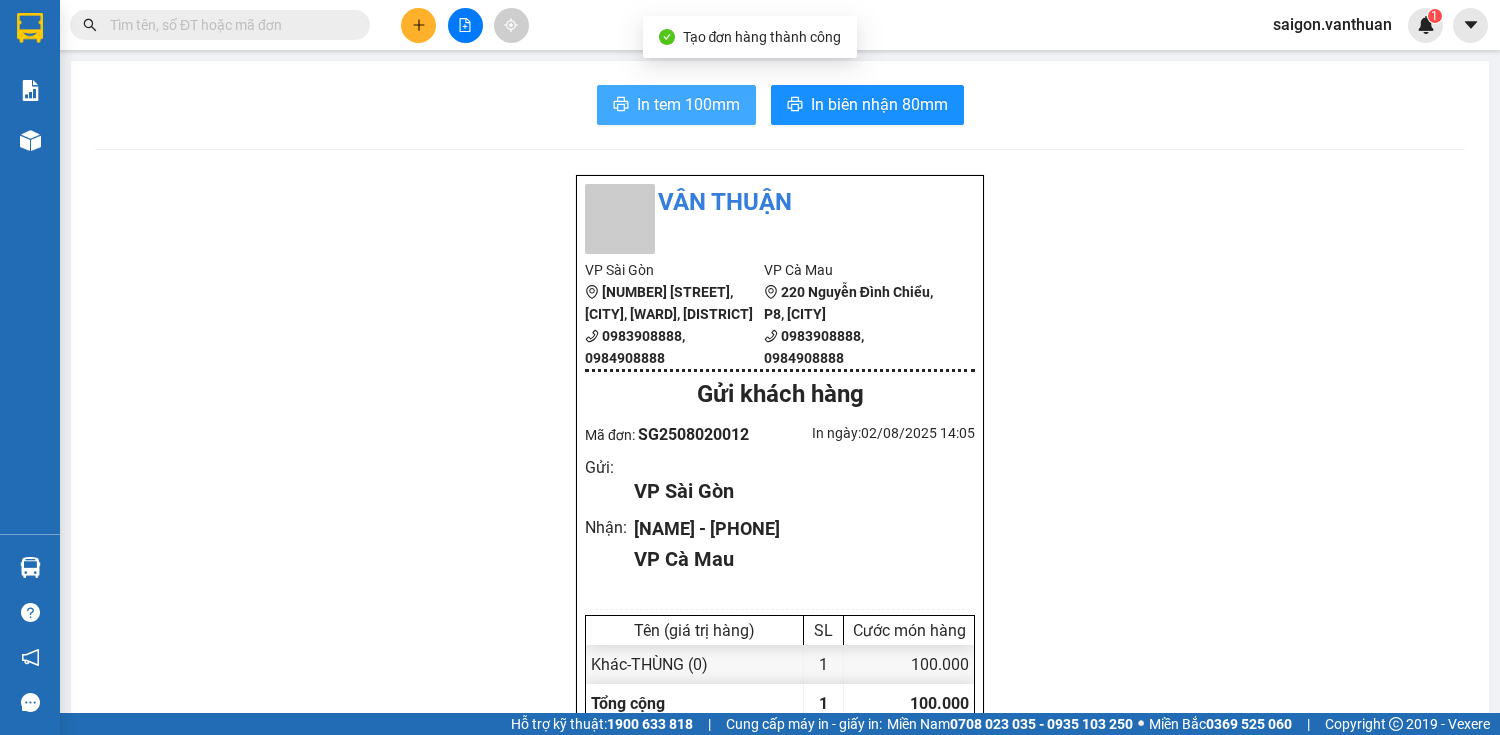 scroll, scrollTop: 0, scrollLeft: 0, axis: both 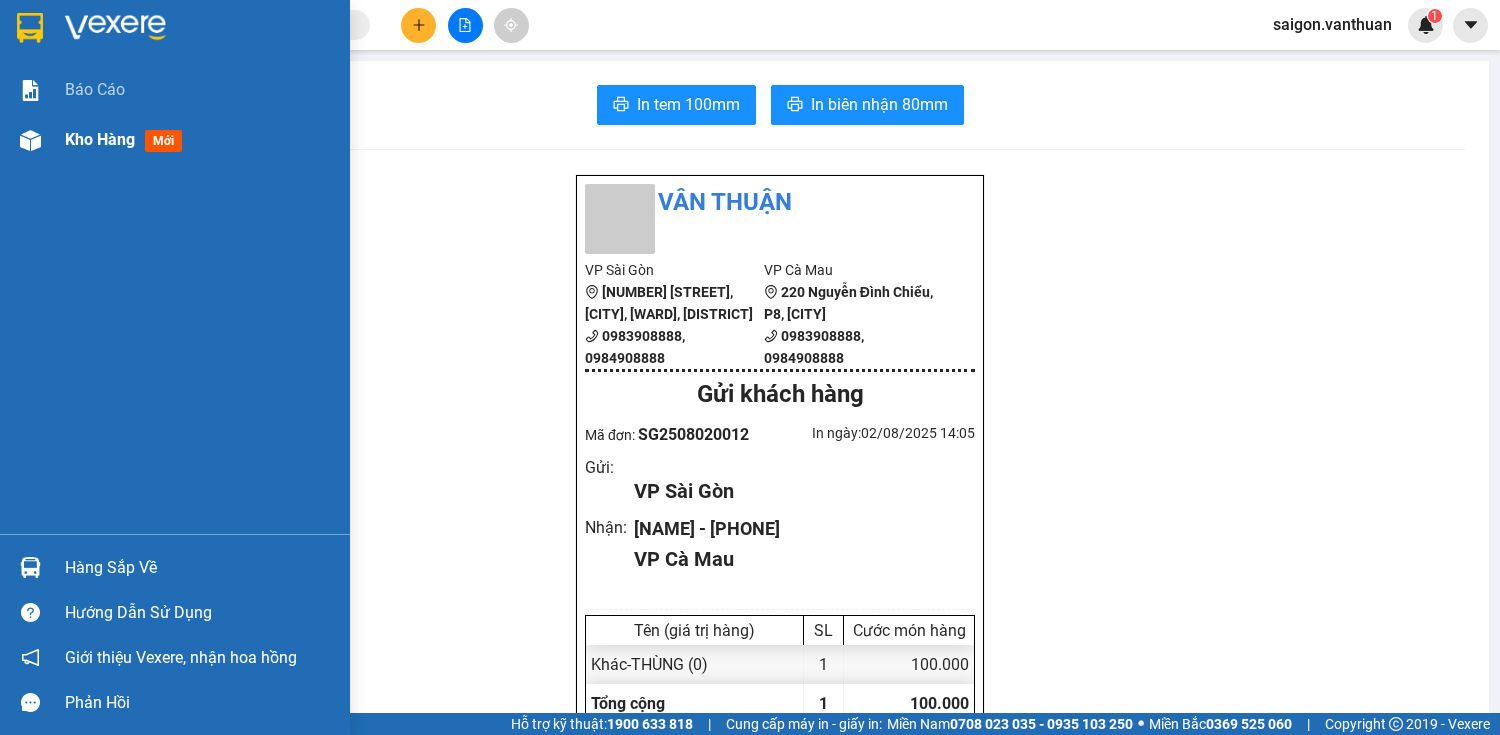 click on "Kho hàng mới" at bounding box center (175, 140) 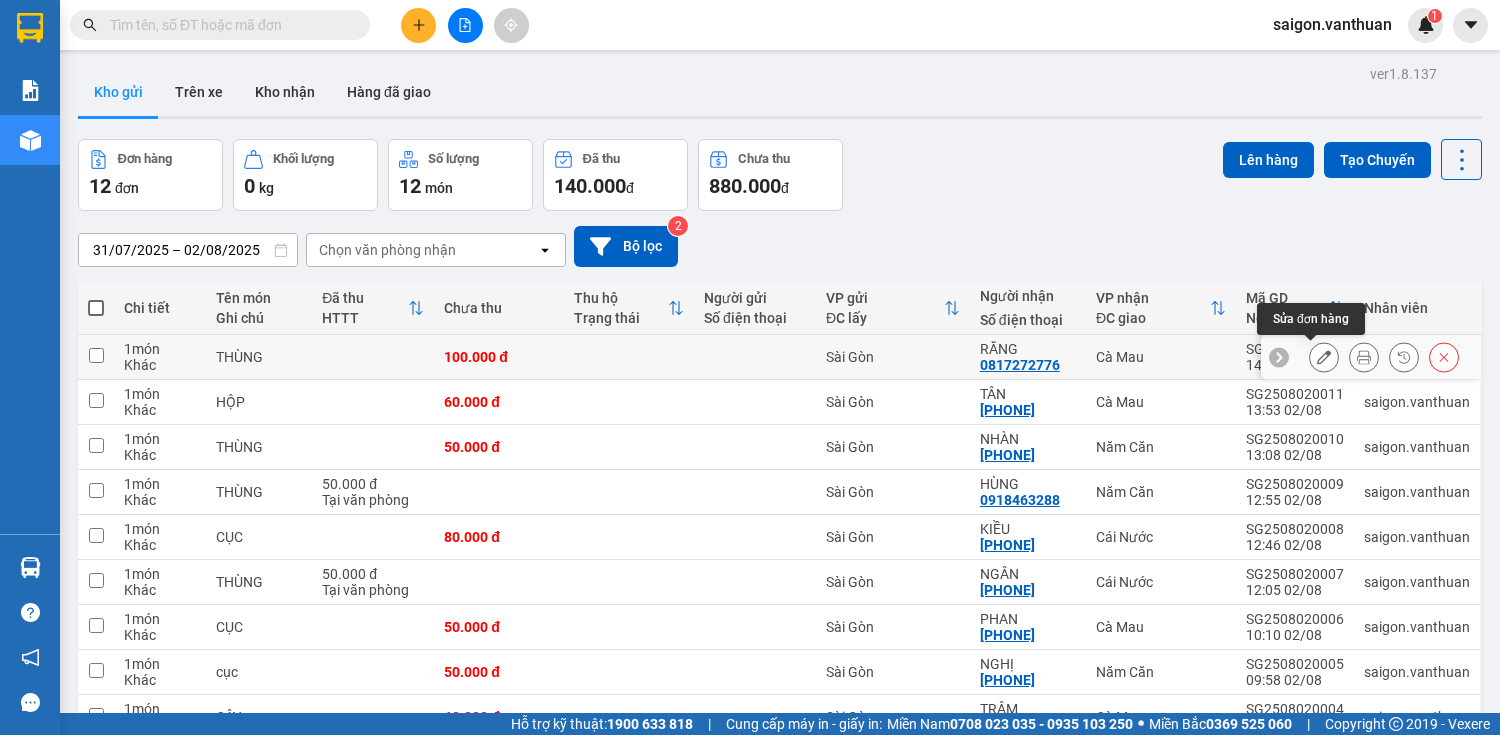 click 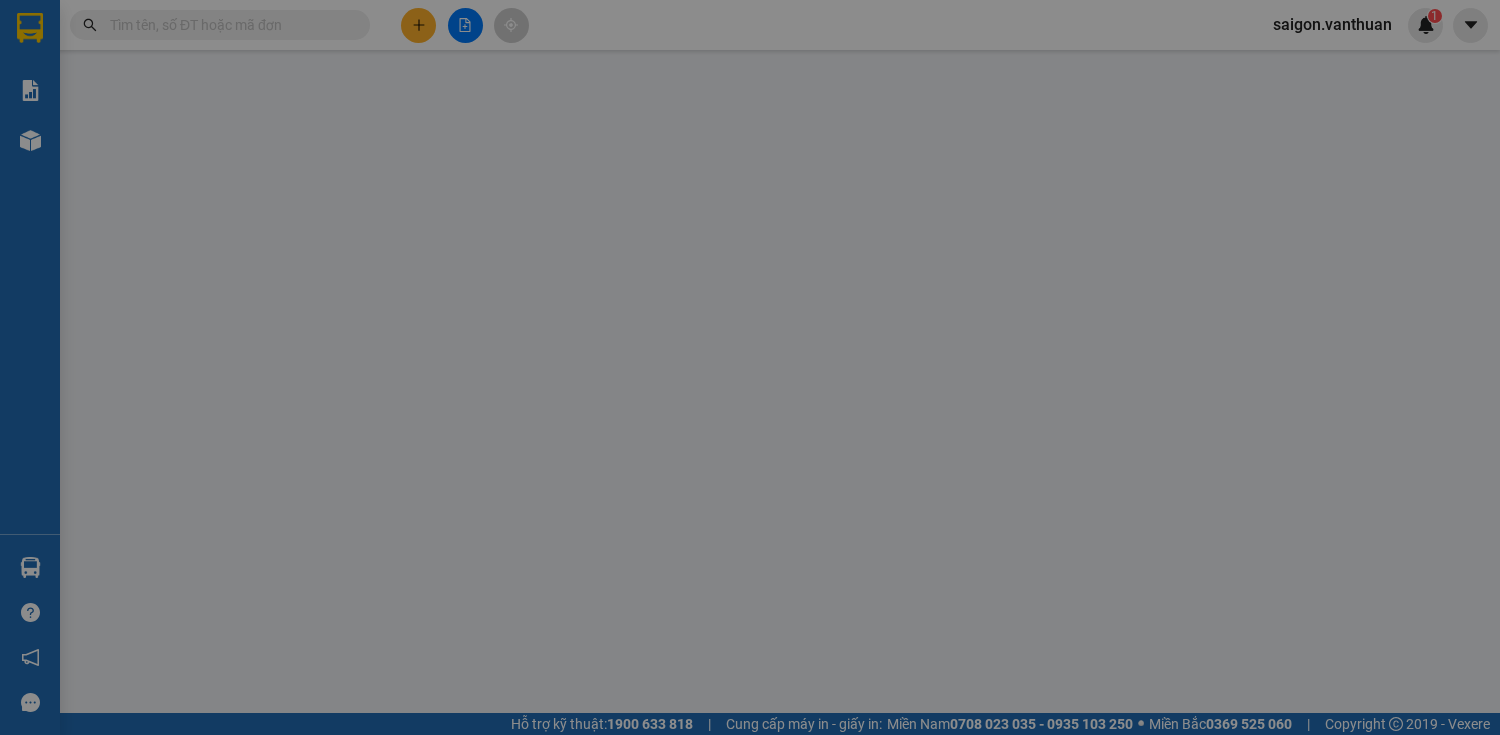 type on "0817272776" 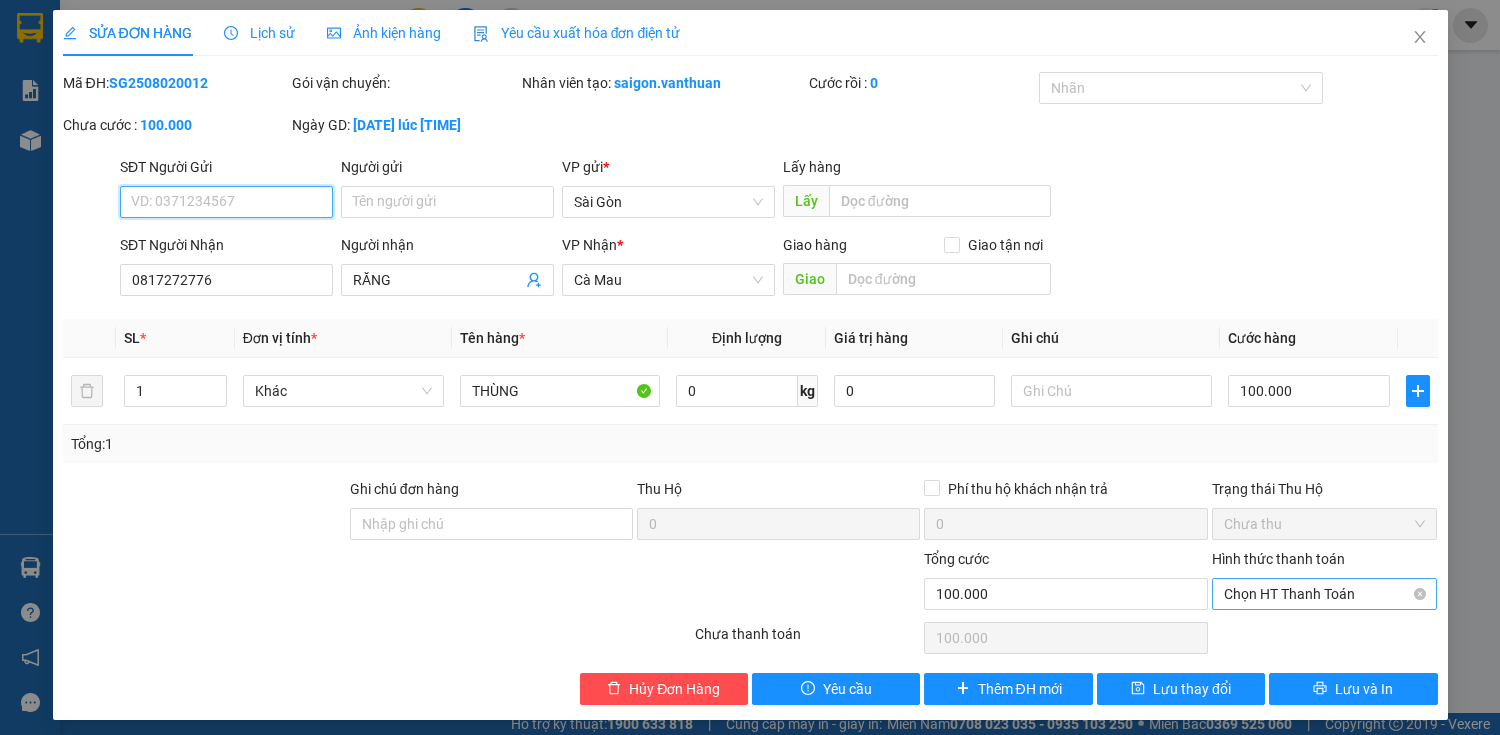 click on "Chọn HT Thanh Toán" at bounding box center (1325, 594) 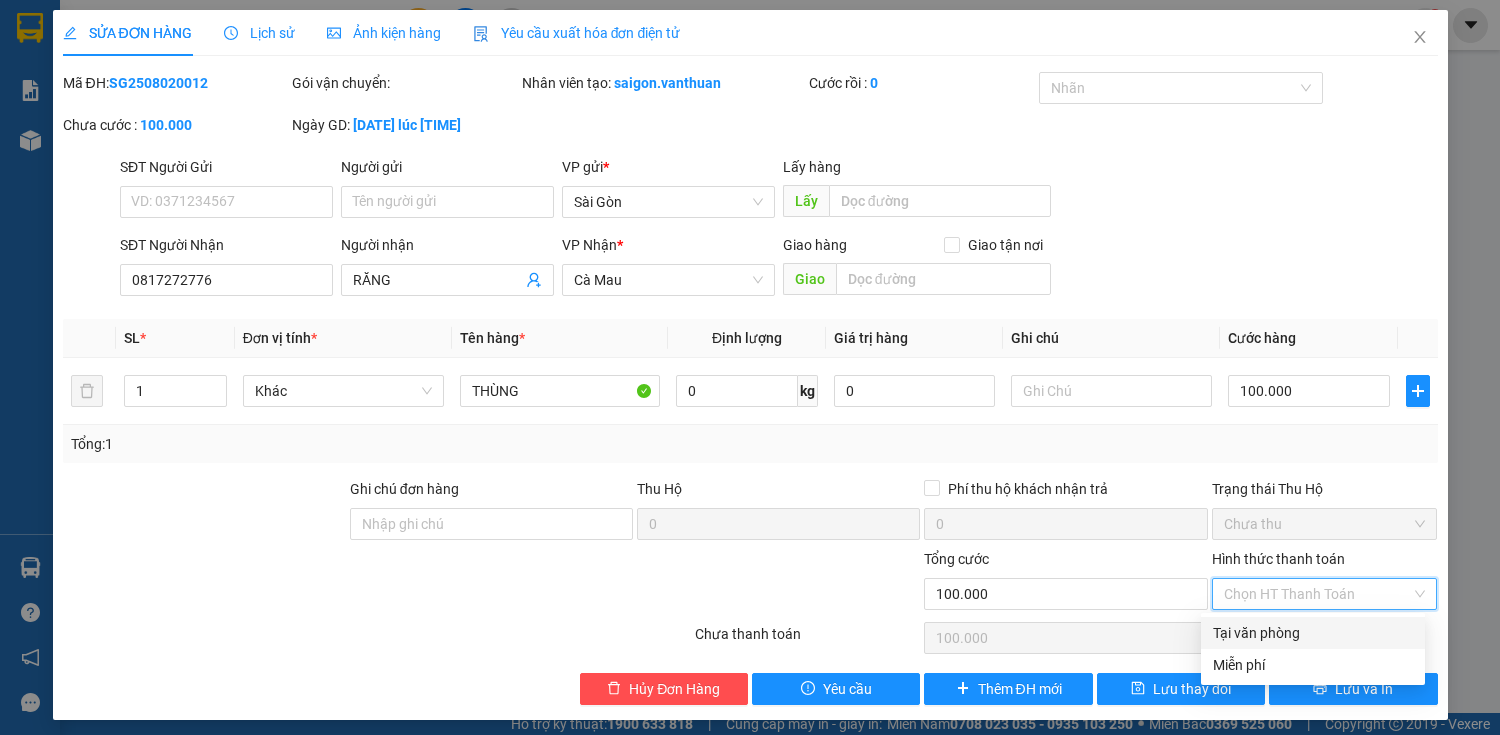 click on "Tại văn phòng" at bounding box center (1313, 633) 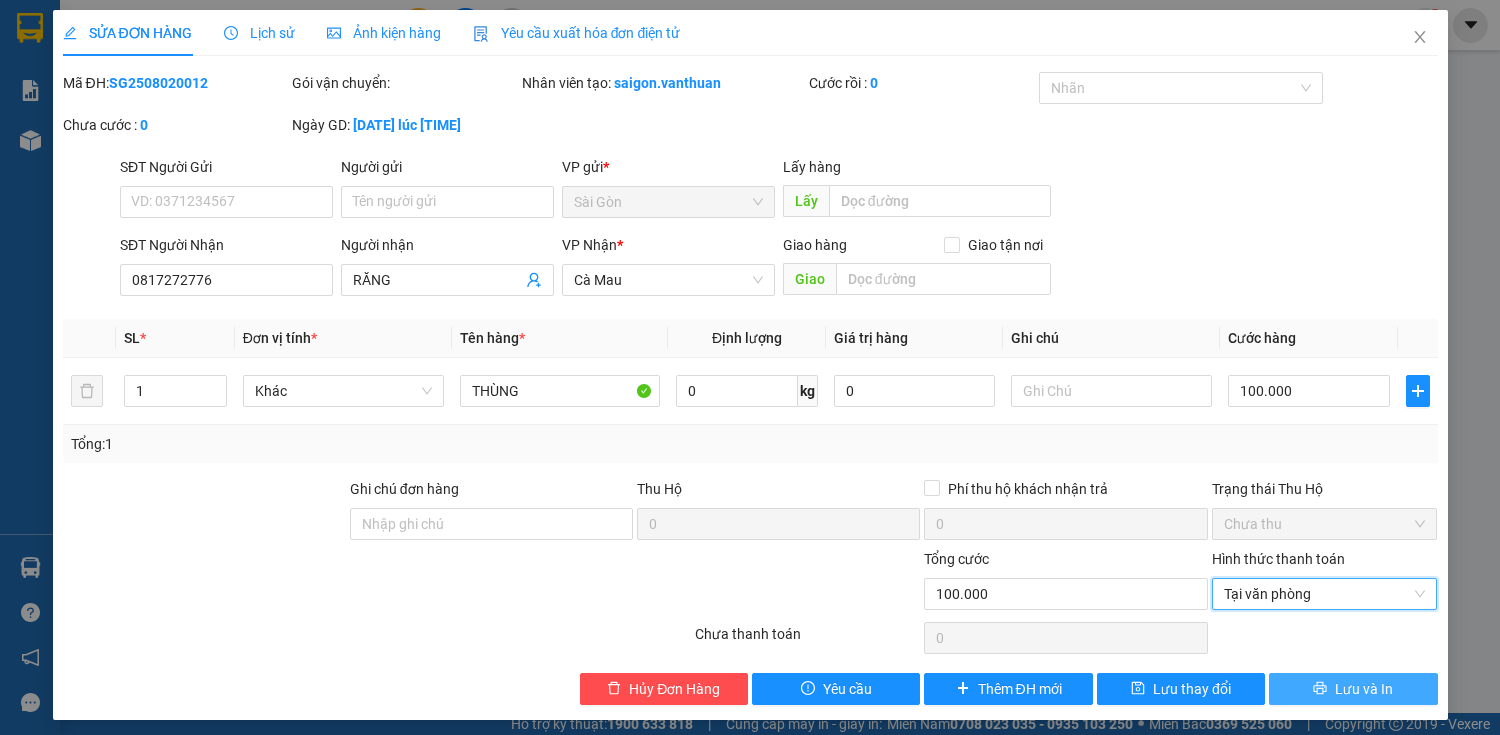 click on "Lưu và In" at bounding box center (1353, 689) 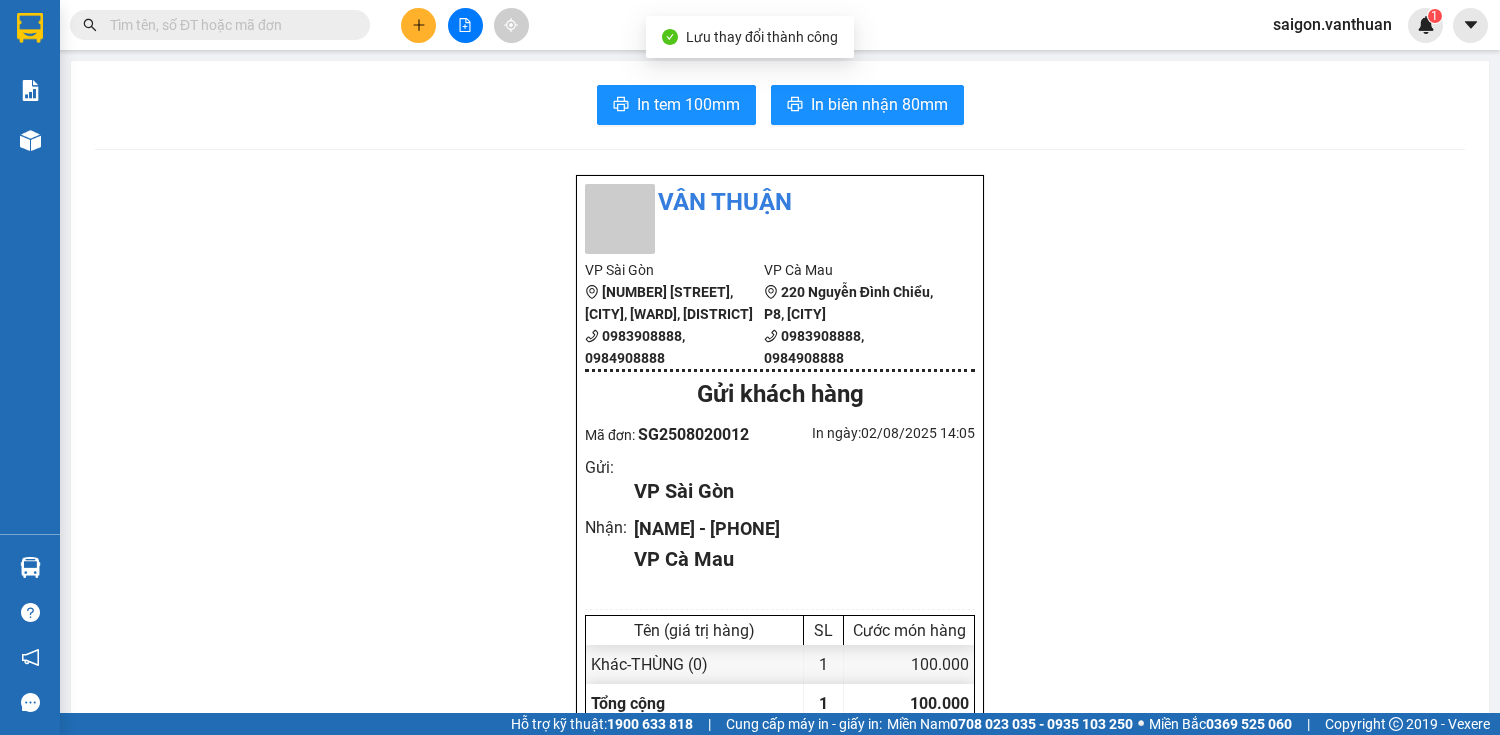 click on "In tem 100mm
In biên nhận 80mm Vân Thuận VP Sài Gòn   111 Bàu Cát 4, phường 14, [CITY]    [PHONE], [PHONE] VP Cà Mau   220 Nguyễn Đình Chiểu, P8, [CITY]    [PHONE], [PHONE] Gửi khách hàng Mã đơn:   SG2508020012 In ngày:  [DATE]   [TIME] Gửi :      VP Sài Gòn Nhận :   RĂNG  - [PHONE] VP Cà Mau Tên (giá trị hàng) SL Cước món hàng Khác - THÙNG    (0) 1 100.000 Tổng cộng 1 100.000 Loading... Cước rồi : 100.000 VND Tổng phải thu : 0 VND Người gửi hàng xác nhận NV nhận hàng (Kí và ghi rõ họ tên) hang hoa NV nhận hàng (Kí và ghi rõ họ tên) Quy định nhận/gửi hàng : Không chở hàng quốc cấm Số ngày giữ tối đa tại VP nhận: 07 ngày, với thực phẩm không quá 24h Hàng dễ vỡ, hư bể không đền Hàng gửi không kiểm, quý khách tự niêm phong Quý khách vui lòng kiểm tra thông tin trước khi rời khỏi VP - Xin cảm ơn! Vexere.com     CR" at bounding box center (780, 922) 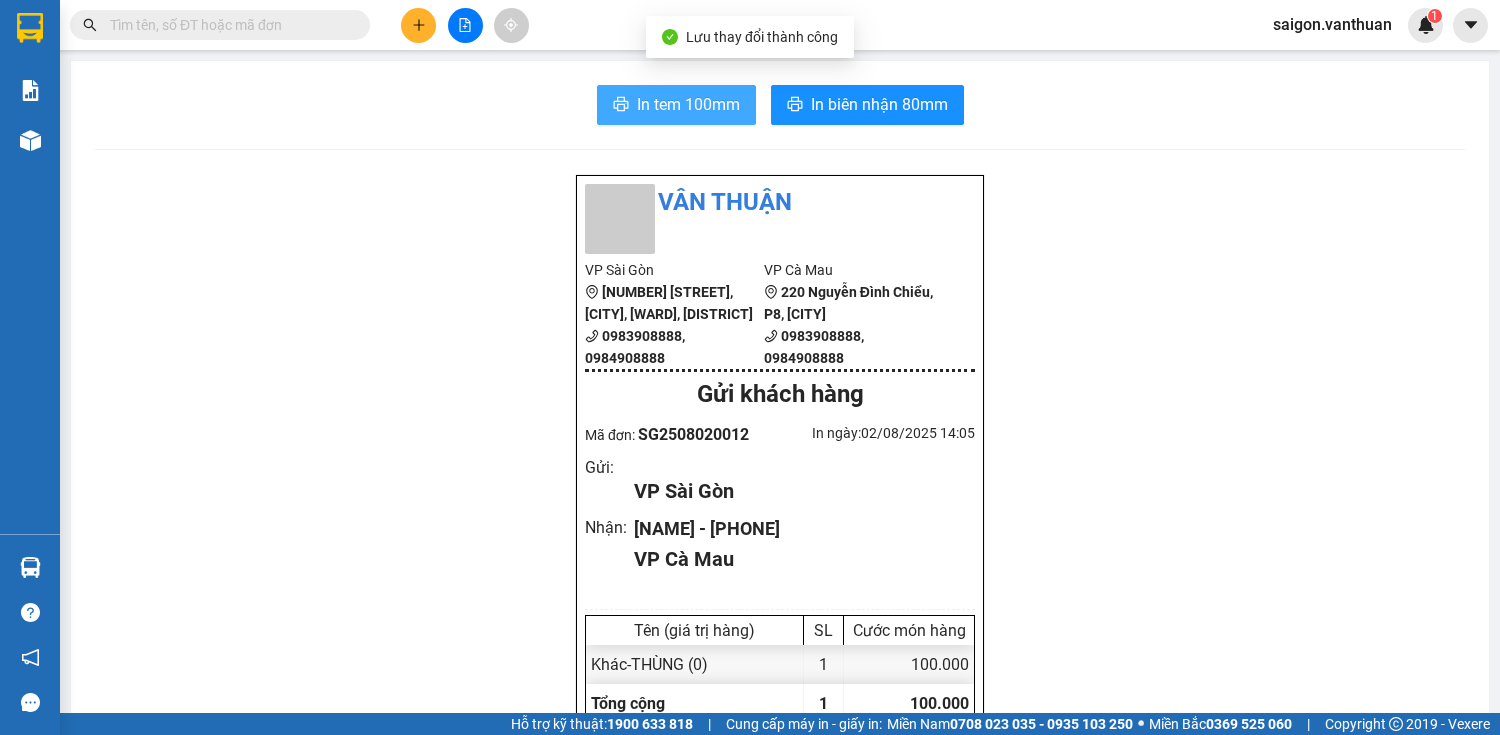 click on "In tem 100mm" at bounding box center [688, 104] 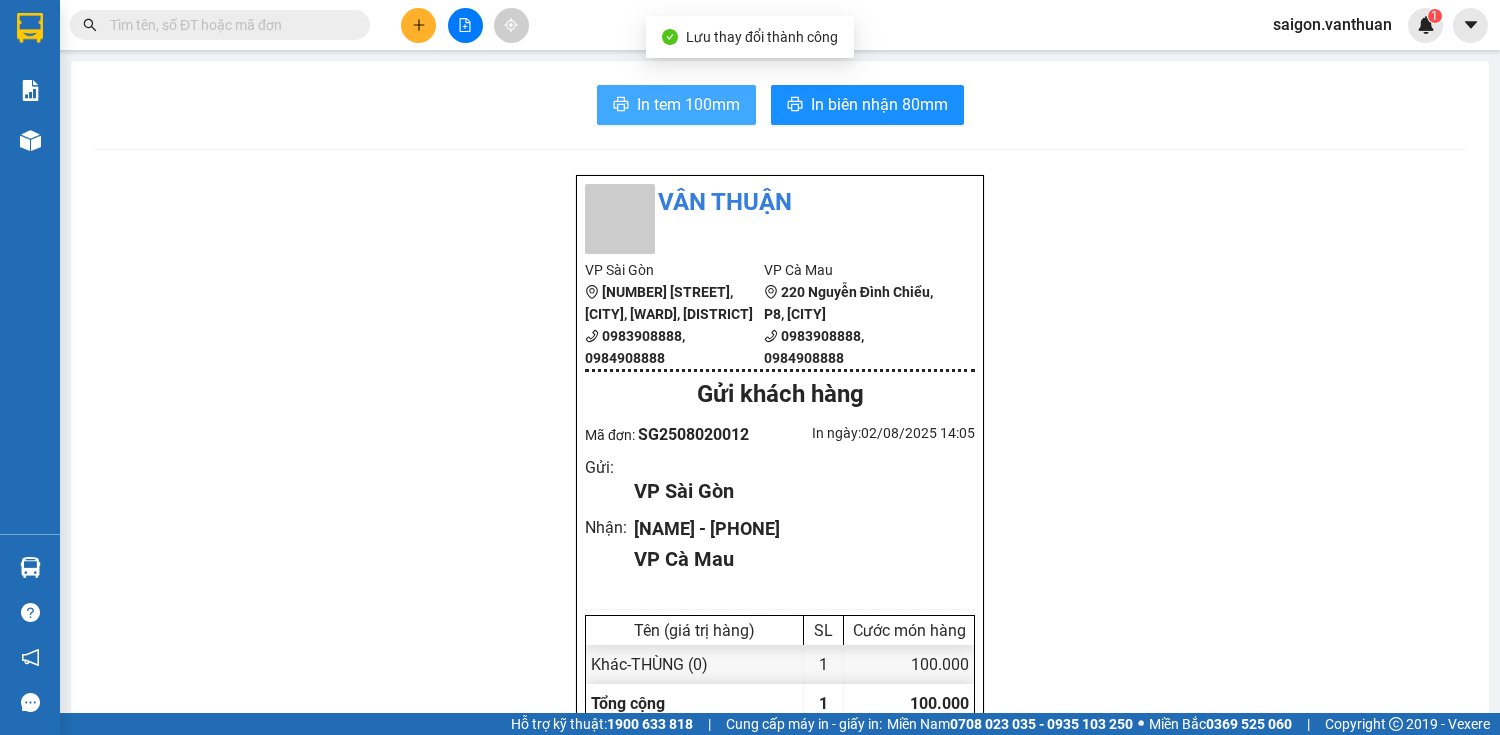 scroll, scrollTop: 0, scrollLeft: 0, axis: both 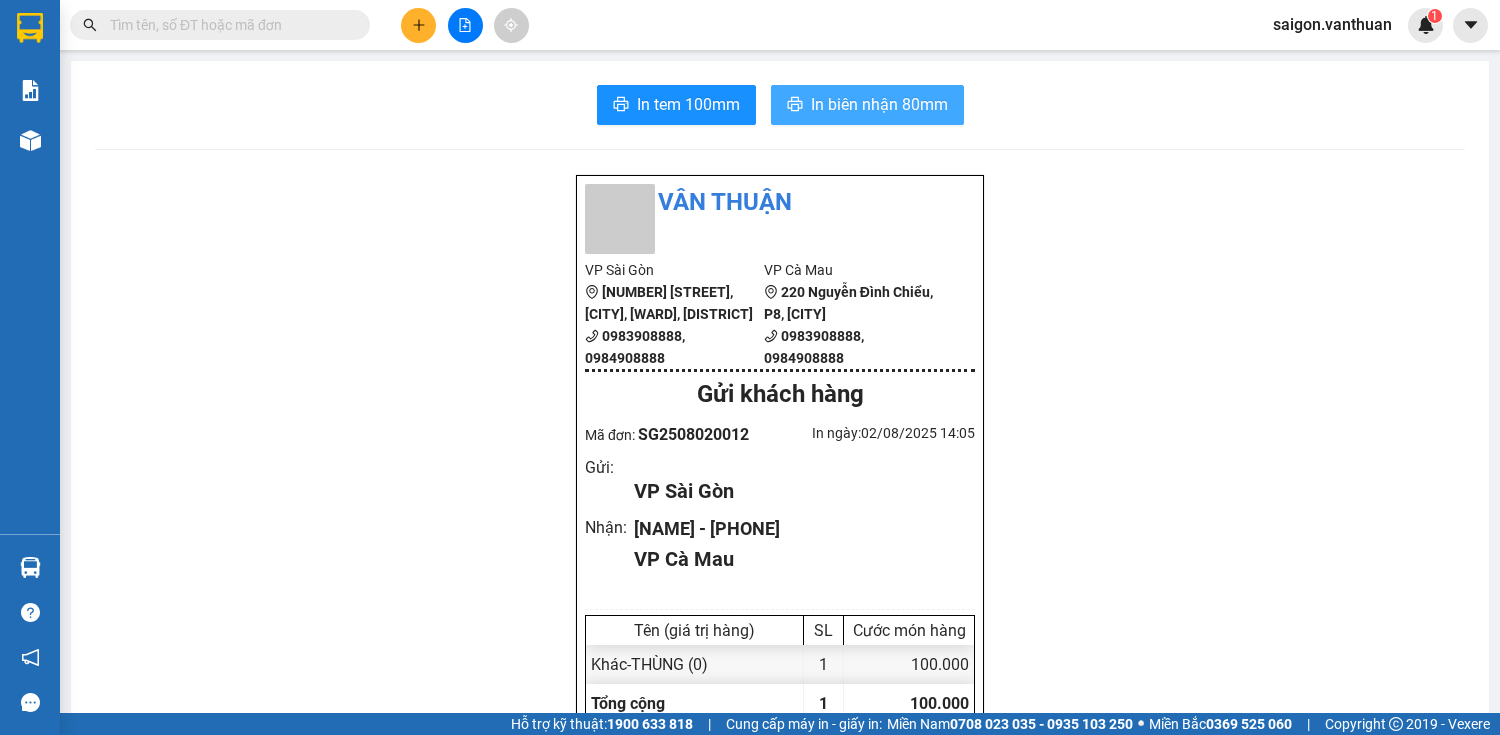 click on "In biên nhận 80mm" at bounding box center (879, 104) 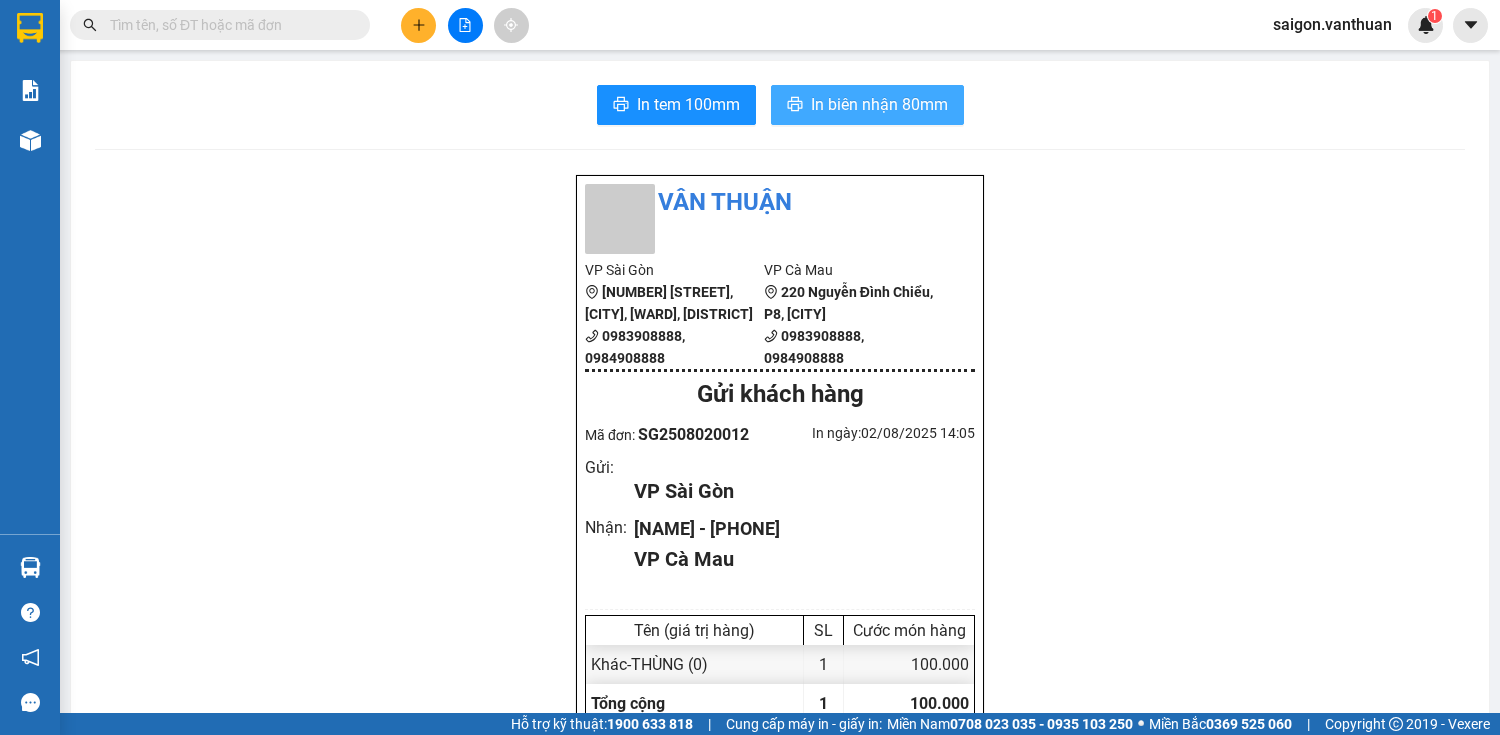 scroll, scrollTop: 0, scrollLeft: 0, axis: both 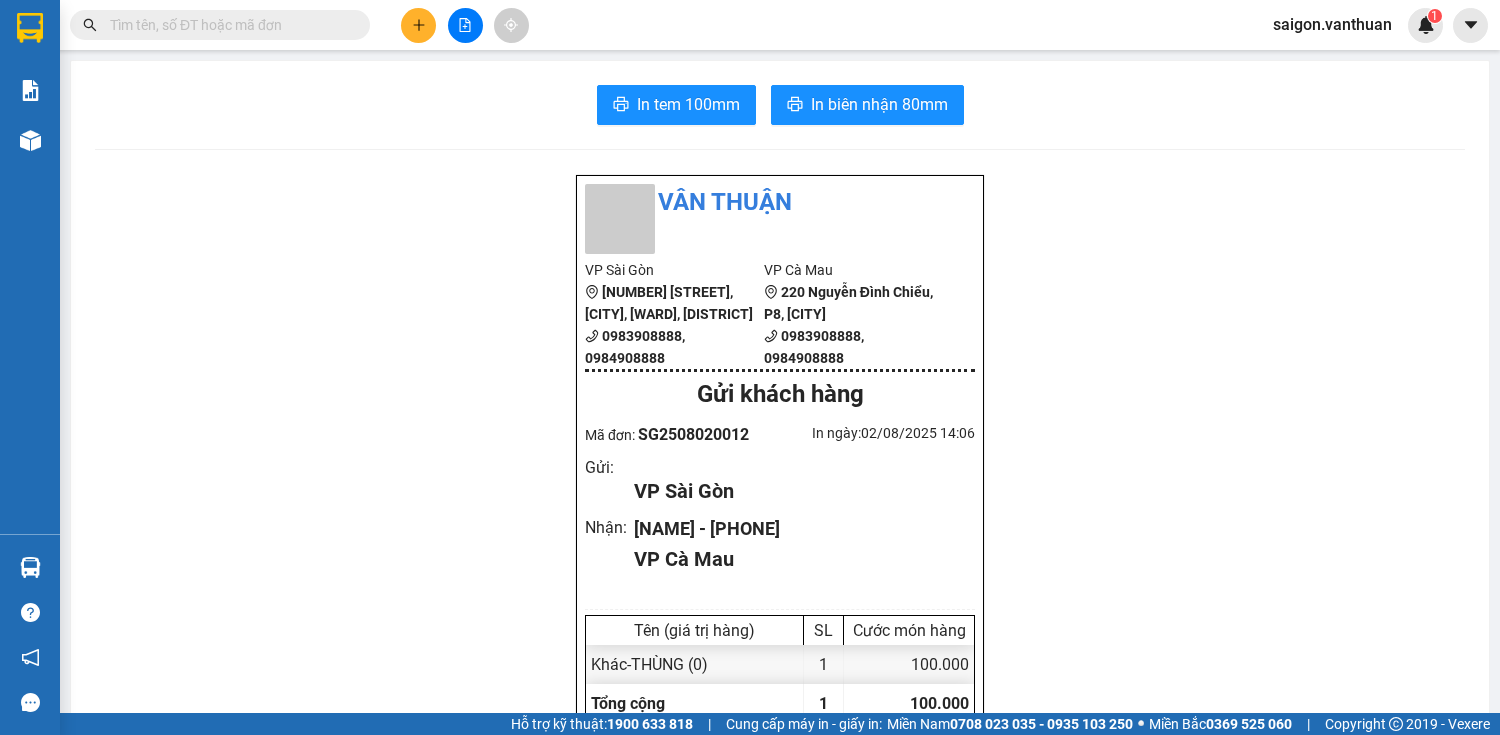 click 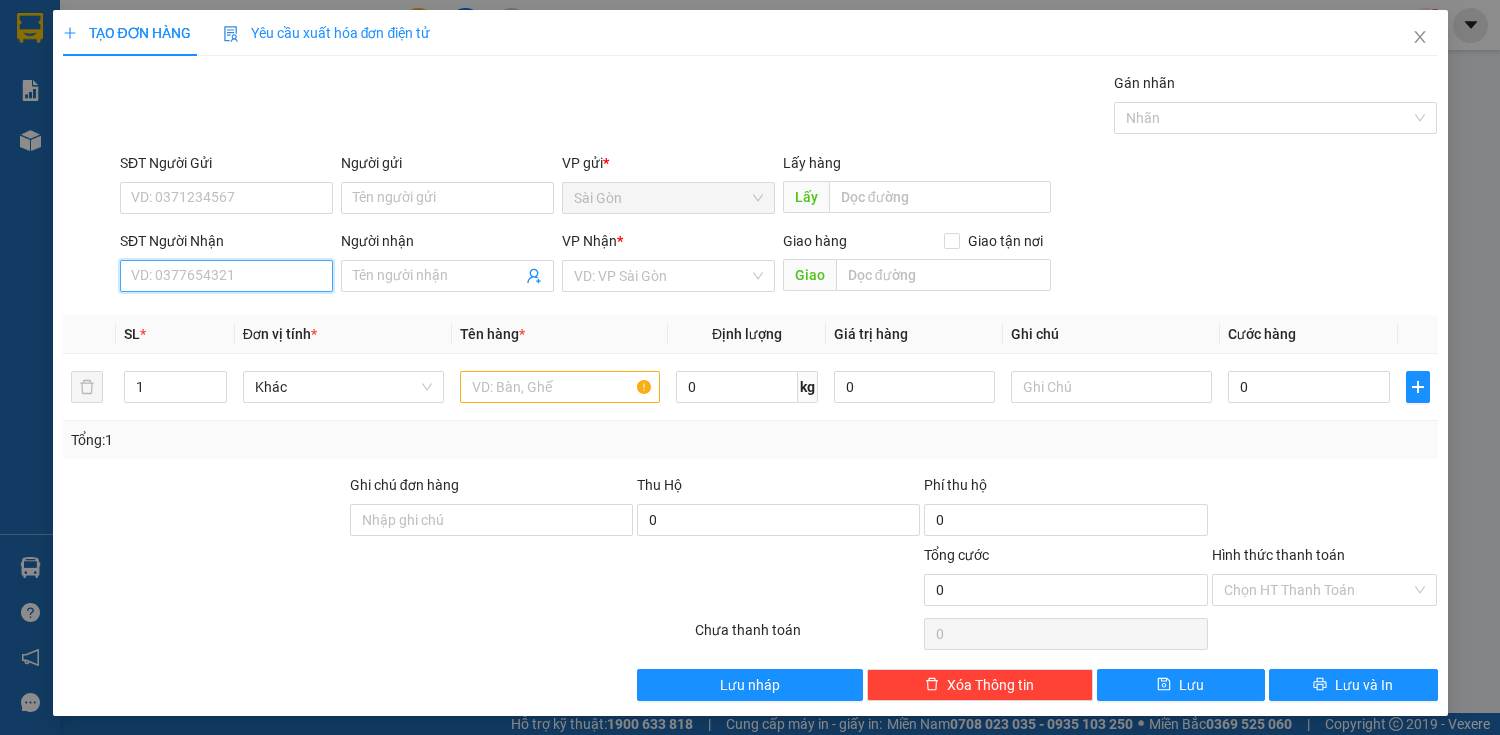 click on "SĐT Người Nhận" at bounding box center (226, 276) 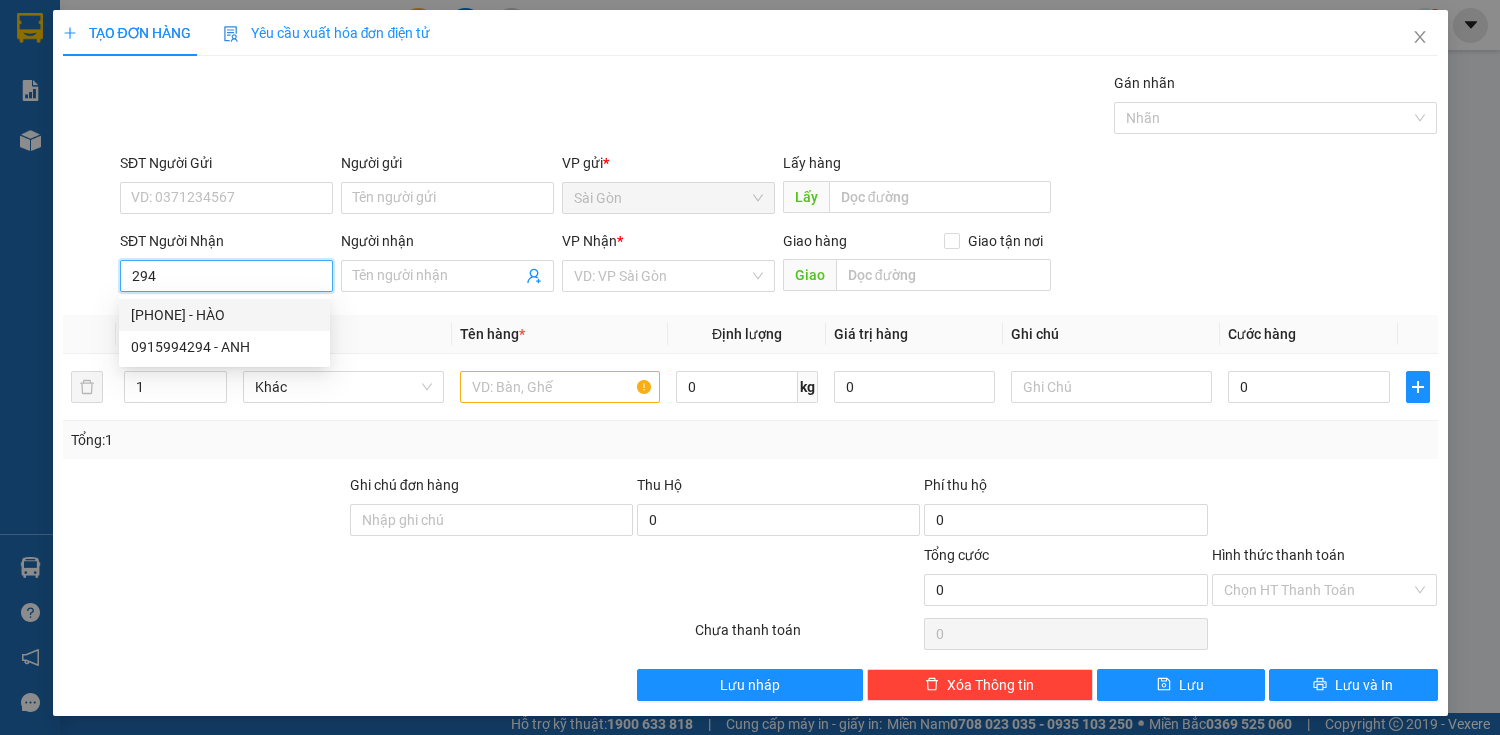 click on "[PHONE] - HÀO" at bounding box center (224, 315) 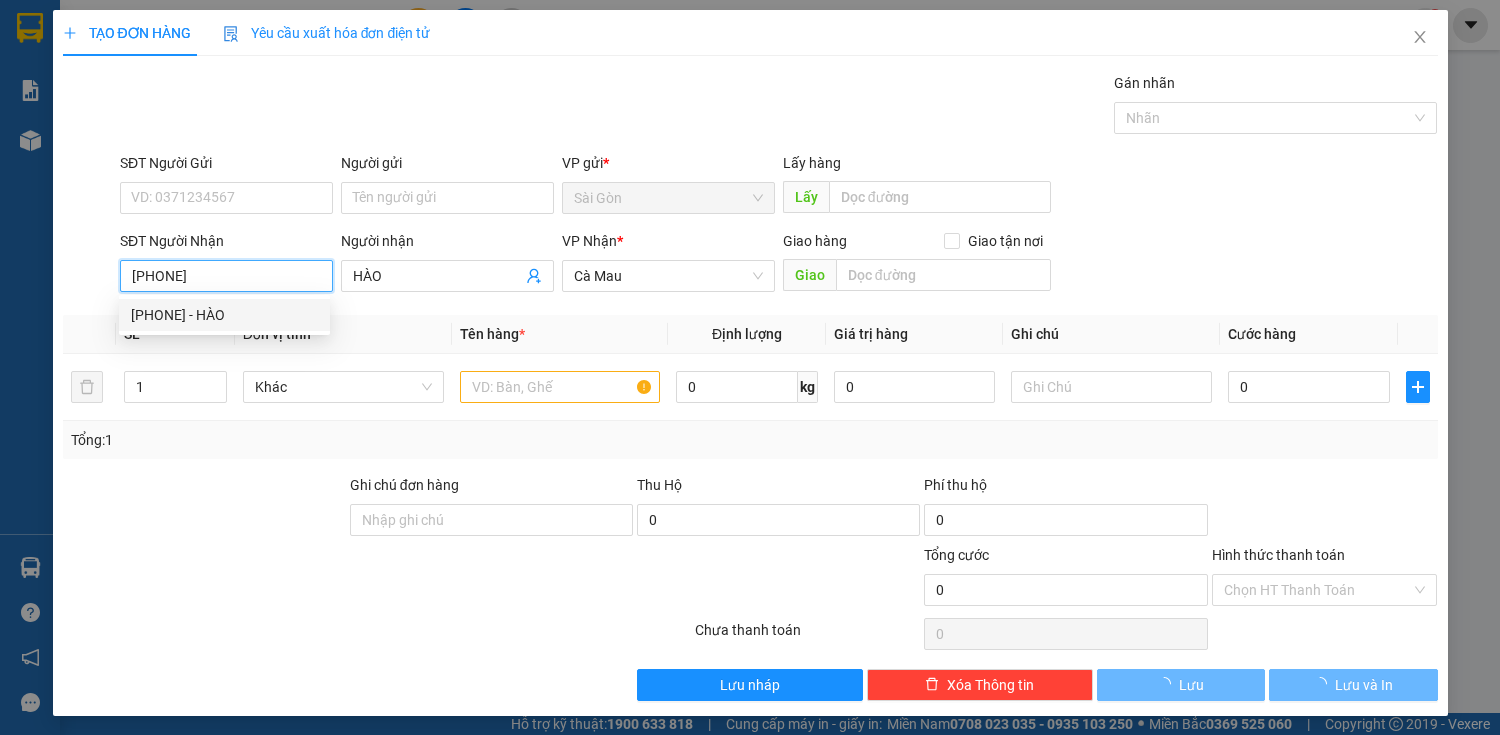 type on "70.000" 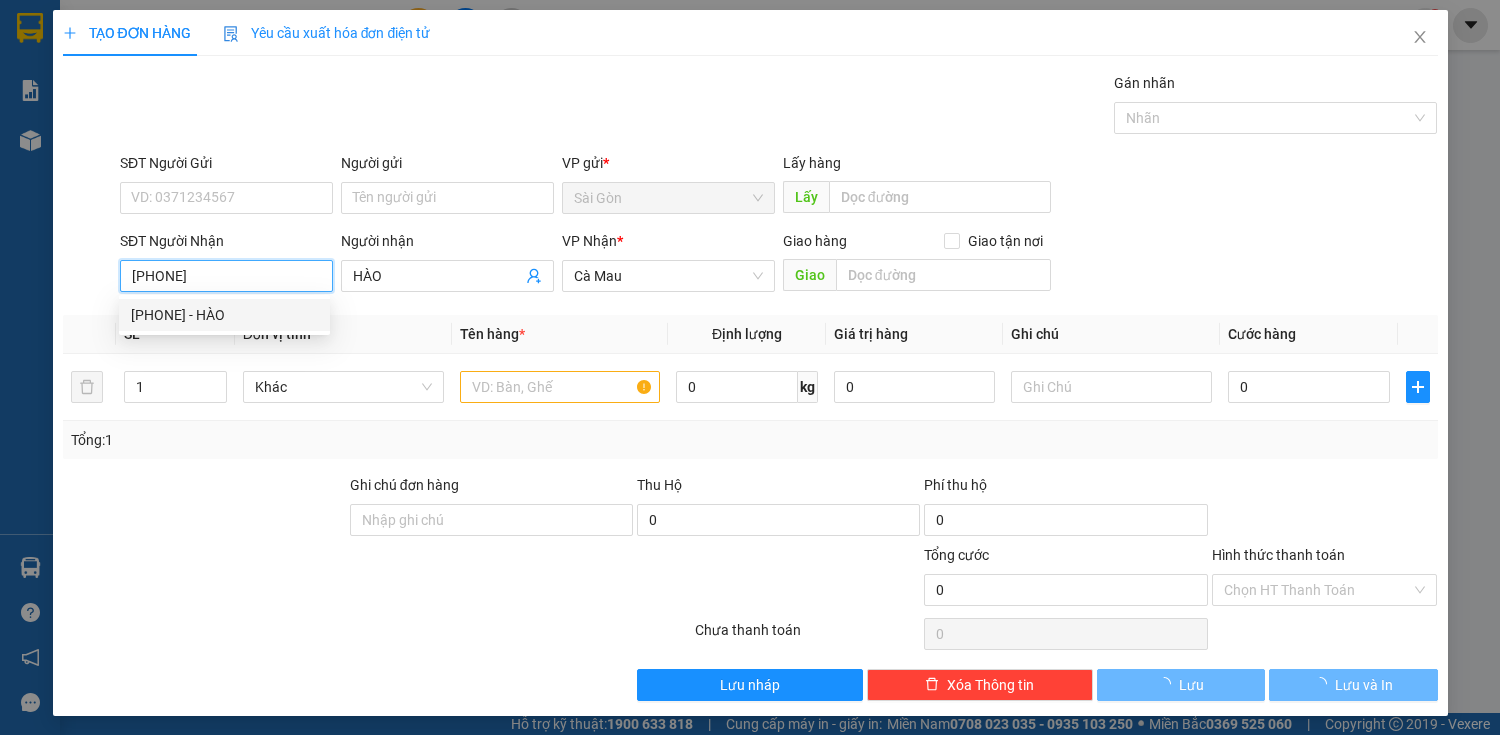 type on "70.000" 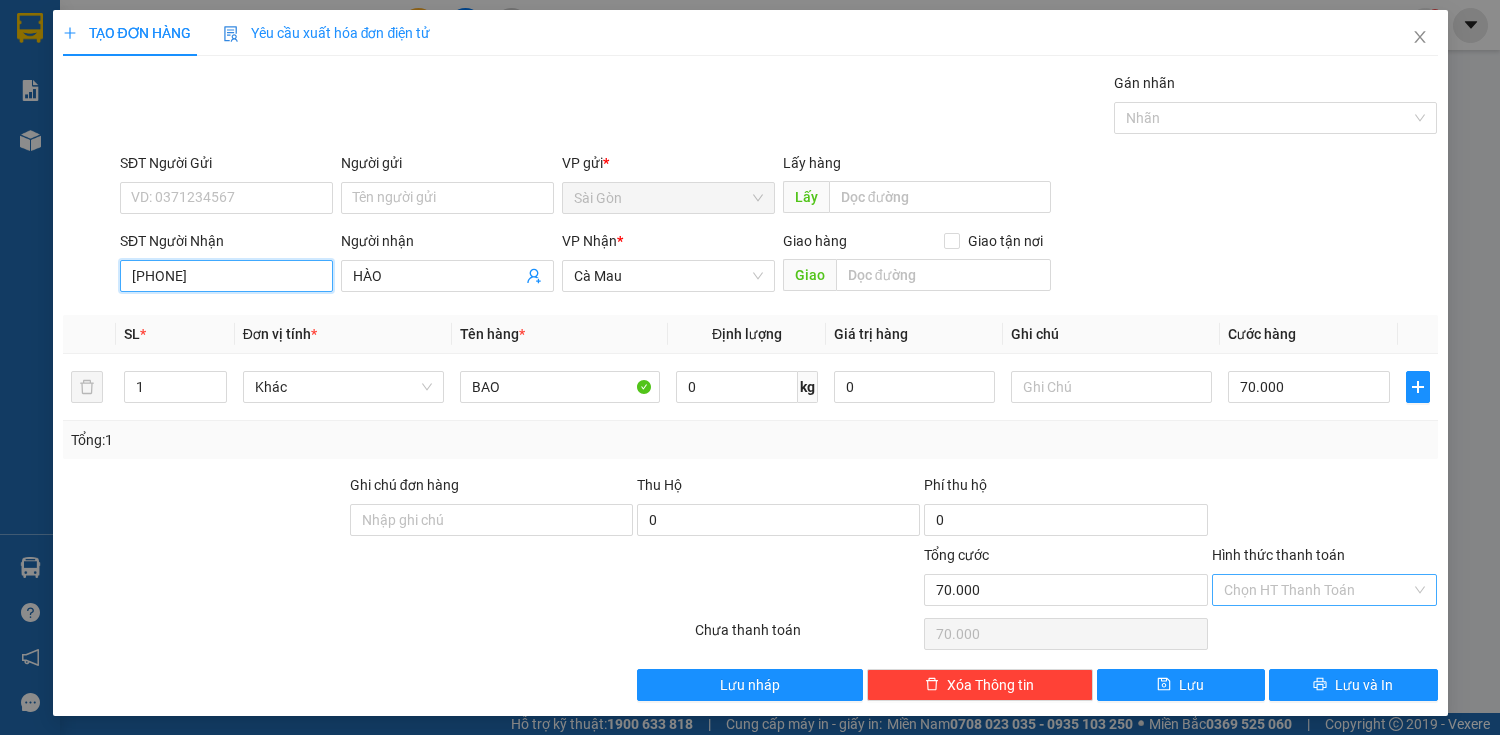 type on "[PHONE]" 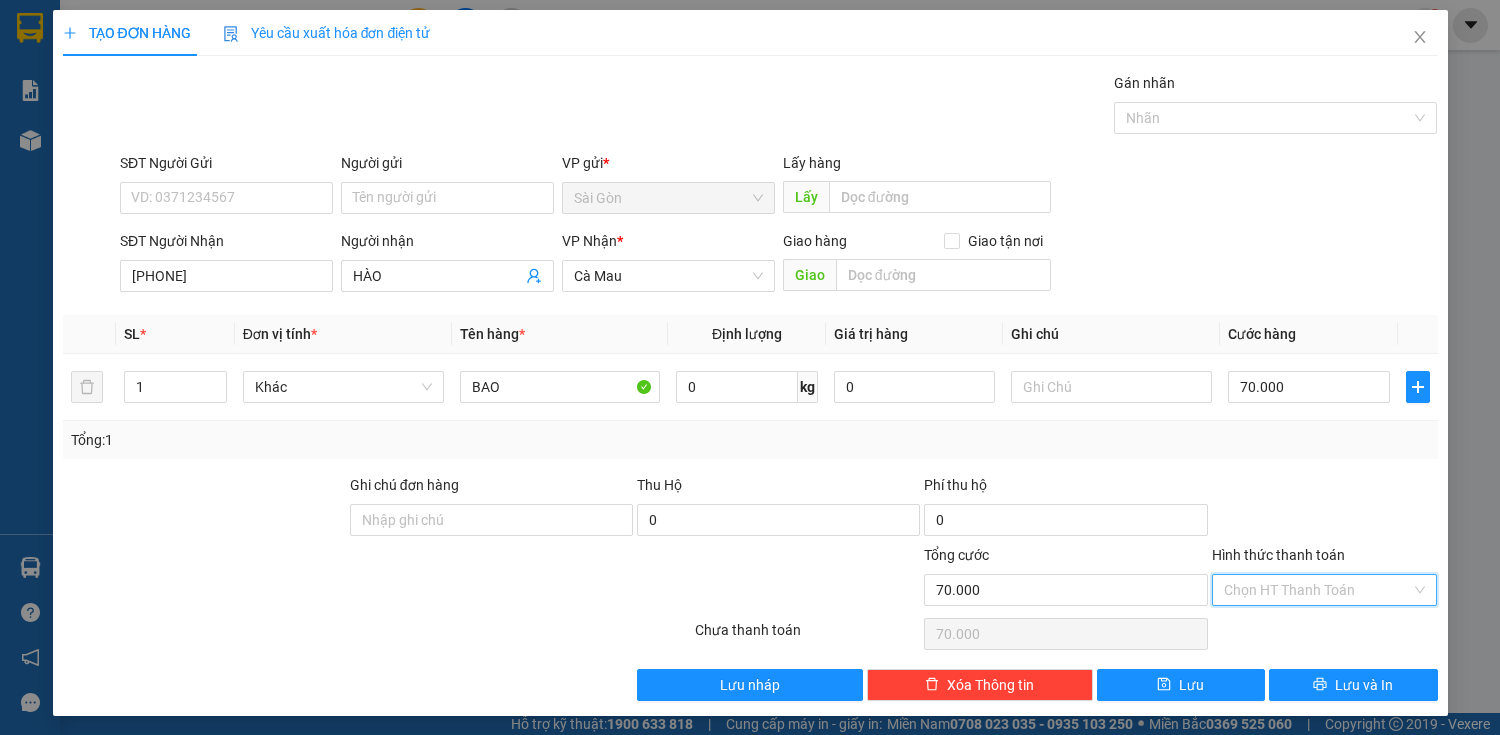 drag, startPoint x: 1344, startPoint y: 584, endPoint x: 1313, endPoint y: 640, distance: 64.00781 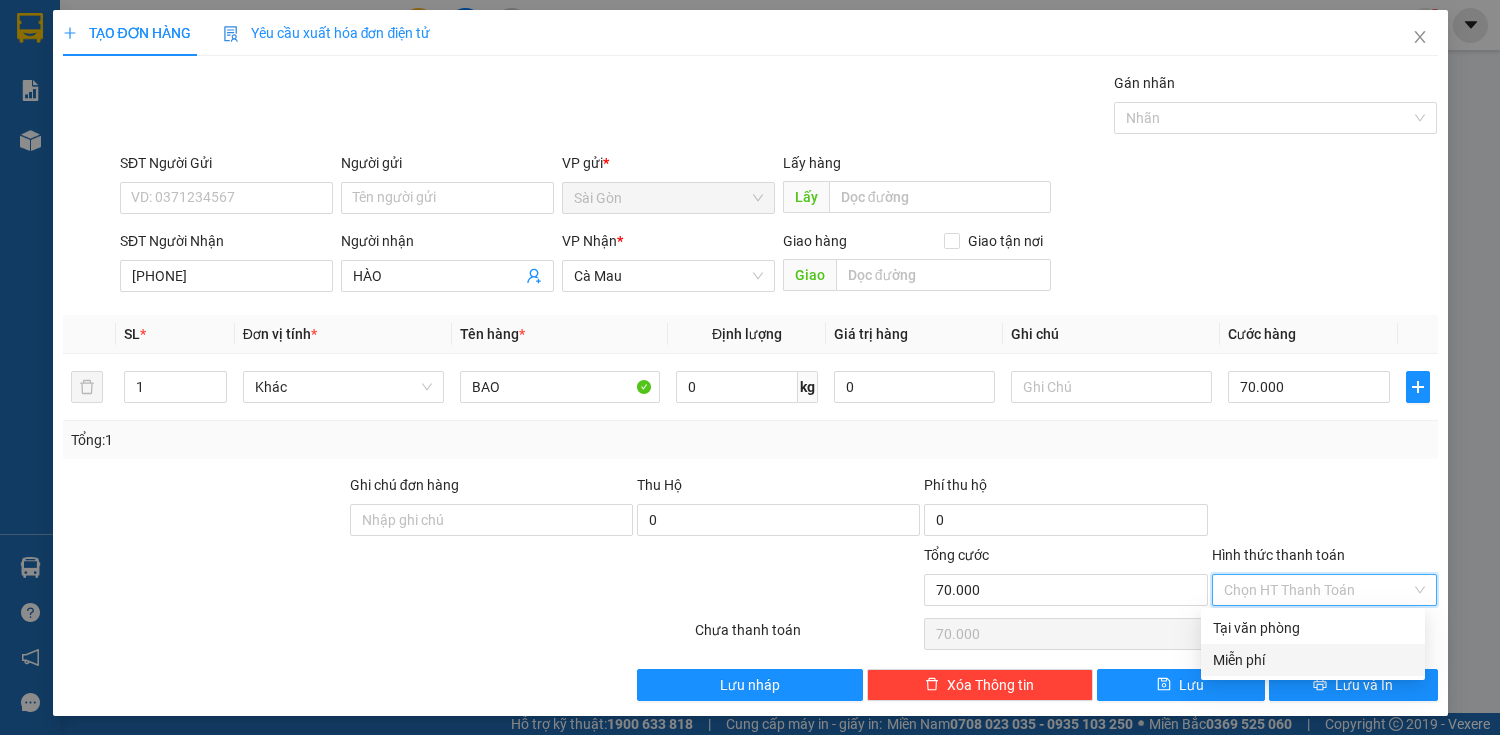 click on "Miễn phí" at bounding box center (1313, 660) 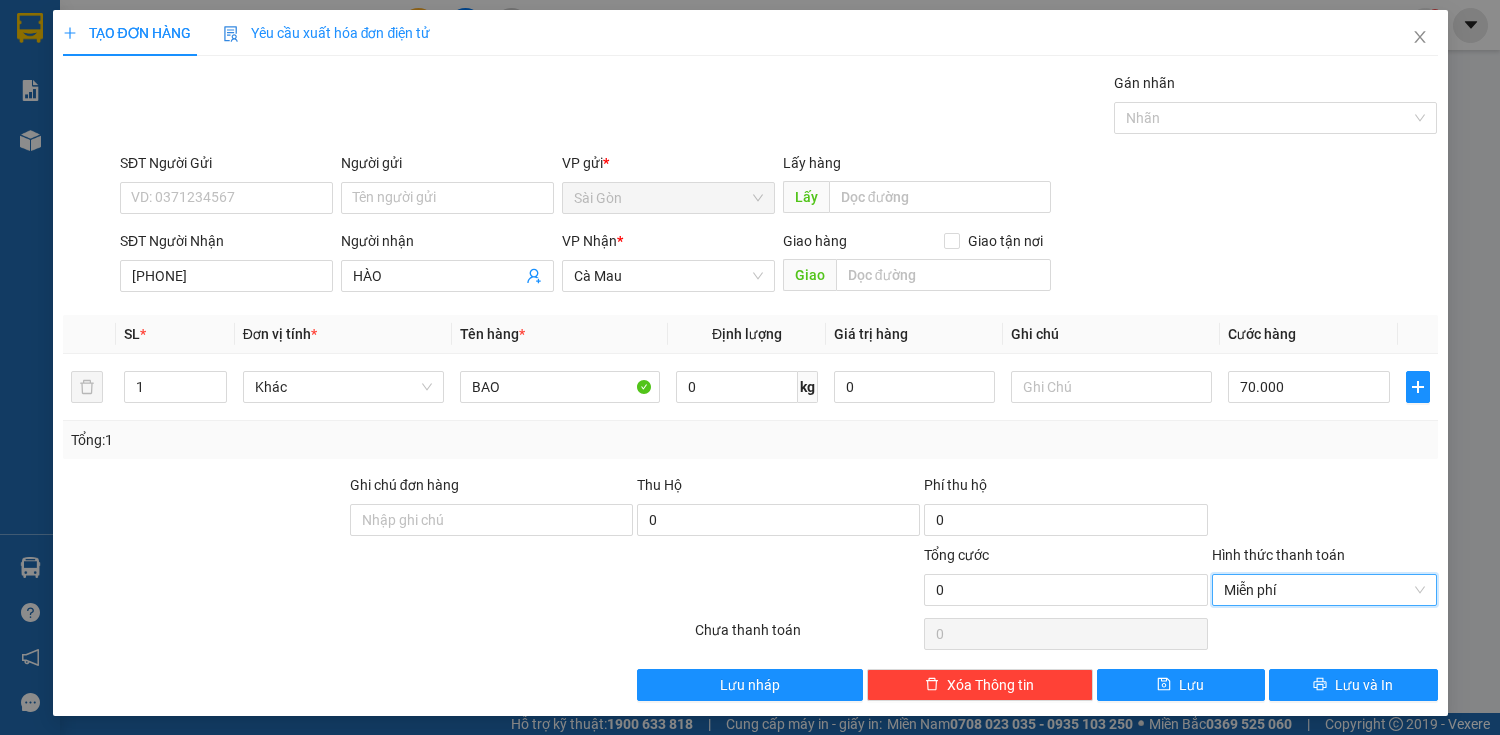 drag, startPoint x: 1360, startPoint y: 588, endPoint x: 1355, endPoint y: 639, distance: 51.24451 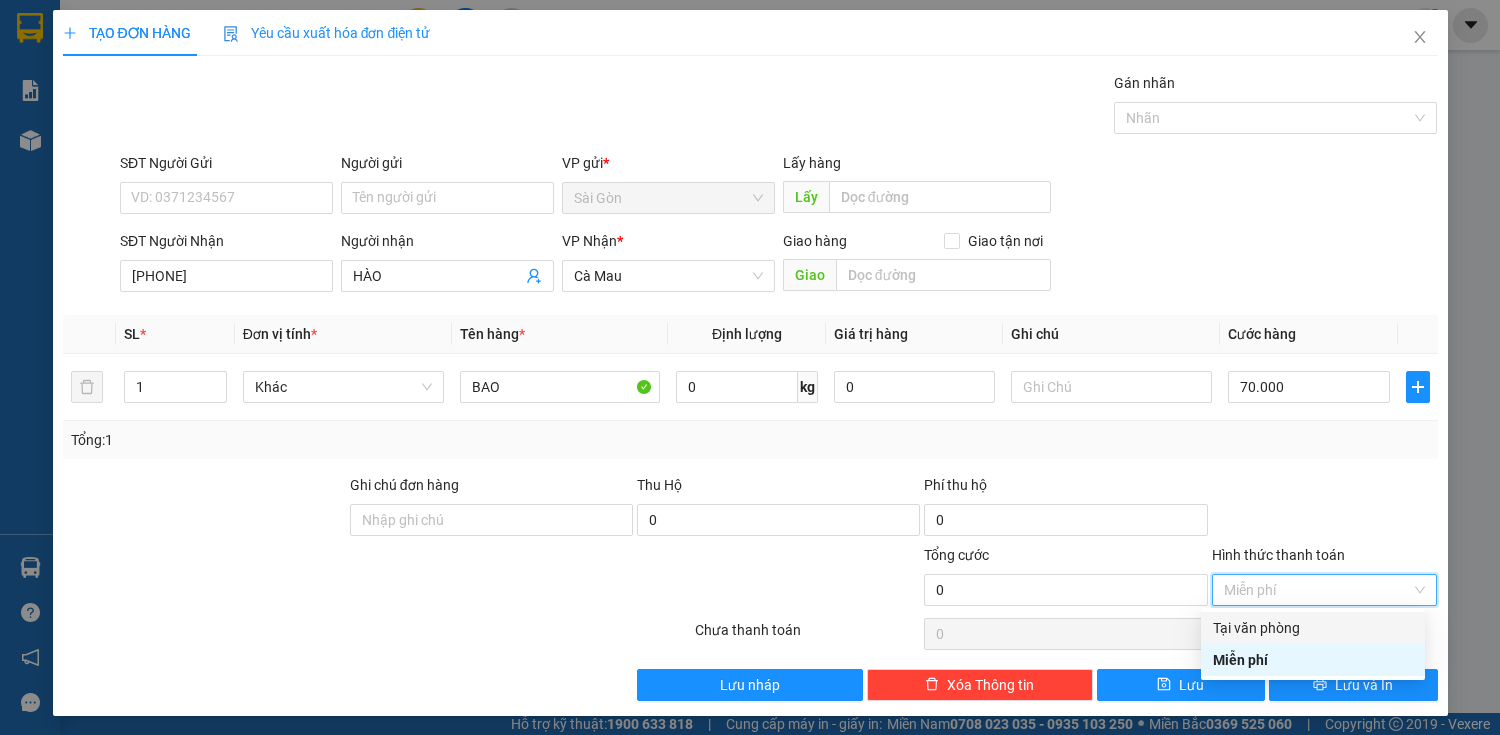 drag, startPoint x: 1352, startPoint y: 631, endPoint x: 1363, endPoint y: 710, distance: 79.762146 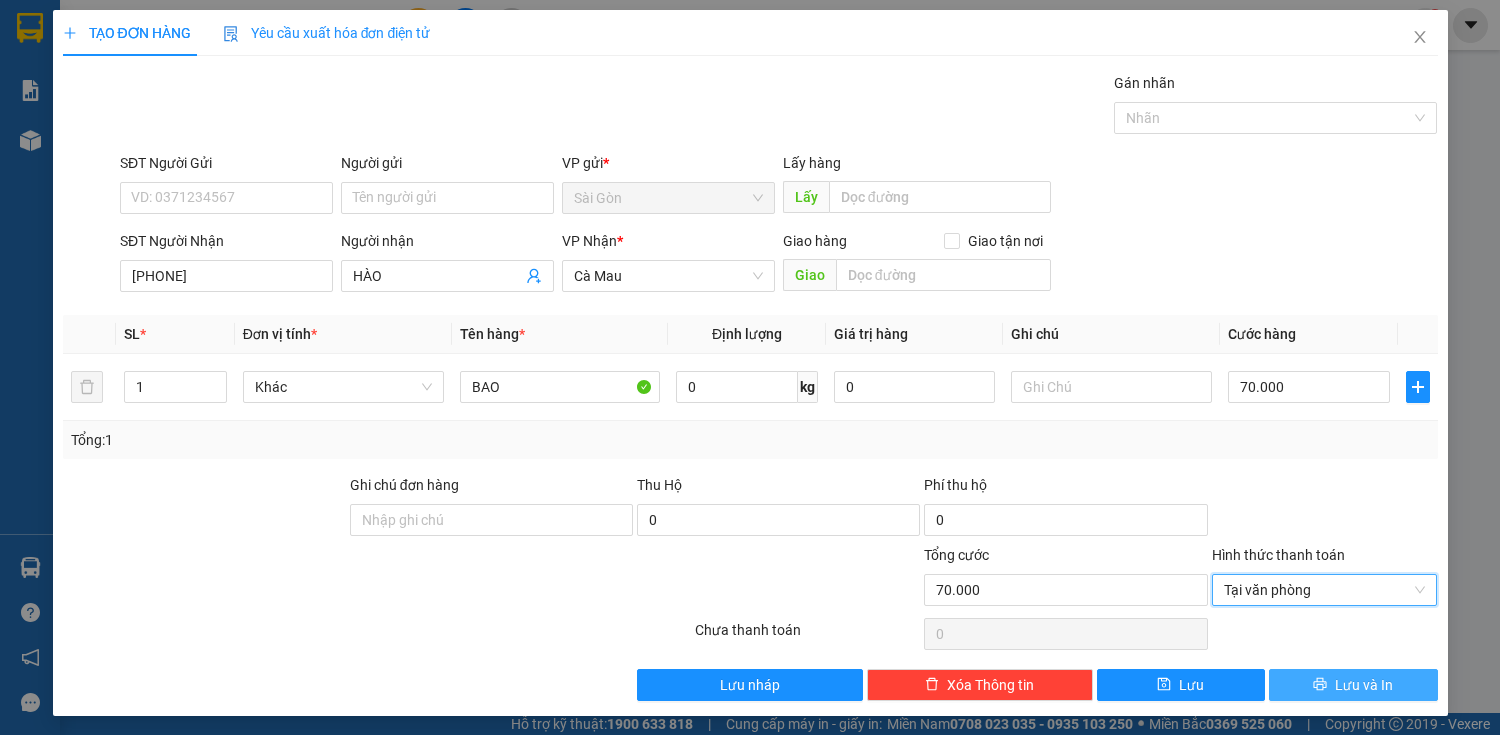 click on "Lưu và In" at bounding box center (1364, 685) 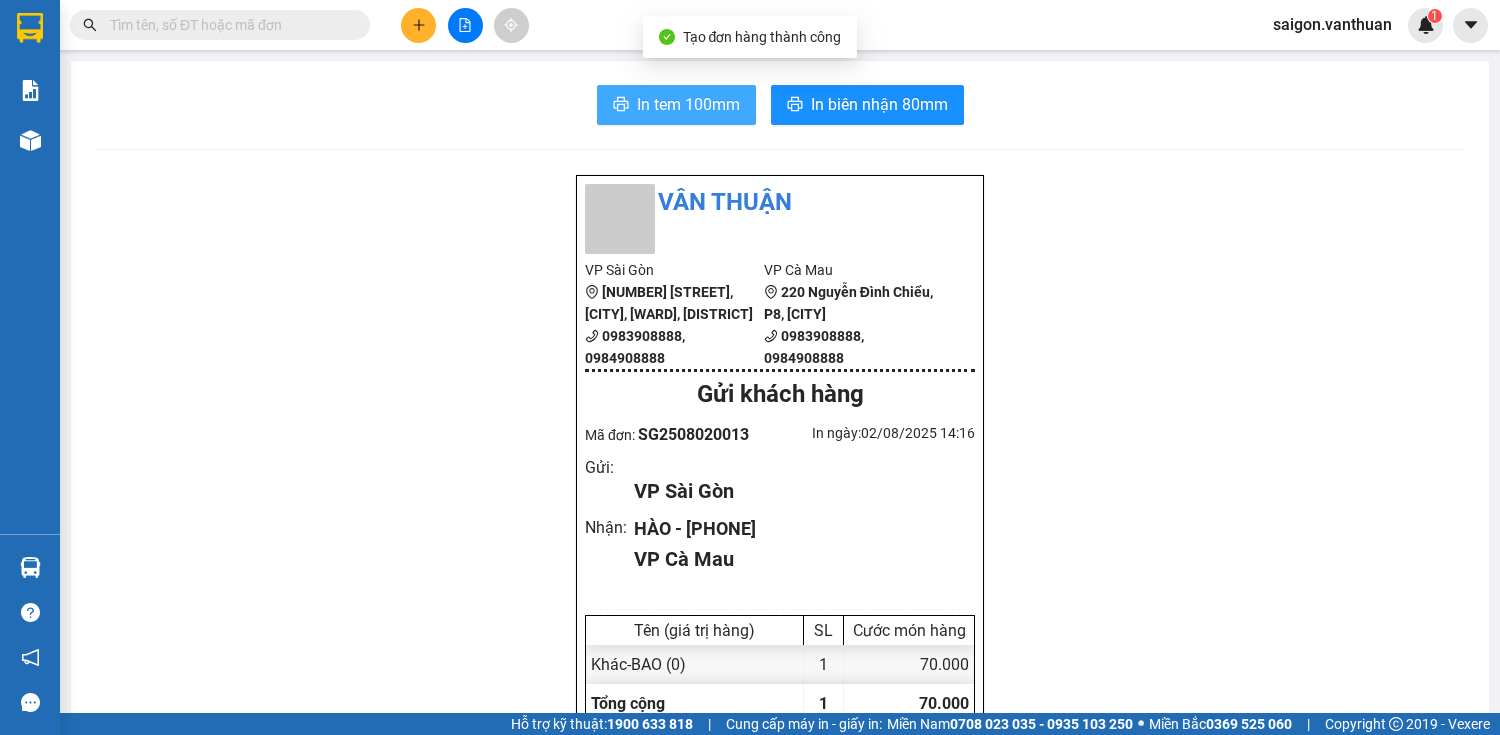 click on "In tem 100mm" at bounding box center (688, 104) 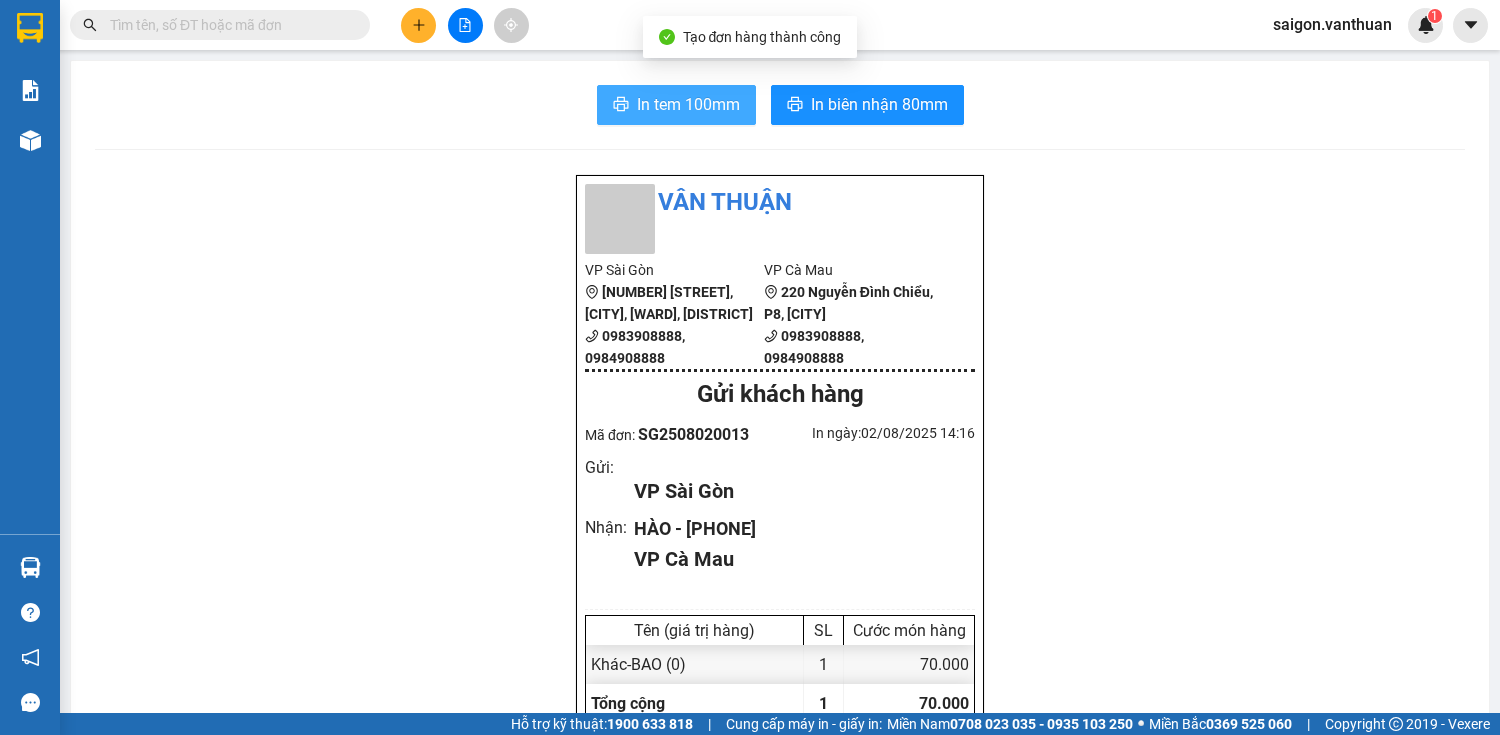 scroll, scrollTop: 0, scrollLeft: 0, axis: both 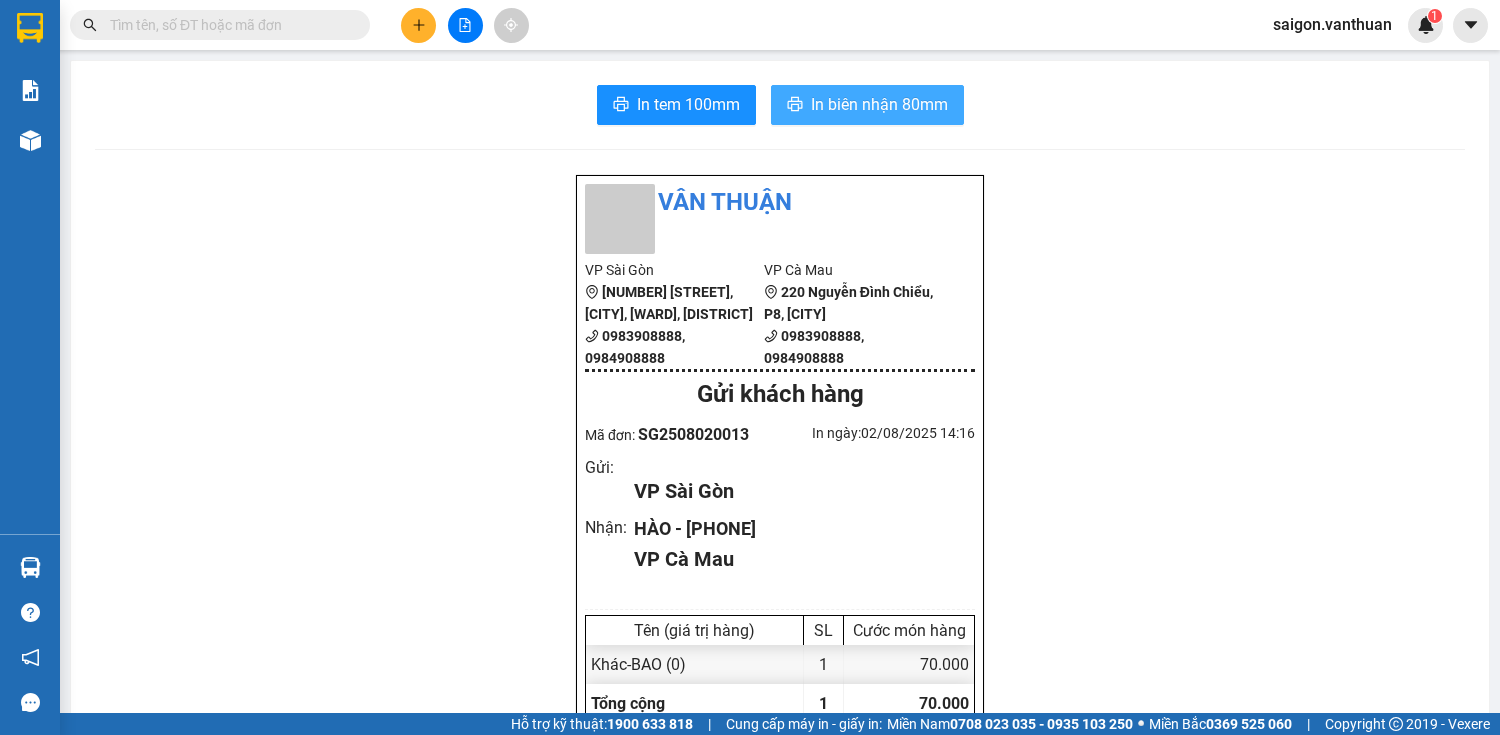 click on "In biên nhận 80mm" at bounding box center (867, 105) 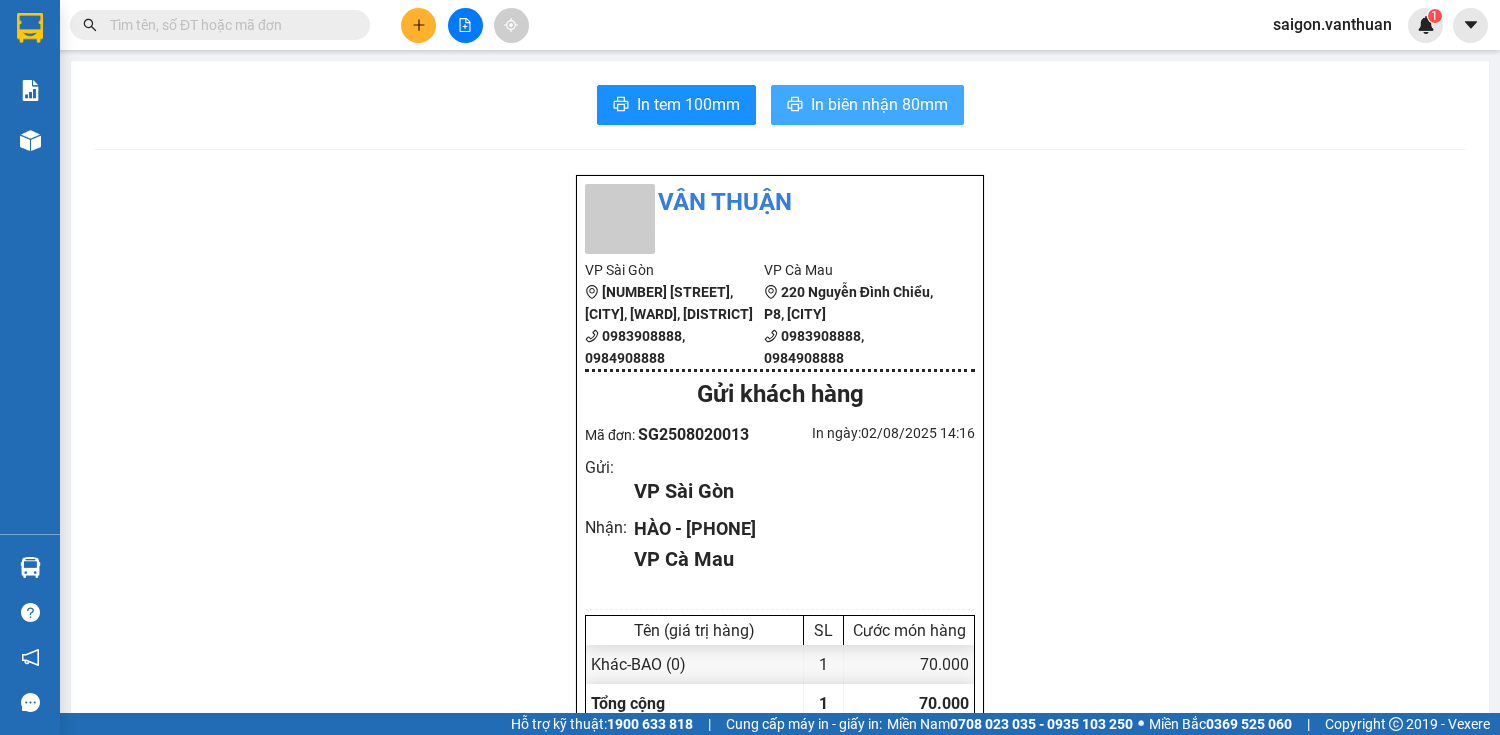 scroll, scrollTop: 0, scrollLeft: 0, axis: both 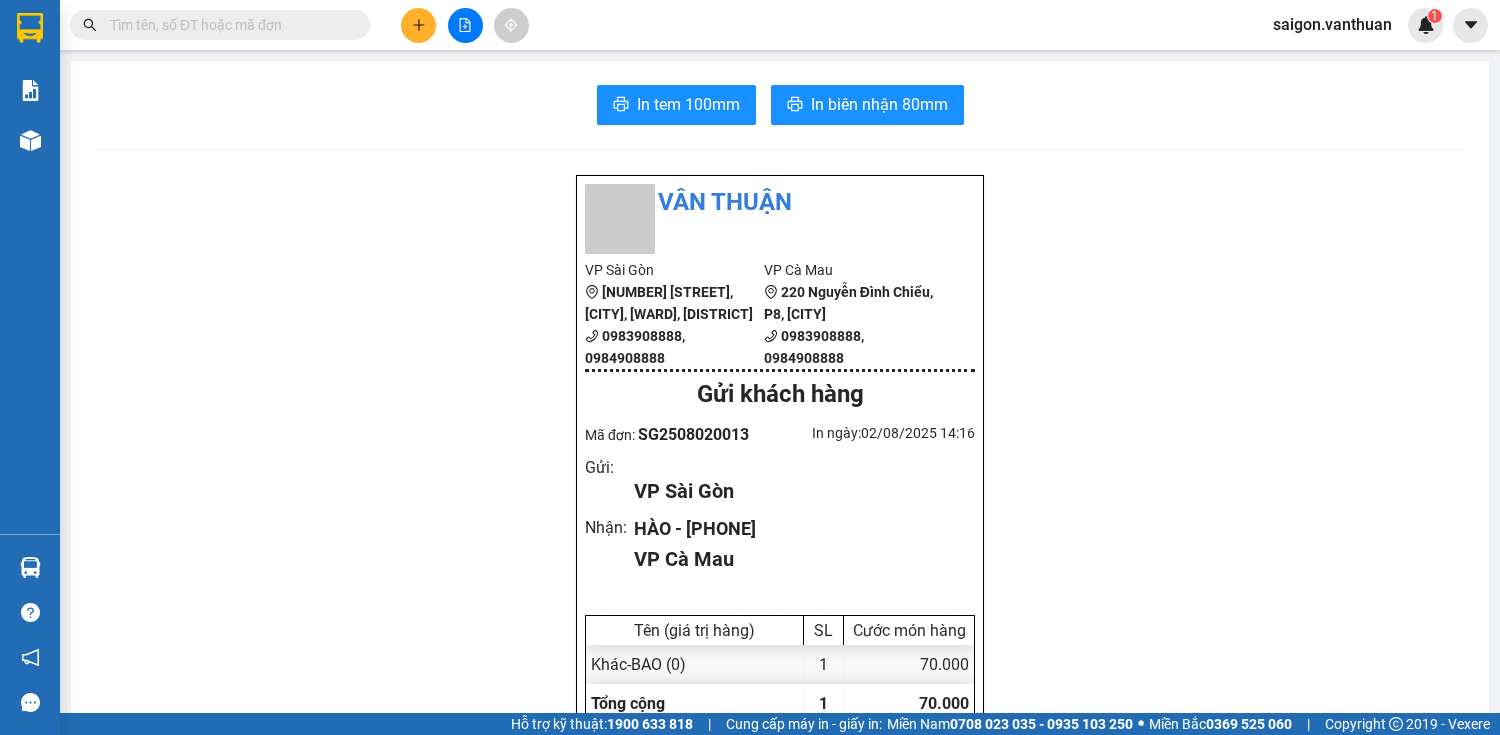 drag, startPoint x: 1278, startPoint y: 66, endPoint x: 279, endPoint y: 192, distance: 1006.9146 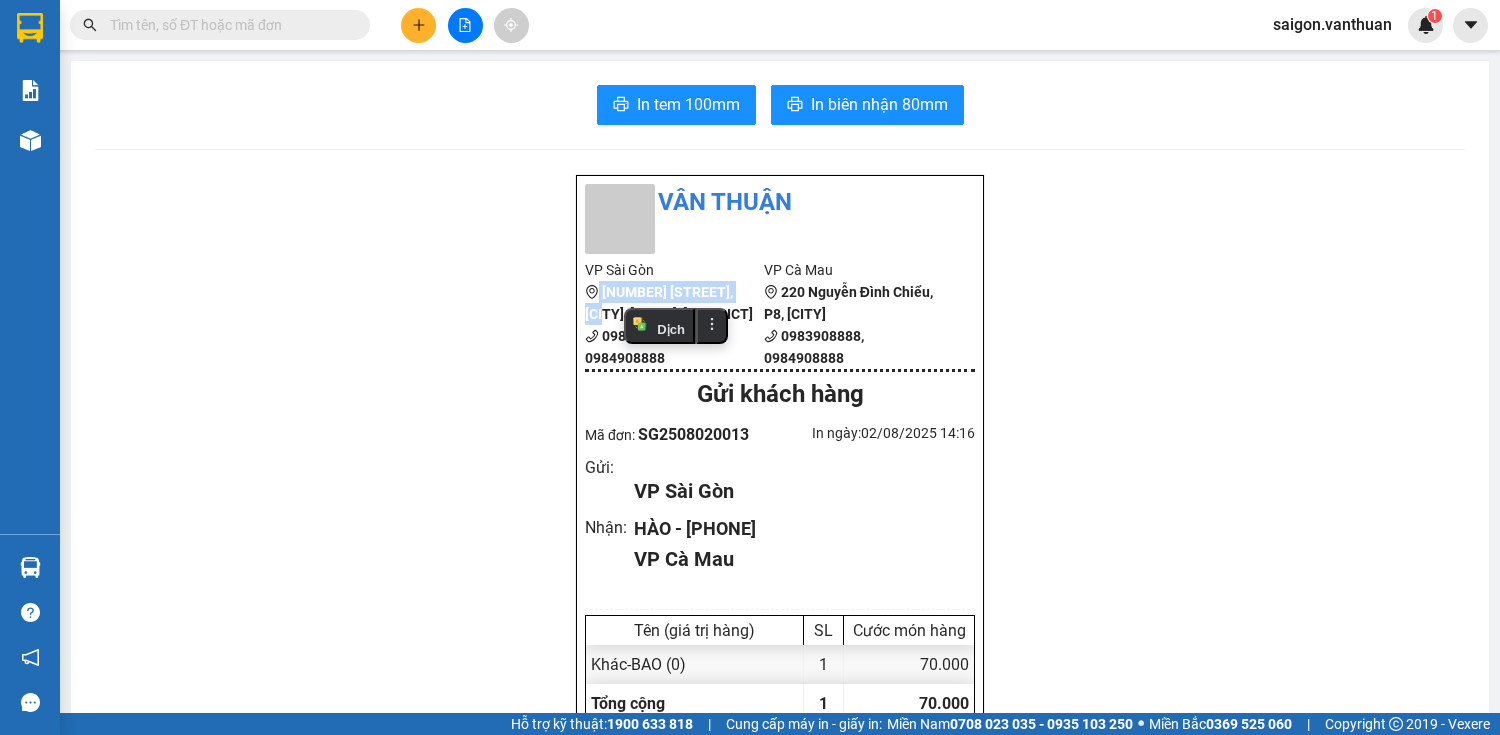 click at bounding box center (418, 25) 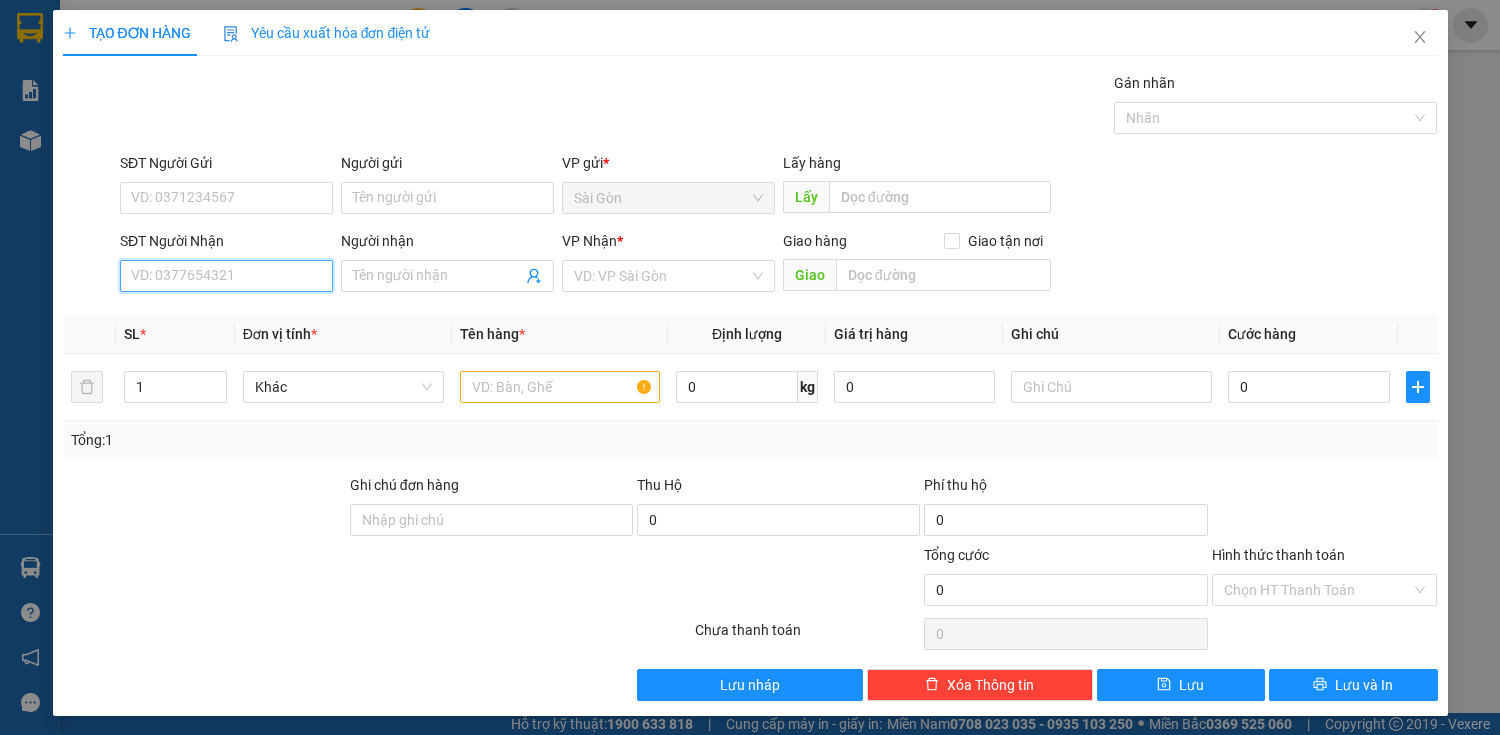 click on "SĐT Người Nhận" at bounding box center (226, 276) 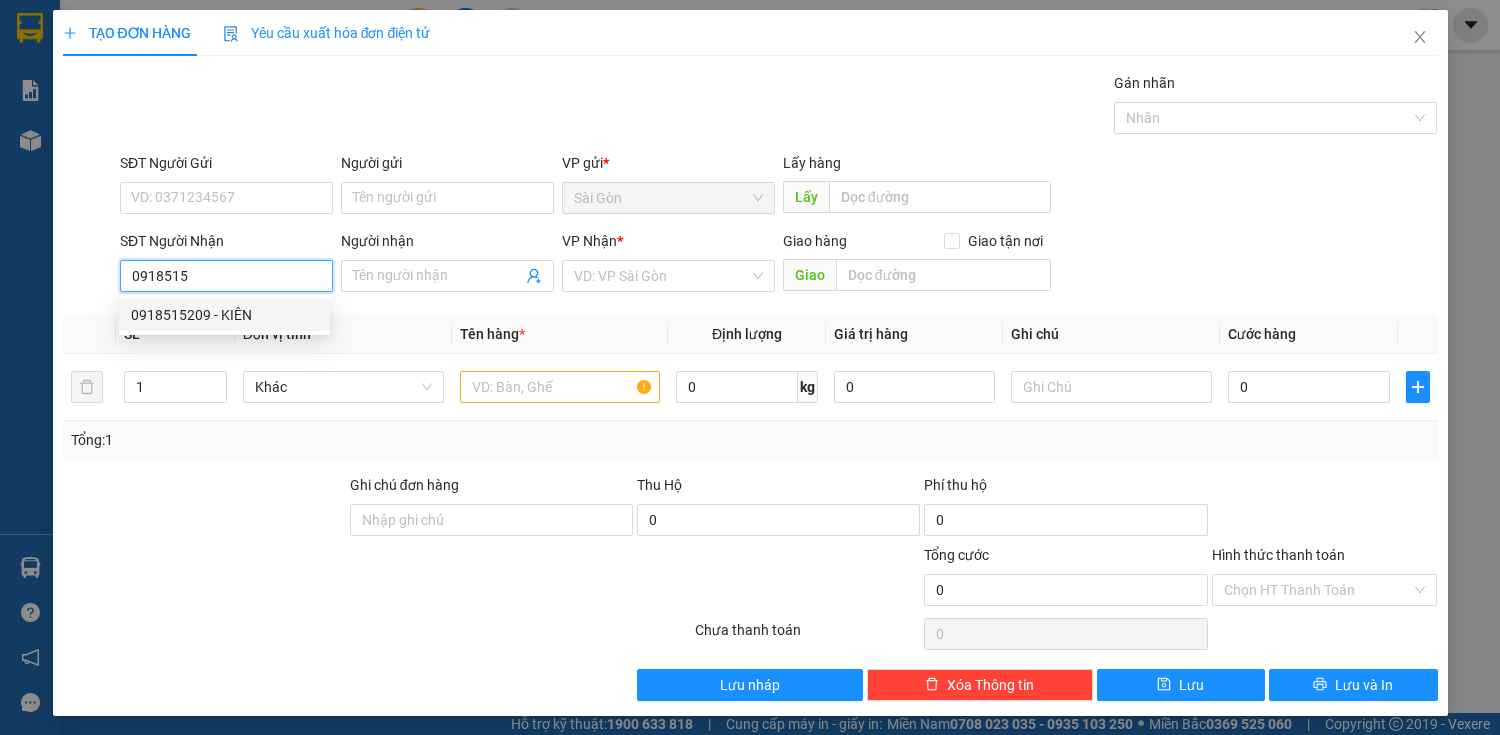 click on "0918515209 - KIÊN" at bounding box center [224, 315] 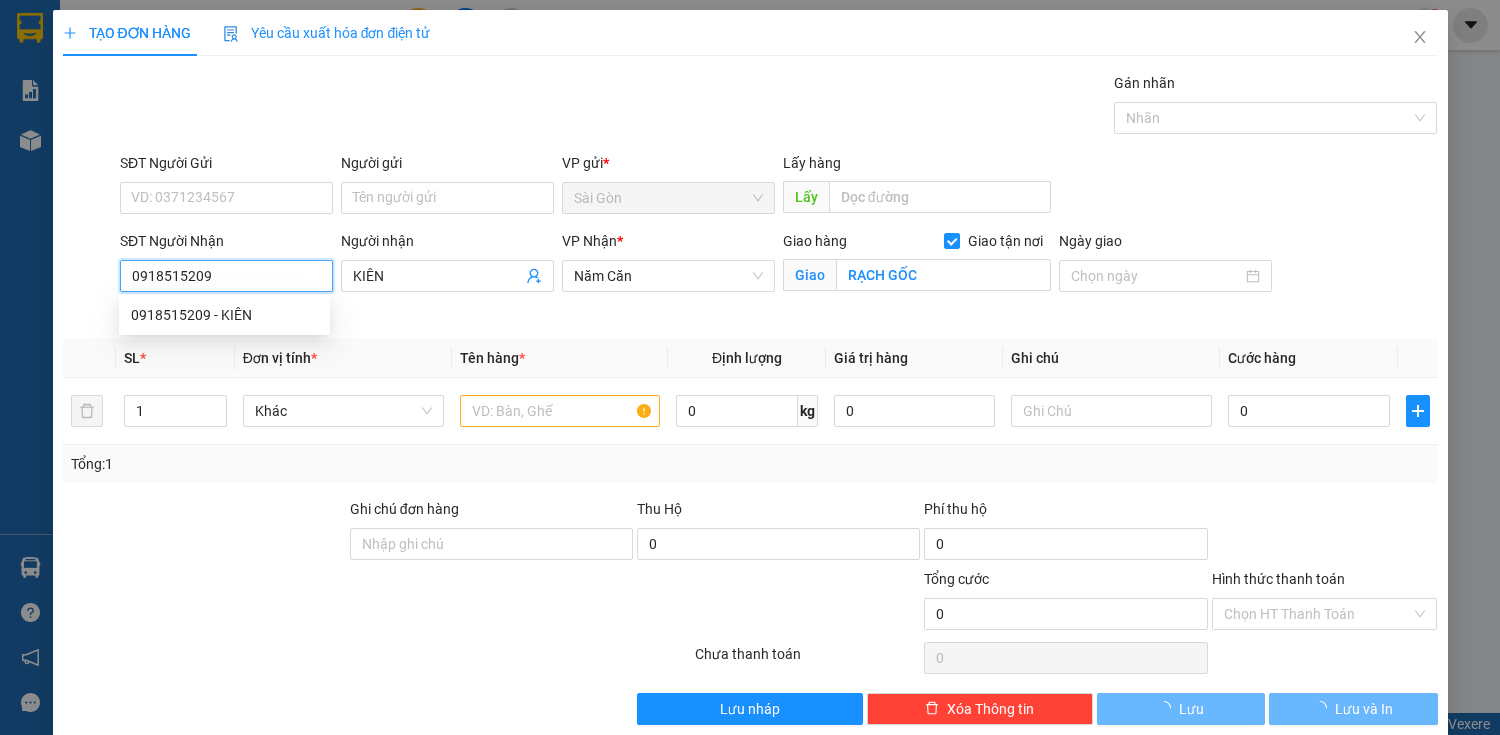 type on "140.000" 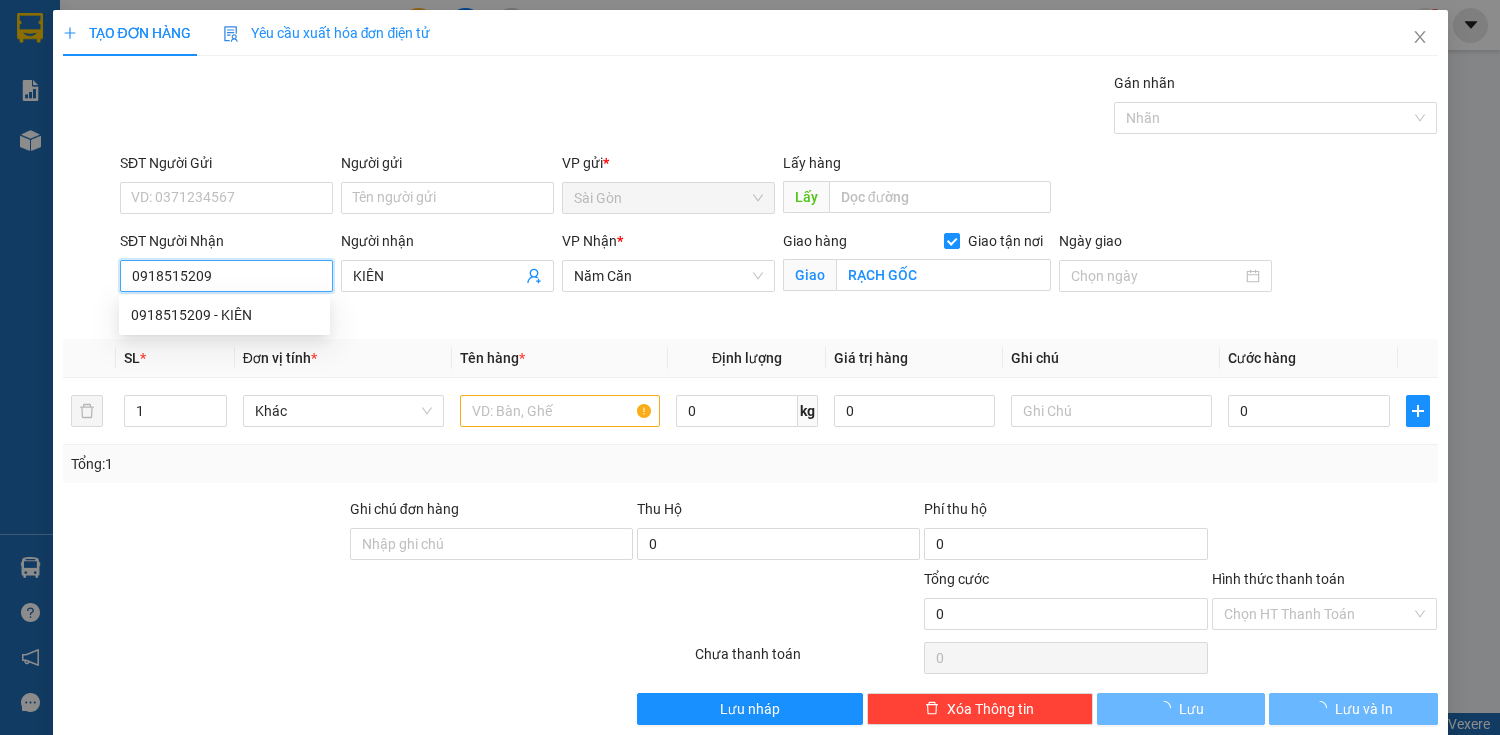 type on "140.000" 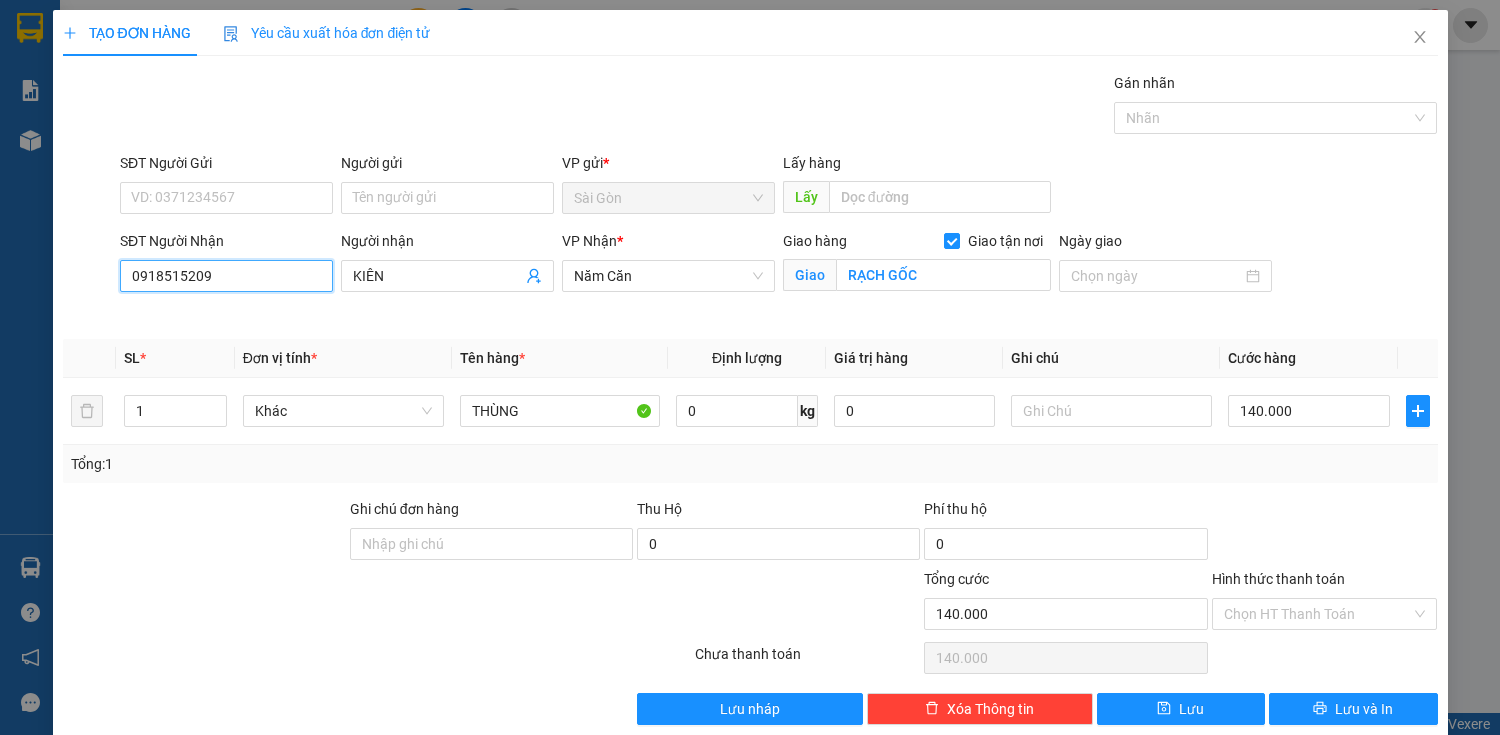 type on "0918515209" 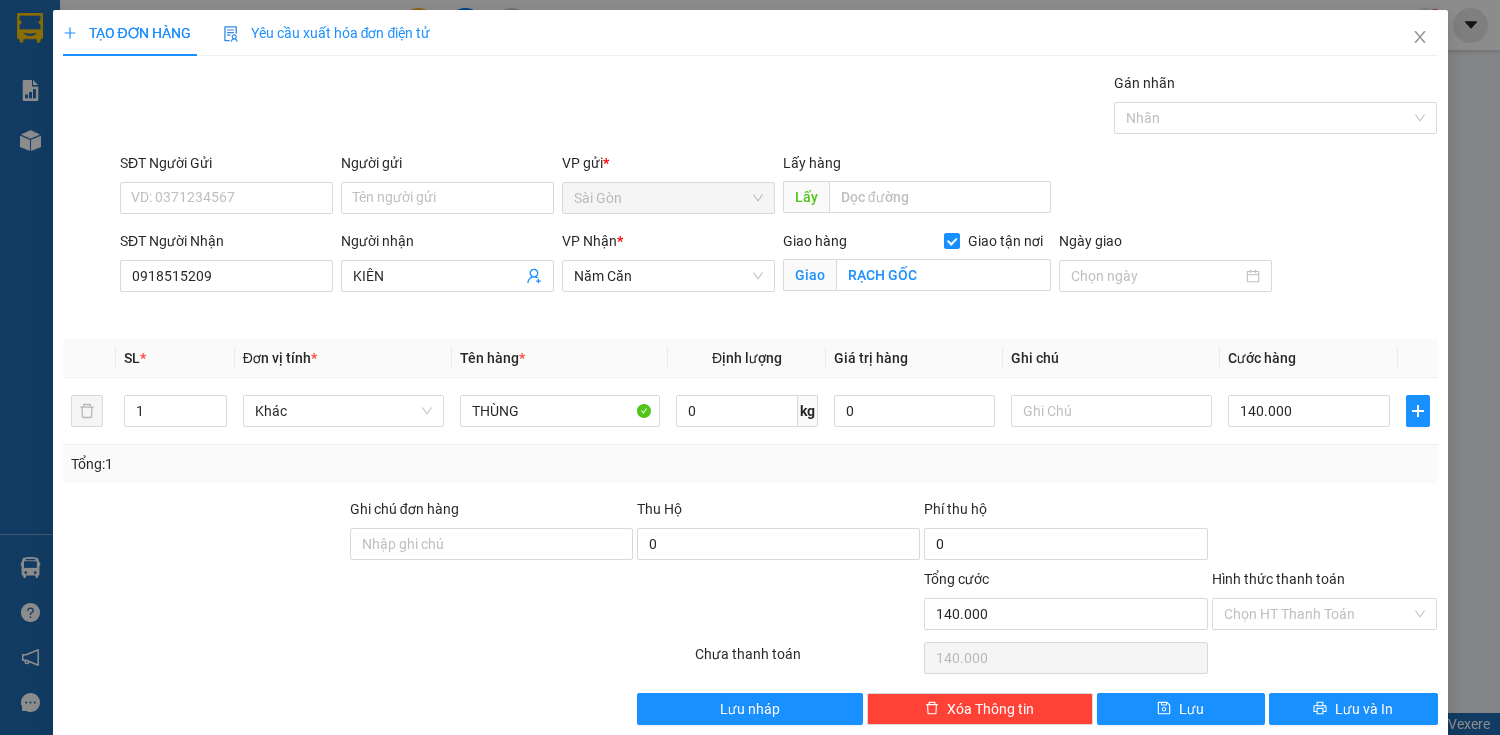 click at bounding box center [1325, 533] 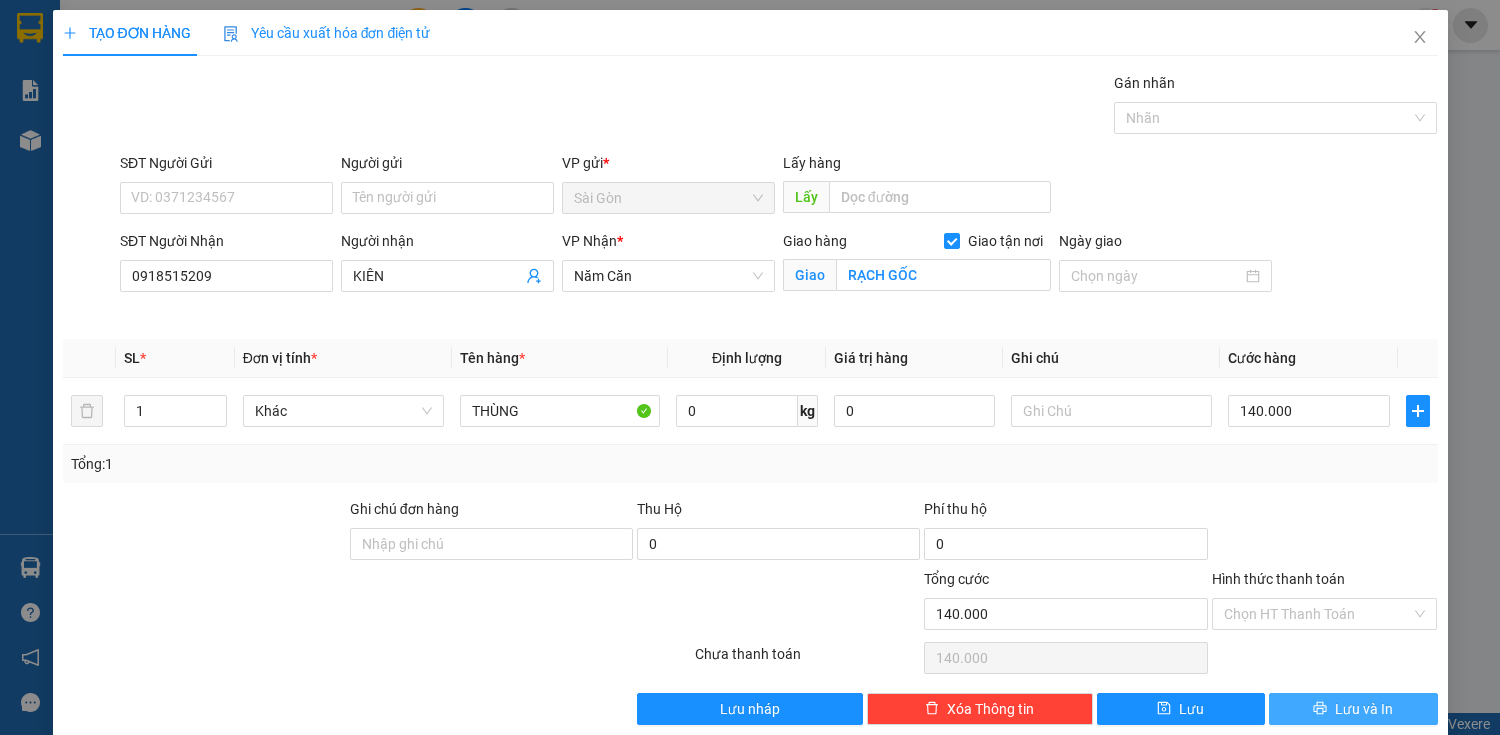 click on "Lưu và In" at bounding box center (1364, 709) 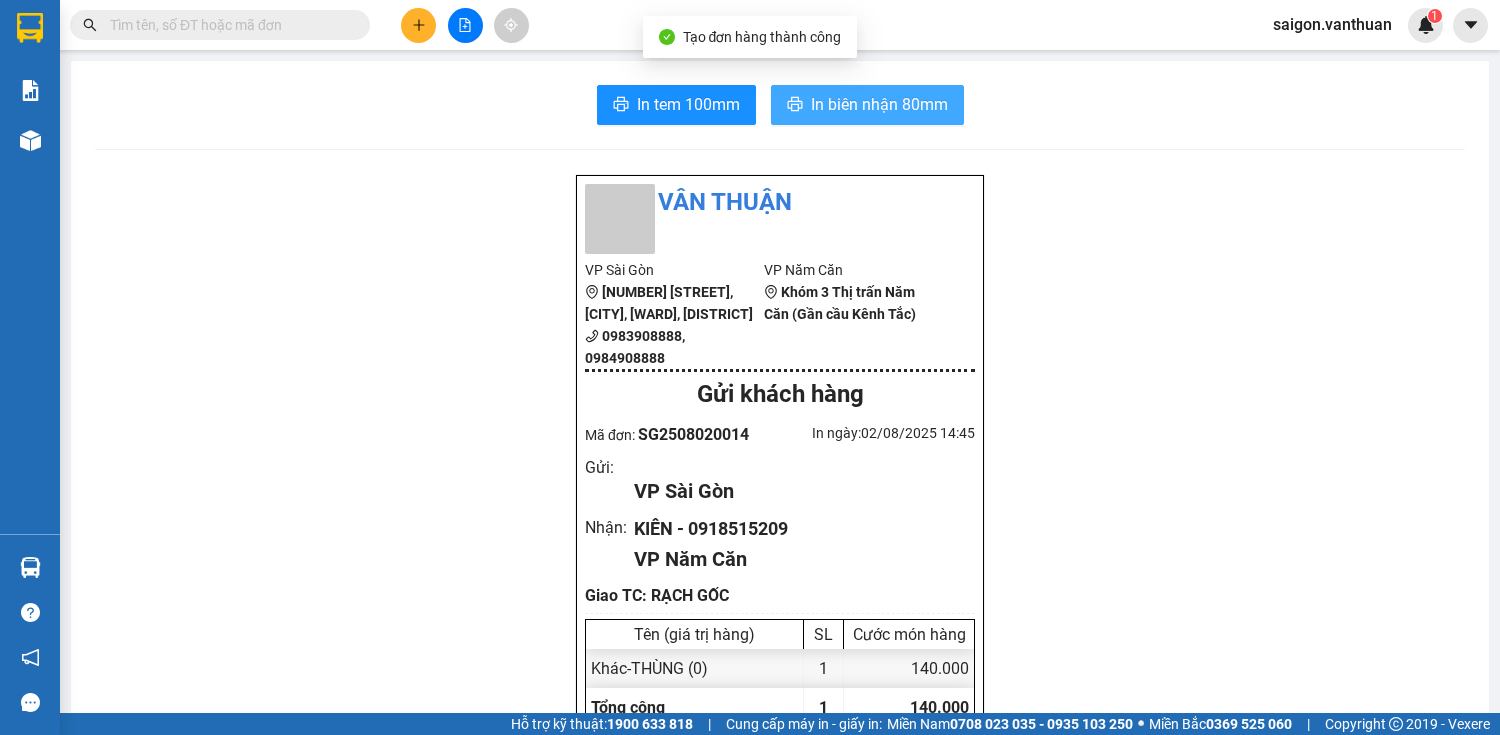 click on "In biên nhận 80mm" at bounding box center (879, 104) 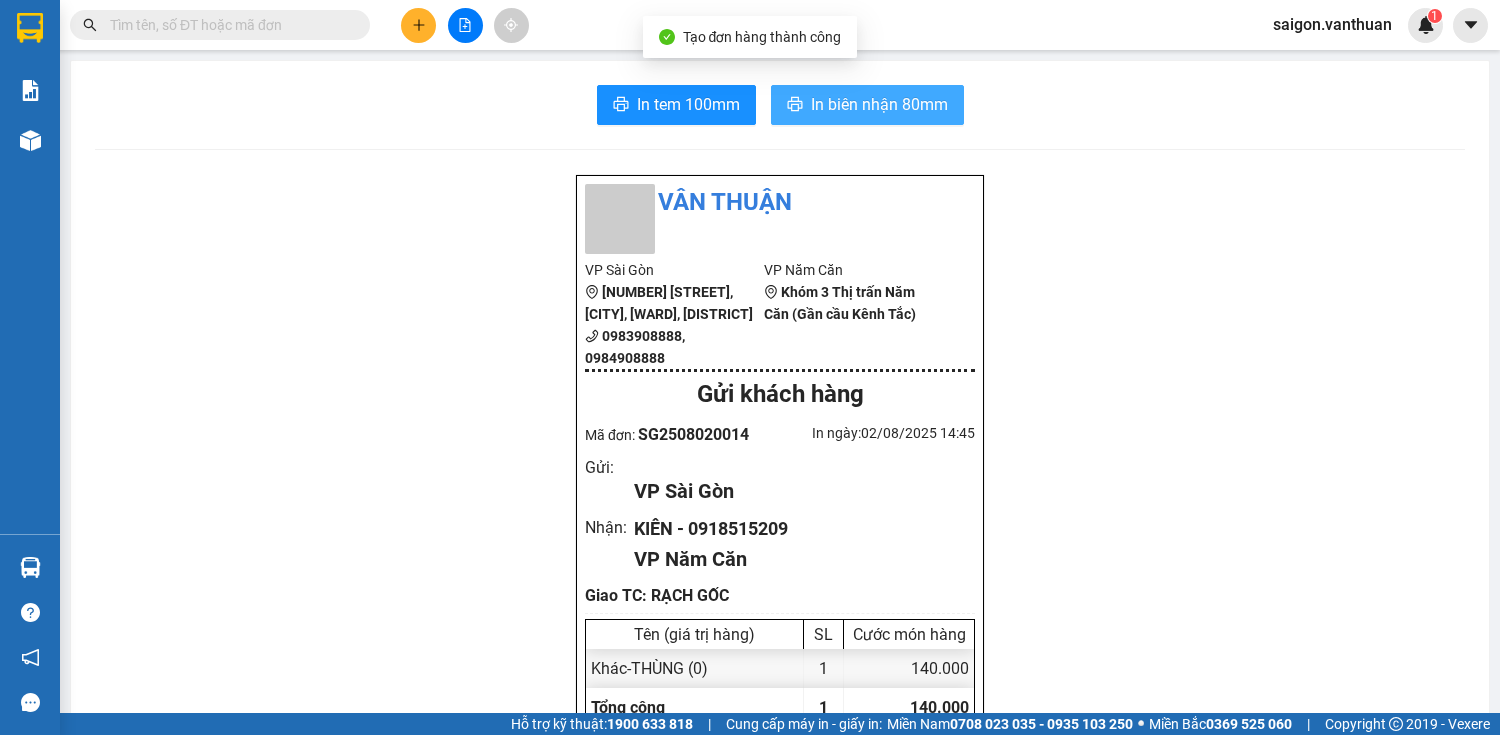 scroll, scrollTop: 0, scrollLeft: 0, axis: both 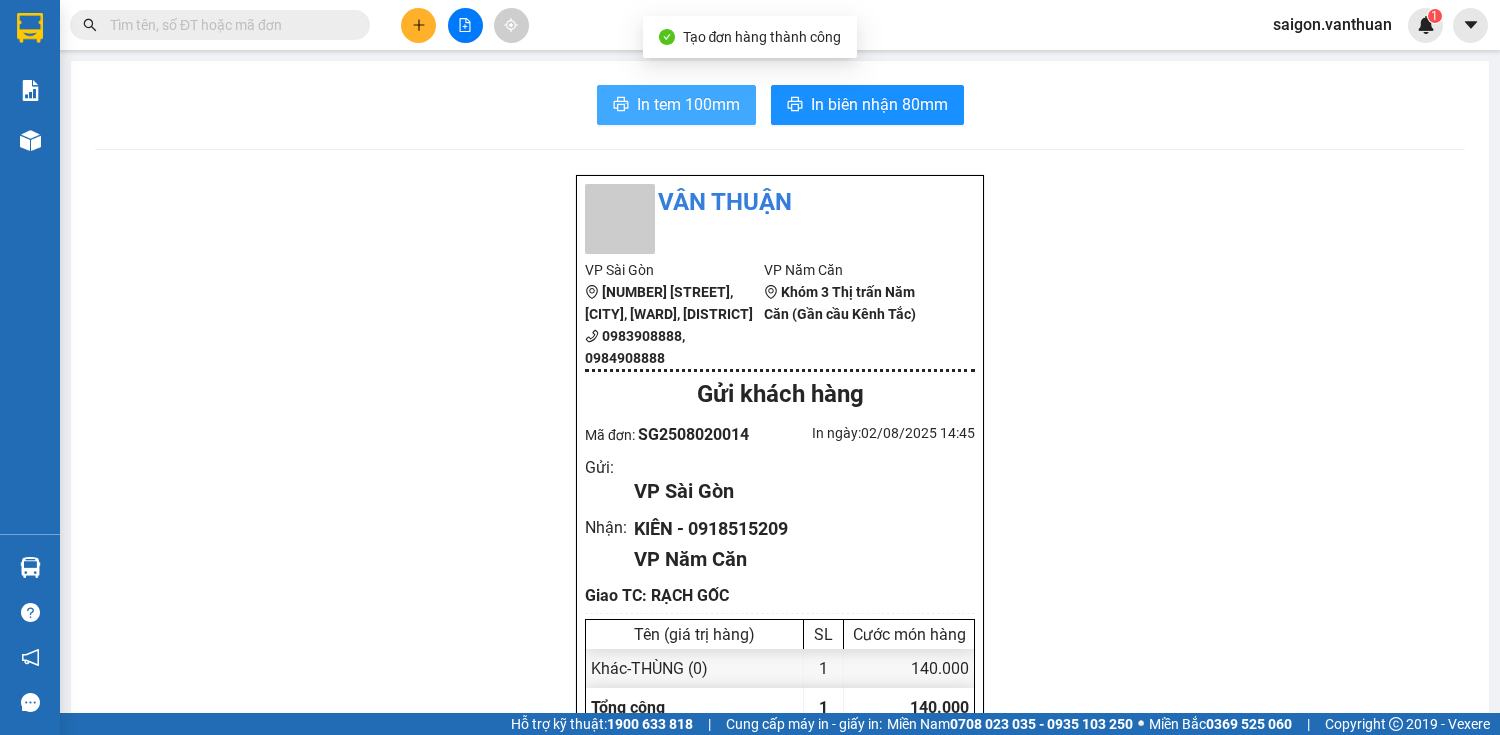 click on "In tem 100mm" at bounding box center (676, 105) 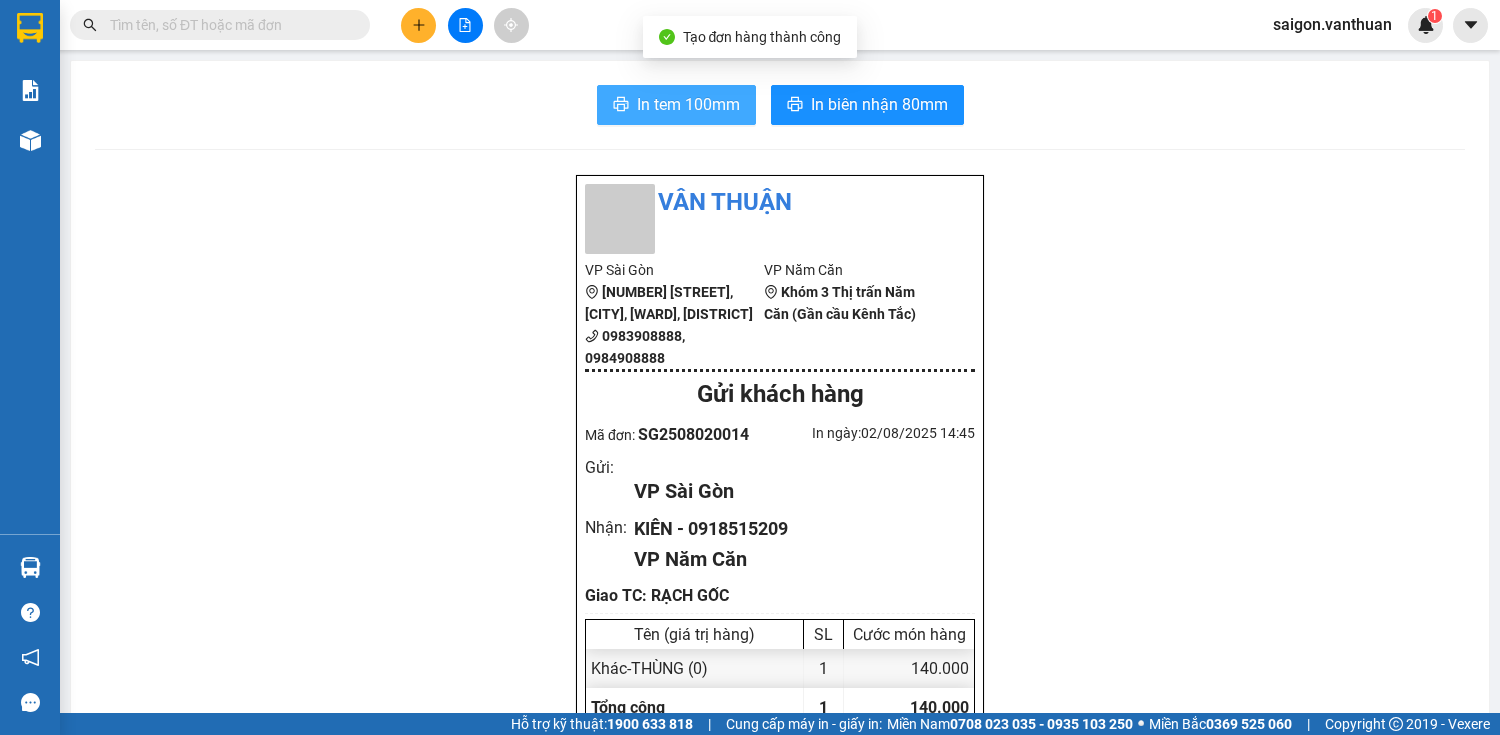 scroll, scrollTop: 0, scrollLeft: 0, axis: both 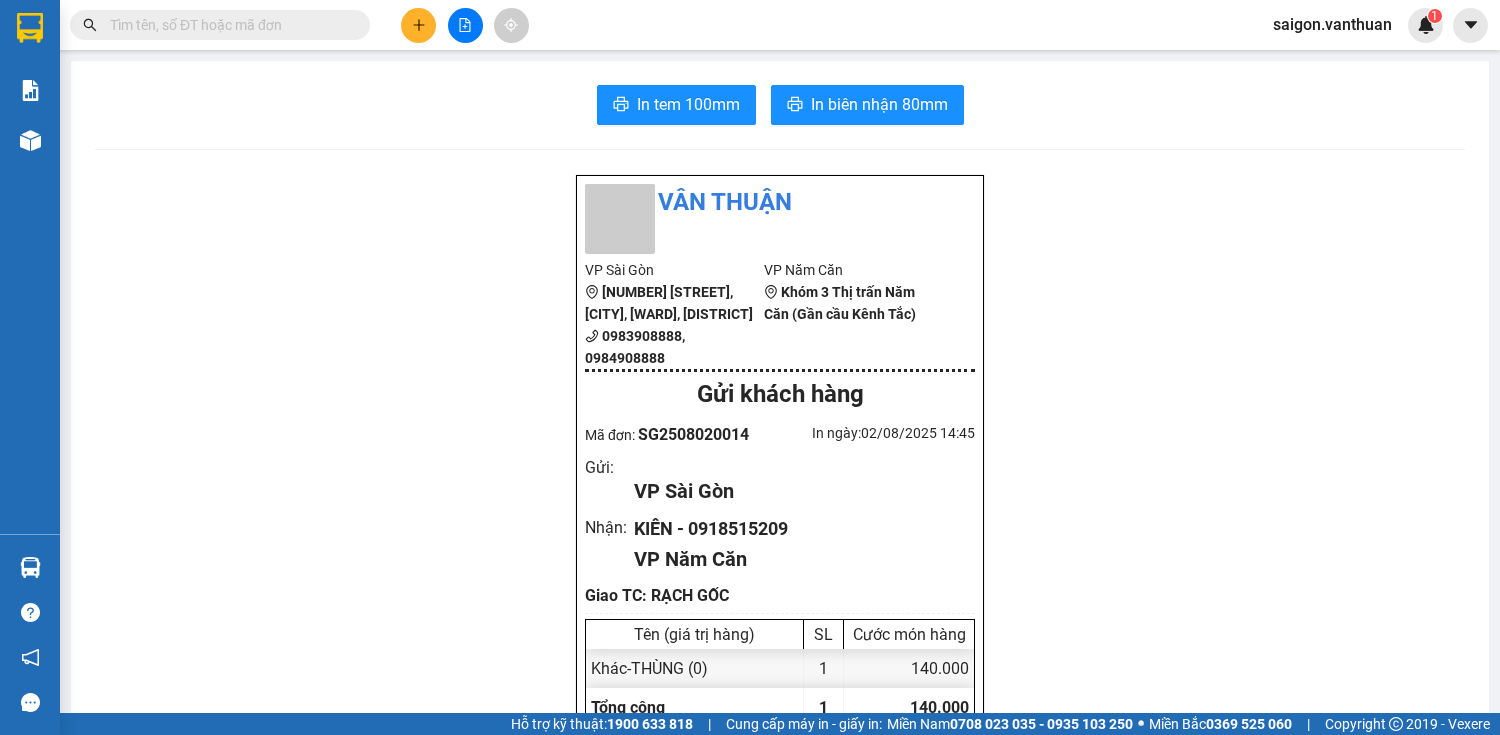 click at bounding box center (418, 25) 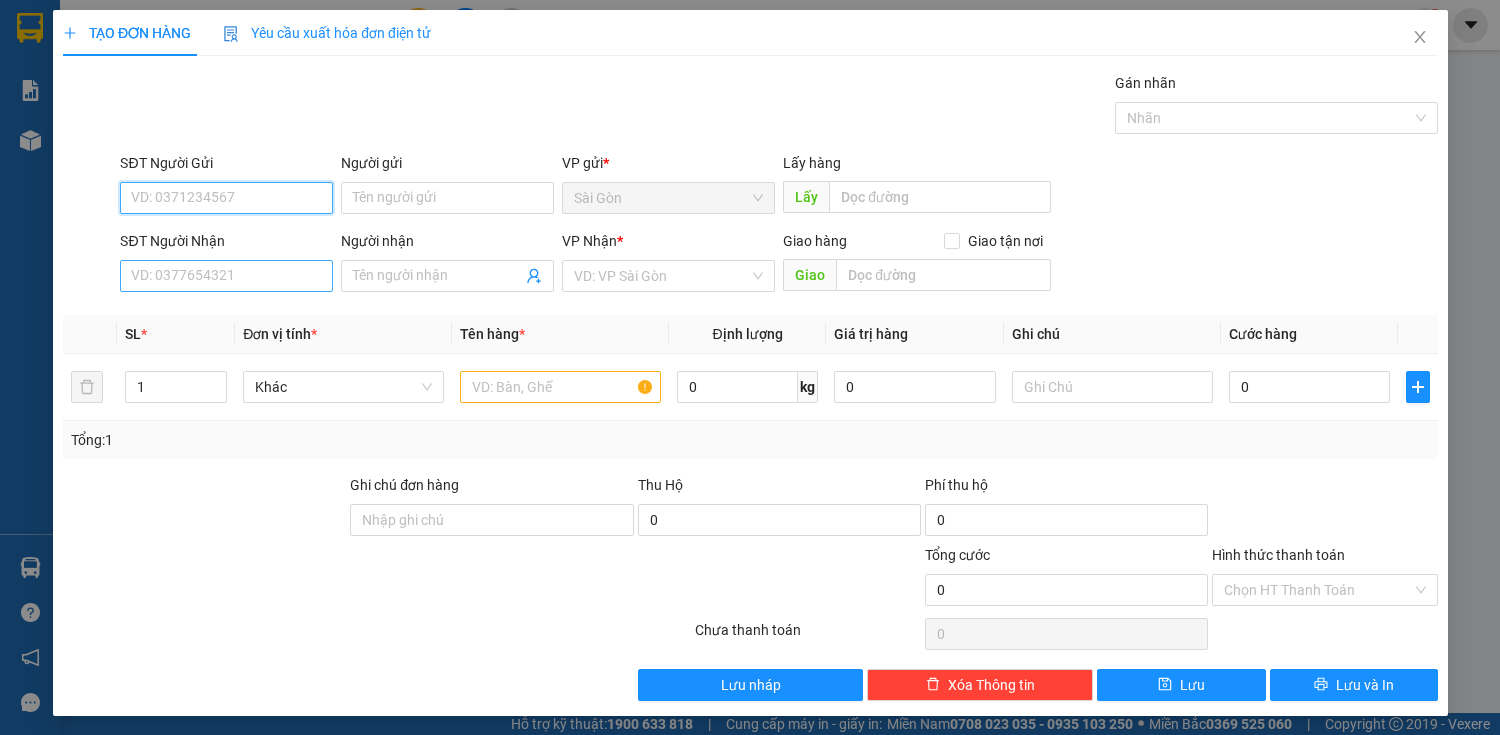 click on "SĐT Người Nhận" at bounding box center [226, 276] 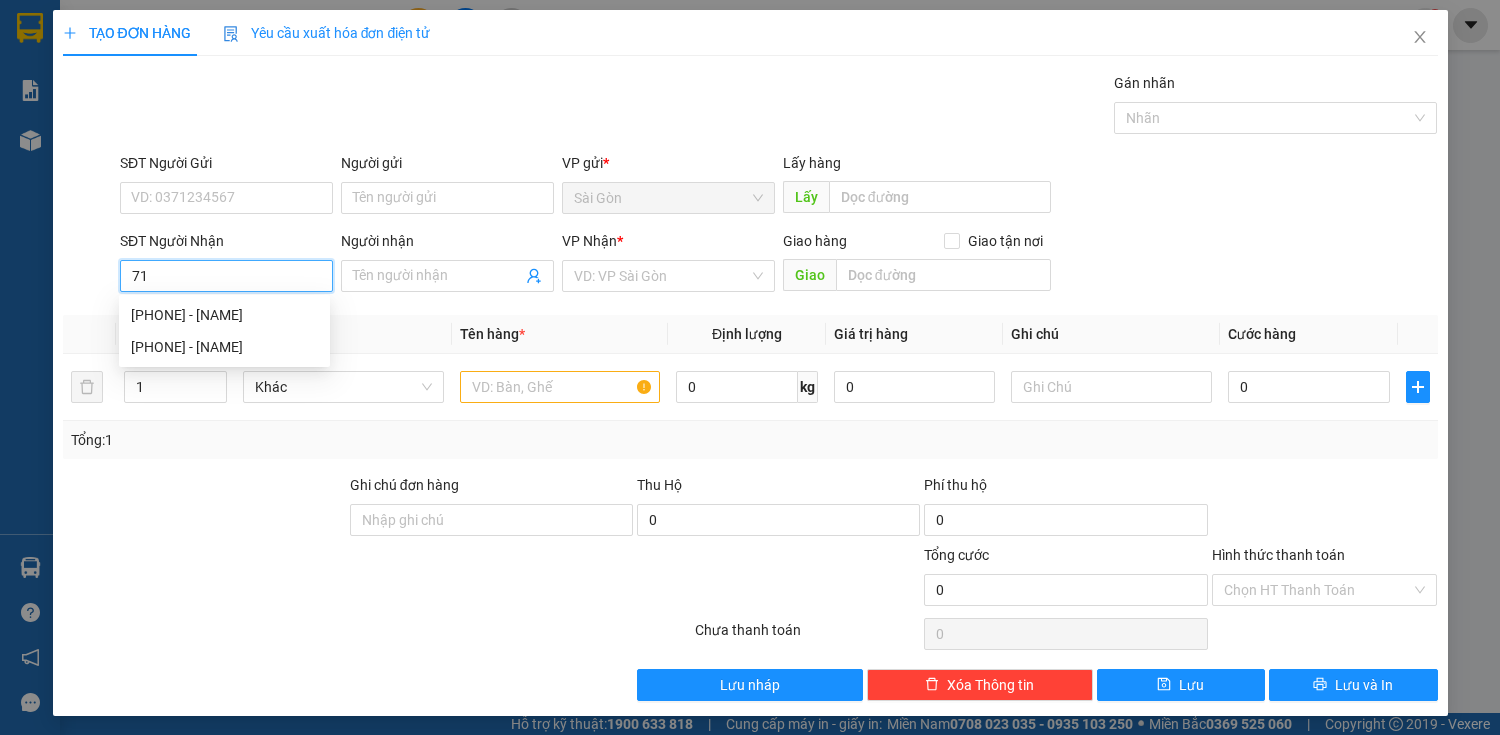 type on "7" 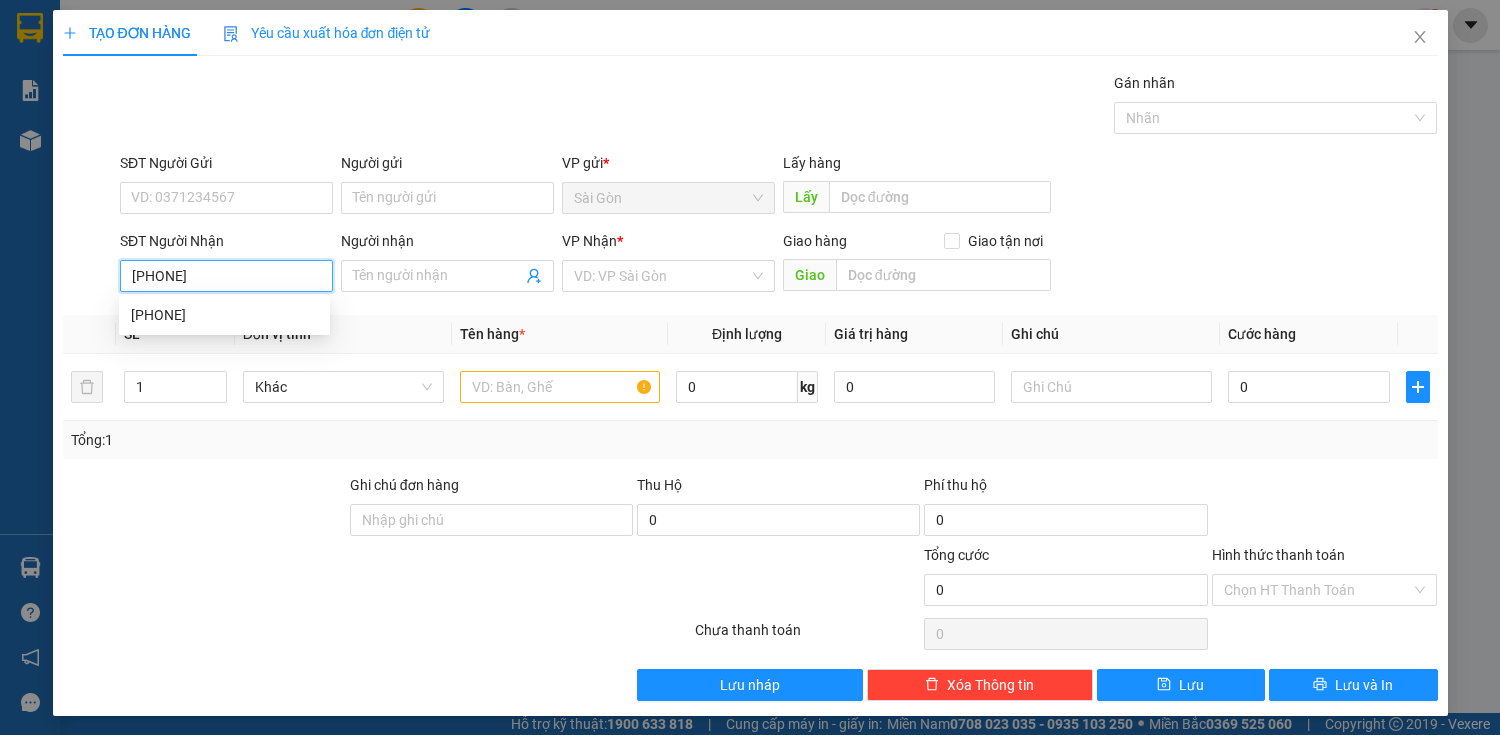 type on "[PHONE]" 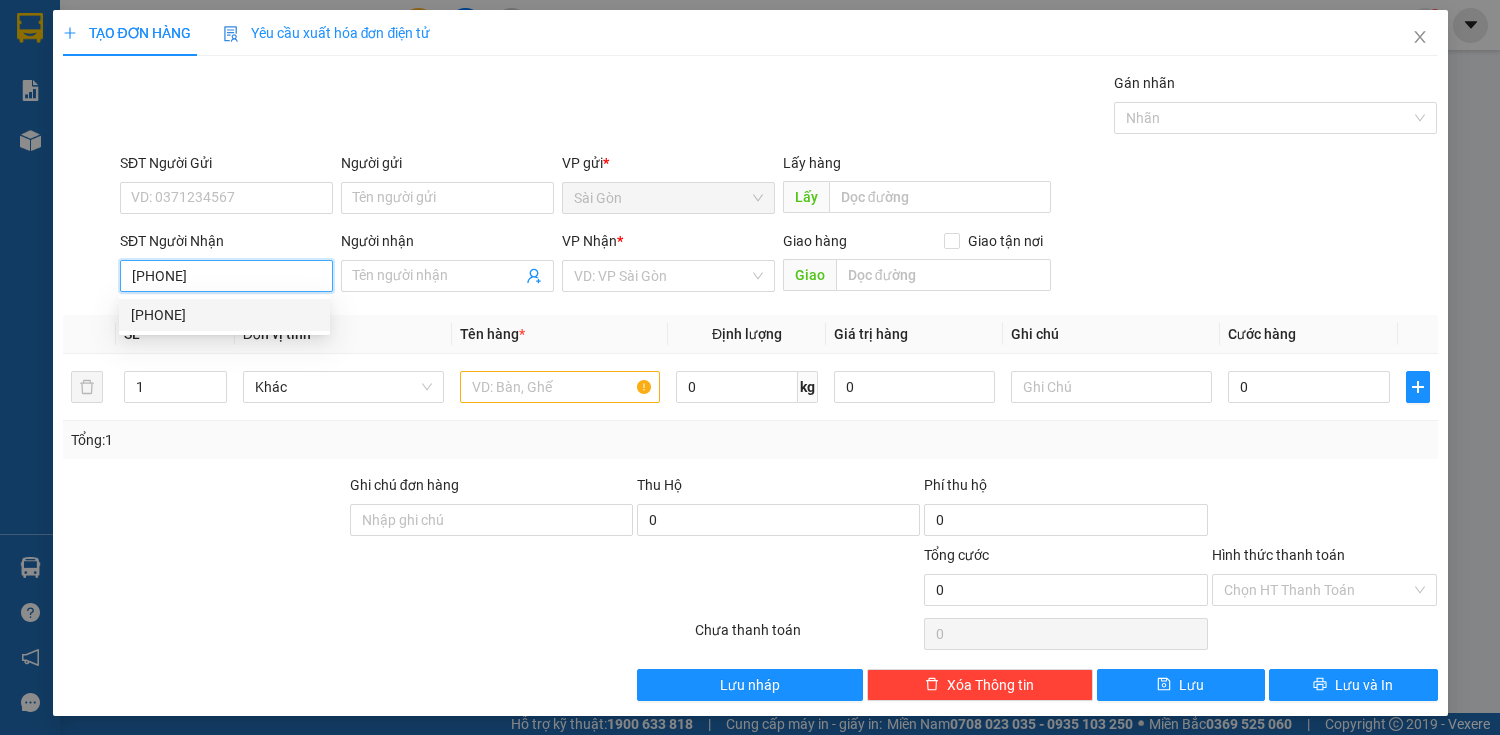 click on "[PHONE]" at bounding box center [224, 315] 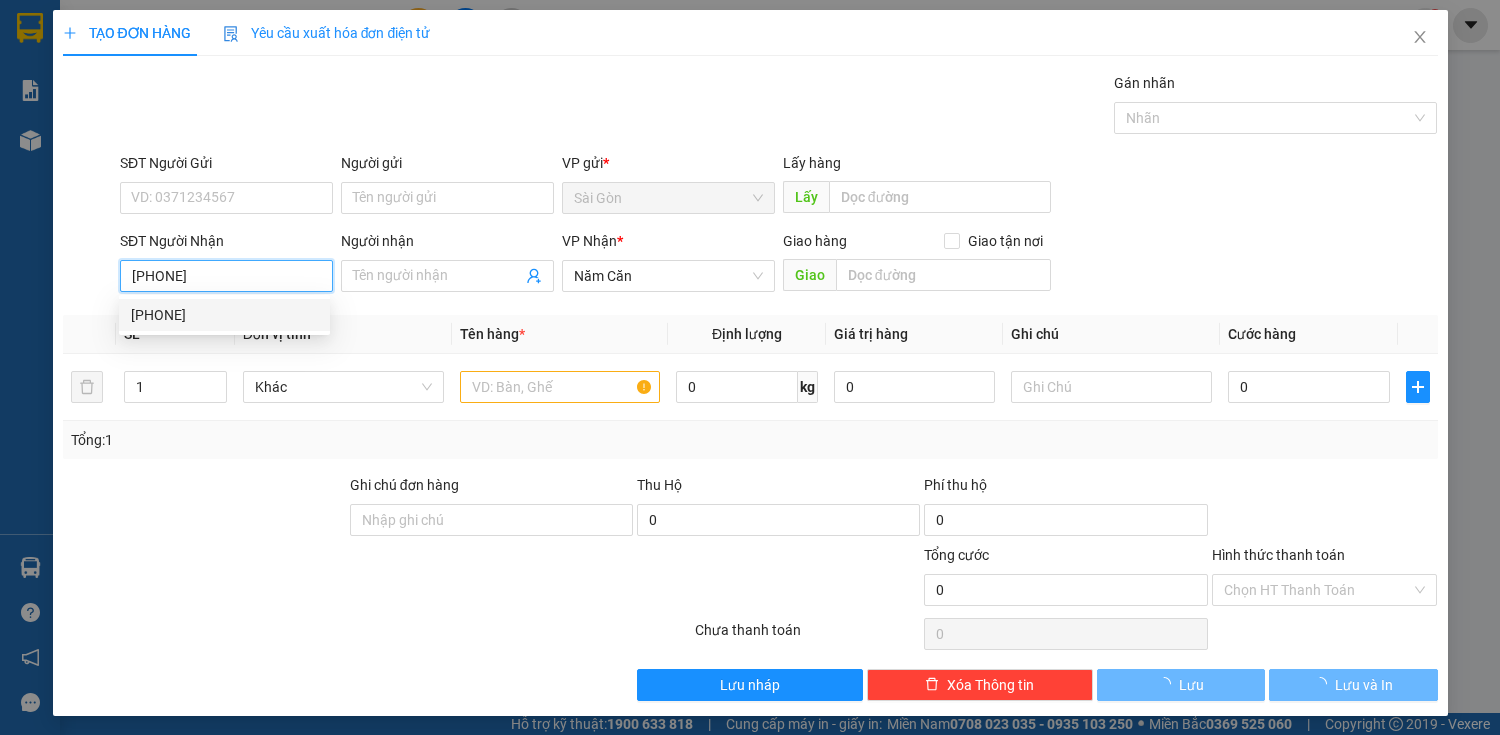 type on "100.000" 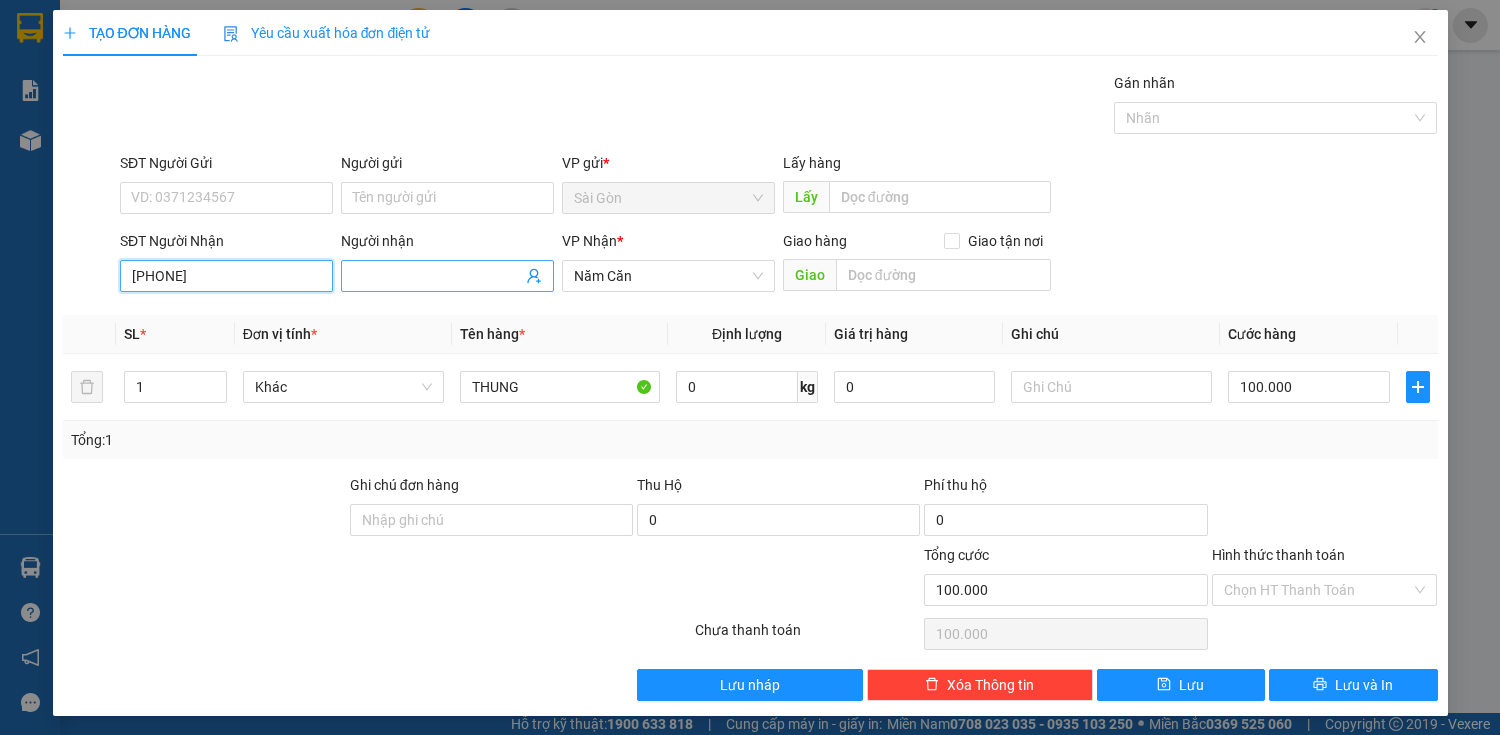 type on "[PHONE]" 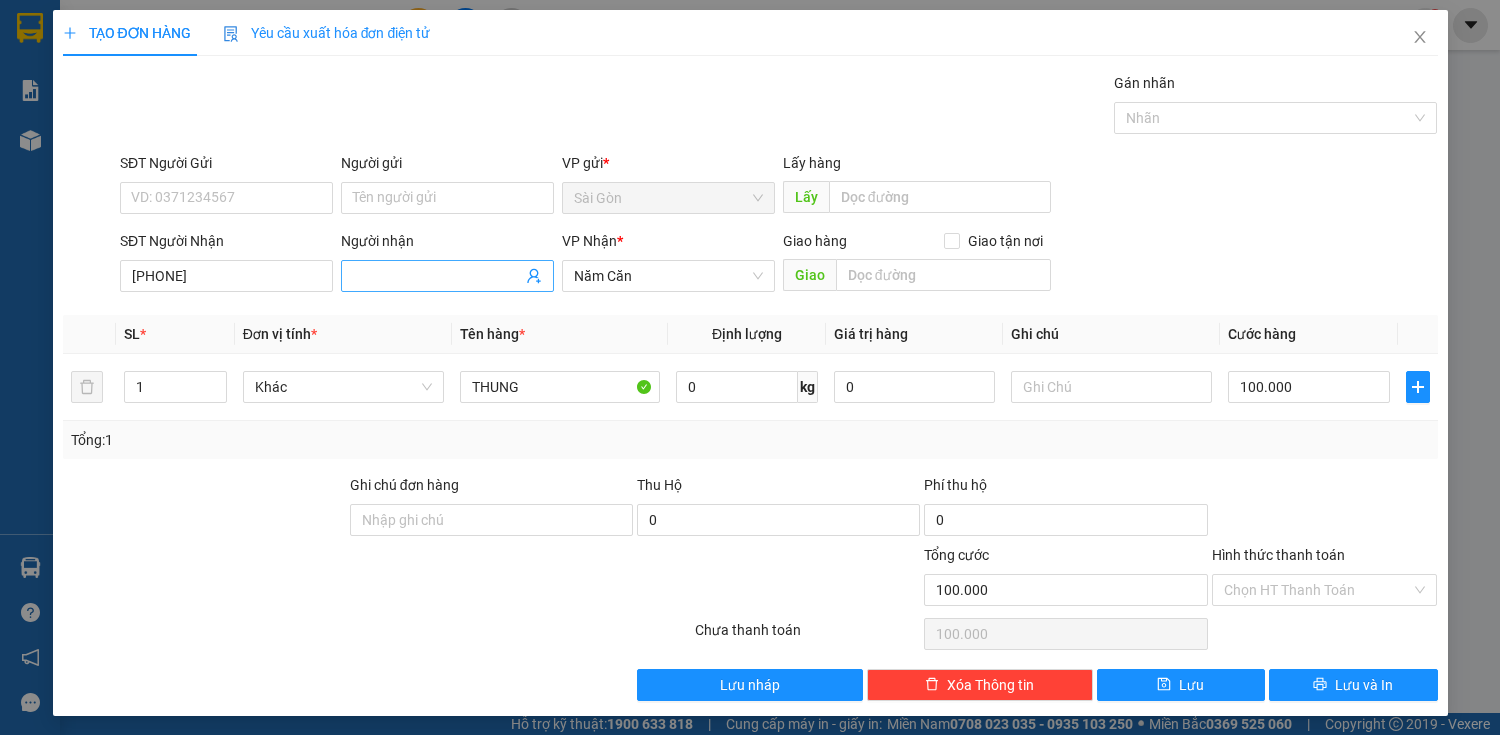 click on "Người nhận" at bounding box center [437, 276] 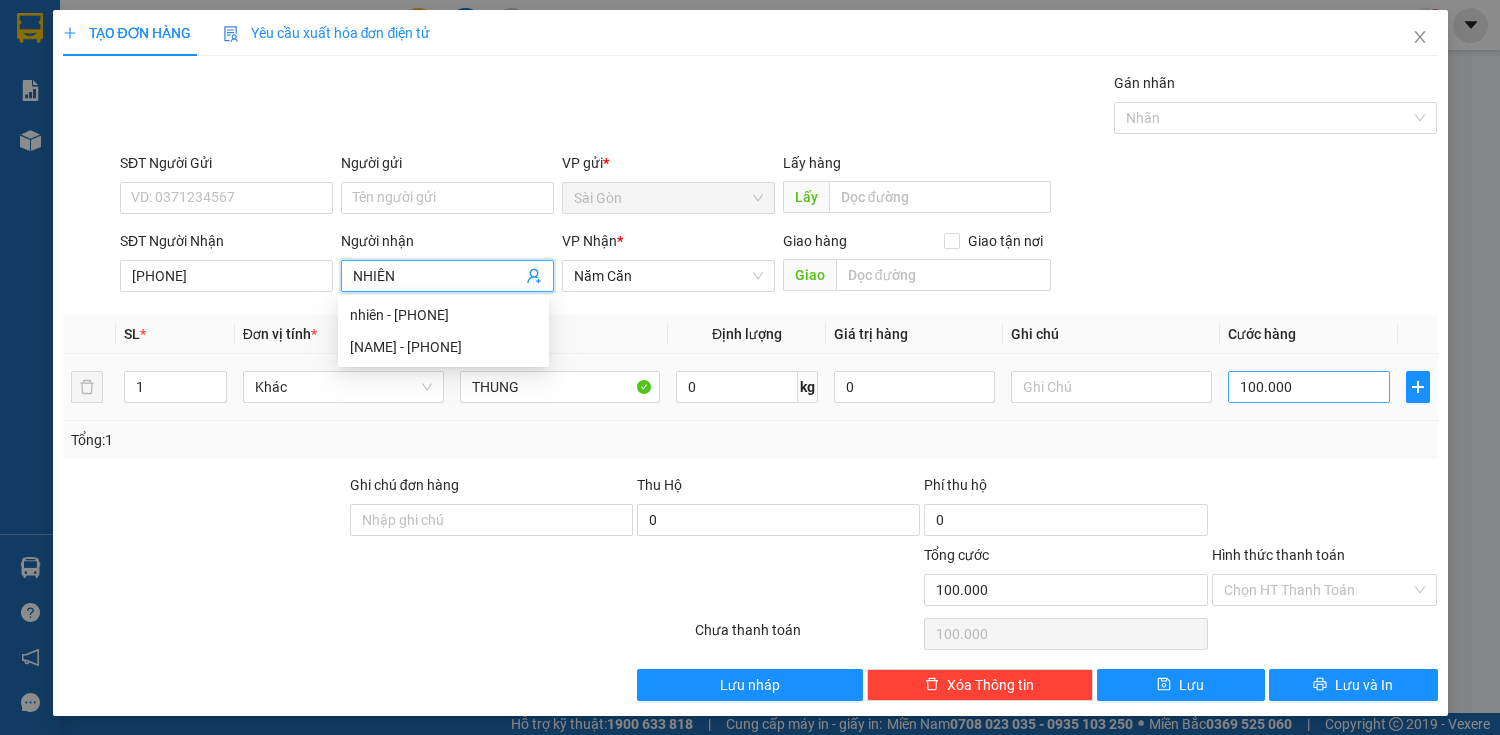 type on "NHIÊN" 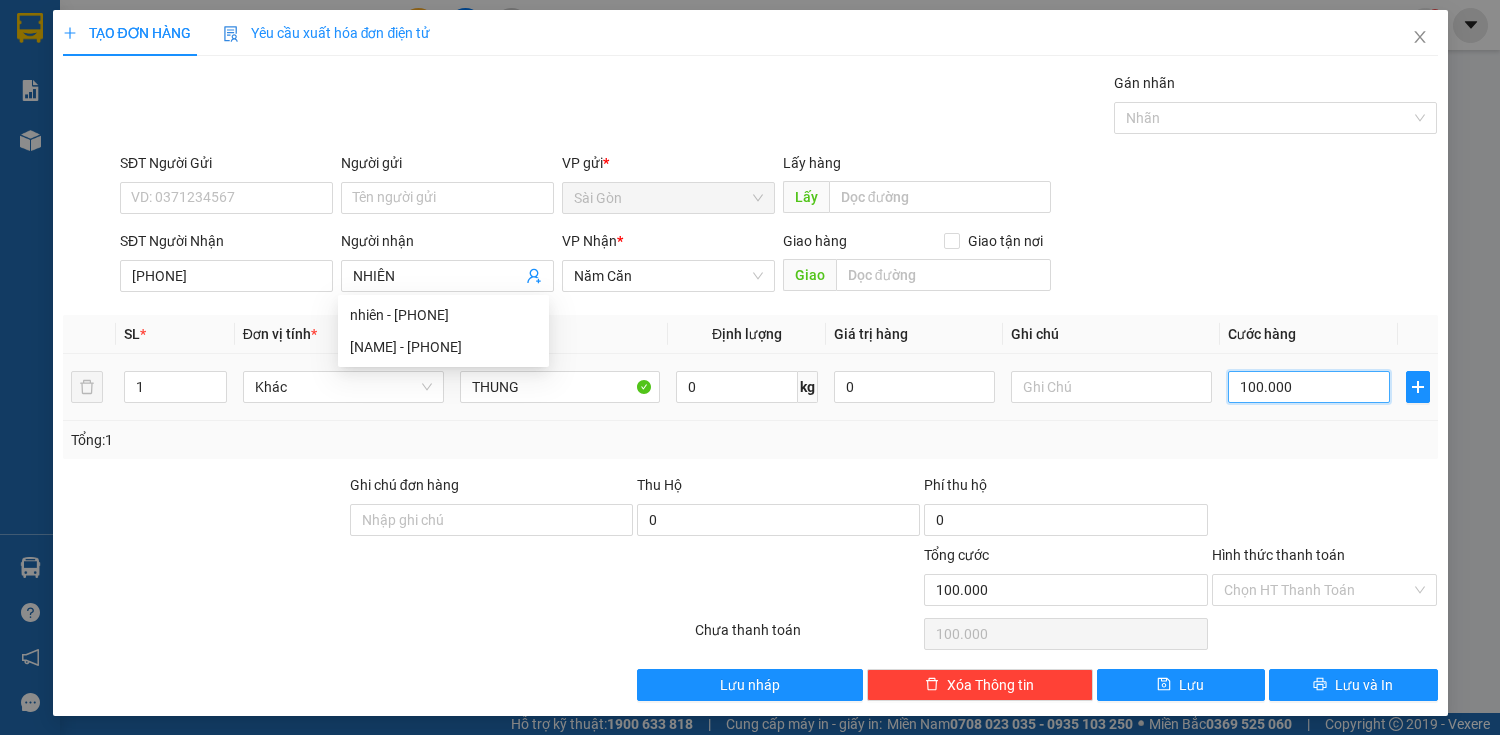 type on "0" 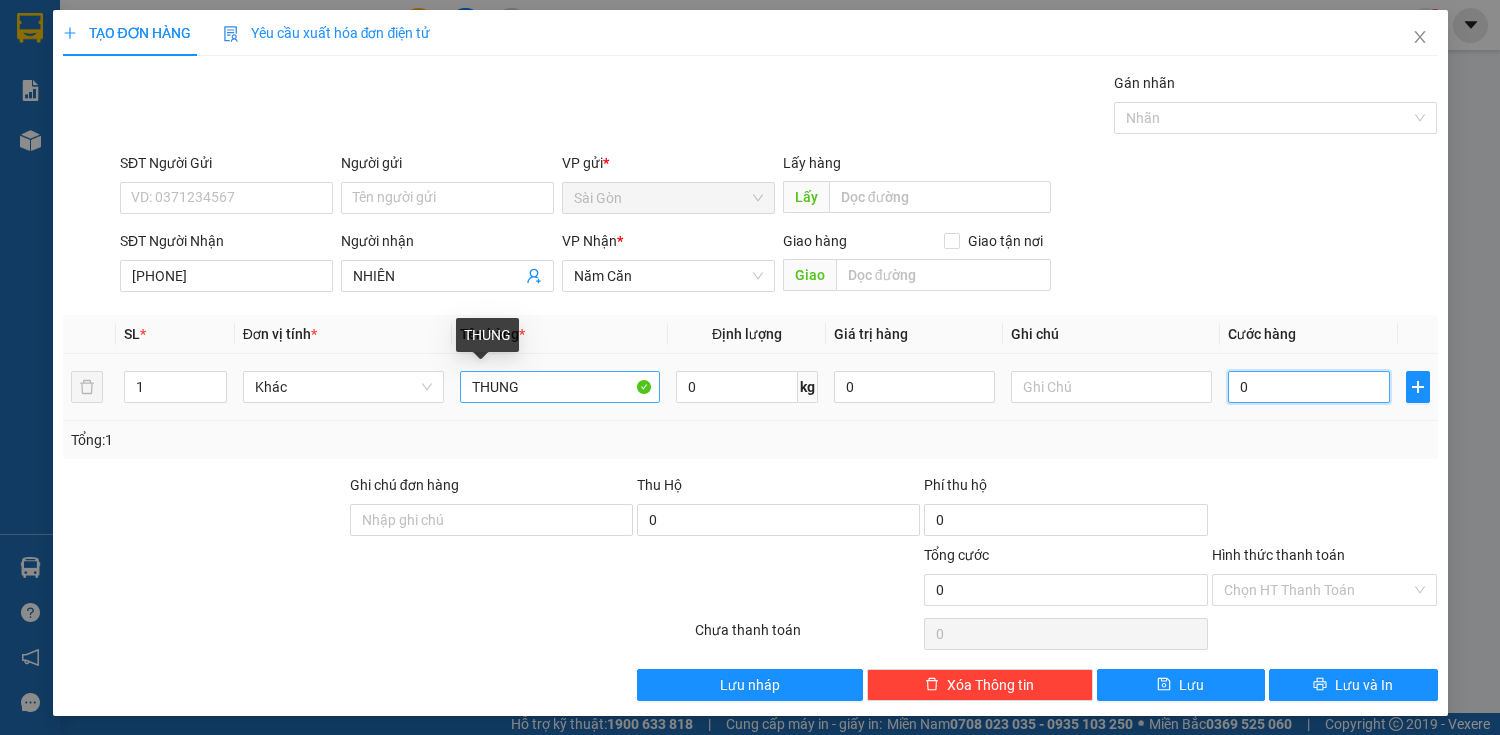 type on "0" 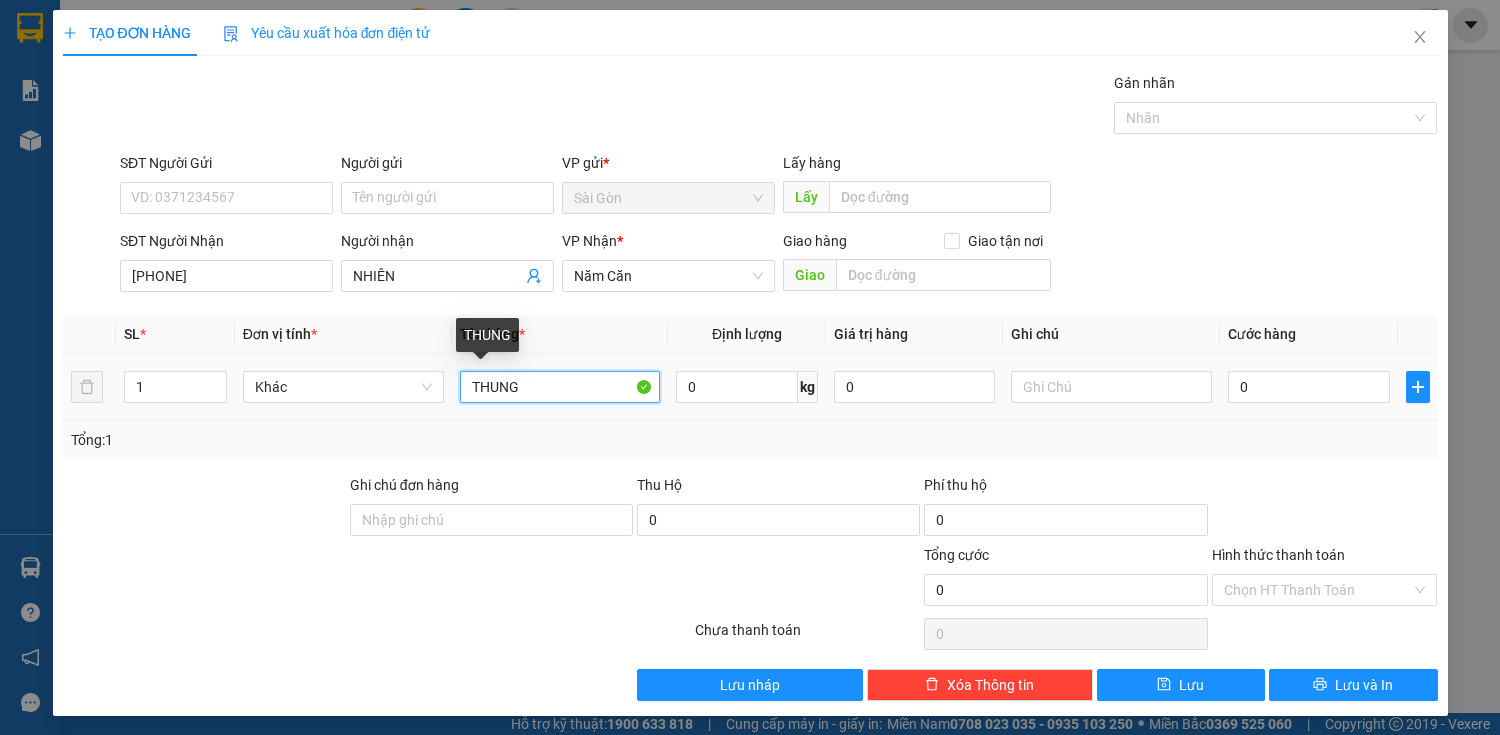 click on "THUNG" at bounding box center [560, 387] 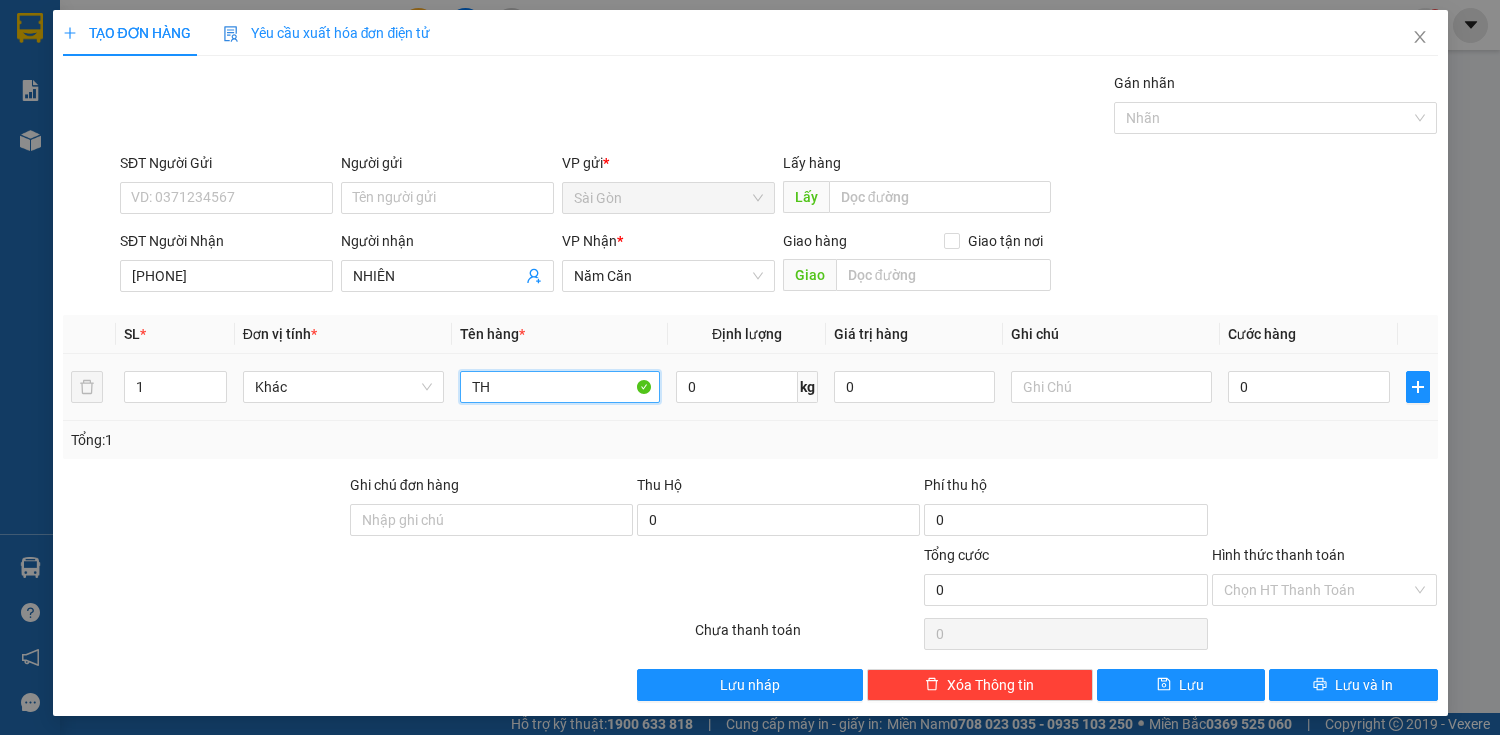type on "T" 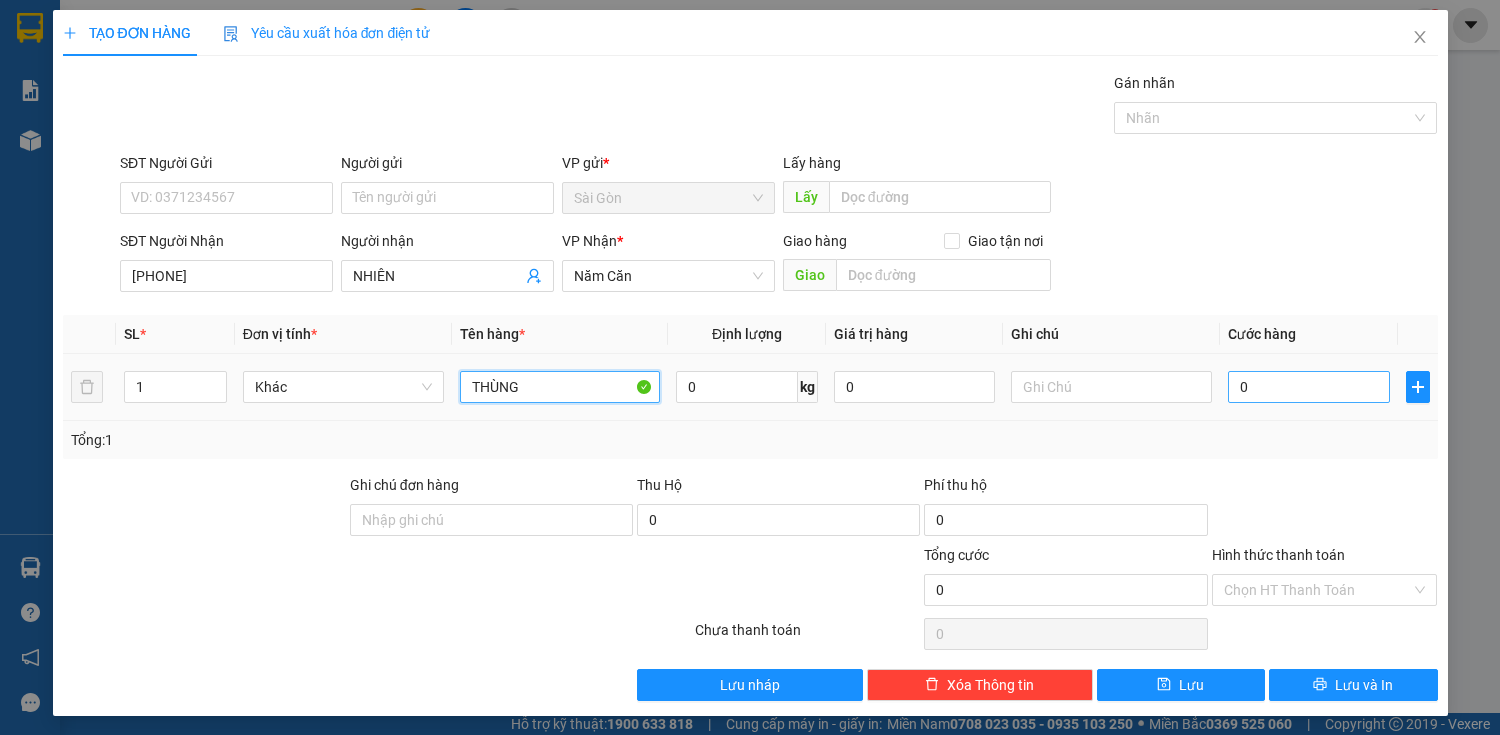 type on "THÙNG" 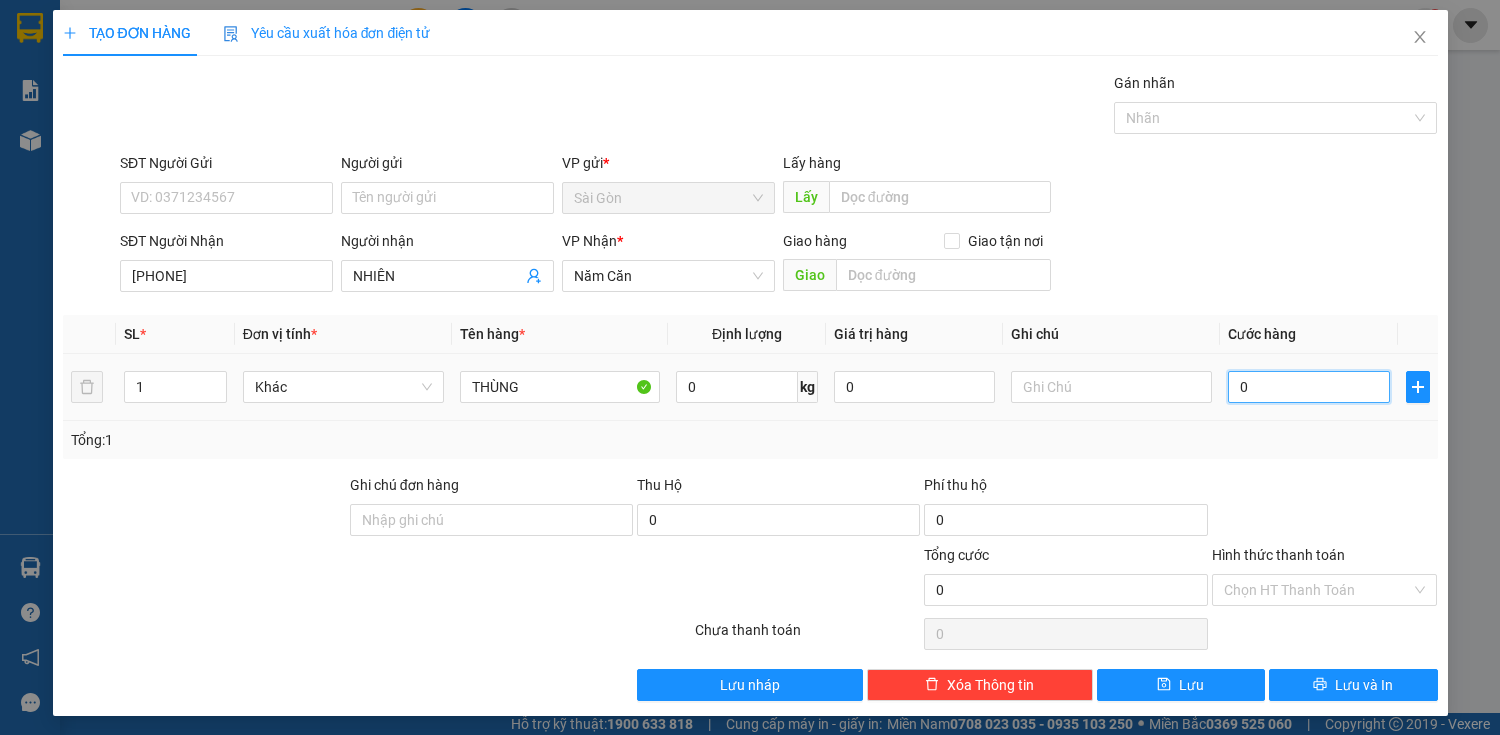 click on "0" at bounding box center (1308, 387) 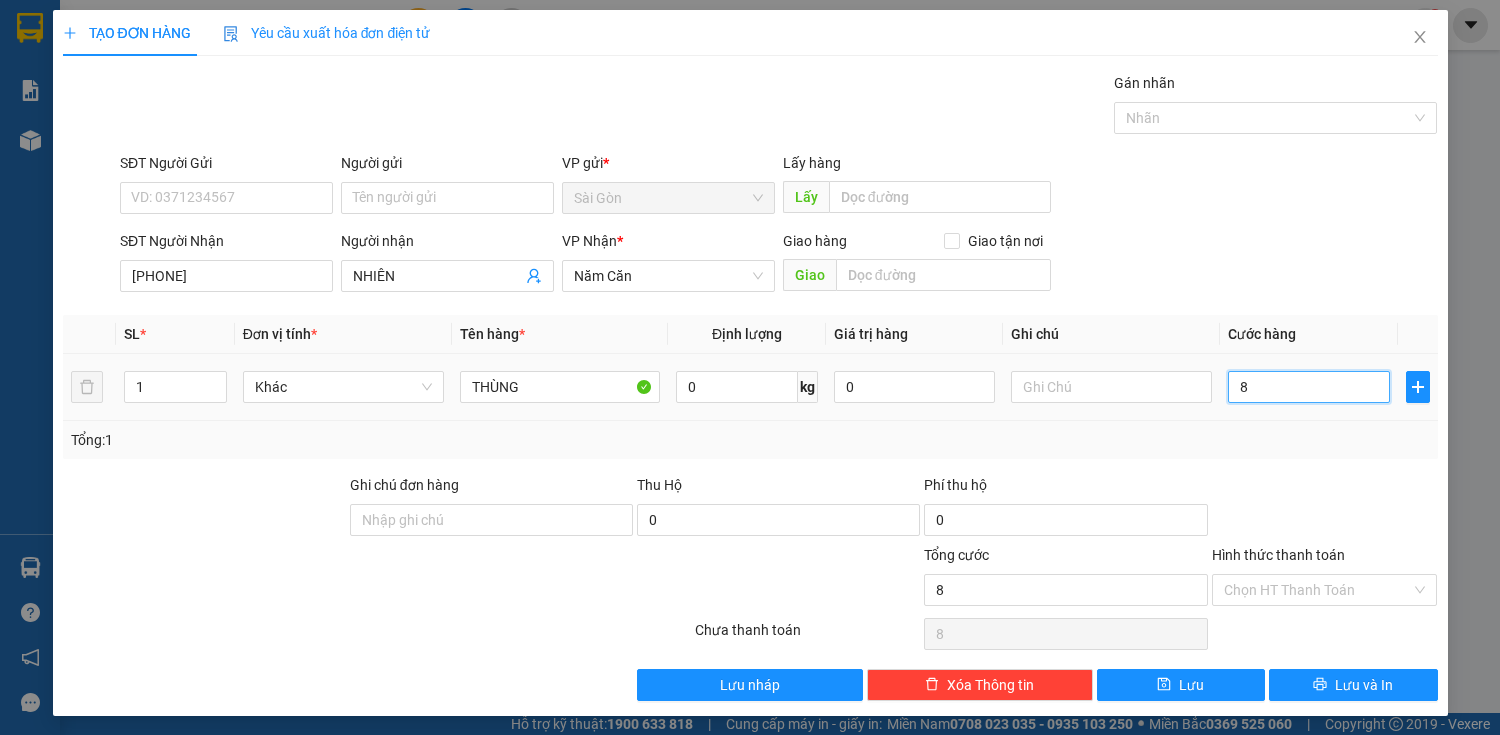 type on "80" 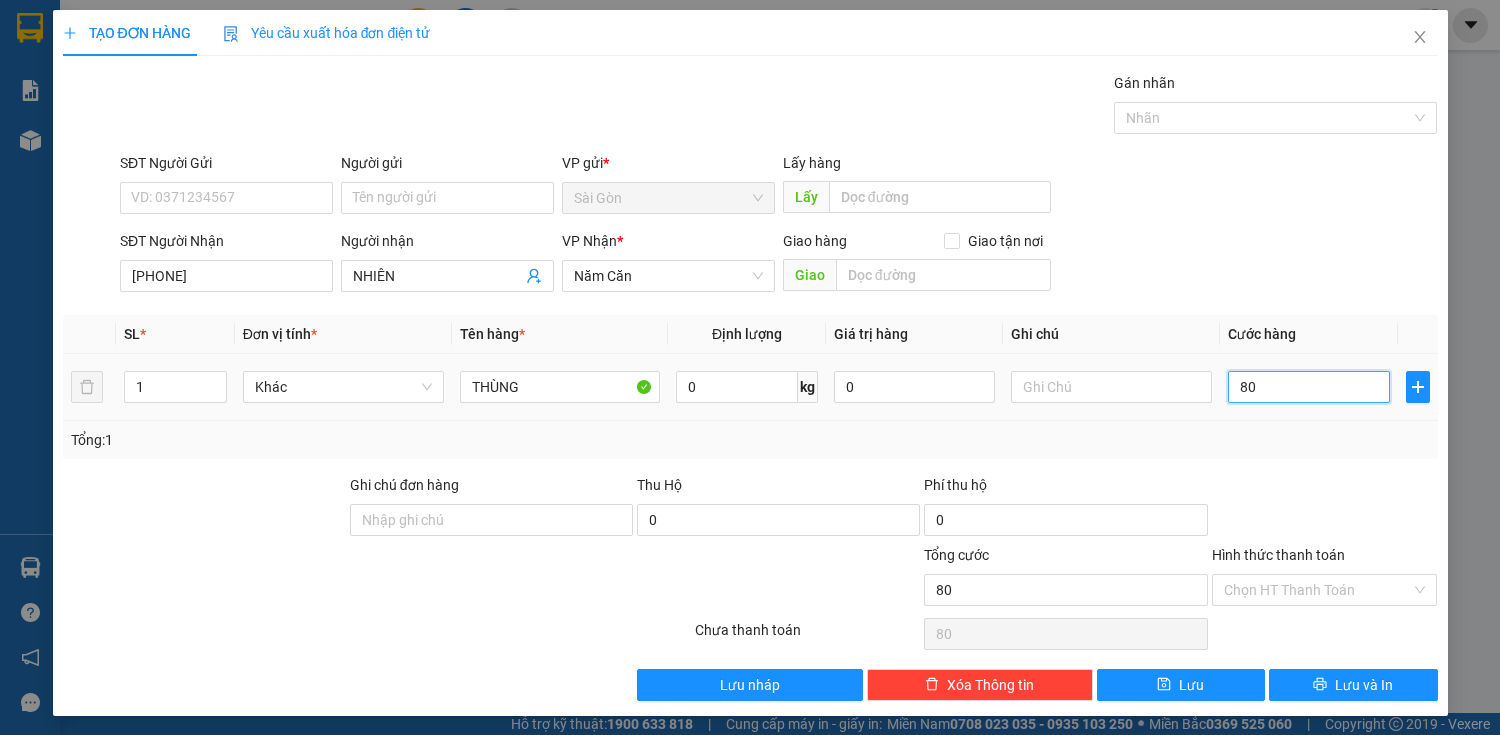 type on "800" 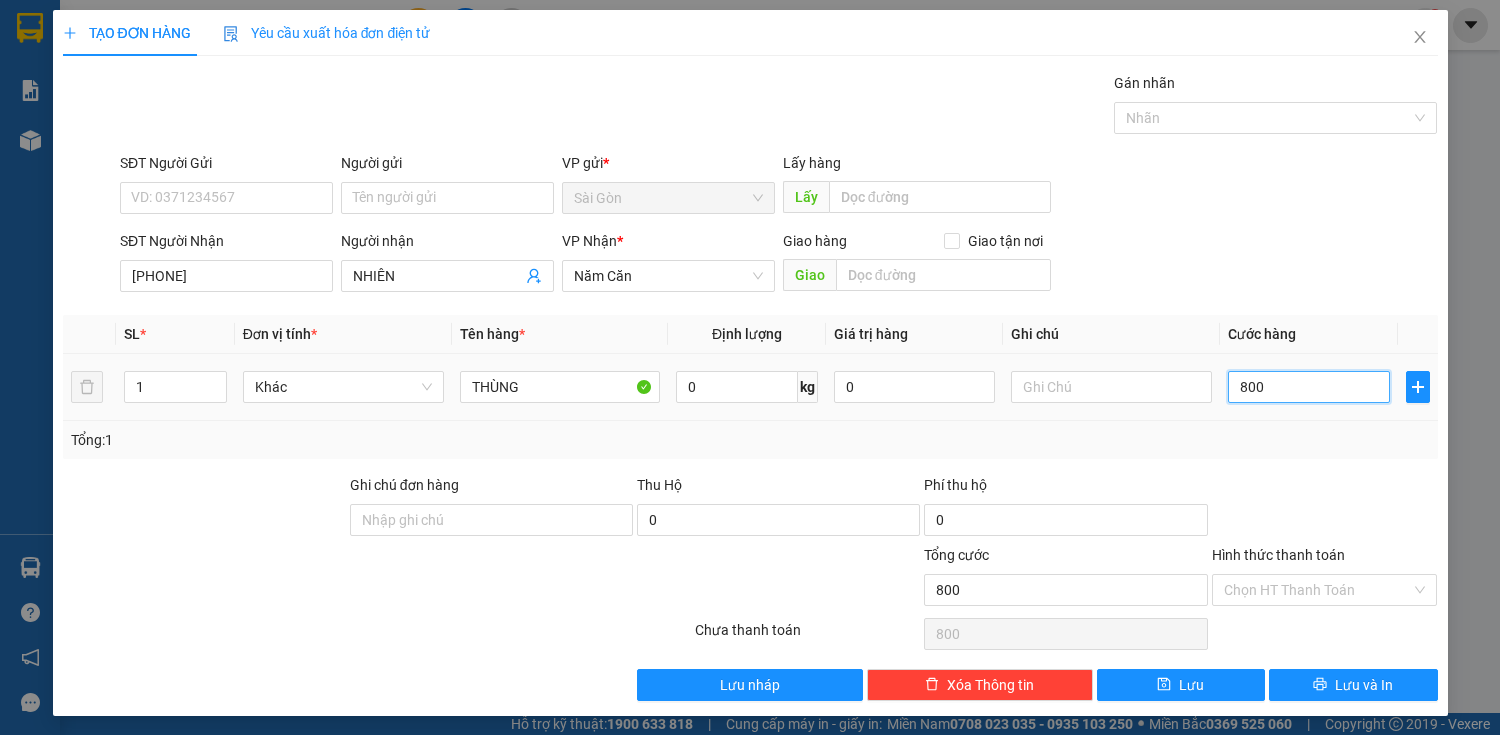 type on "8.000" 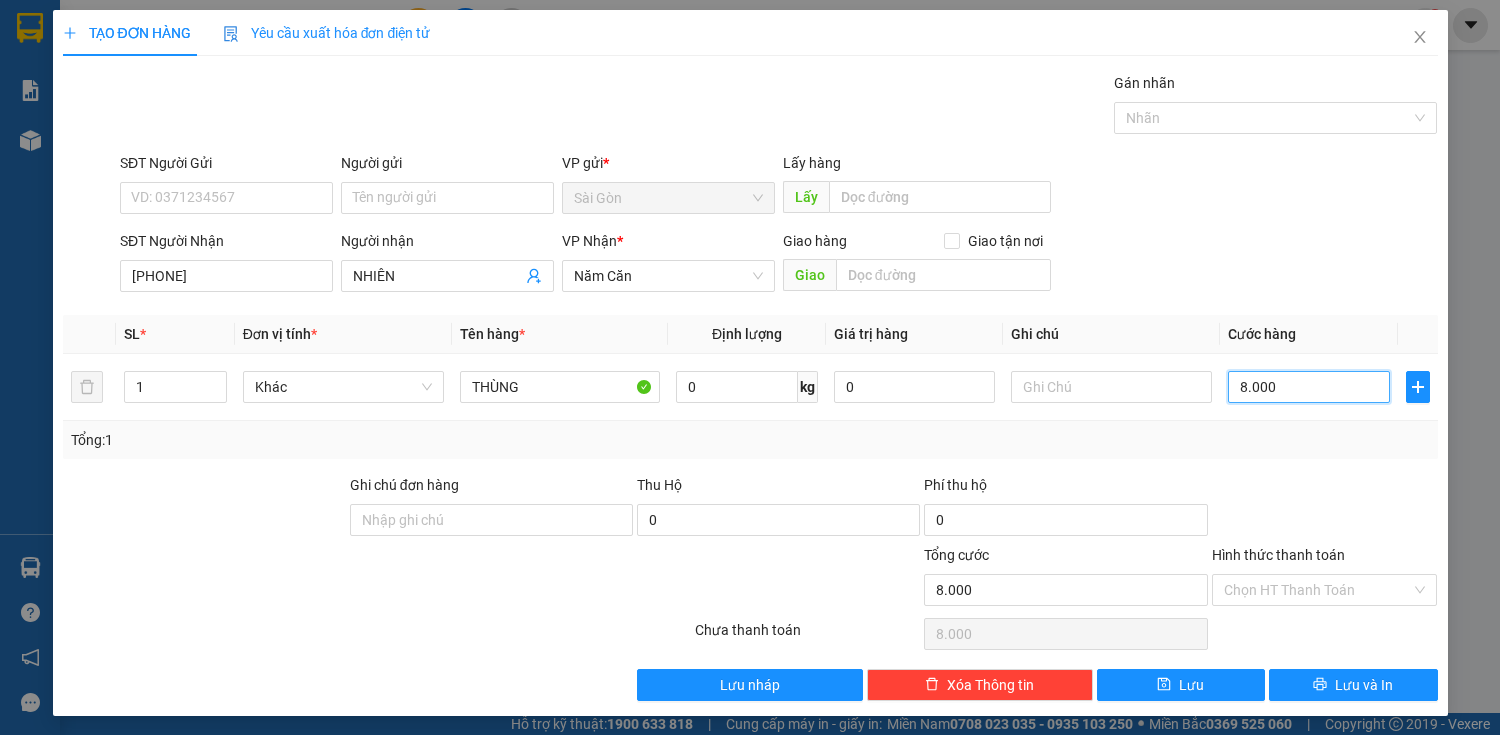 type on "80.000" 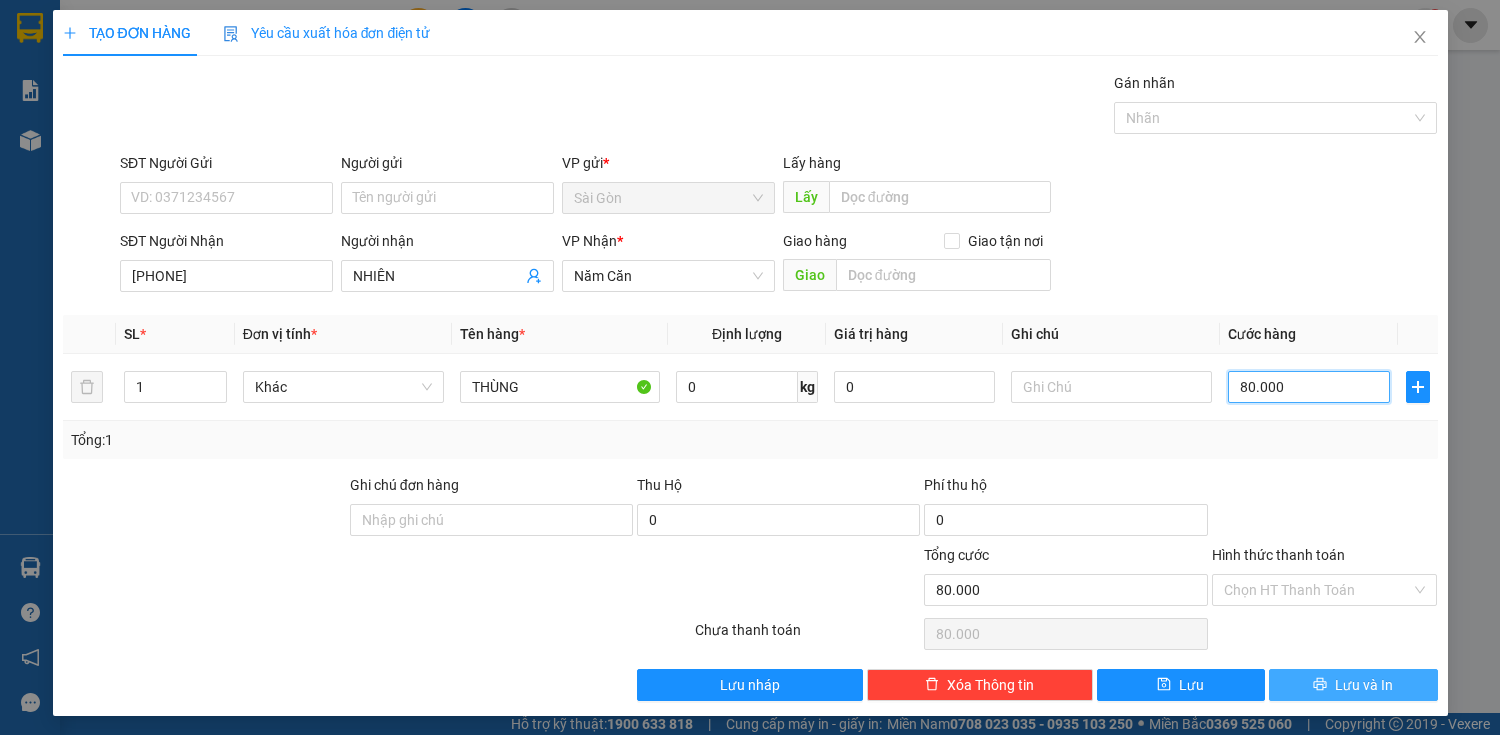 type on "80.000" 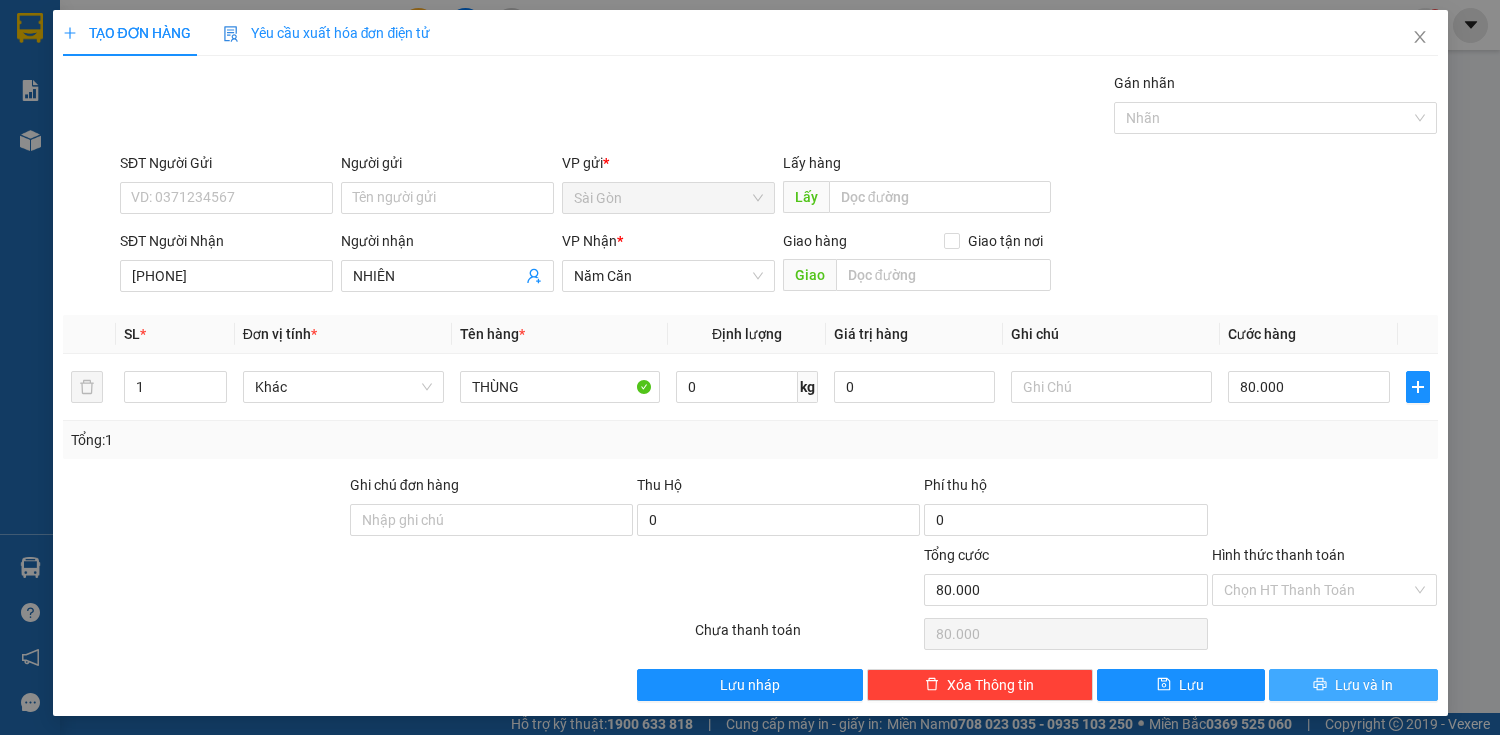 click on "Lưu và In" at bounding box center [1353, 685] 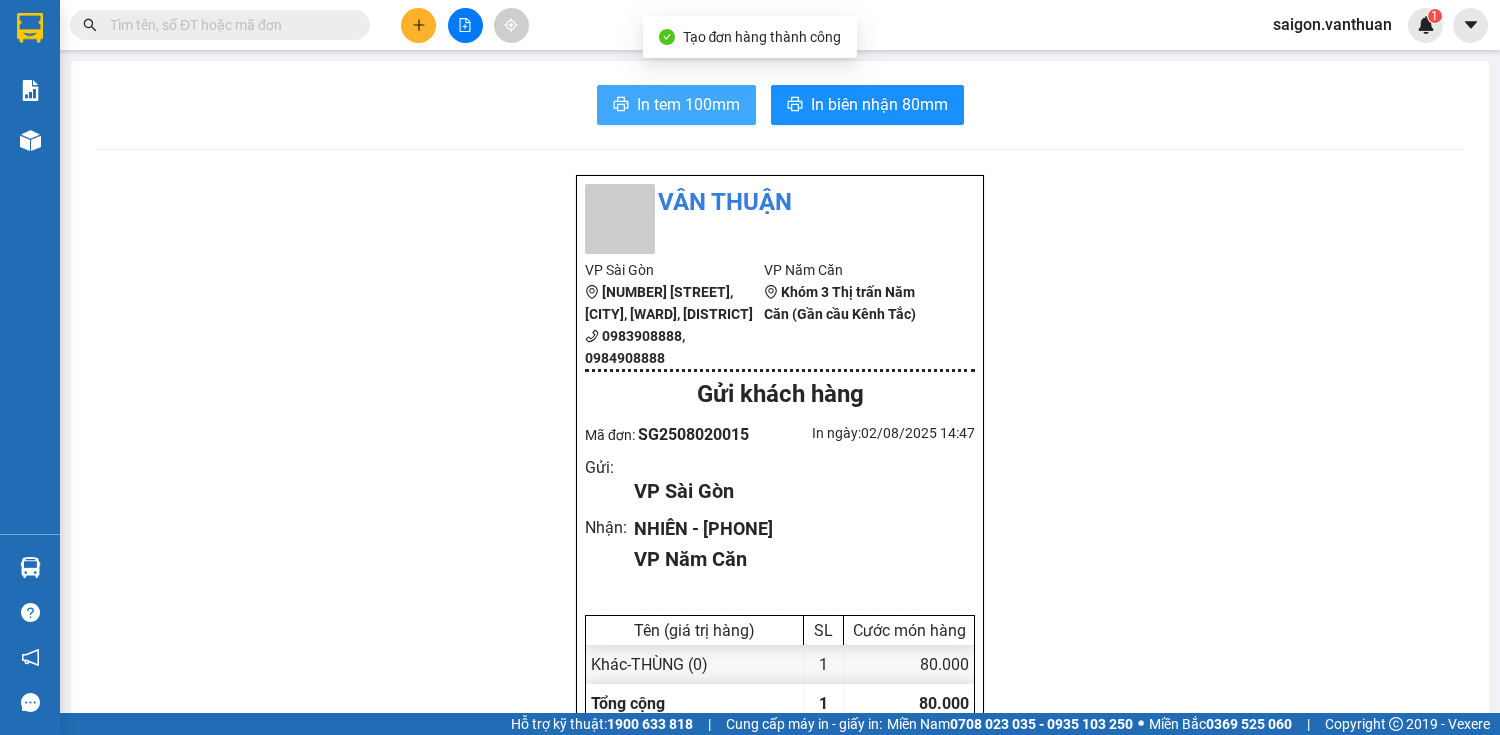 click on "In tem 100mm" at bounding box center (676, 105) 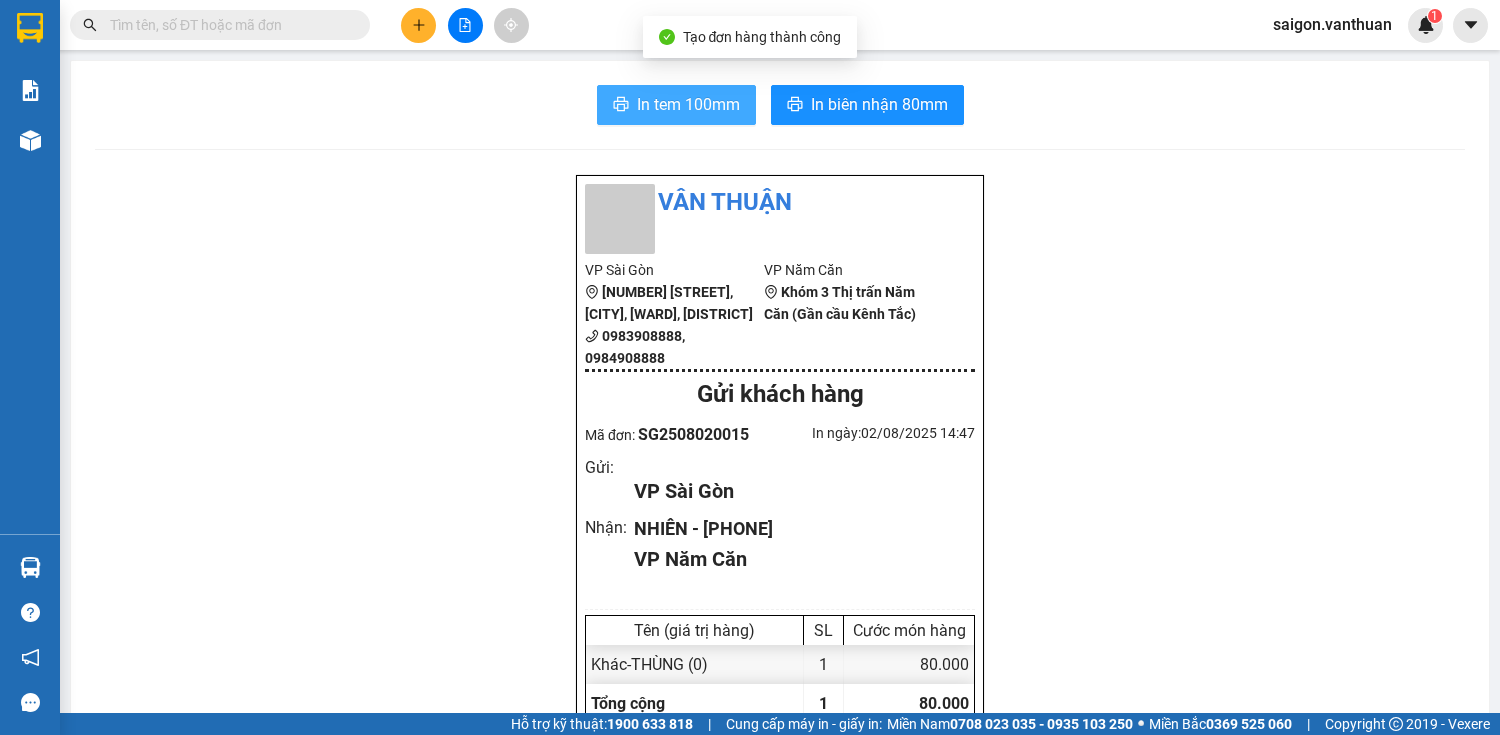 scroll, scrollTop: 0, scrollLeft: 0, axis: both 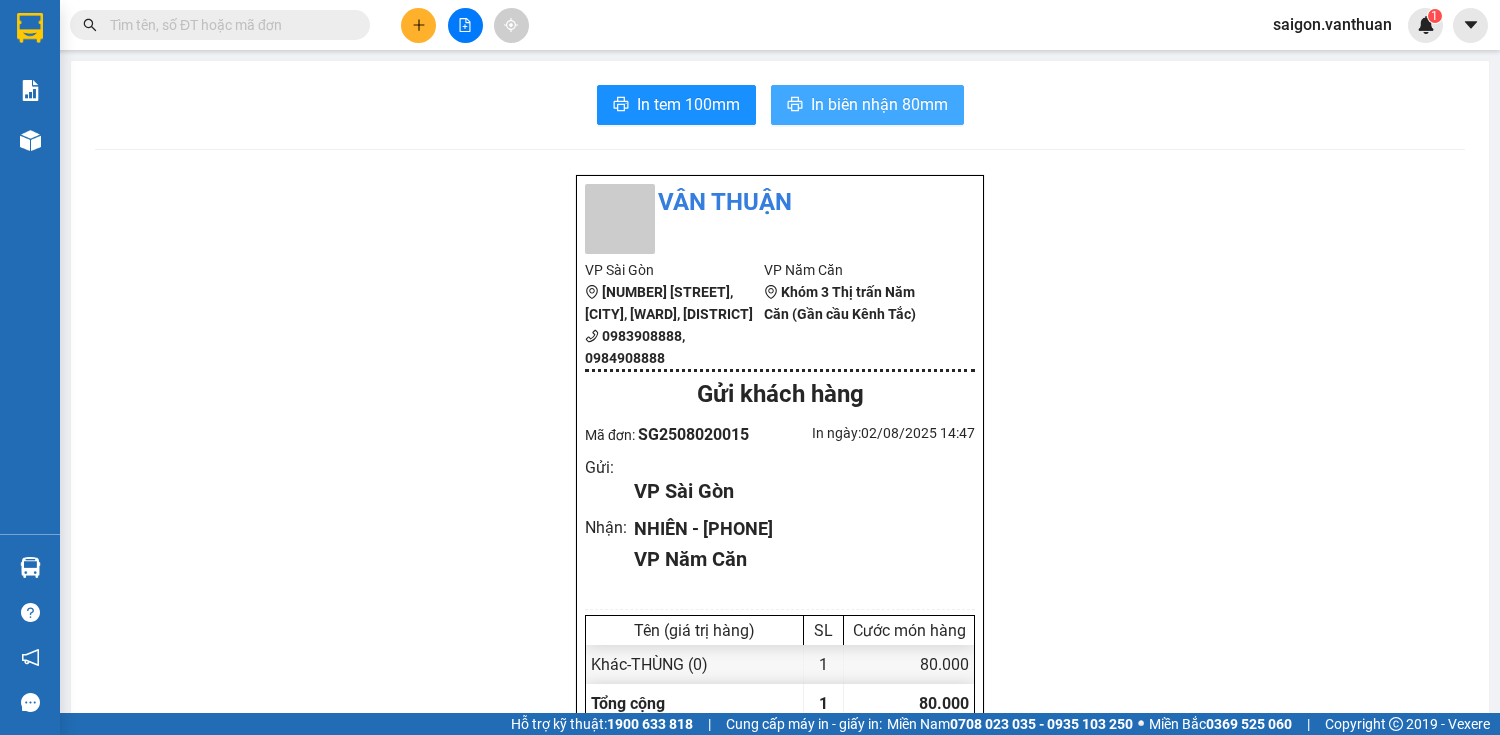 drag, startPoint x: 788, startPoint y: 87, endPoint x: 800, endPoint y: 99, distance: 16.970562 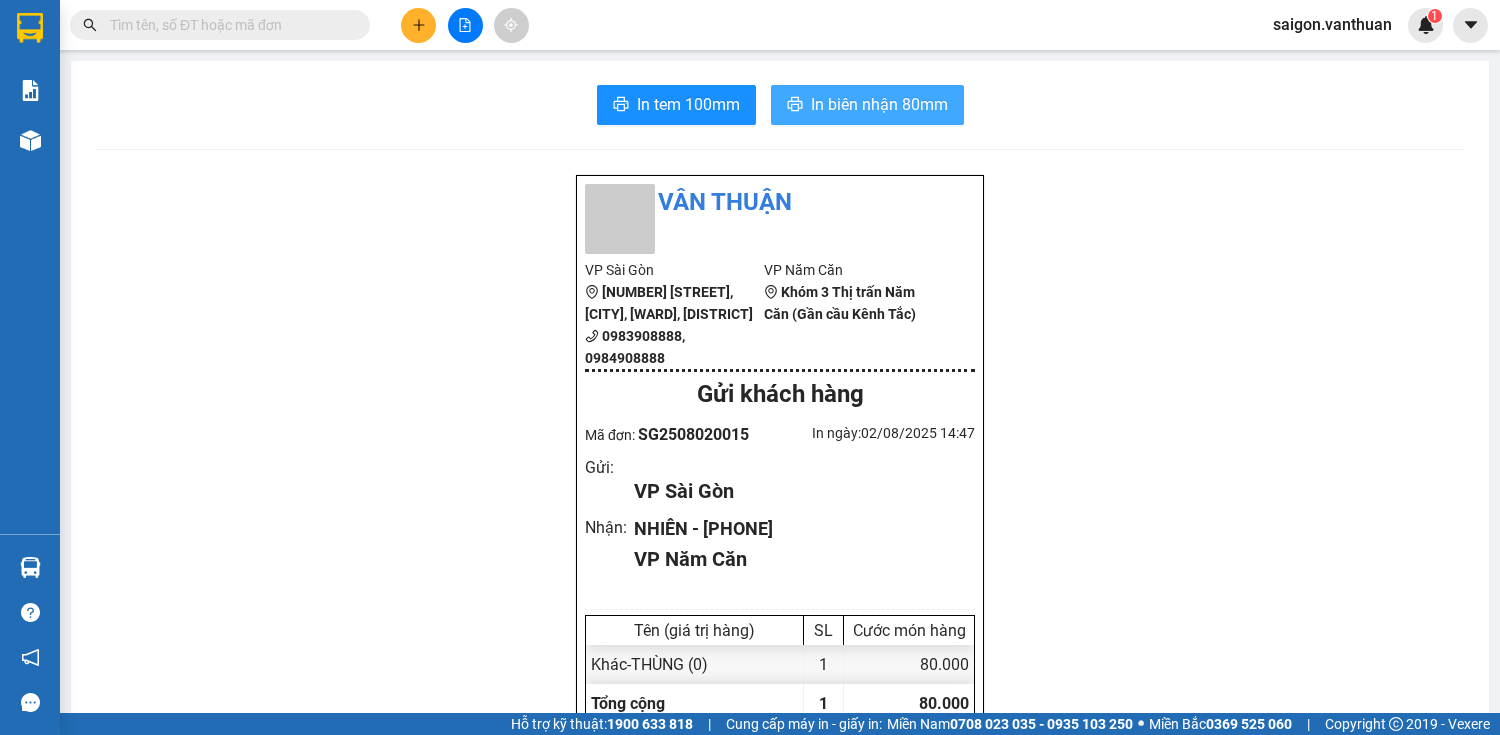 scroll, scrollTop: 0, scrollLeft: 0, axis: both 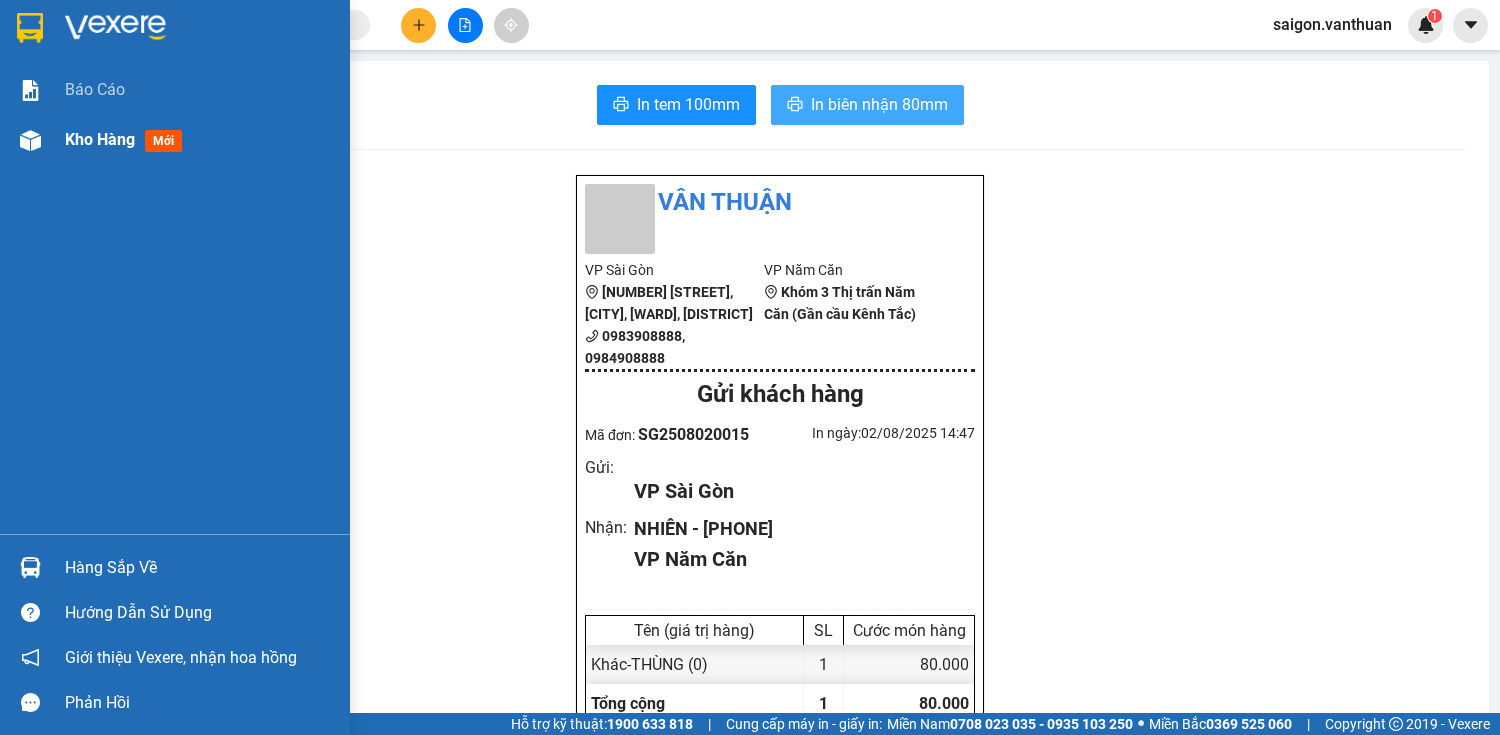 drag, startPoint x: 17, startPoint y: 130, endPoint x: 120, endPoint y: 140, distance: 103.4843 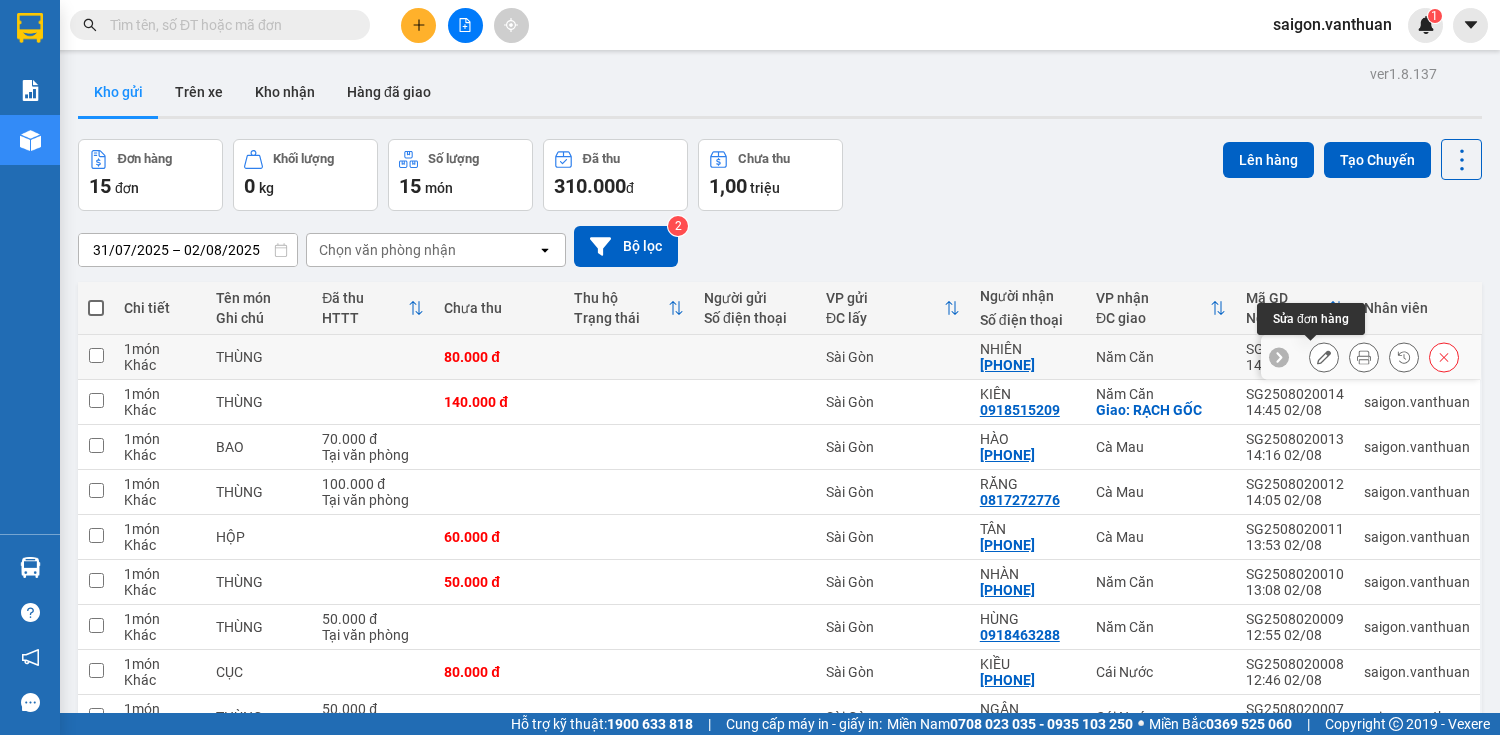 click at bounding box center (1324, 357) 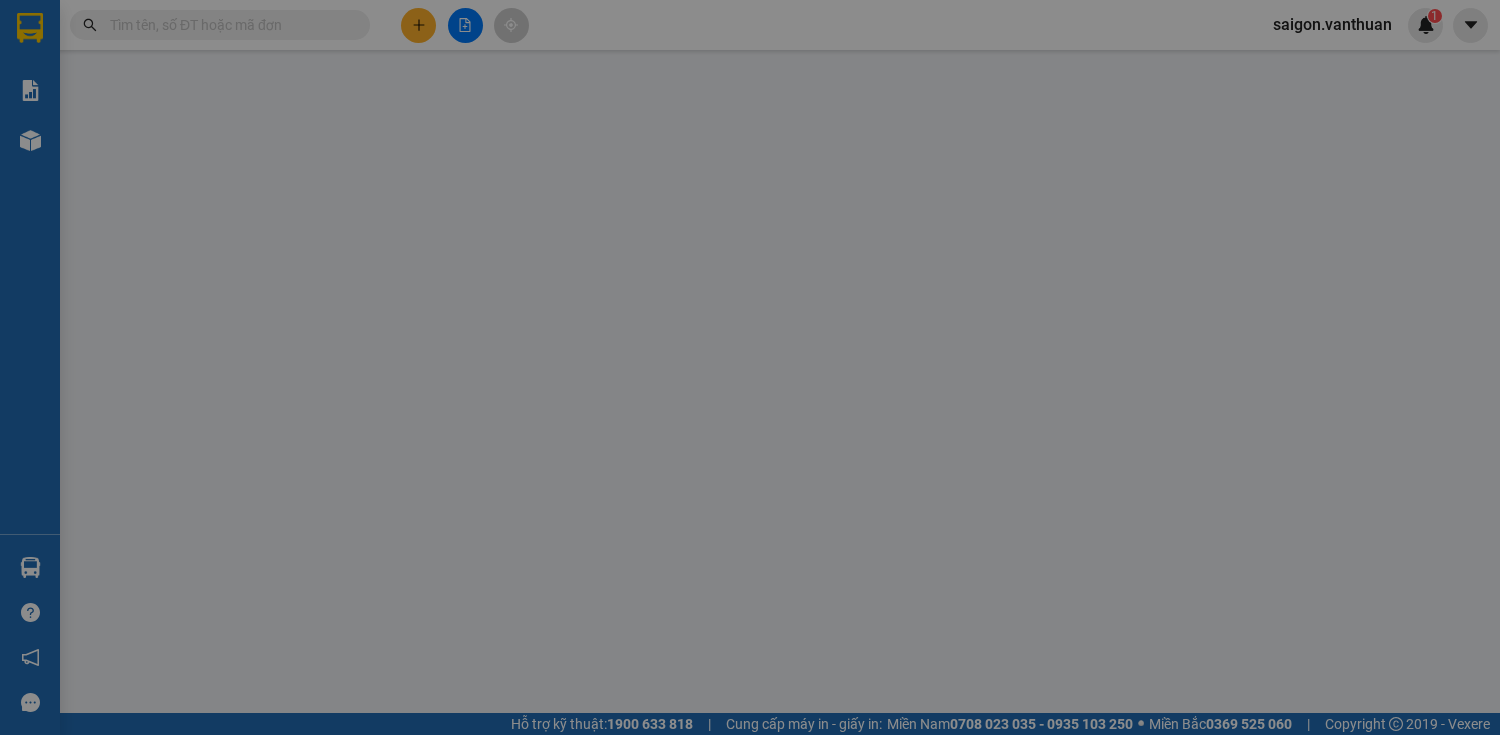 type on "[PHONE]" 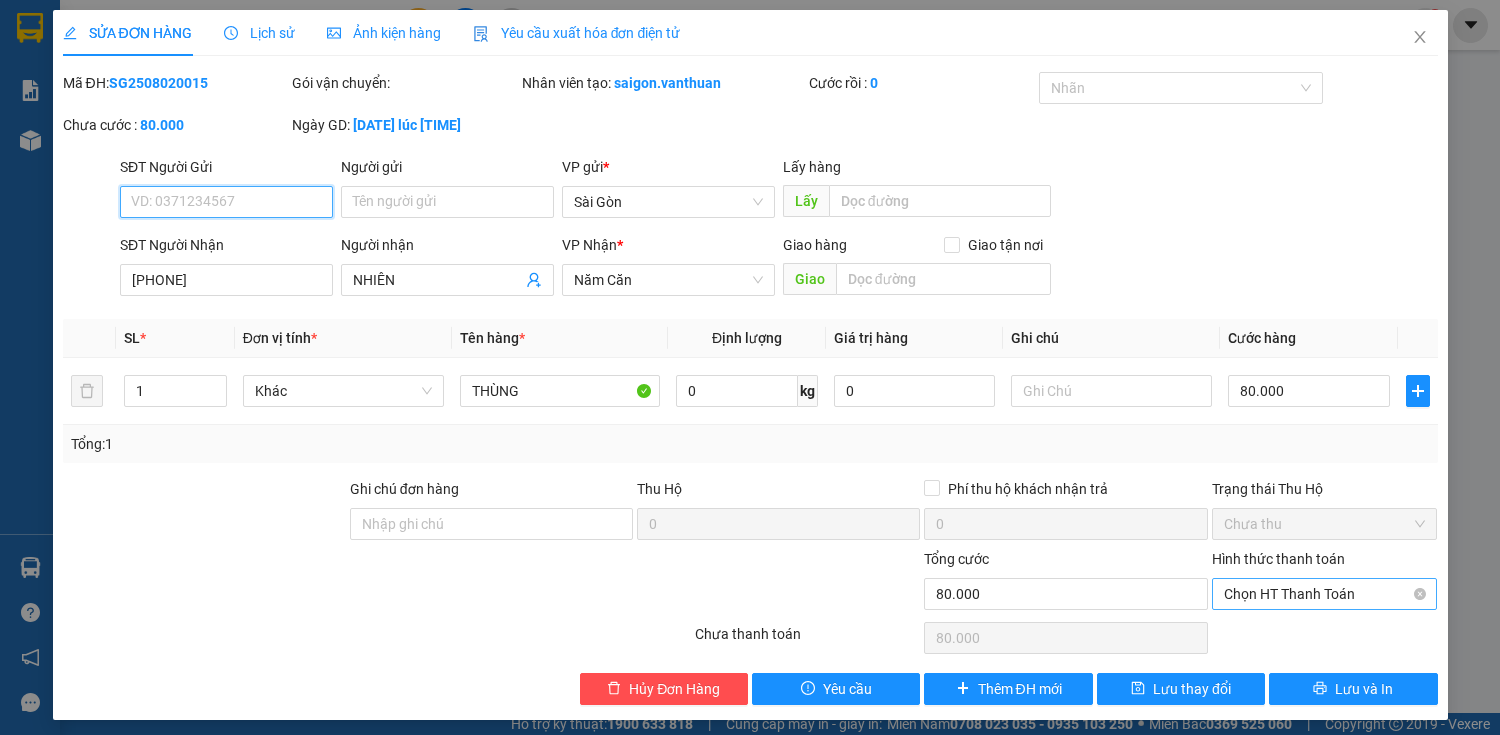 click on "Chọn HT Thanh Toán" at bounding box center (1325, 594) 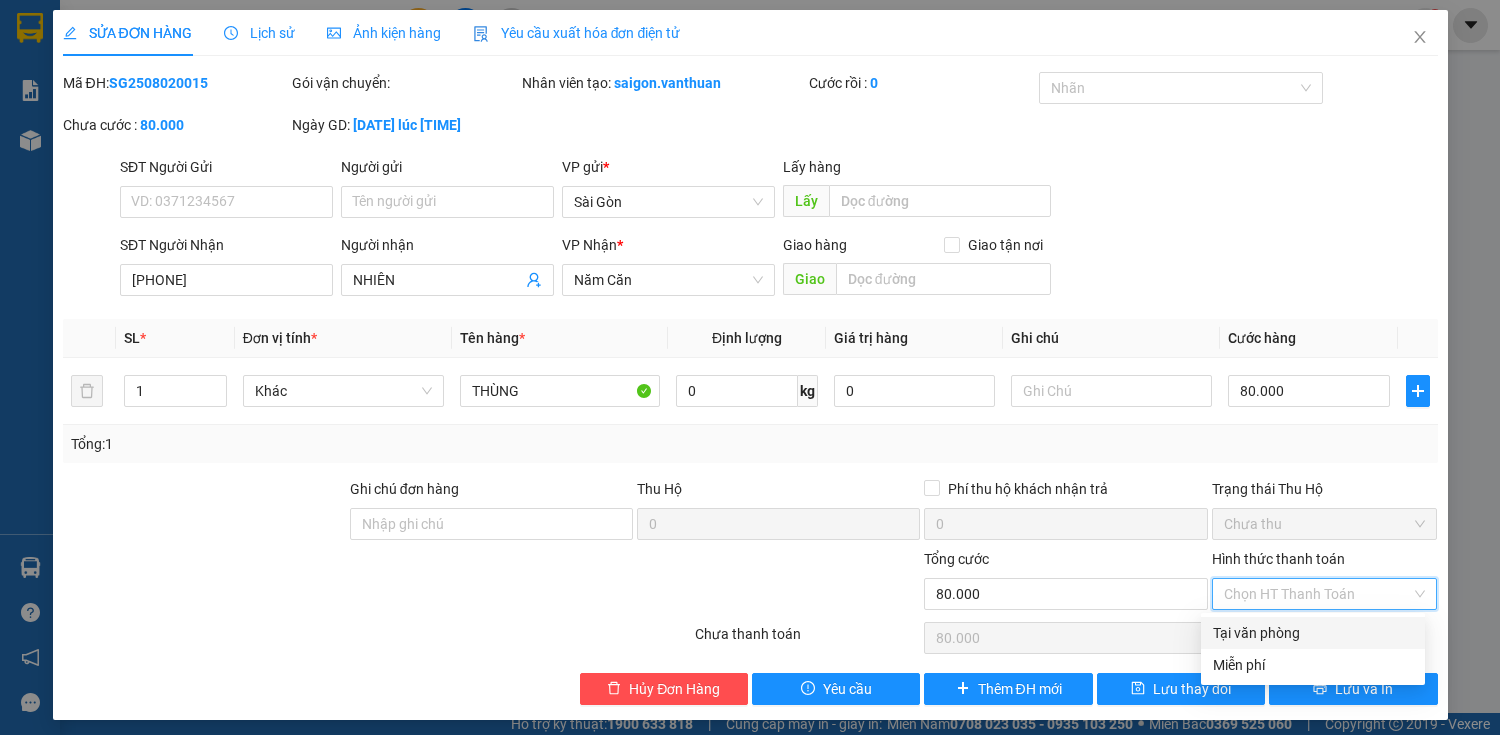click on "Tại văn phòng" at bounding box center (1313, 633) 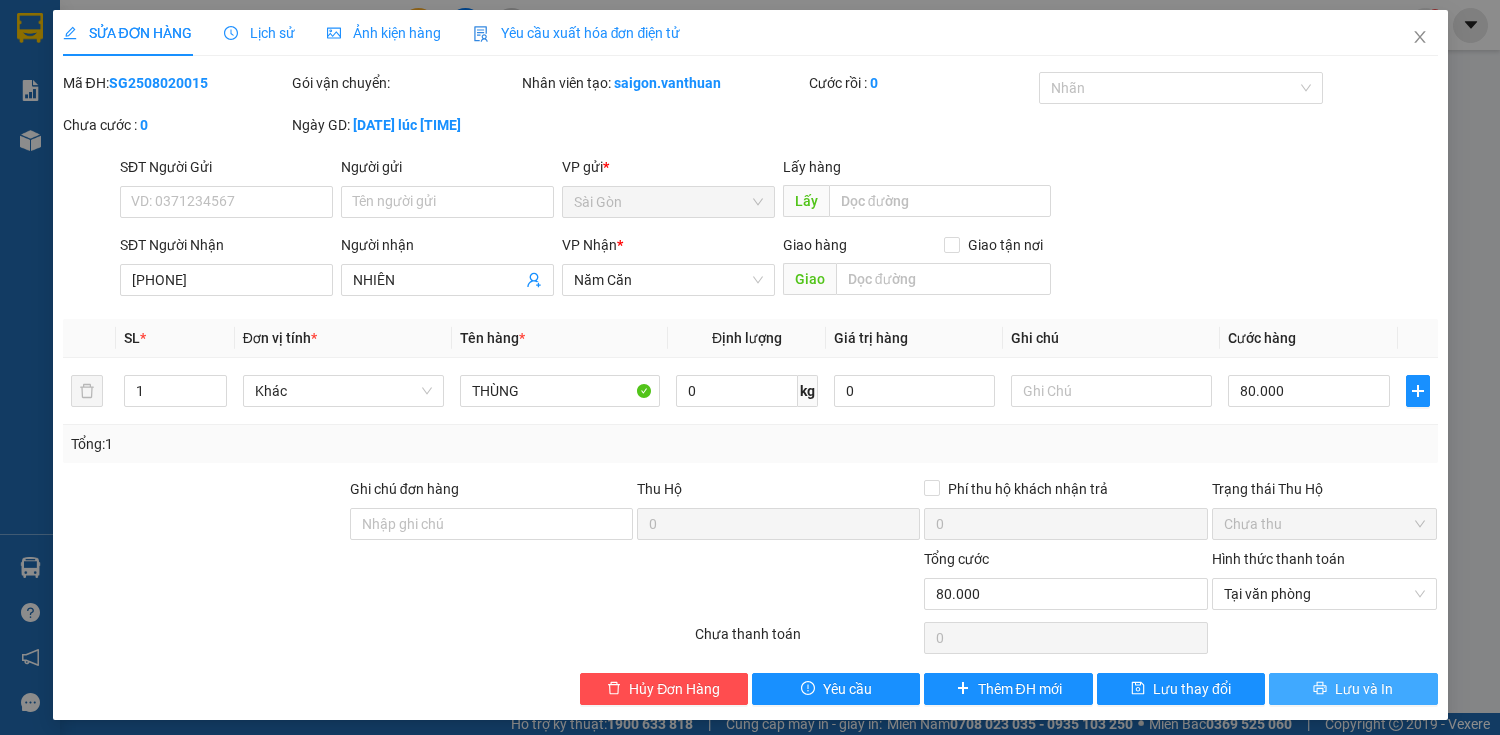 click on "Lưu và In" at bounding box center [1353, 689] 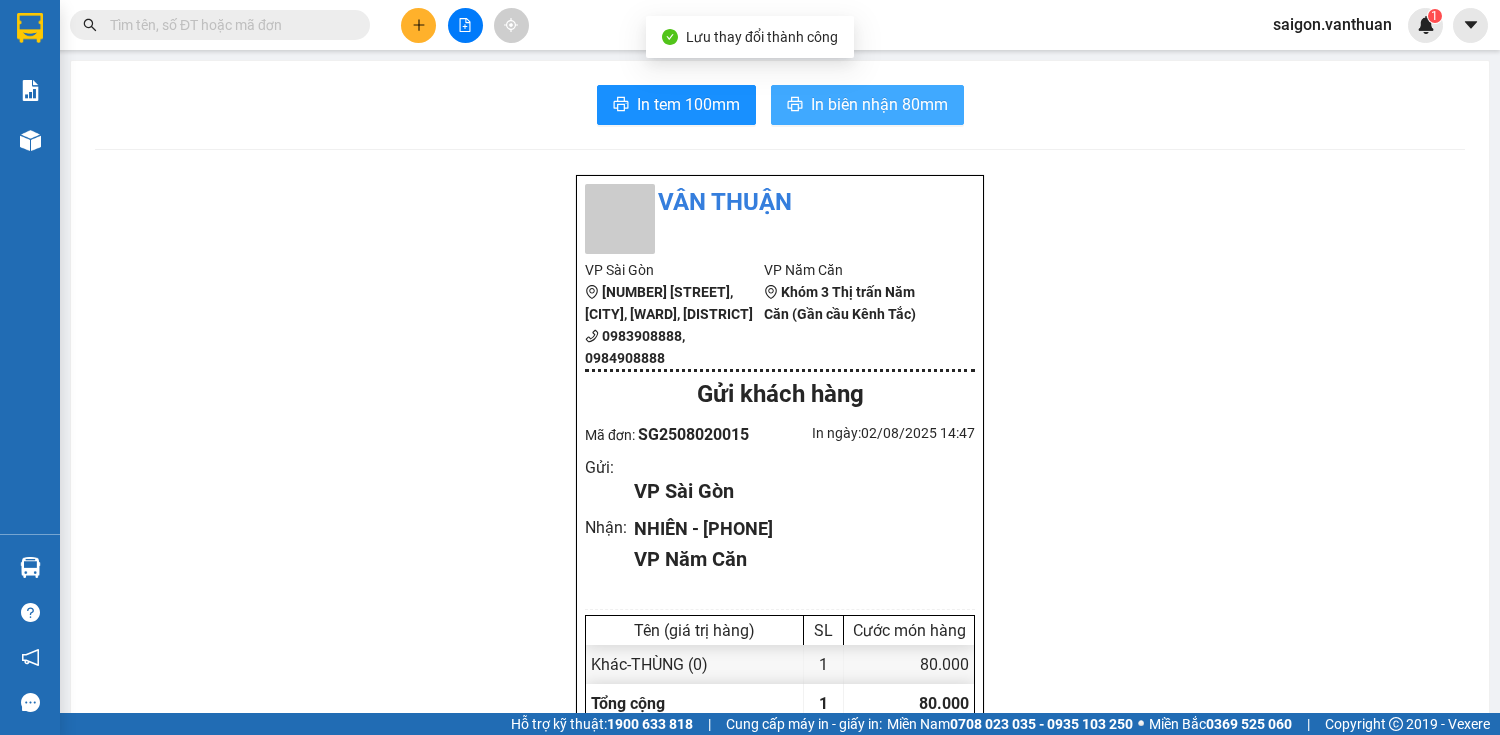 click on "In biên nhận 80mm" at bounding box center (879, 104) 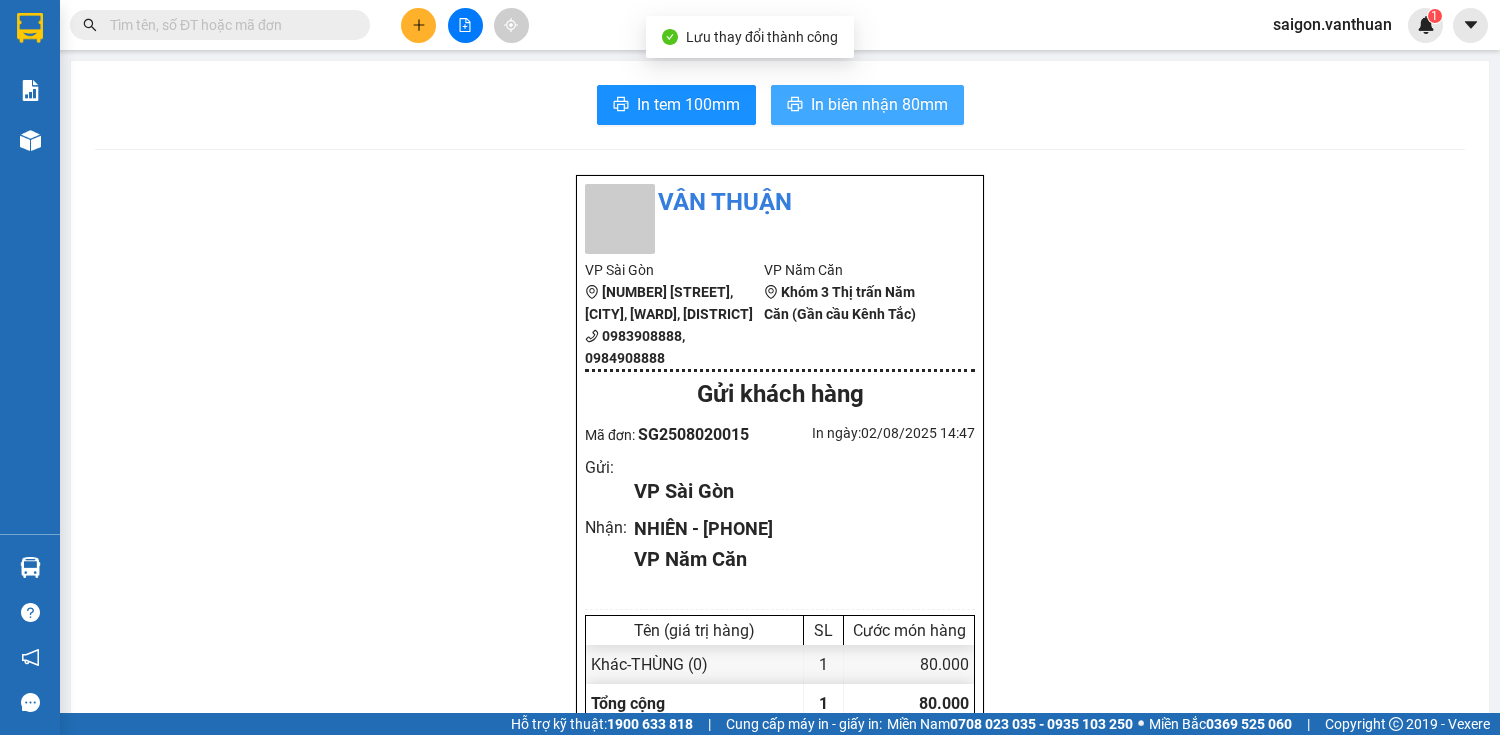 scroll, scrollTop: 0, scrollLeft: 0, axis: both 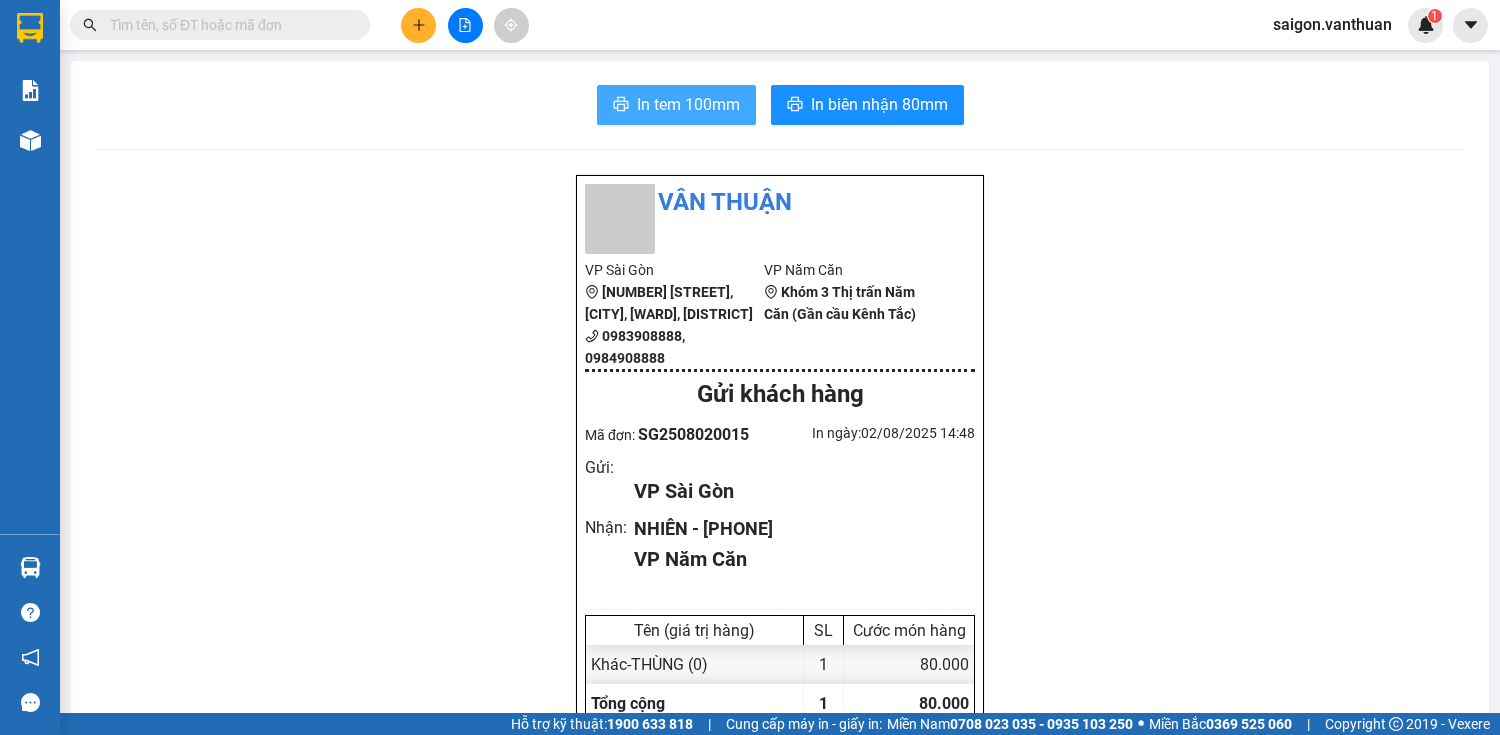 drag, startPoint x: 661, startPoint y: 95, endPoint x: 669, endPoint y: 124, distance: 30.083218 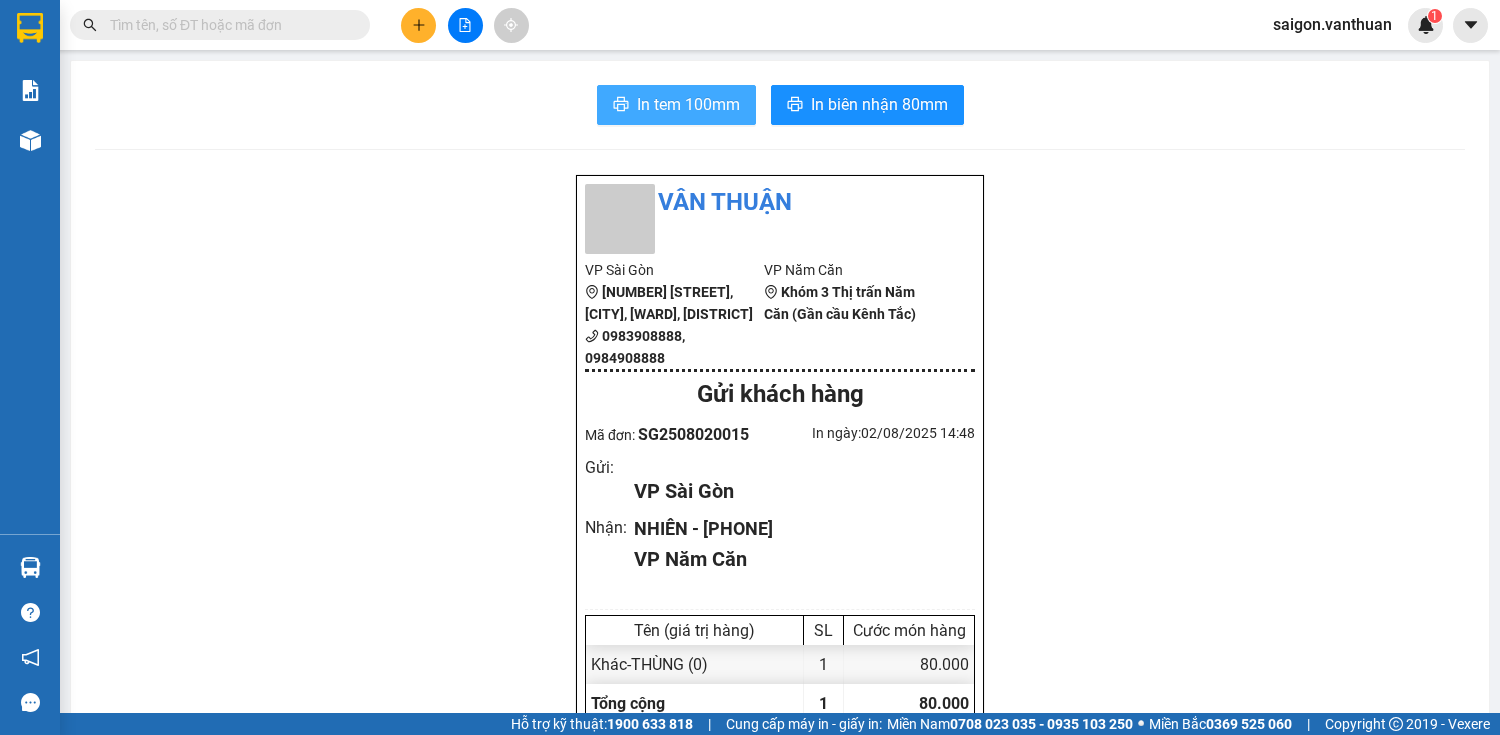 scroll, scrollTop: 0, scrollLeft: 0, axis: both 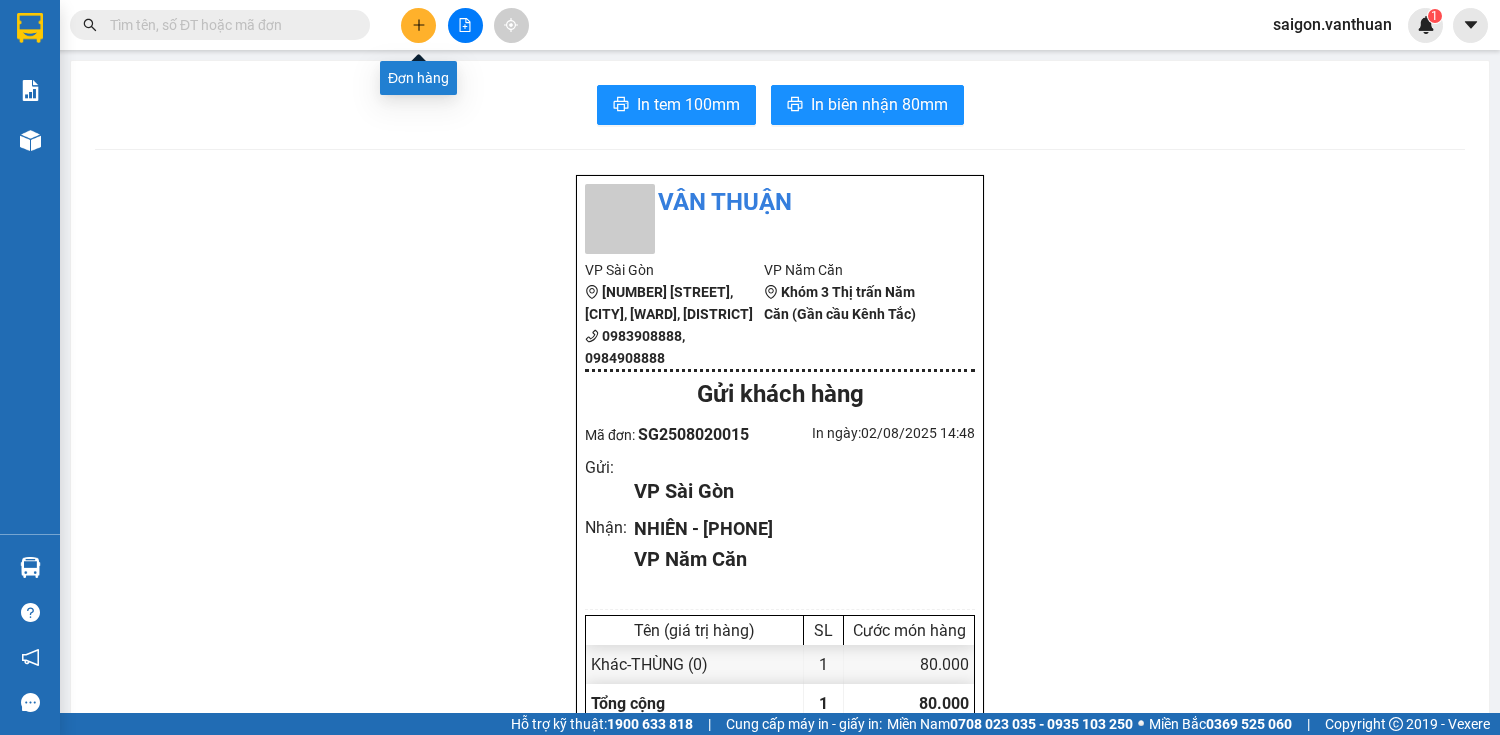 click 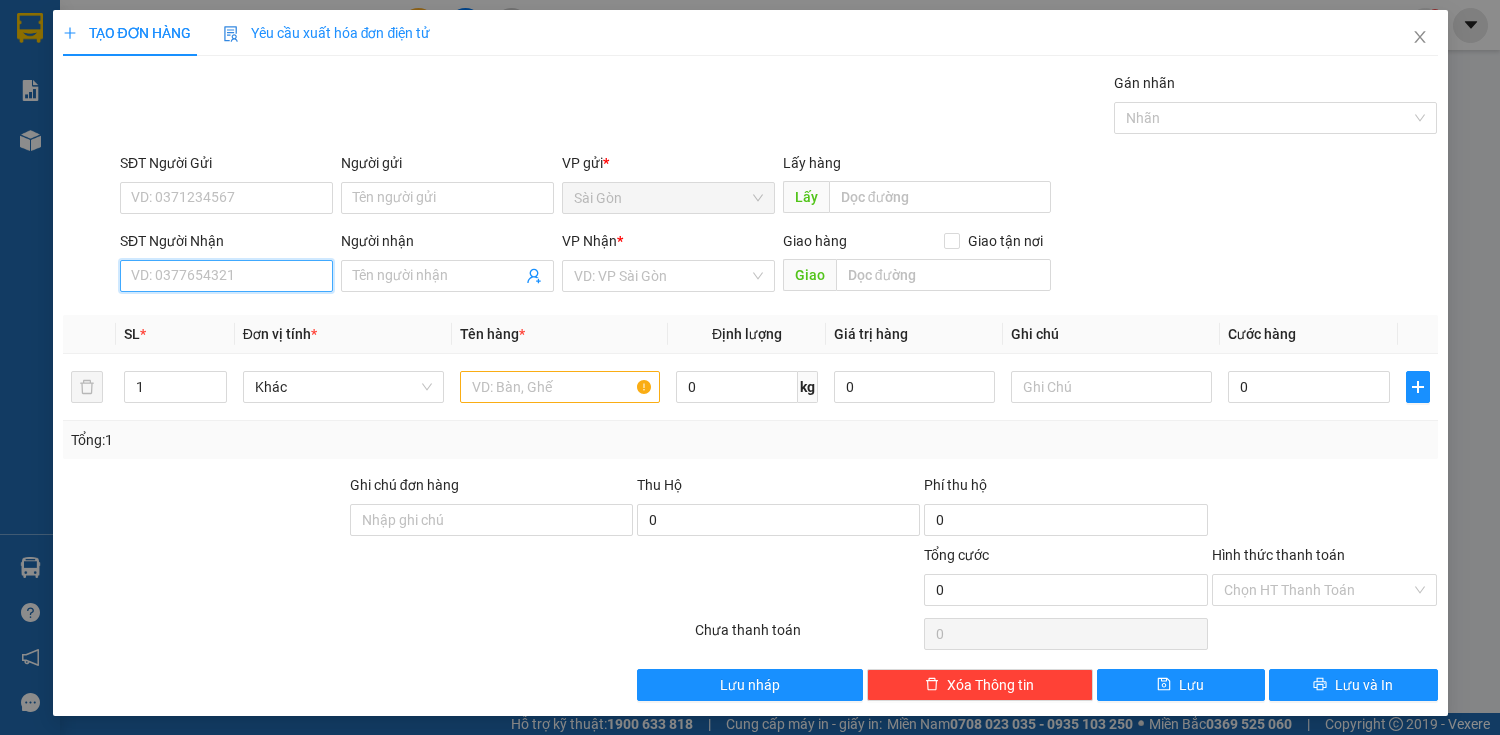 click on "SĐT Người Nhận" at bounding box center [226, 276] 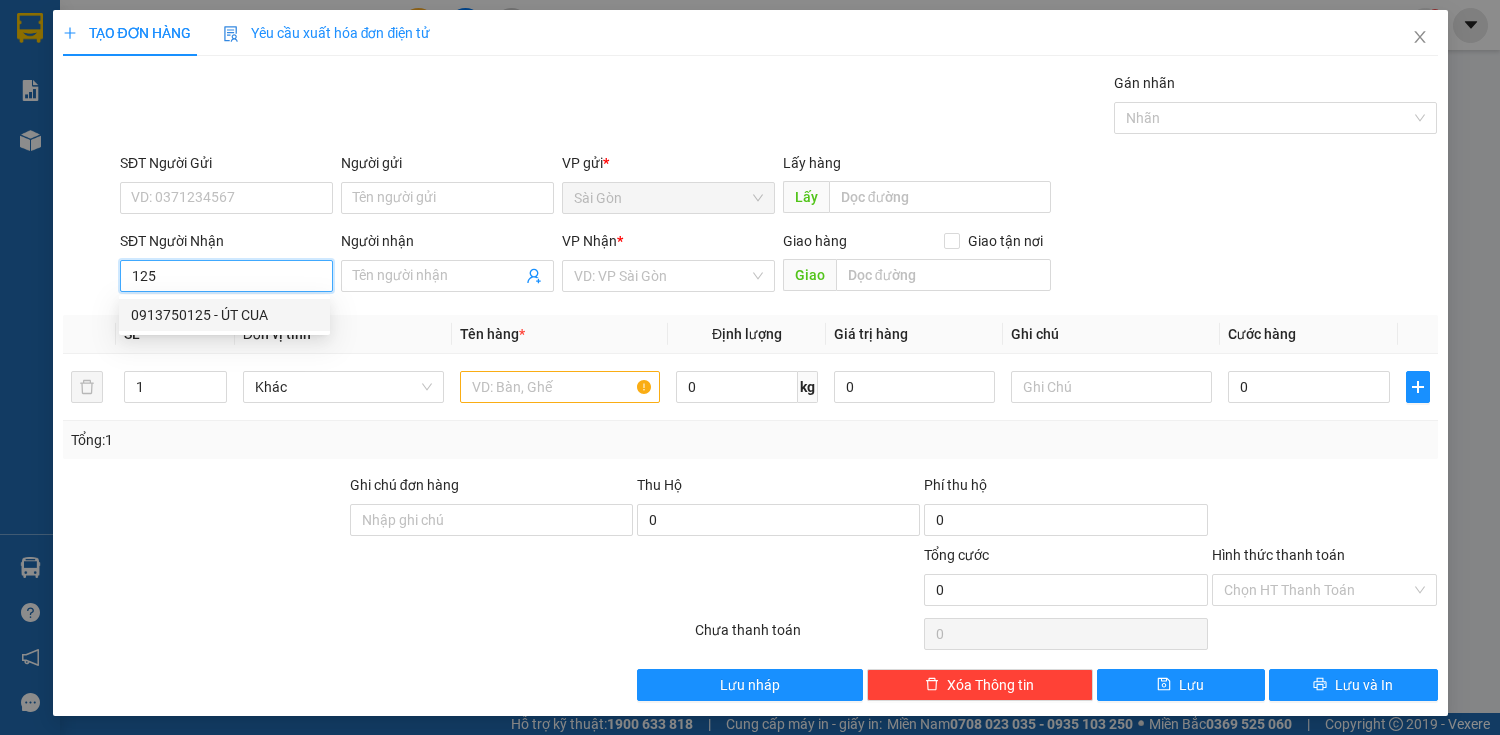 click on "0913750125 - ÚT CUA" at bounding box center [224, 315] 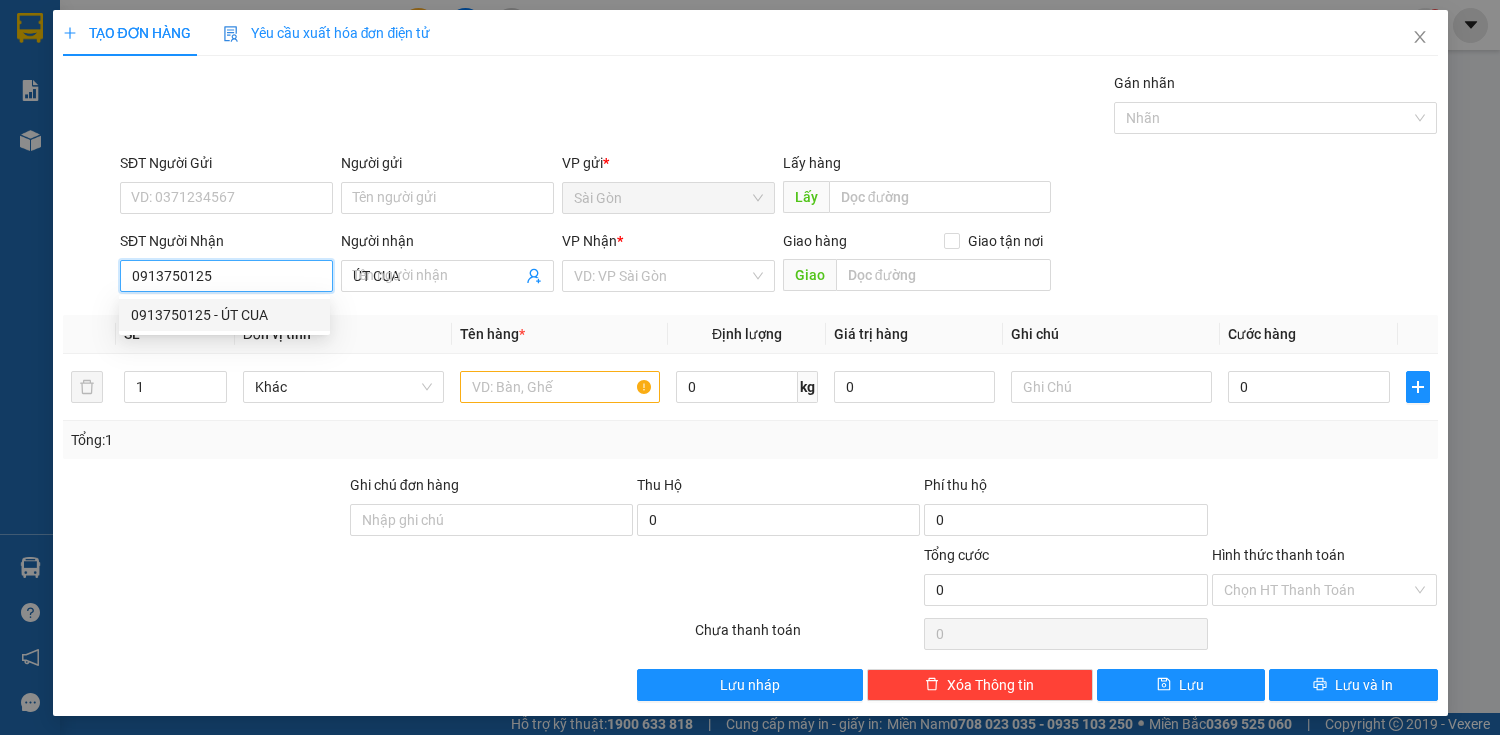 type on "120.000" 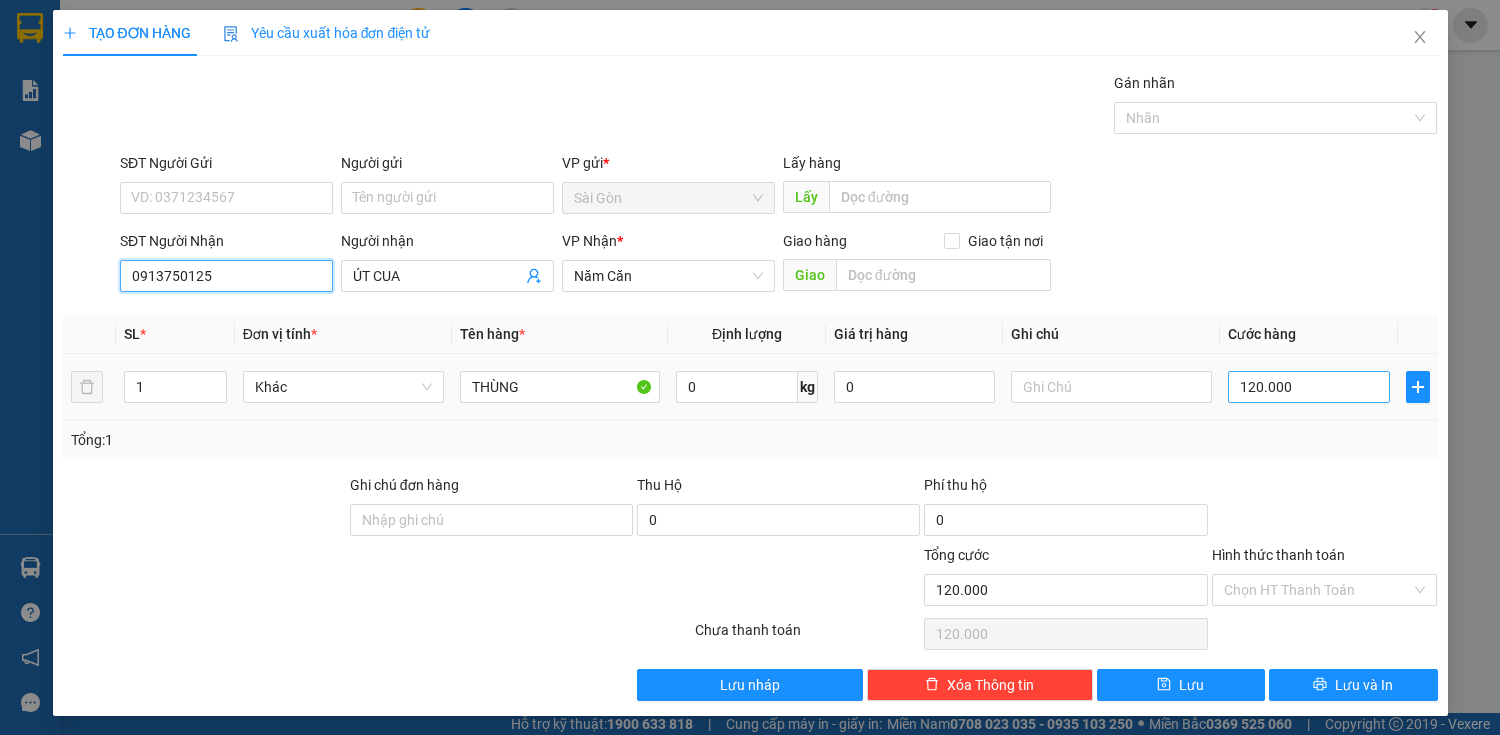 type on "0913750125" 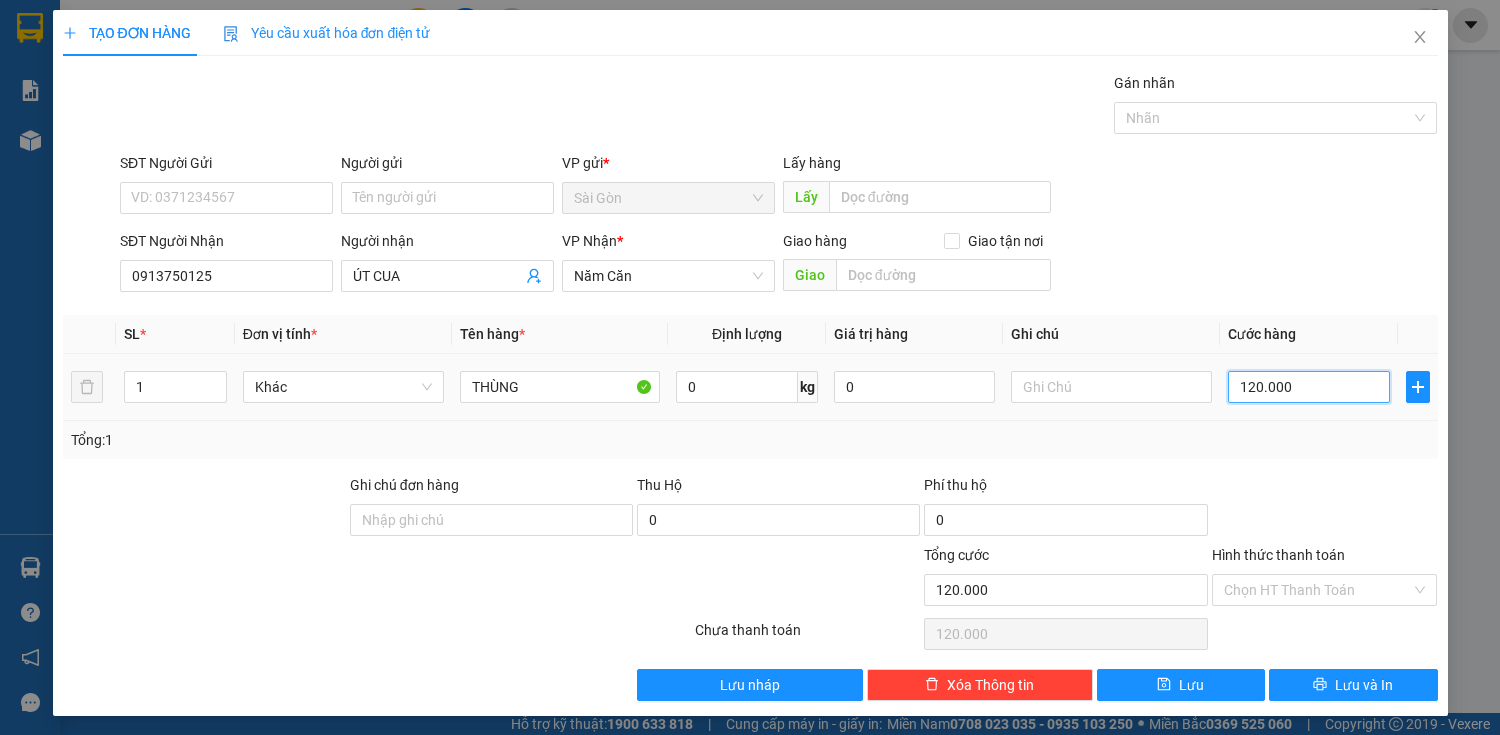click on "120.000" at bounding box center (1308, 387) 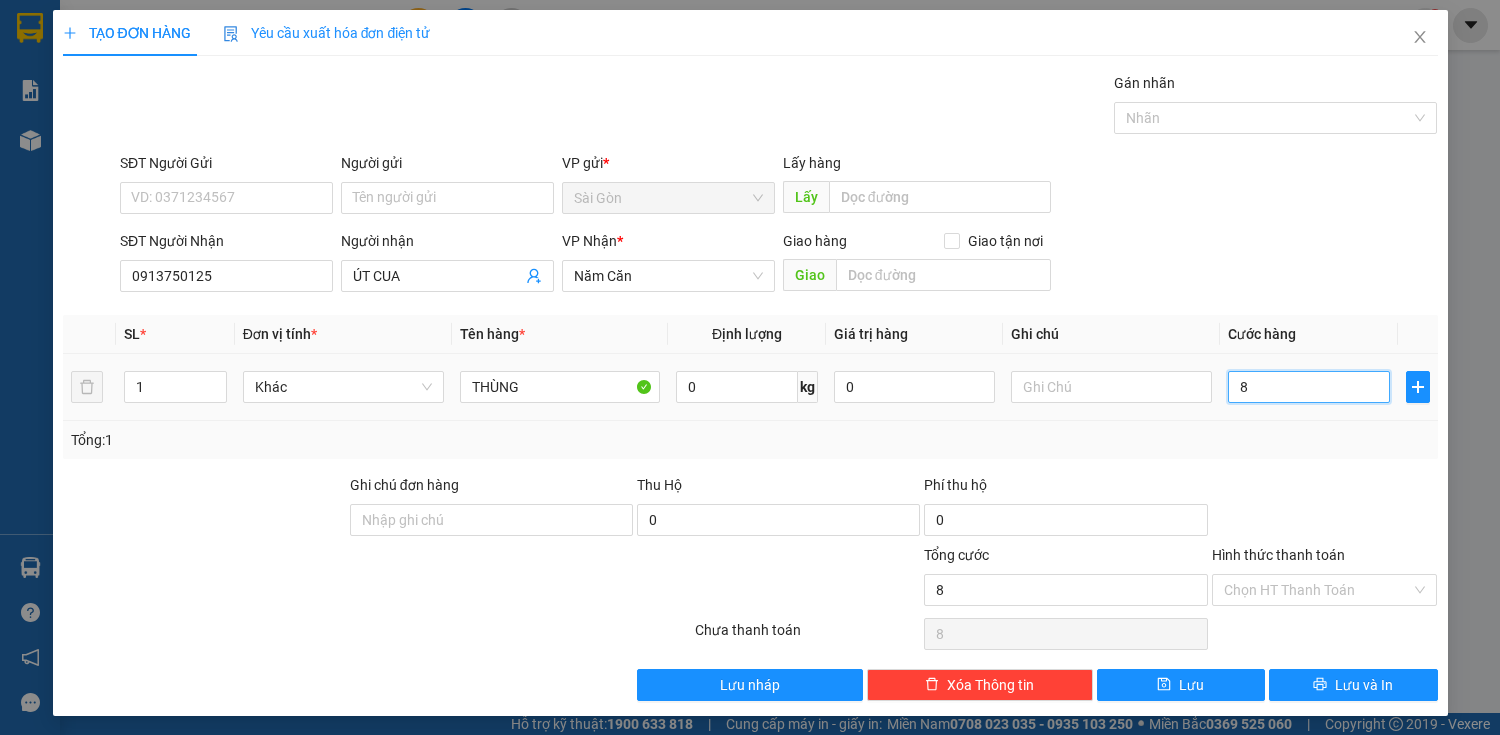 type on "80" 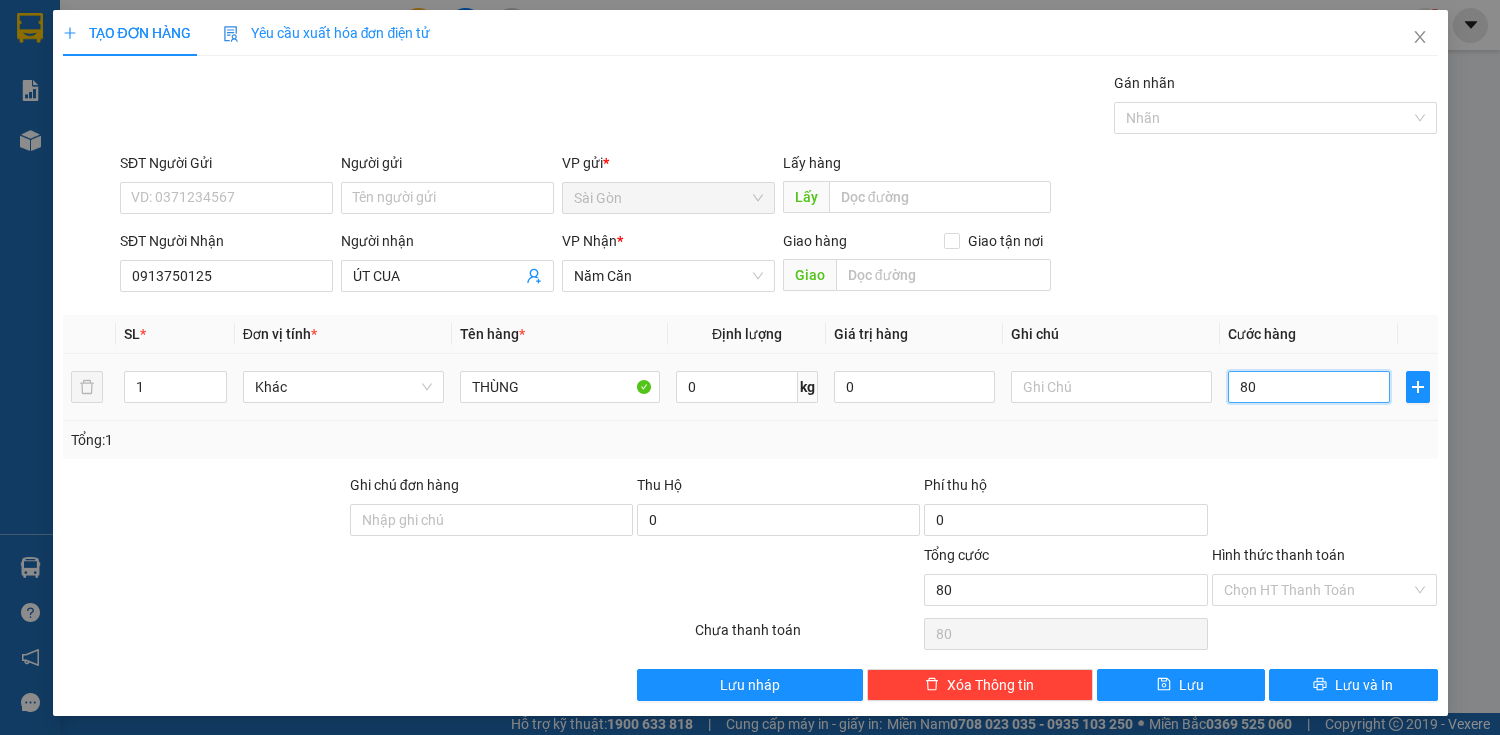 type on "800" 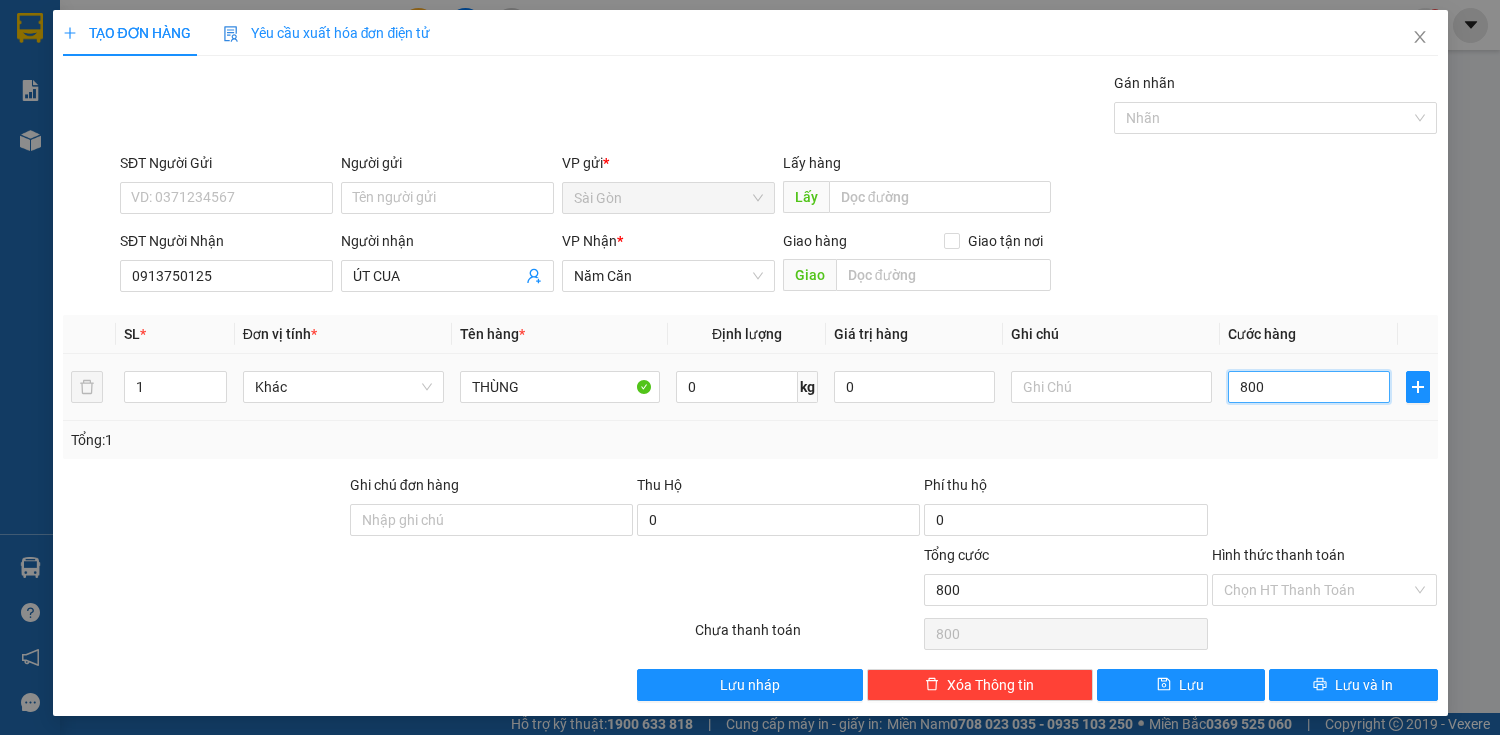 type on "8.000" 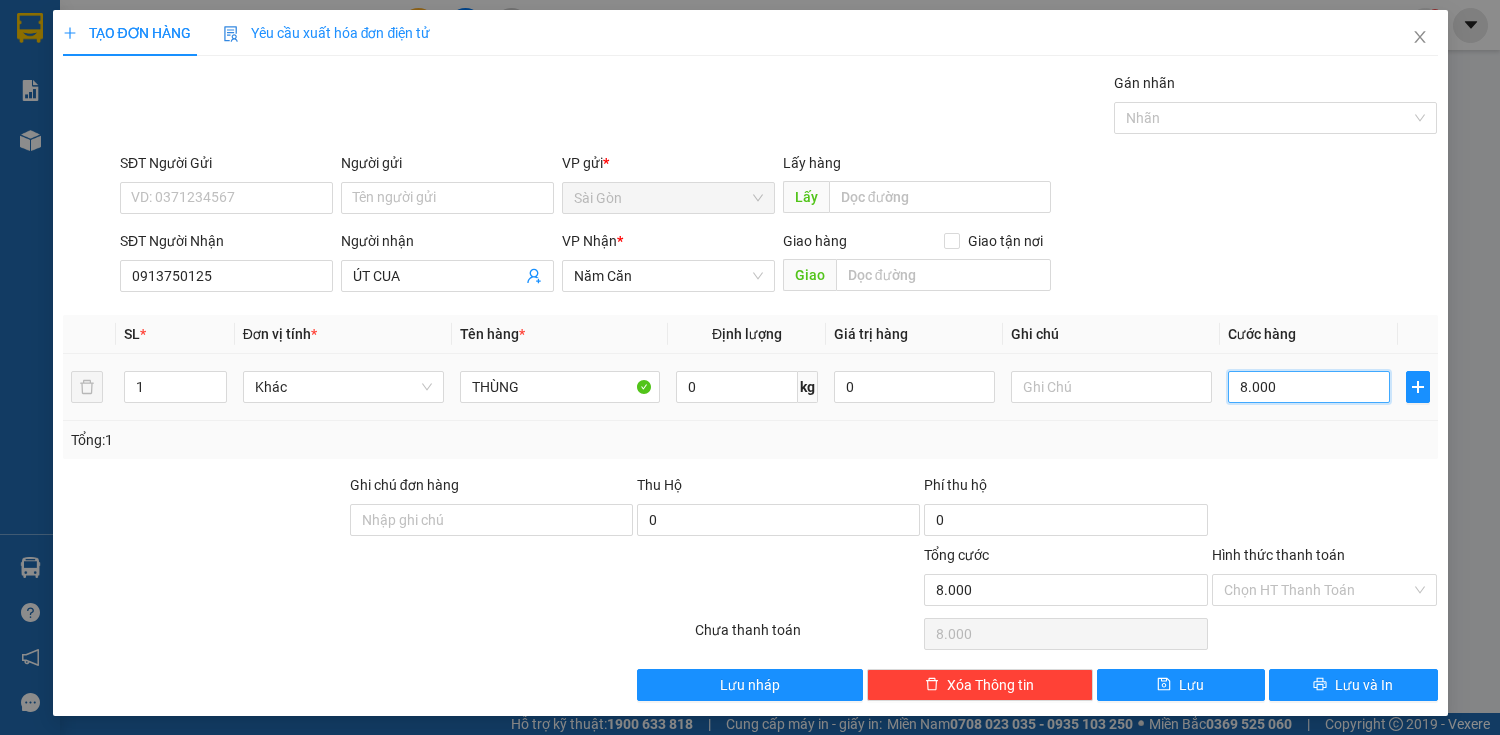 type on "80.000" 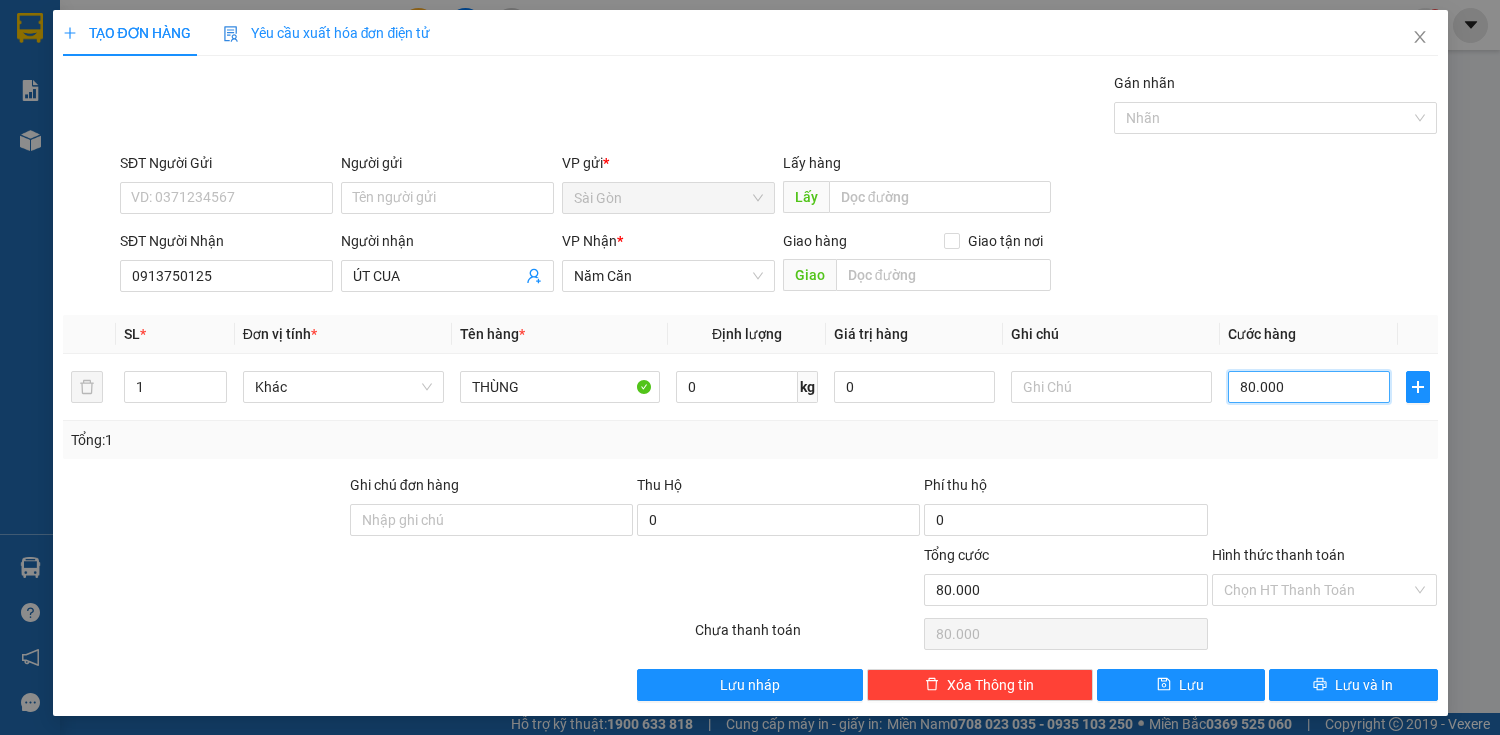 type on "8.000" 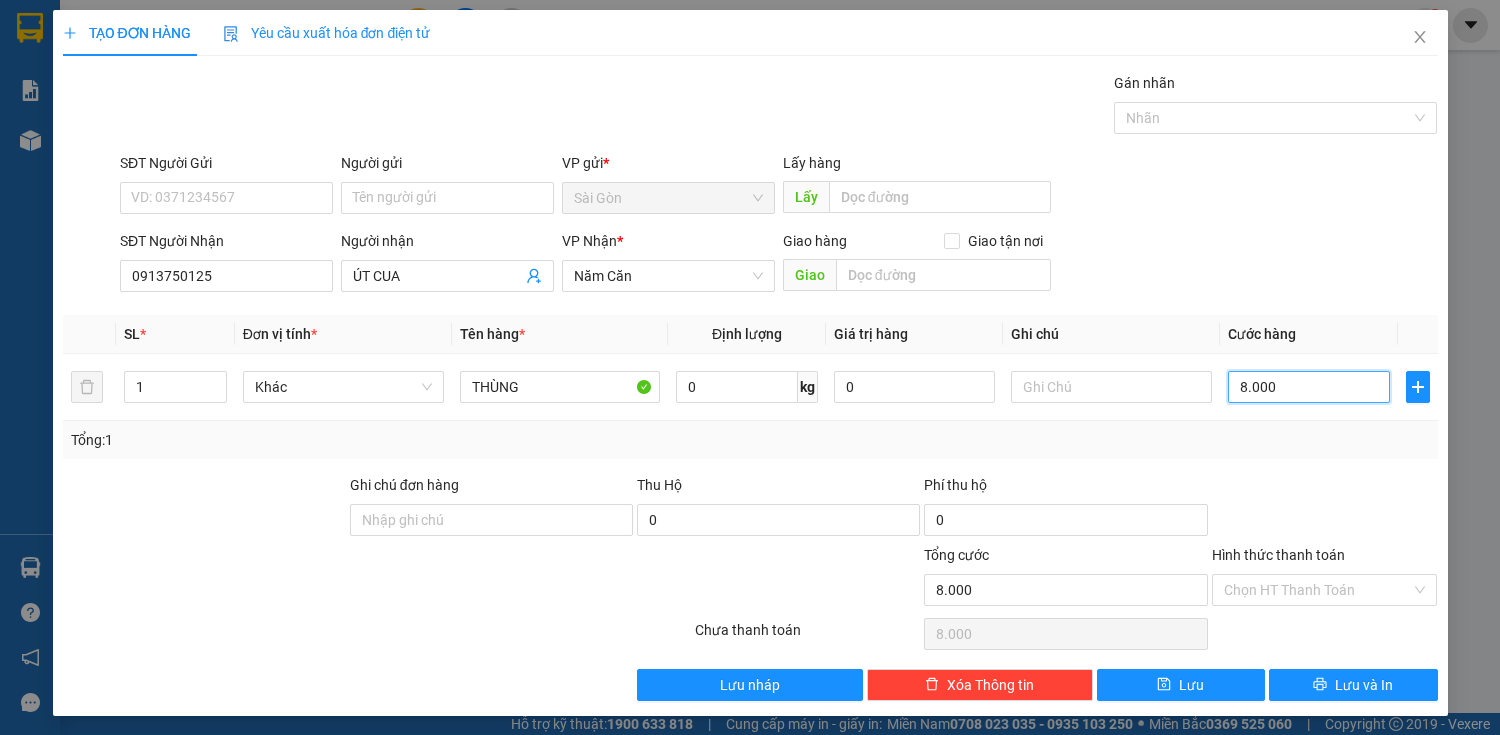 type on "800" 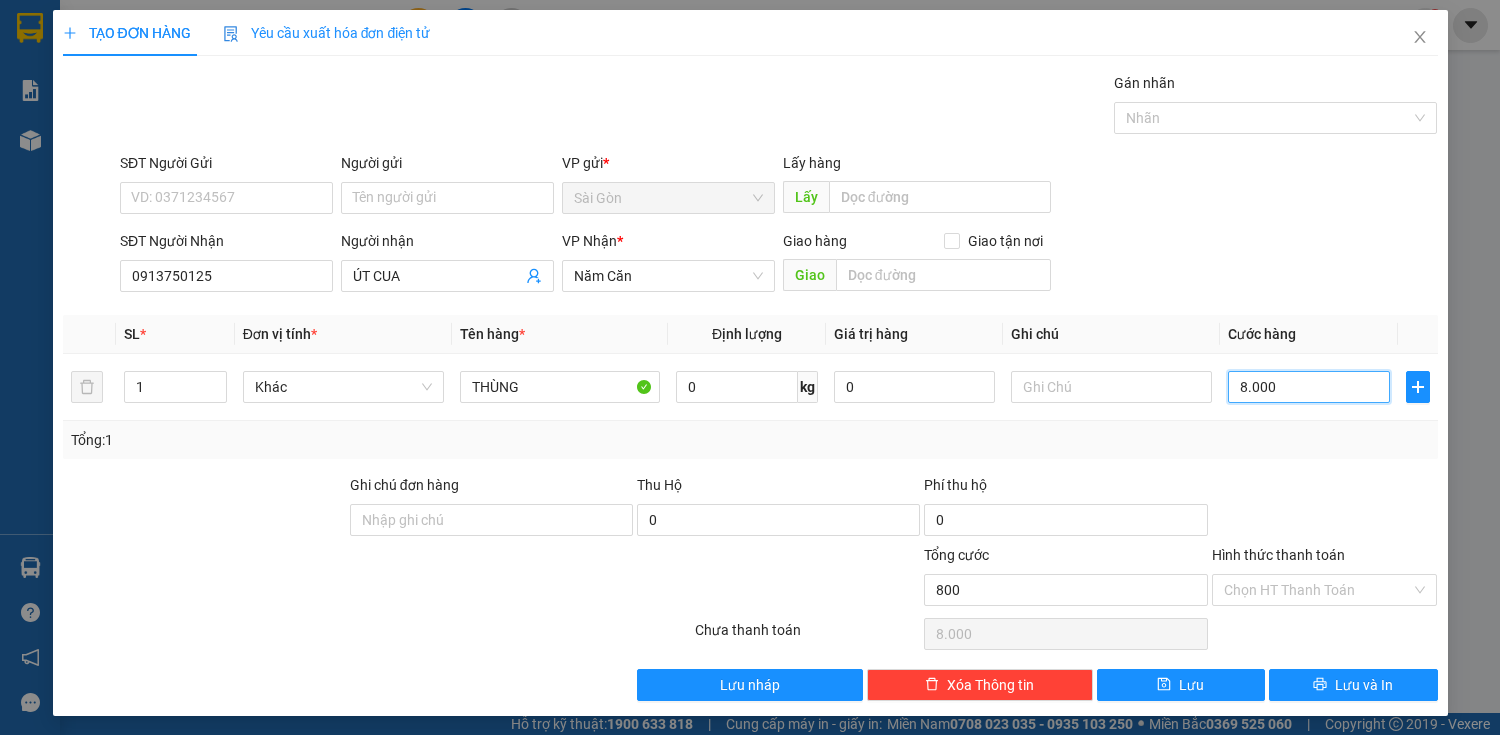 type on "800" 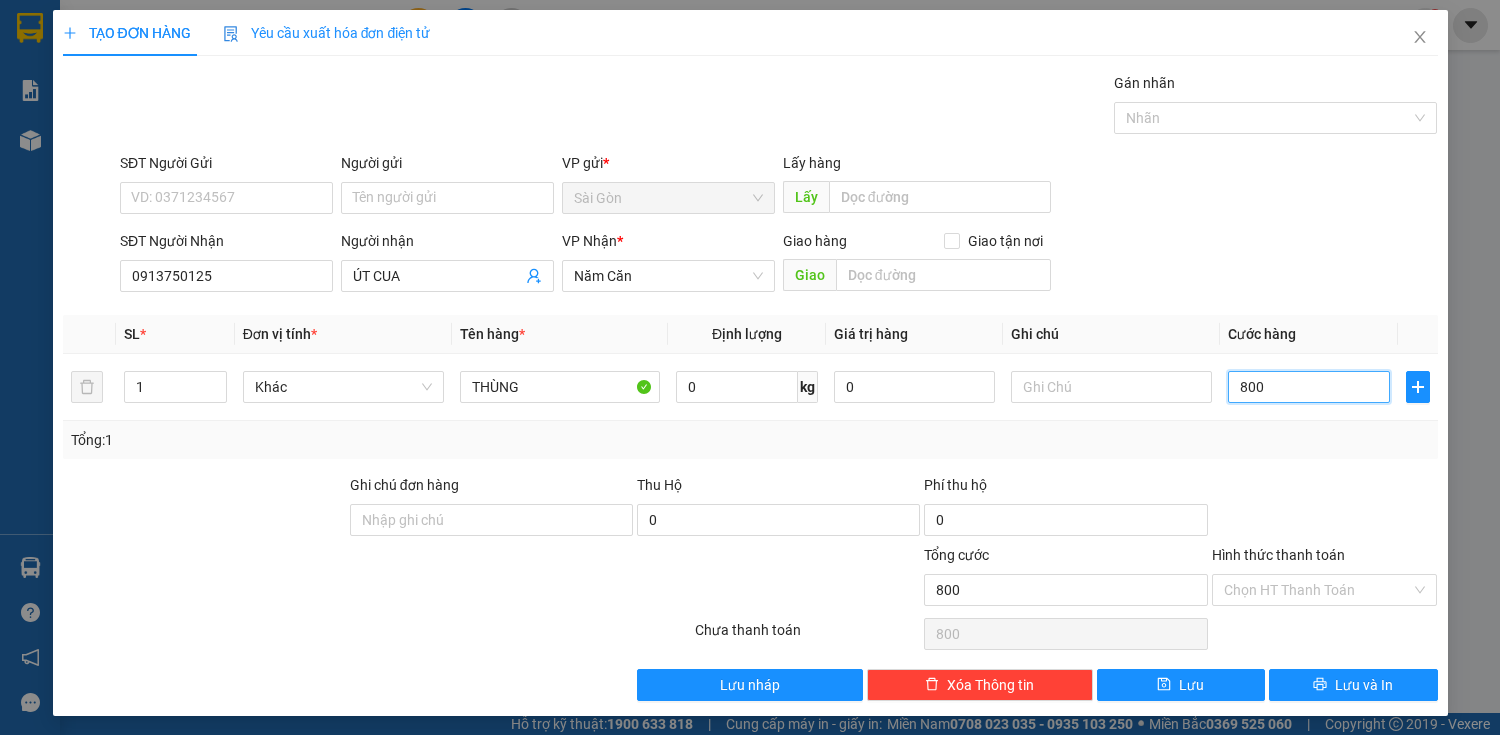 type on "80" 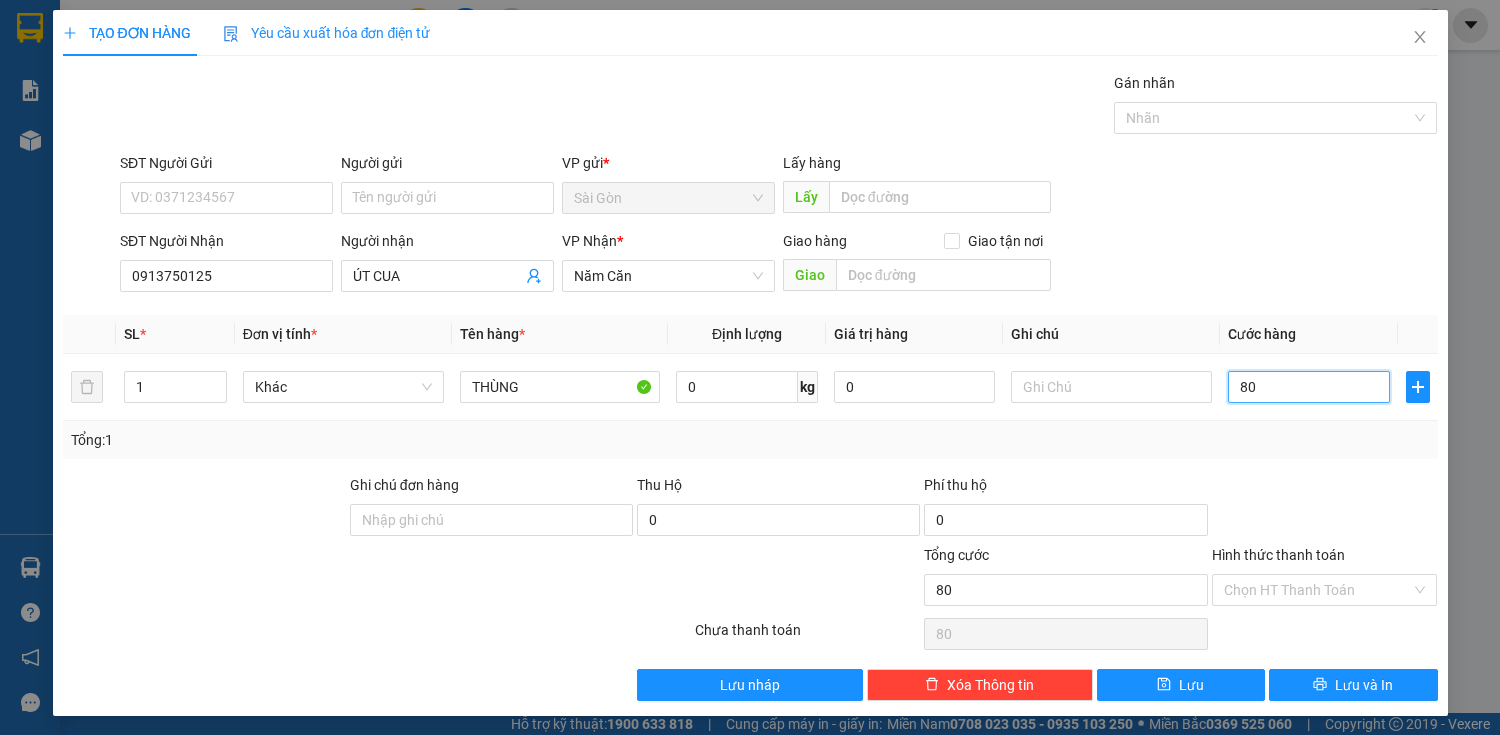 type on "8" 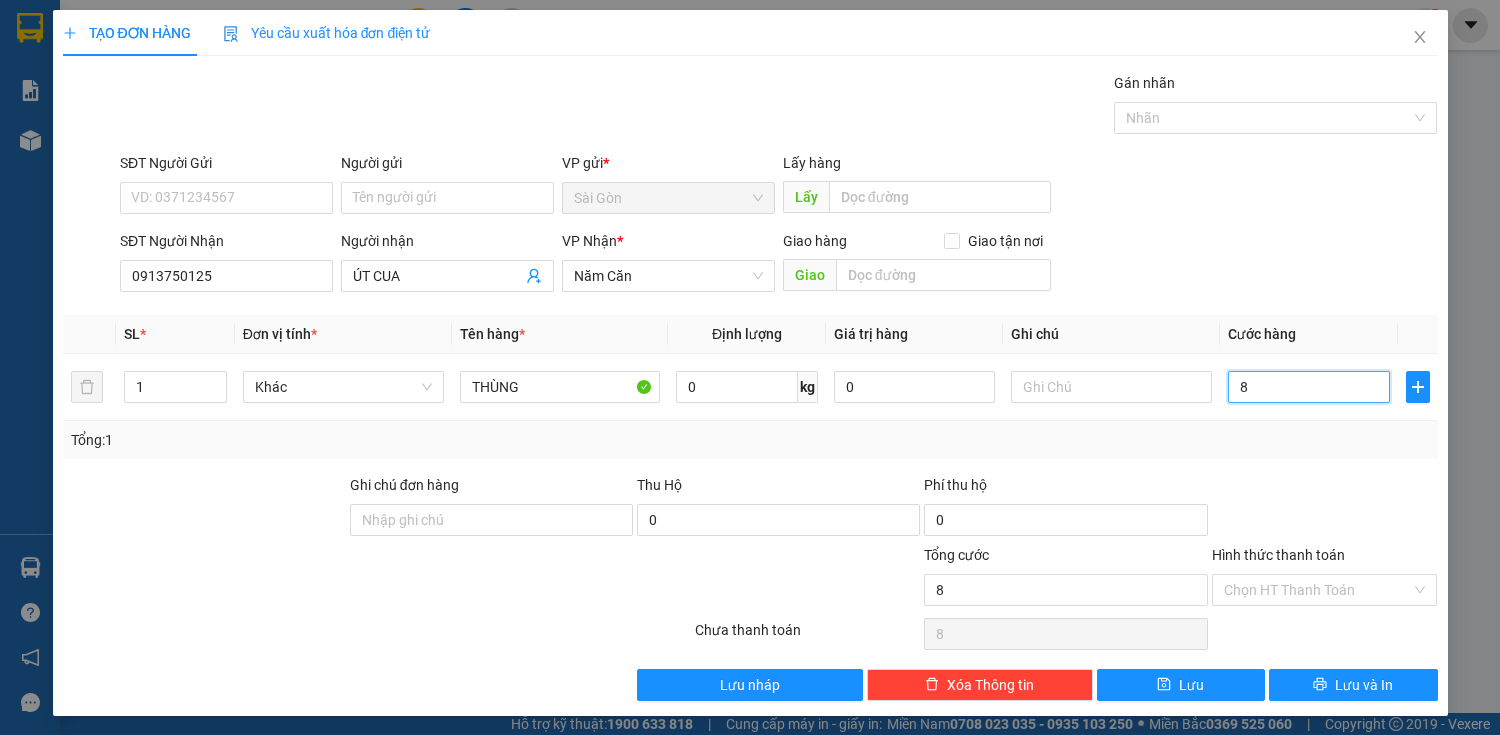 type on "0" 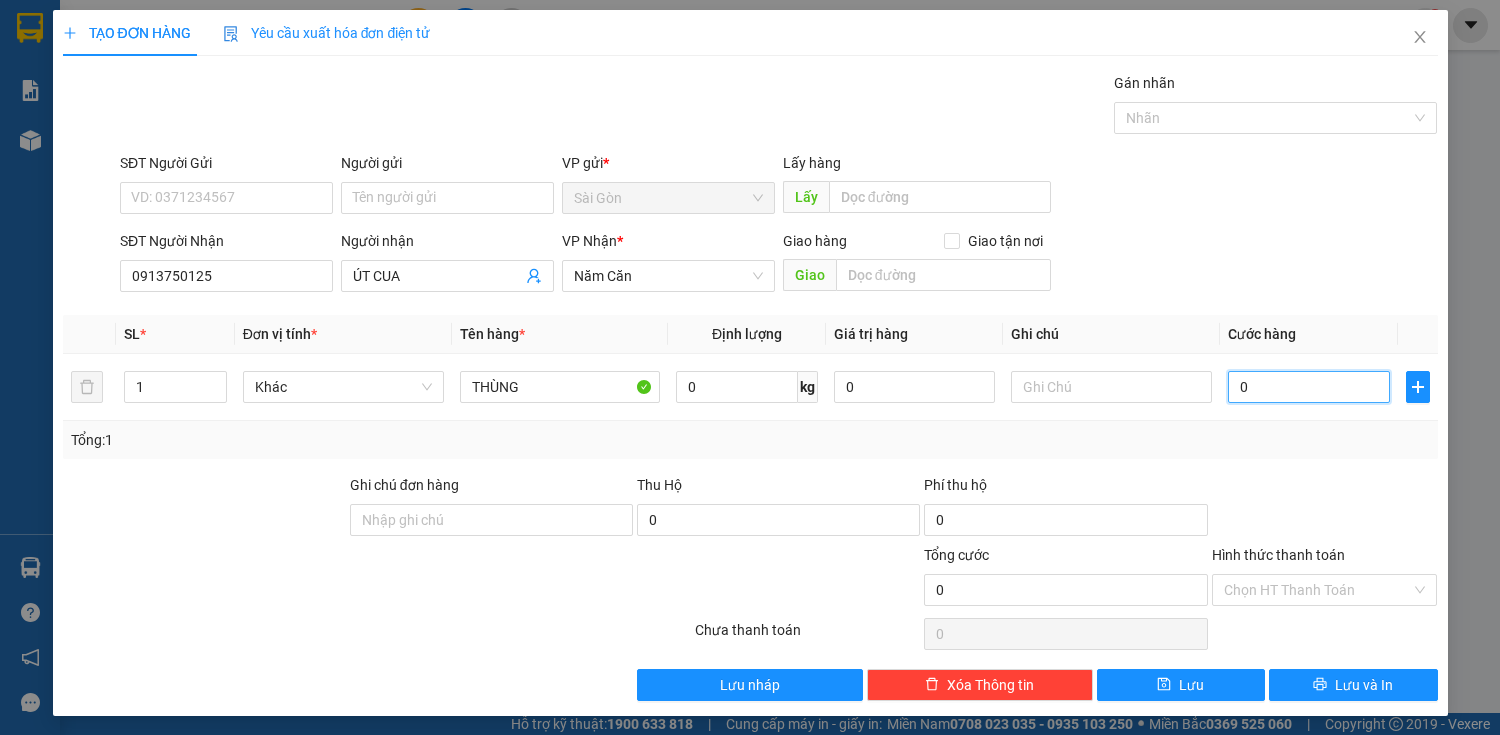 type on "0" 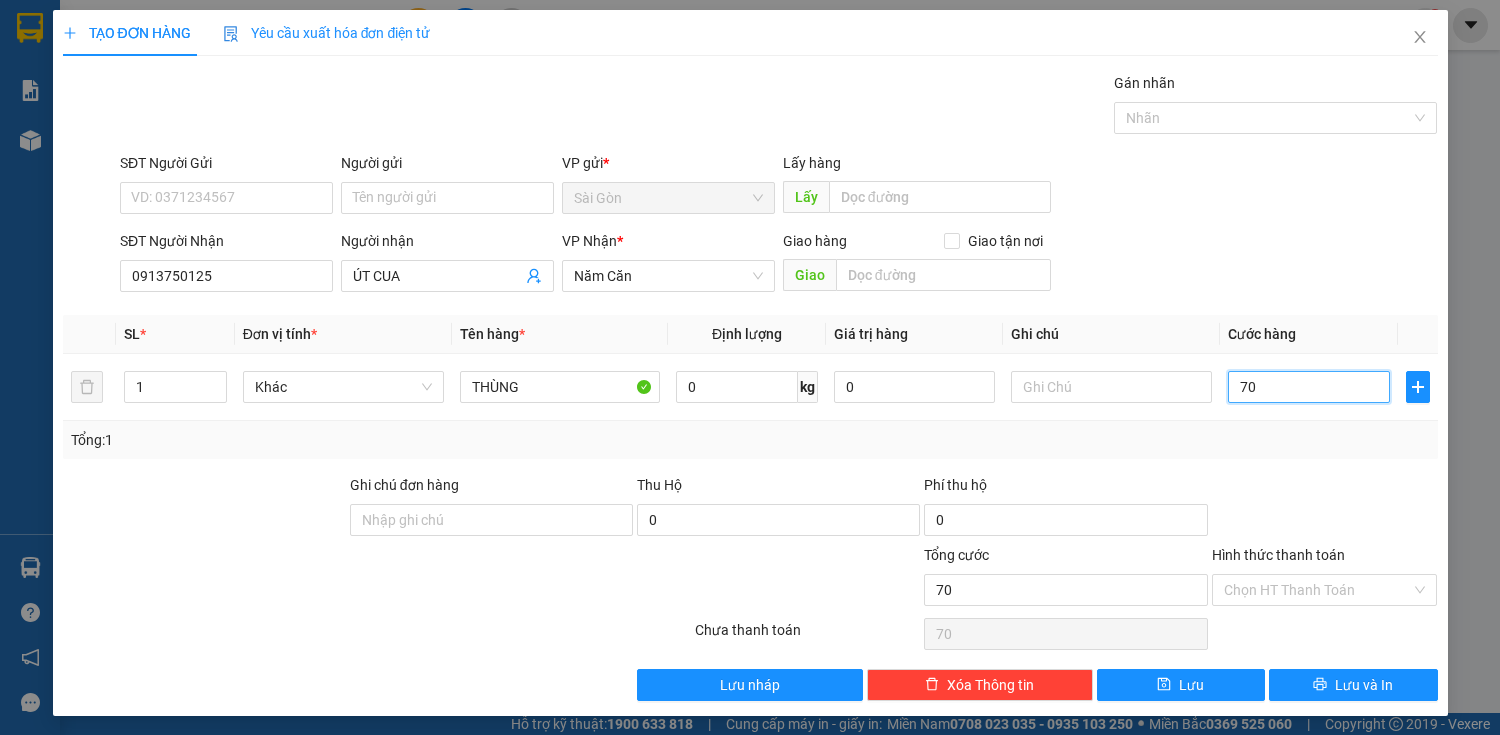 type on "700" 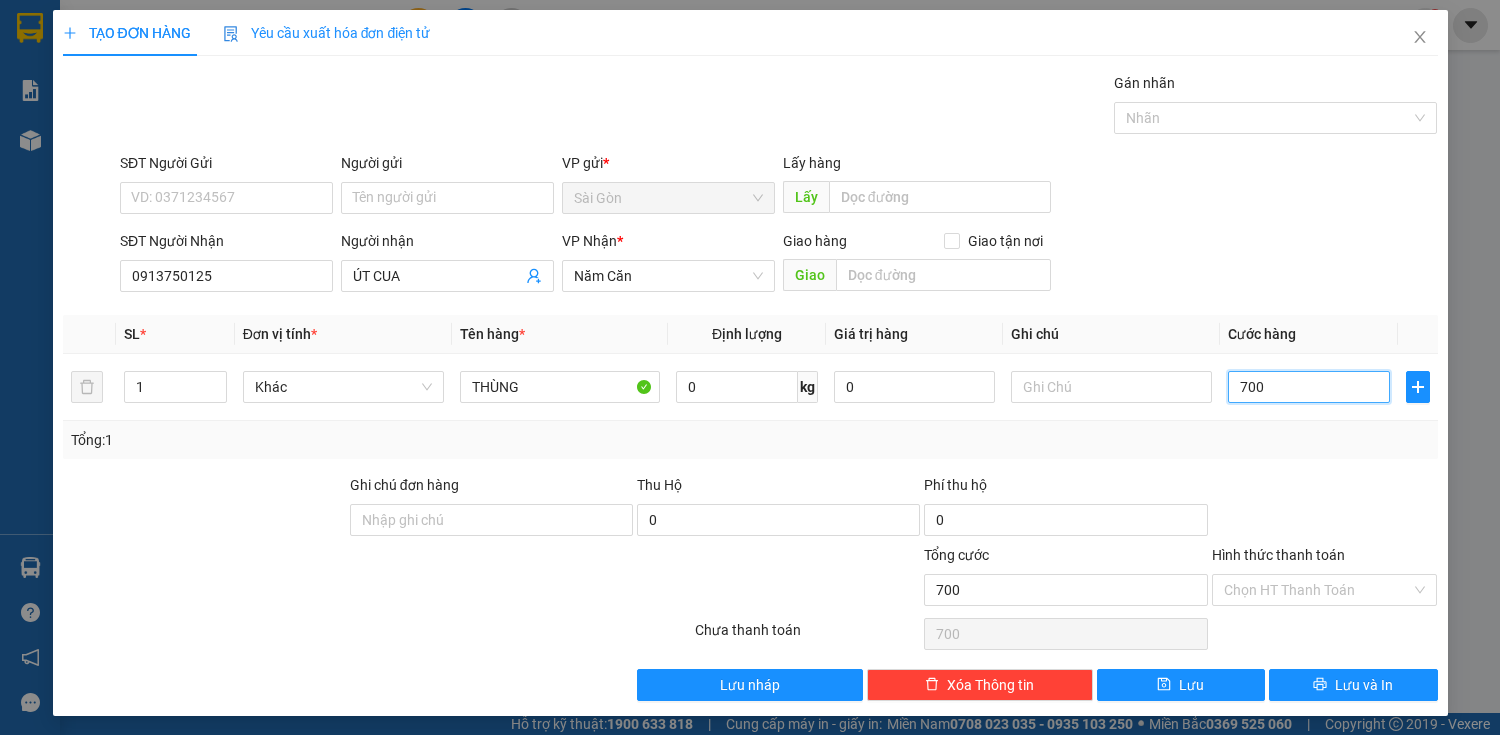 type on "7.000" 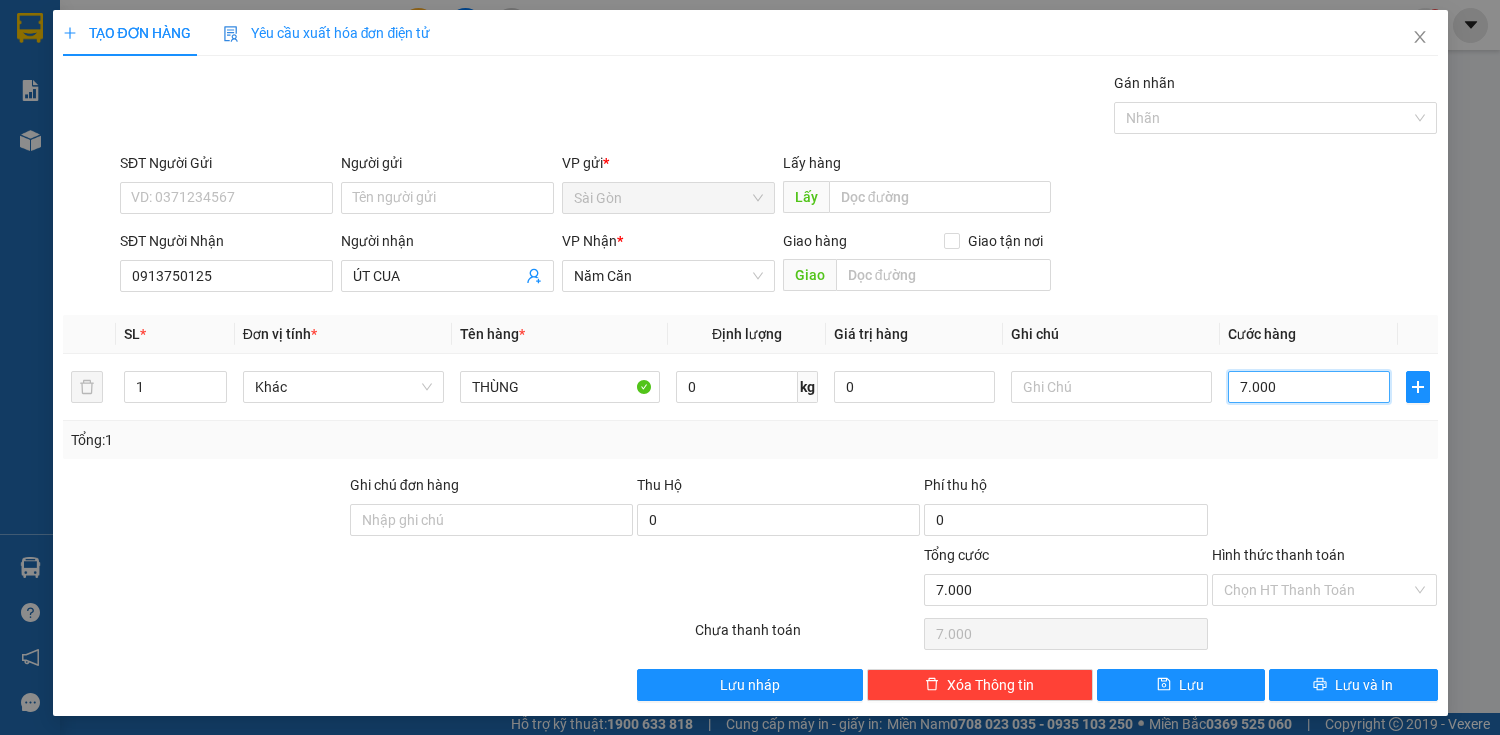 type on "70.000" 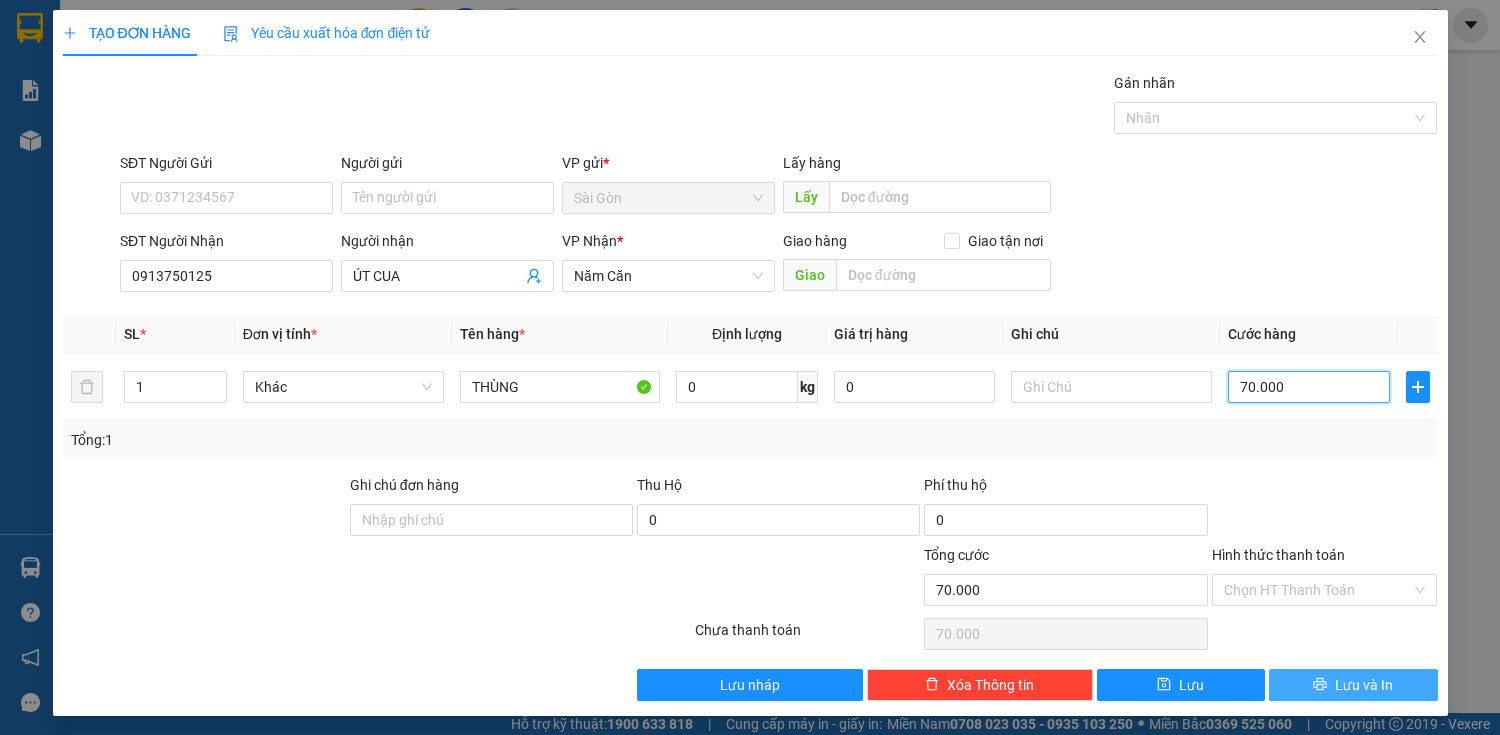 type on "70.000" 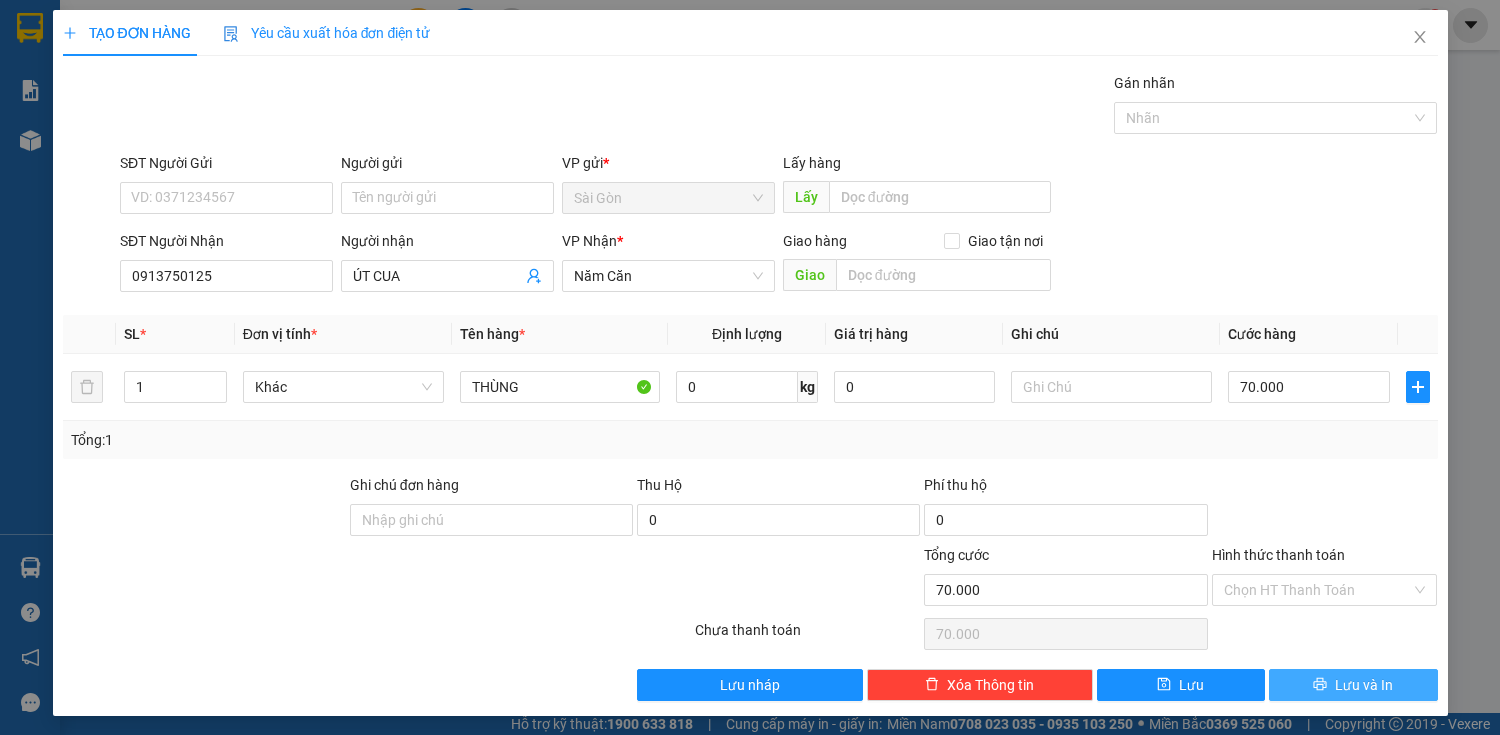 click on "Lưu và In" at bounding box center [1353, 685] 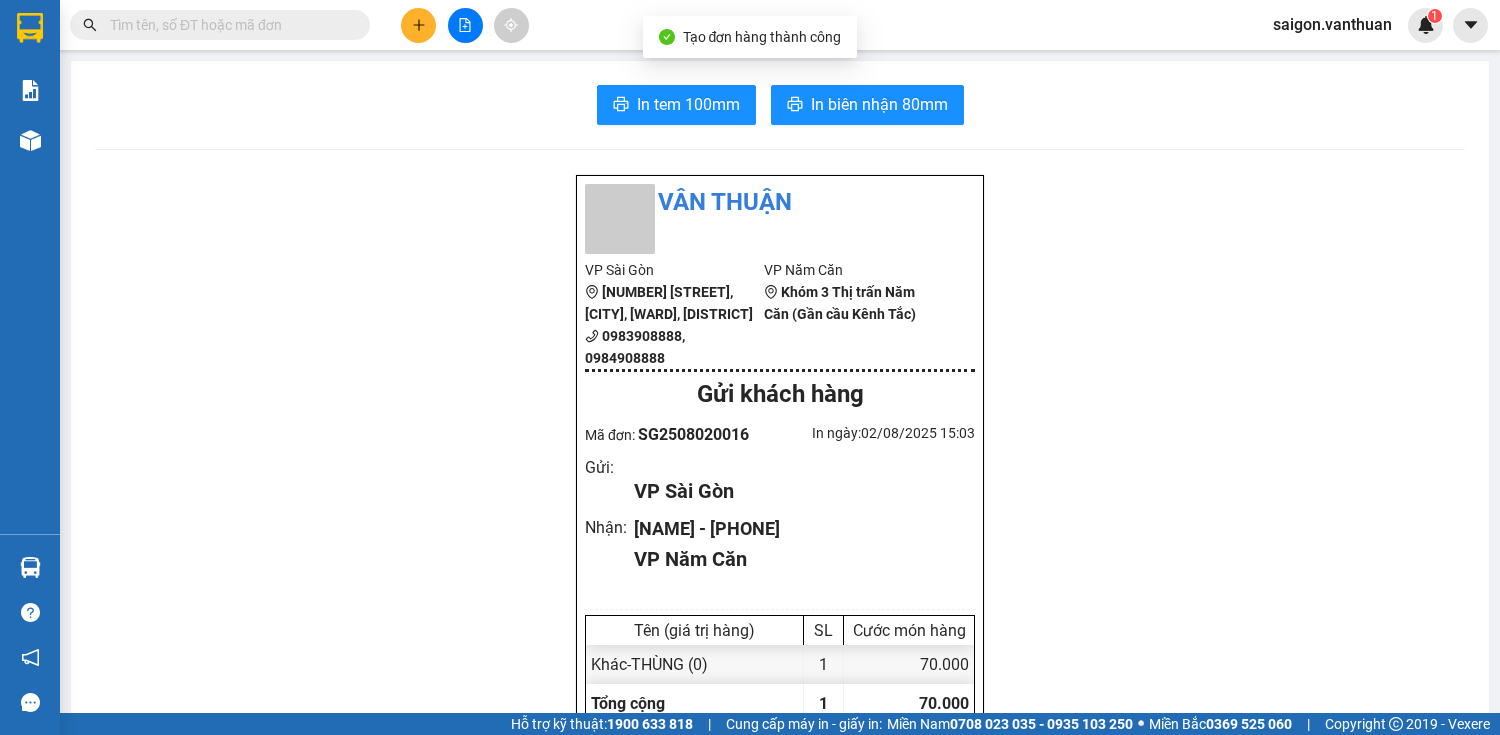 click on "In tem 100mm
In biên nhận 80mm Vân Thuận VP Sài Gòn   [NUMBER] [STREET], [CITY], [WARD], [DISTRICT]    [PHONE], [PHONE] VP Năm Căn   Khóm [NUMBER] Thị trấn Năm Căn (Gần cầu Kênh Tắc) Gửi khách hàng Mã đơn:   SG2508020016 In ngày:  [DATE]   [TIME] Gửi :      VP Sài Gòn Nhận :   [NAME] - [PHONE] VP Năm Căn Tên (giá trị hàng) SL Cước món hàng Khác - THÙNG   (0) 1 70.000 Tổng cộng 1 70.000 Loading... Chưa cước : 70.000 VND Tổng phải thu : 70.000 VND Người gửi hàng xác nhận NV nhận hàng (Kí và ghi rõ họ tên) hang hoa NV nhận hàng (Kí và ghi rõ họ tên) Quy định nhận/gửi hàng : Không chở hàng quốc cấm Số ngày giữ tối đa tại VP nhận: 07 ngày, với thực phẩm không quá 24h Hàng dễ vỡ, hư bể không đền Hàng gửi không kiểm, quý khách tự niêm phong Quý khách vui lòng kiểm tra thông tin trước khi rời khỏi VP - Xin cảm ơn! Vexere.com Copyright" at bounding box center (780, 924) 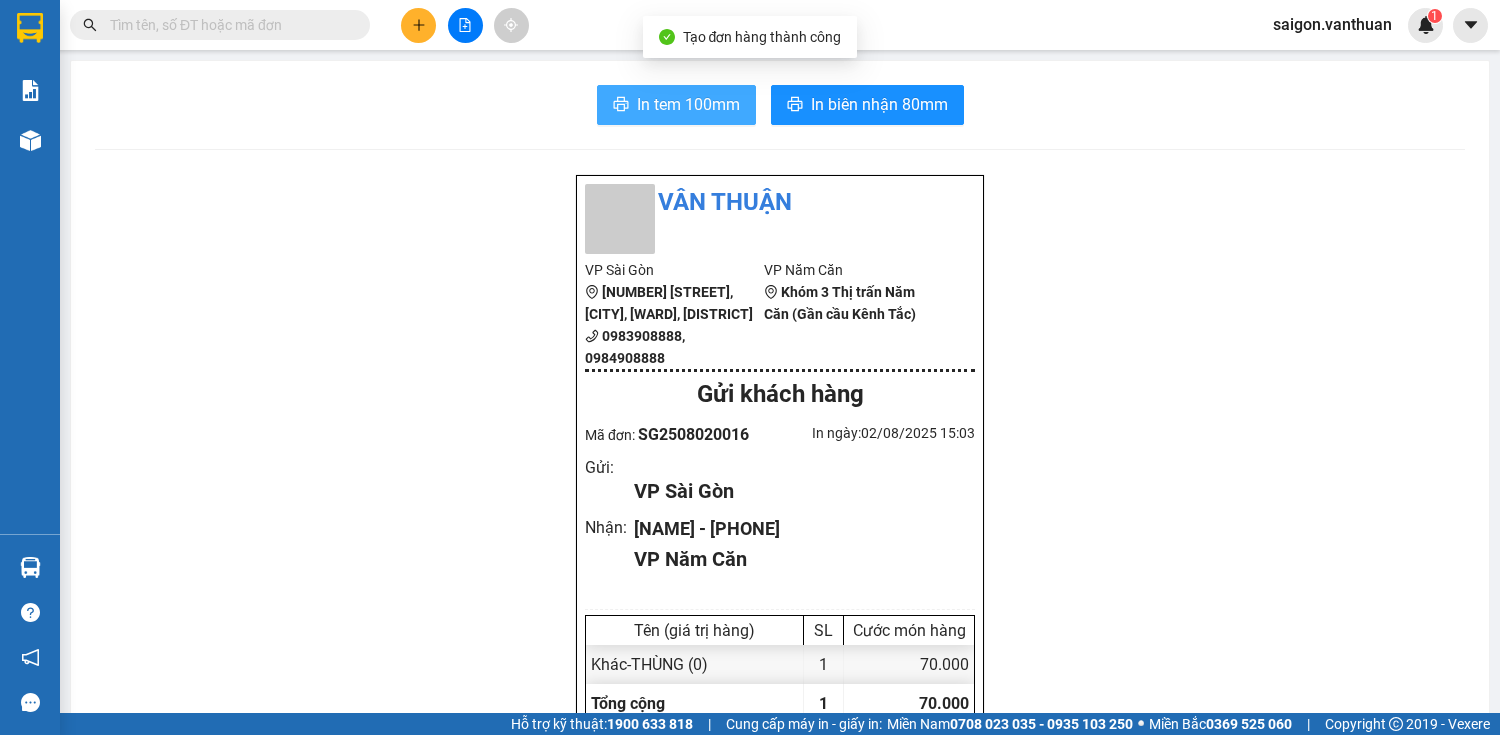 click on "In tem 100mm" at bounding box center [676, 105] 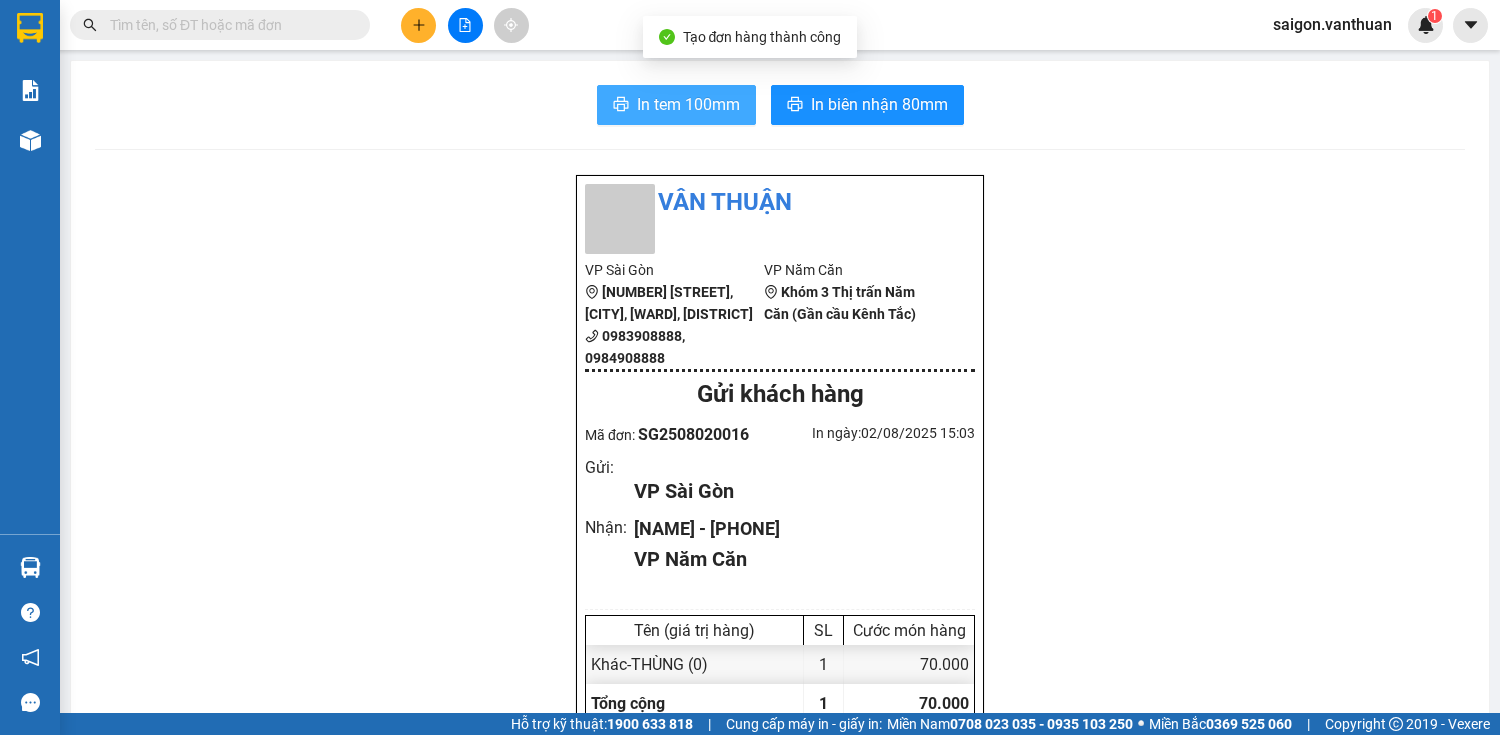 scroll, scrollTop: 0, scrollLeft: 0, axis: both 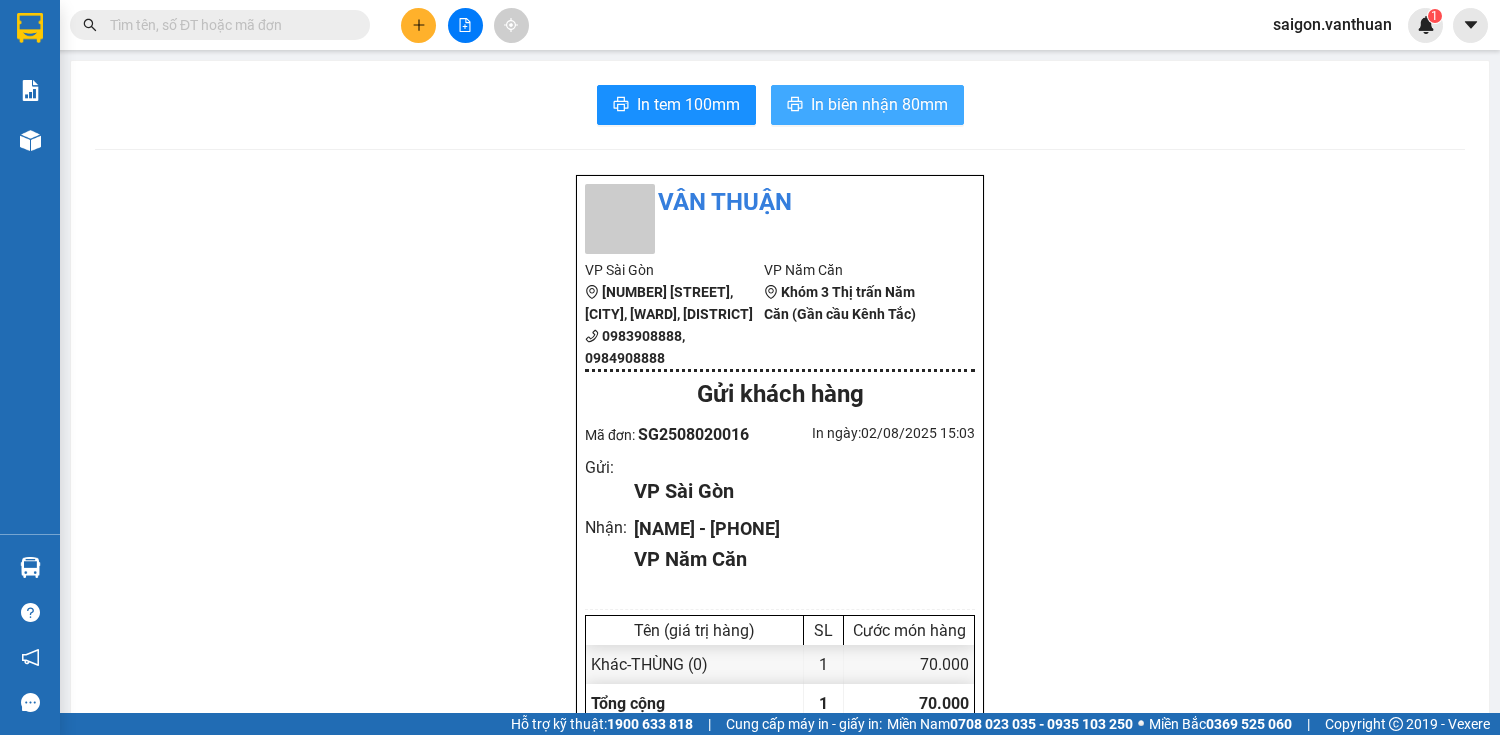 click on "In biên nhận 80mm" at bounding box center (879, 104) 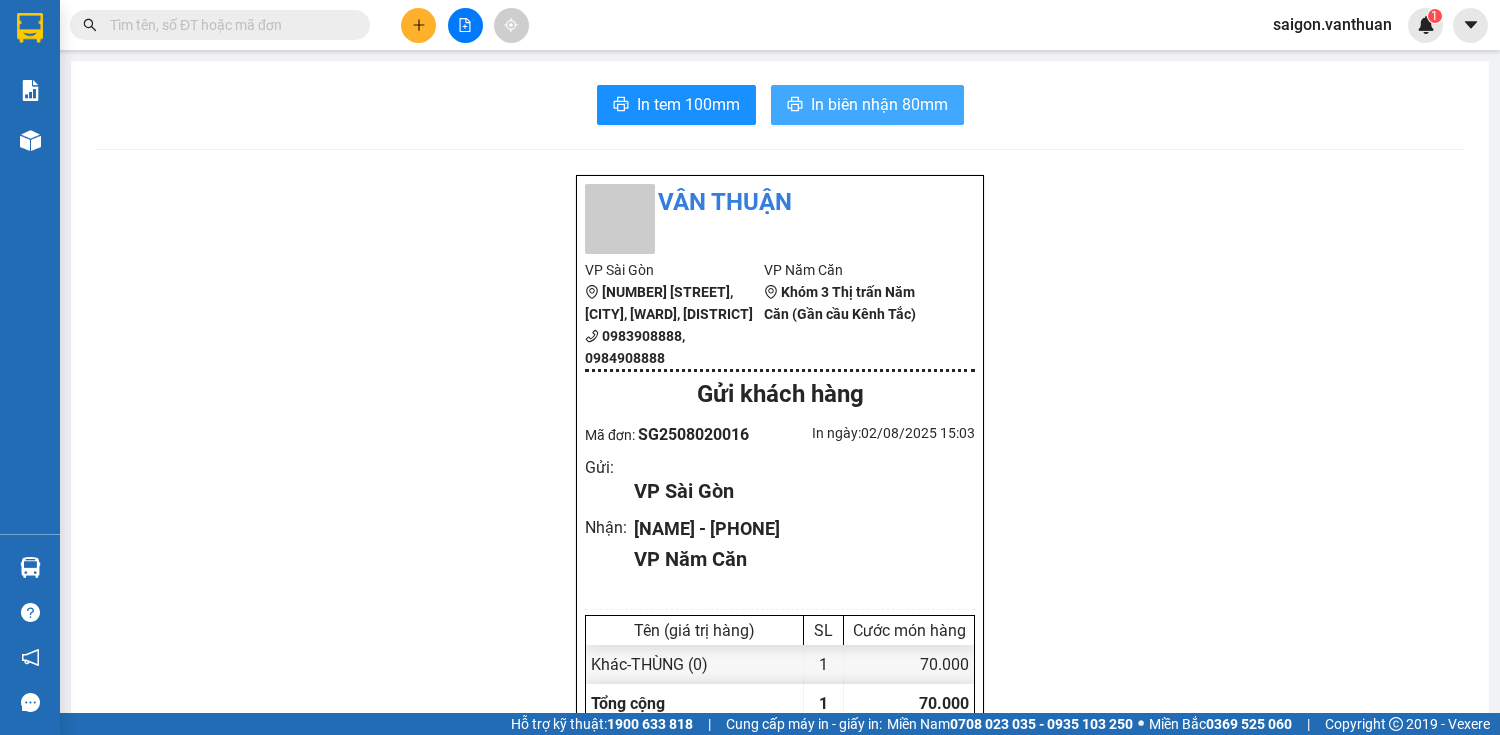 scroll, scrollTop: 0, scrollLeft: 0, axis: both 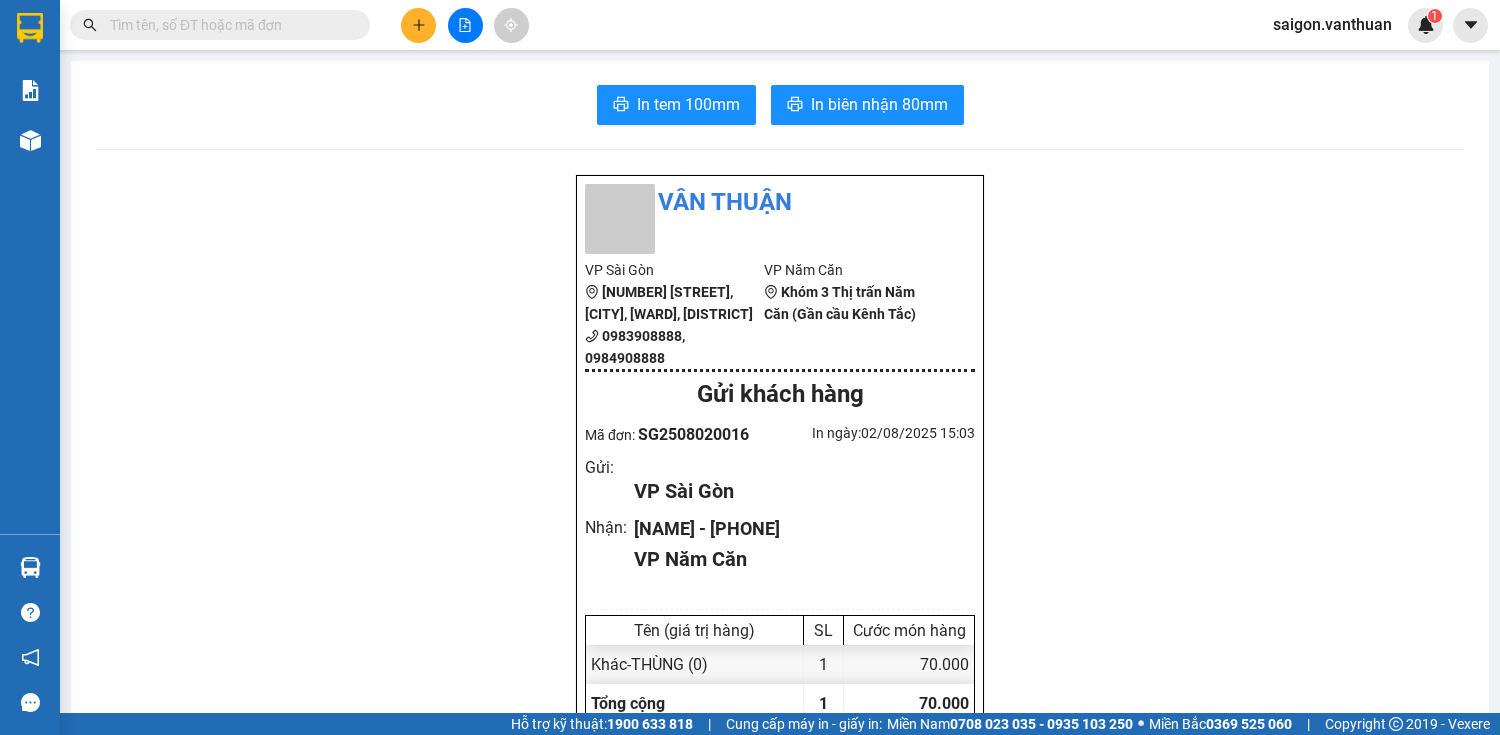 click 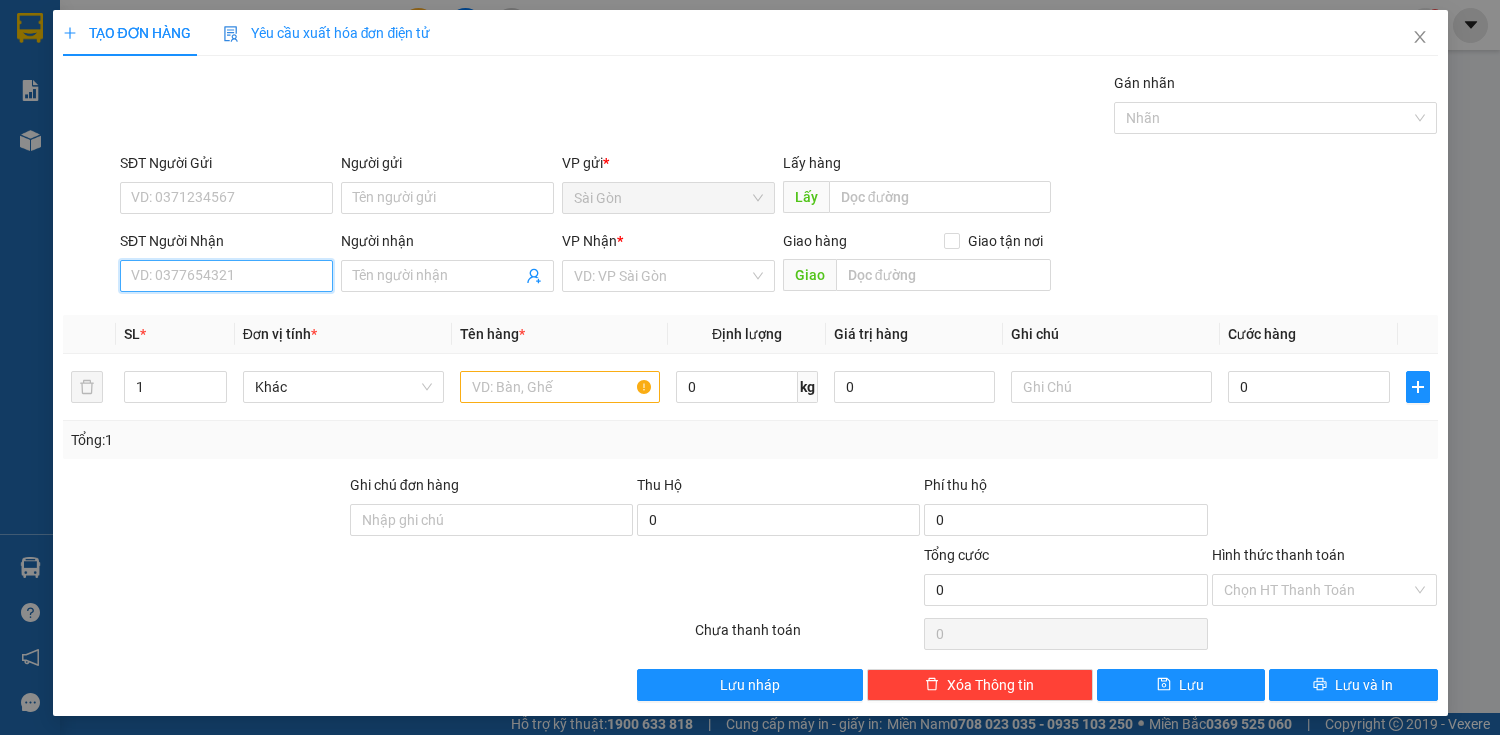 click on "SĐT Người Nhận" at bounding box center [226, 276] 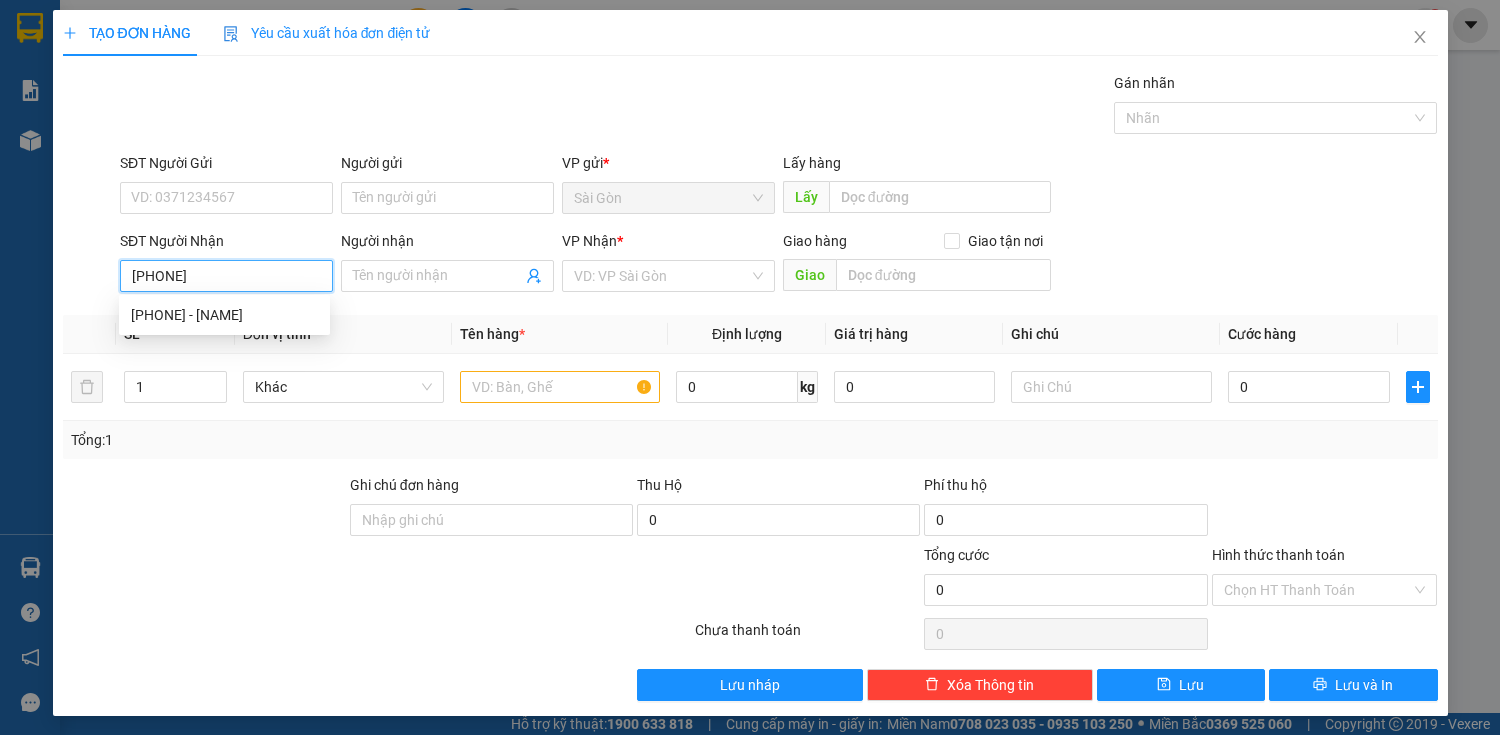type on "[PHONE]" 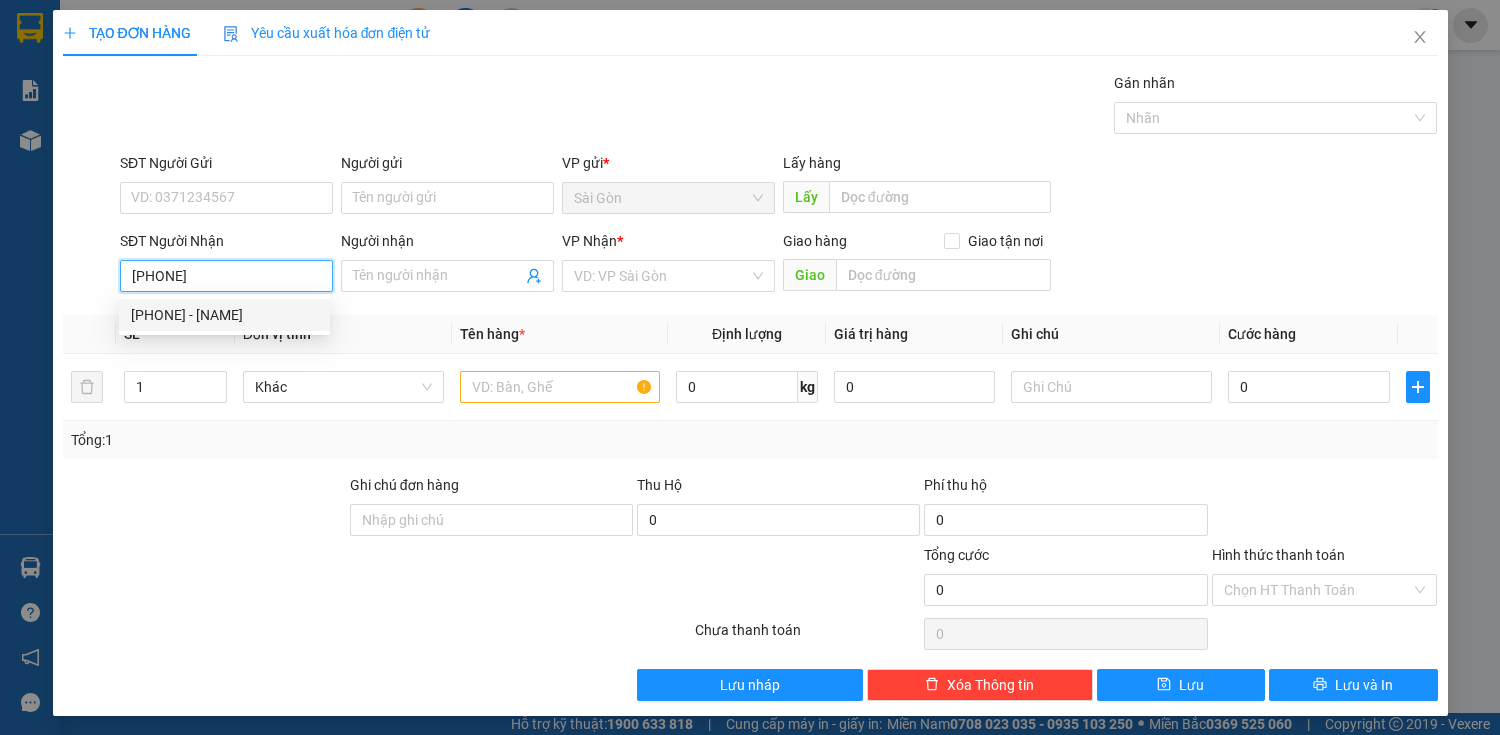 click on "[PHONE] - [NAME]" at bounding box center [224, 315] 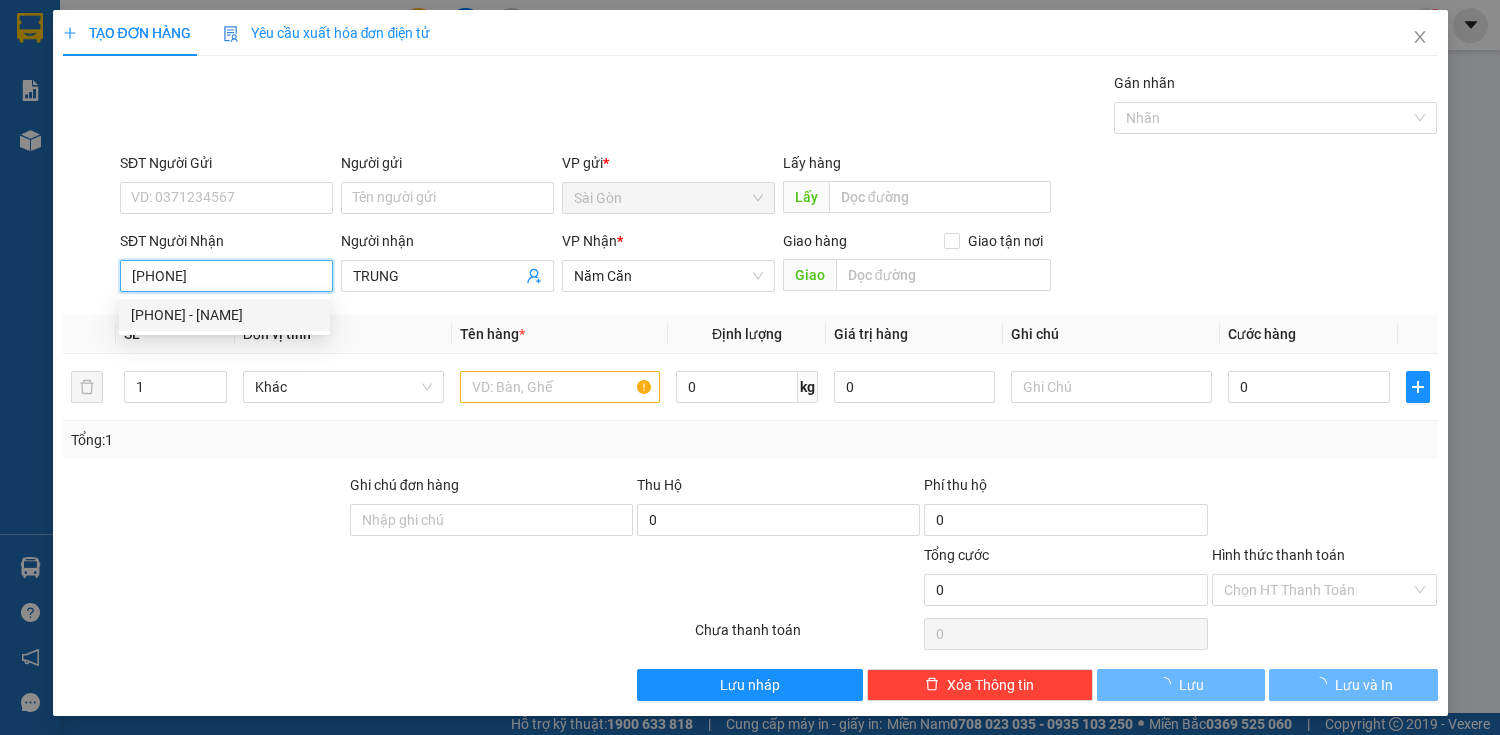 type on "90.000" 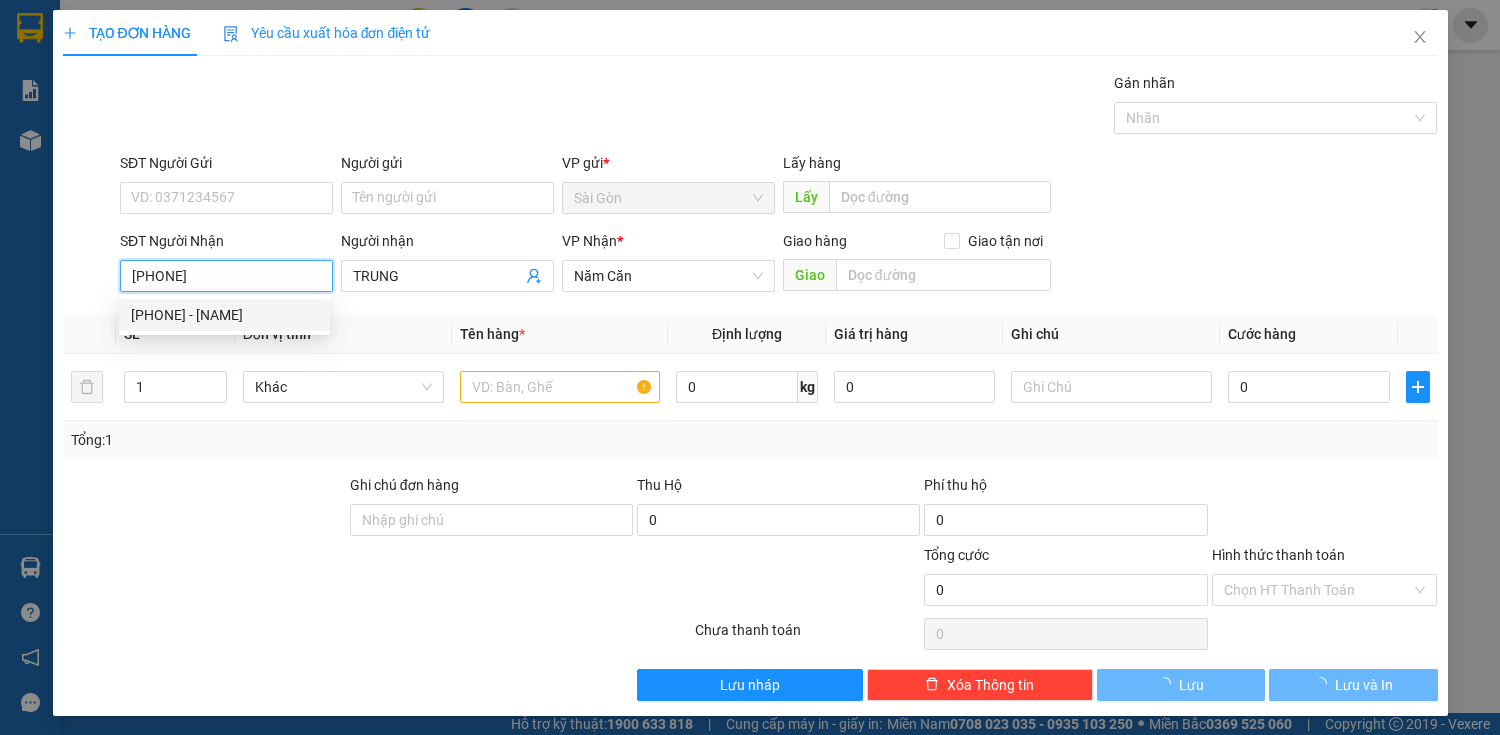 type on "90.000" 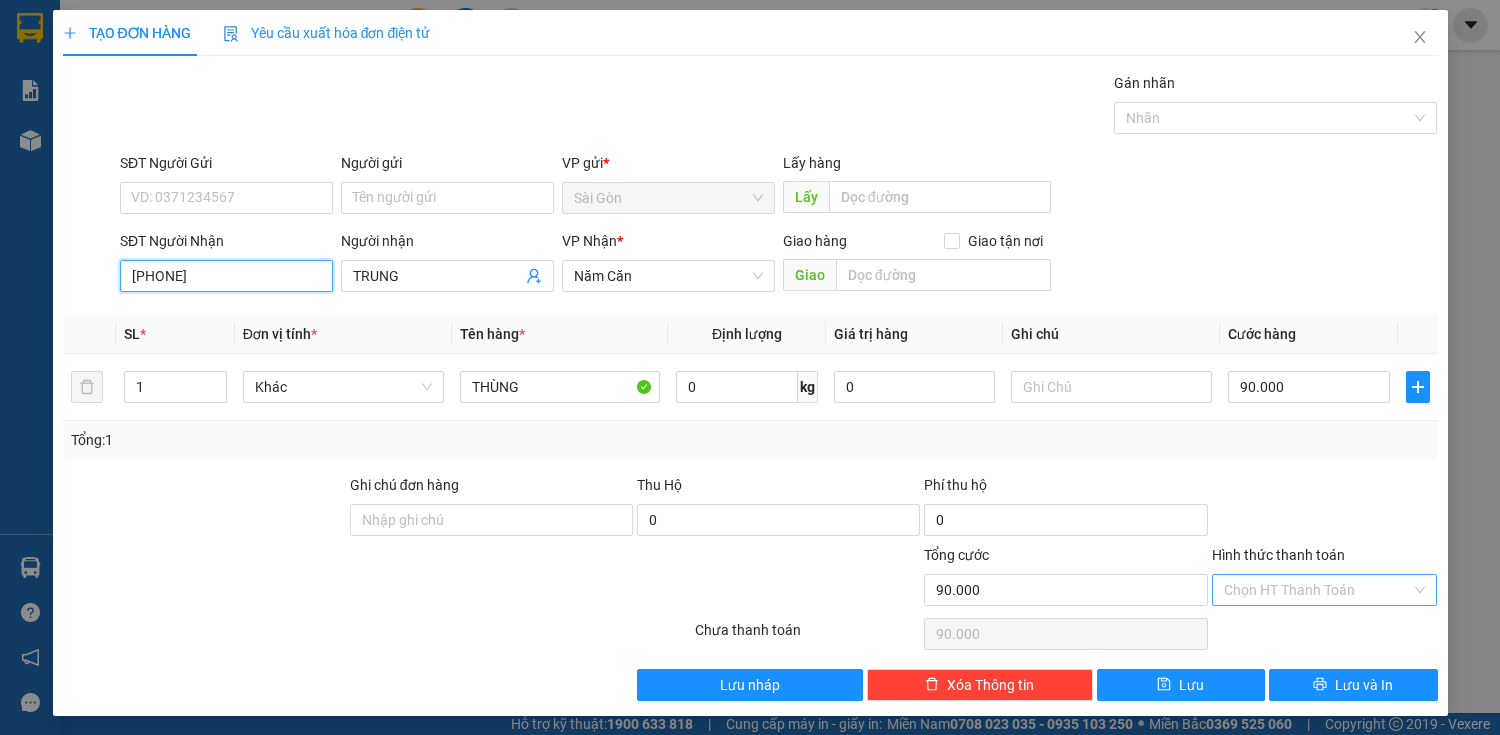 type on "[PHONE]" 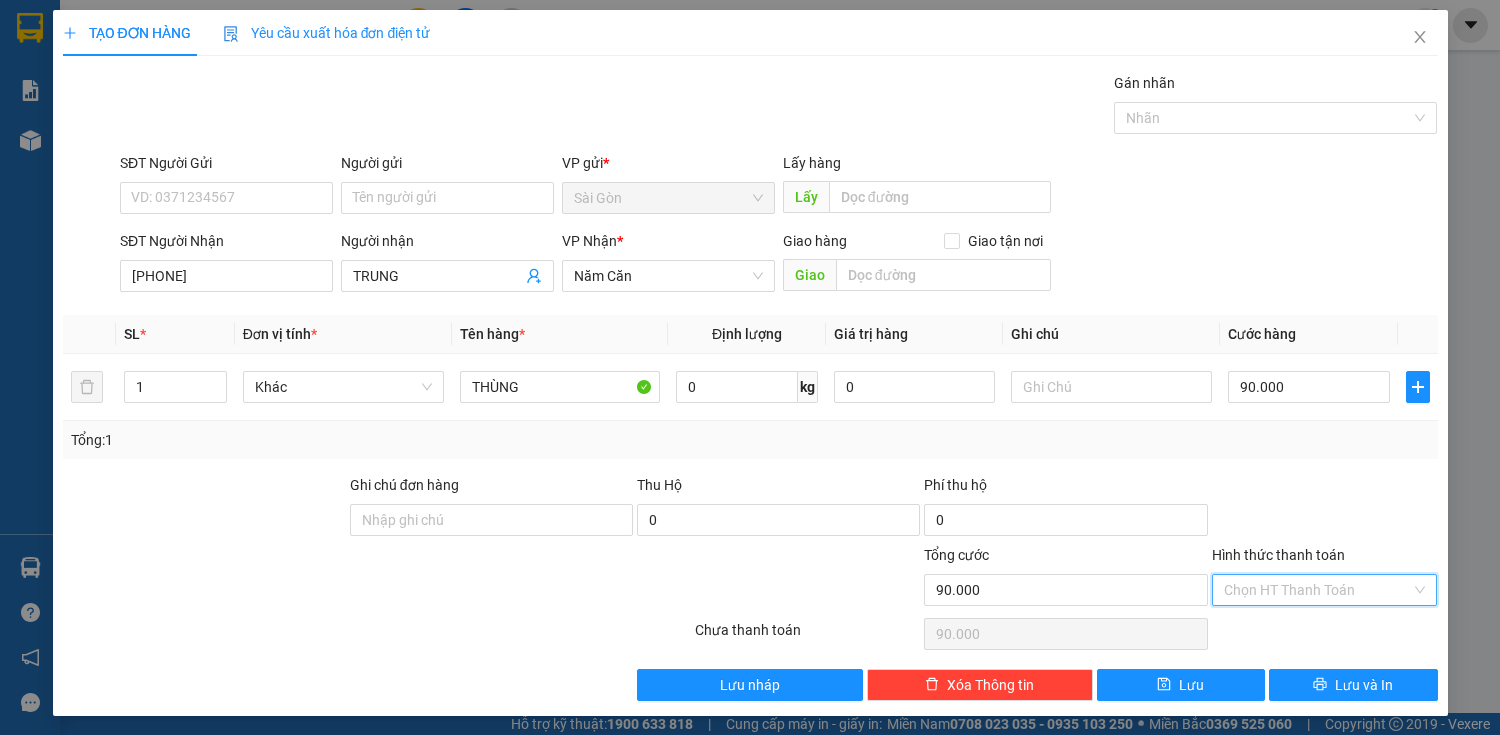 click on "Hình thức thanh toán" at bounding box center [1318, 590] 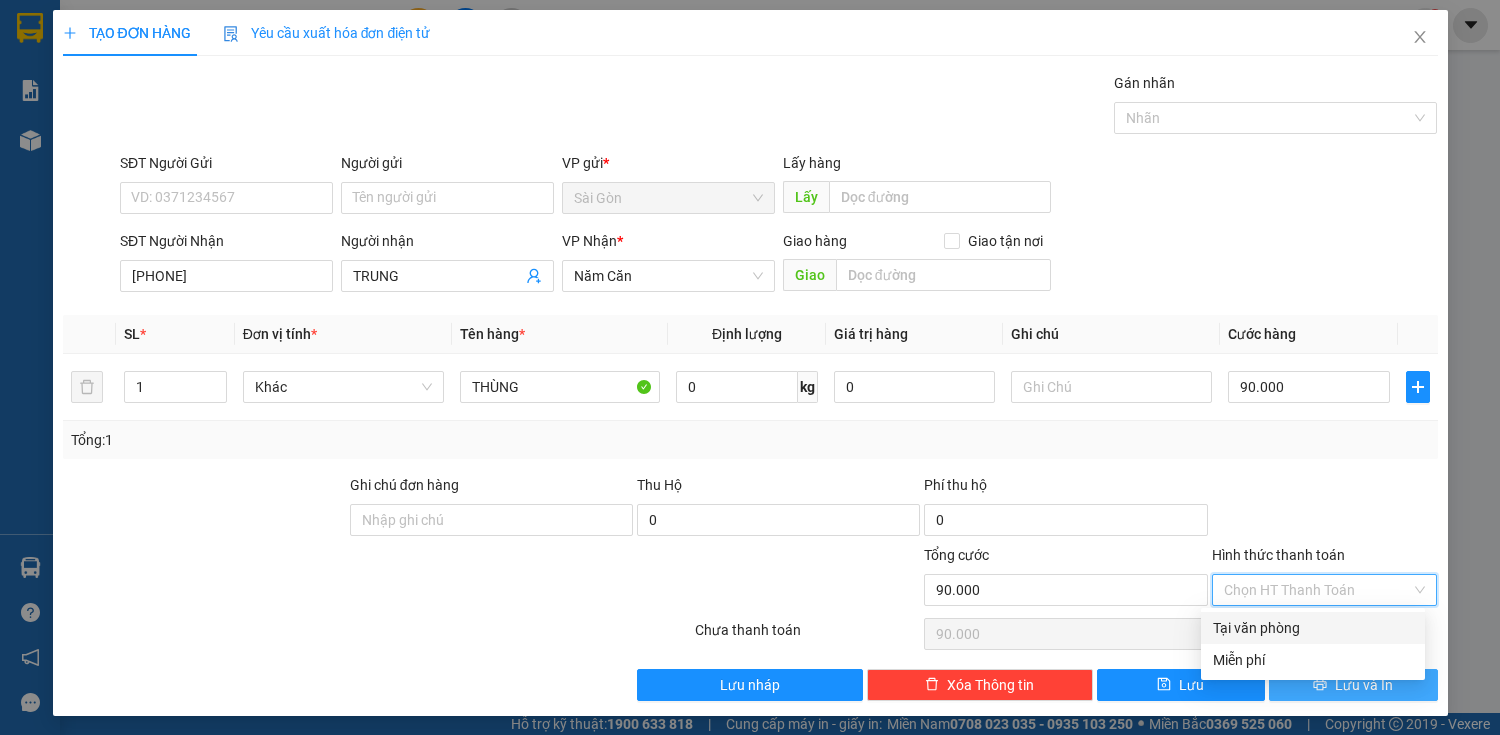 drag, startPoint x: 1308, startPoint y: 521, endPoint x: 1352, endPoint y: 685, distance: 169.79988 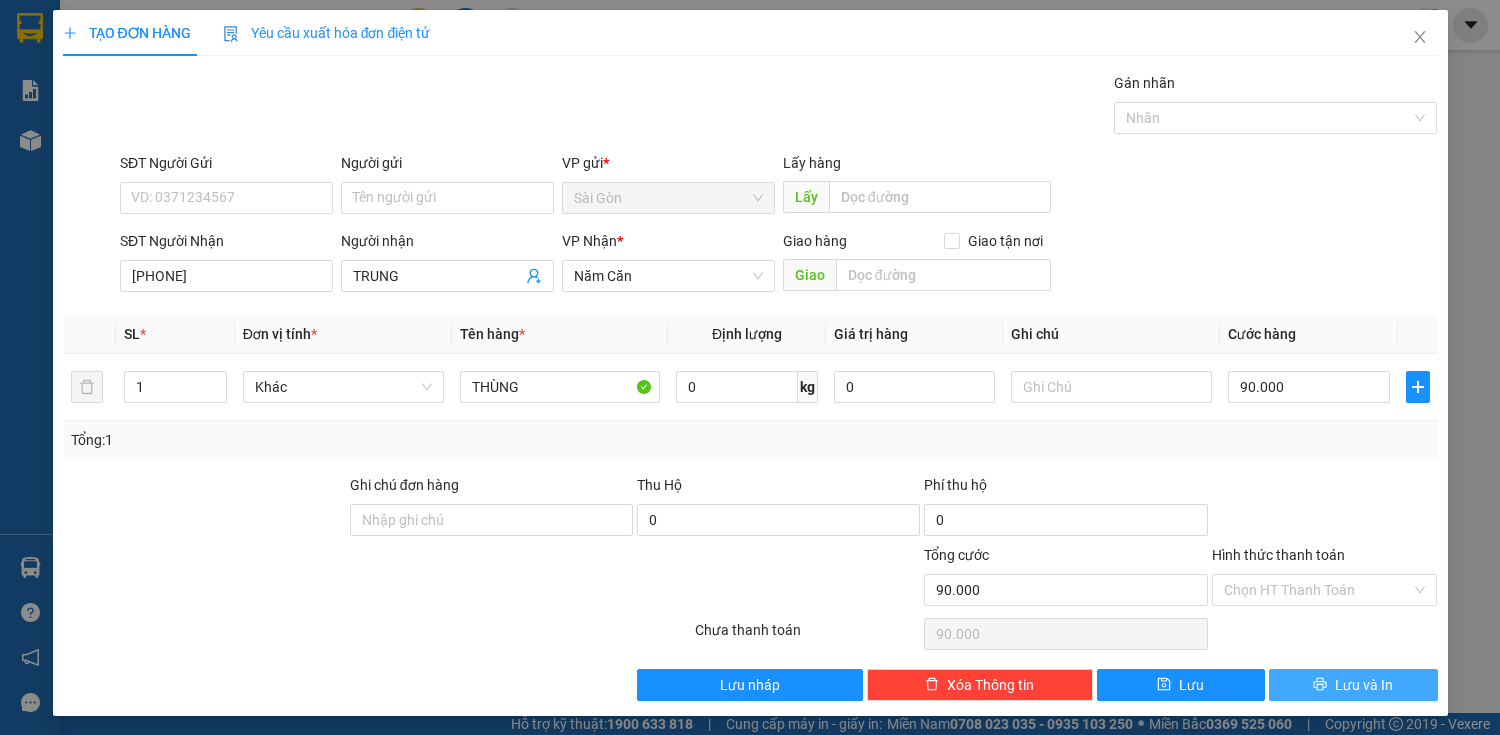 click on "Lưu và In" at bounding box center [1364, 685] 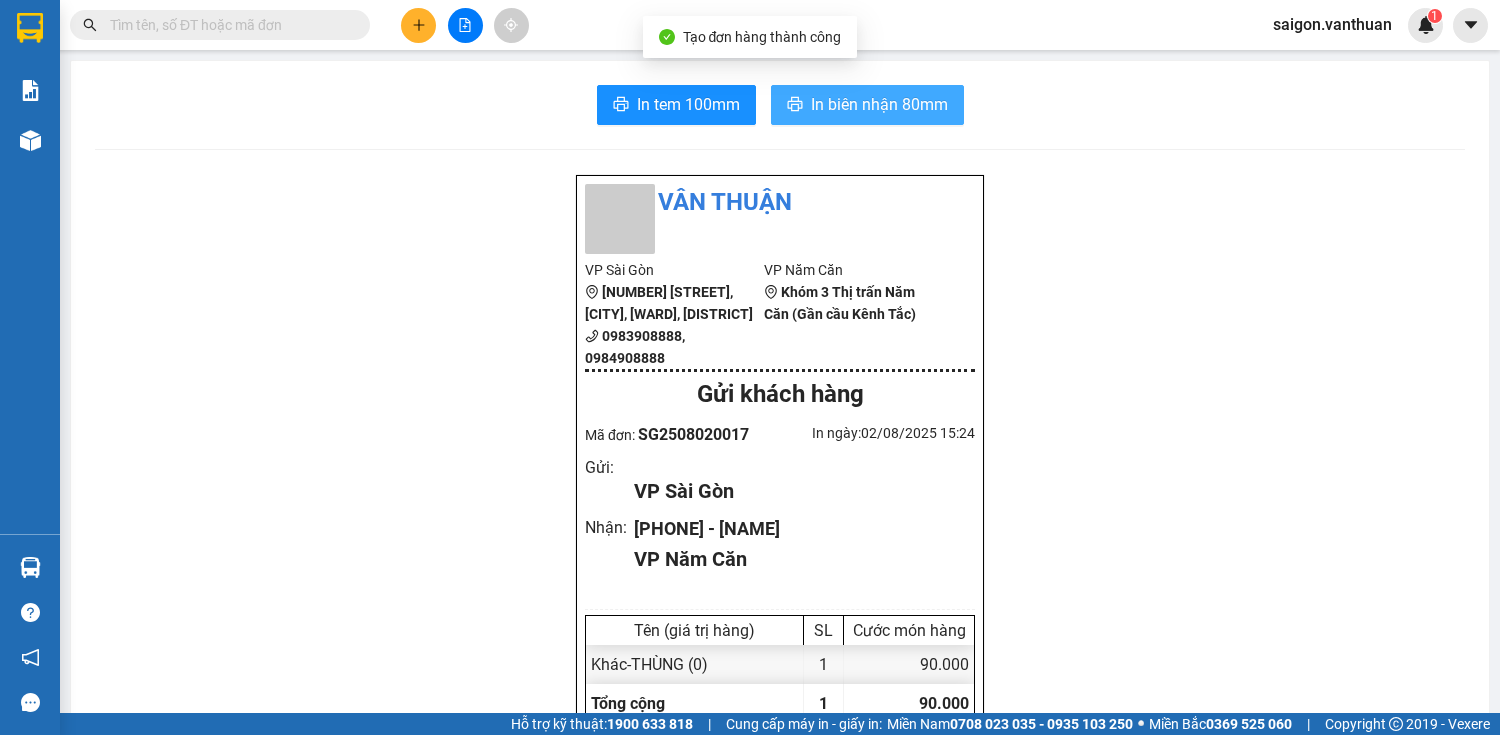 click on "In biên nhận 80mm" at bounding box center [879, 104] 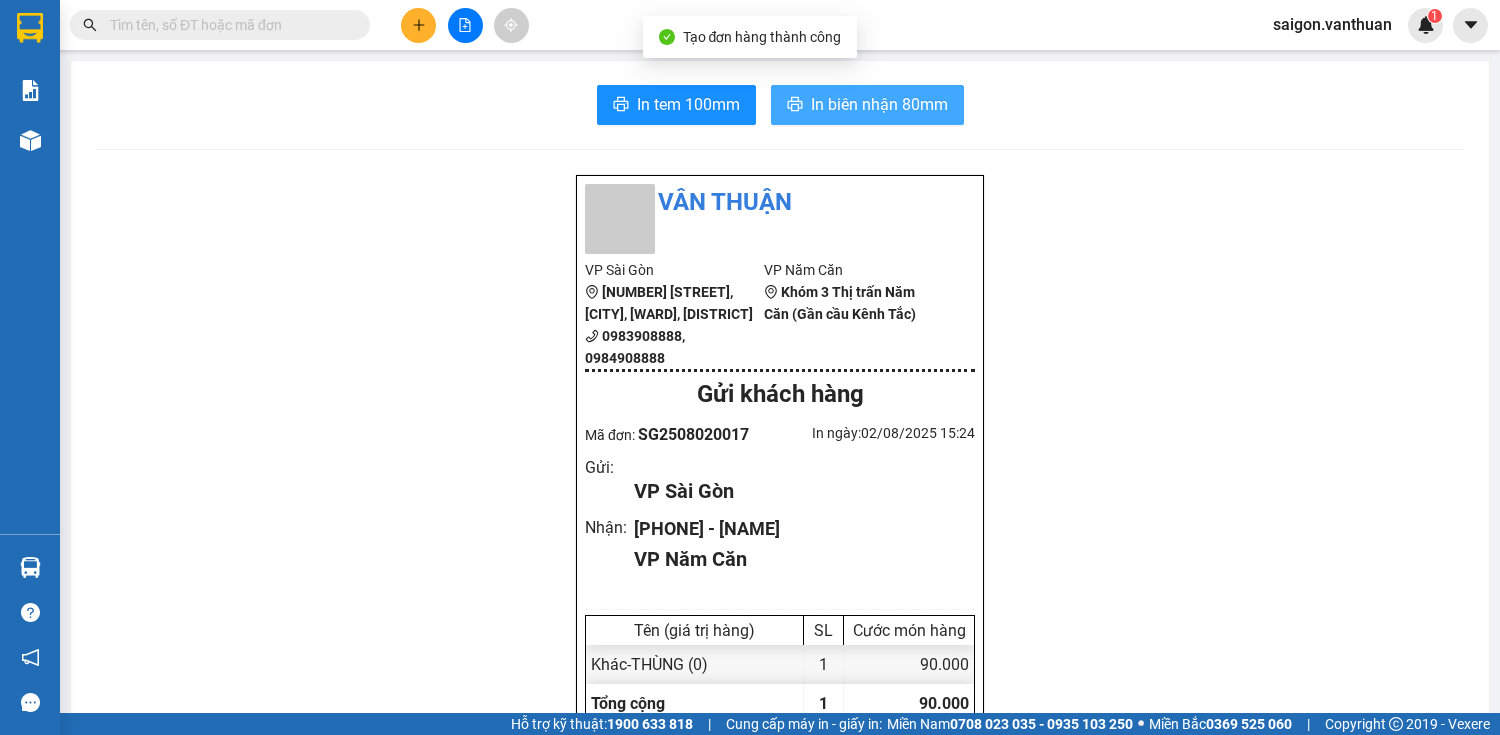 scroll, scrollTop: 0, scrollLeft: 0, axis: both 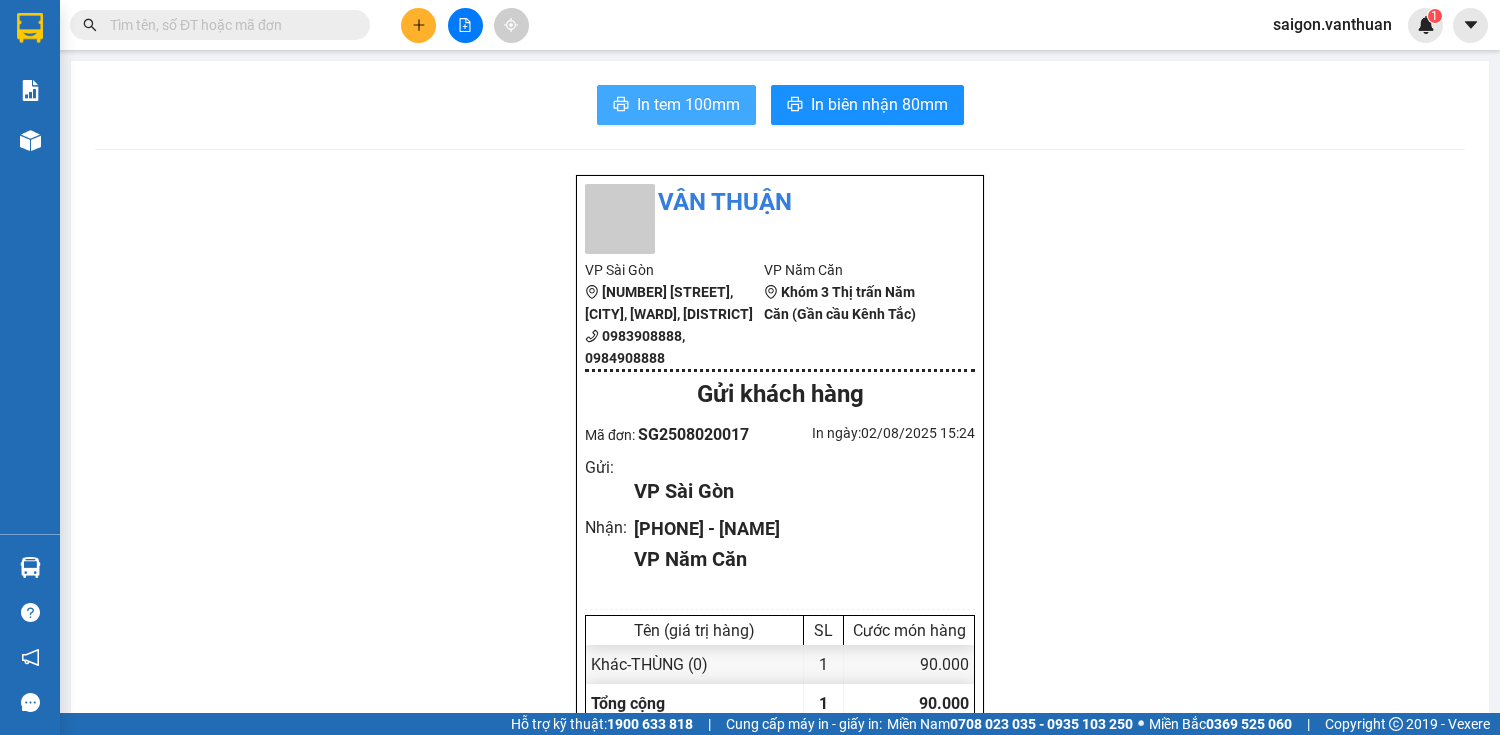 click on "In tem 100mm" at bounding box center [688, 104] 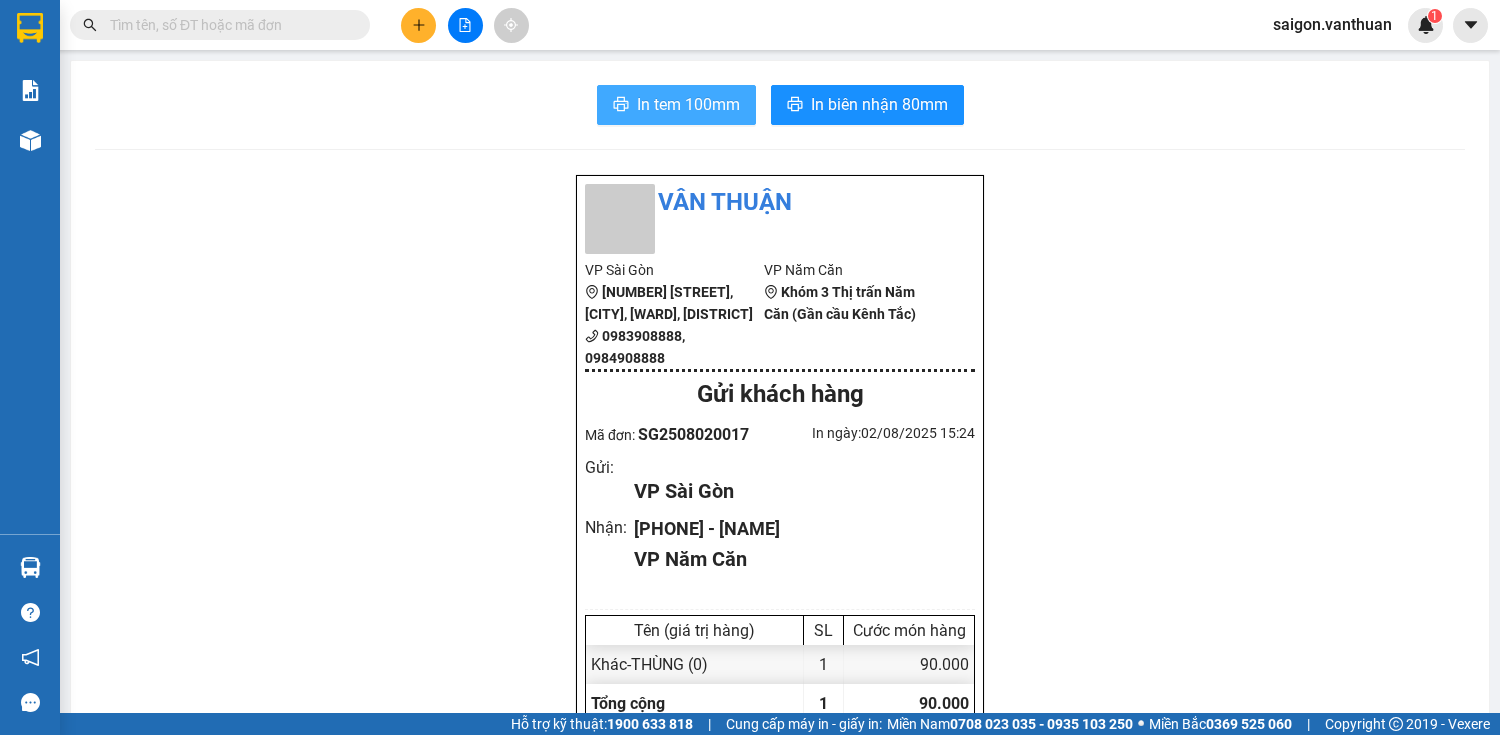 scroll, scrollTop: 0, scrollLeft: 0, axis: both 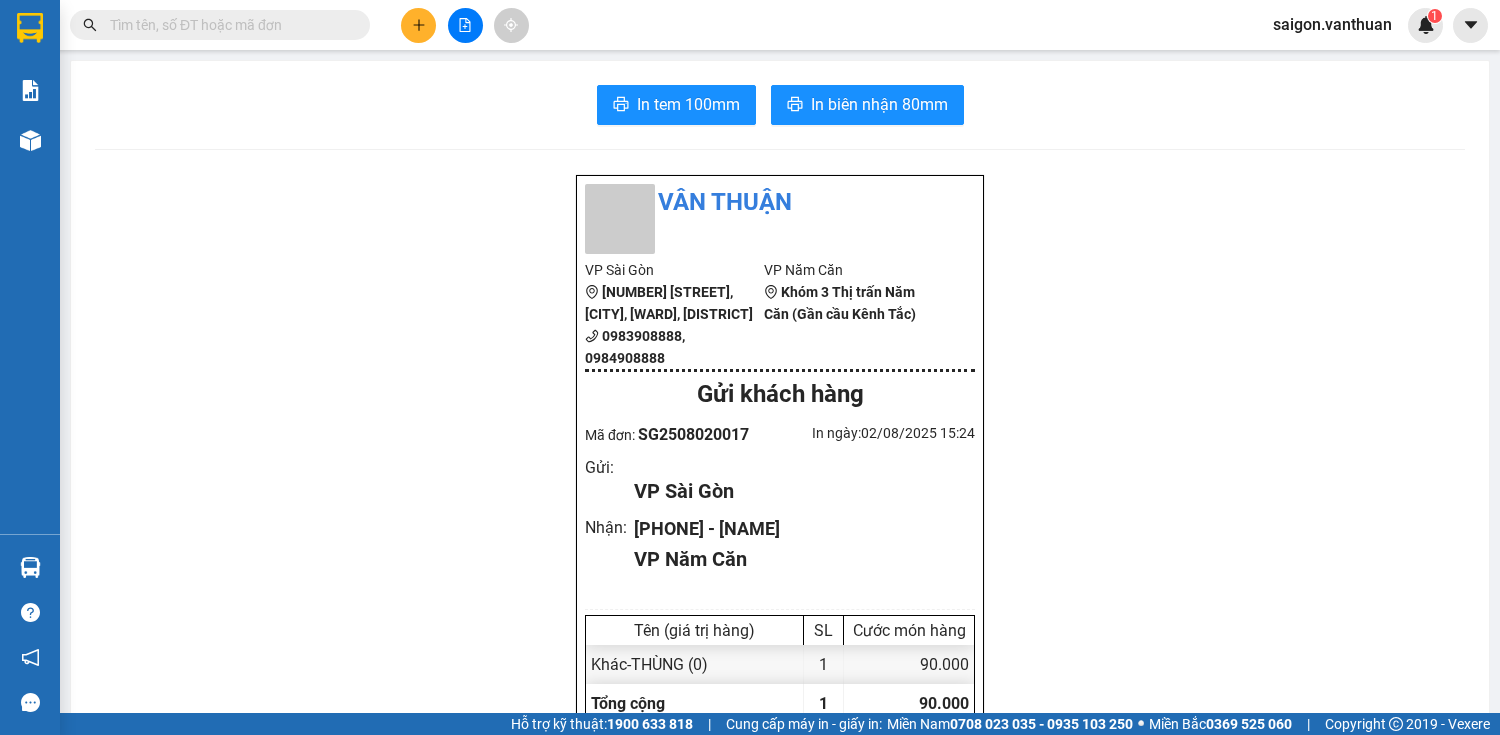 click 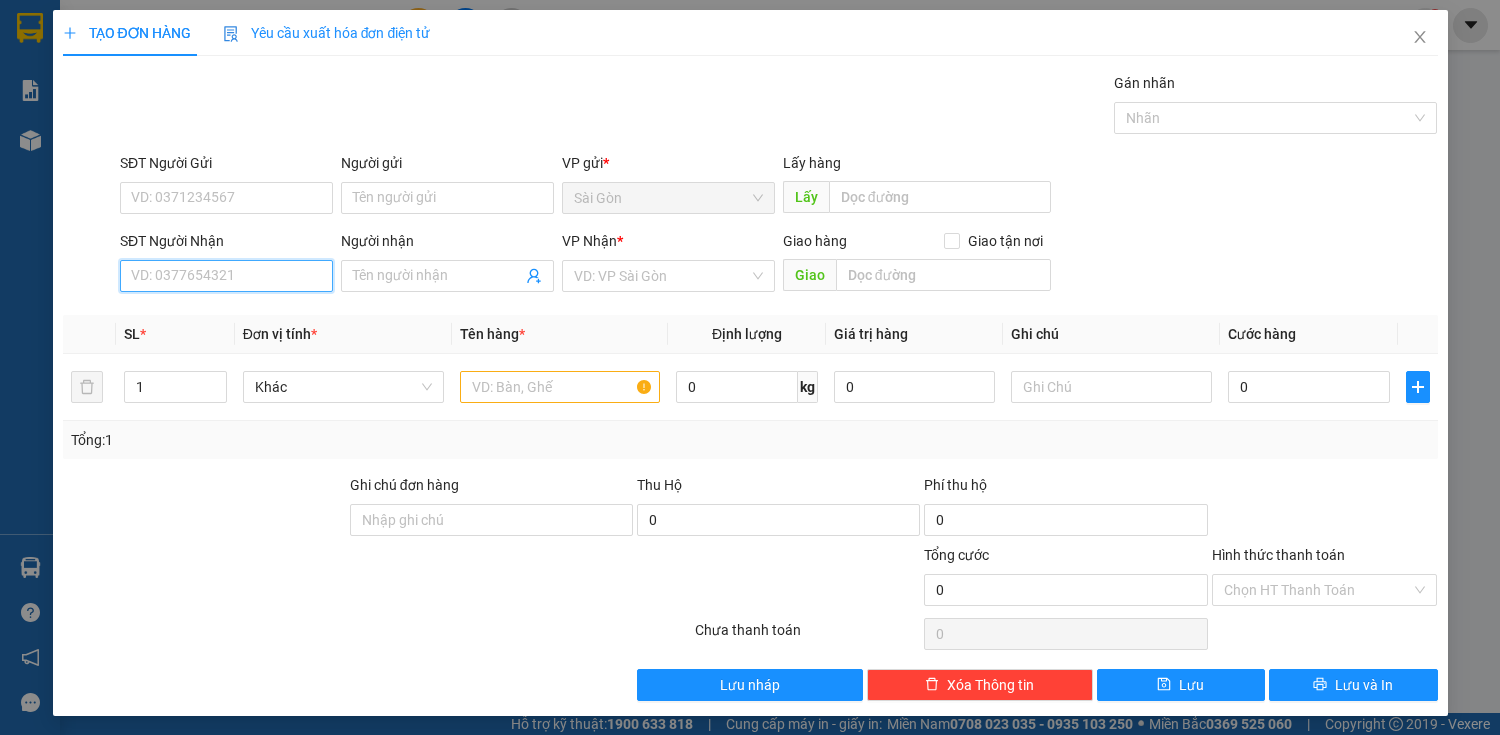 click on "SĐT Người Nhận" at bounding box center [226, 276] 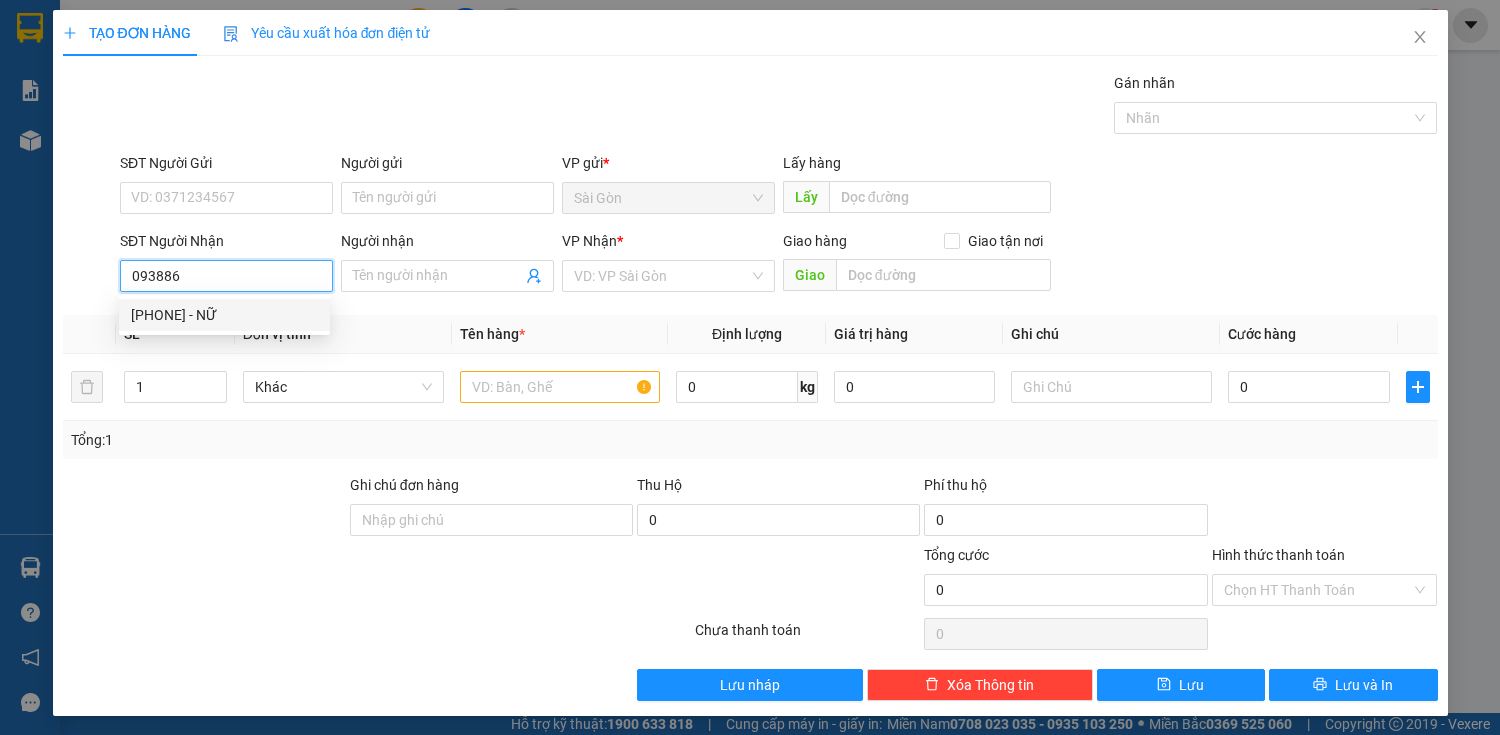 click on "[PHONE] - NỮ" at bounding box center (224, 315) 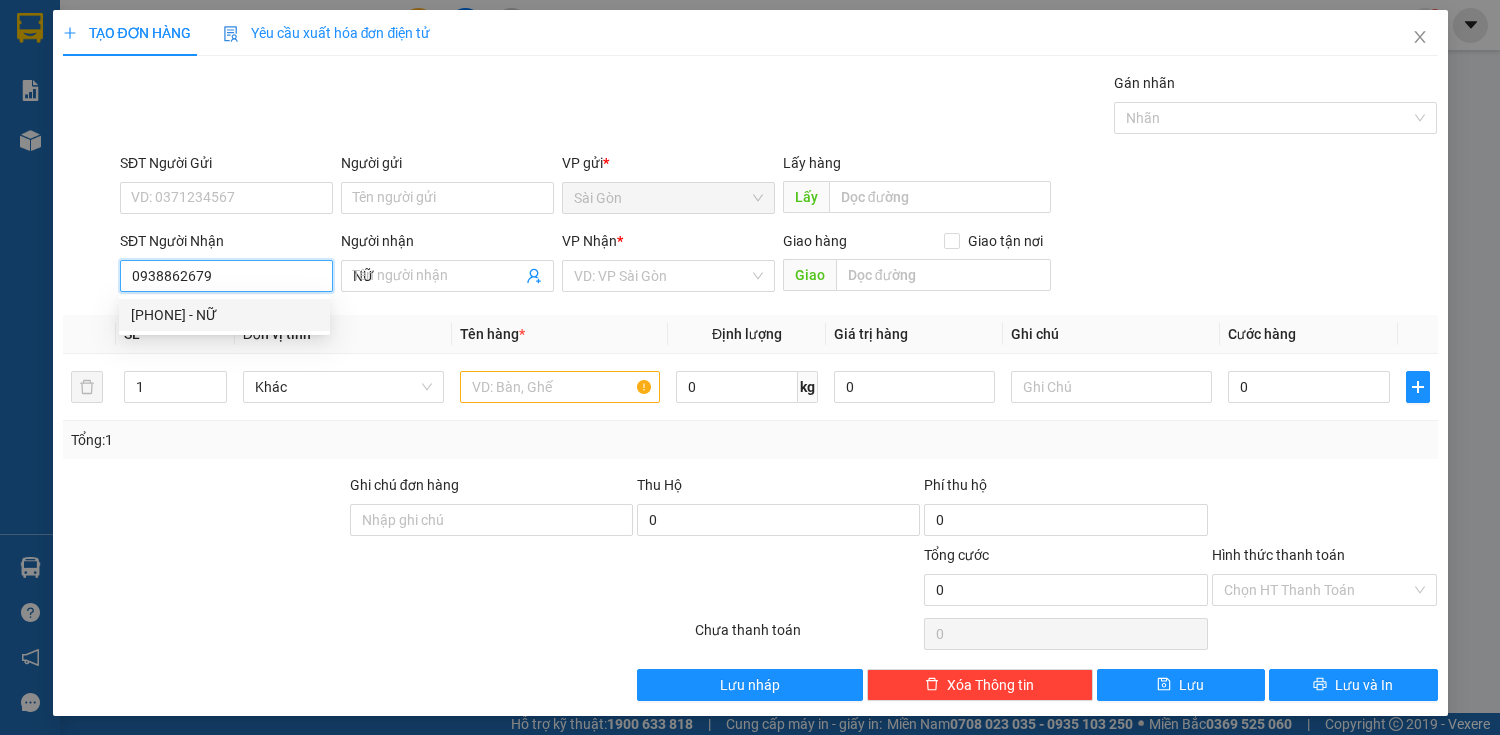 type on "50.000" 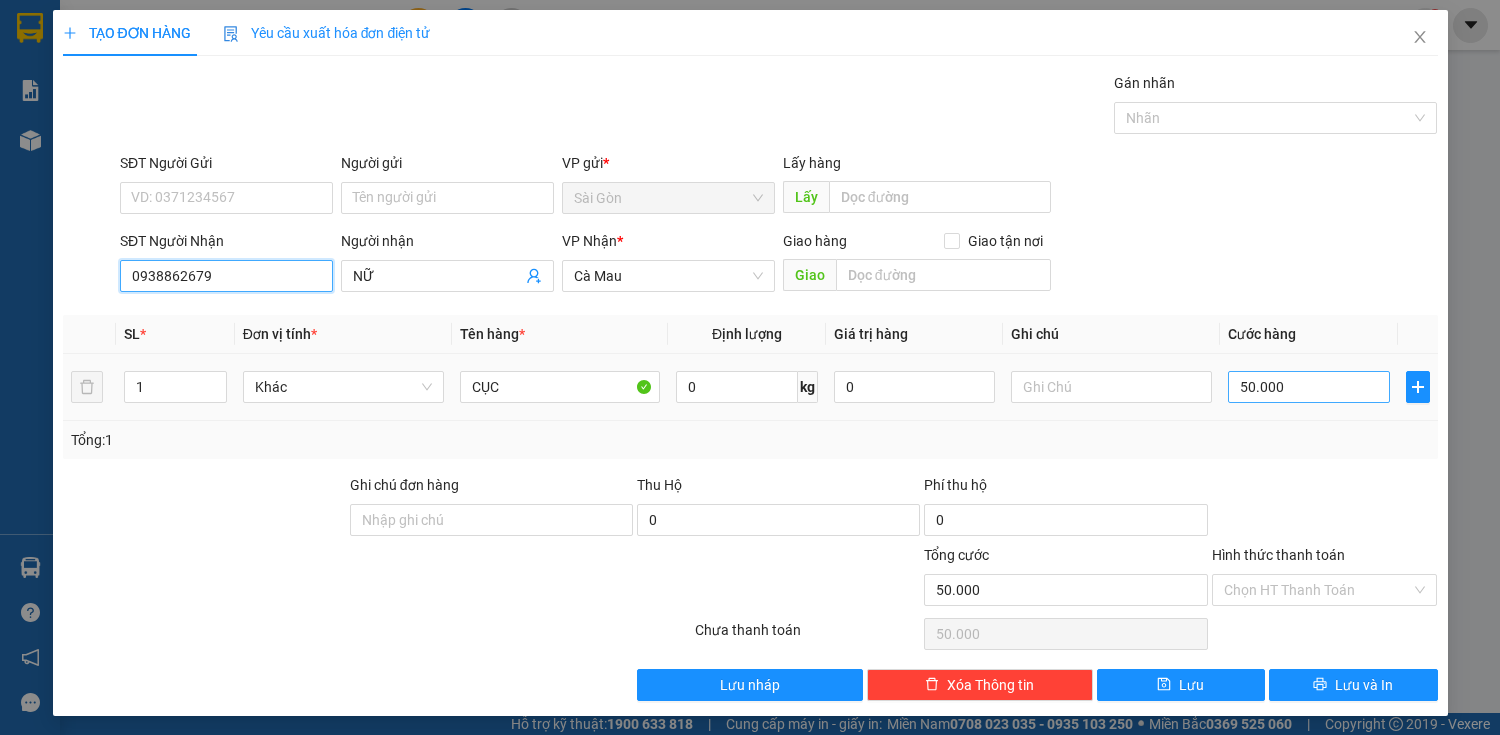type on "0938862679" 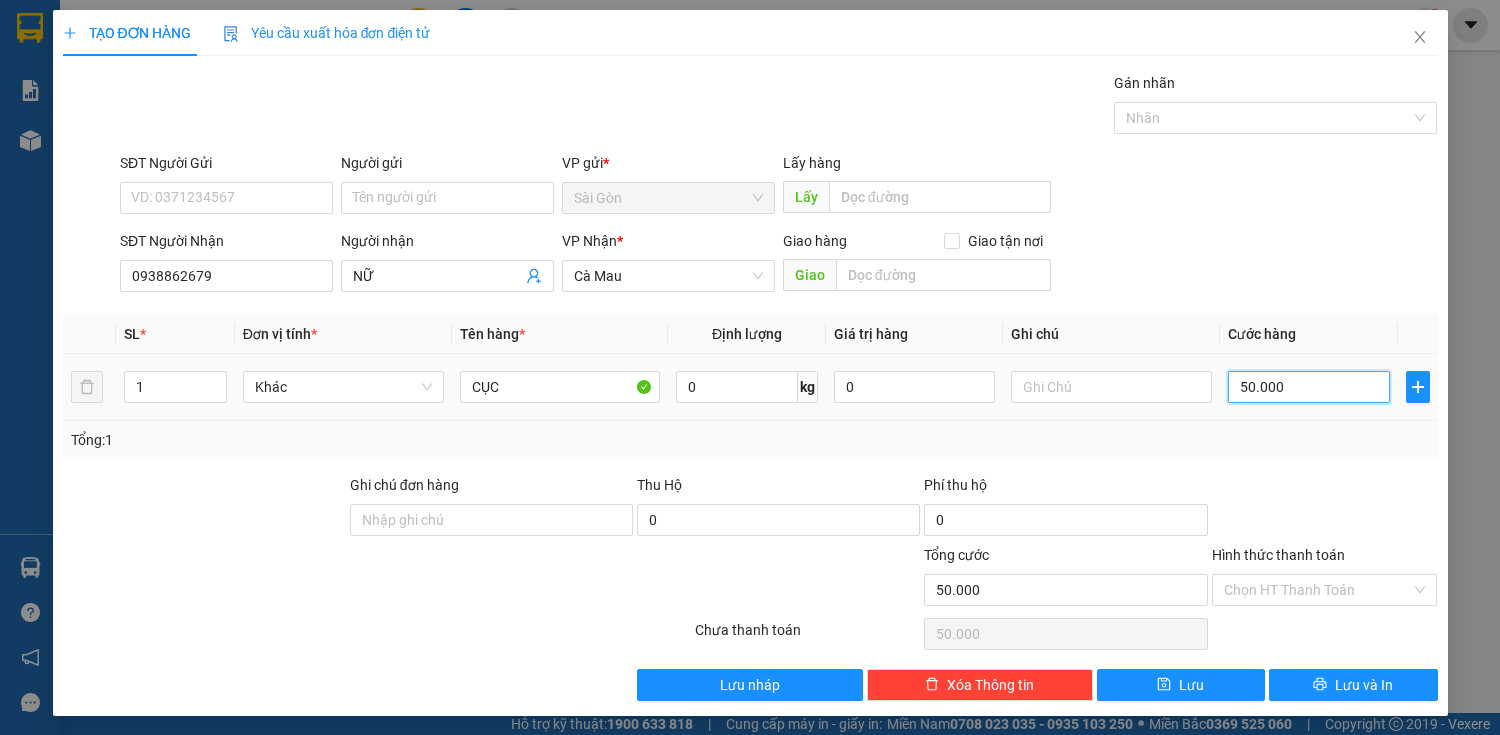click on "50.000" at bounding box center [1308, 387] 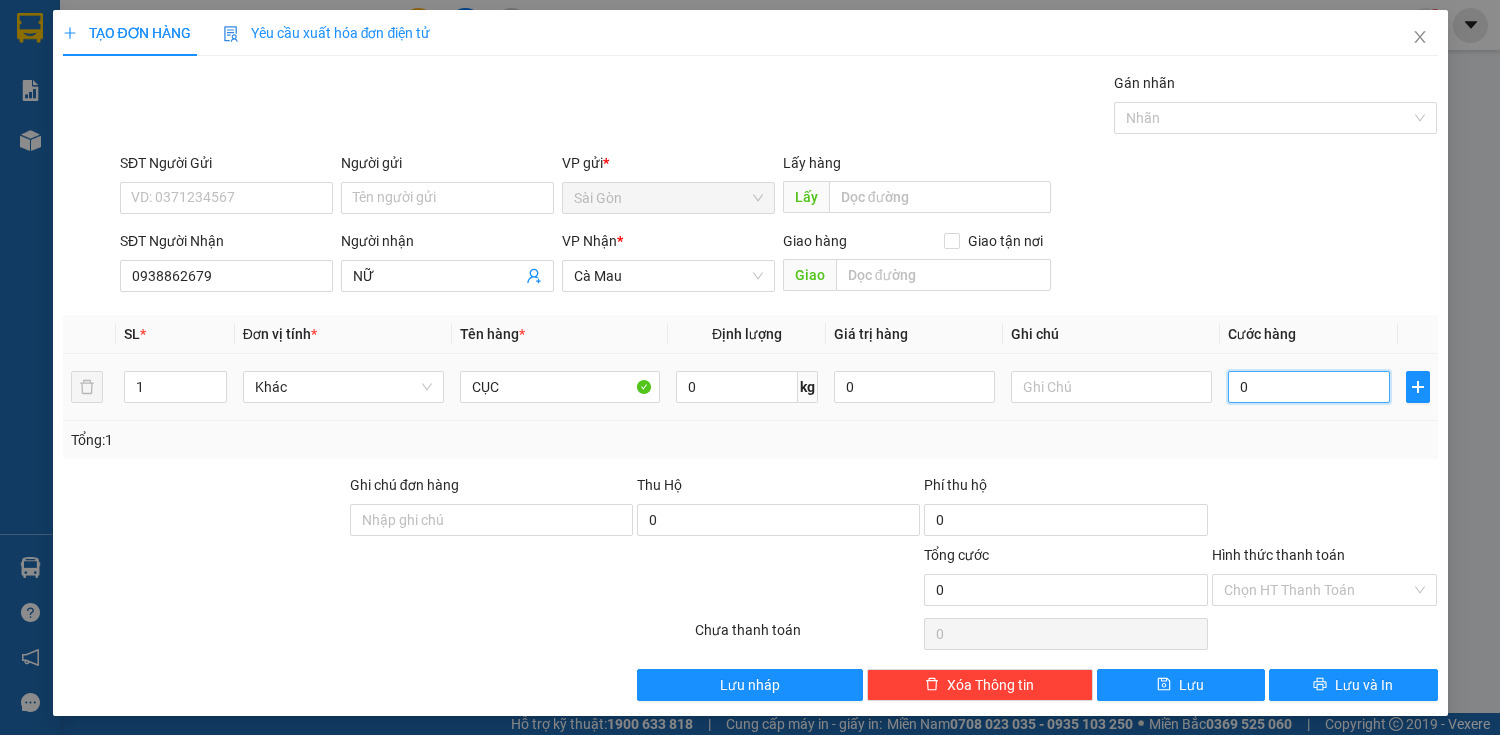 type on "50" 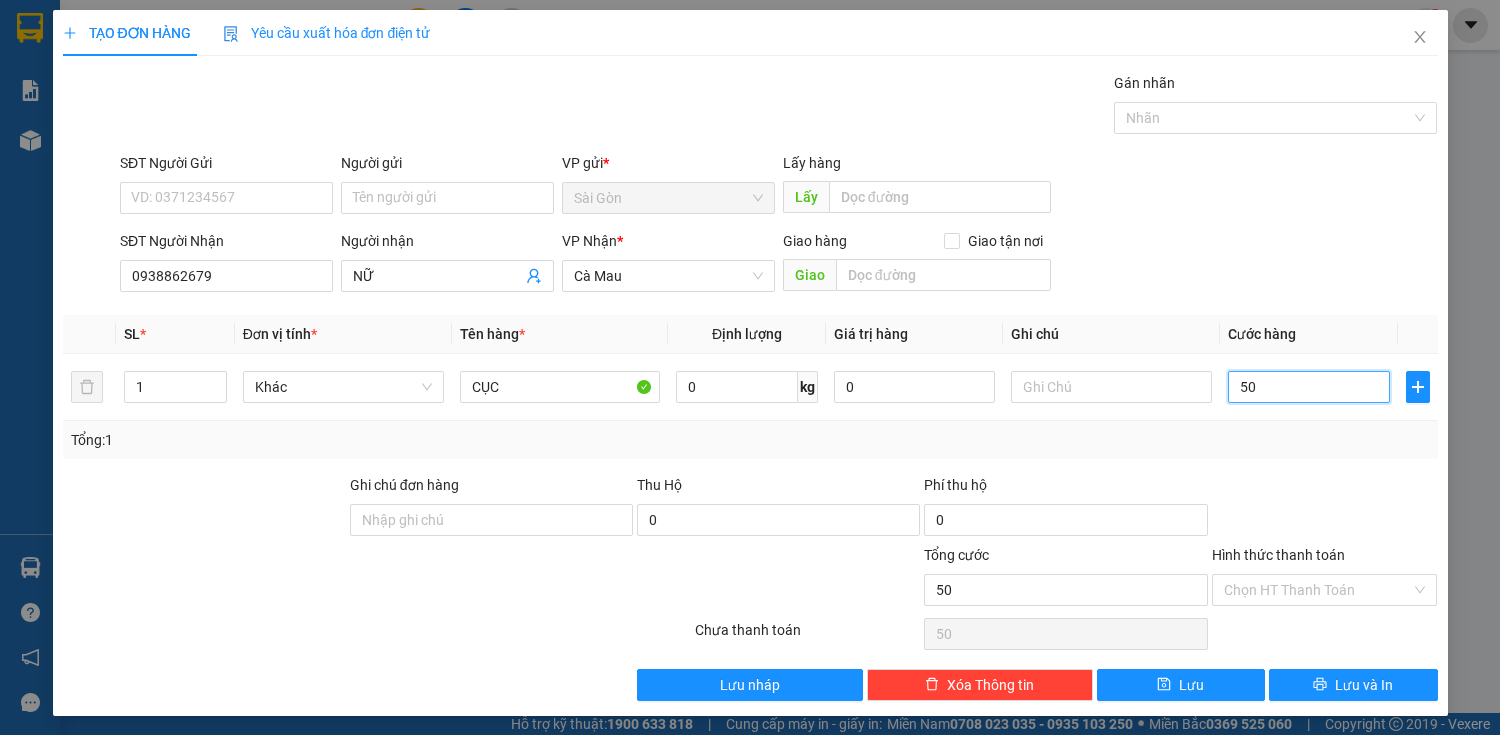 type on "500" 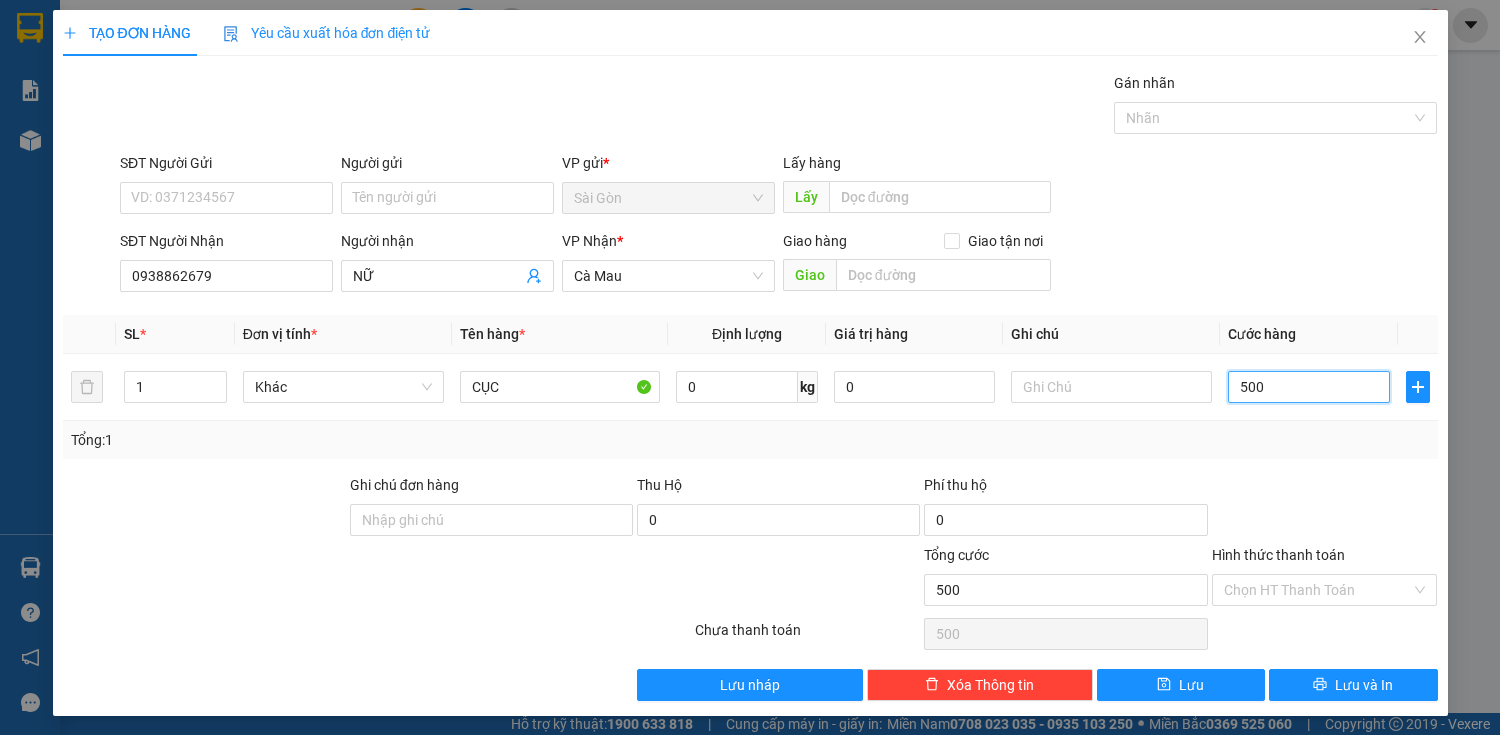type on "5.000" 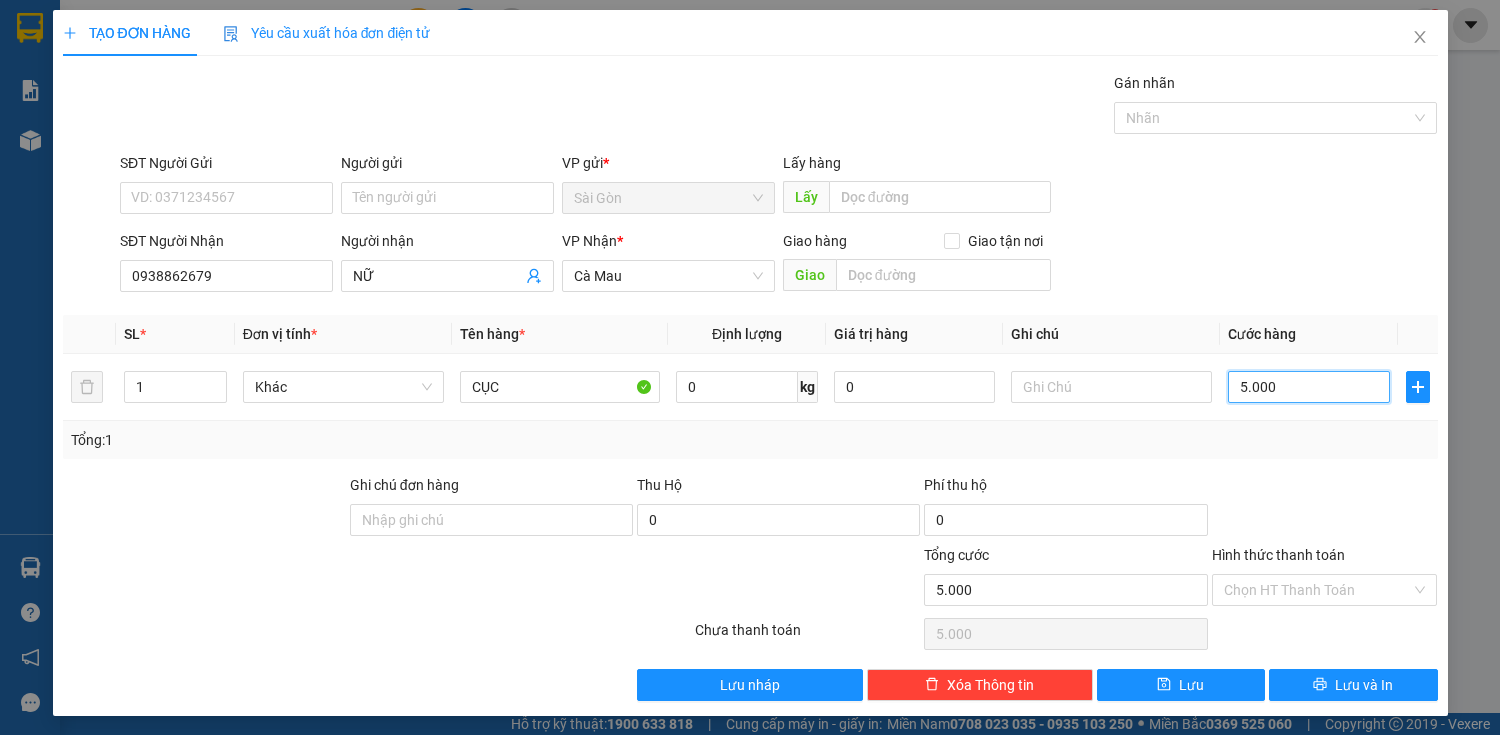 type on "50.000" 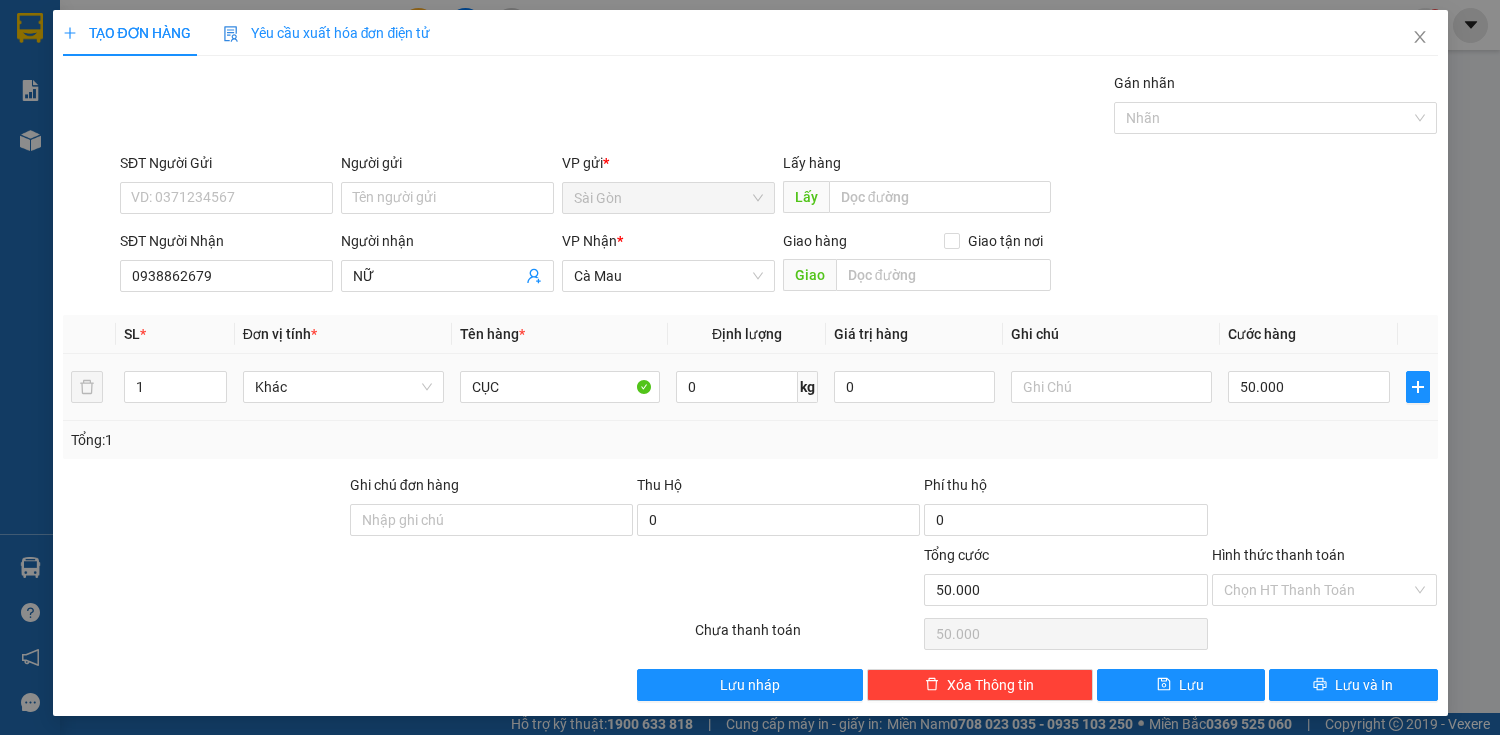 click on "CỤC" at bounding box center (560, 387) 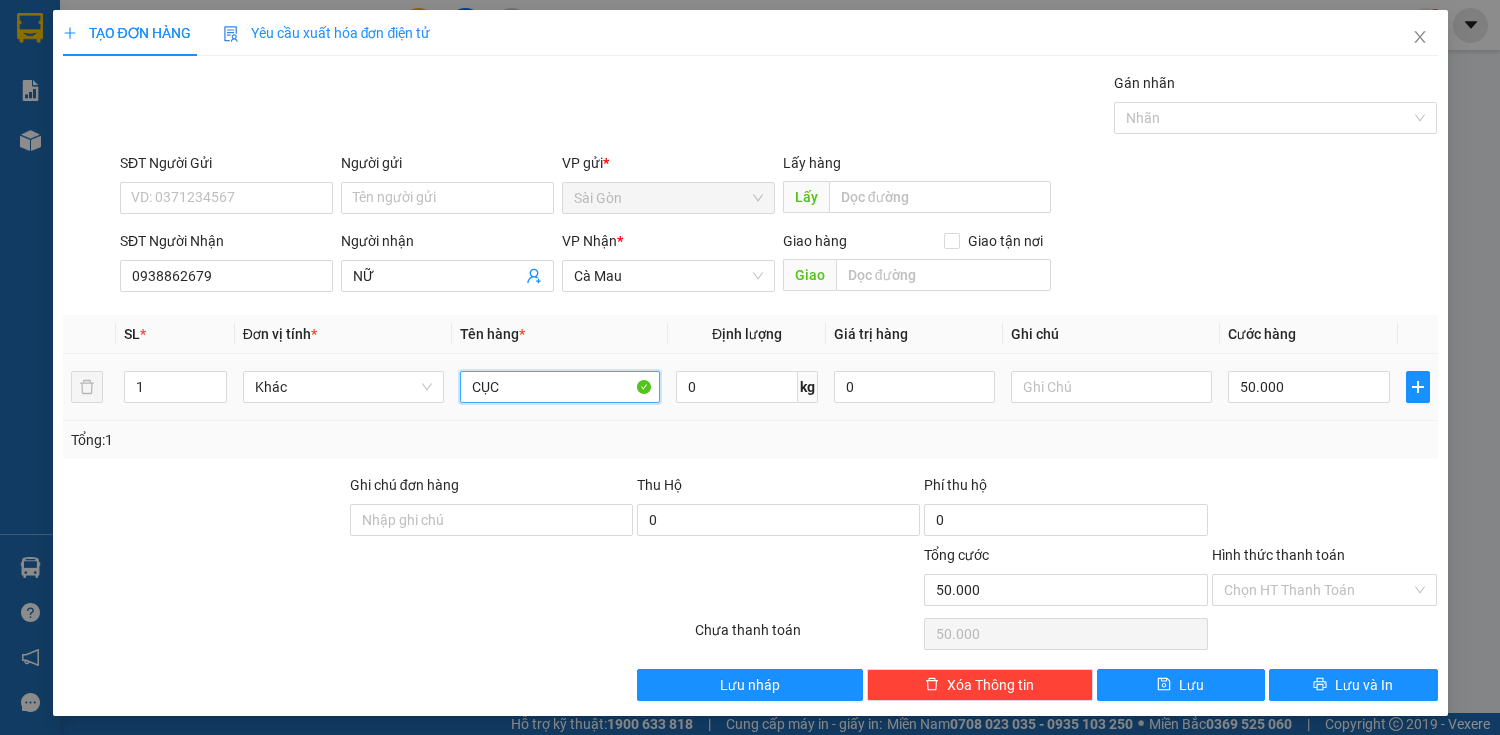 click on "CỤC" at bounding box center [560, 387] 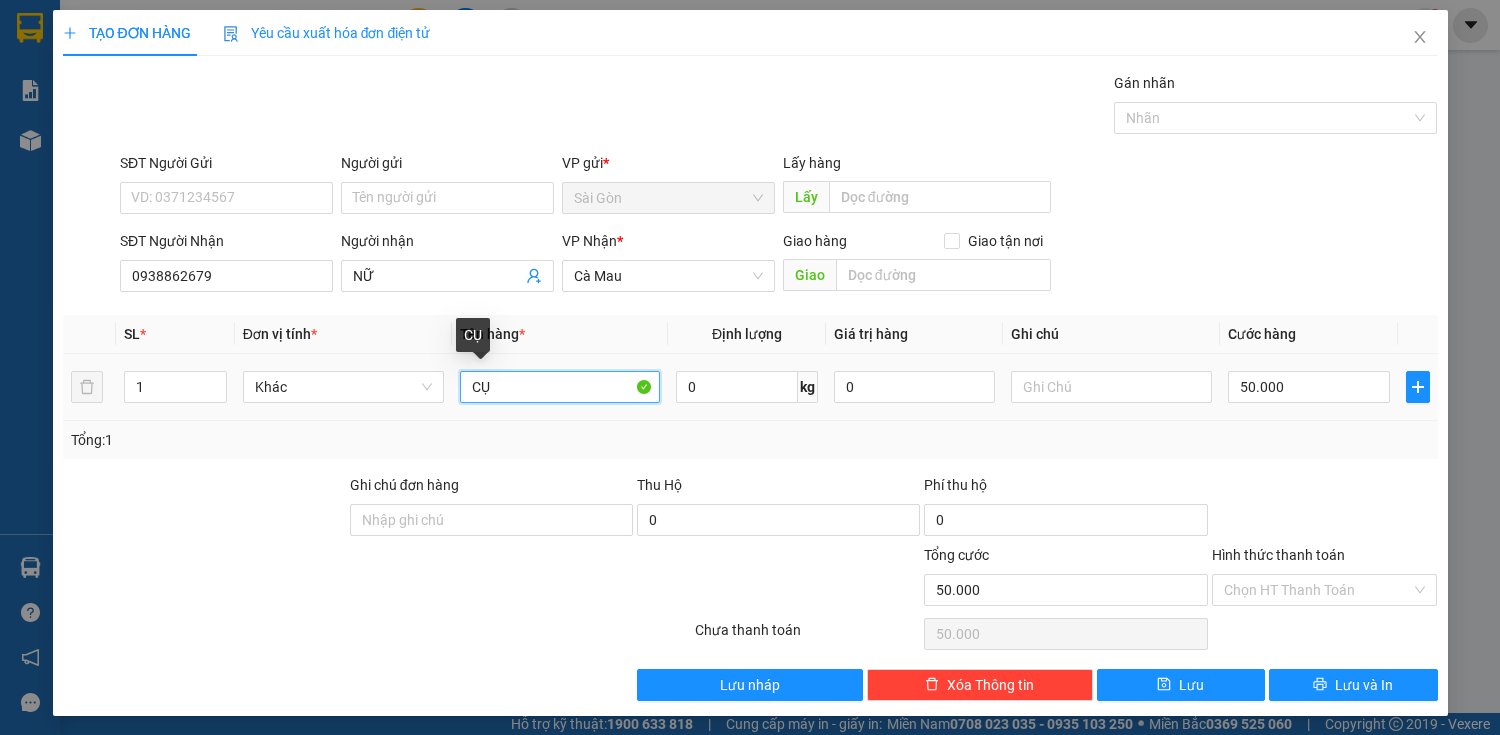 type on "C" 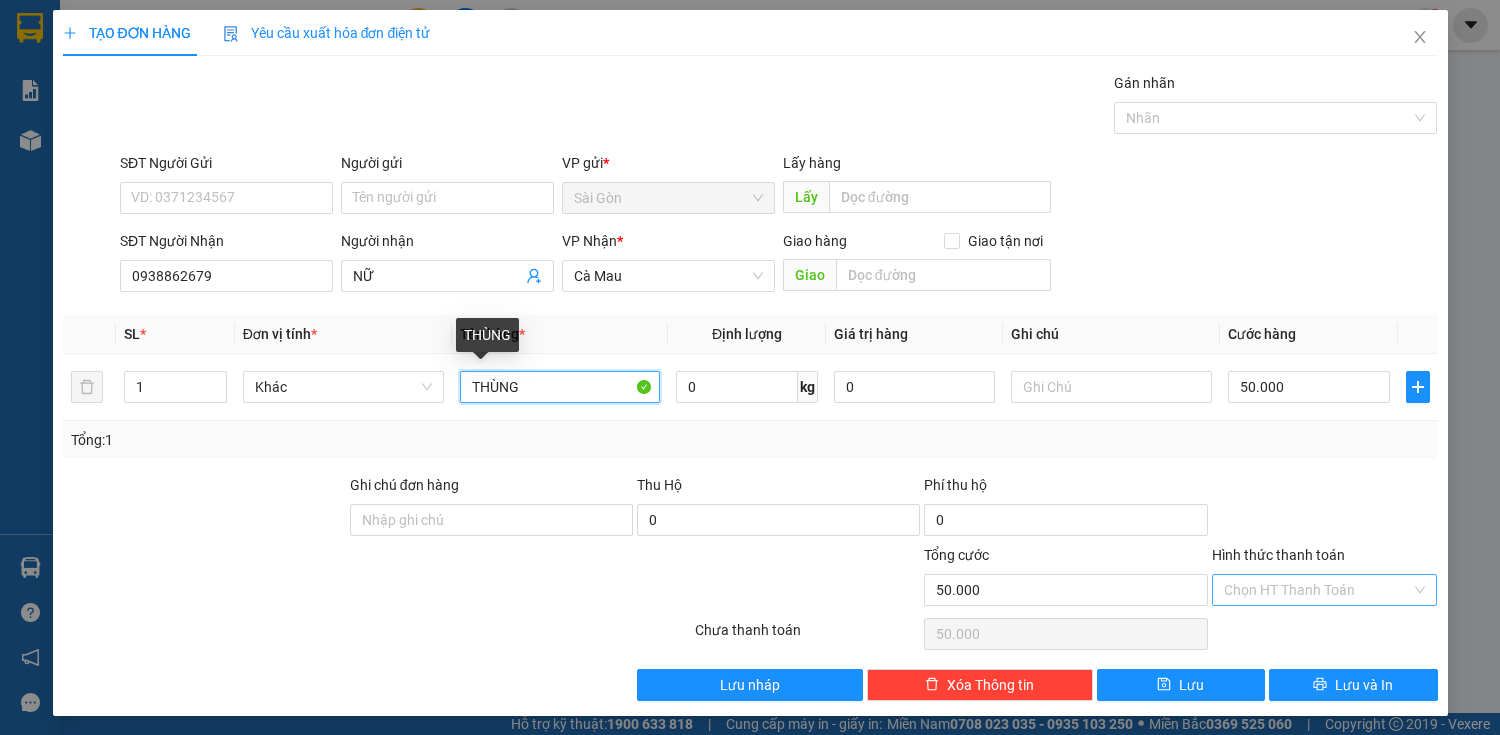 type on "THÙNG" 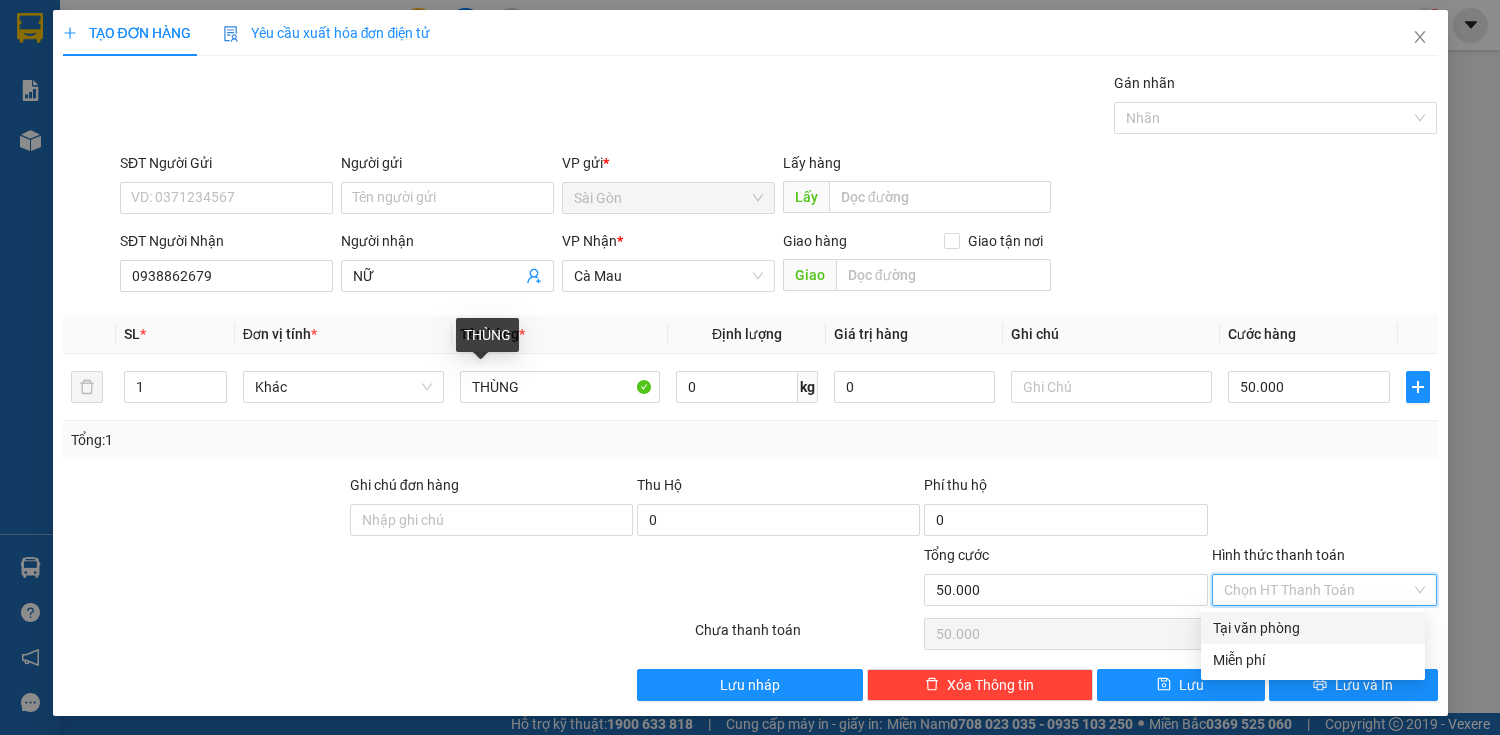 click on "Hình thức thanh toán" at bounding box center [1318, 590] 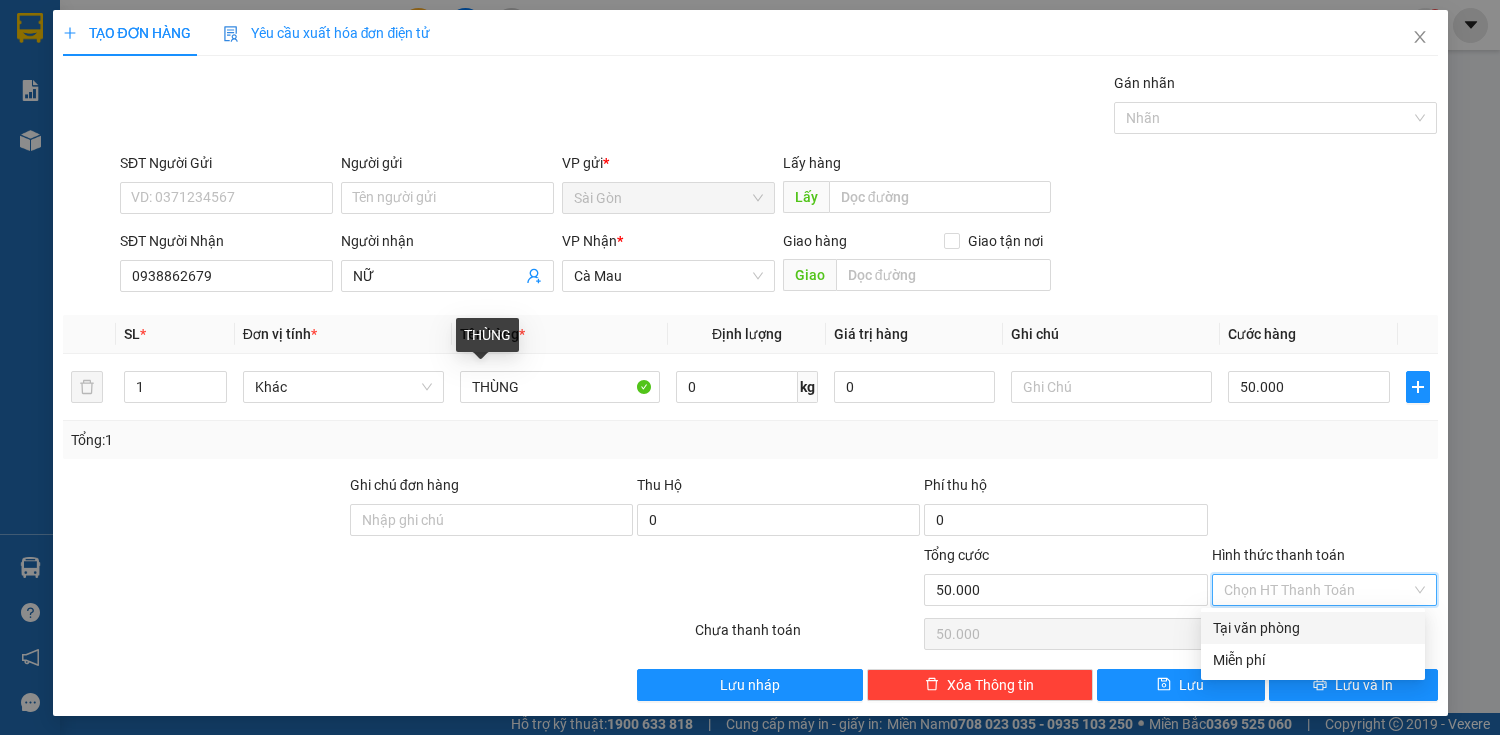drag, startPoint x: 1290, startPoint y: 626, endPoint x: 1291, endPoint y: 636, distance: 10.049875 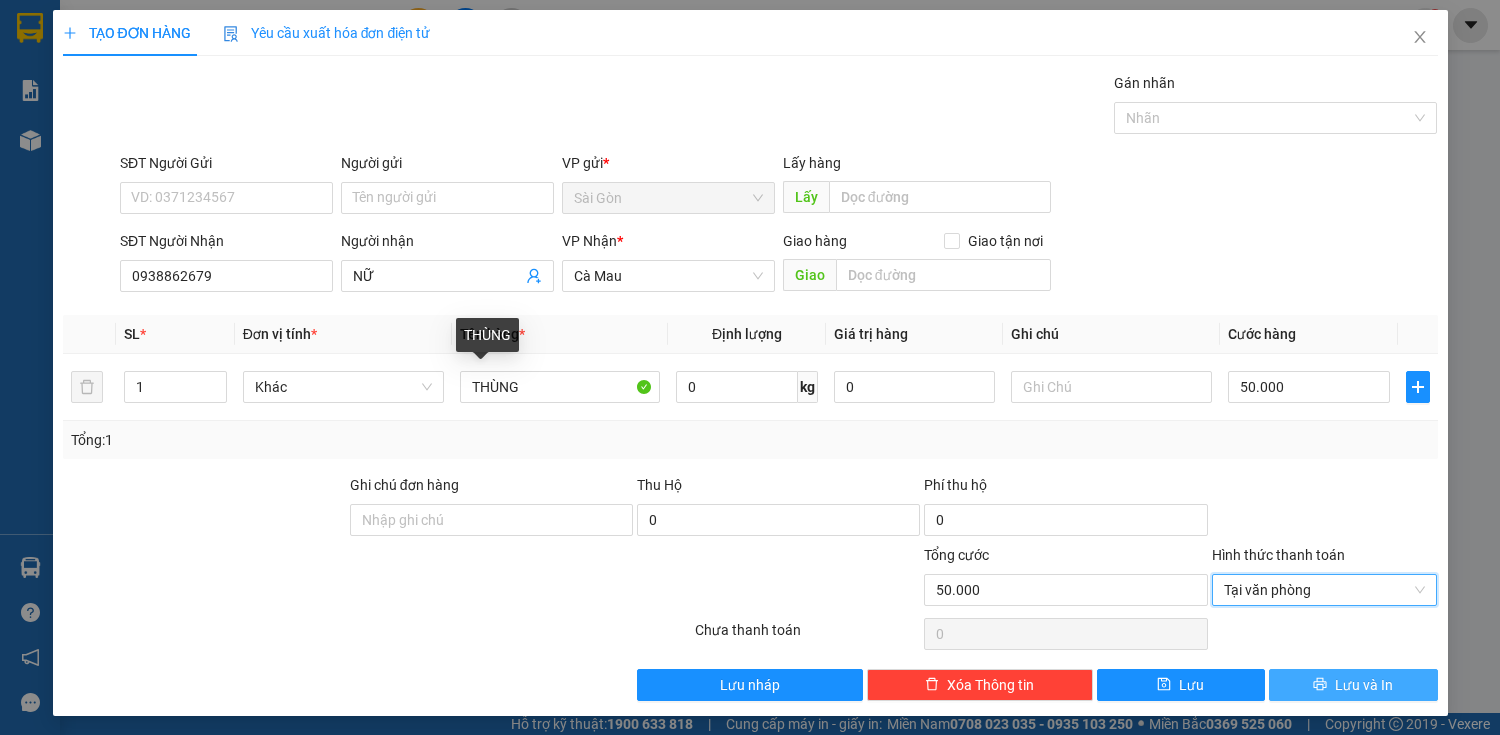 click on "Lưu và In" at bounding box center [1353, 685] 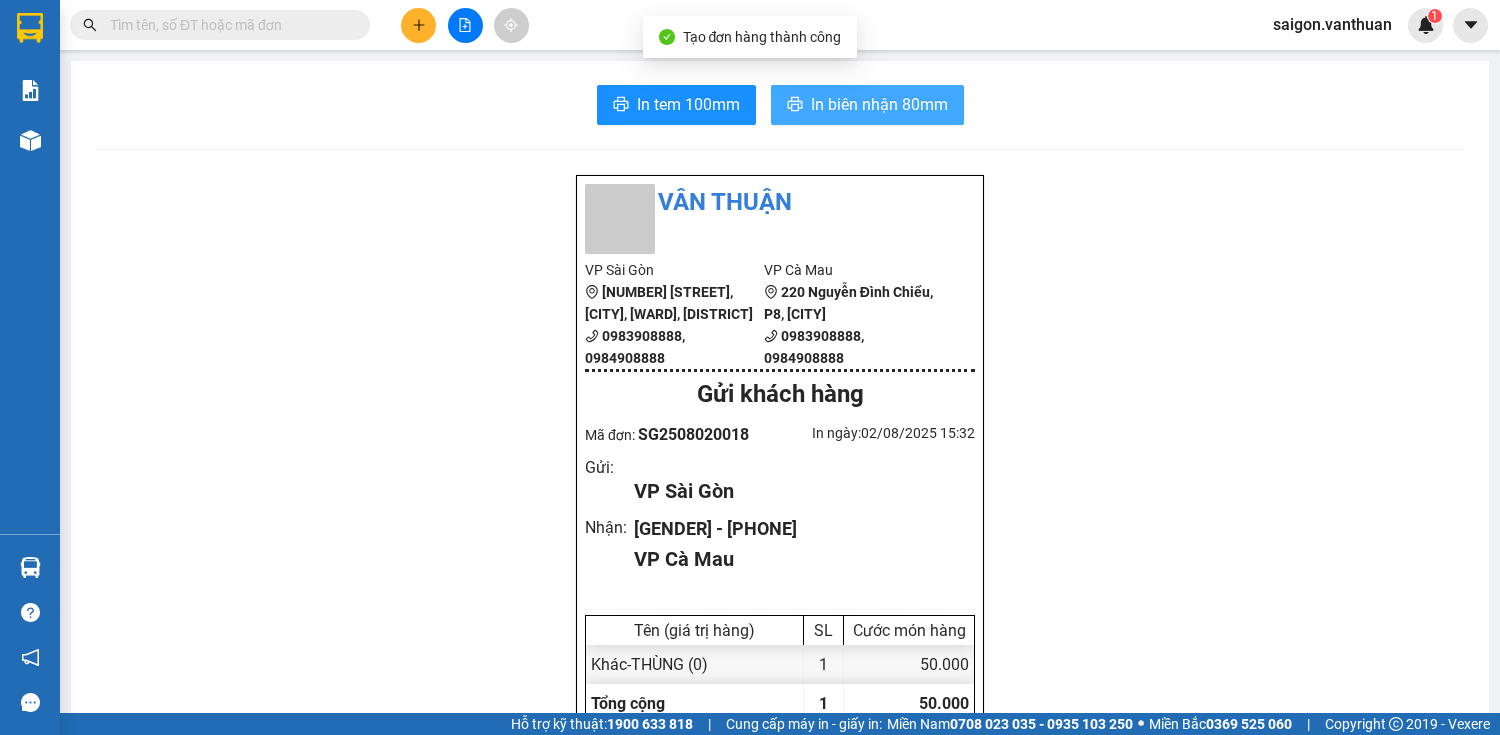 click on "In biên nhận 80mm" at bounding box center (879, 104) 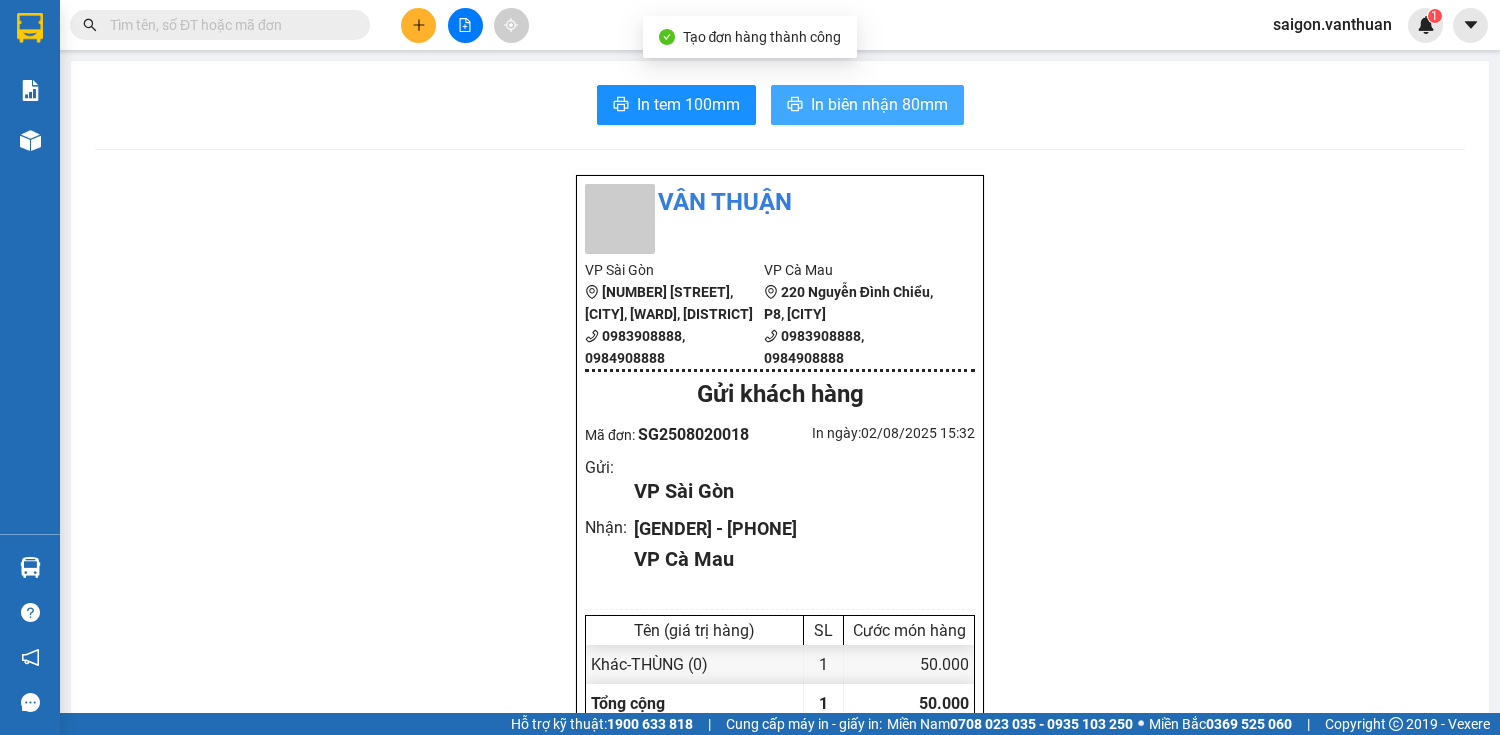 scroll, scrollTop: 0, scrollLeft: 0, axis: both 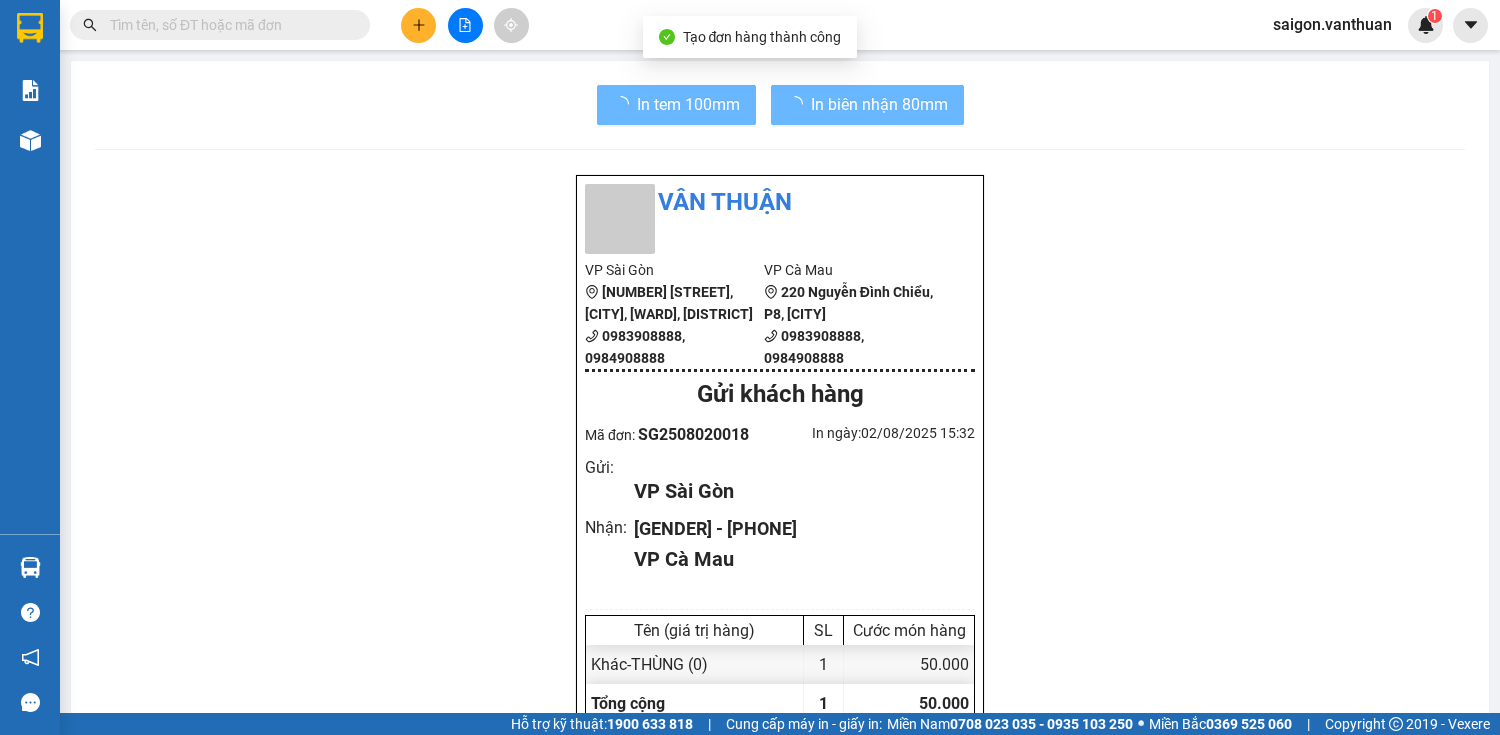 click on "Vân Thuận VP Sài Gòn   111 Bàu Cát 4, phường 14, [CITY]    [PHONE], [PHONE] VP Cà Mau   220 Nguyễn Đình Chiểu, P8, [CITY]    [PHONE], [PHONE] Gửi khách hàng Mã đơn:   SG2508020018 In ngày:  [DATE]   [TIME] Gửi :      VP Sài Gòn Nhận :   NỮ  - [PHONE] VP Cà Mau Tên (giá trị hàng) SL Cước món hàng Khác - THÙNG   (0) 1 50.000 Tổng cộng 1 50.000 Loading... Cước rồi : 50.000 VND Tổng phải thu : 0 VND Người gửi hàng xác nhận NV nhận hàng (Kí và ghi rõ họ tên) hang hoa NV nhận hàng (Kí và ghi rõ họ tên) Quy định nhận/gửi hàng : Không chở hàng quốc cấm Số ngày giữ tối đa tại VP nhận: 07 ngày, với thực phẩm không quá 24h Hàng dễ vỡ, hư bể không đền Hàng gửi không kiểm, quý khách tự niêm phong Quý khách vui lòng kiểm tra thông tin trước khi rời khỏi VP - Xin cảm ơn! Vexere.com Copyright   2019 - Vexere Gửi:    Sài Gòn   CR :" at bounding box center [780, 966] 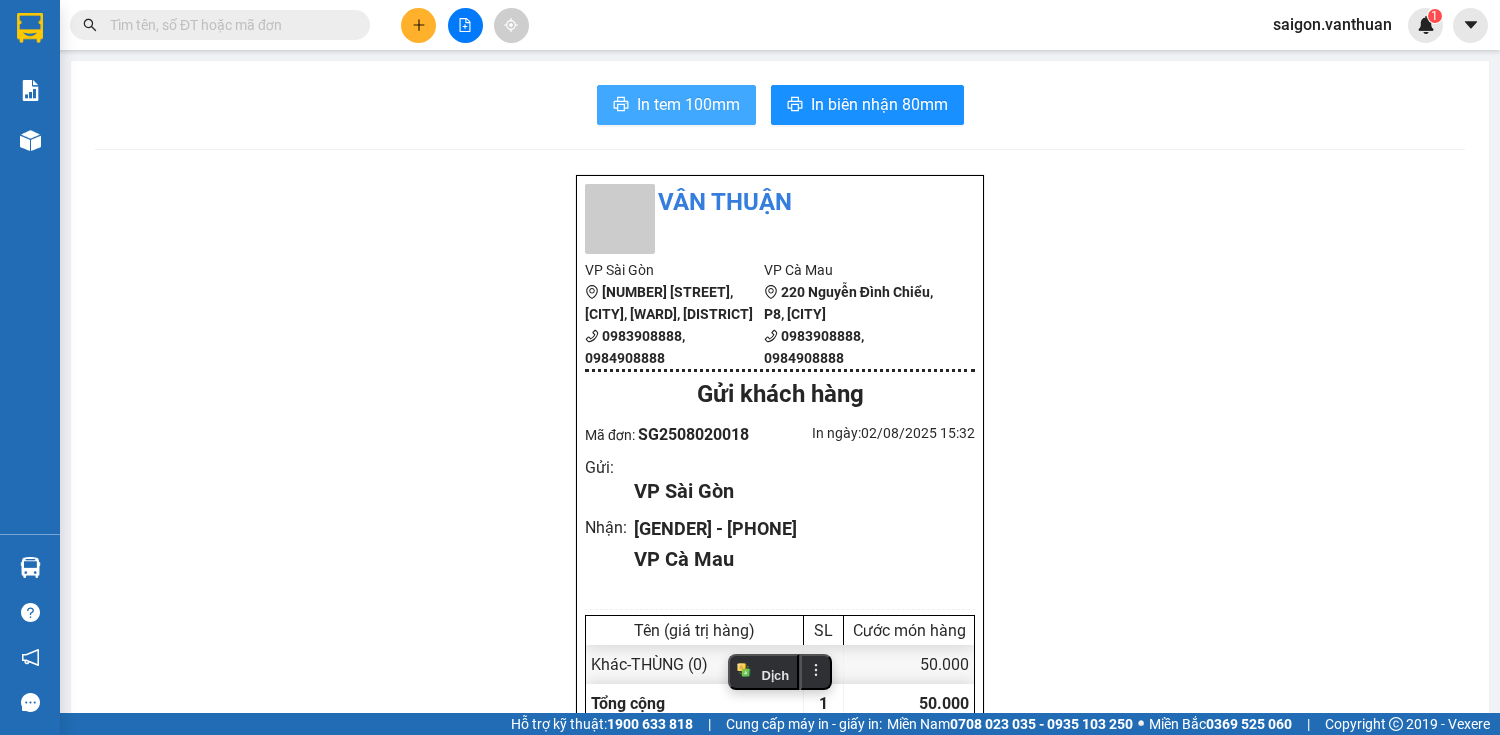 click on "In tem 100mm" at bounding box center (676, 105) 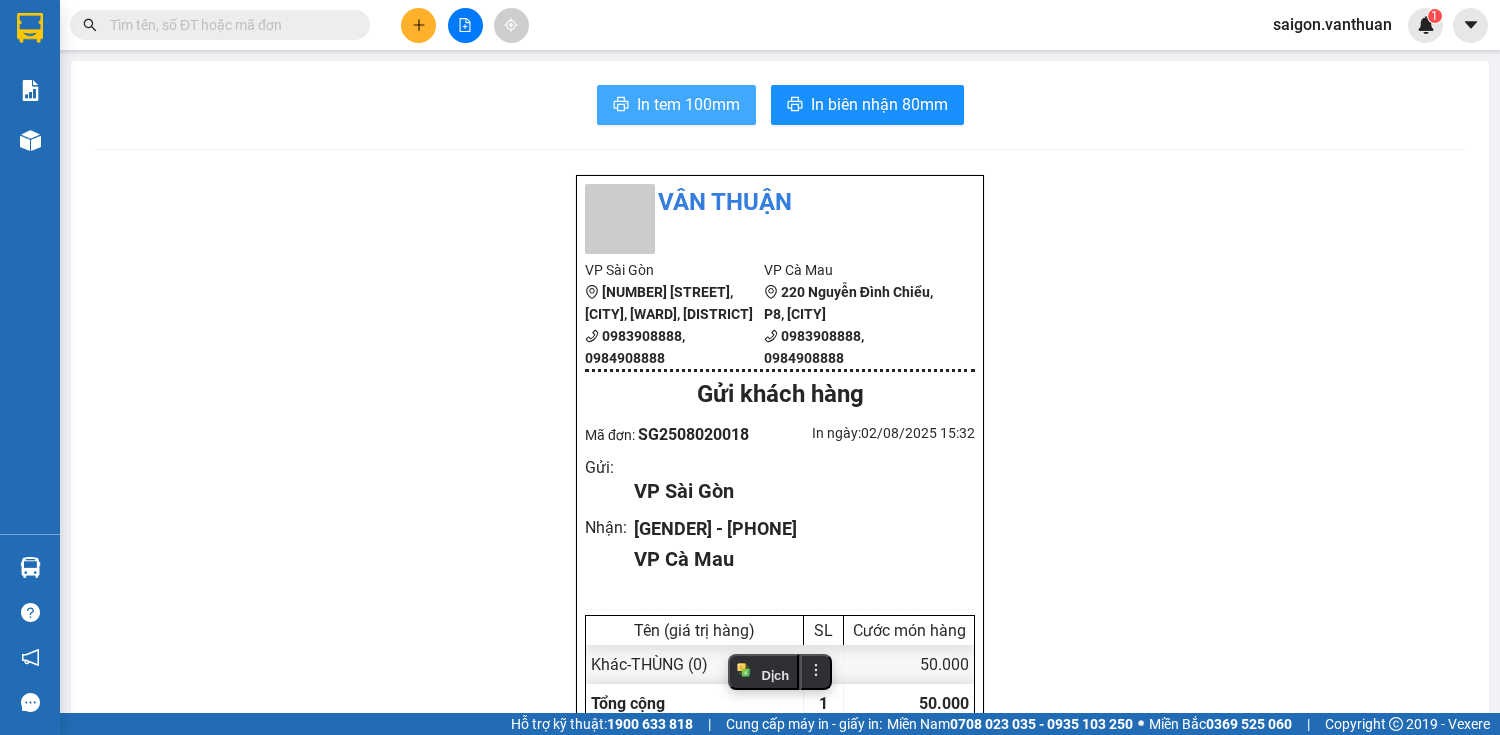 scroll, scrollTop: 0, scrollLeft: 0, axis: both 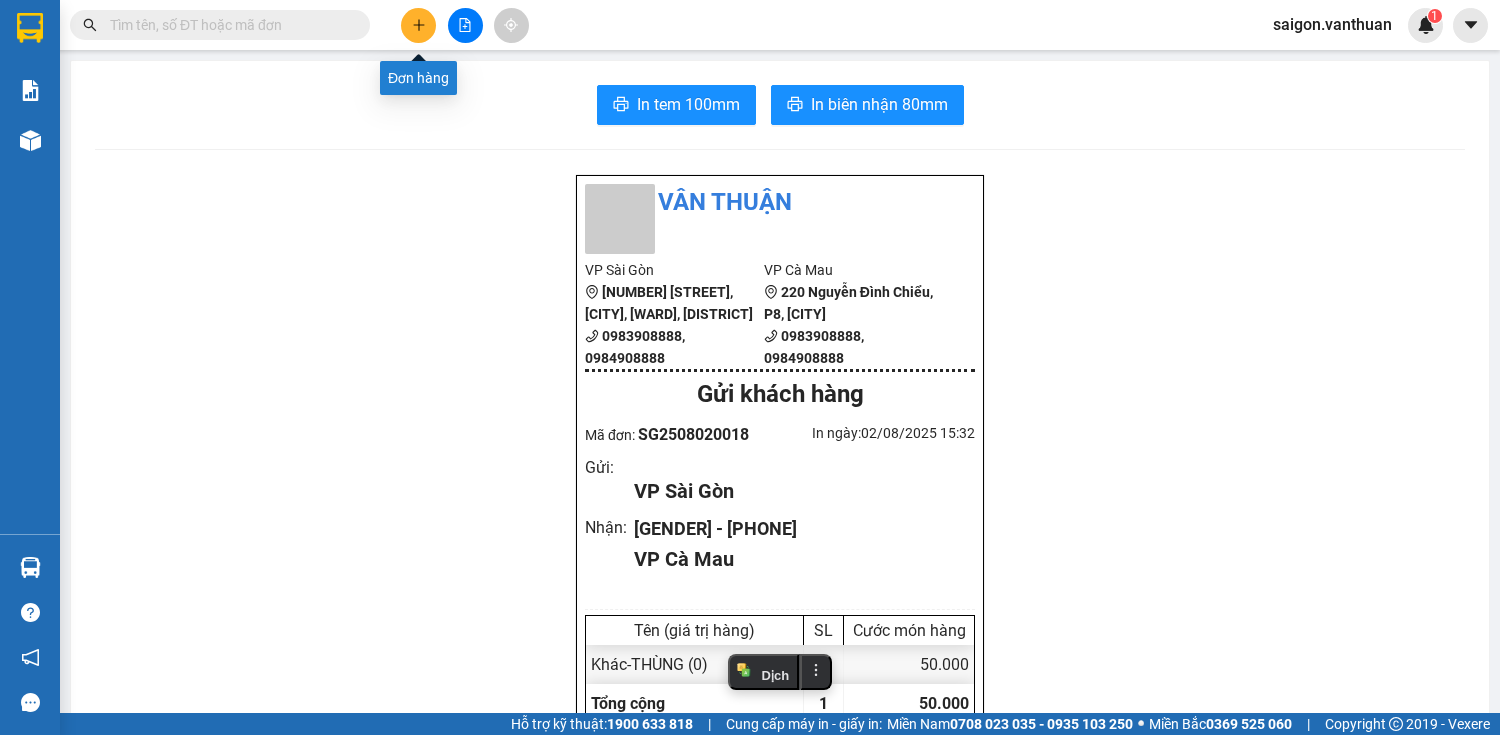click at bounding box center [418, 25] 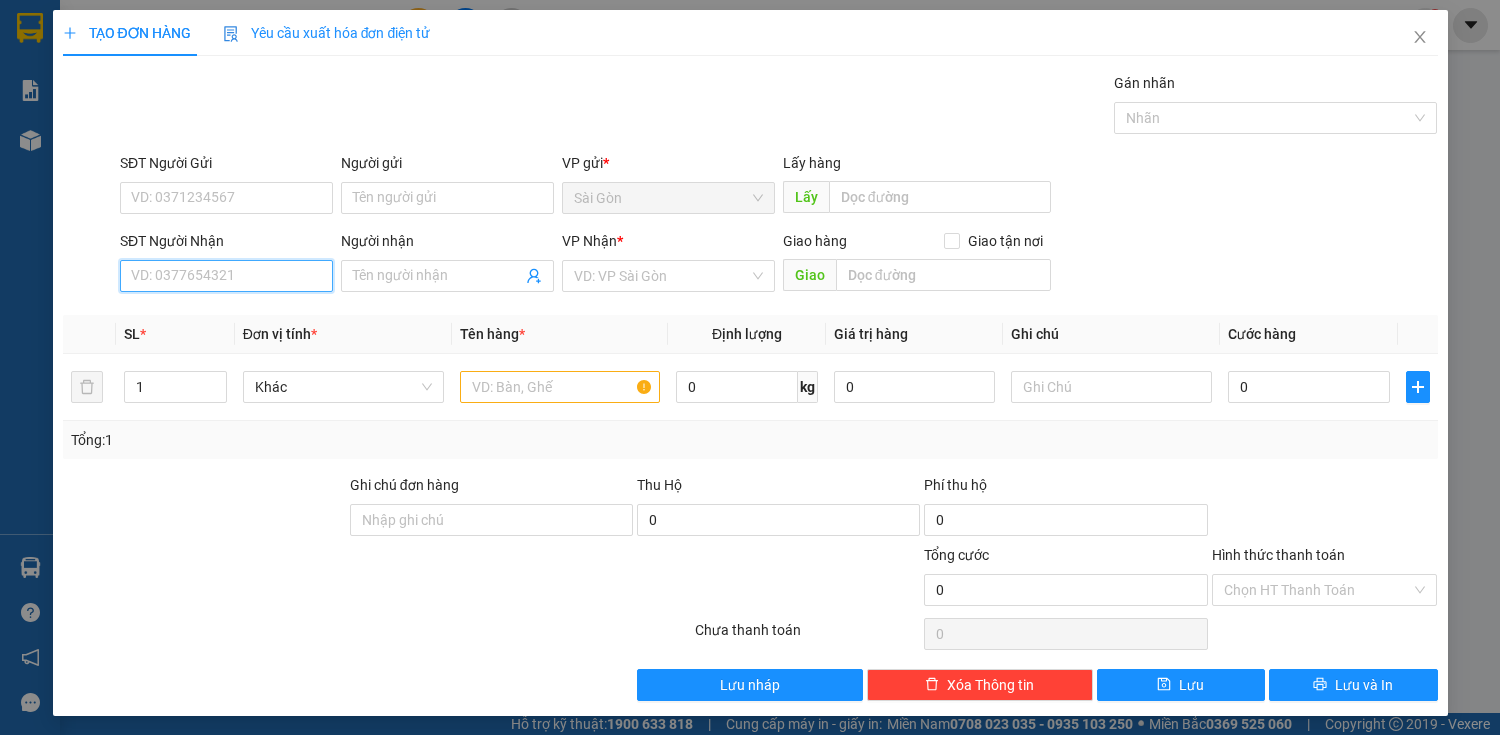 click on "SĐT Người Nhận" at bounding box center [226, 276] 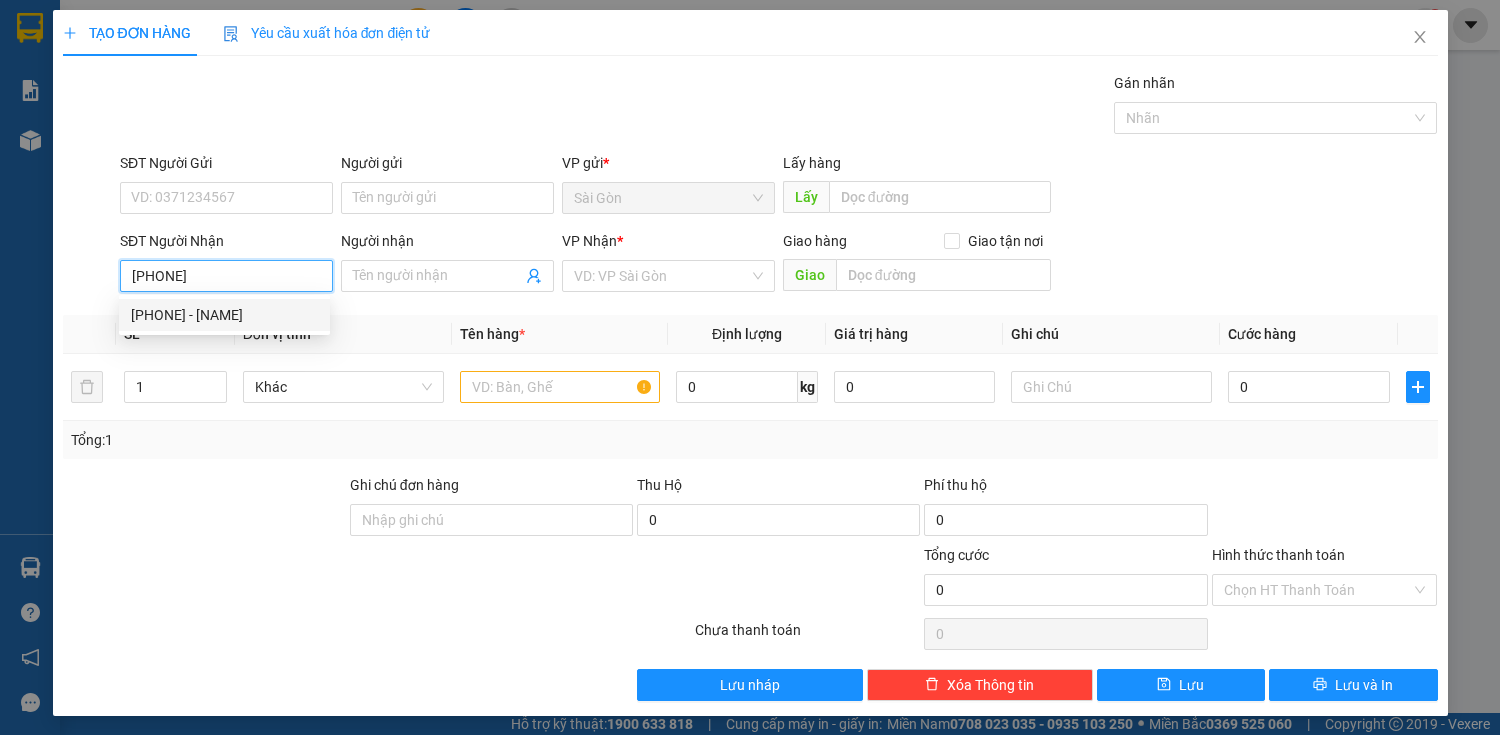 drag, startPoint x: 227, startPoint y: 325, endPoint x: 362, endPoint y: 308, distance: 136.06616 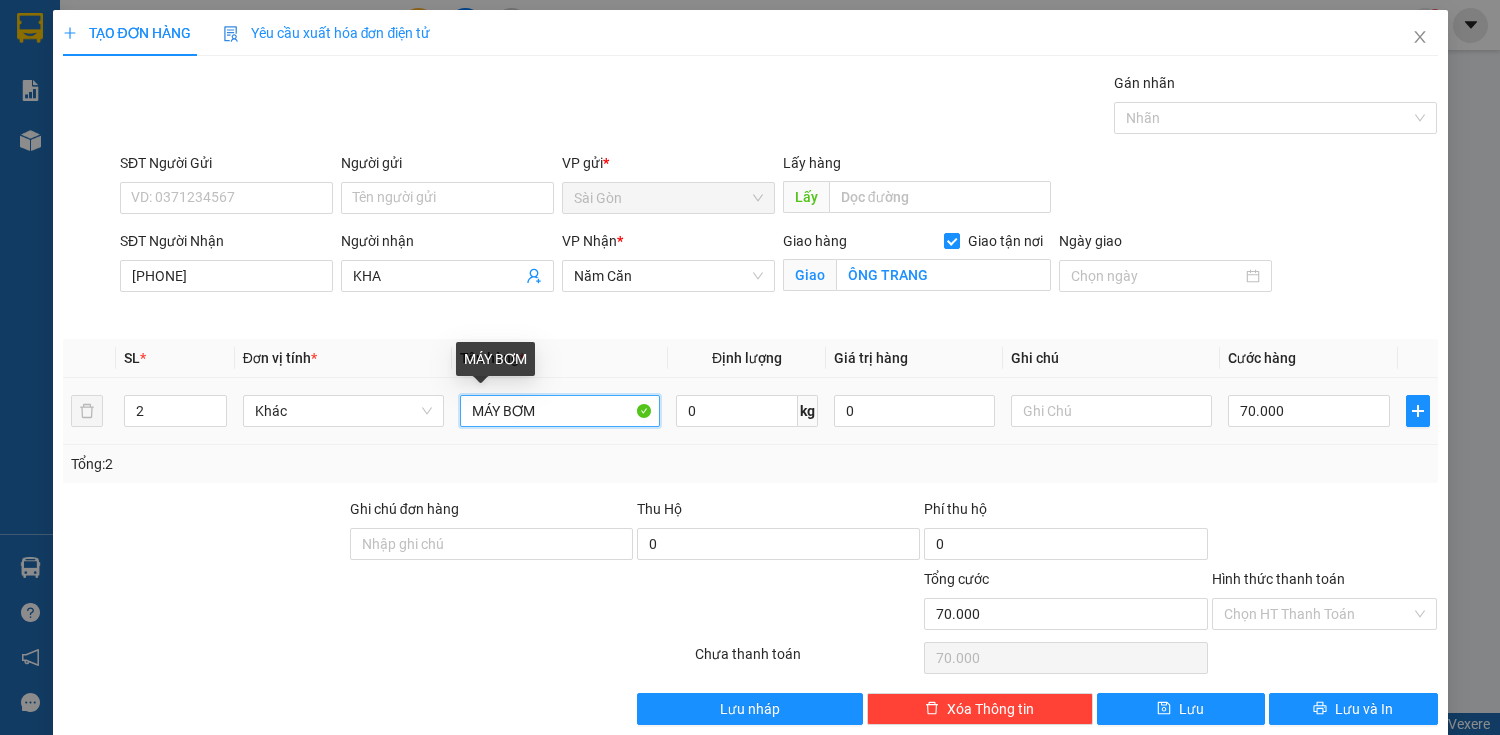 click on "MÁY BƠM" at bounding box center [560, 411] 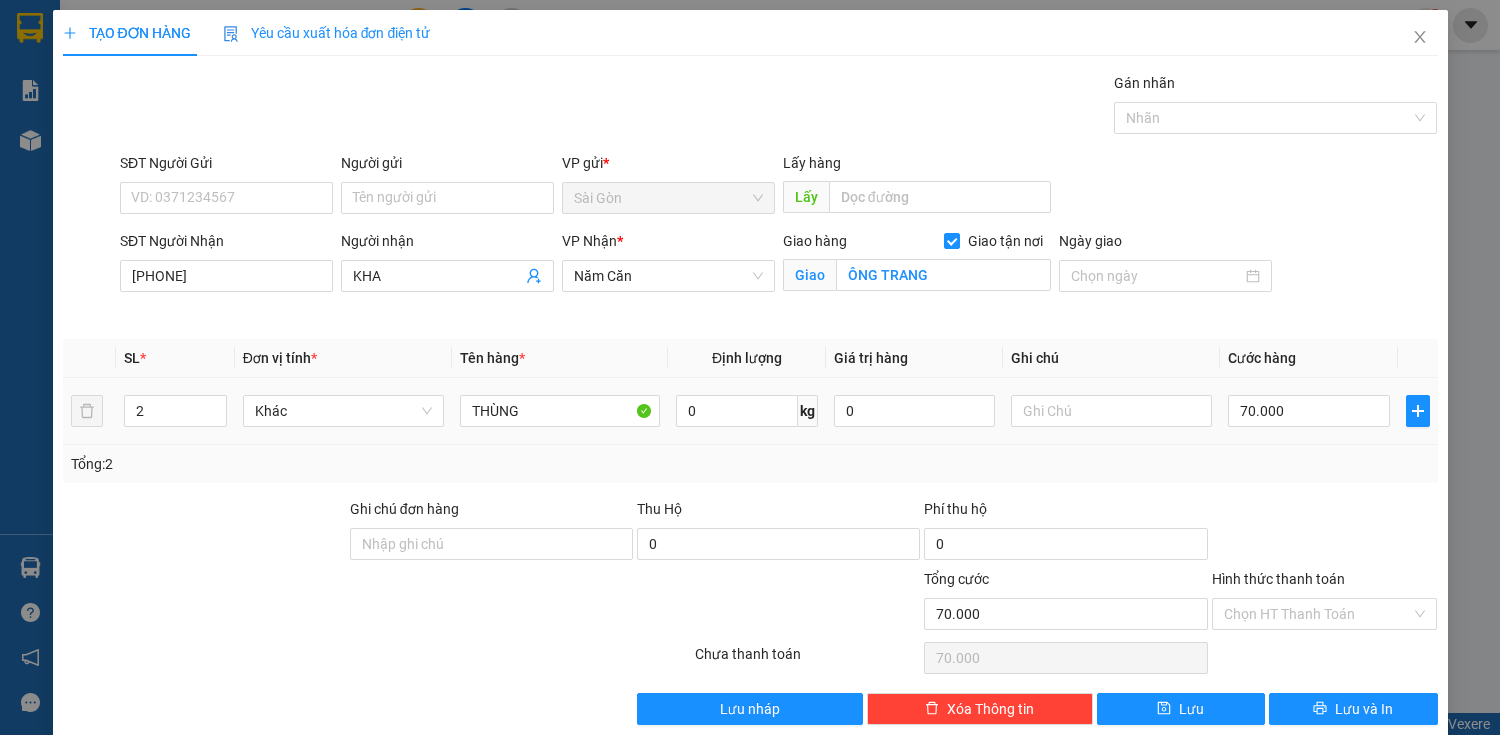 click on "2" at bounding box center [175, 411] 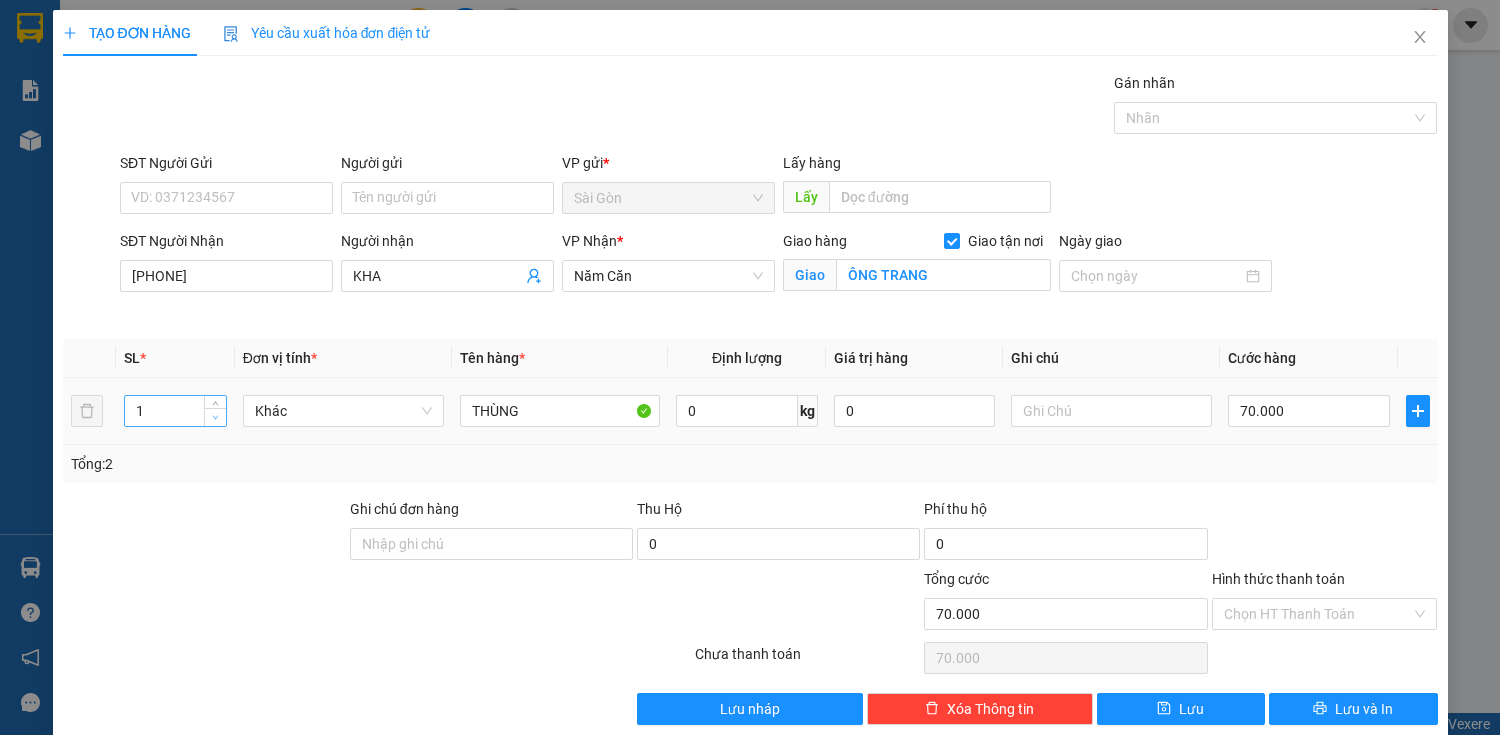 click at bounding box center (216, 418) 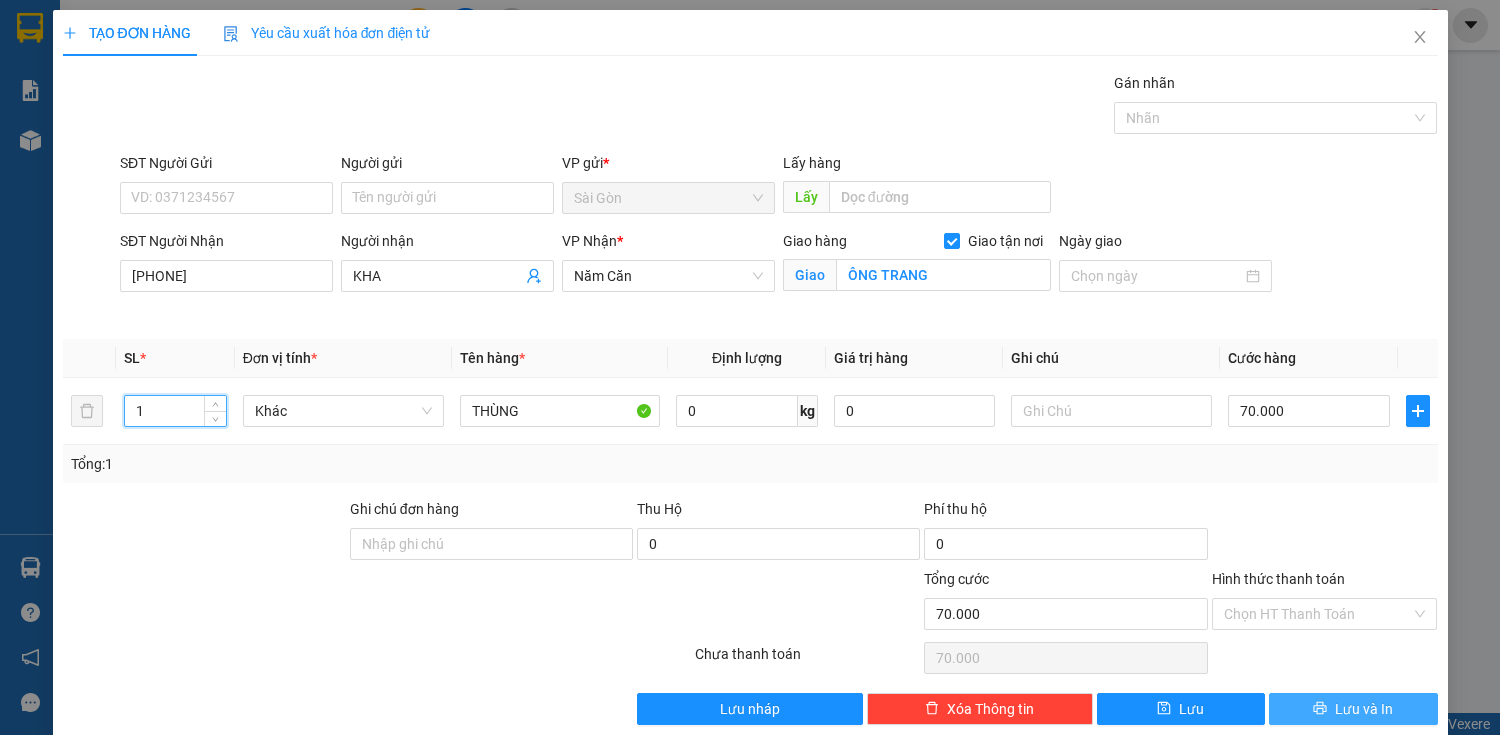 click on "Lưu và In" at bounding box center [1364, 709] 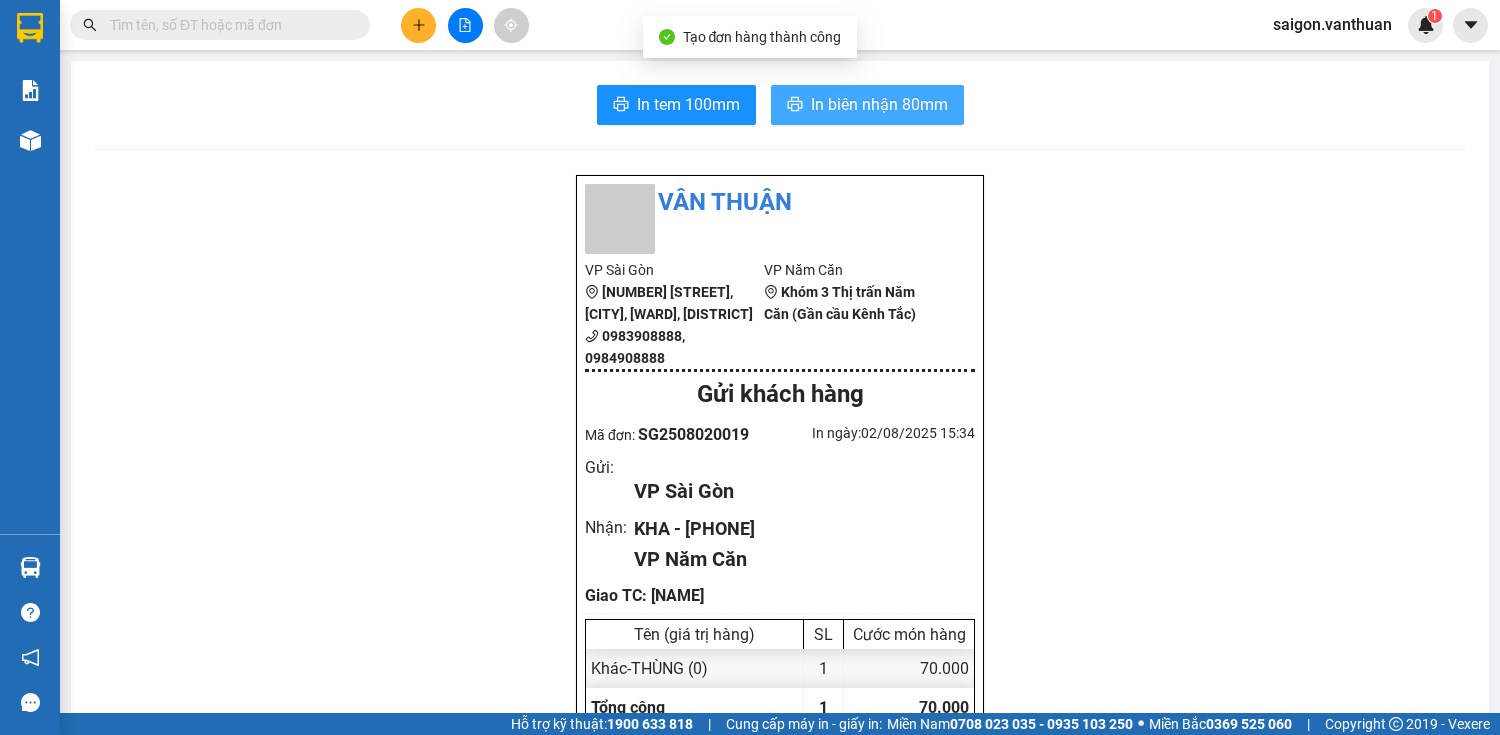 click on "In biên nhận 80mm" at bounding box center (879, 104) 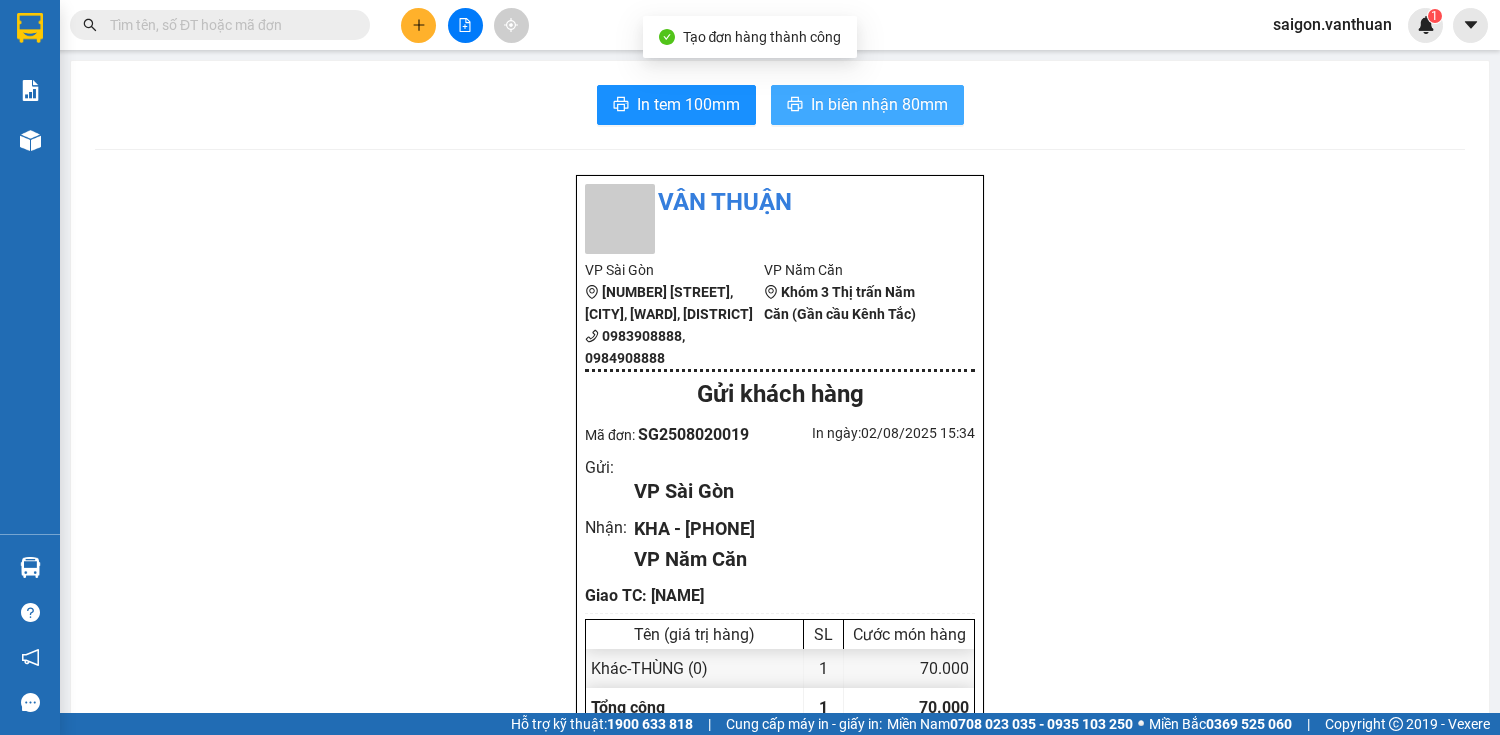 scroll, scrollTop: 0, scrollLeft: 0, axis: both 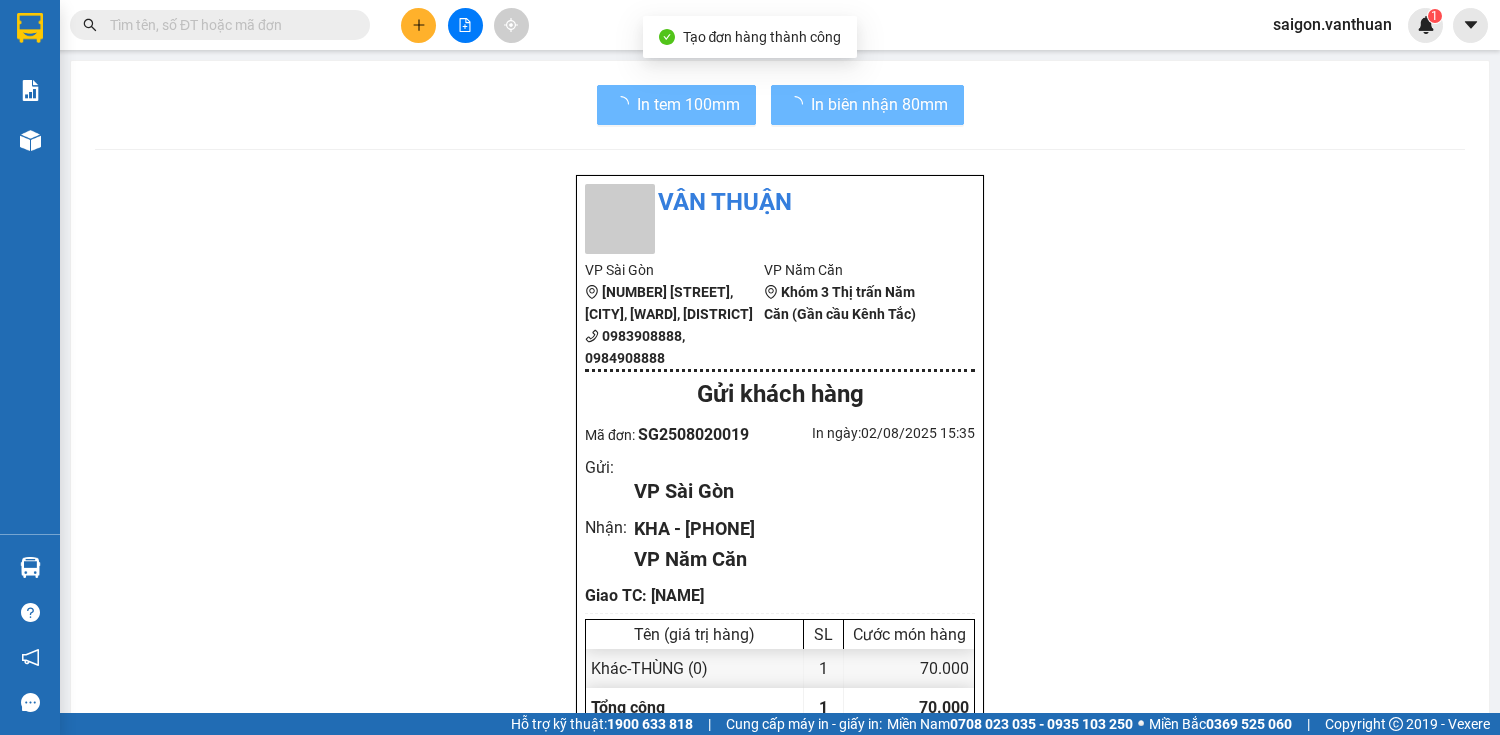 drag, startPoint x: 956, startPoint y: 93, endPoint x: 928, endPoint y: 395, distance: 303.29523 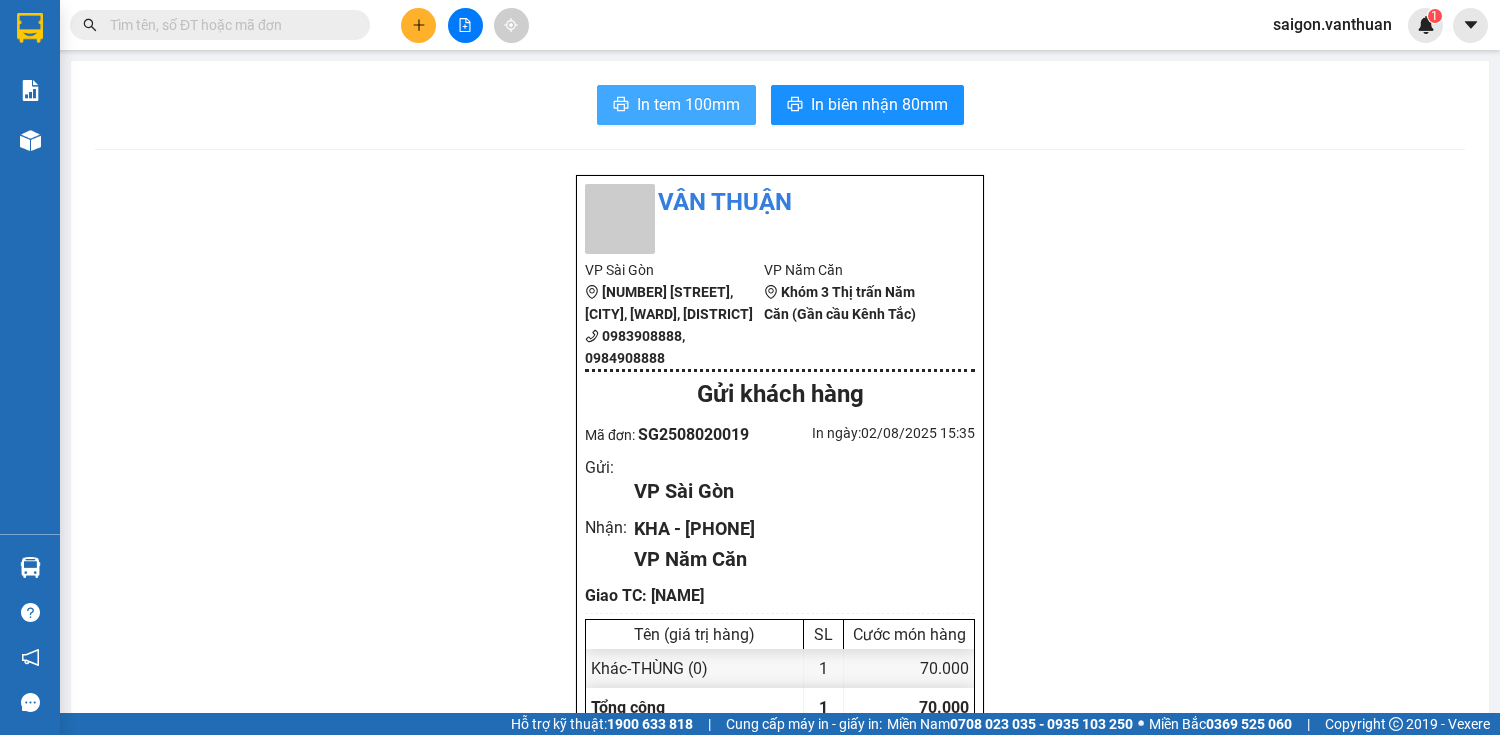 click on "In tem 100mm" at bounding box center [688, 104] 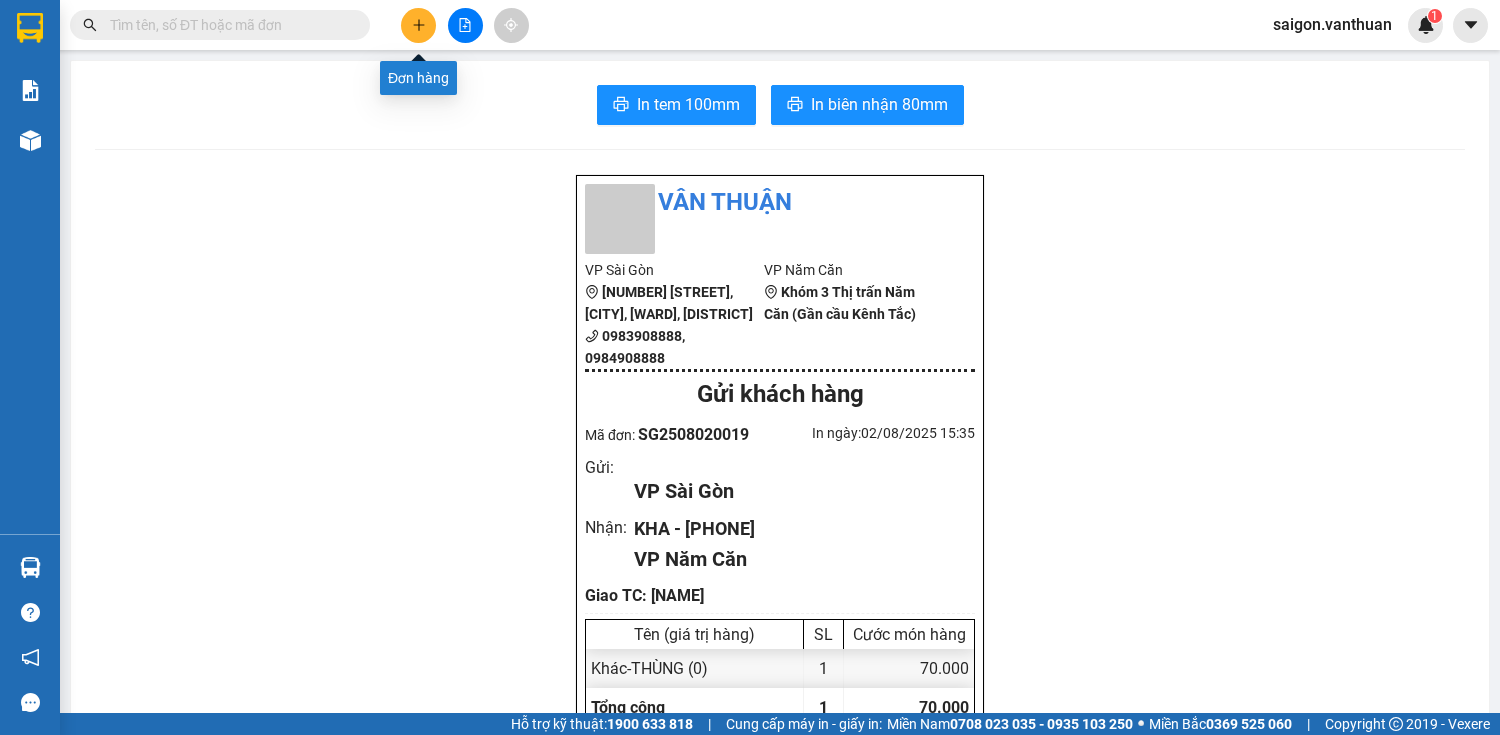 click 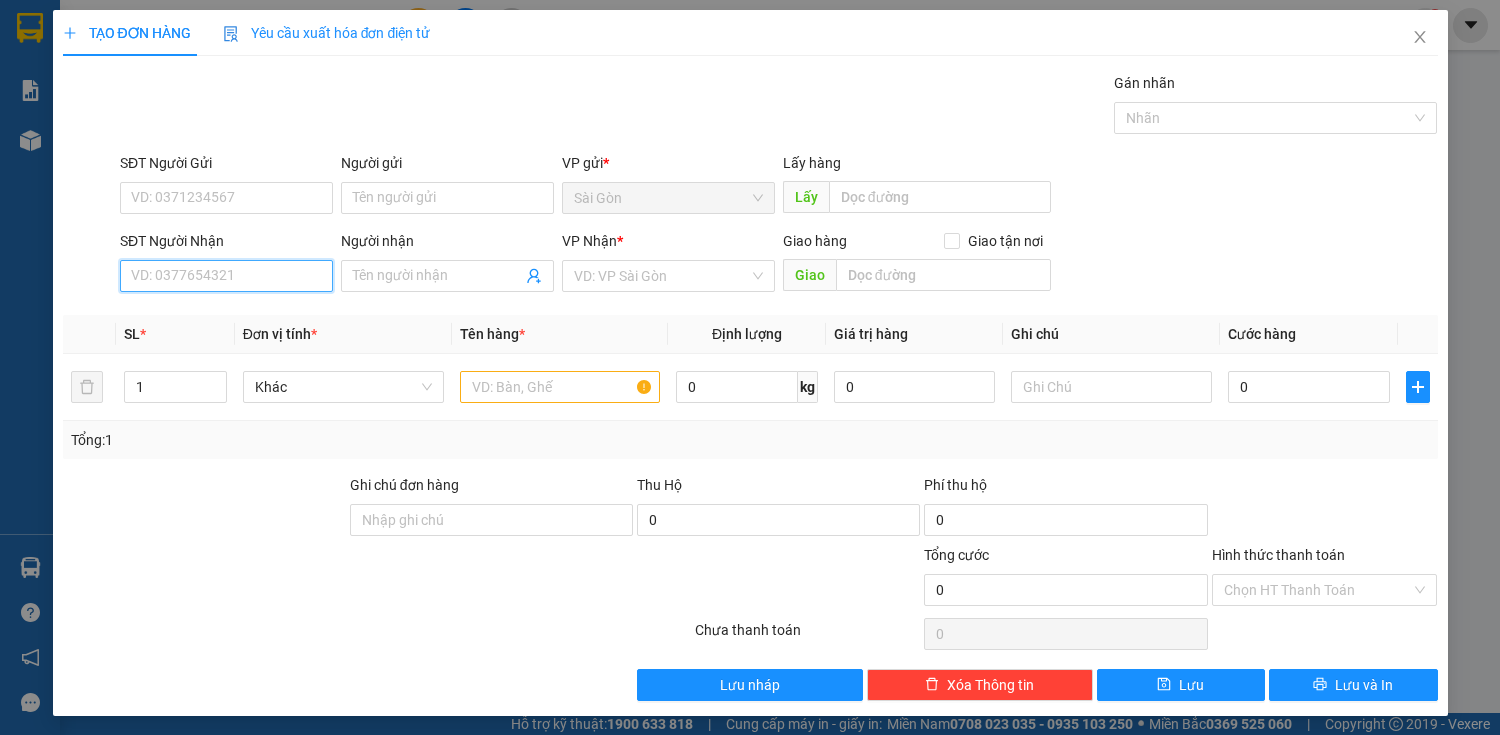 click on "SĐT Người Nhận" at bounding box center (226, 276) 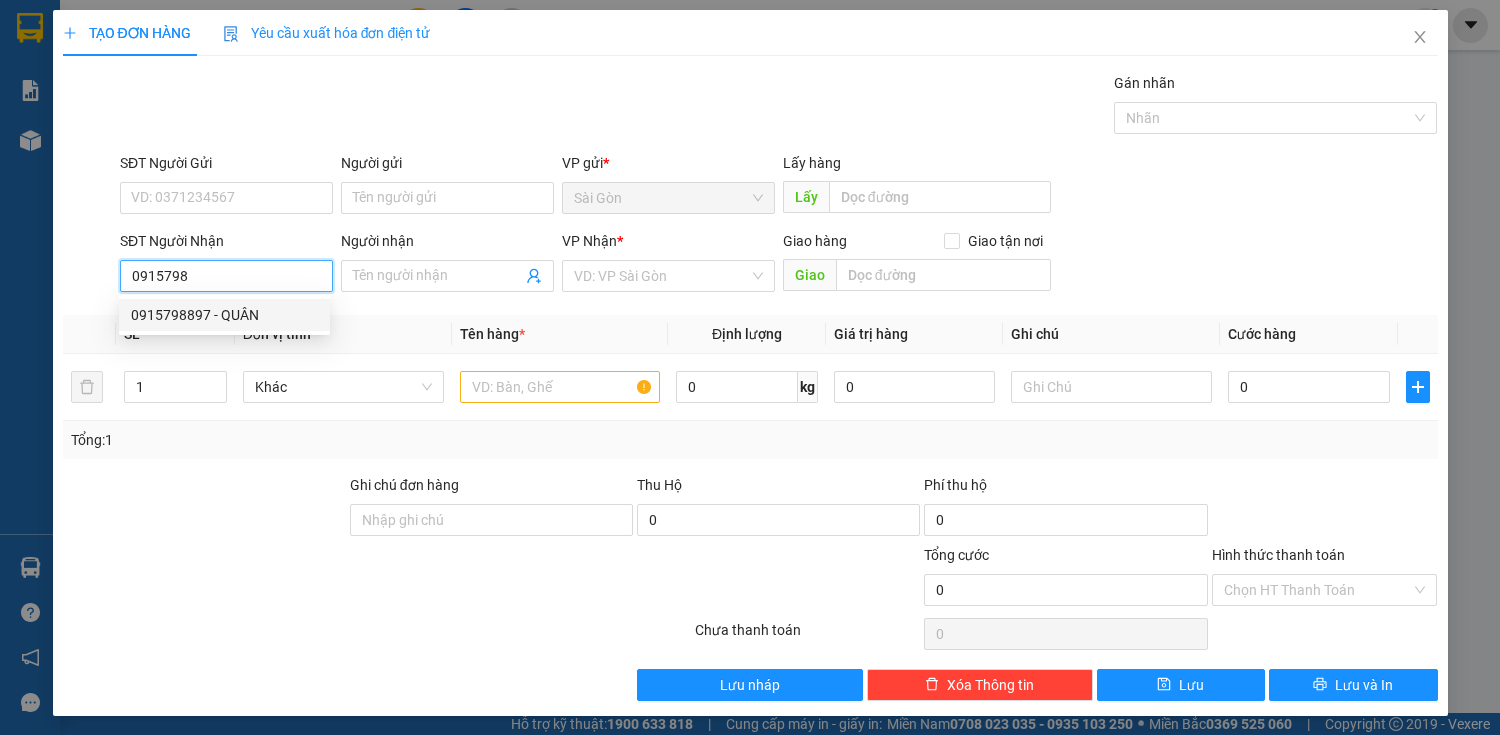 click on "0915798897 - QUÂN" at bounding box center [224, 315] 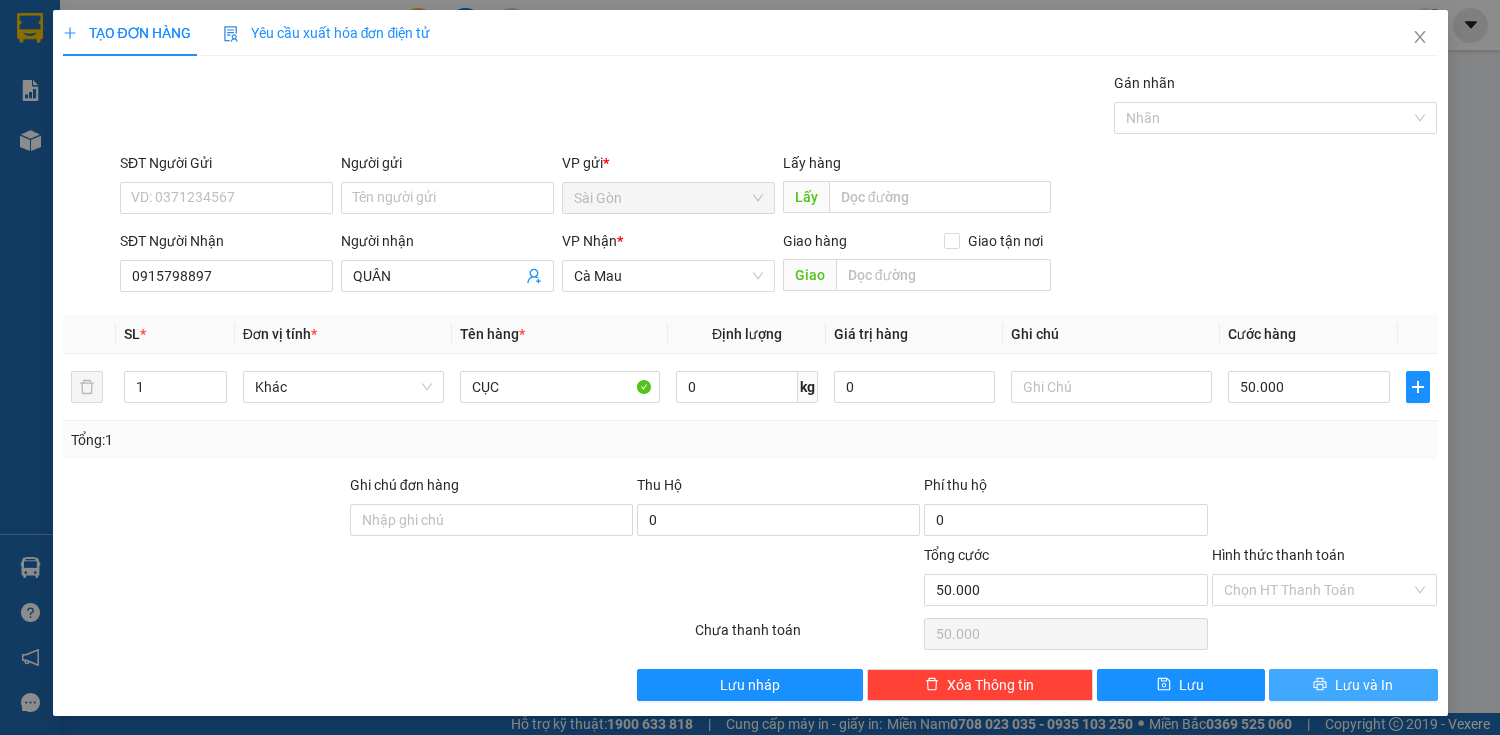 click on "Lưu và In" at bounding box center (1364, 685) 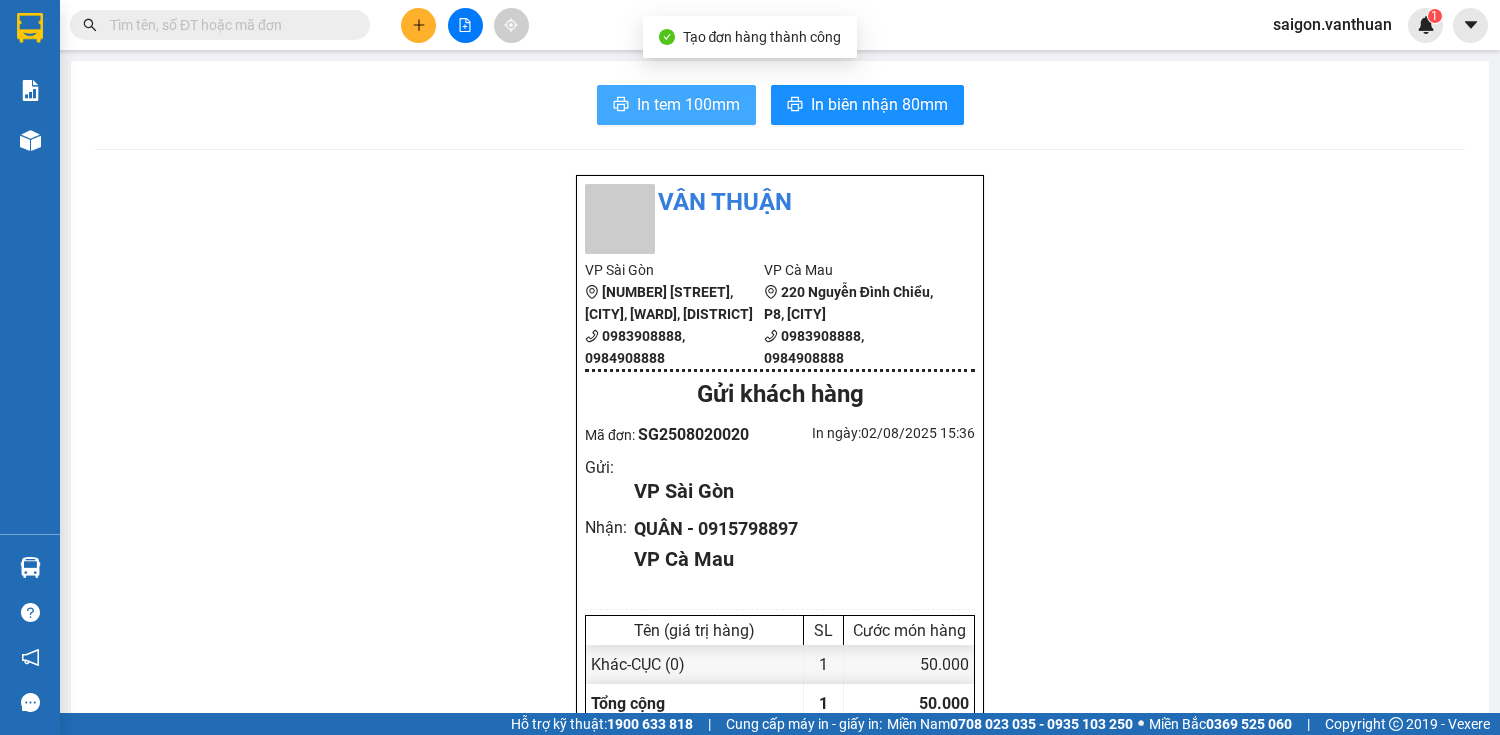 click on "In tem 100mm" at bounding box center [688, 104] 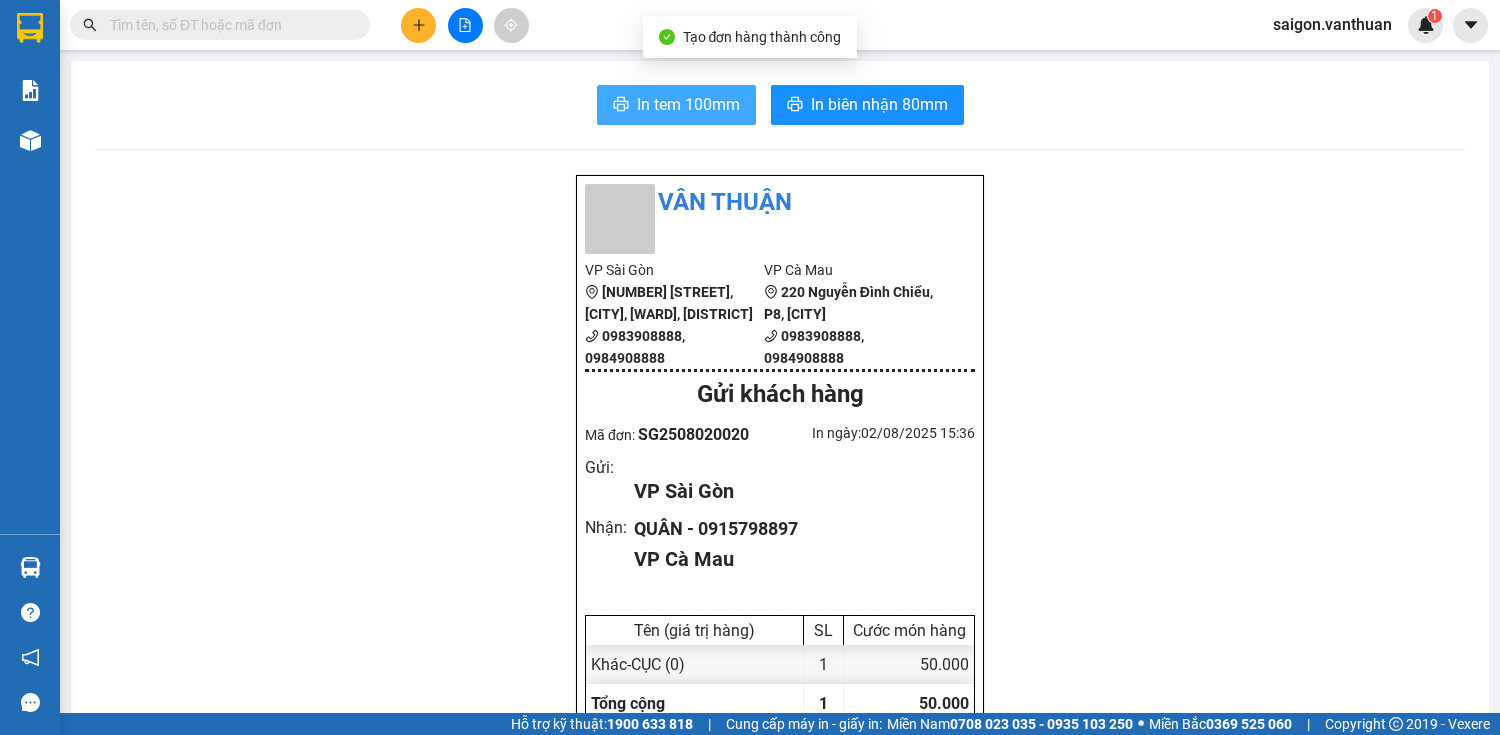 scroll, scrollTop: 0, scrollLeft: 0, axis: both 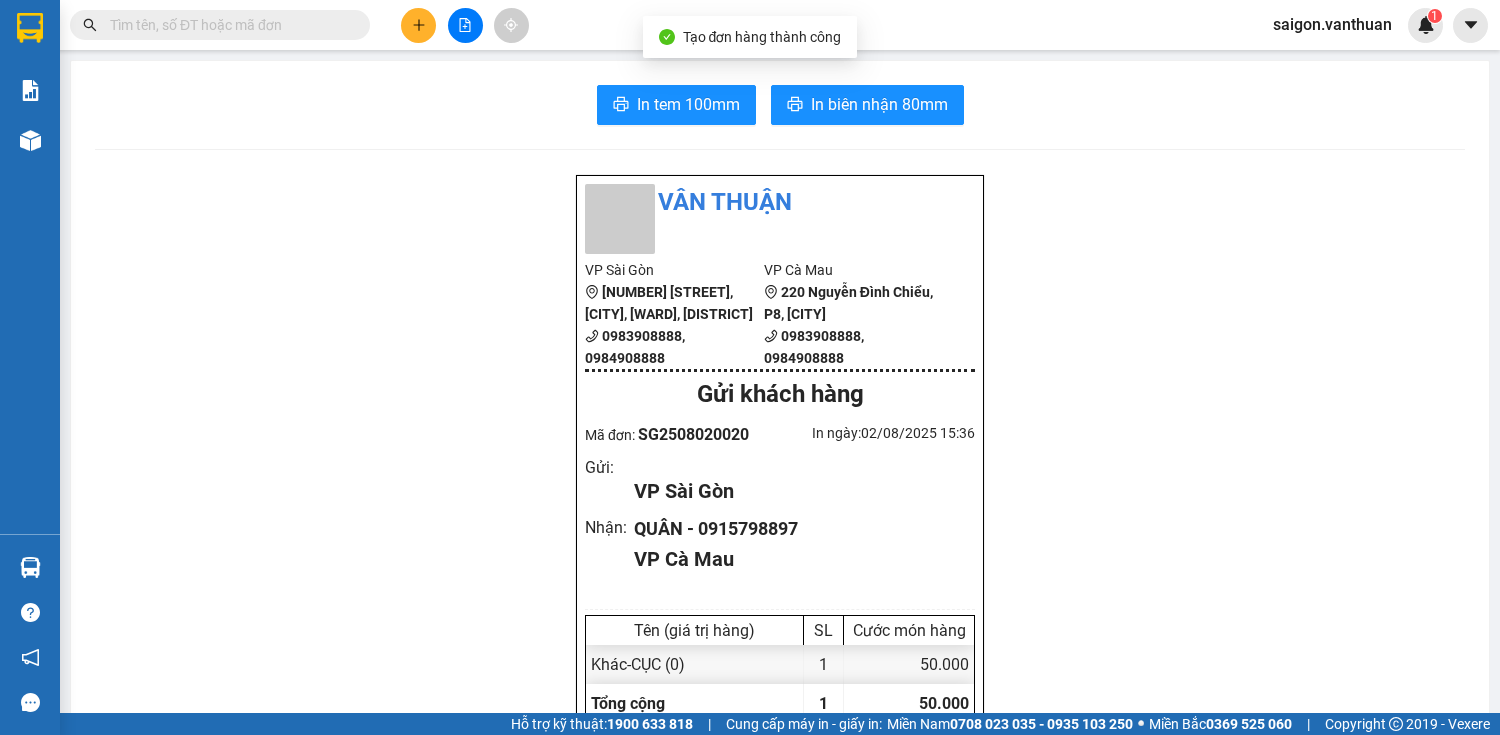 click on "In tem 100mm
In biên nhận 80mm" at bounding box center [780, 105] 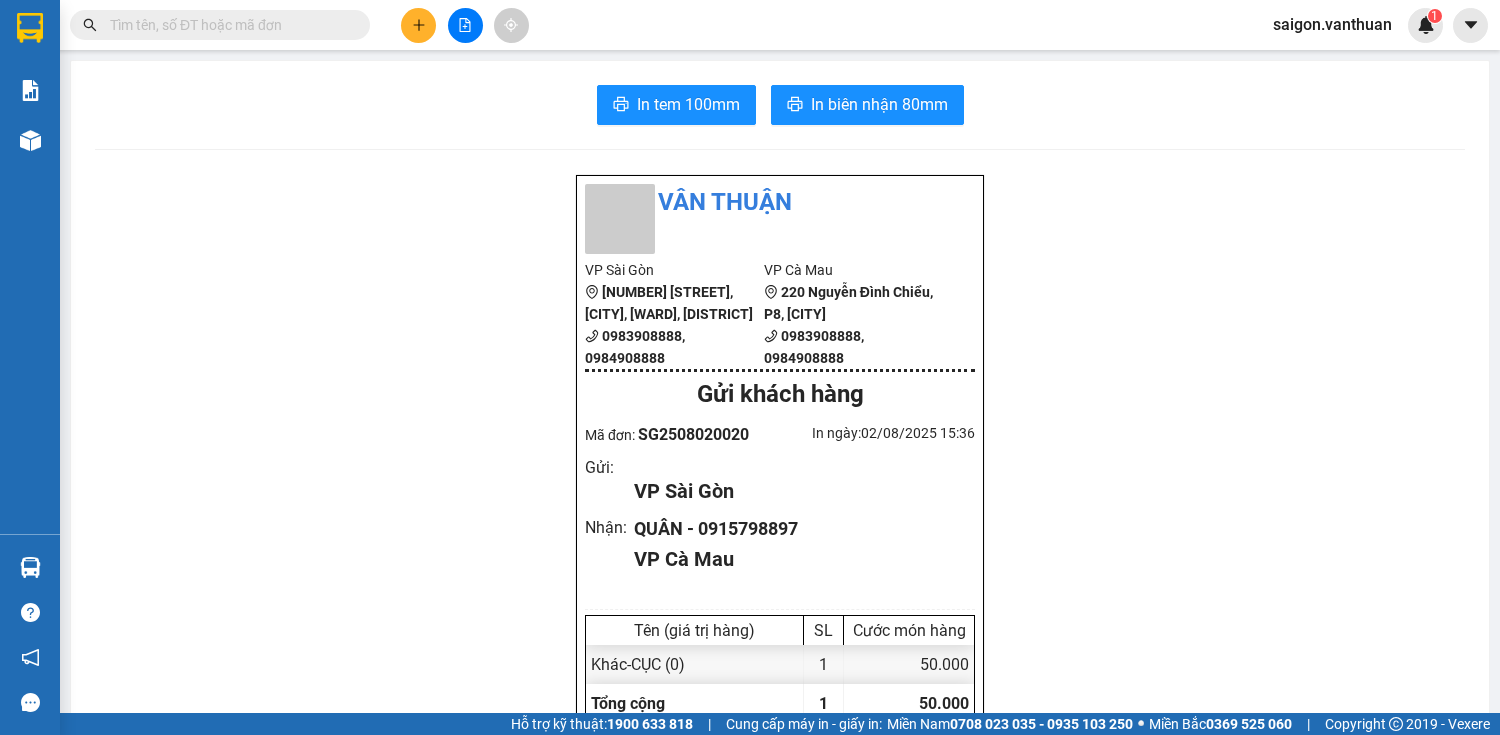 click on "In tem 100mm
In biên nhận 80mm" at bounding box center [780, 105] 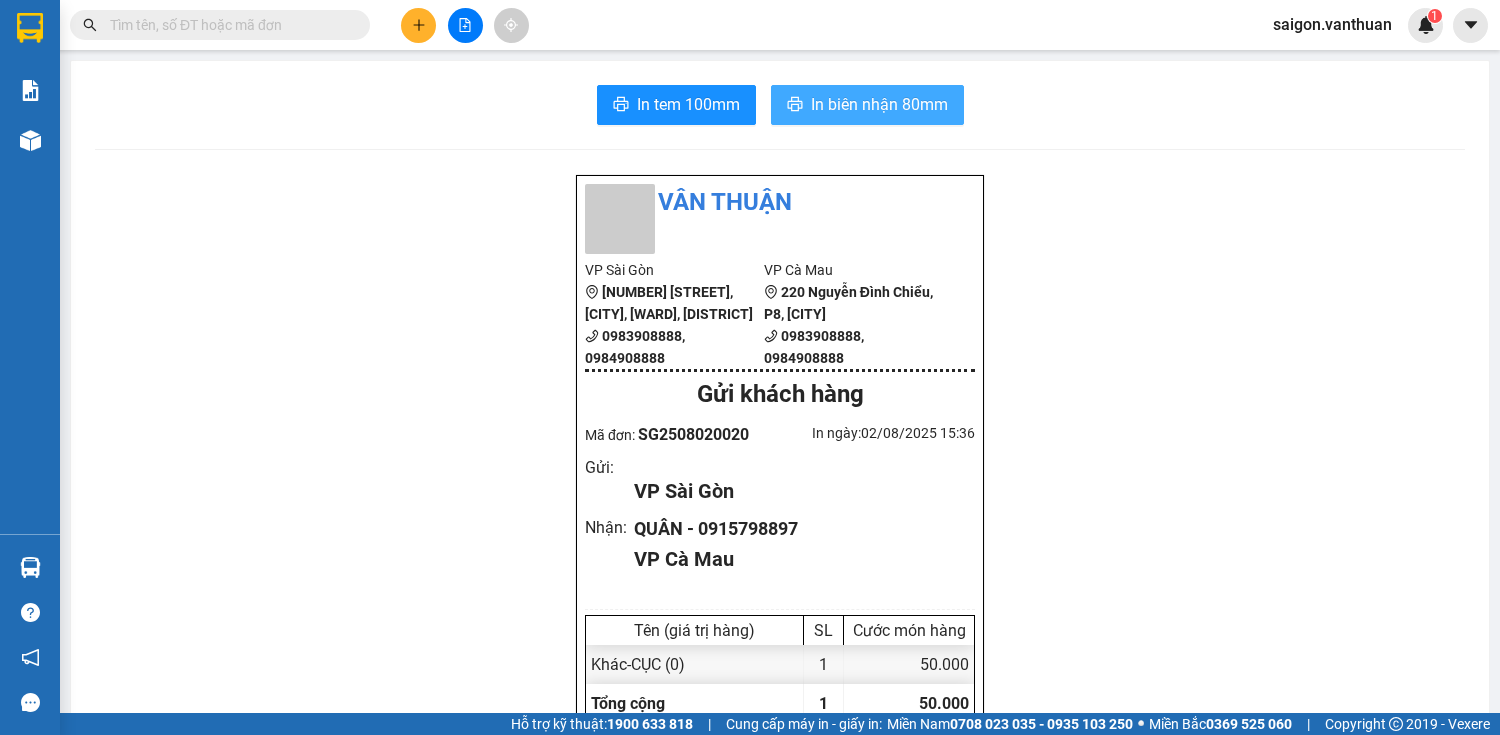 click on "In biên nhận 80mm" at bounding box center (879, 104) 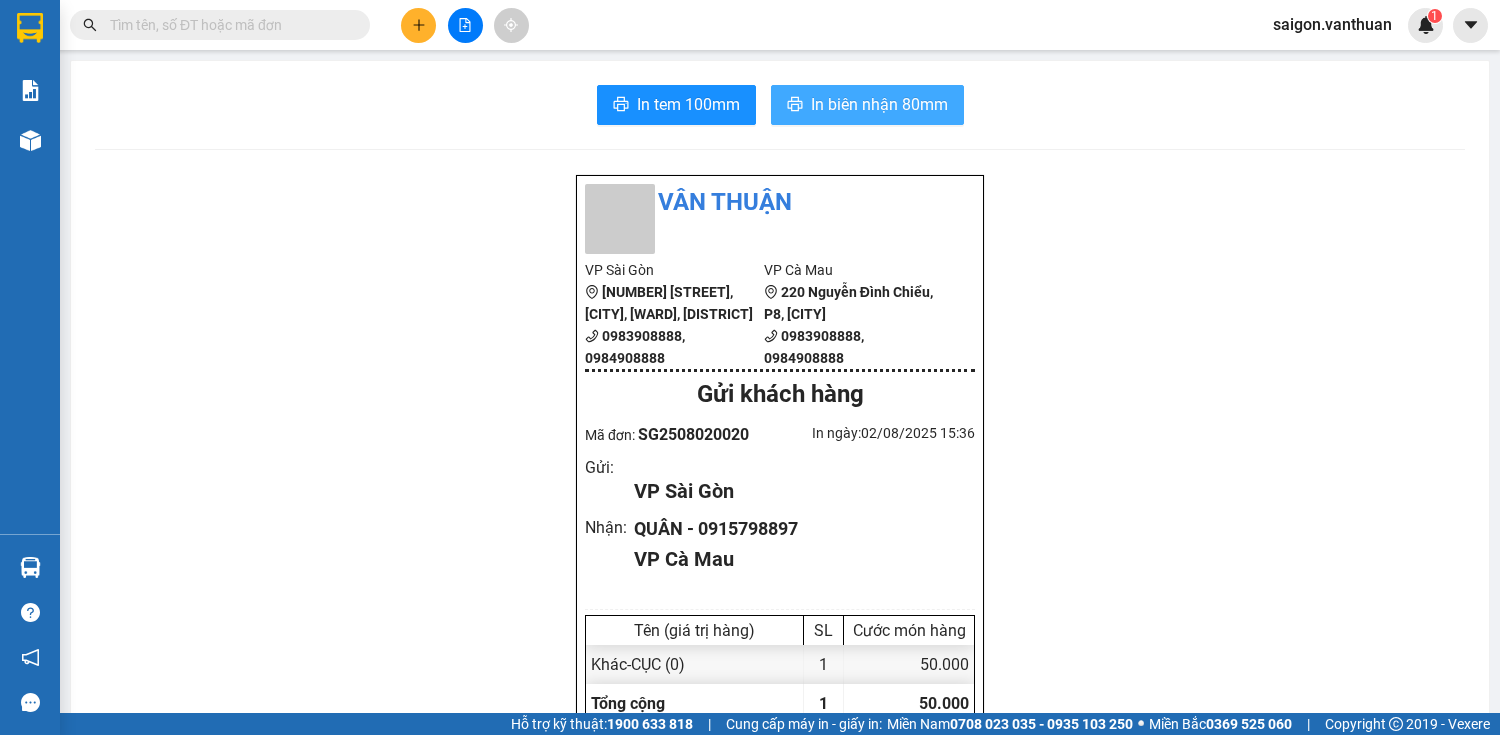 scroll, scrollTop: 0, scrollLeft: 0, axis: both 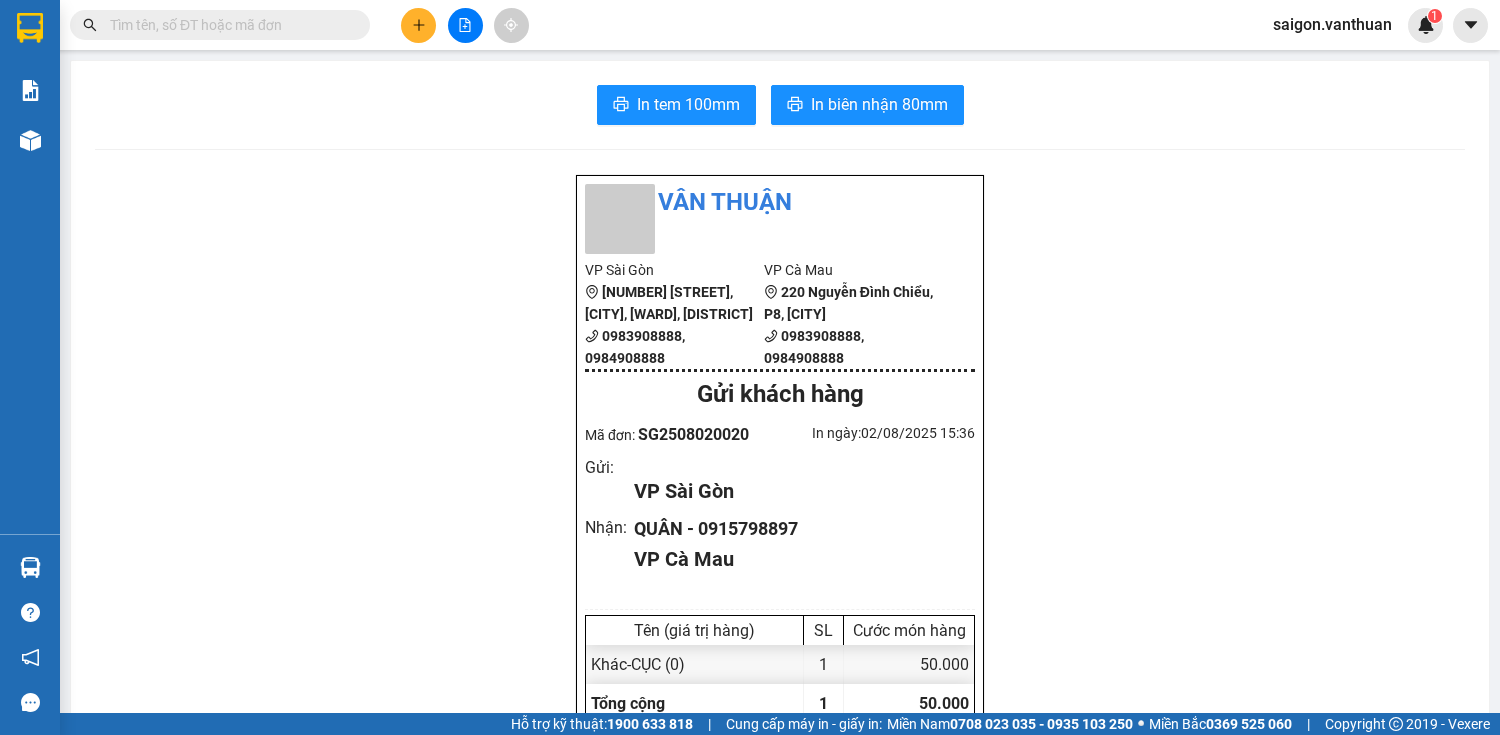 click at bounding box center [418, 25] 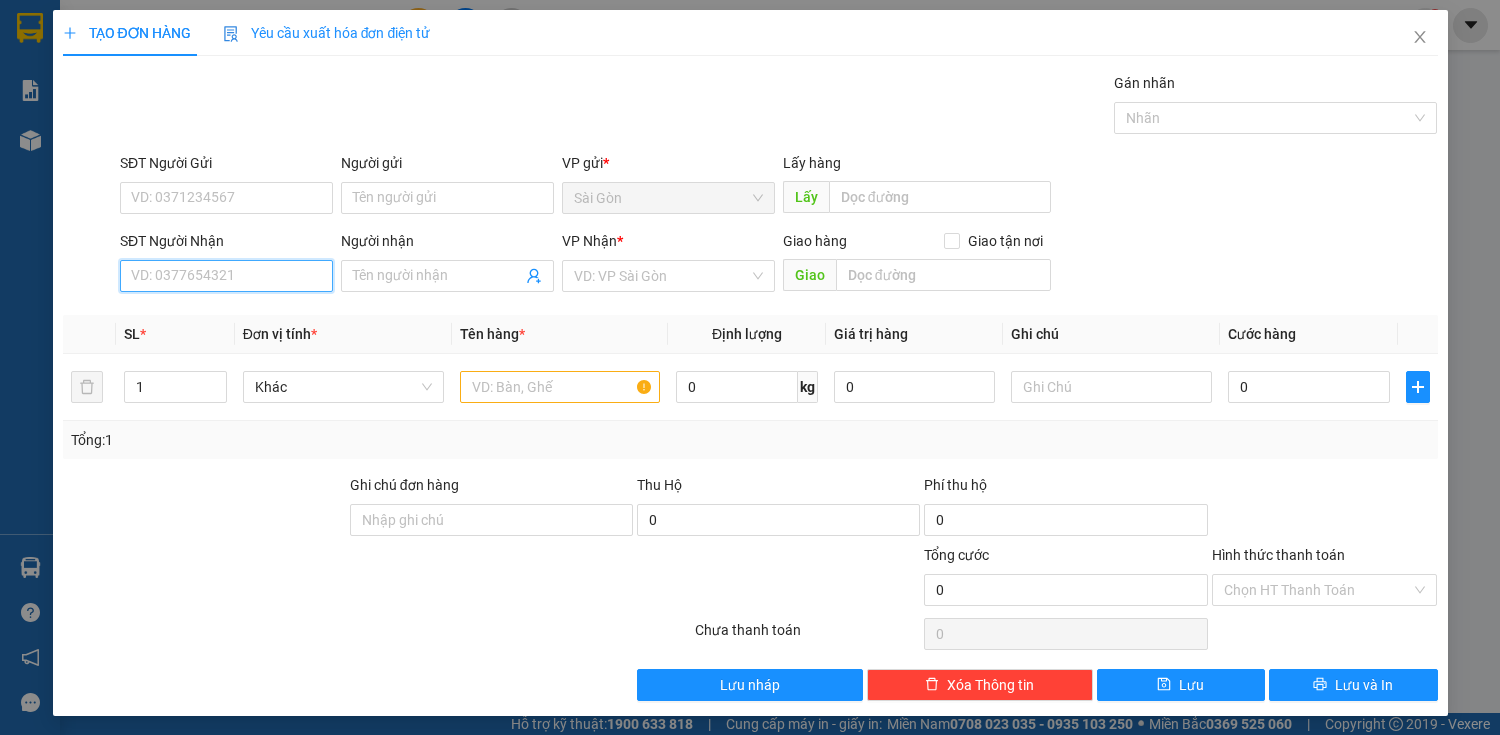 click on "SĐT Người Nhận" at bounding box center [226, 276] 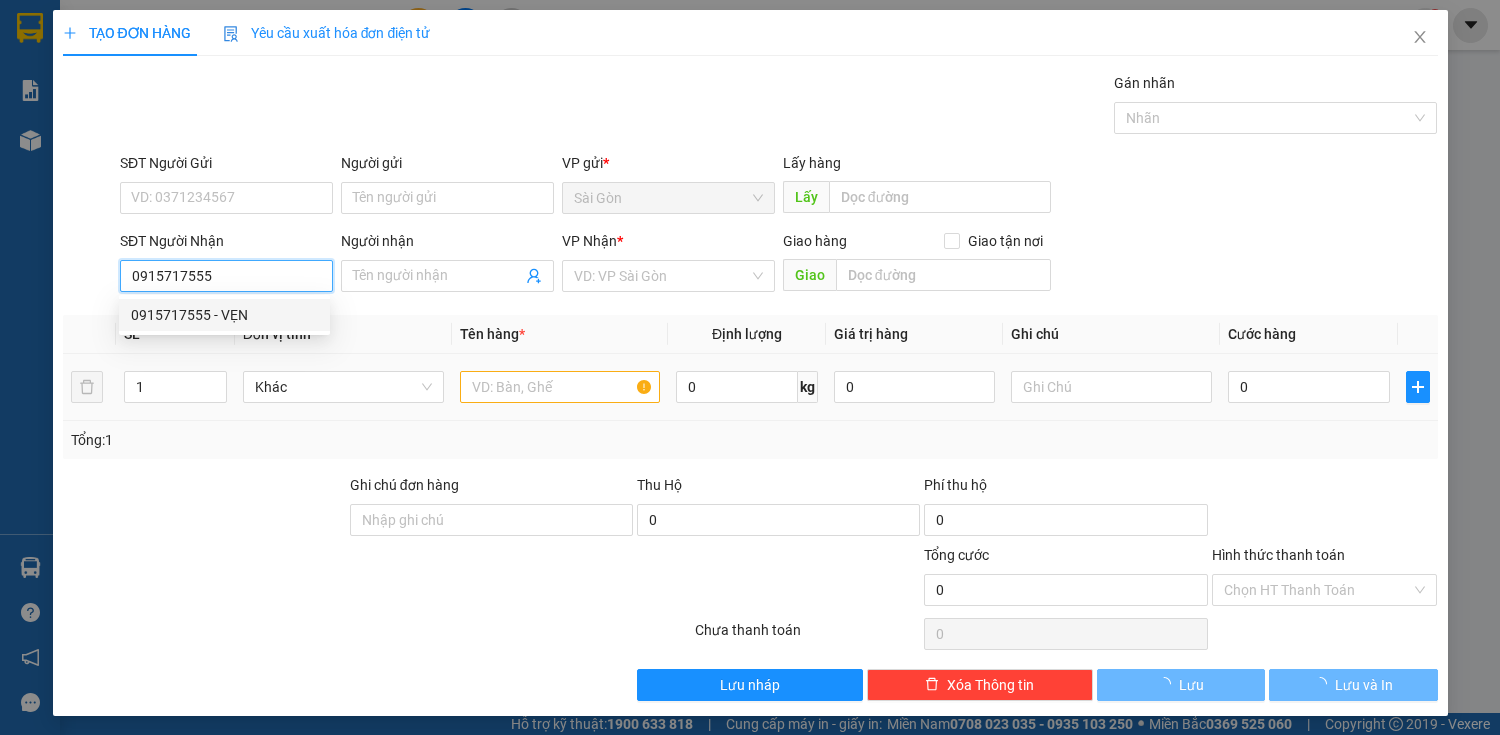 drag, startPoint x: 224, startPoint y: 393, endPoint x: 200, endPoint y: 493, distance: 102.83968 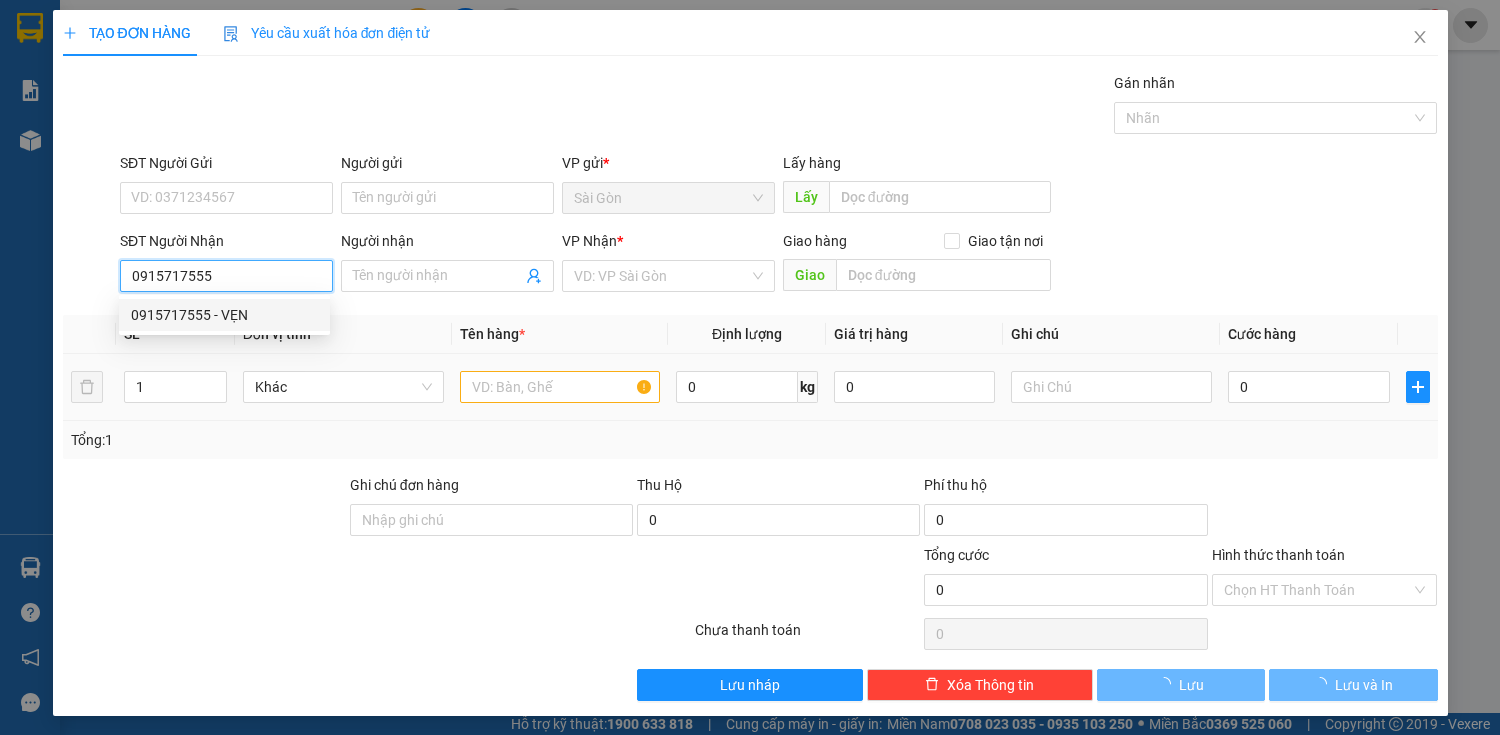 click on "Transit Pickup Surcharge Ids Transit Deliver Surcharge Ids Transit Deliver Surcharge Transit Deliver Surcharge Gán nhãn   Nhãn SĐT Người Gửi VD: [PHONE] Người gửi Tên người gửi VP gửi  * Sài Gòn Lấy hàng Lấy SĐT Người Nhận [PHONE] Người nhận Tên người nhận VP Nhận  * VD: VP Sài Gòn Giao hàng Giao tận nơi Giao SL  * Đơn vị tính  * Tên hàng  * Định lượng Giá trị hàng Ghi chú Cước hàng                   1 Khác 0 kg 0 0 Tổng:  1 Ghi chú đơn hàng Thu Hộ 0 Phí thu hộ 0 Tổng cước 0 Hình thức thanh toán Chọn HT Thanh Toán Số tiền thu trước 0 Chưa thanh toán 0 Chọn HT Thanh Toán Lưu nháp Xóa Thông tin Lưu Lưu và In" at bounding box center [750, 386] 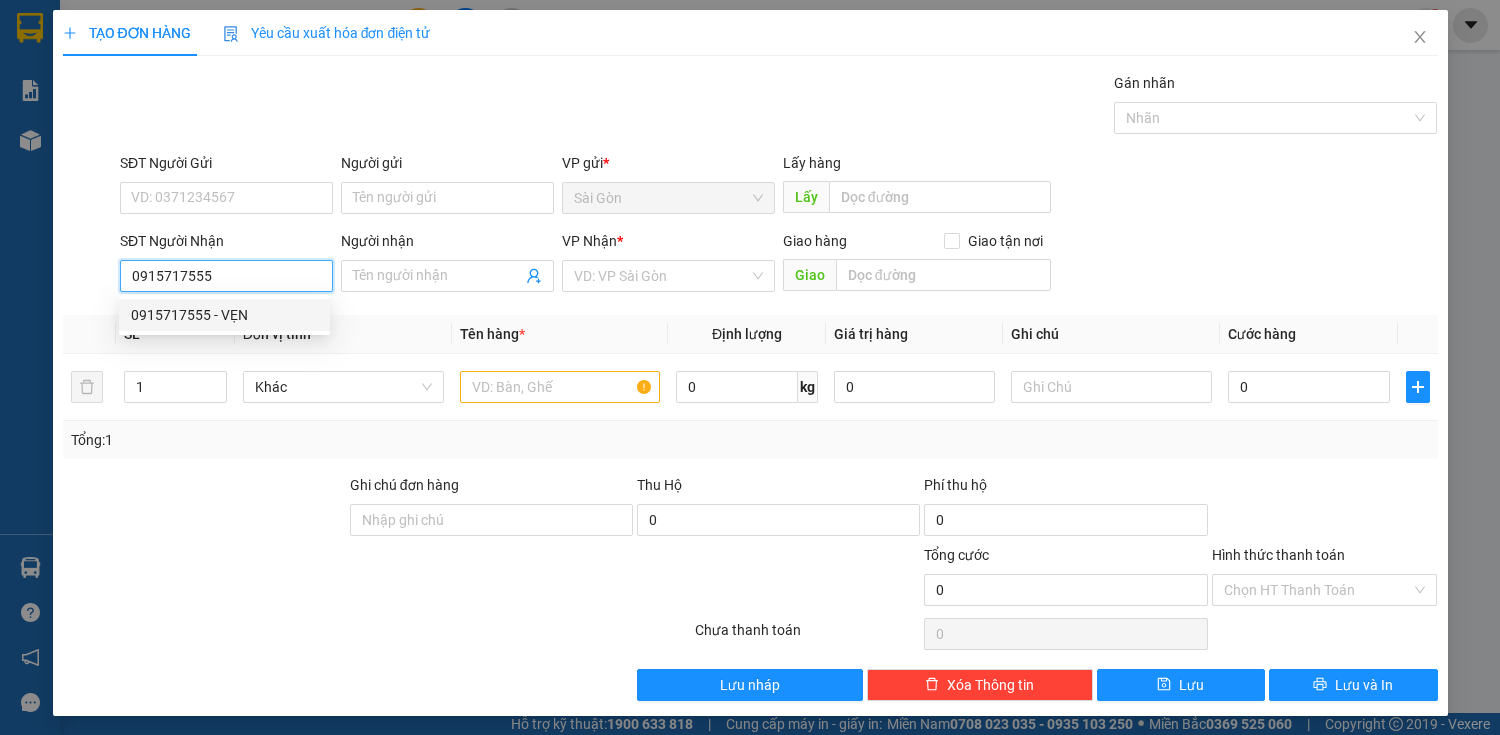 click on "0915717555 - VẸN" at bounding box center (224, 315) 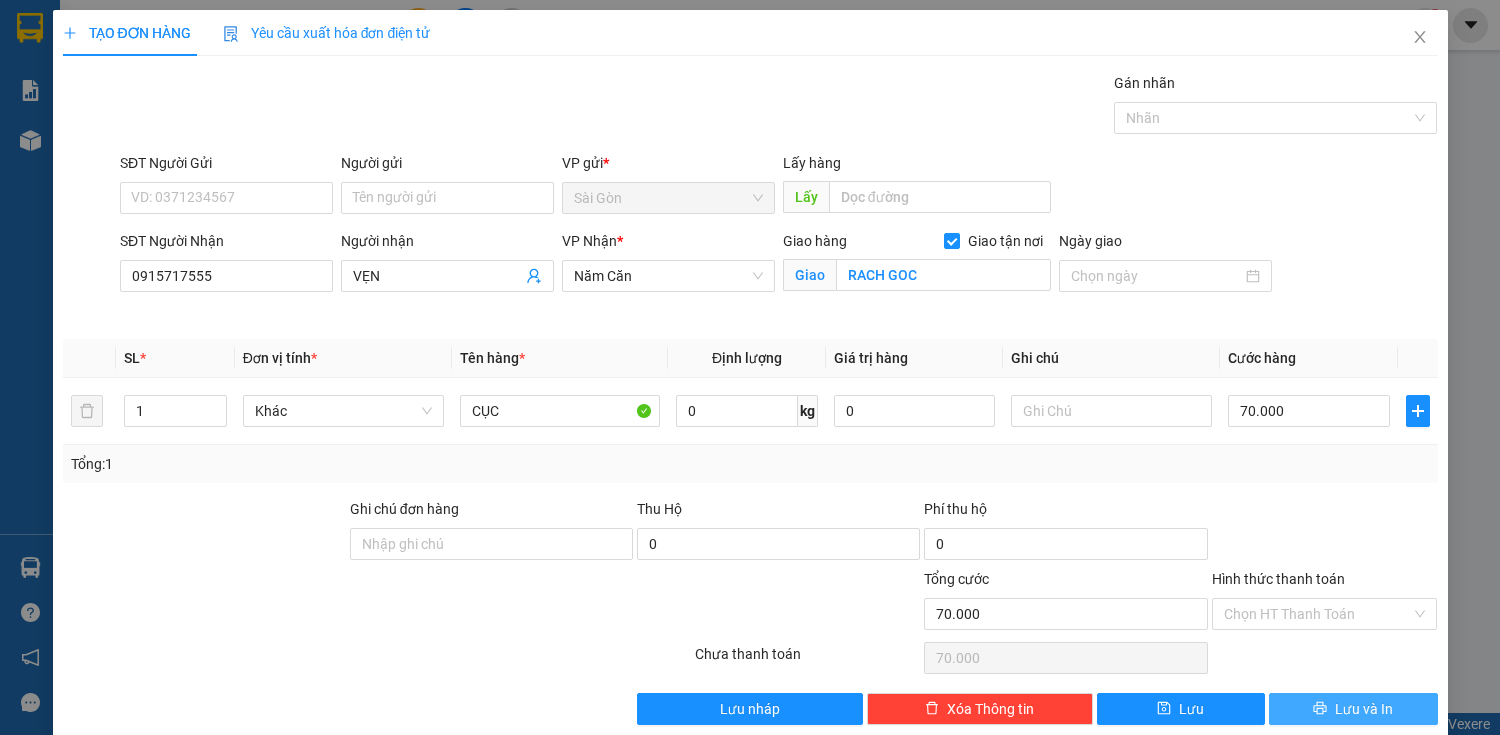 click on "Lưu và In" at bounding box center (1364, 709) 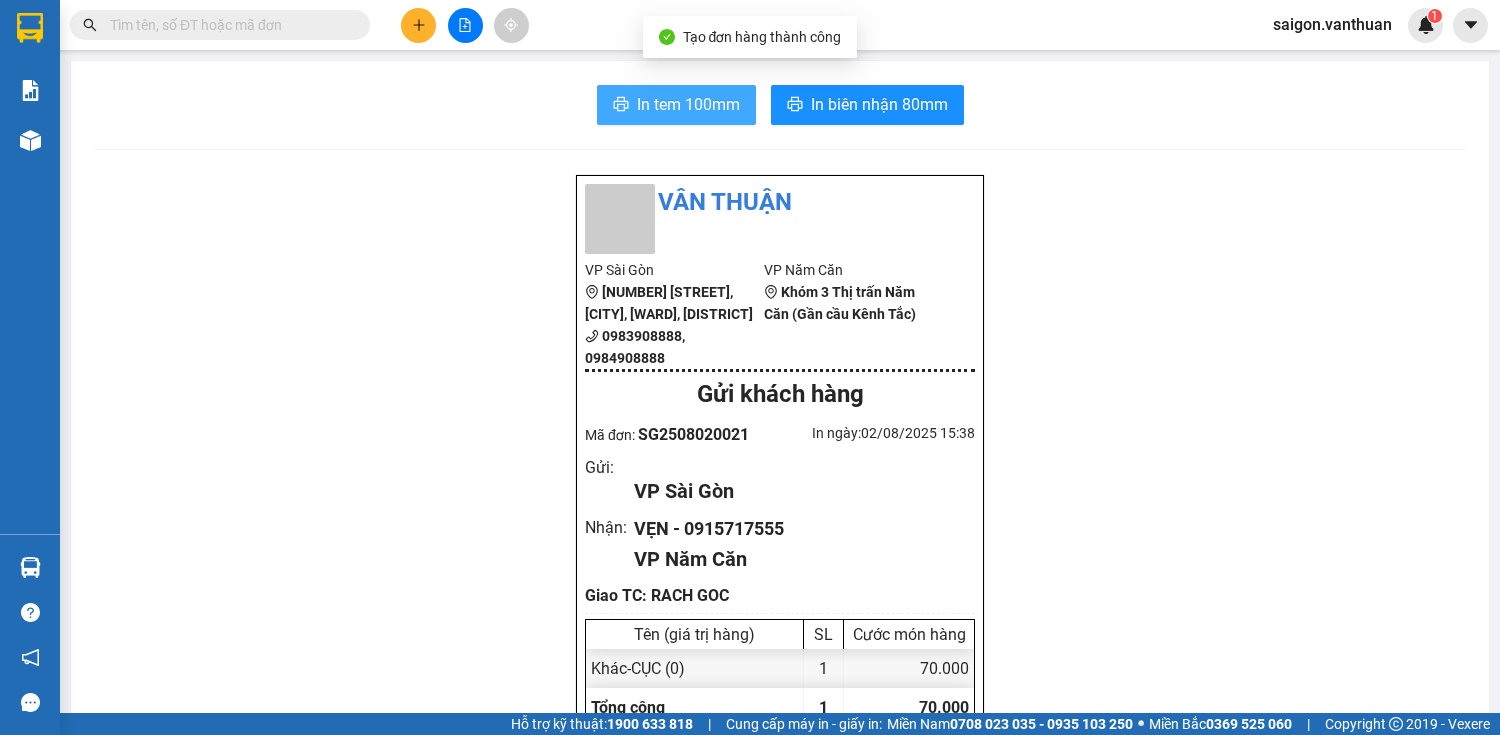 click on "In tem 100mm" at bounding box center [676, 105] 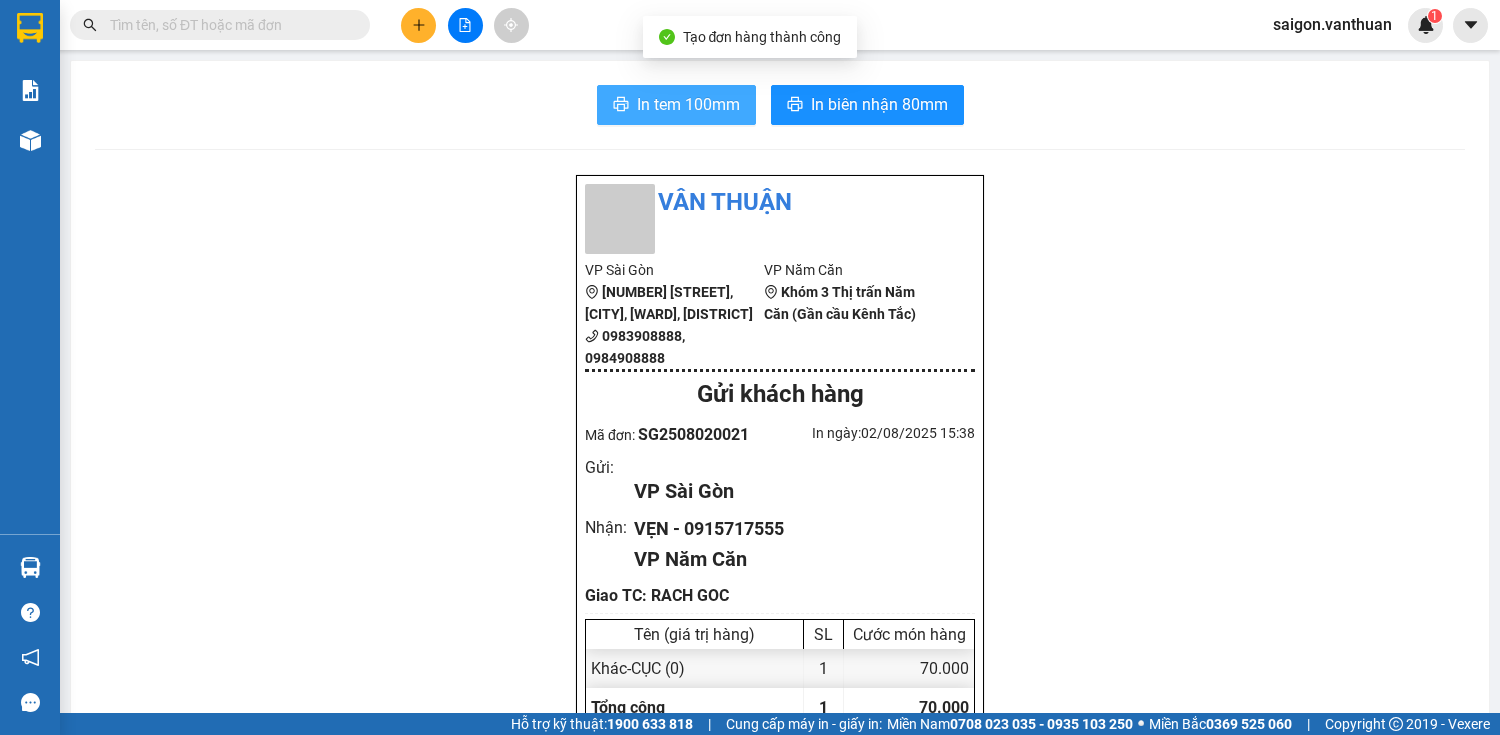 scroll, scrollTop: 0, scrollLeft: 0, axis: both 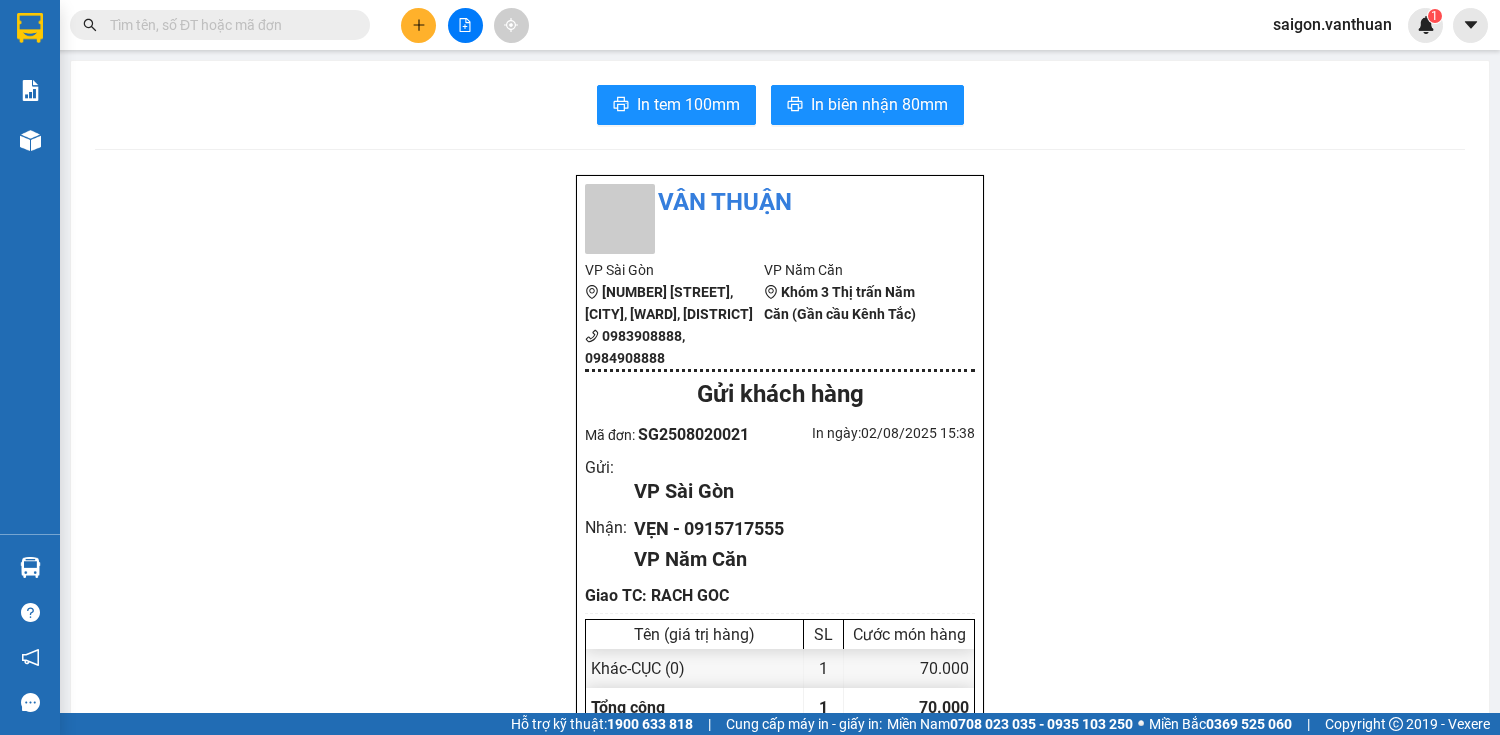 click on "In tem 100mm
In biên nhận 80mm Vân Thuận VP Sài Gòn   111 Bàu Cát 4, phường 14, [CITY]    [PHONE], [PHONE] VP Năm Căn   Khóm 3 Thị trấn Năm Căn (Gần cầu Kênh Tắc) Gửi khách hàng Mã đơn:   SG2508020021 In ngày:  [DATE]   [TIME] Gửi :      VP Sài Gòn Nhận :   VẸN - [PHONE] VP Năm Căn Giao TC: RACH GOC Tên (giá trị hàng) SL Cước món hàng Khác - CỤC    (0) 1 70.000 Tổng cộng 1 70.000 Loading... Chưa cước : 70.000 VND Tổng phải thu : 70.000 VND Người gửi hàng xác nhận NV nhận hàng (Kí và ghi rõ họ tên) hang hoa NV nhận hàng (Kí và ghi rõ họ tên) Quy định nhận/gửi hàng : Không chở hàng quốc cấm Số ngày giữ tối đa tại VP nhận: 07 ngày, với thực phẩm không quá 24h Hàng dễ vỡ, hư bể không đền Hàng gửi không kiểm, quý khách tự niêm phong Quý khách vui lòng kiểm tra thông tin trước khi rời khỏi VP - Xin cảm ơn! Gửi:" at bounding box center (780, 950) 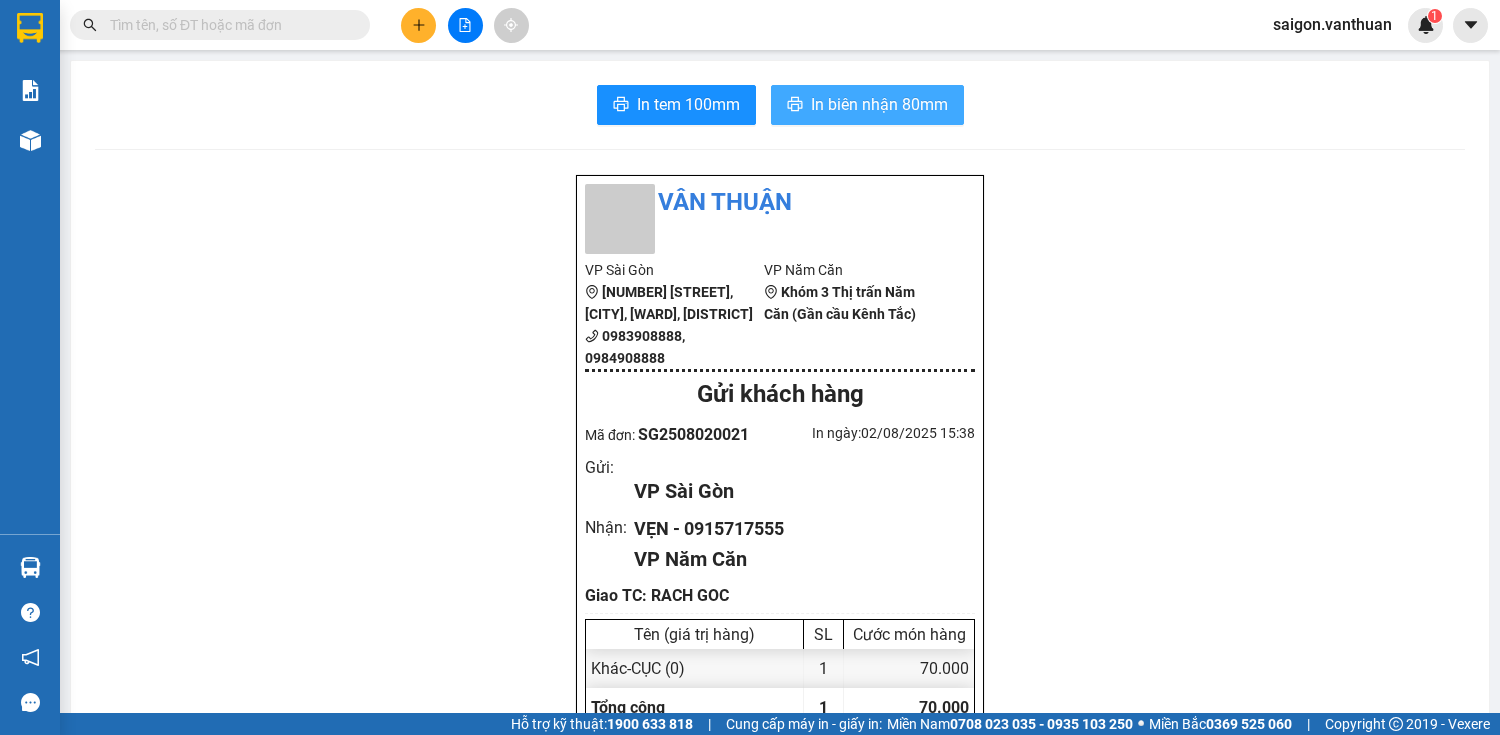 drag, startPoint x: 907, startPoint y: 83, endPoint x: 912, endPoint y: 94, distance: 12.083046 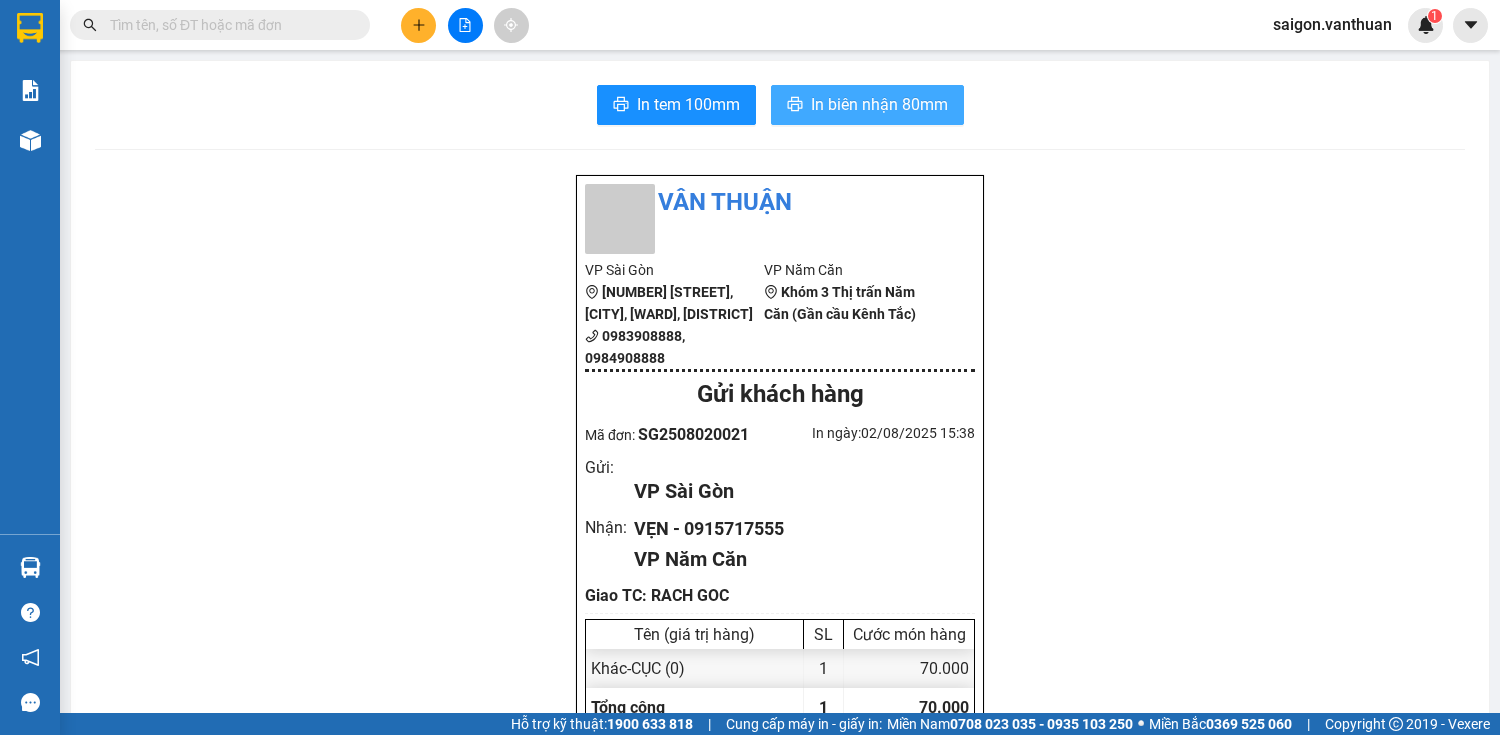 click on "In biên nhận 80mm" at bounding box center [879, 104] 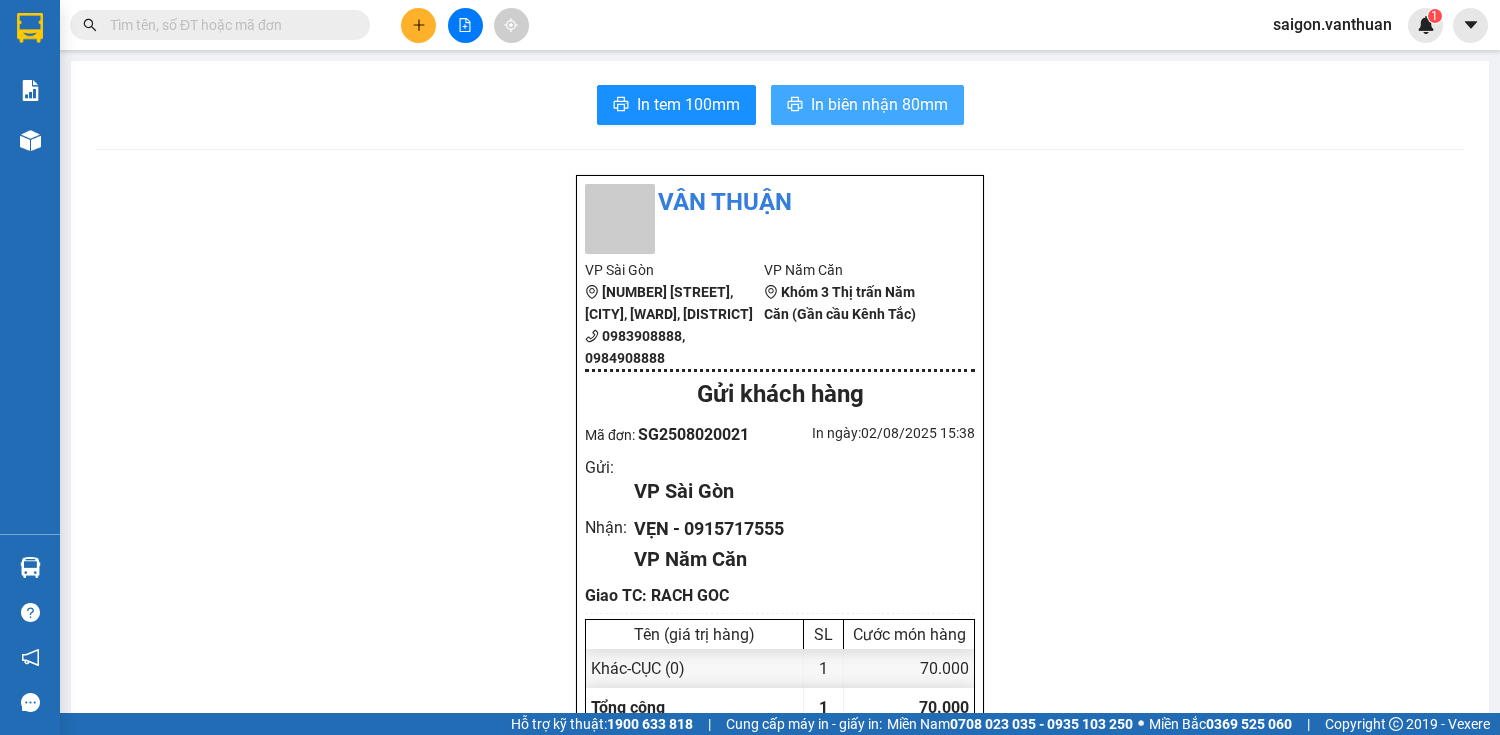 scroll, scrollTop: 0, scrollLeft: 0, axis: both 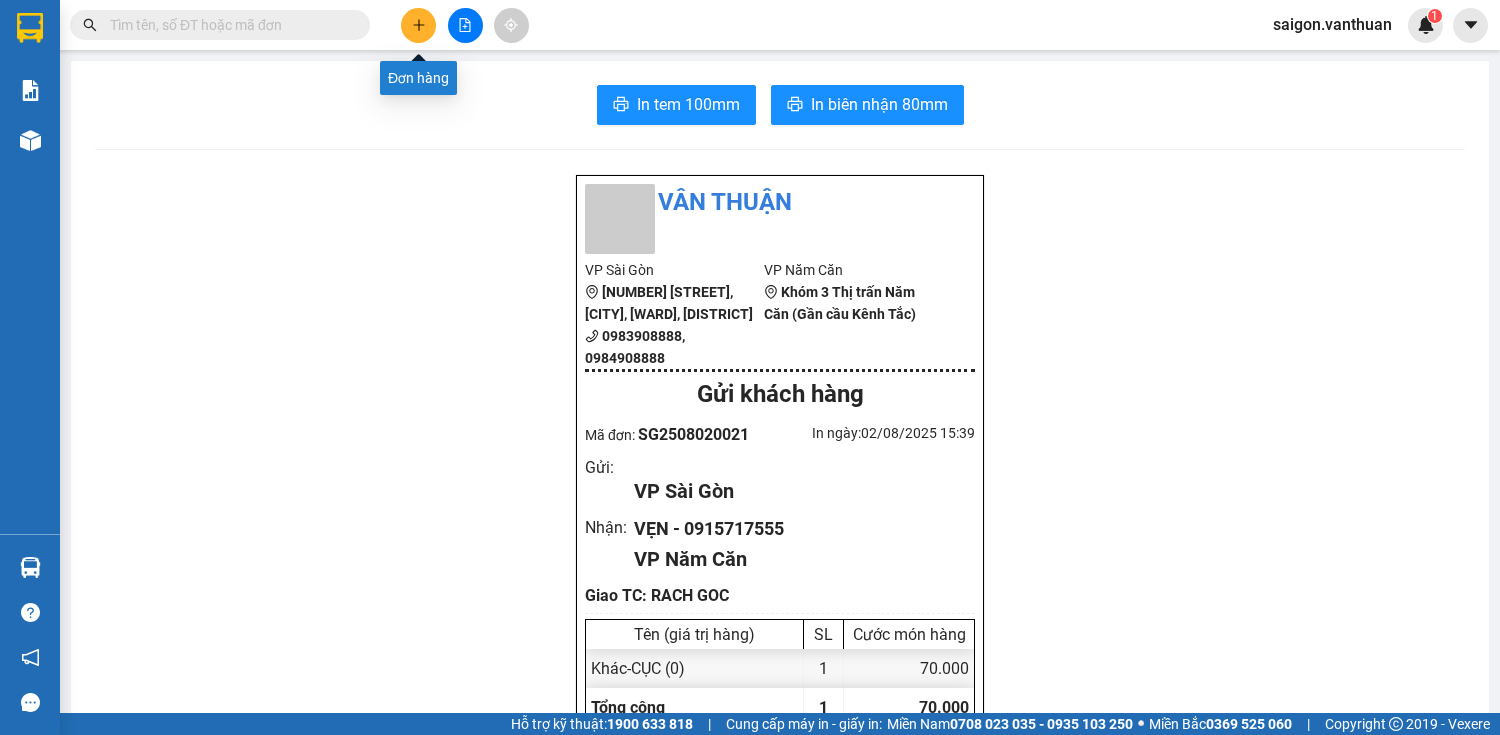 click at bounding box center [418, 25] 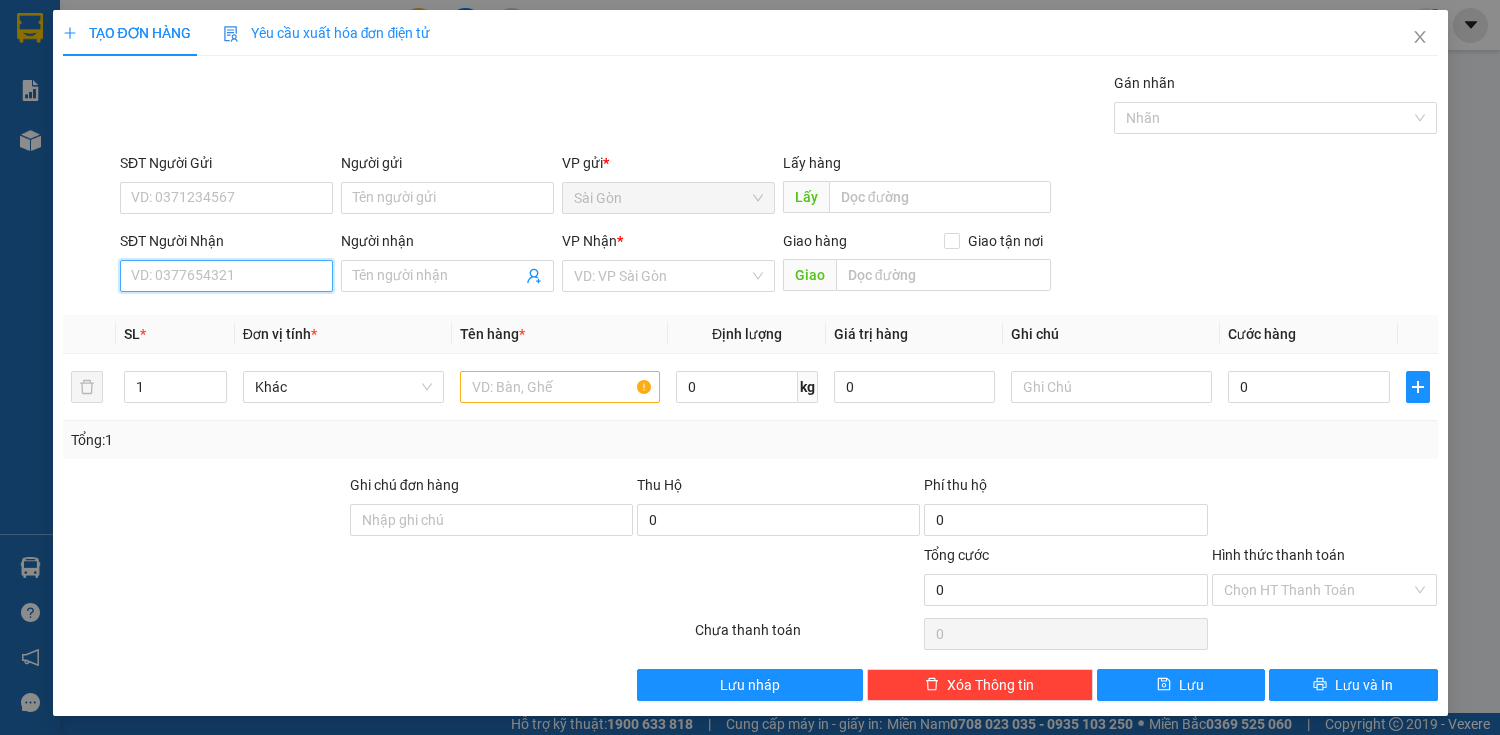 click on "SĐT Người Nhận" at bounding box center (226, 276) 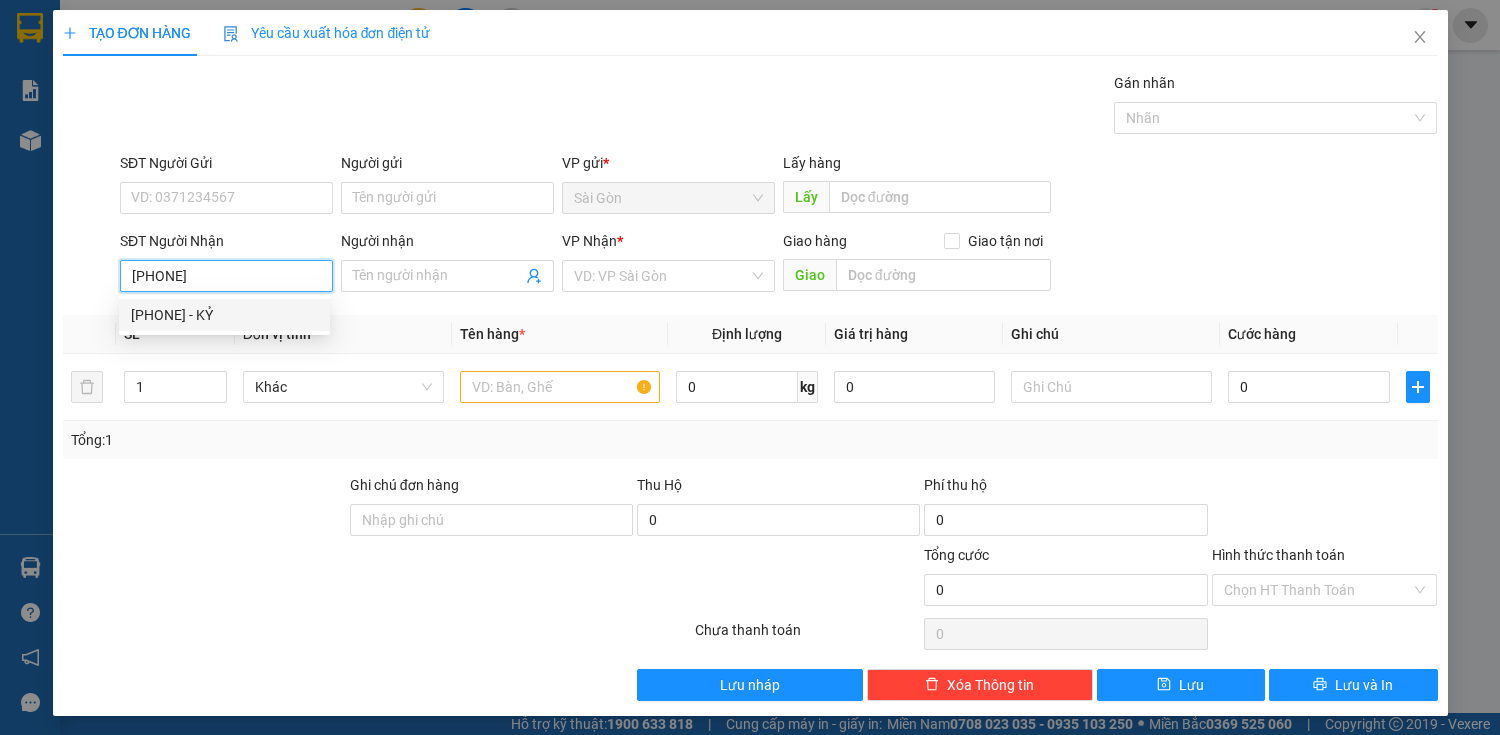 click on "[PHONE] - KỶ" at bounding box center (224, 315) 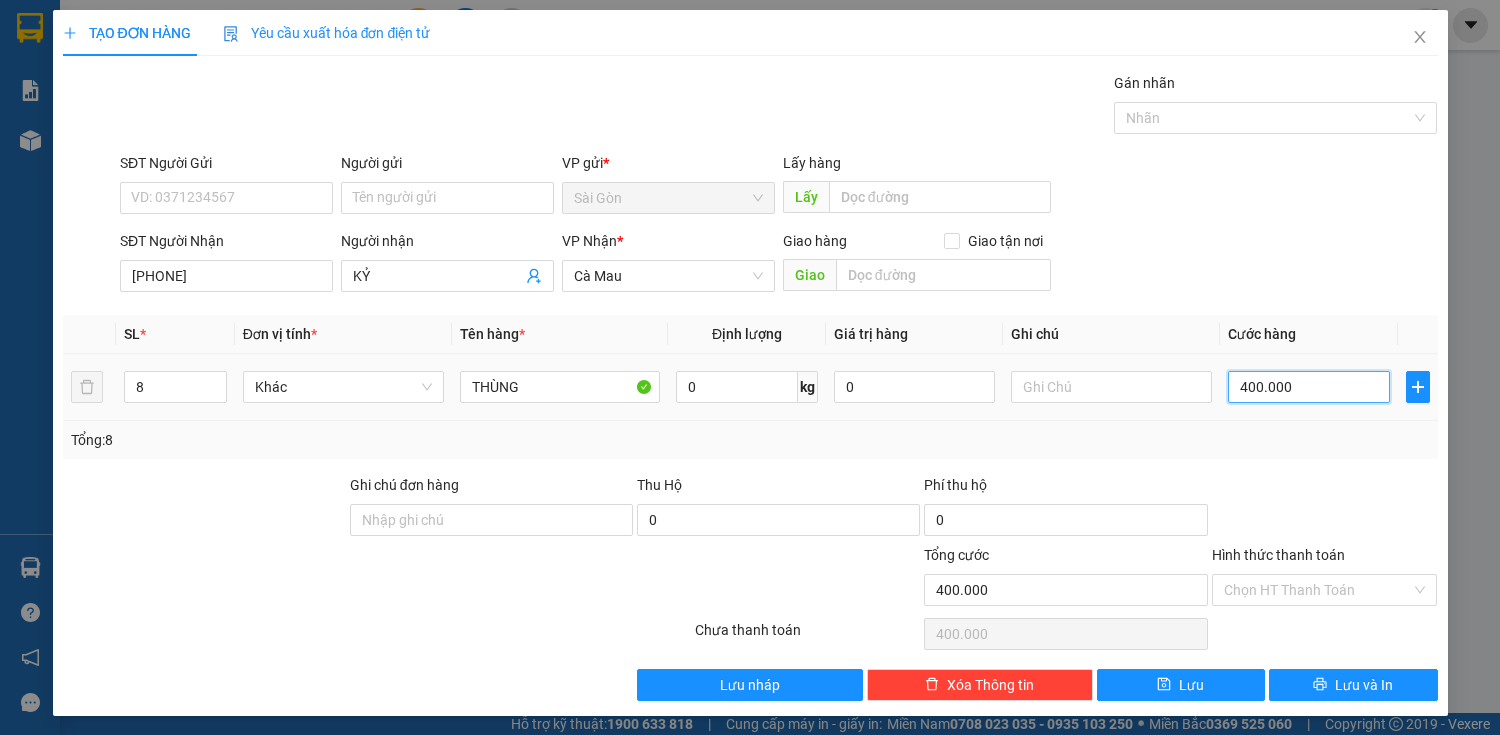 click on "400.000" at bounding box center (1308, 387) 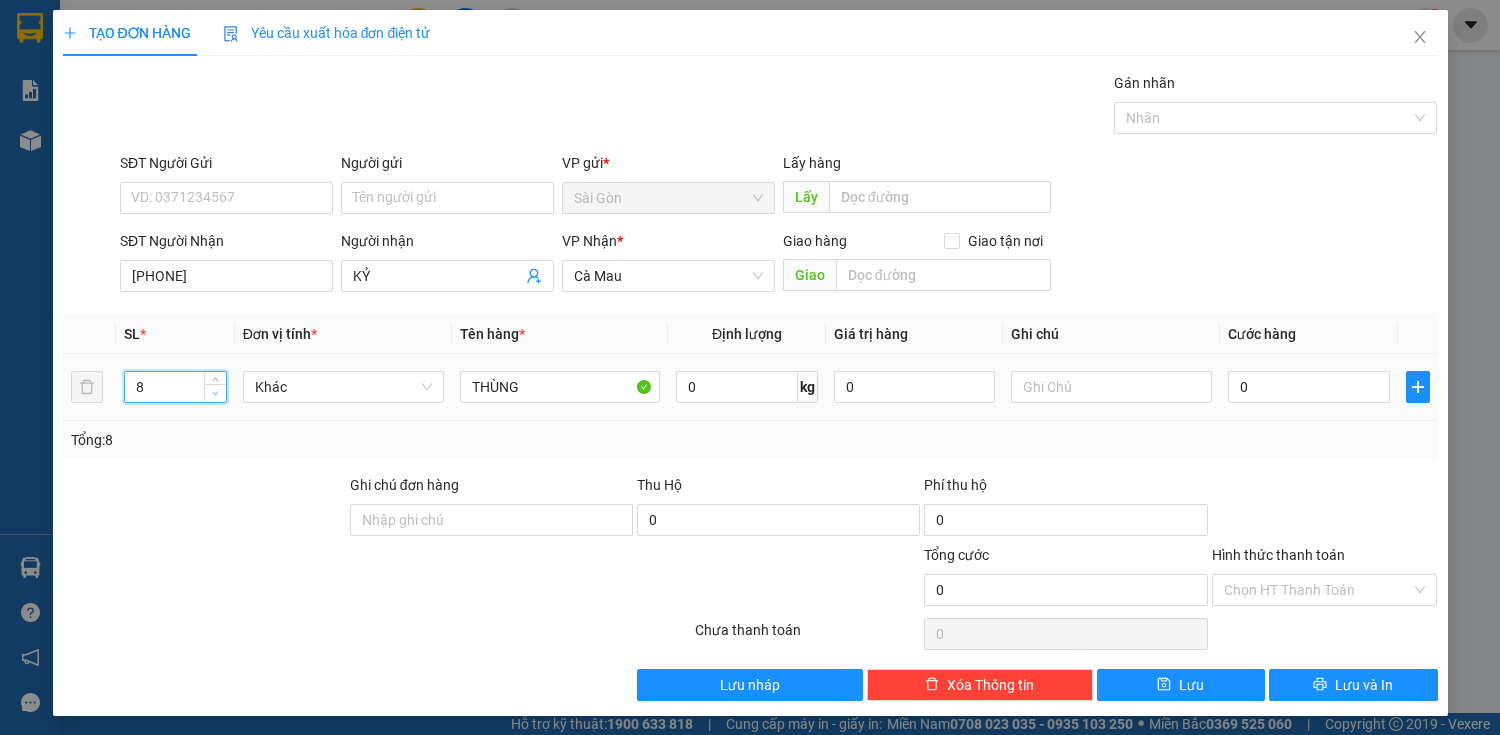click at bounding box center (215, 393) 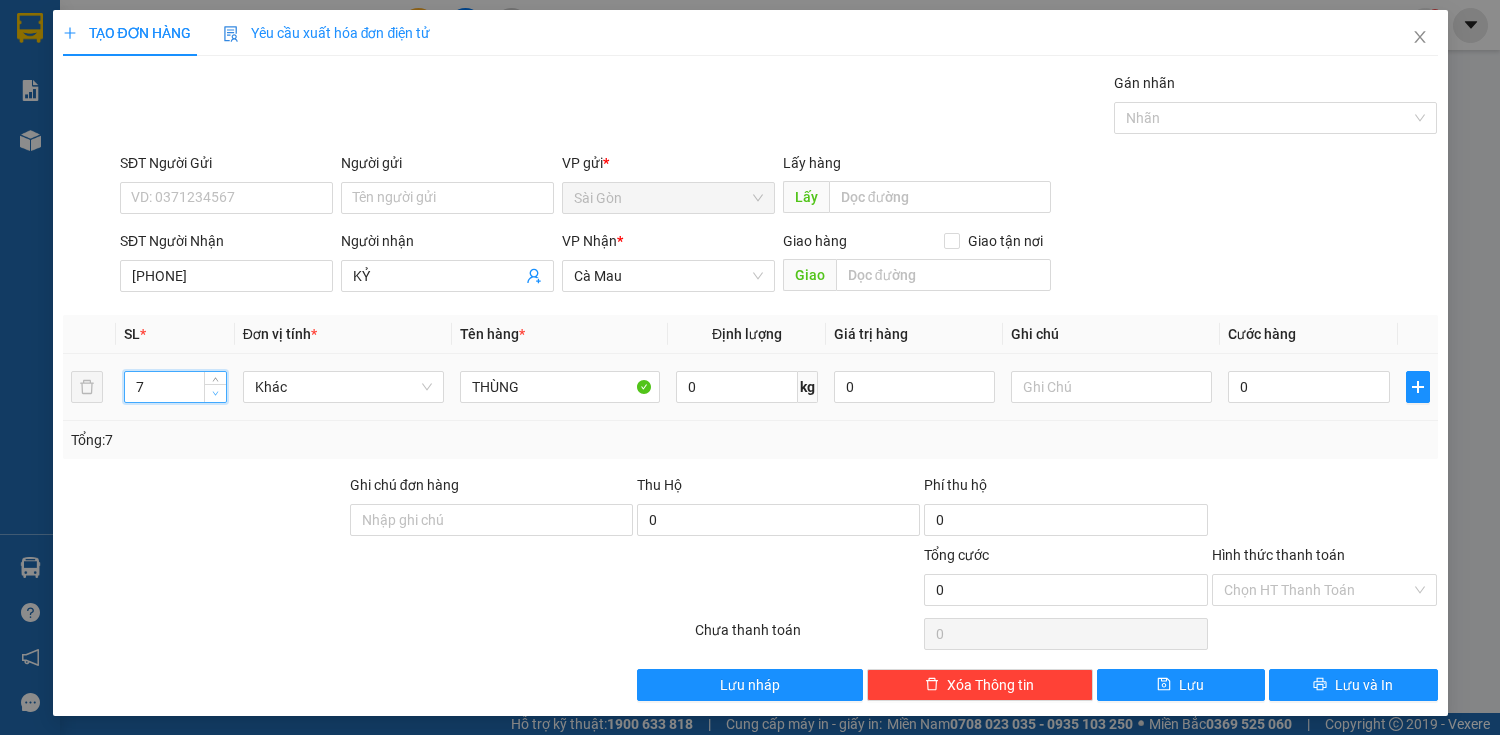 click at bounding box center [215, 393] 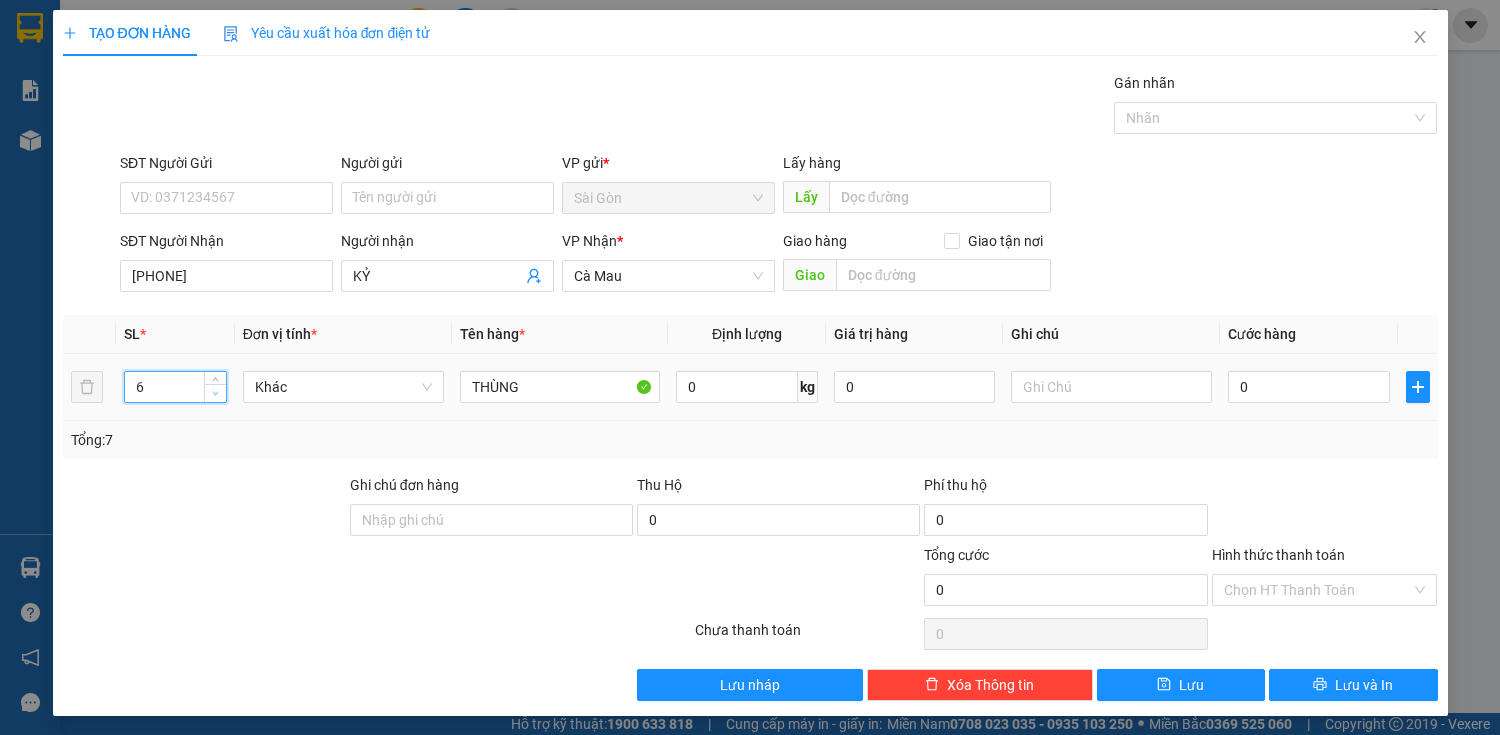 click 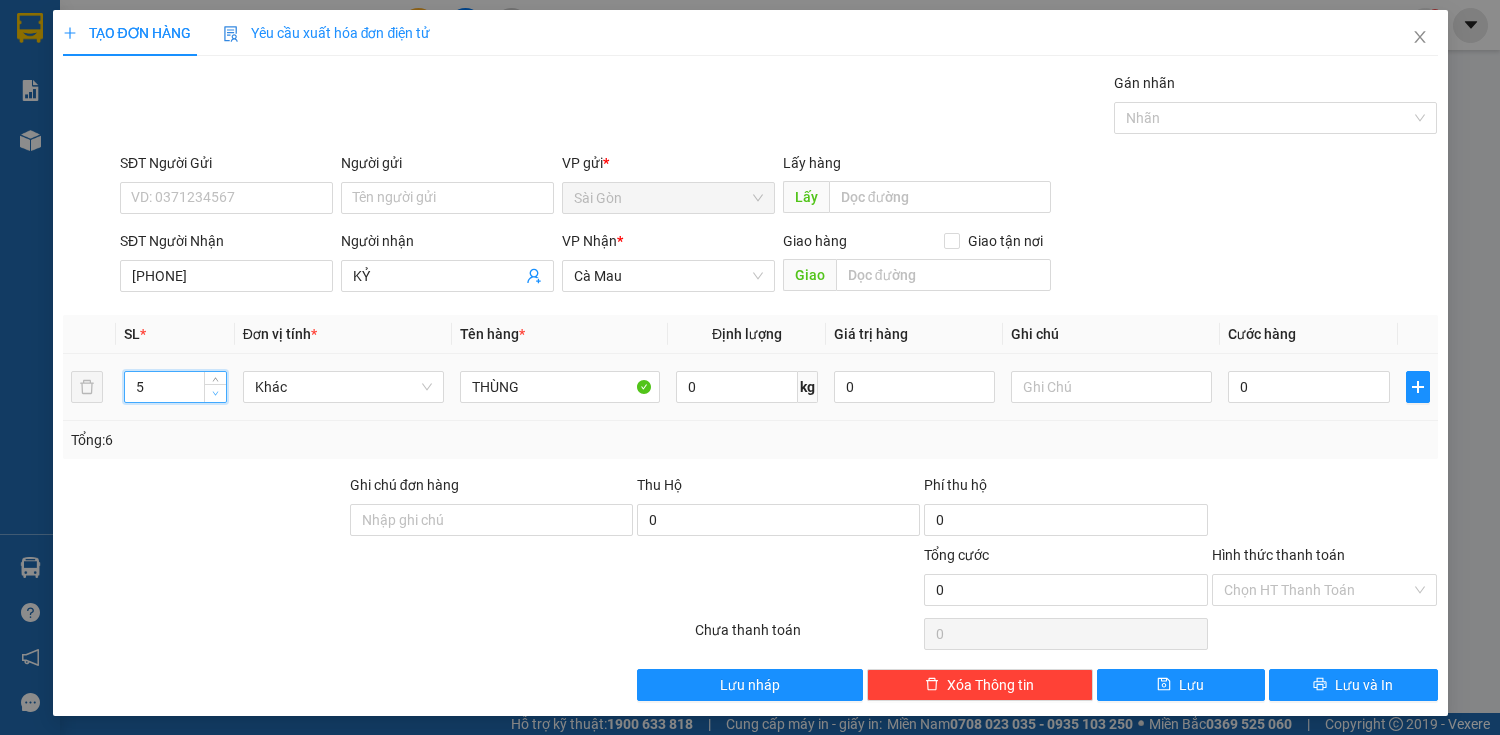click 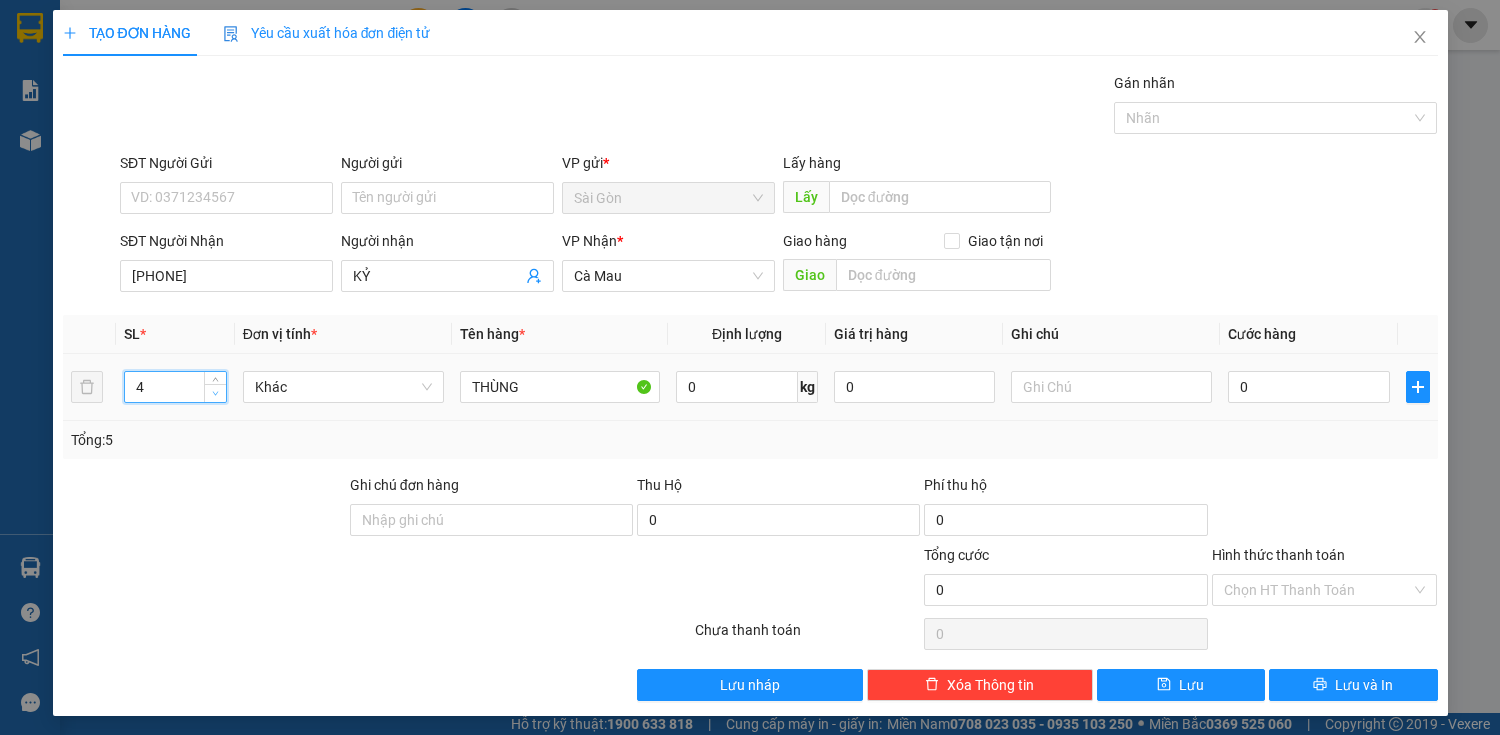 click 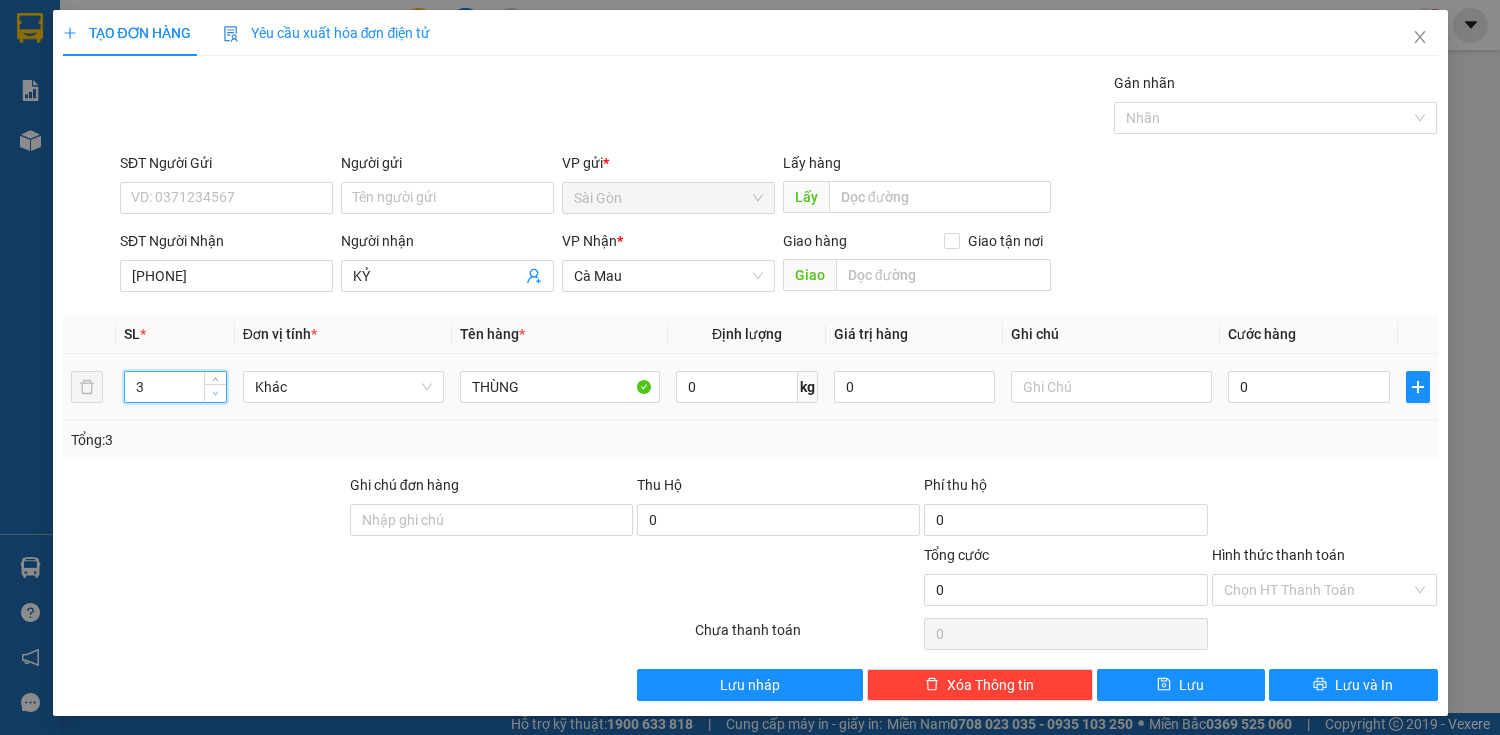 click 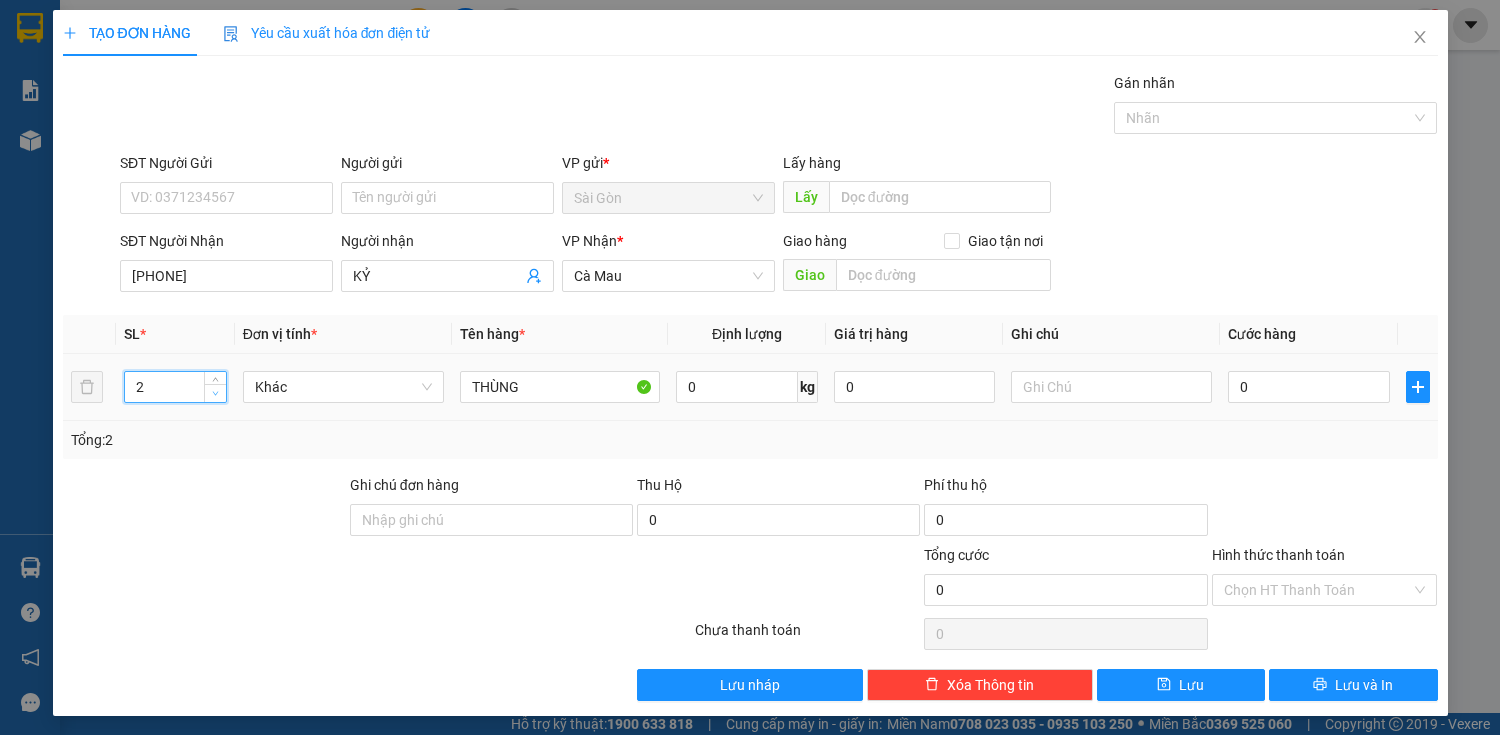 click 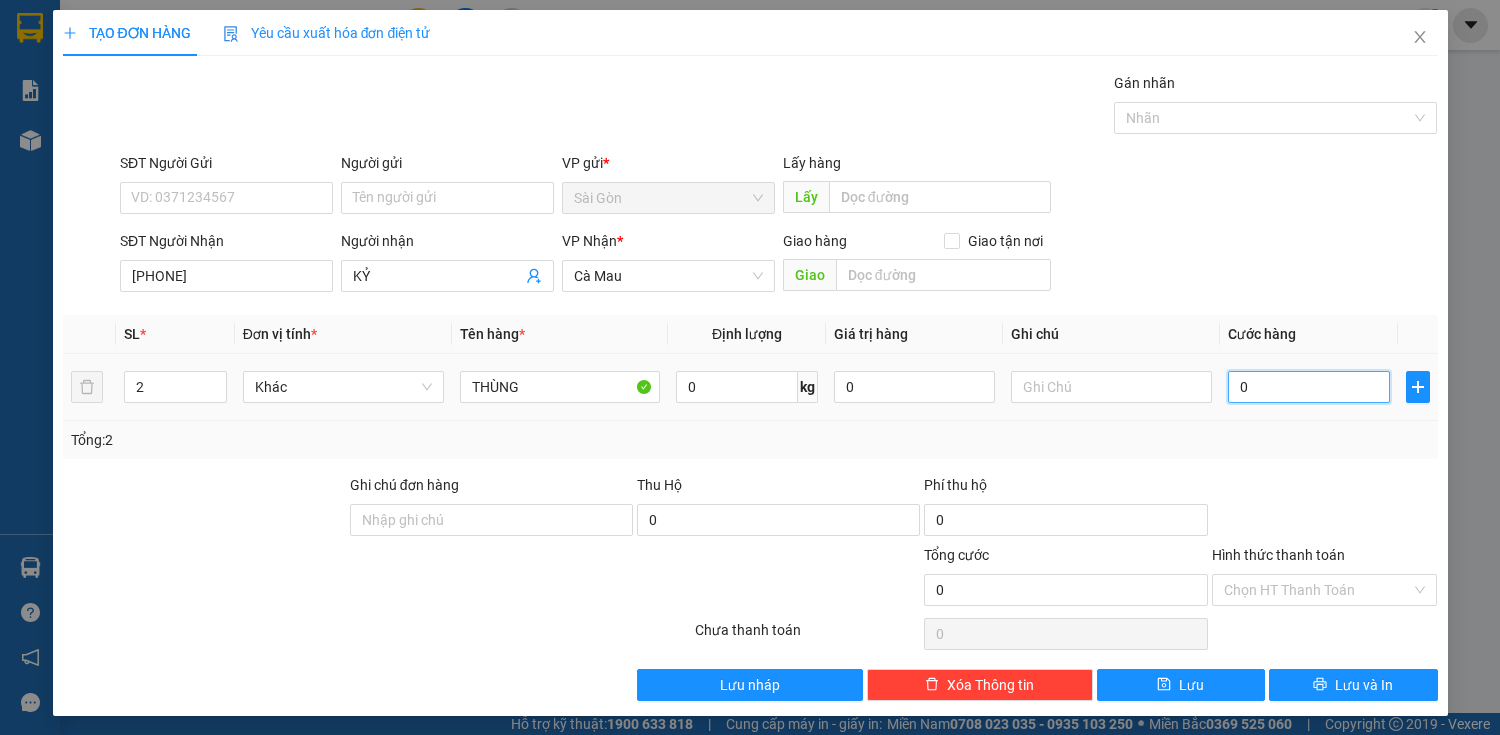 click on "0" at bounding box center (1308, 387) 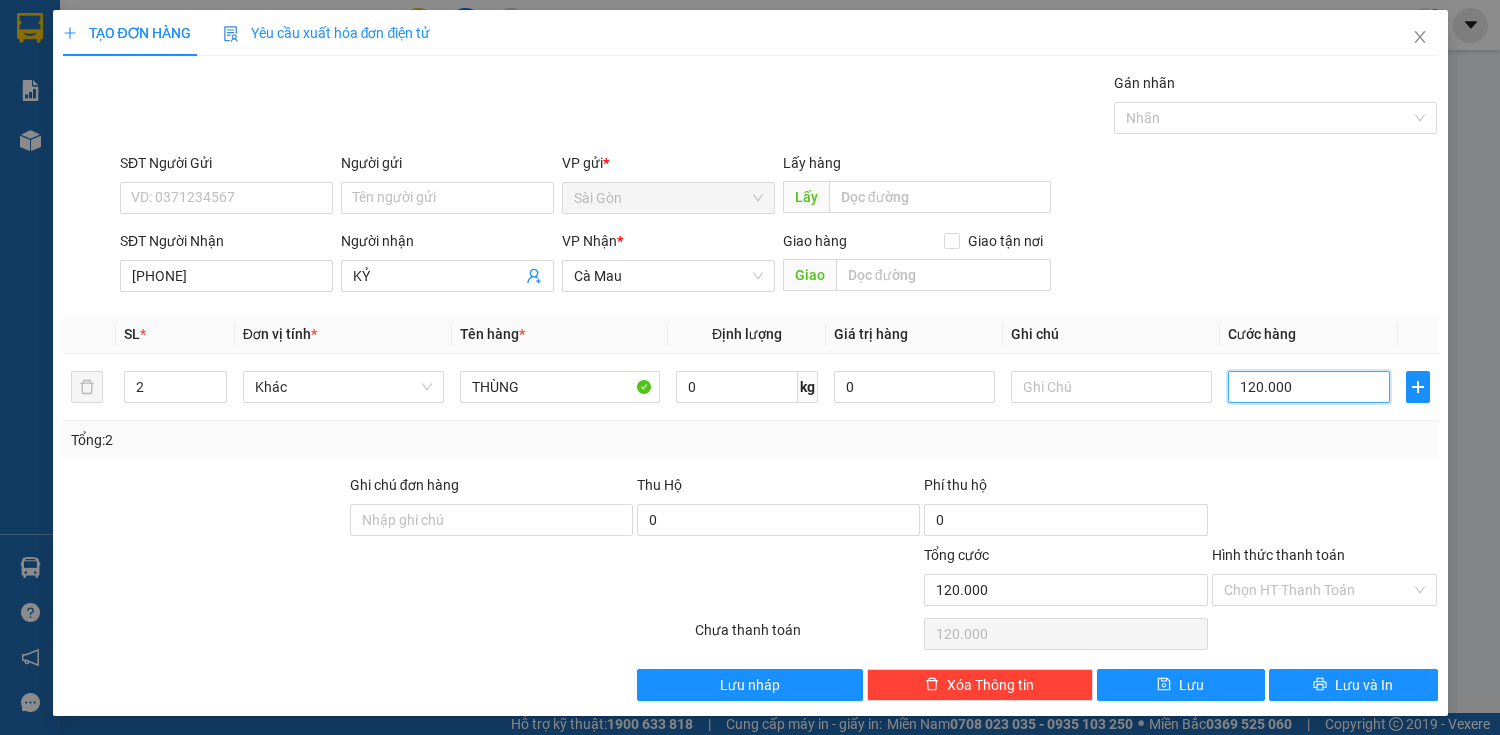 scroll, scrollTop: 3, scrollLeft: 0, axis: vertical 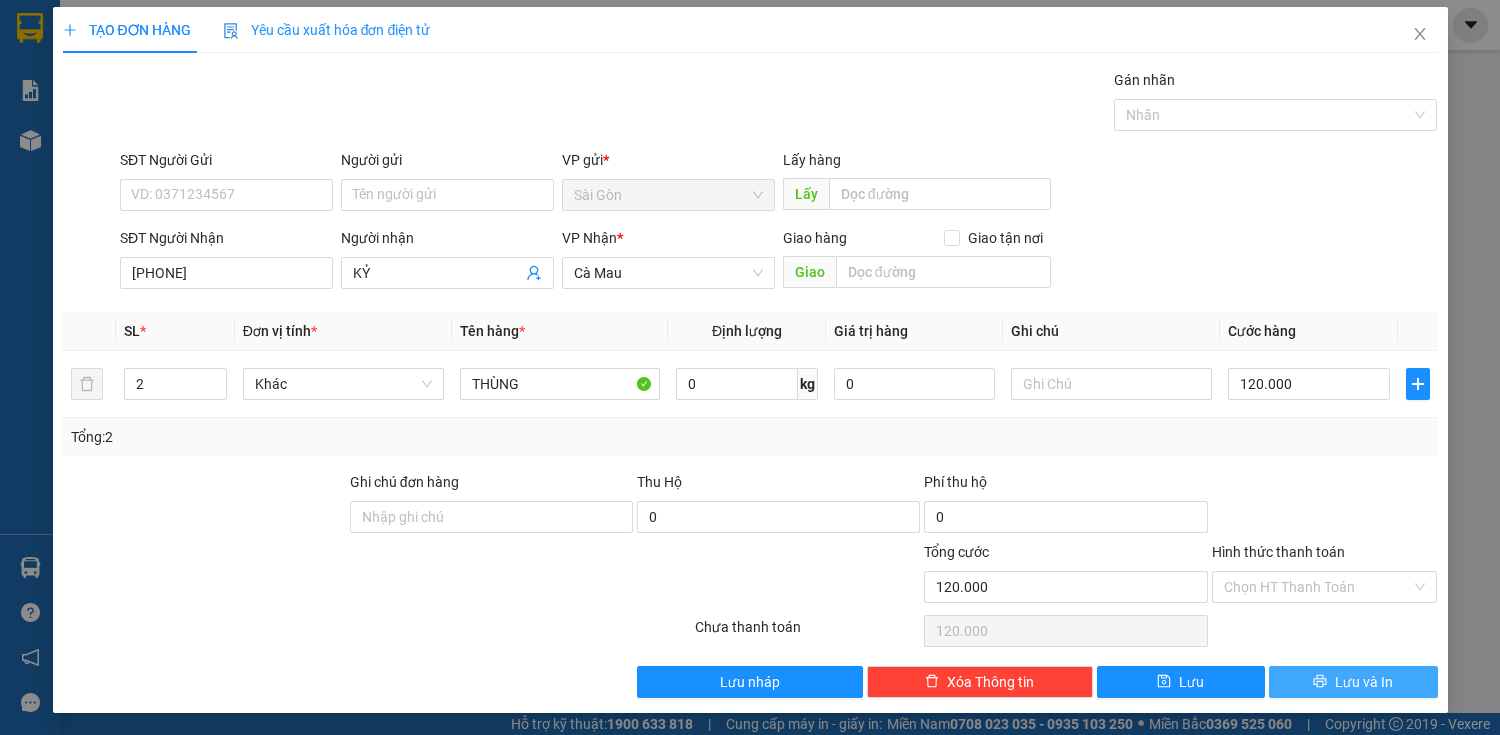 click on "Lưu và In" at bounding box center (1353, 682) 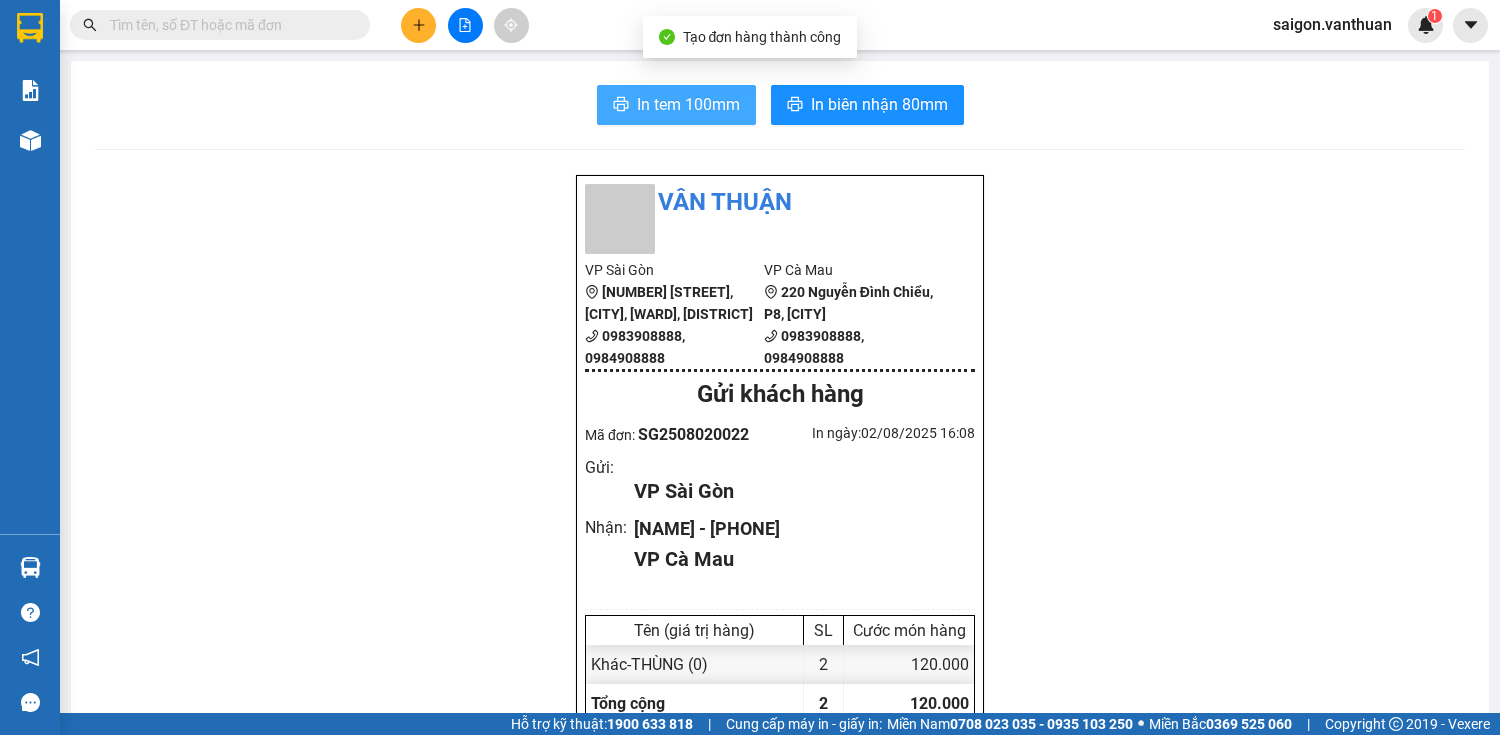 click on "In tem 100mm" at bounding box center (688, 104) 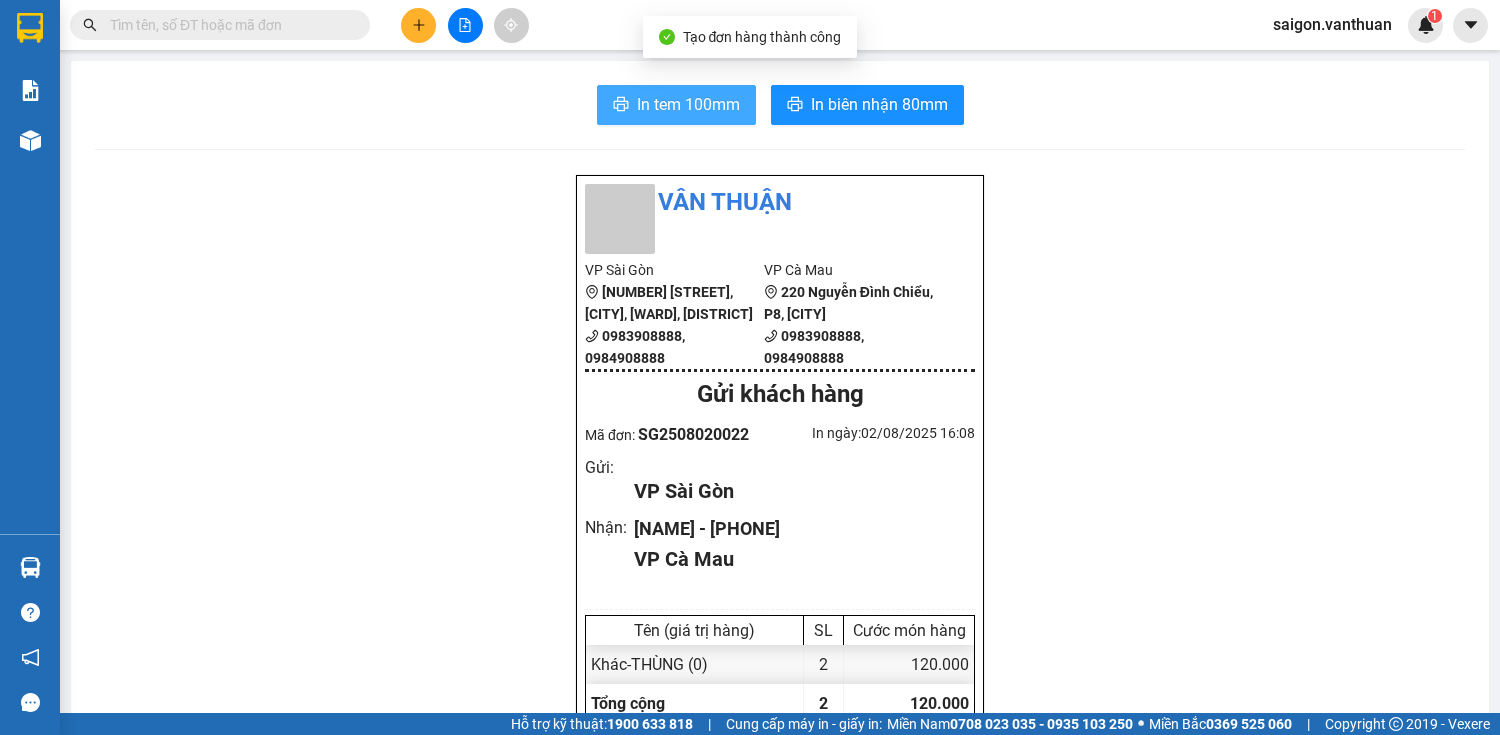 scroll, scrollTop: 0, scrollLeft: 0, axis: both 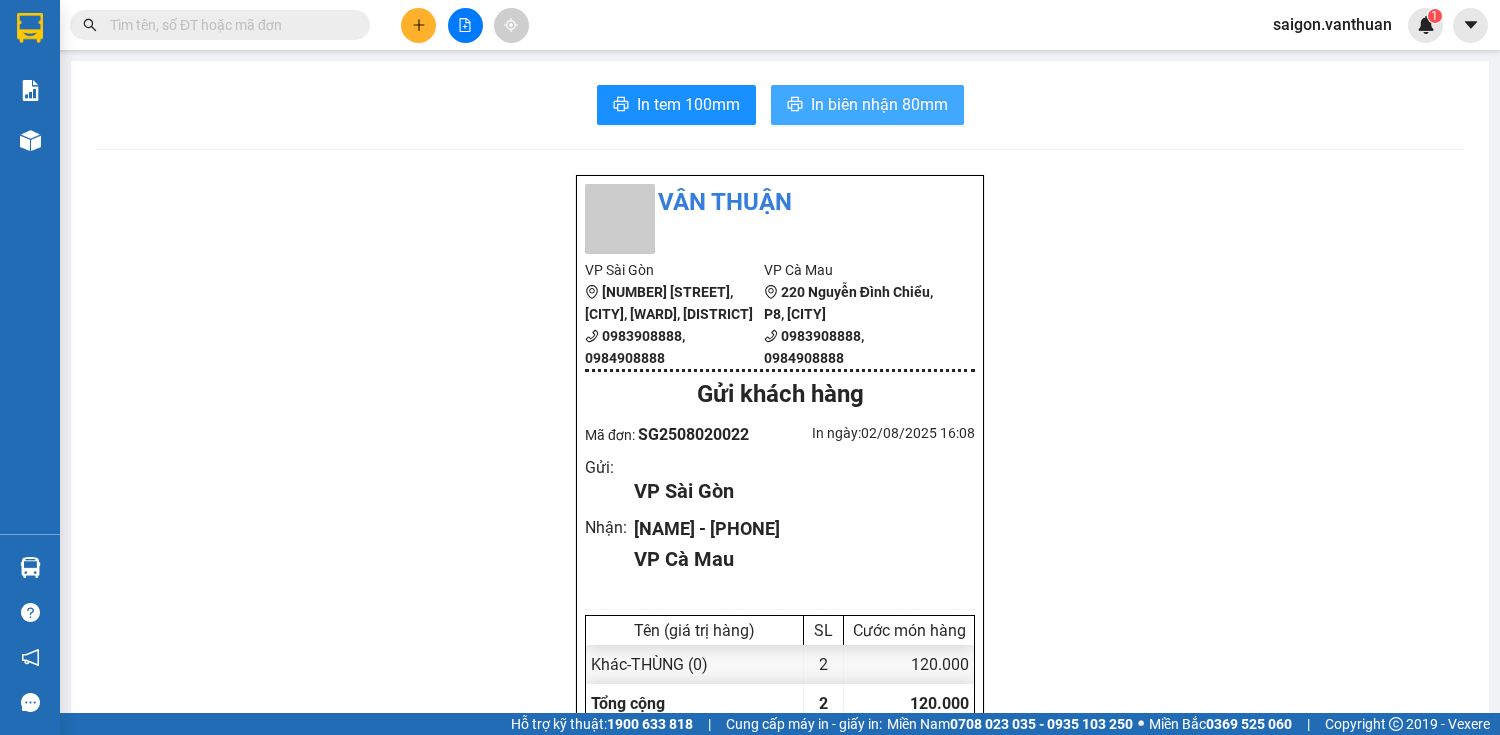 click on "In biên nhận 80mm" at bounding box center [879, 104] 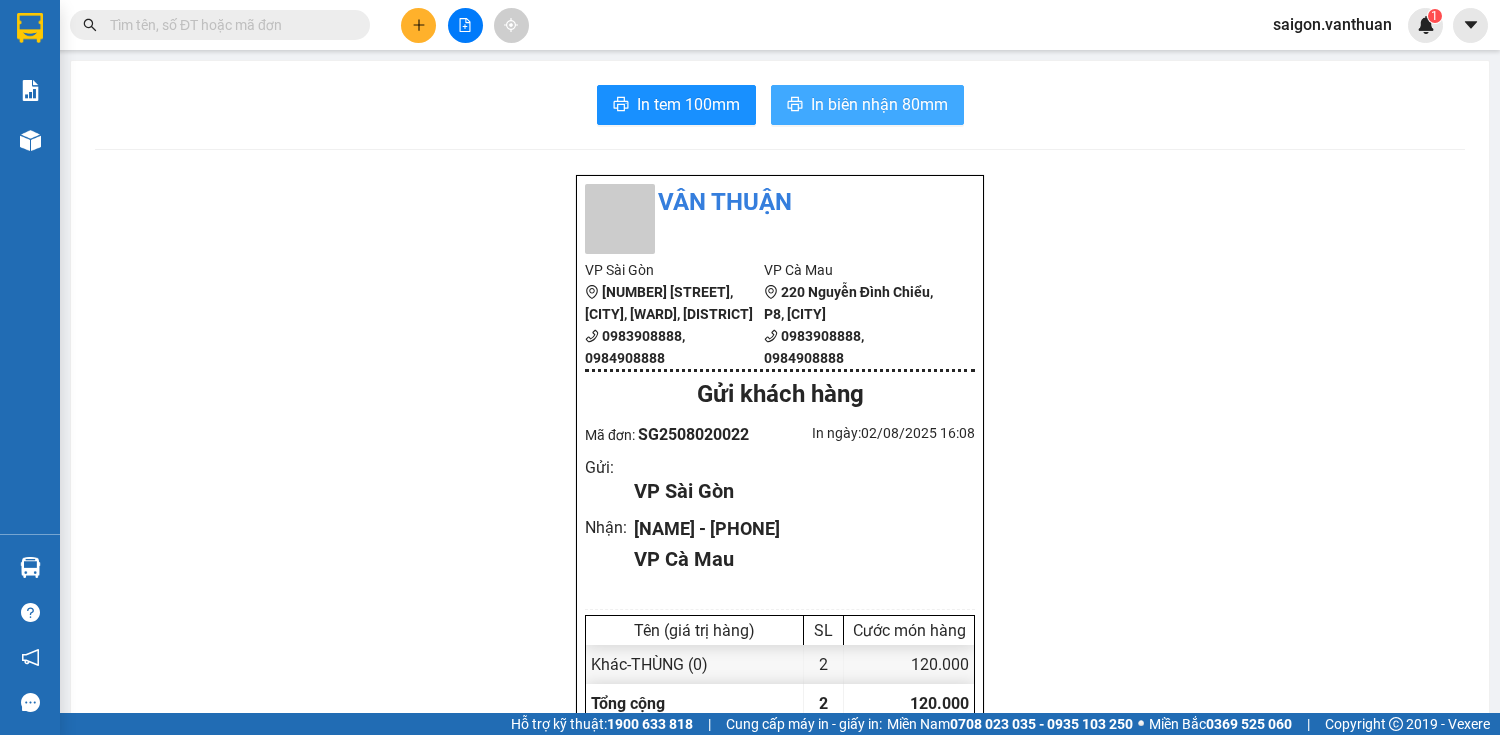 scroll, scrollTop: 0, scrollLeft: 0, axis: both 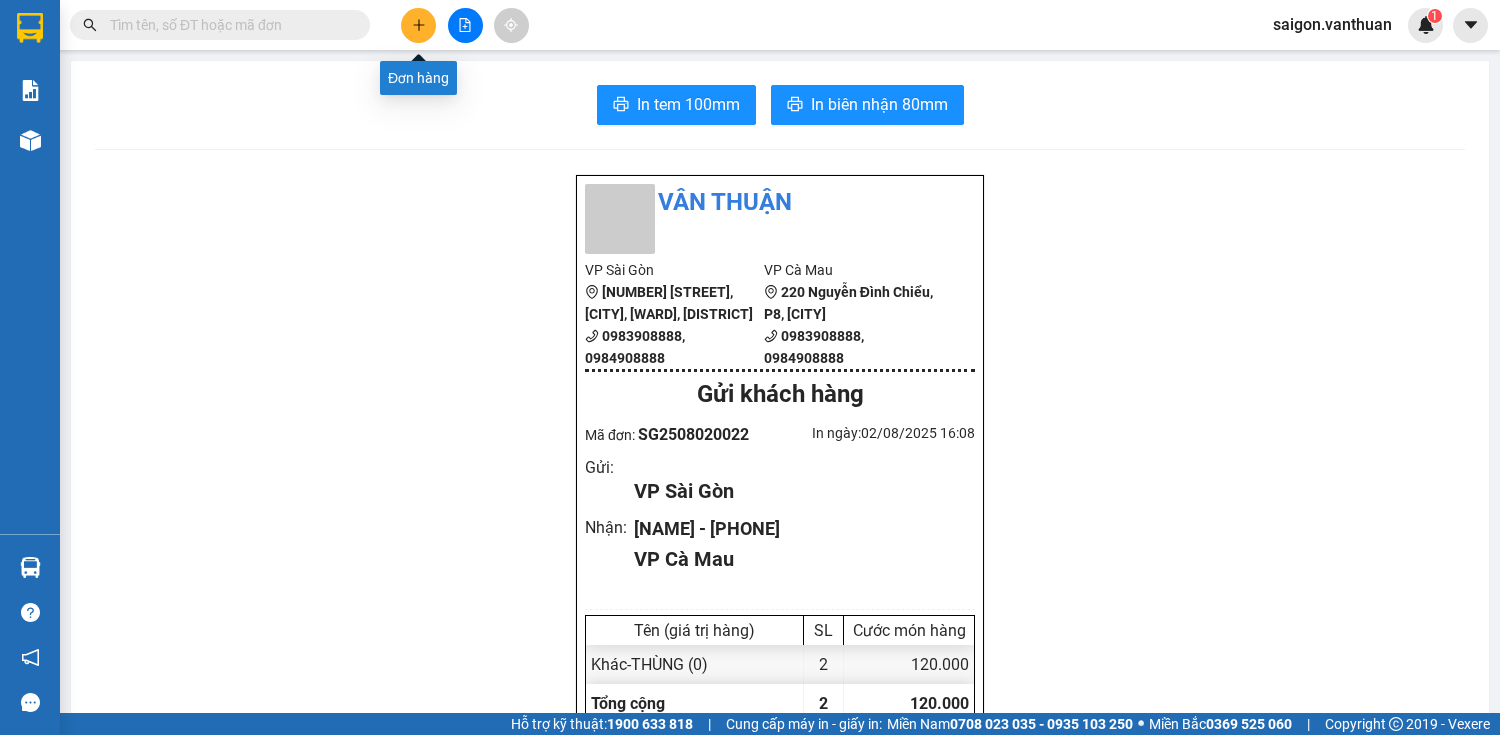 click at bounding box center (418, 25) 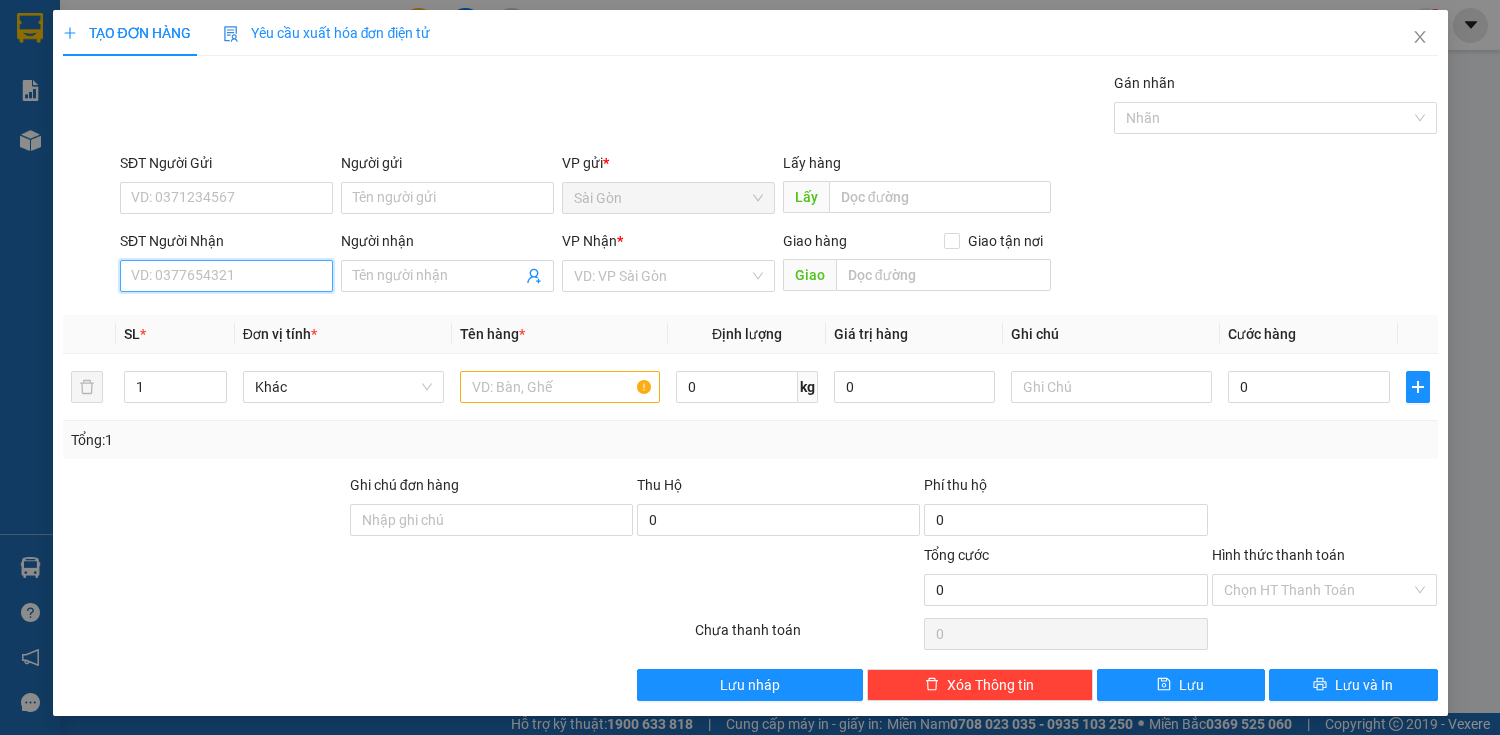 click on "SĐT Người Nhận" at bounding box center [226, 276] 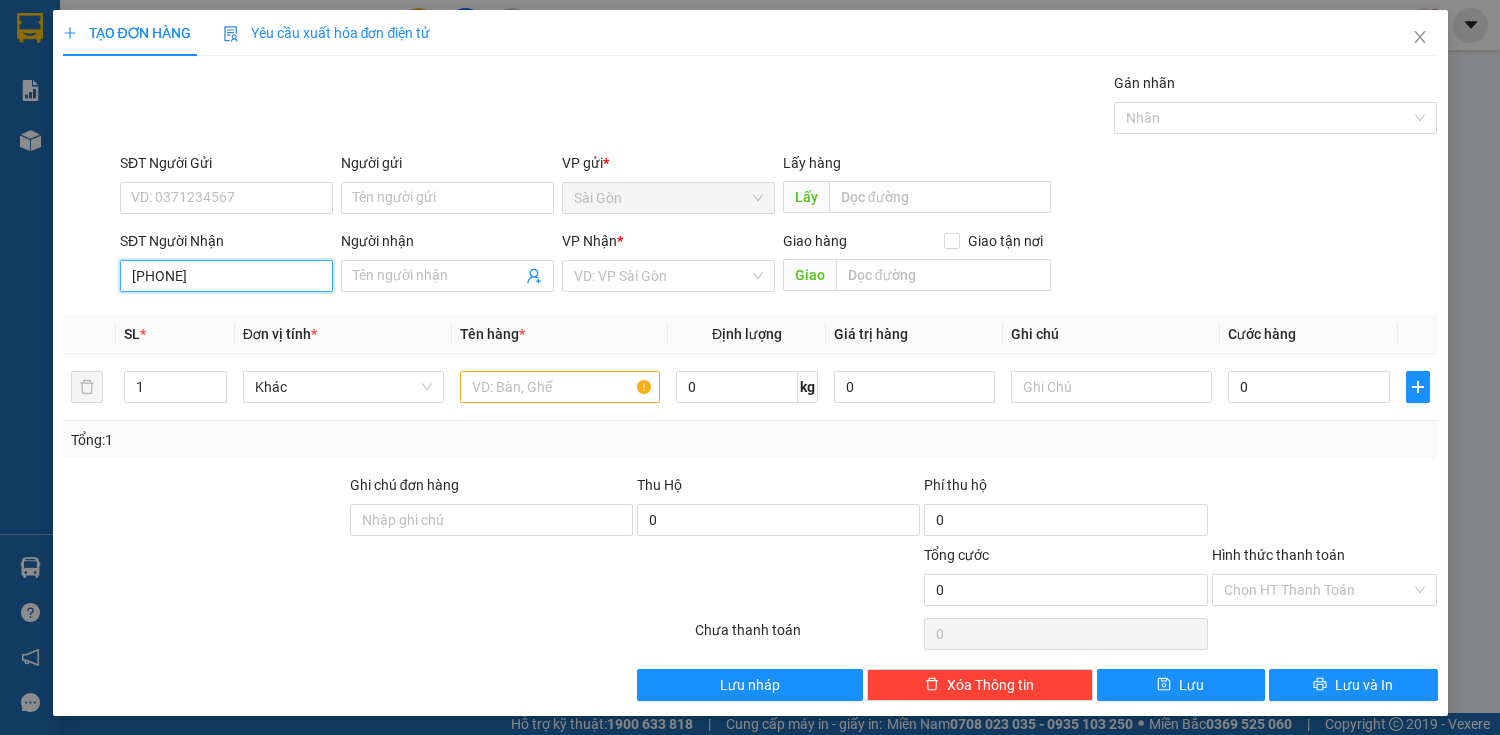 click on "[PHONE]" at bounding box center [226, 276] 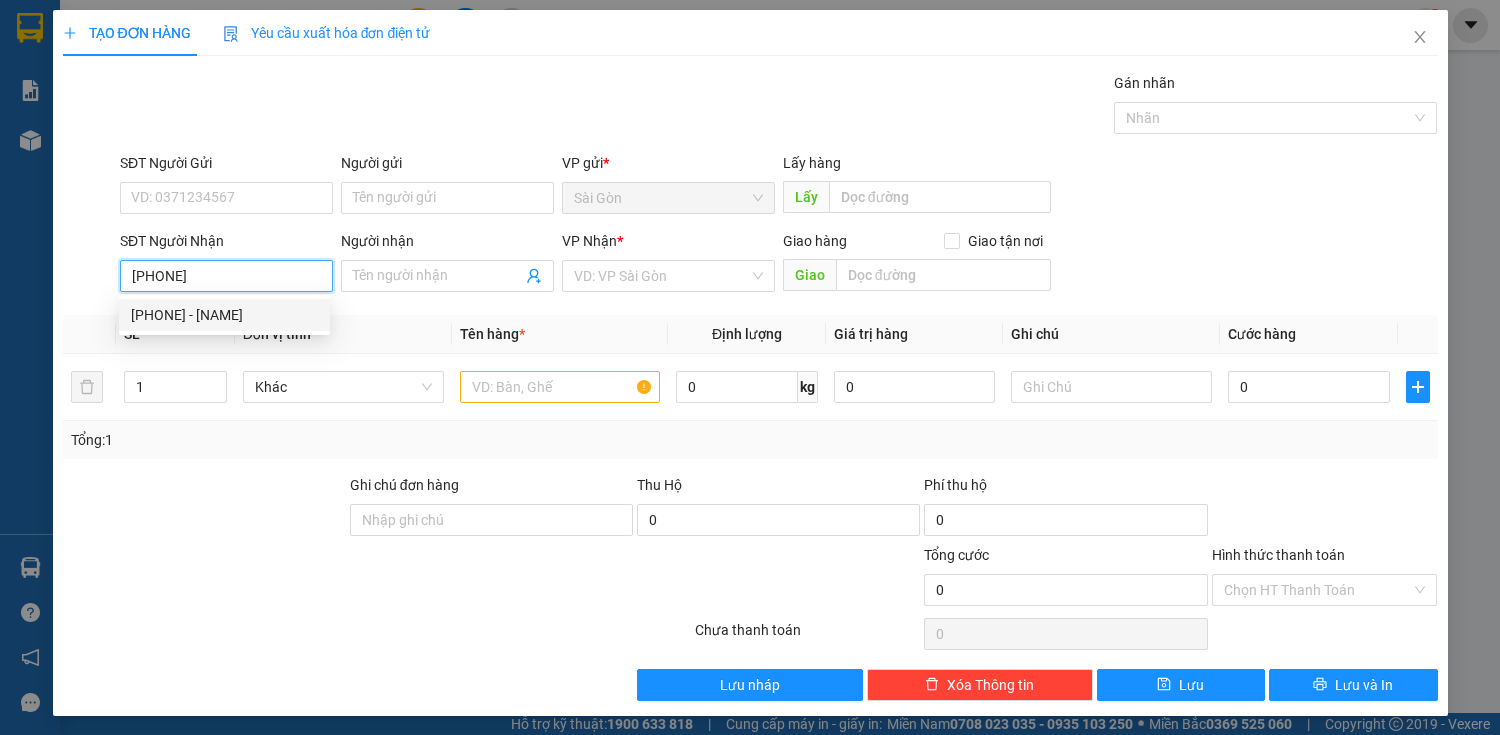 click on "[PHONE] - [NAME]" at bounding box center (224, 315) 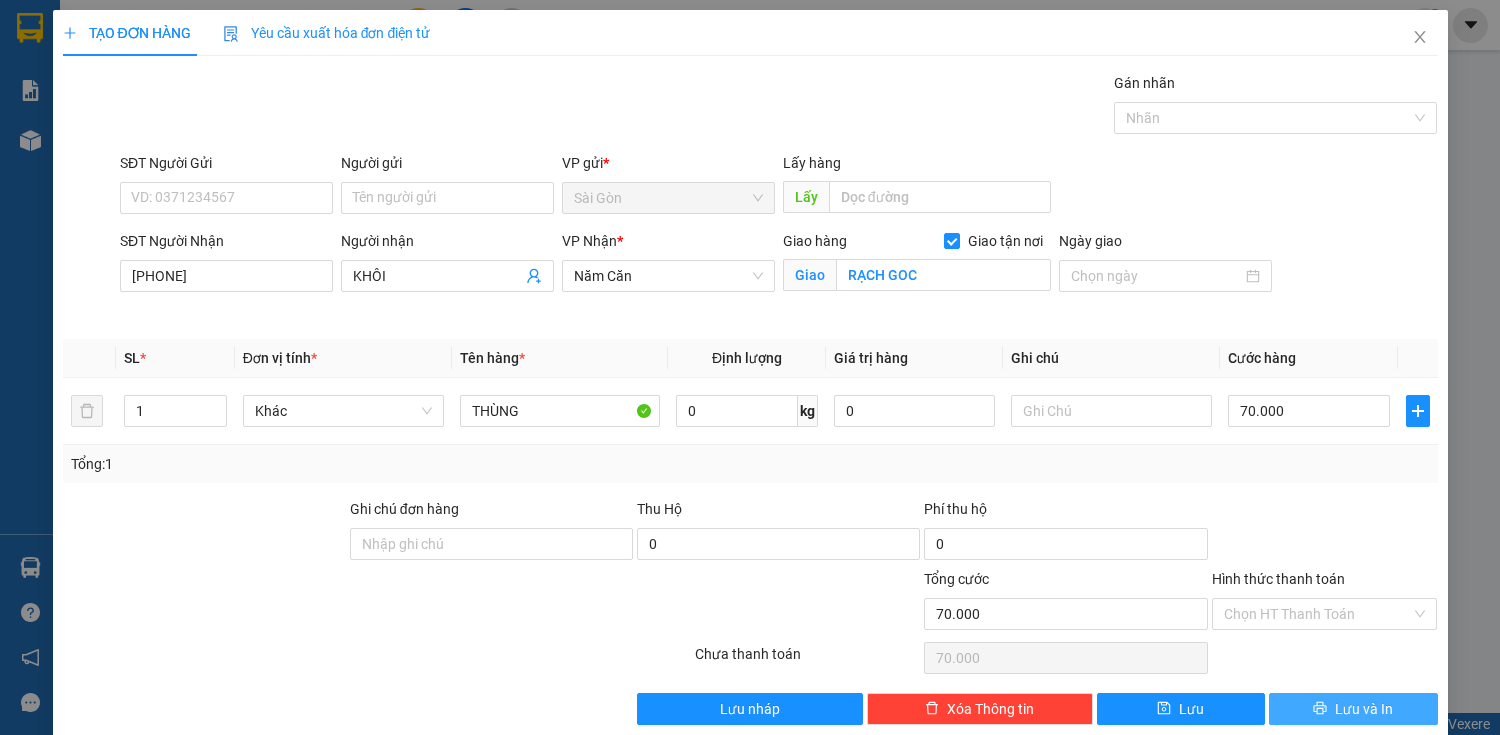 click on "Lưu và In" at bounding box center (1364, 709) 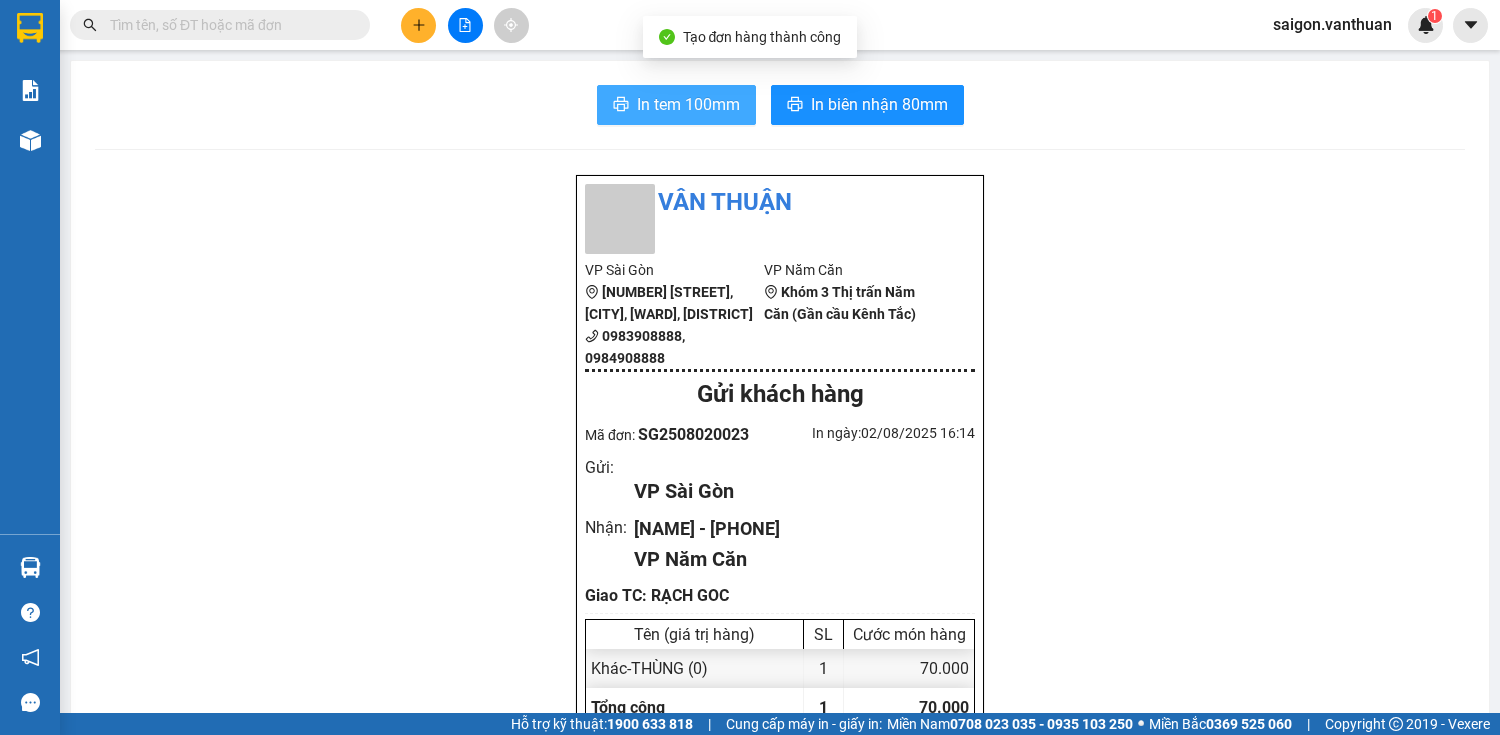 click on "In tem 100mm" at bounding box center (676, 105) 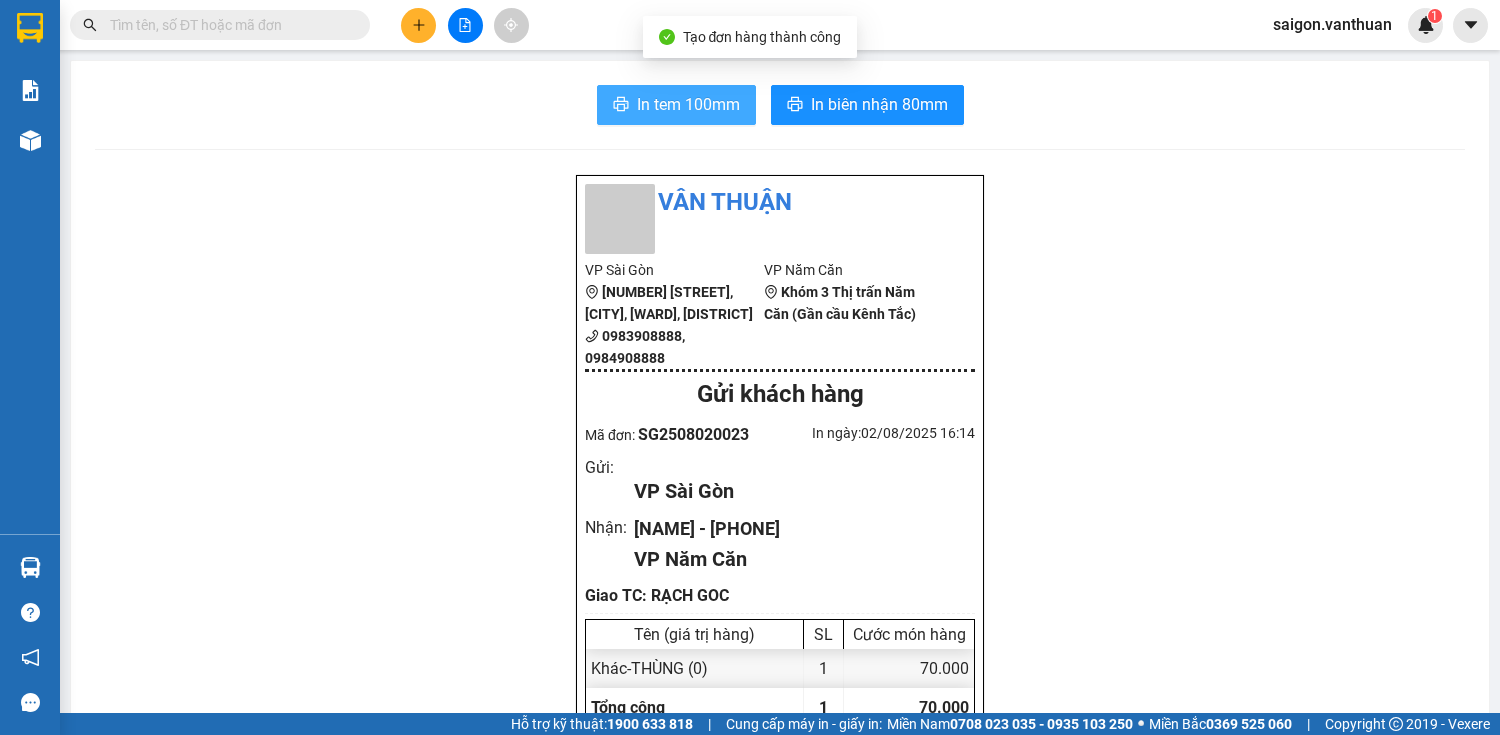scroll, scrollTop: 0, scrollLeft: 0, axis: both 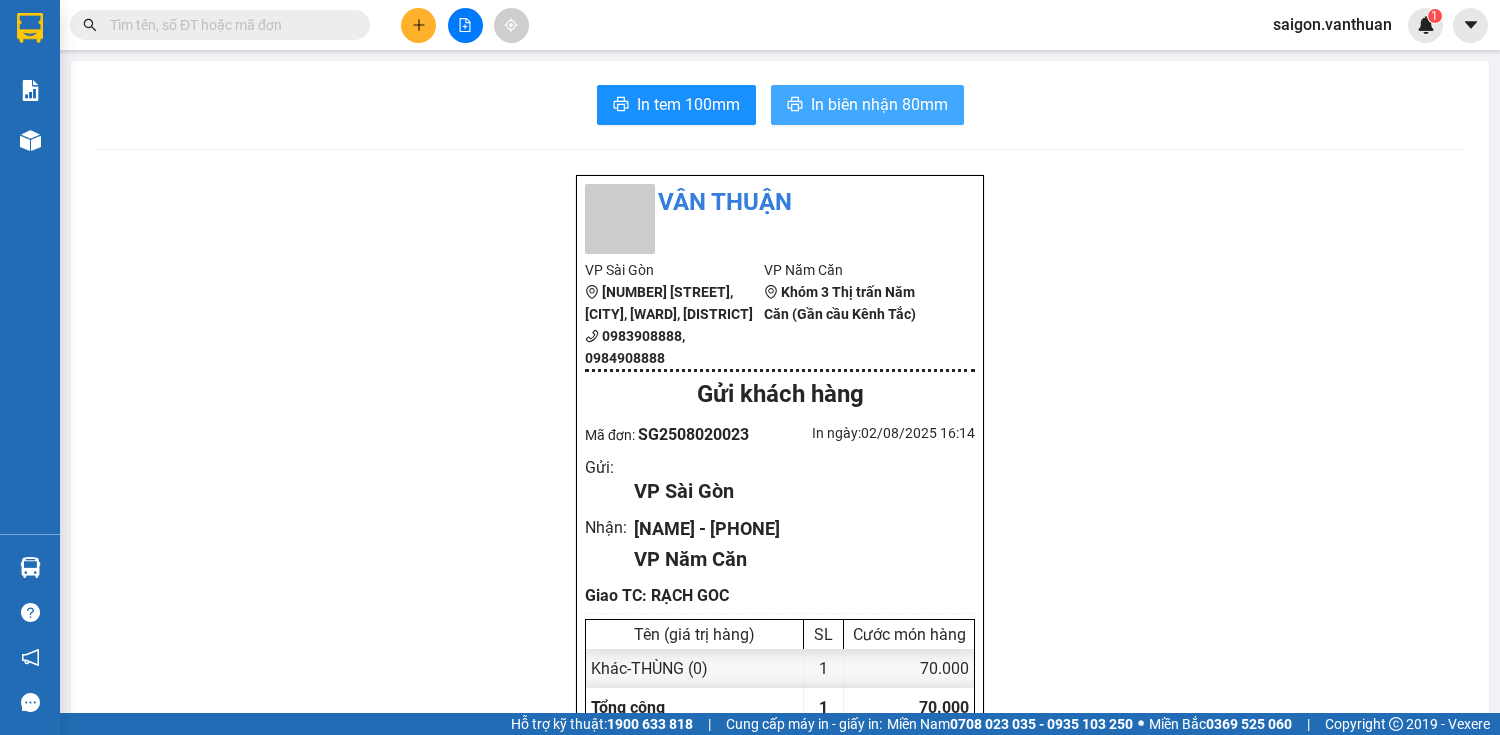 click on "In biên nhận 80mm" at bounding box center (879, 104) 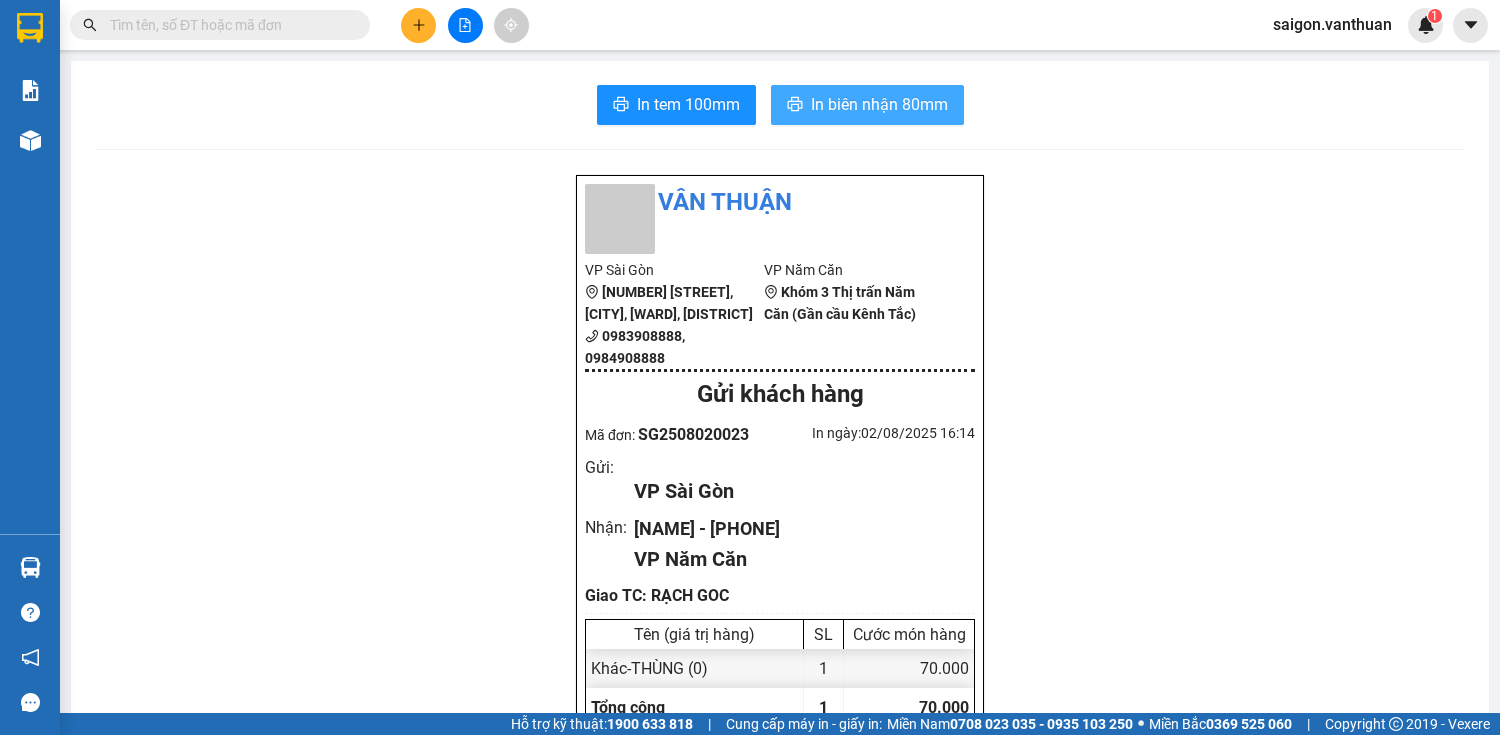scroll, scrollTop: 0, scrollLeft: 0, axis: both 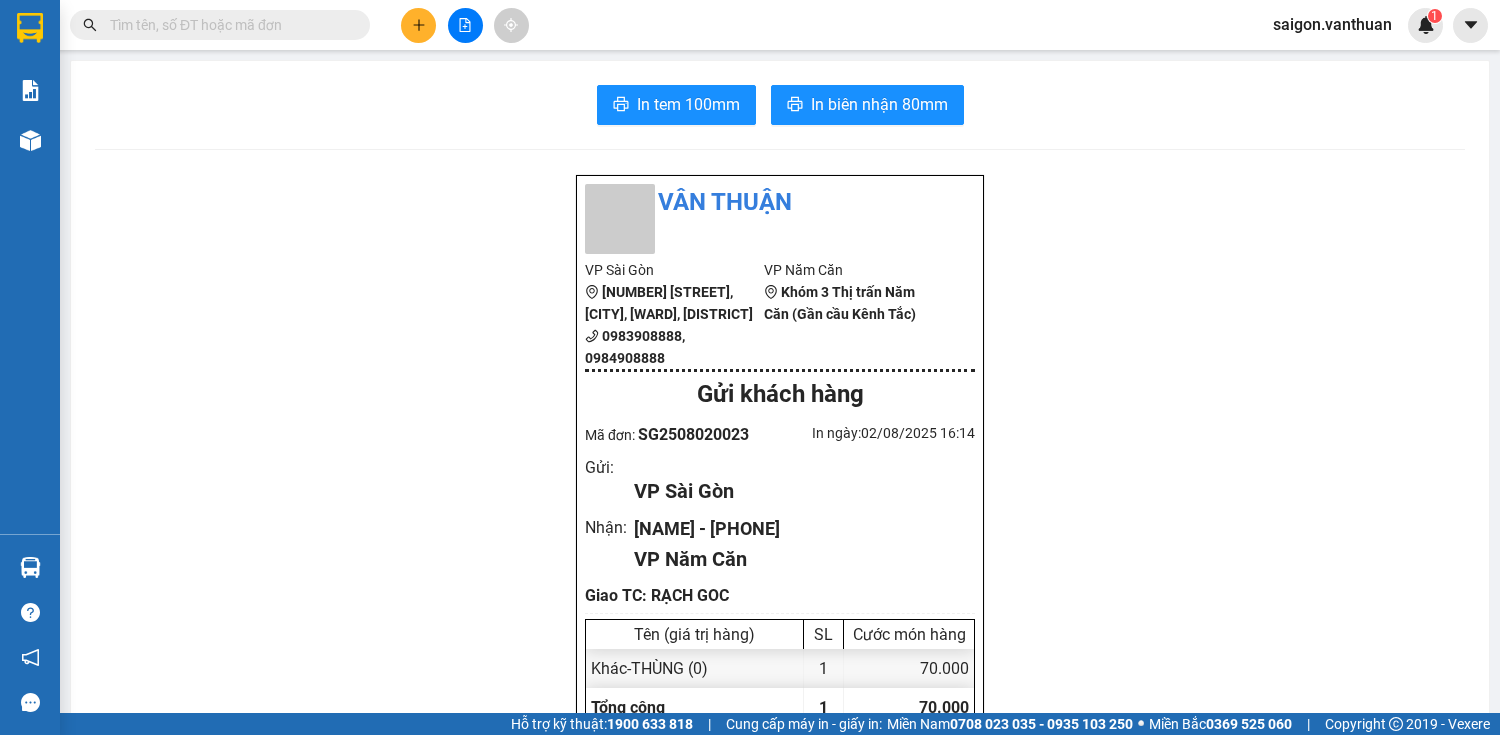 click at bounding box center [418, 25] 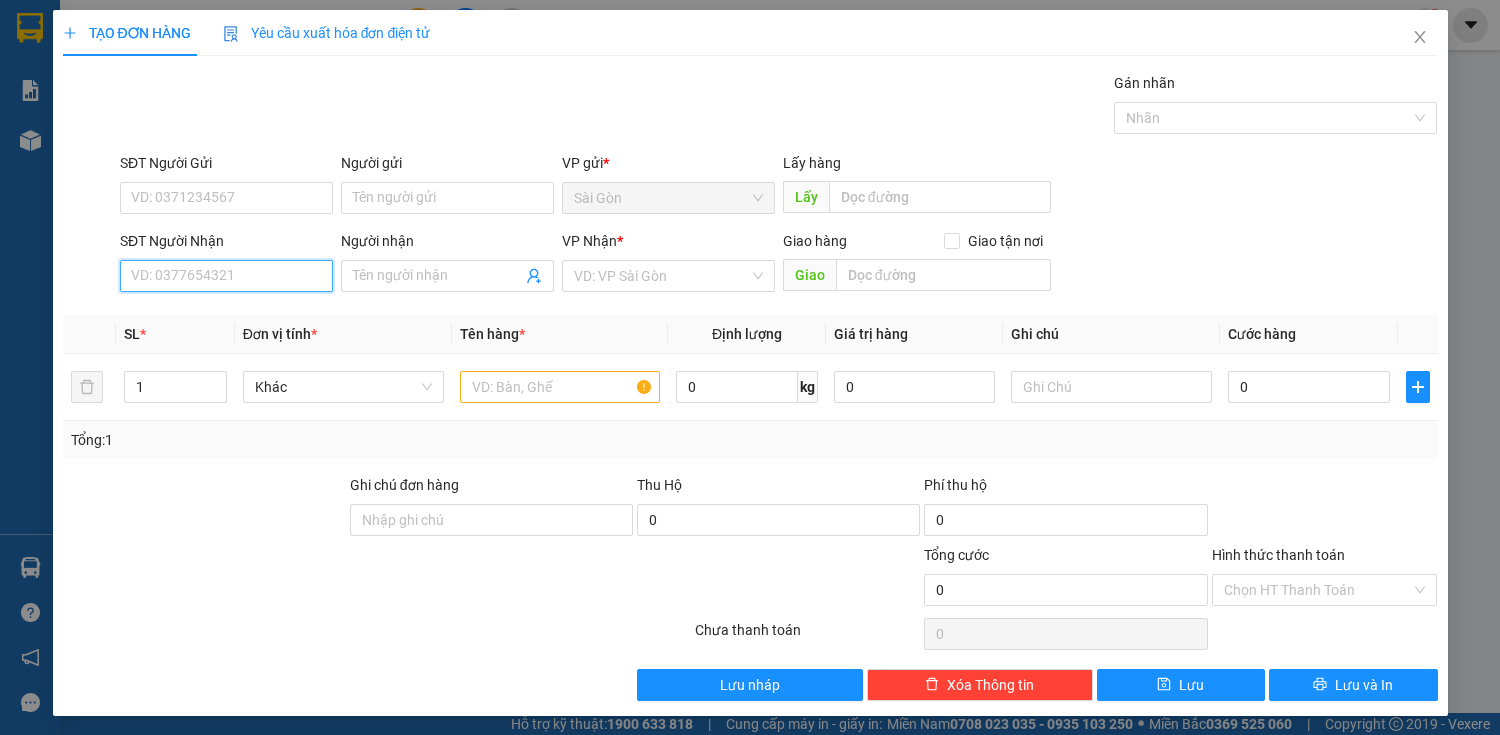 click on "SĐT Người Nhận" at bounding box center [226, 276] 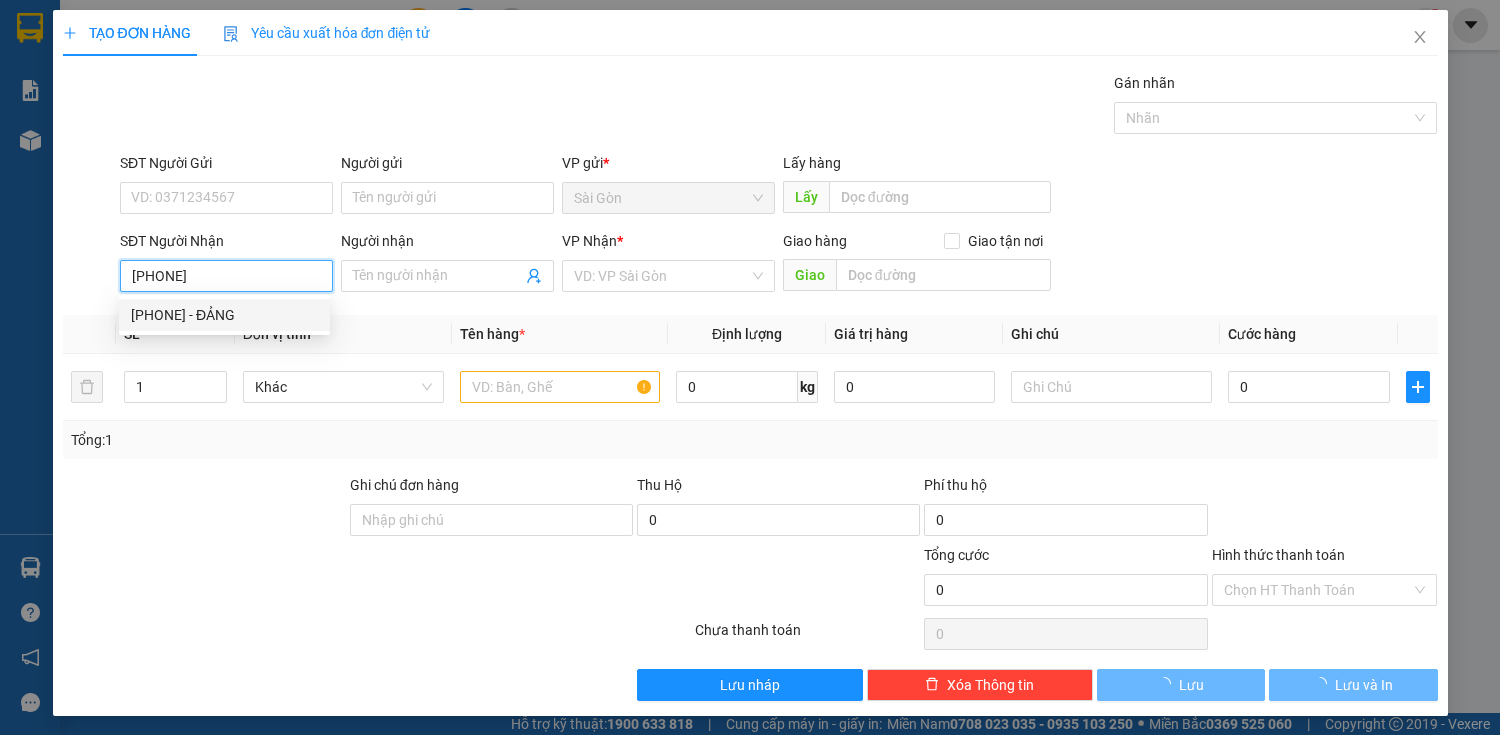 click on "[PHONE] - ĐẢNG" at bounding box center (224, 315) 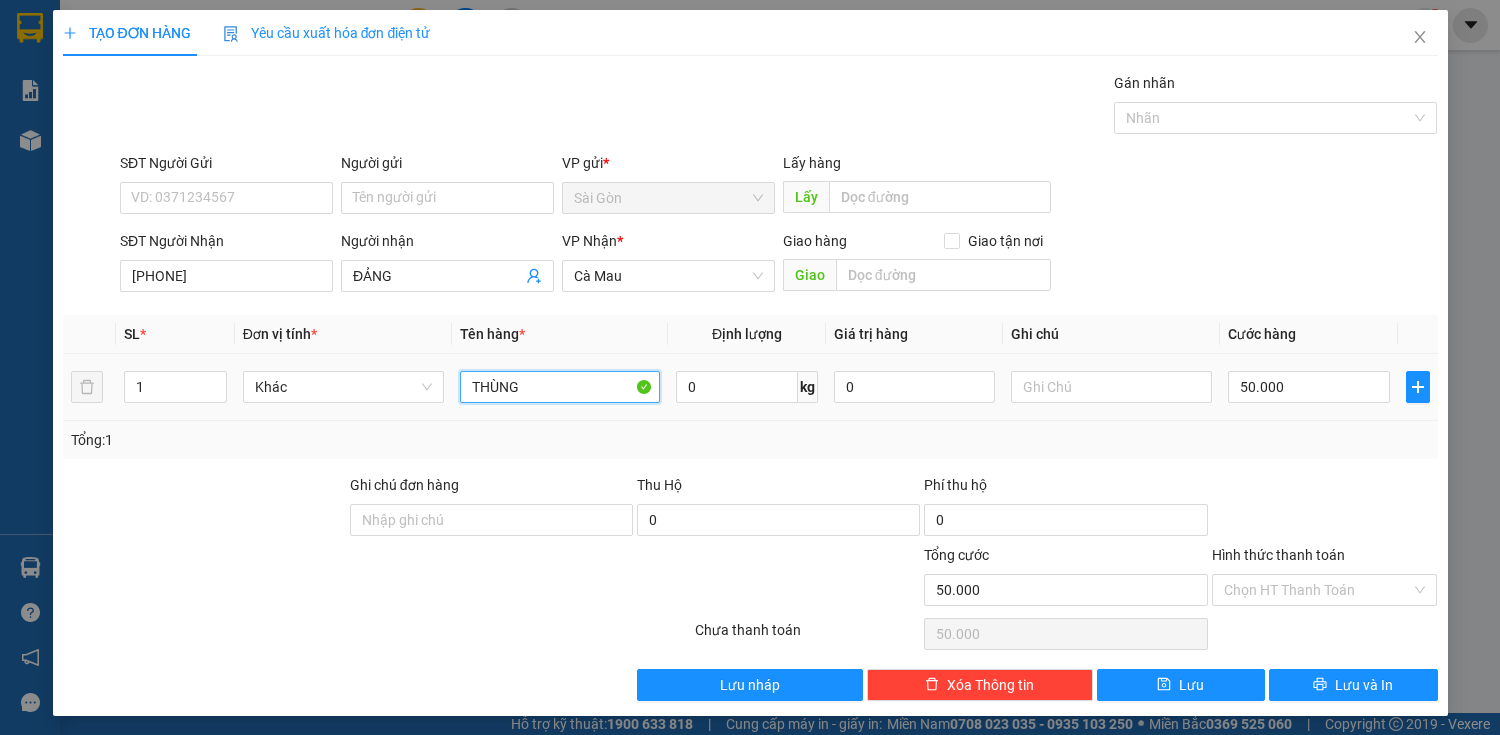 click on "THÙNG" at bounding box center [560, 387] 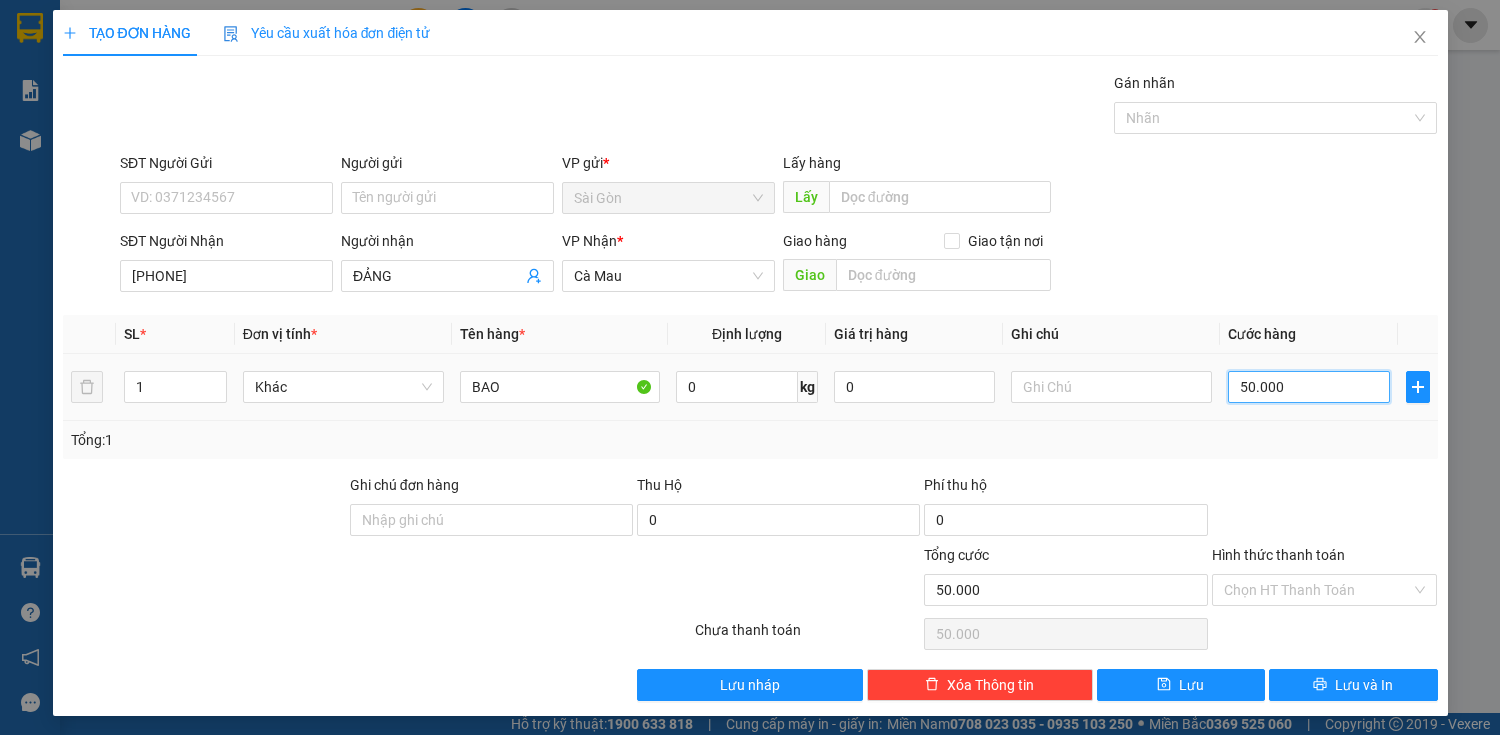click on "50.000" at bounding box center [1308, 387] 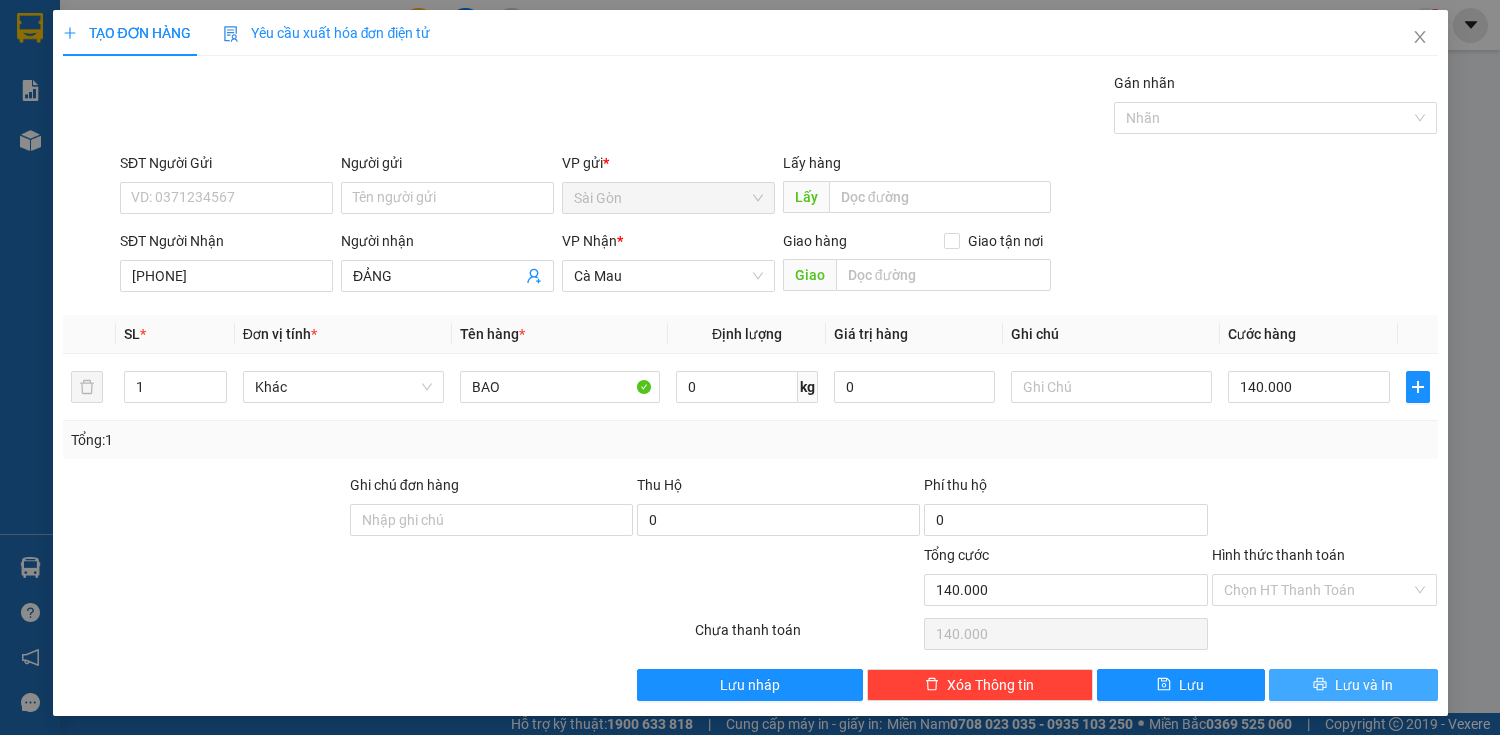 click on "Lưu và In" at bounding box center [1353, 685] 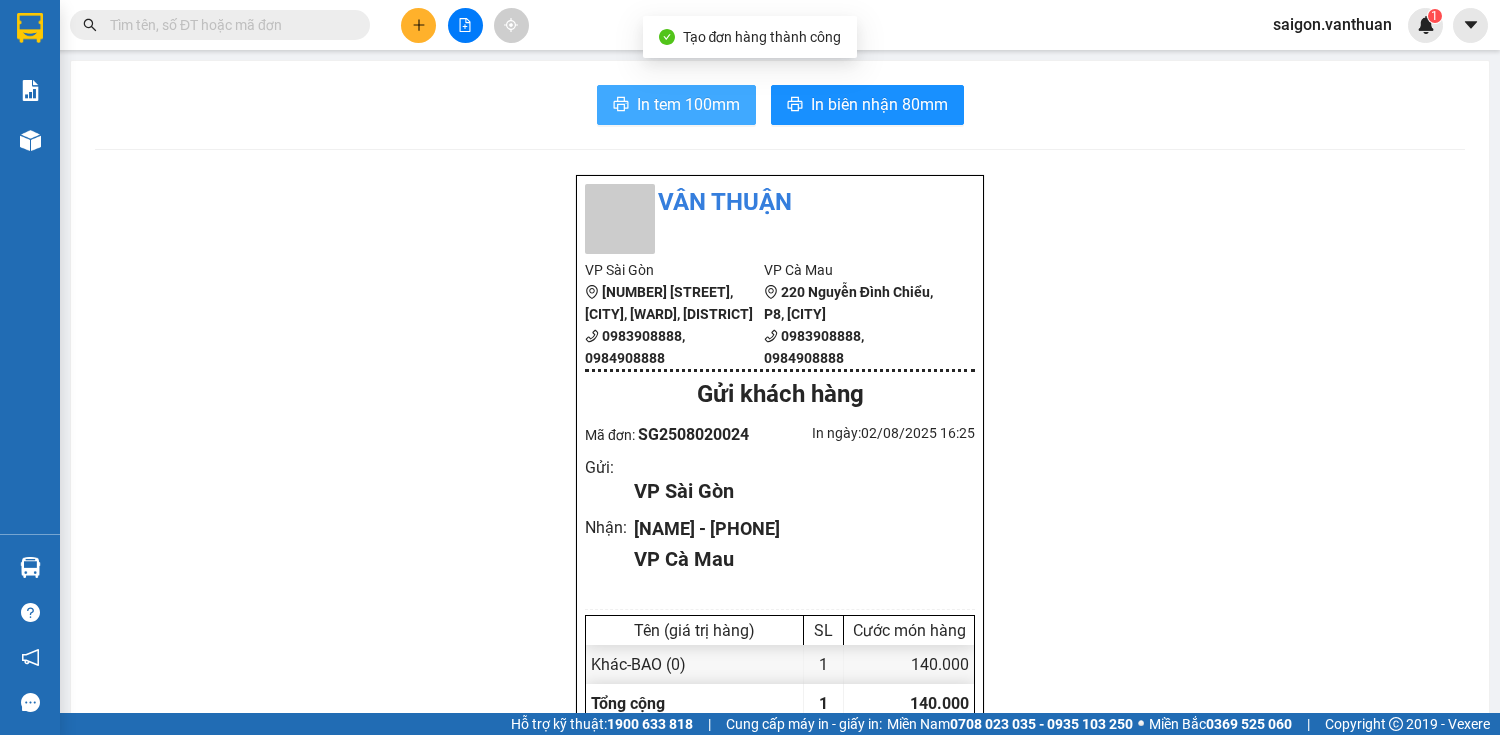 click on "In tem 100mm" at bounding box center [688, 104] 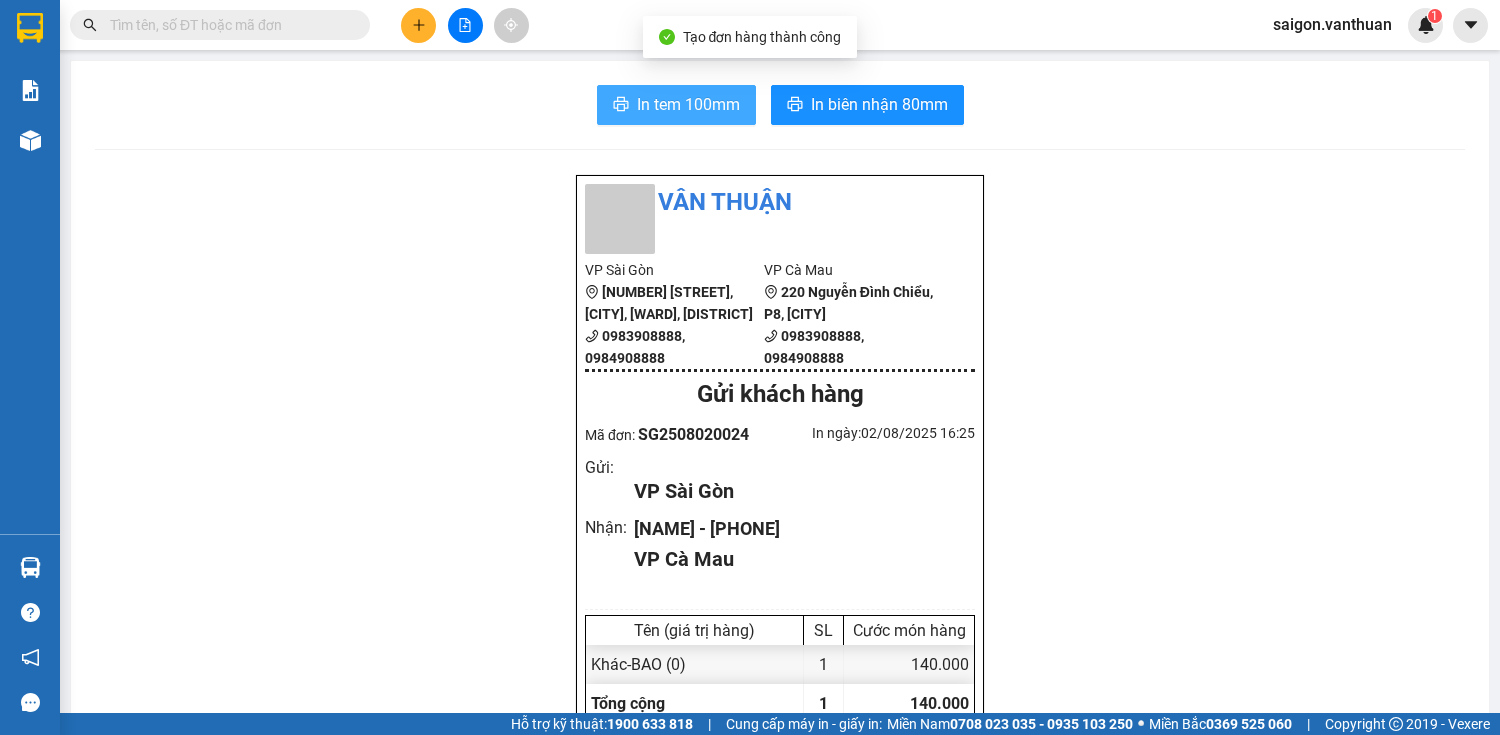 scroll, scrollTop: 0, scrollLeft: 0, axis: both 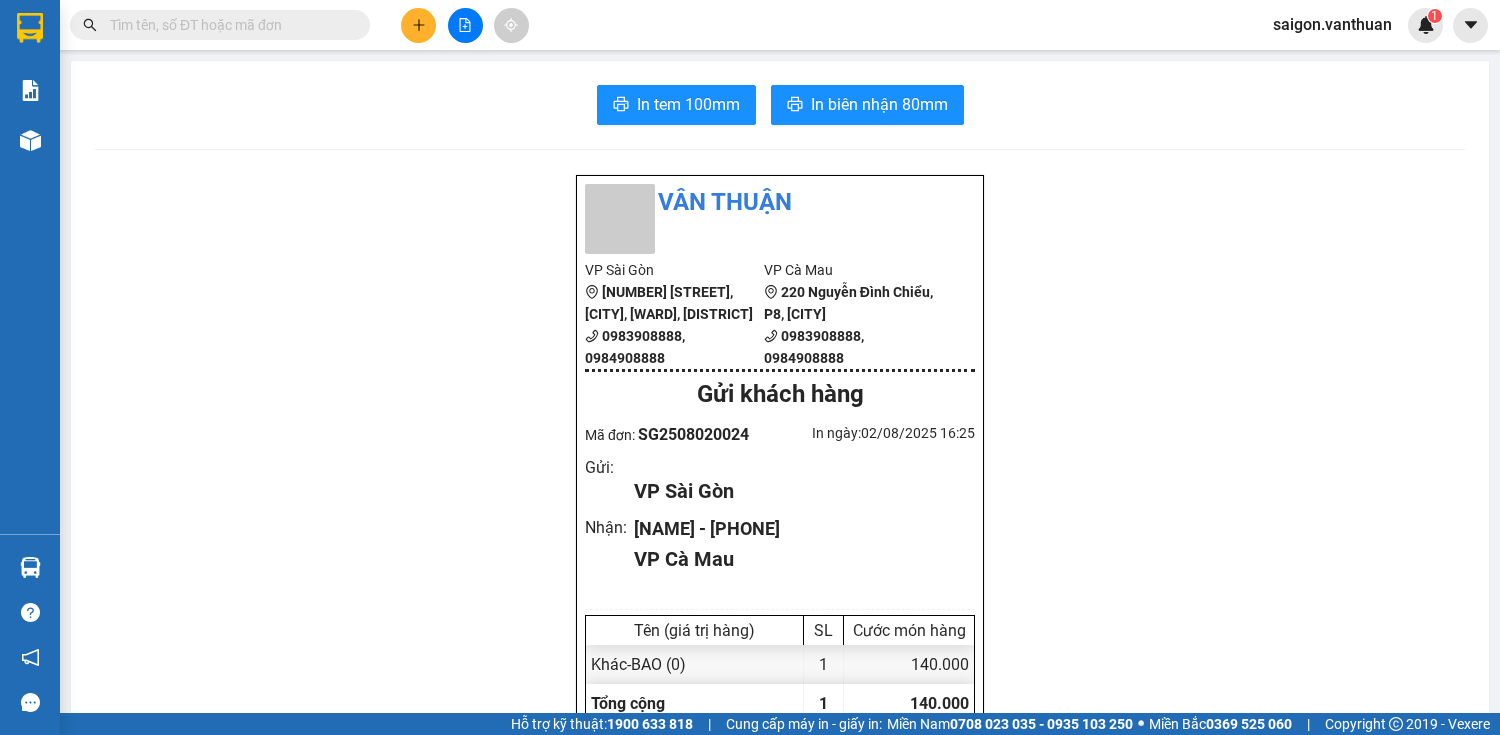 click on "In tem 100mm
In biên nhận 80mm Vân Thuận VP Sài Gòn   111 Bàu Cát 4, phường 14, [CITY]    [PHONE], [PHONE] VP Cà Mau   220 Nguyễn Đình Chiểu, P8, [CITY]    [PHONE], [PHONE] Gửi khách hàng Mã đơn:   SG2508020024 In ngày:  [DATE]   [TIME] Gửi :      VP Sài Gòn Nhận :   ĐẢNG - [PHONE] VP Cà Mau Tên (giá trị hàng) SL Cước món hàng Khác - BAO   (0) 1 140.000 Tổng cộng 1 140.000 Loading... Chưa cước : 140.000 VND Tổng phải thu : 140.000 VND Người gửi hàng xác nhận NV nhận hàng (Kí và ghi rõ họ tên) hang hoa NV nhận hàng (Kí và ghi rõ họ tên) Quy định nhận/gửi hàng : Không chở hàng quốc cấm Số ngày giữ tối đa tại VP nhận: 07 ngày, với thực phẩm không quá 24h Hàng dễ vỡ, hư bể không đền Hàng gửi không kiểm, quý khách tự niêm phong Quý khách vui lòng kiểm tra thông tin trước khi rời khỏi VP - Xin cảm ơn! Vexere.com" at bounding box center (780, 924) 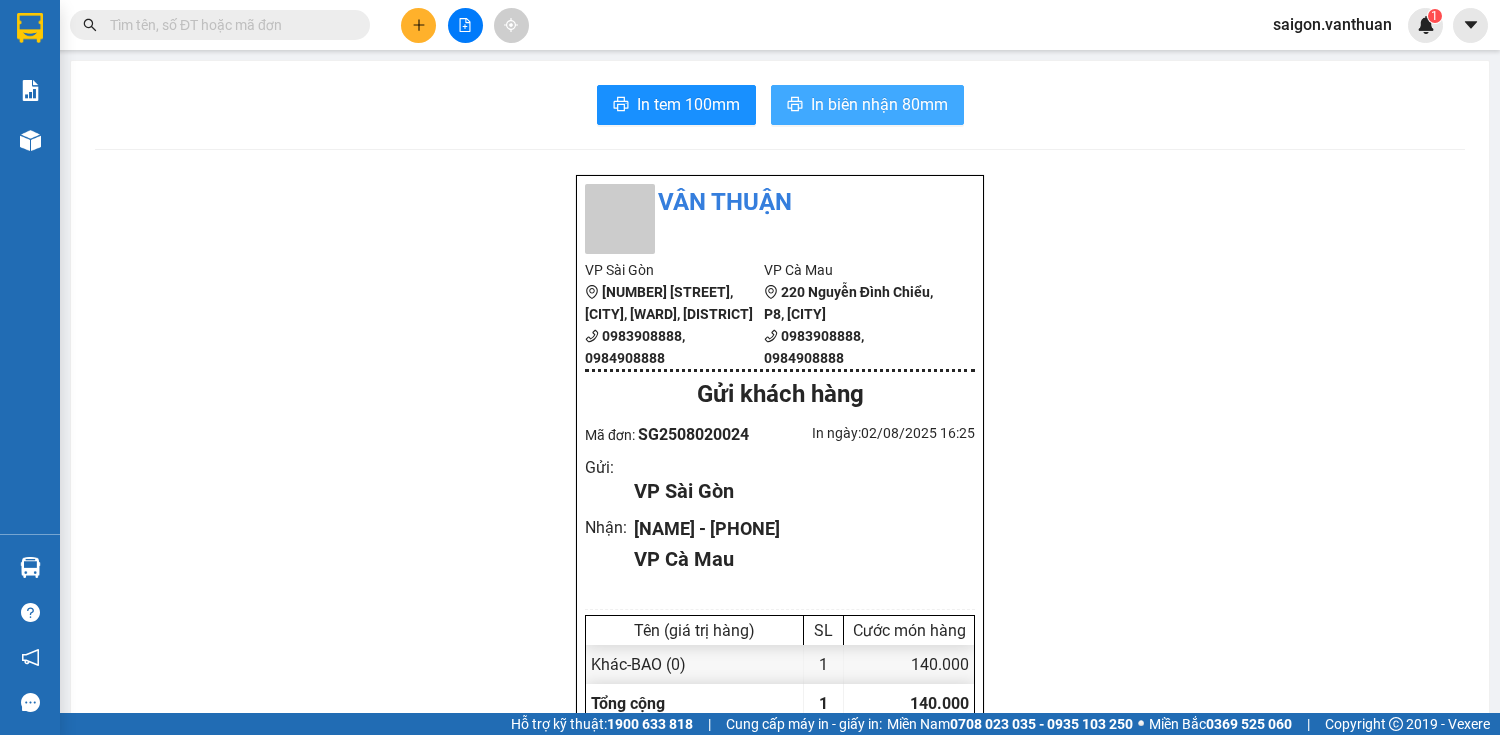 click on "In biên nhận 80mm" at bounding box center (879, 104) 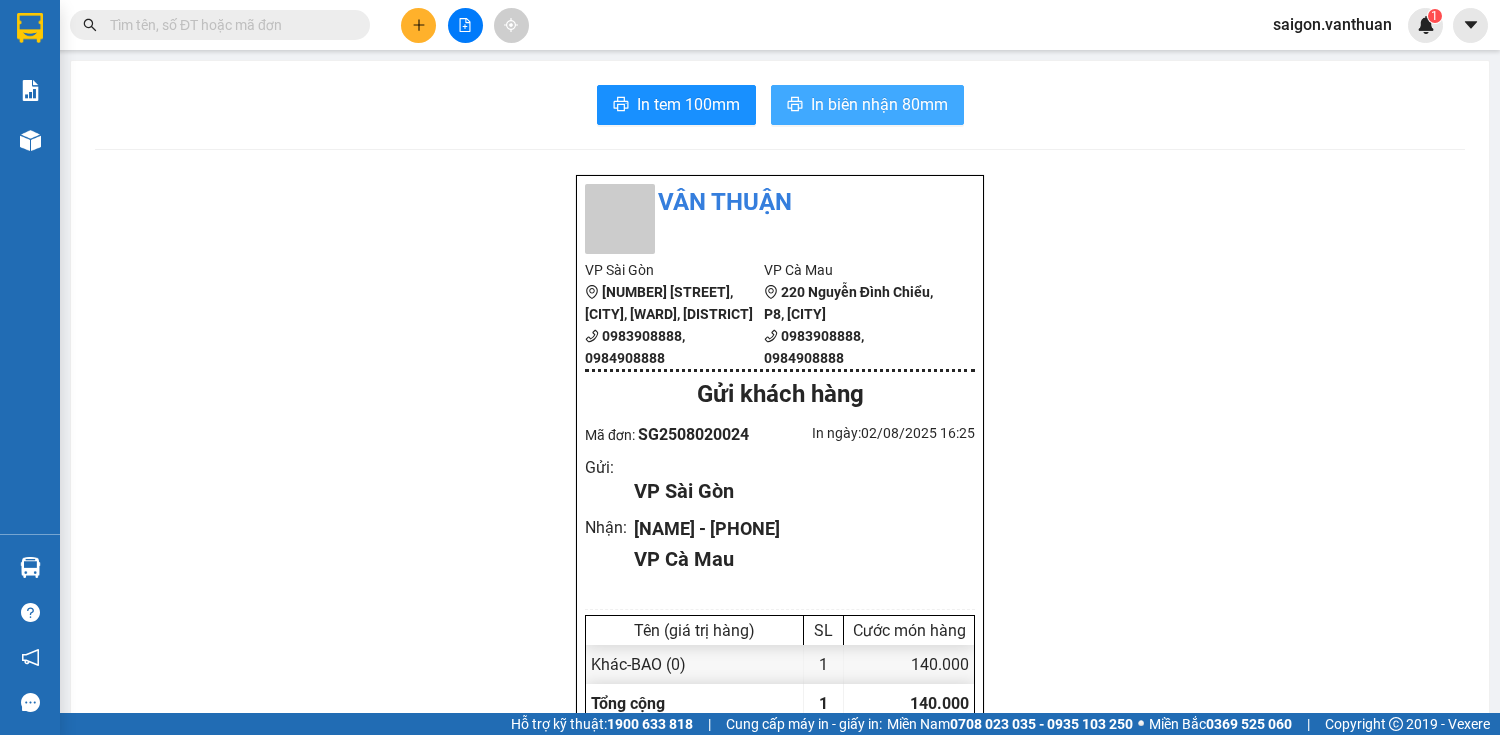 scroll, scrollTop: 0, scrollLeft: 0, axis: both 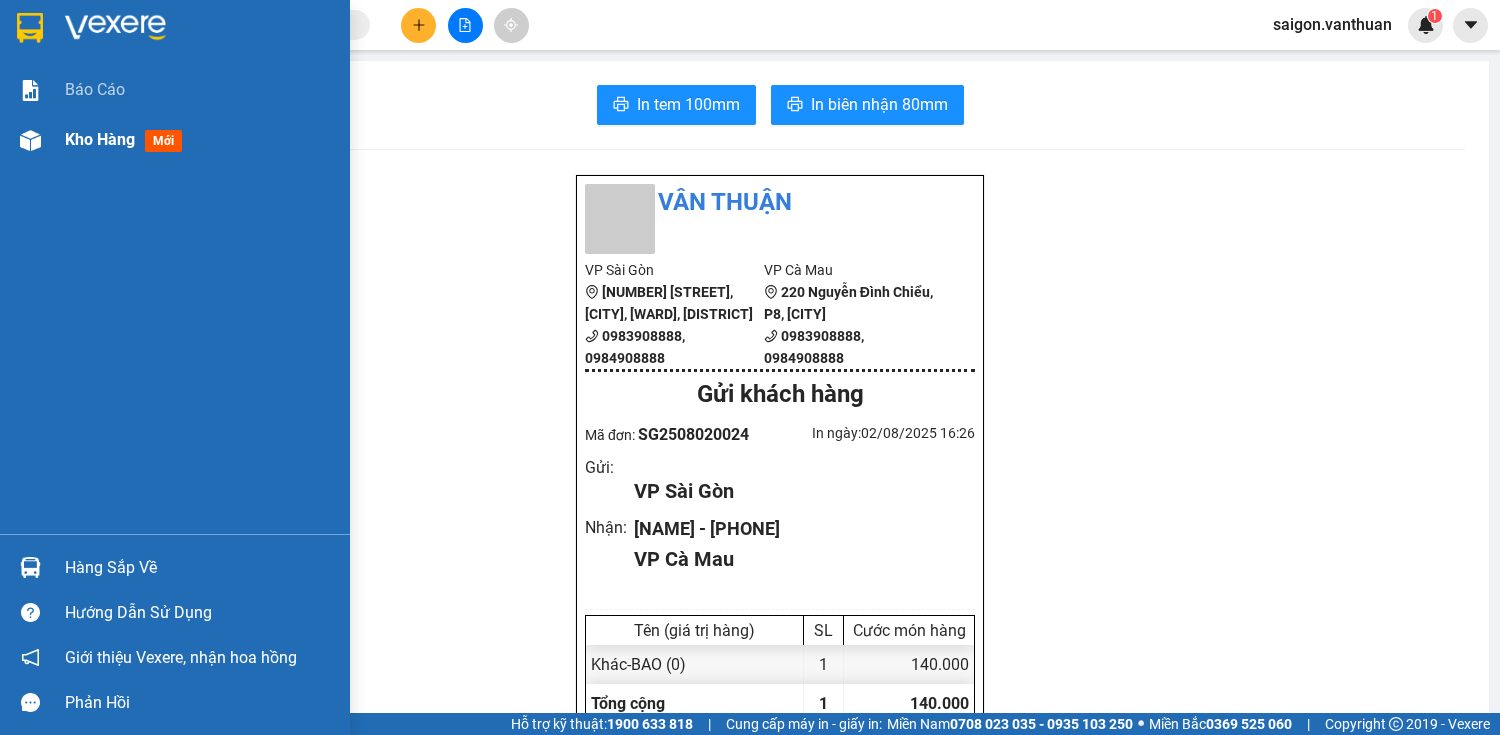 click at bounding box center [30, 140] 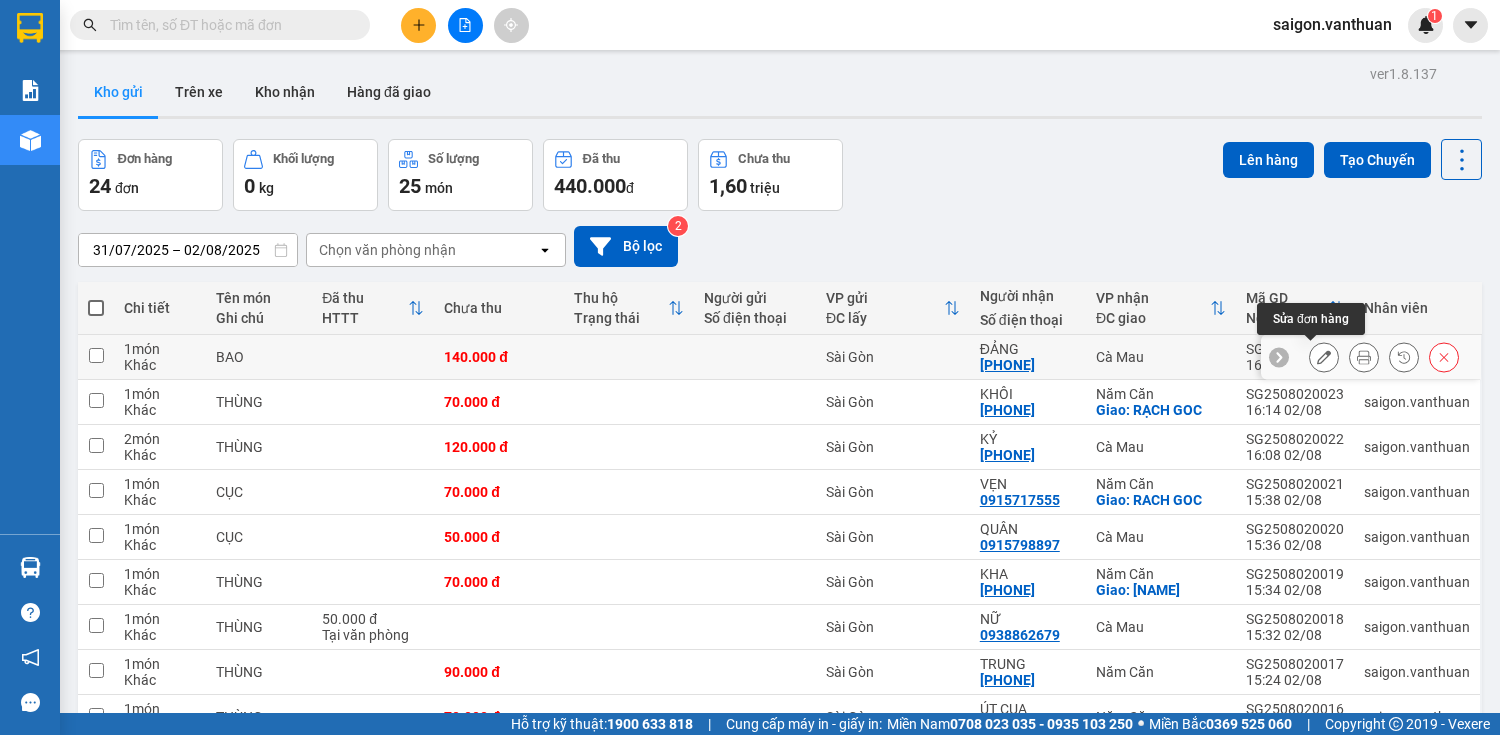 click 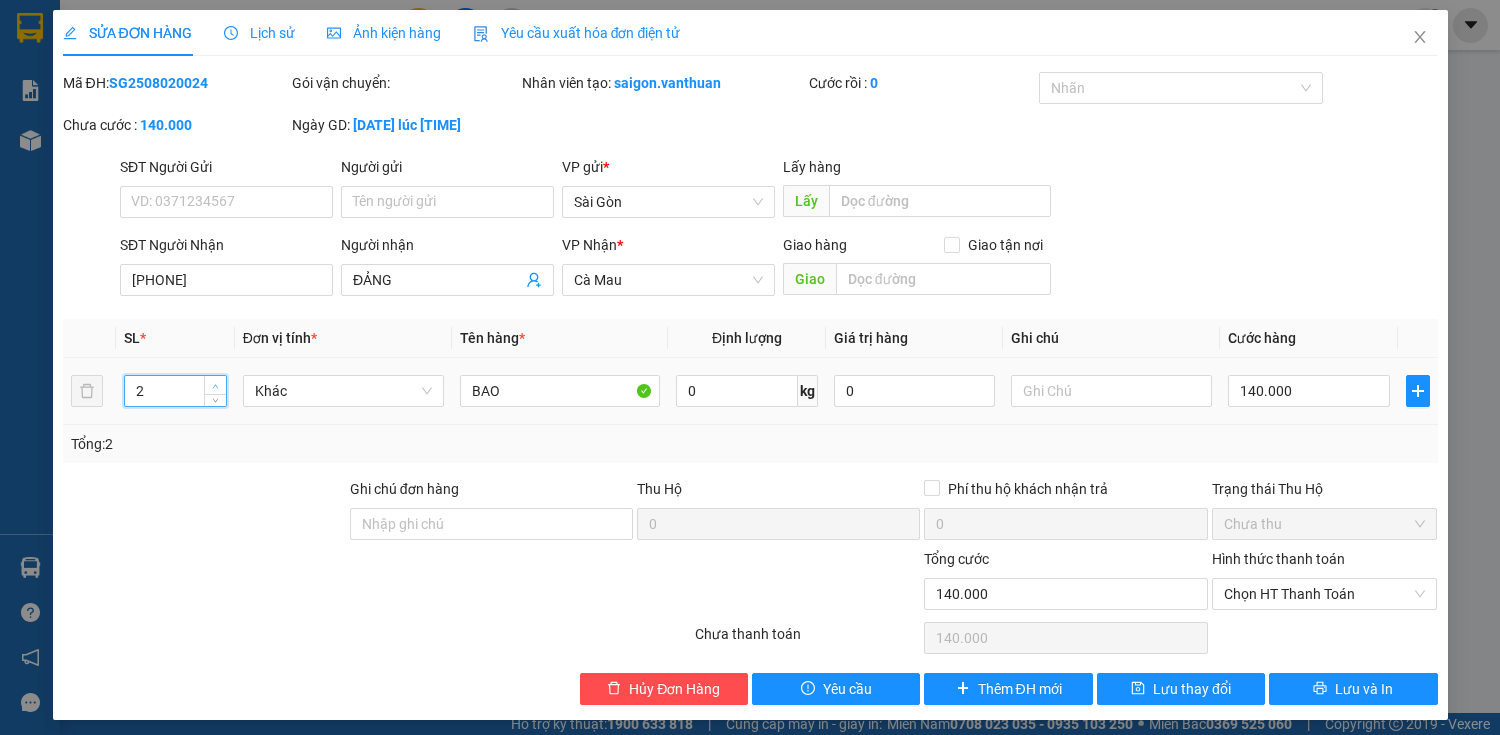 click 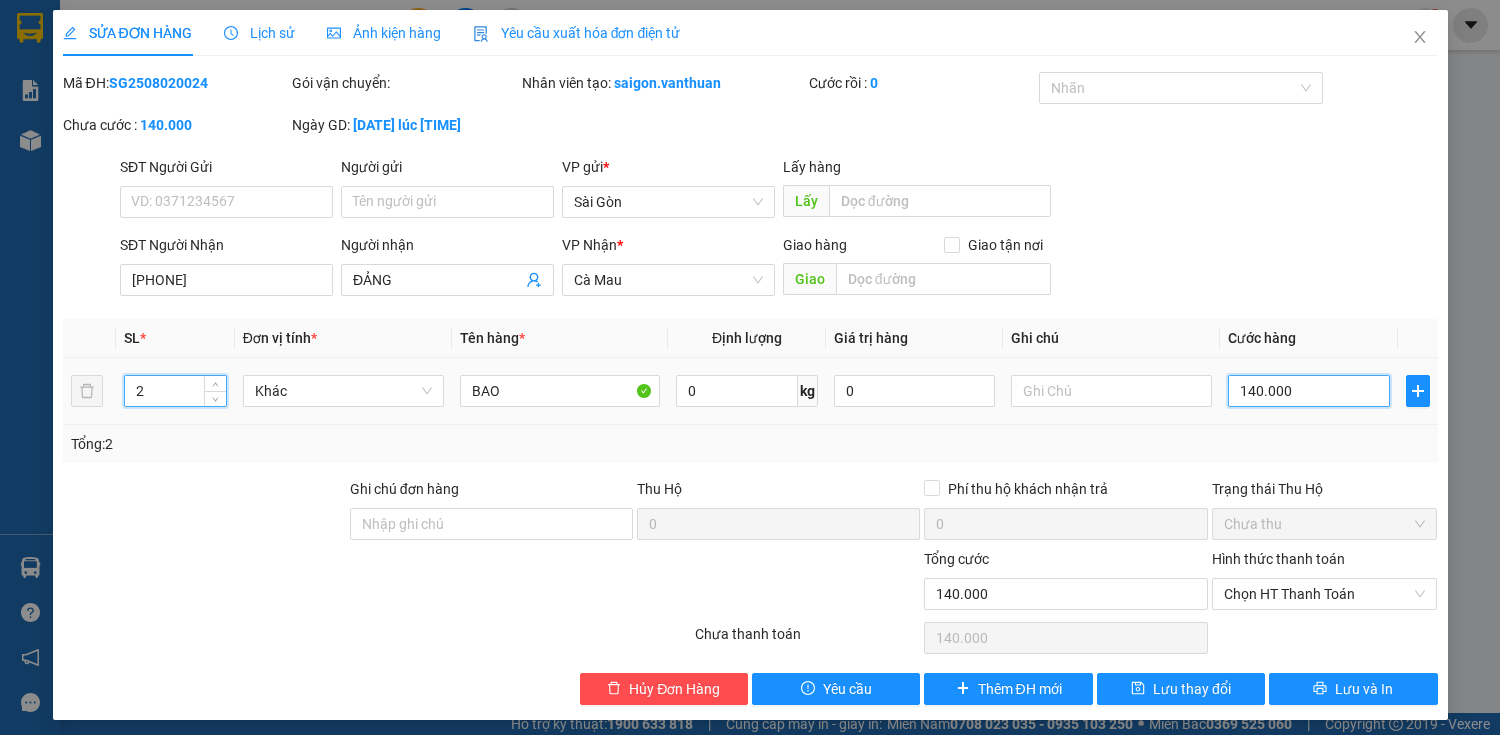 click on "140.000" at bounding box center (1308, 391) 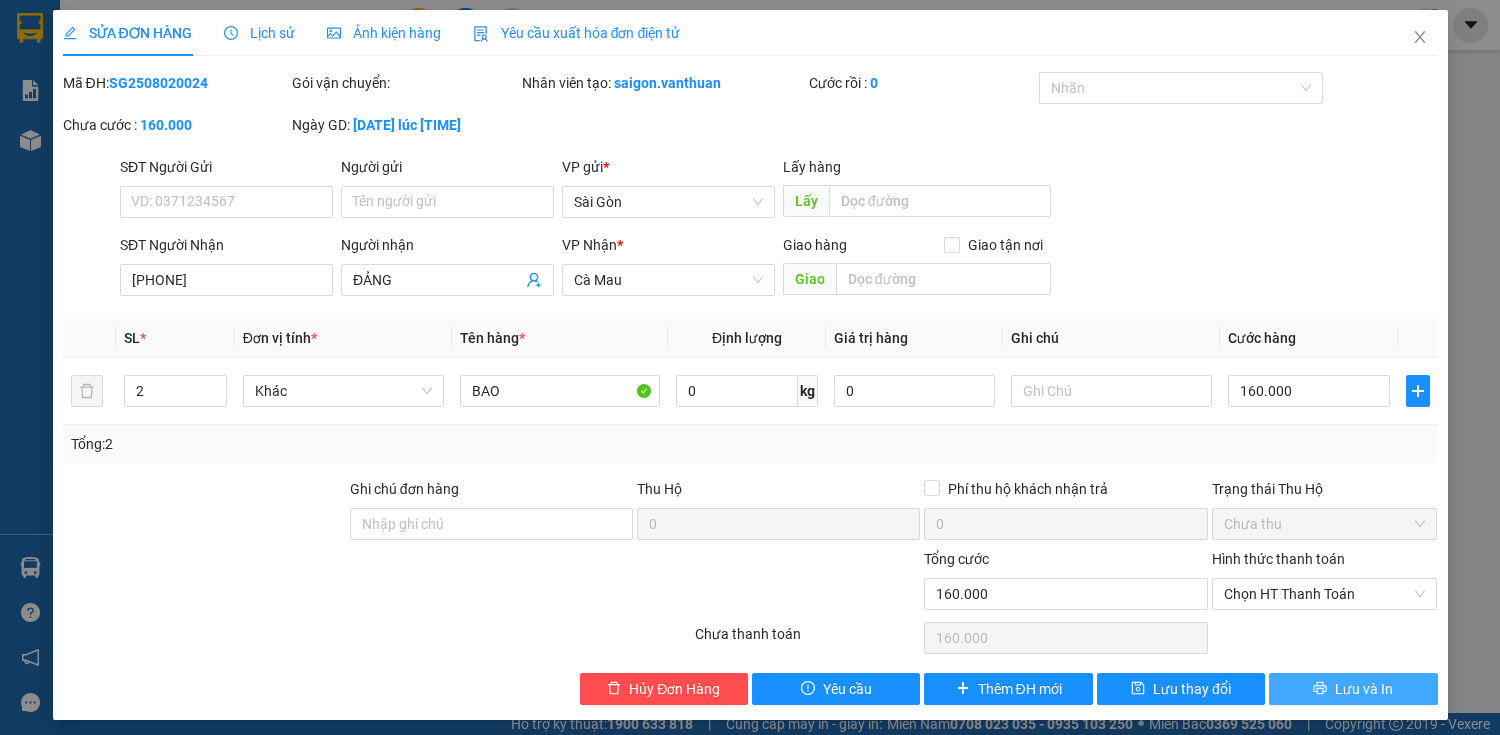 click on "Lưu và In" at bounding box center (1364, 689) 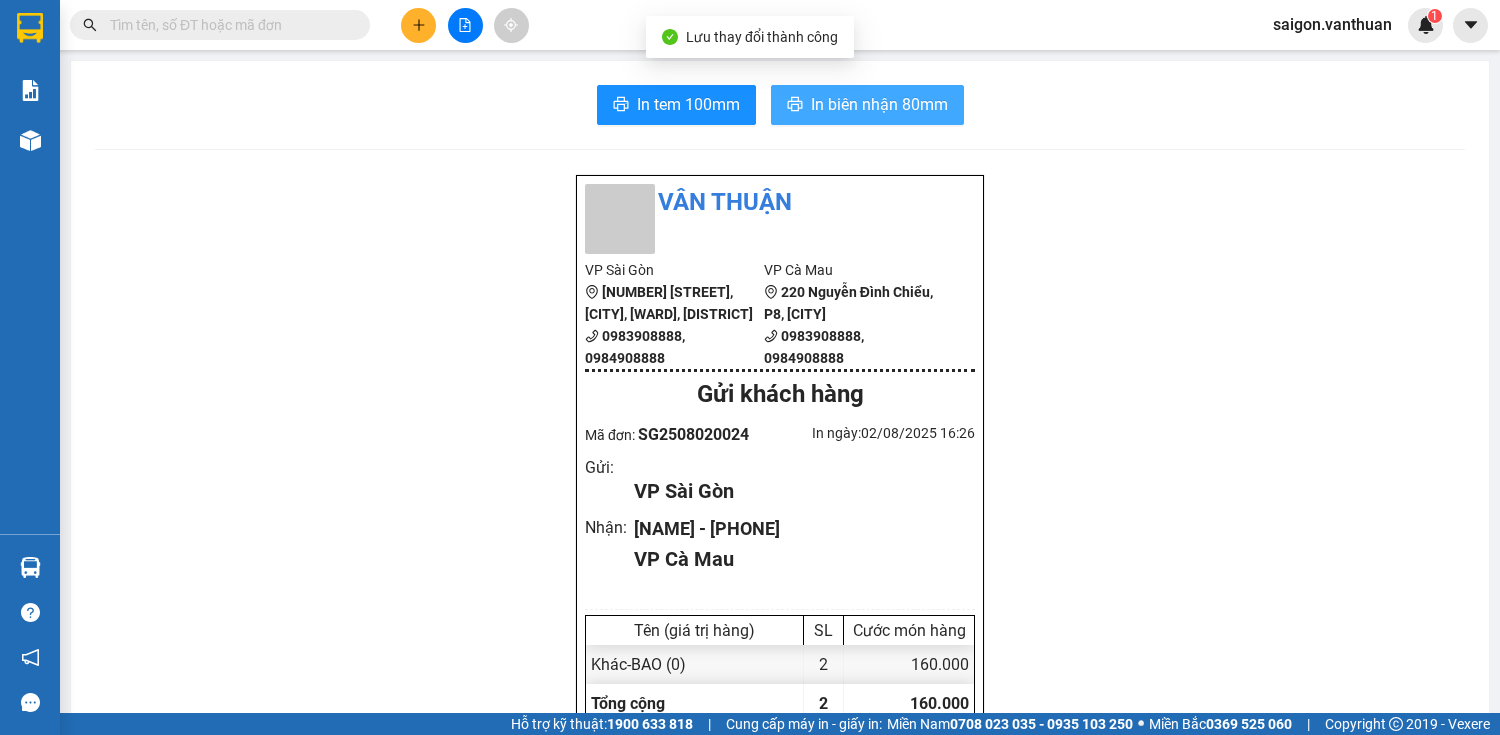 click on "In biên nhận 80mm" at bounding box center (879, 104) 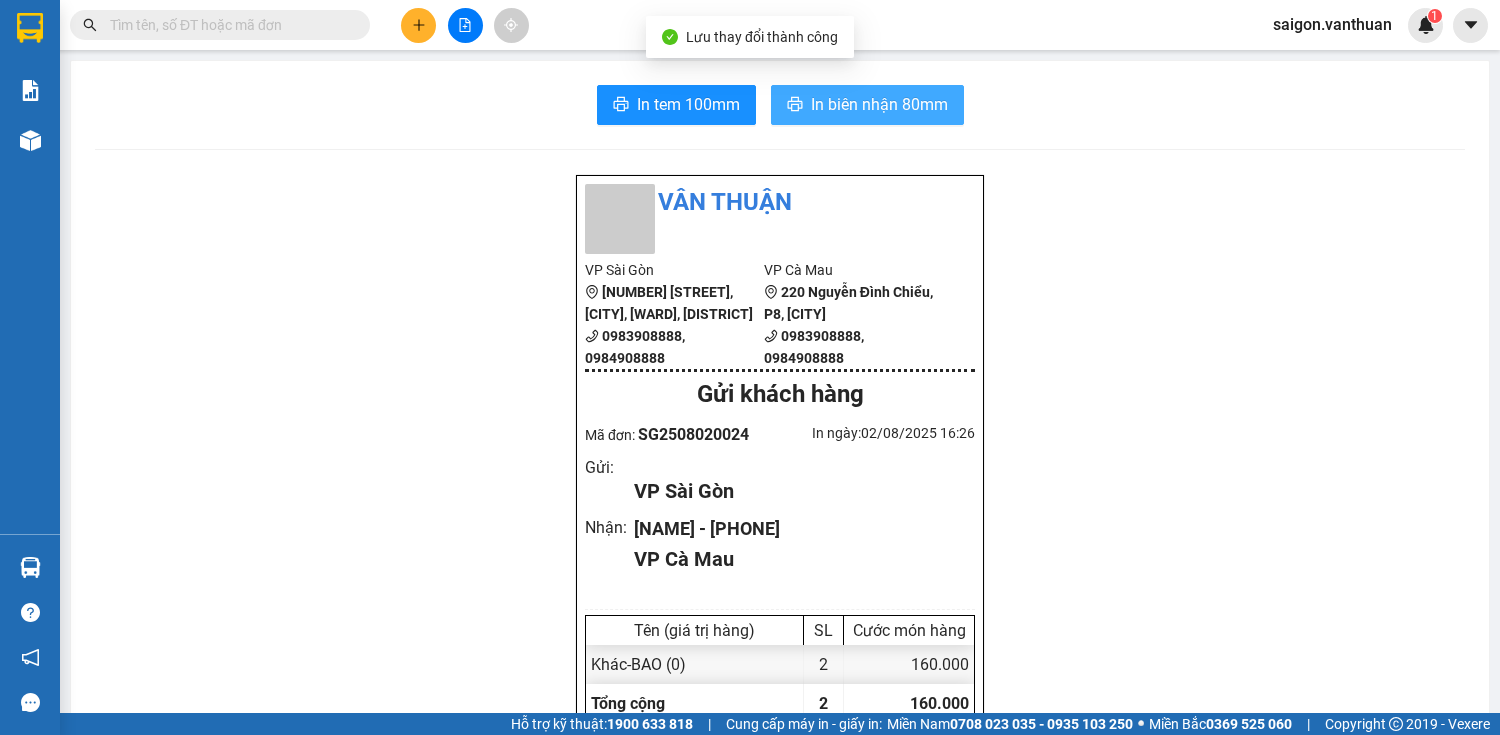 scroll, scrollTop: 0, scrollLeft: 0, axis: both 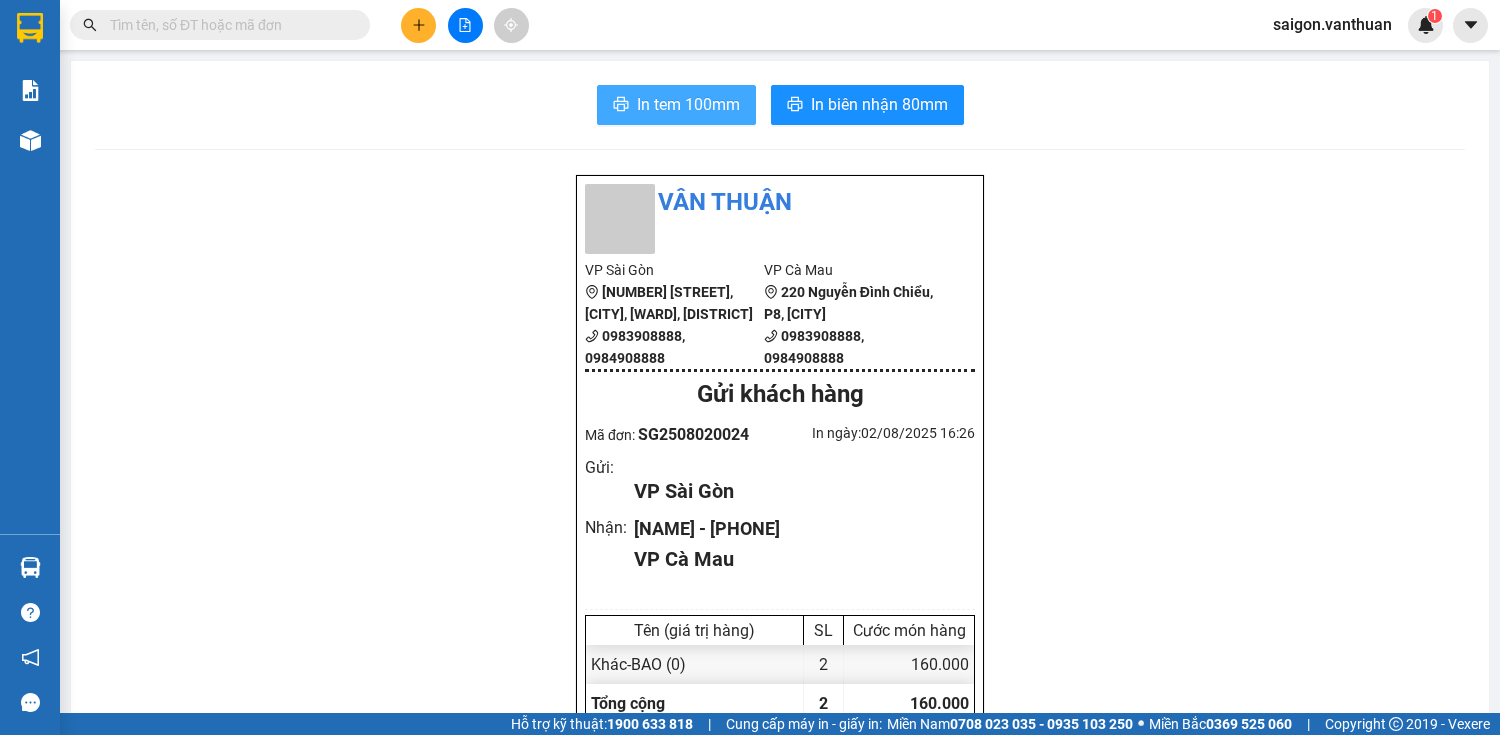 click on "In tem 100mm" at bounding box center (688, 104) 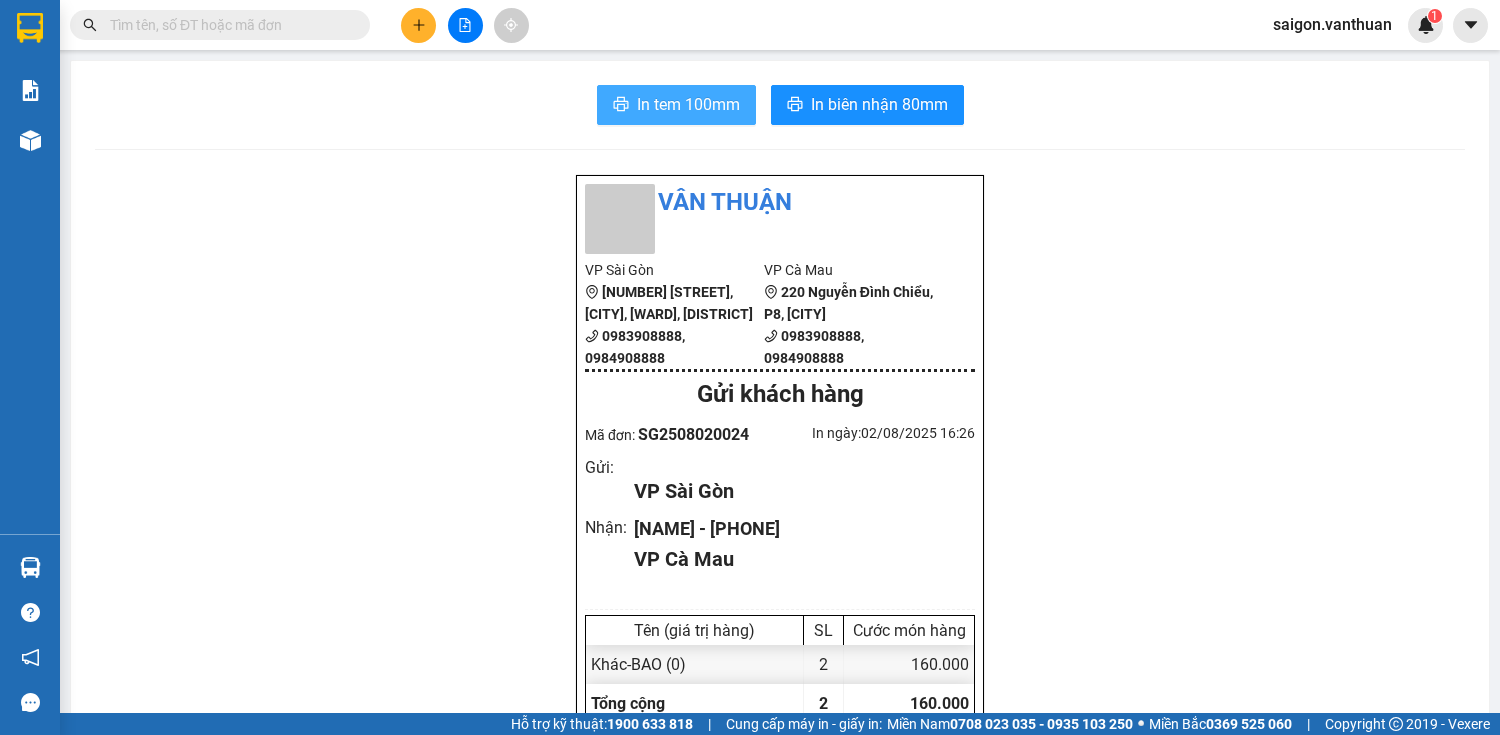 scroll, scrollTop: 0, scrollLeft: 0, axis: both 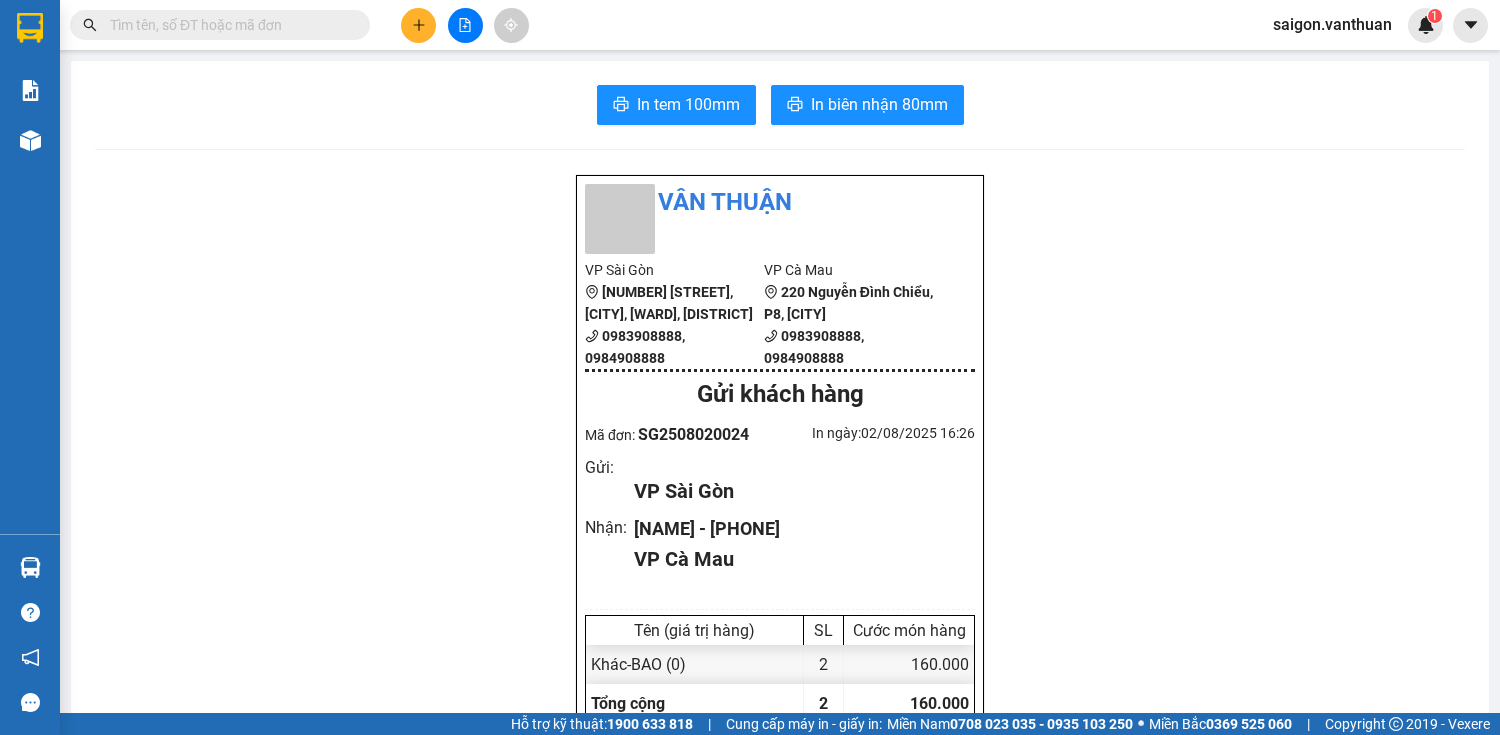 click at bounding box center [418, 25] 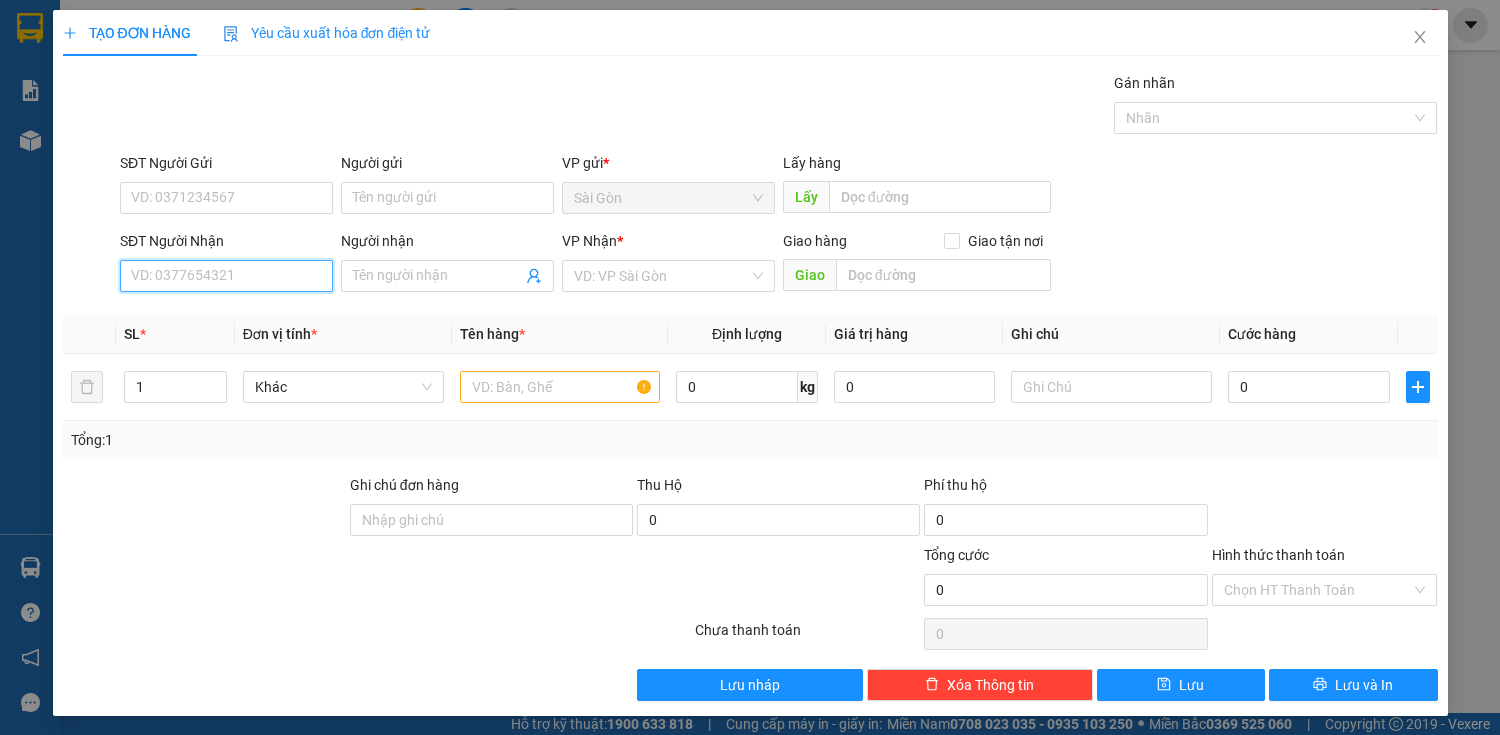 click on "SĐT Người Nhận" at bounding box center [226, 276] 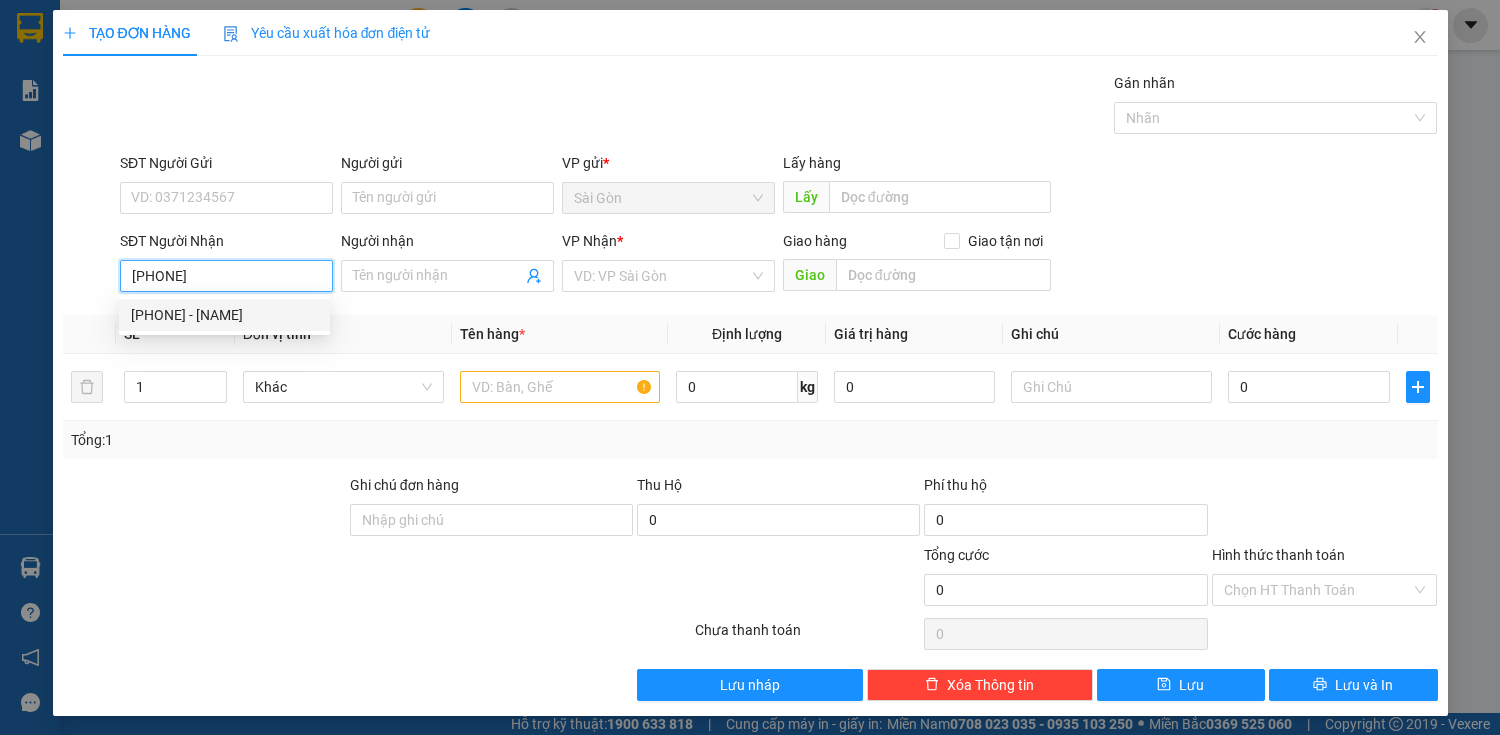 click on "[PHONE] - [NAME]" at bounding box center [224, 315] 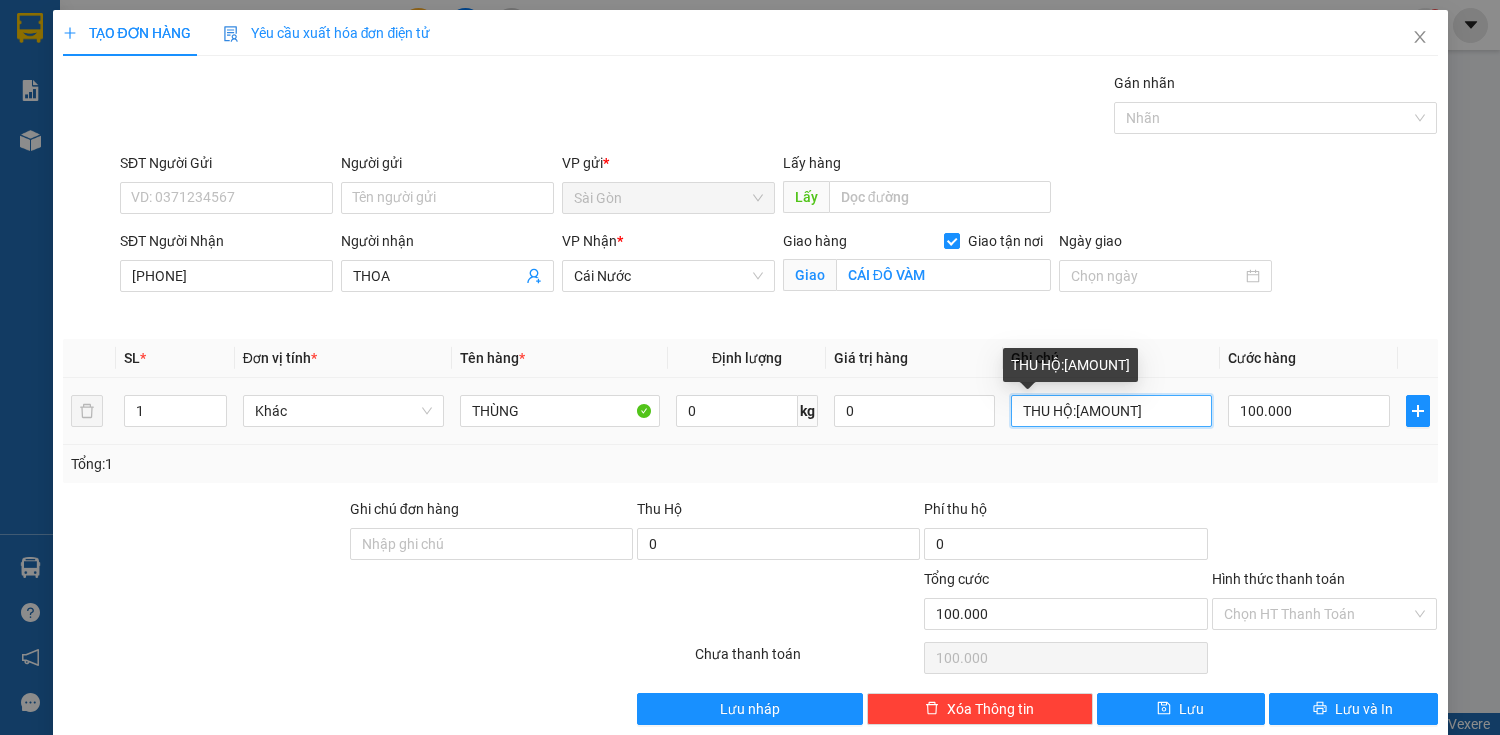 click on "THU HỘ:[AMOUNT]" at bounding box center [1111, 411] 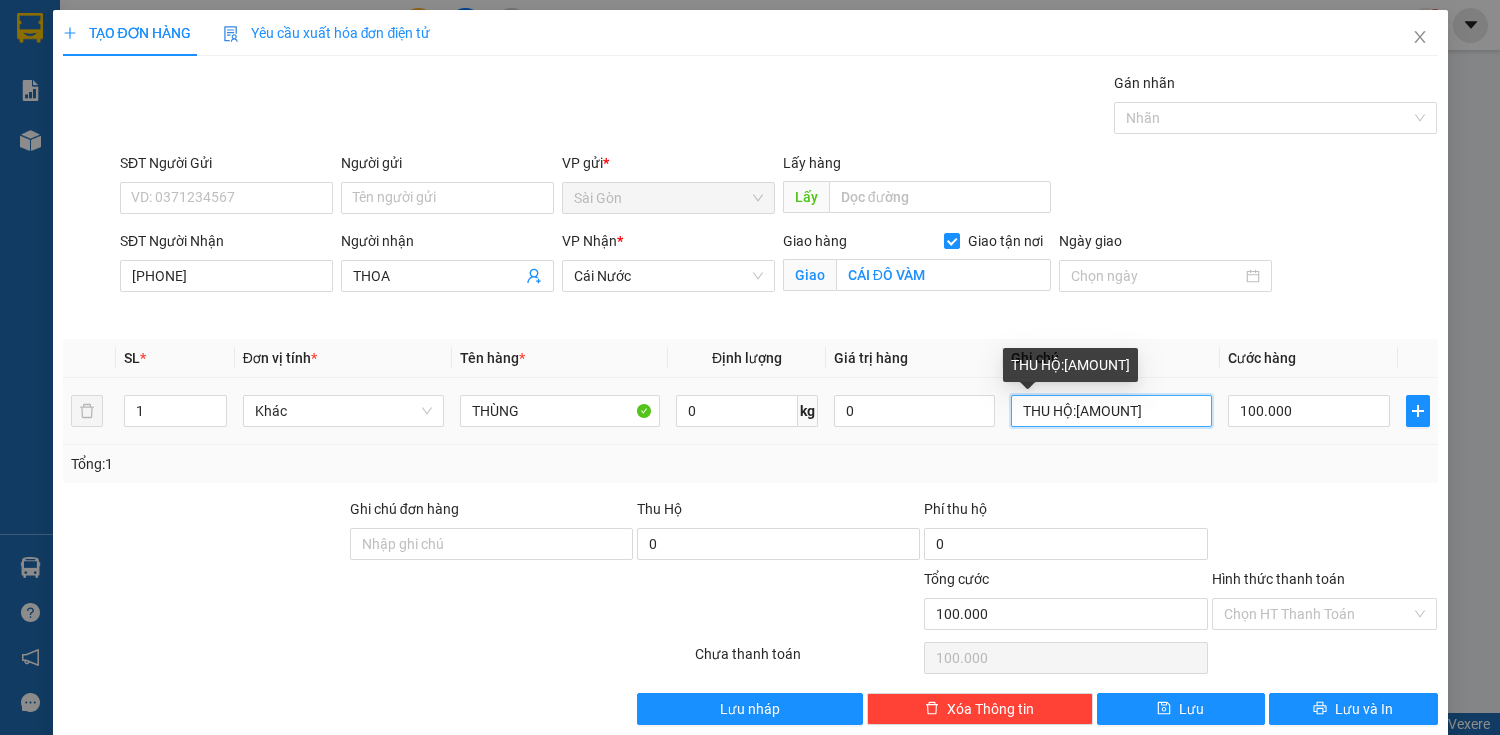 click on "THU HỘ:[AMOUNT]" at bounding box center [1111, 411] 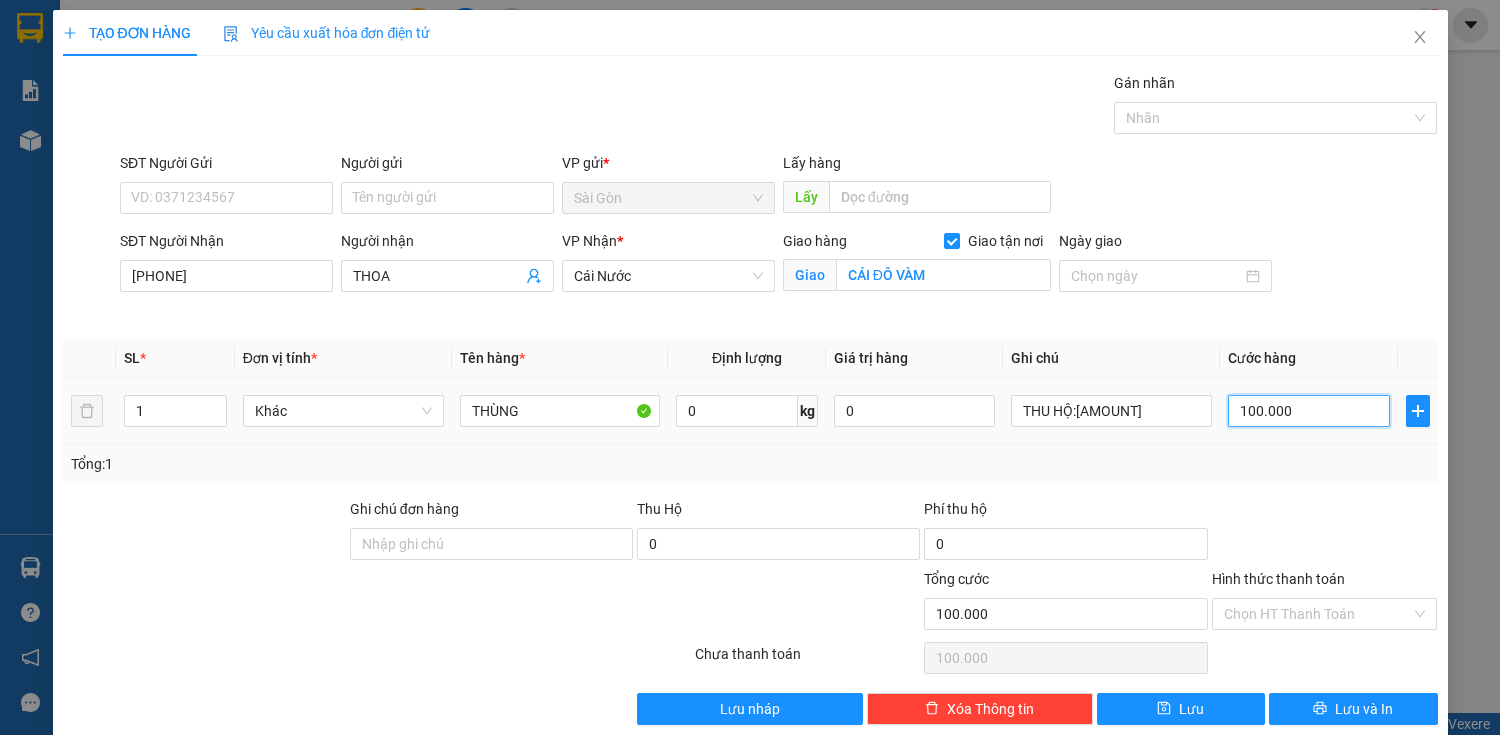 click on "100.000" at bounding box center [1308, 411] 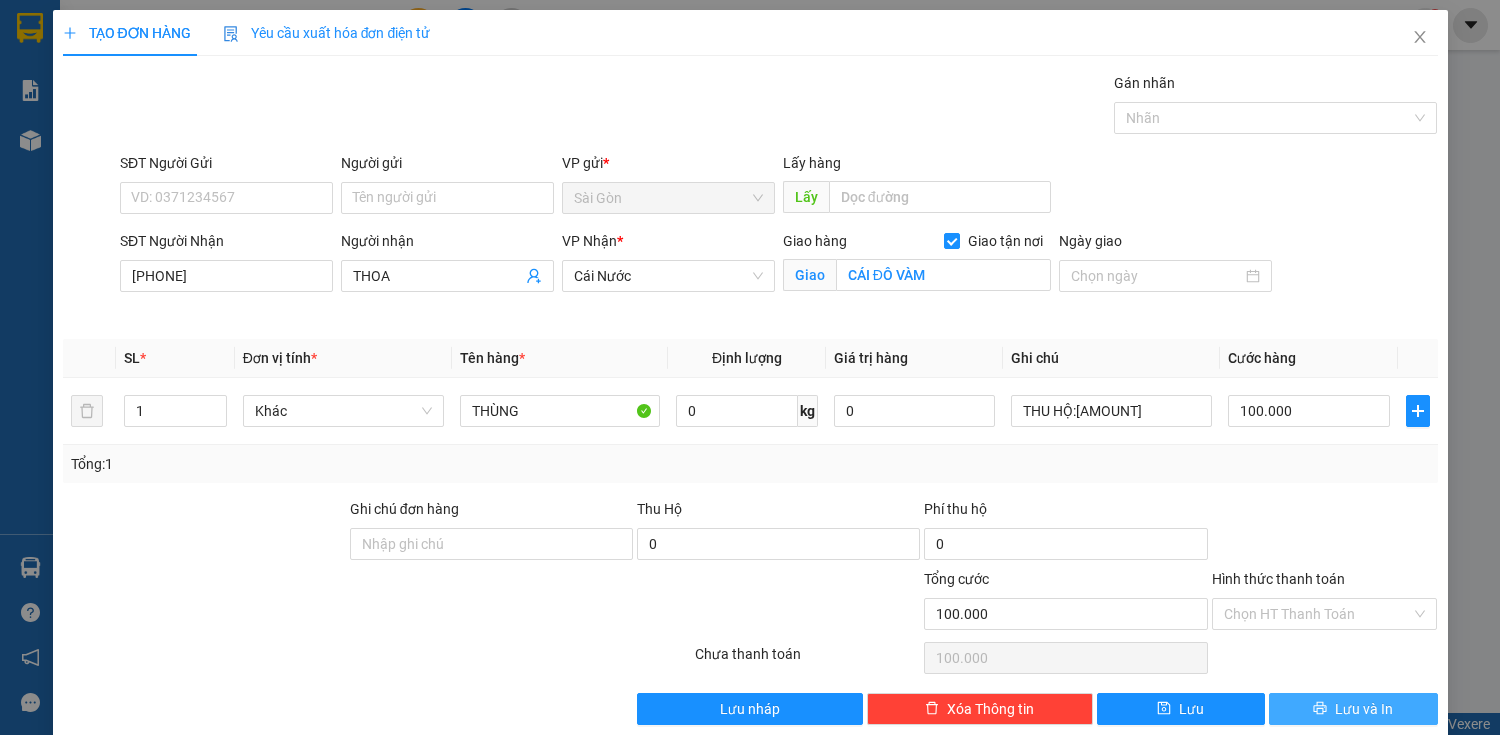 click 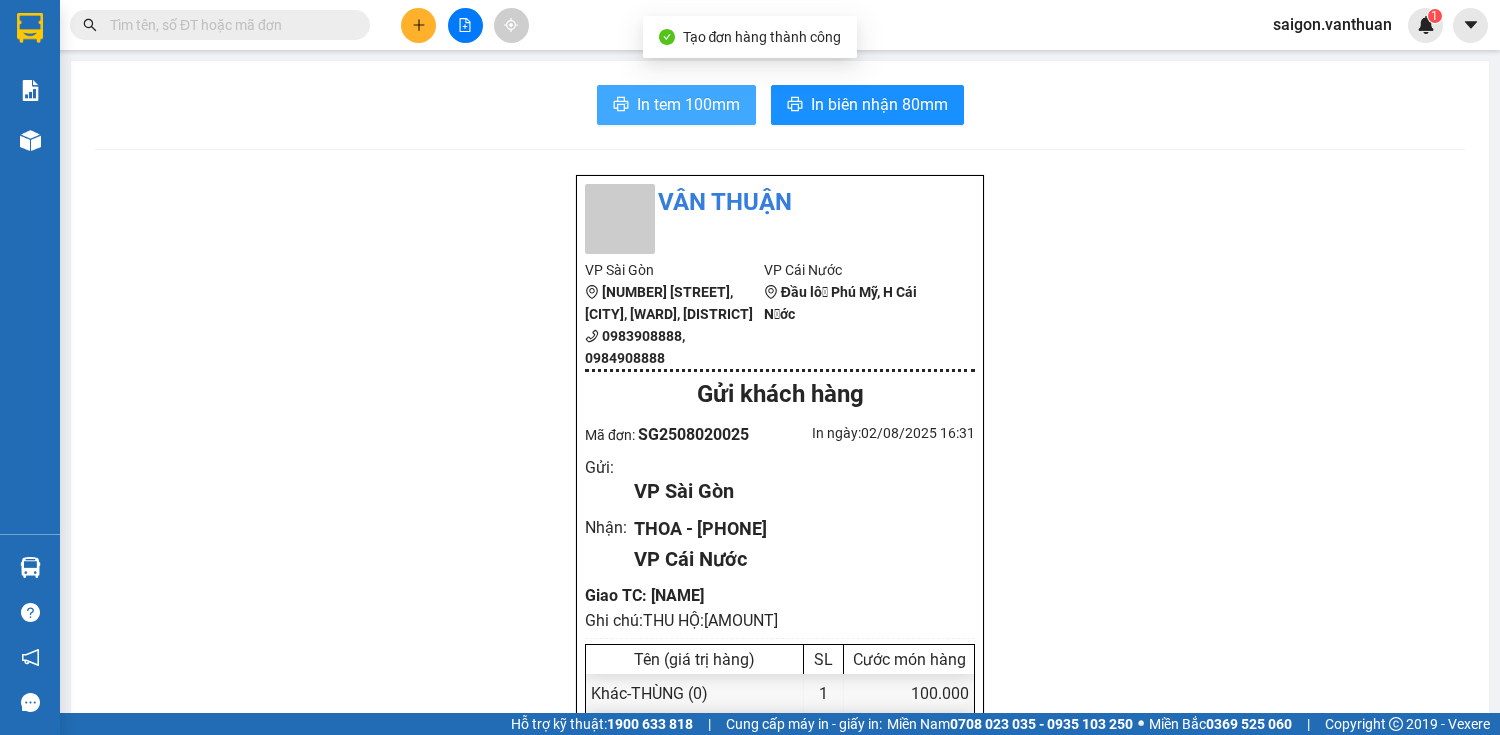 click on "In tem 100mm" at bounding box center [688, 104] 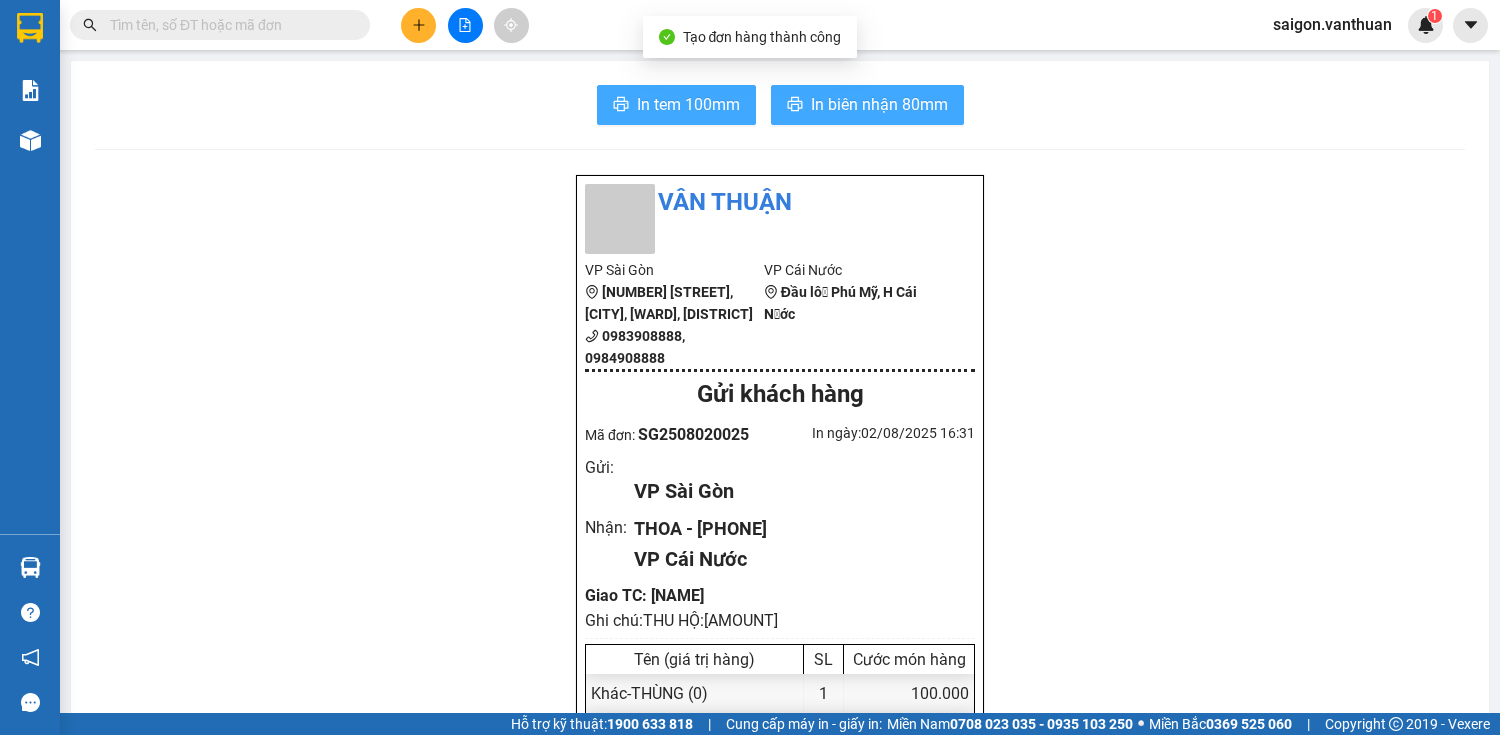 scroll, scrollTop: 0, scrollLeft: 0, axis: both 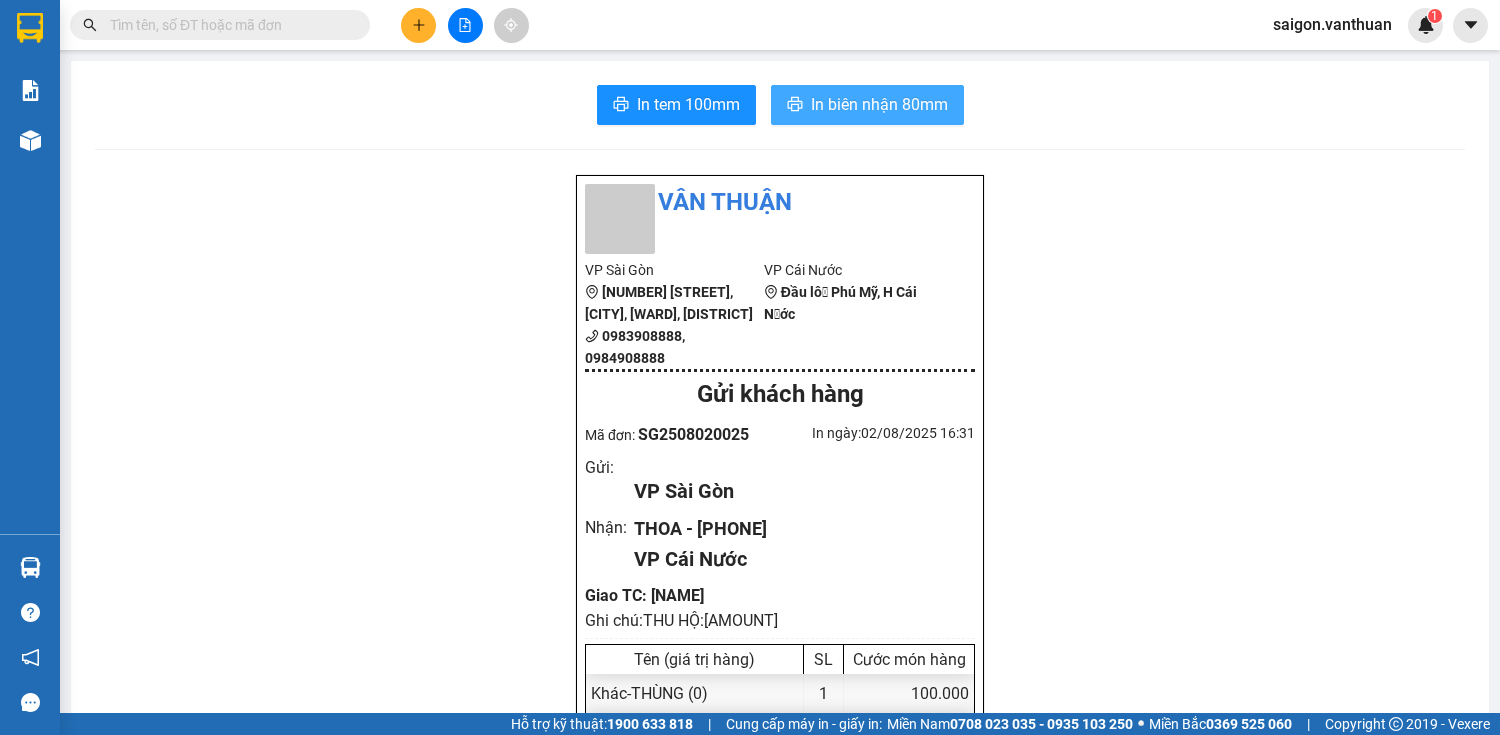 click on "In biên nhận 80mm" at bounding box center (867, 105) 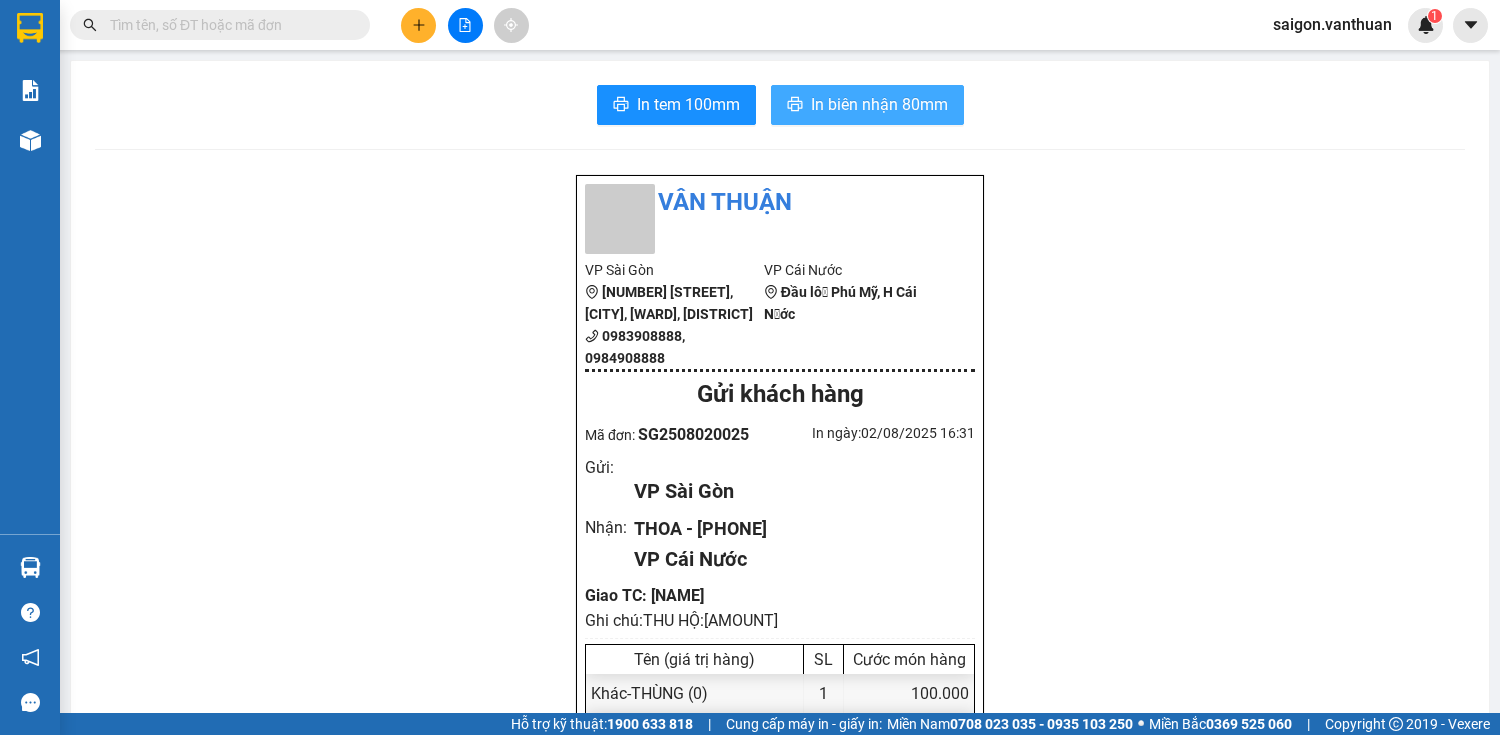 scroll, scrollTop: 0, scrollLeft: 0, axis: both 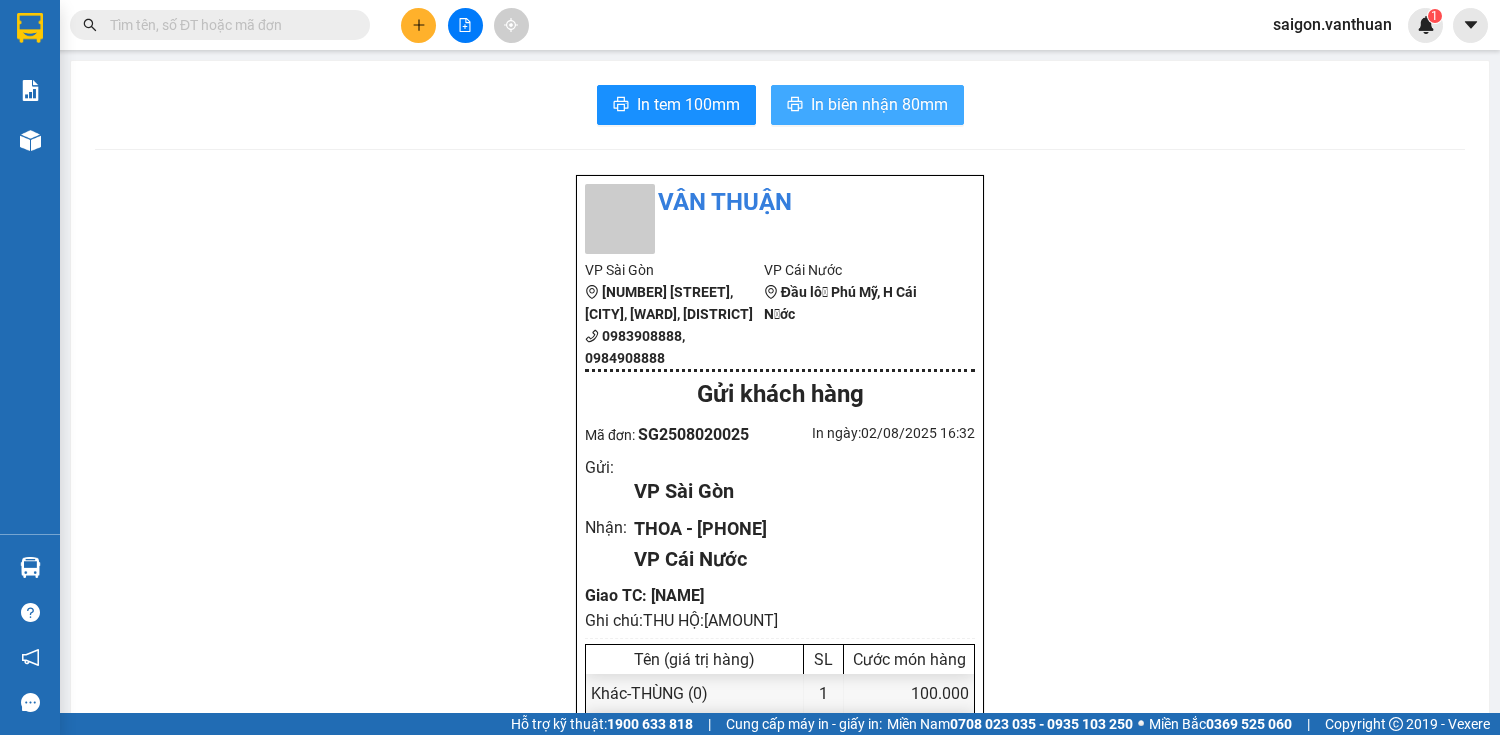 click 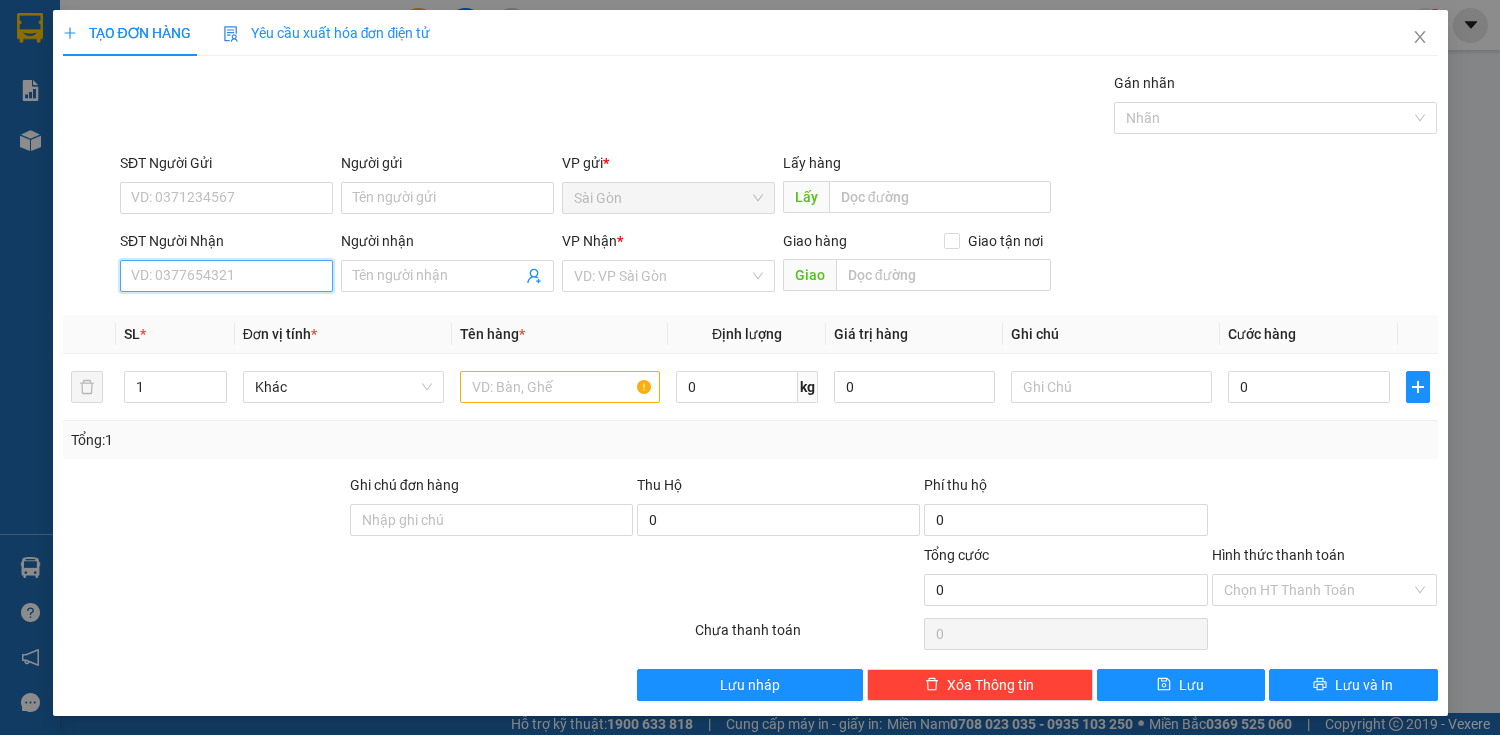 click on "SĐT Người Nhận" at bounding box center [226, 276] 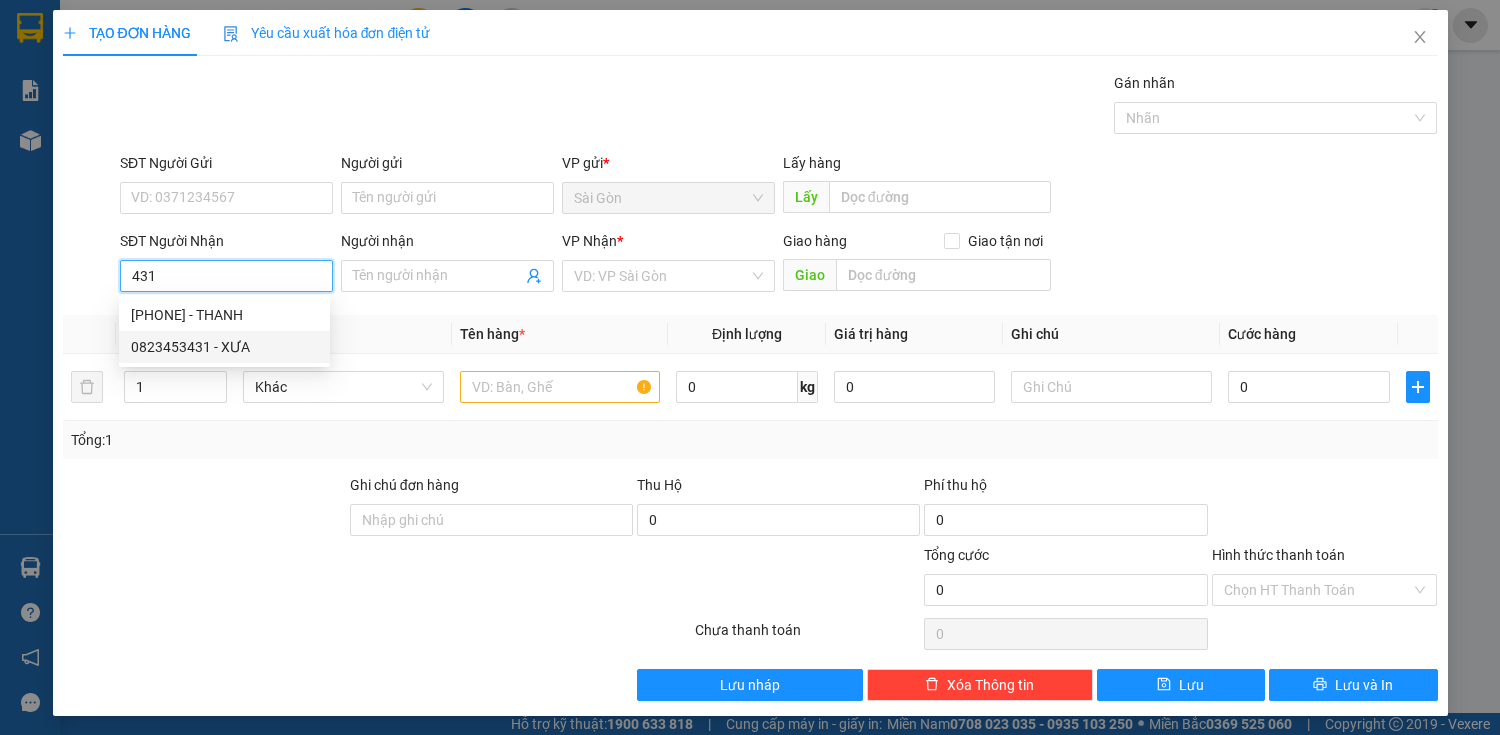 click on "0823453431 - XƯA" at bounding box center [224, 347] 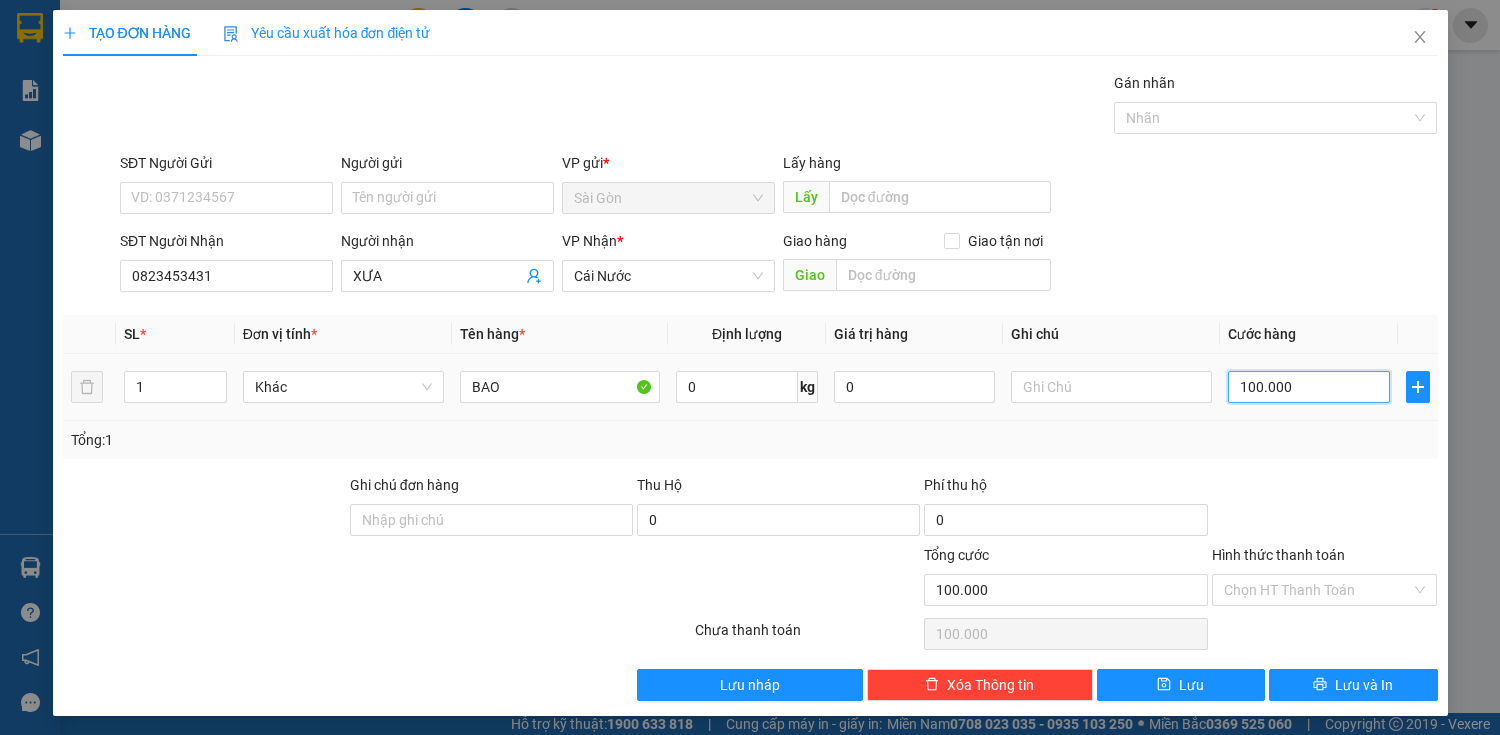 click on "100.000" at bounding box center (1308, 387) 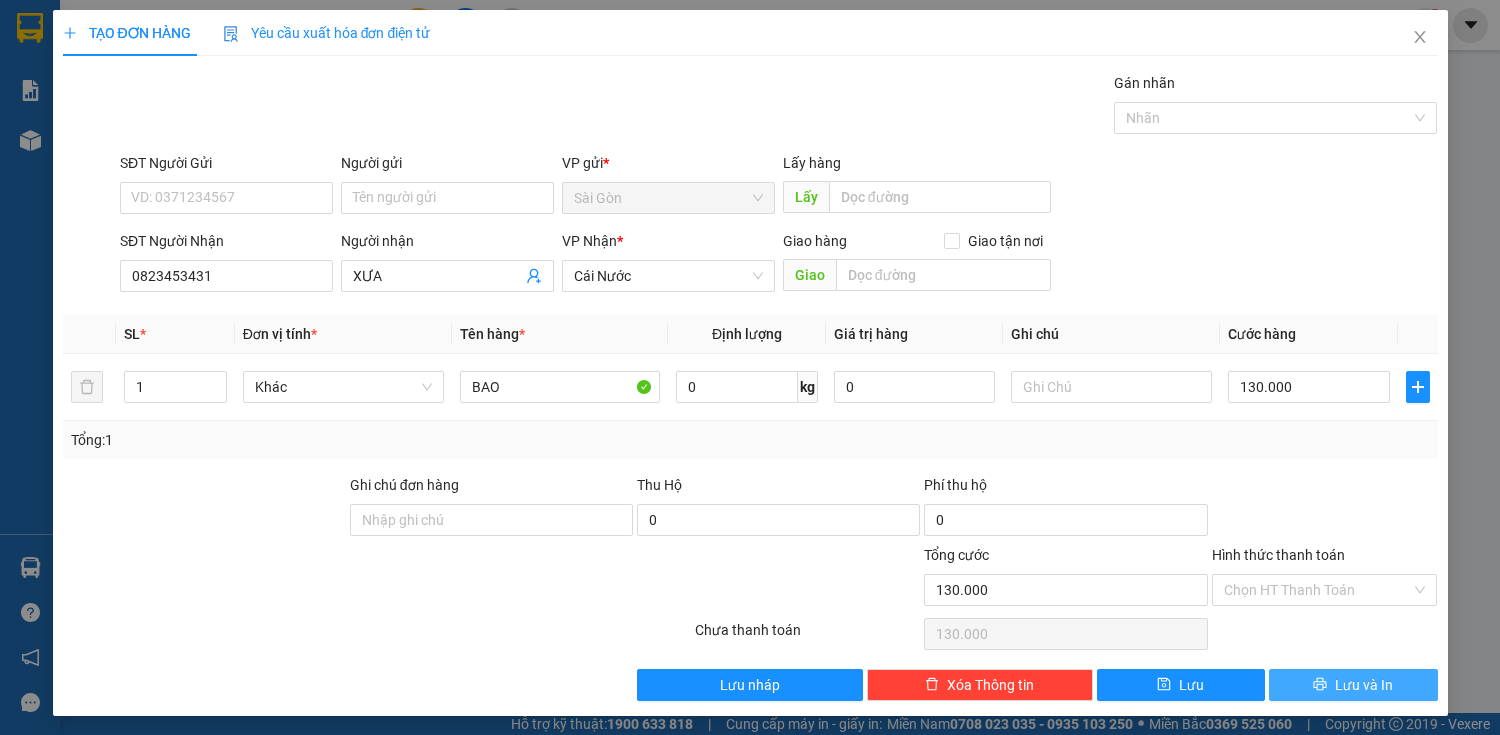 drag, startPoint x: 1348, startPoint y: 677, endPoint x: 1121, endPoint y: 558, distance: 256.3006 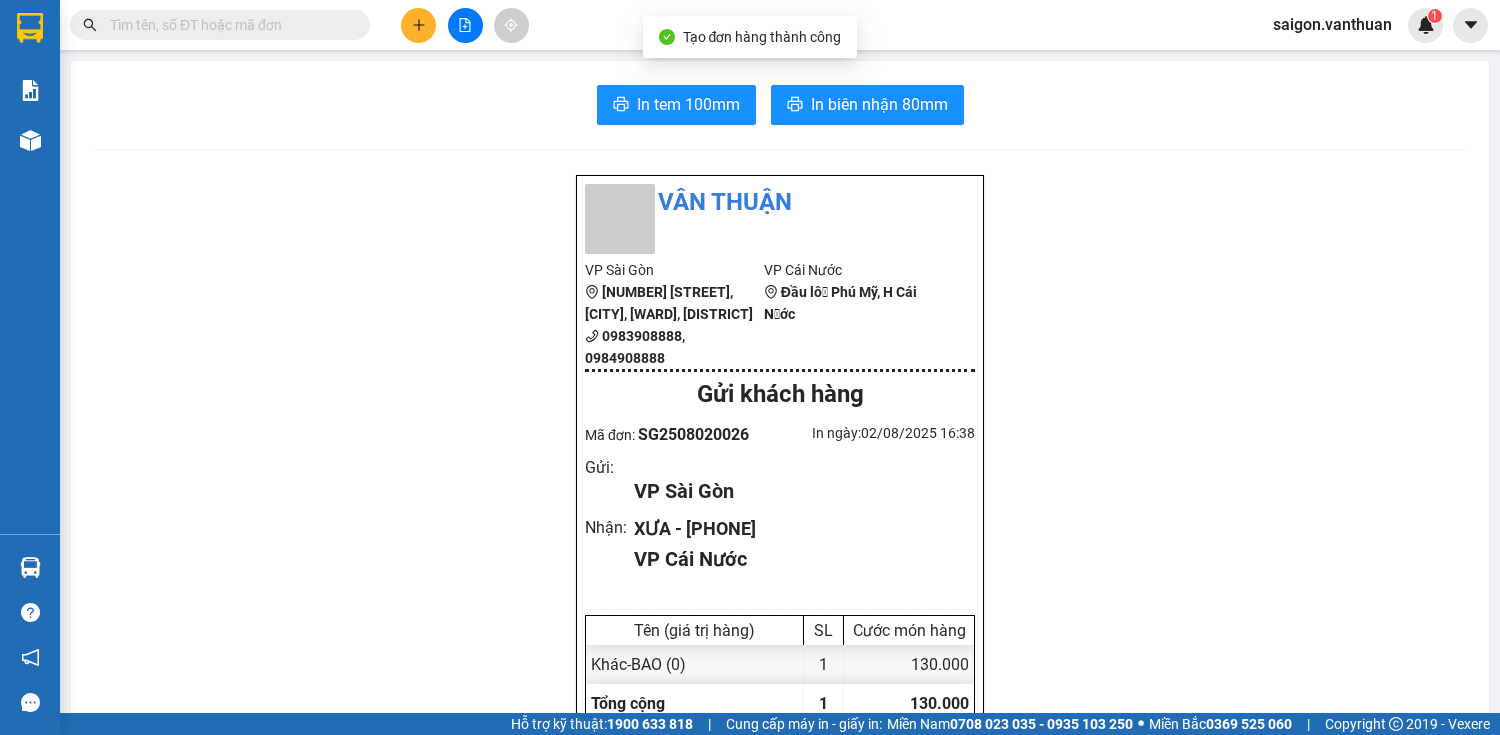 click on "In tem 100mm
In biên nhận 80mm Vân Thuận VP Sài Gòn   [NUMBER] [STREET], [CITY], [WARD], [DISTRICT]    [PHONE], [PHONE] VP Cái Nước   Đầu lộ Phú Mỹ, H Cái Nước Gửi khách hàng Mã đơn:   SG2508020026 In ngày:  [DATE]   [TIME] Gửi :      VP Sài Gòn Nhận :   [NAME]  - [PHONE] VP Cái Nước Tên (giá trị hàng) SL Cước món hàng Khác - BAO   (0) 1 130.000 Tổng cộng 1 130.000 Loading... Chưa cước : 130.000 VND Tổng phải thu : 130.000 VND Người gửi hàng xác nhận NV nhận hàng (Kí và ghi rõ họ tên) hang hoa NV nhận hàng (Kí và ghi rõ họ tên) Quy định nhận/gửi hàng : Không chở hàng quốc cấm Số ngày giữ tối đa tại VP nhận: 07 ngày, với thực phẩm không quá 24h Hàng dễ vỡ, hư bể không đền Hàng gửi không kiểm, quý khách tự niêm phong Quý khách vui lòng kiểm tra thông tin trước khi rời khỏi VP - Xin cảm ơn! Vexere.com Copyright  Gửi:" at bounding box center [780, 924] 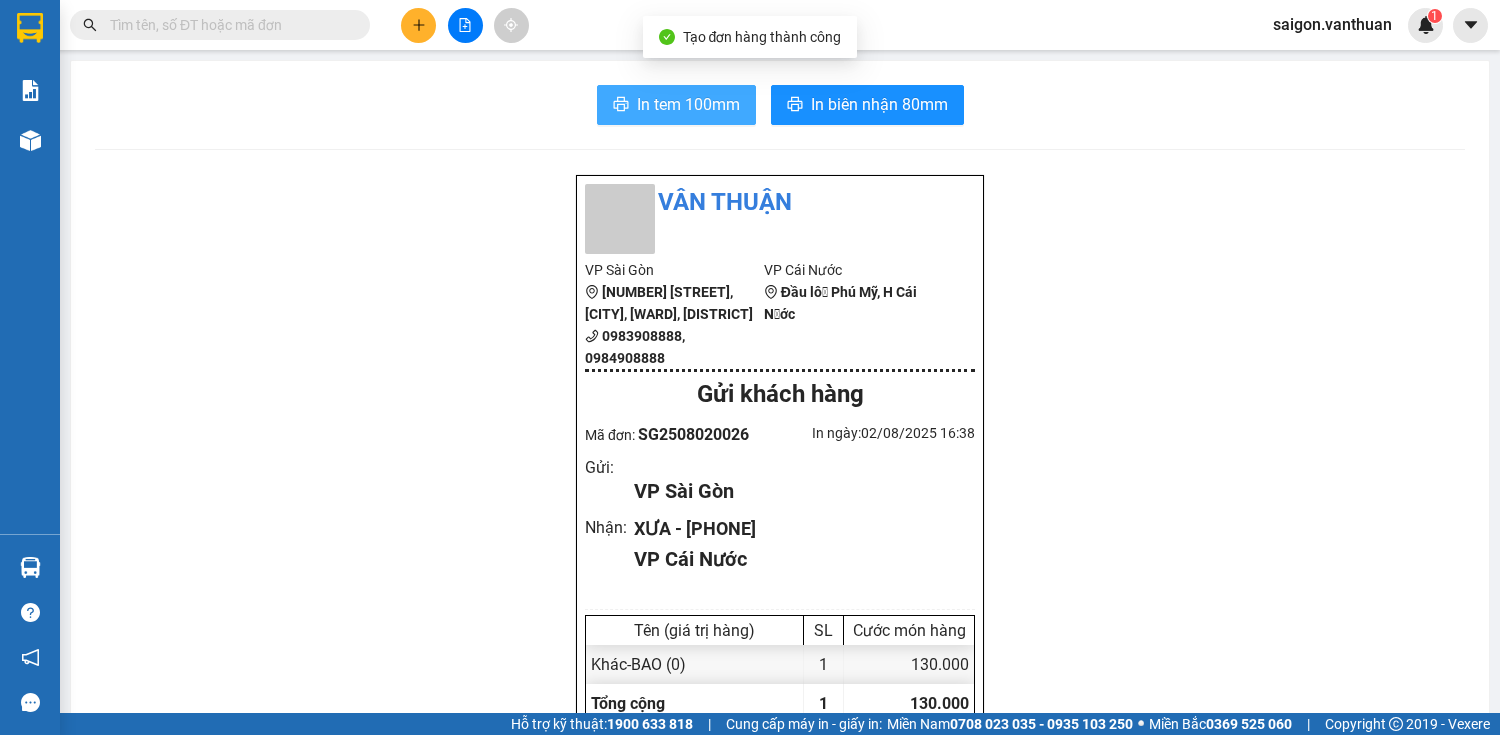 click on "In tem 100mm" at bounding box center [676, 105] 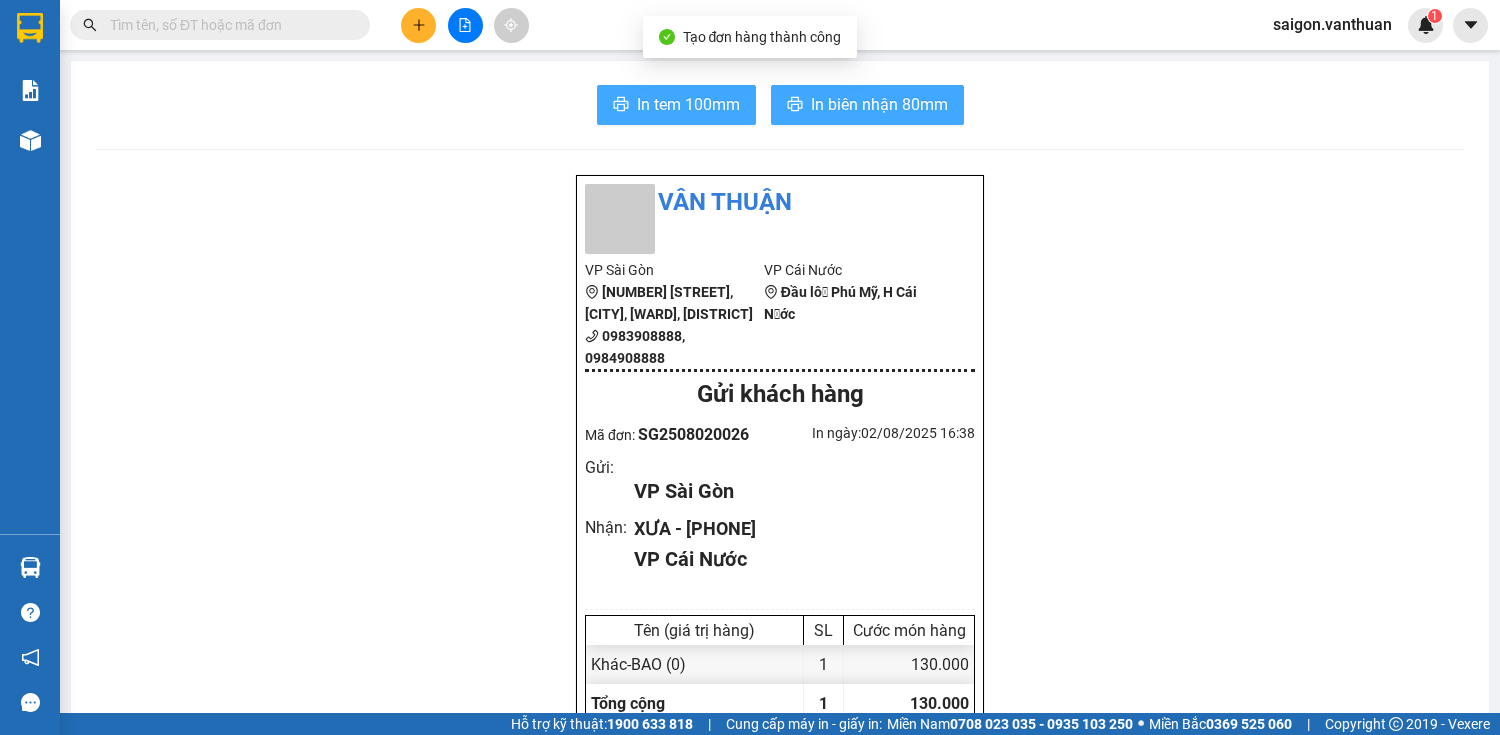 scroll, scrollTop: 0, scrollLeft: 0, axis: both 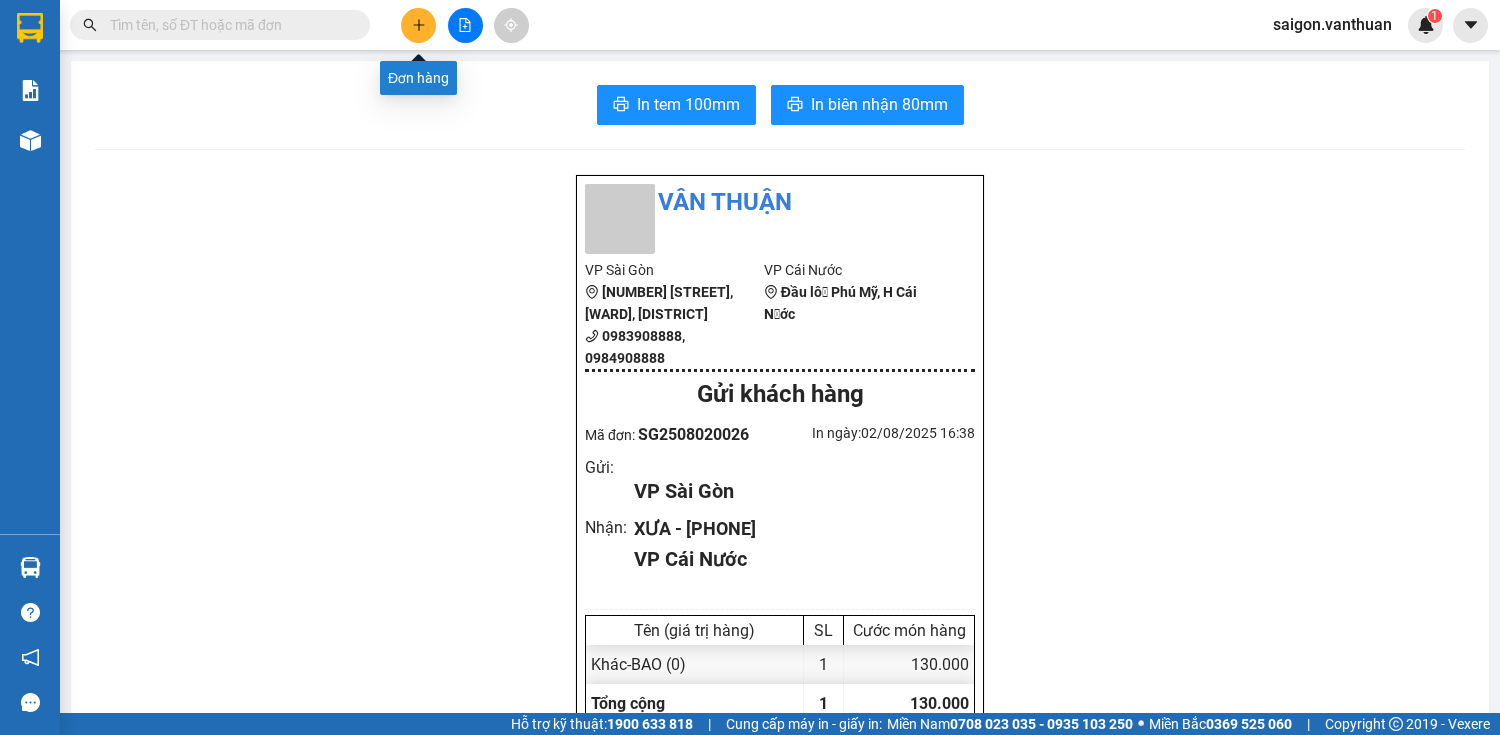 click 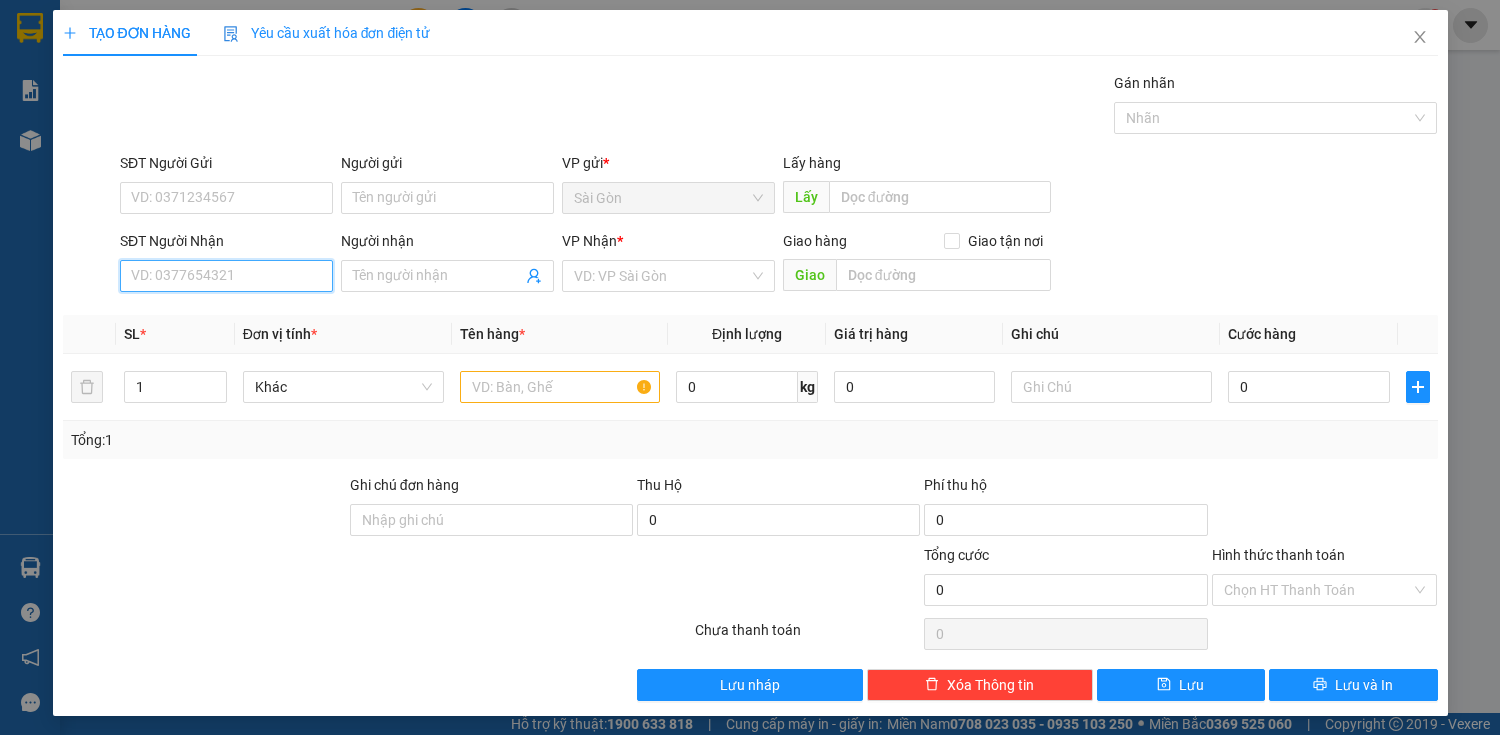 click on "SĐT Người Nhận" at bounding box center [226, 276] 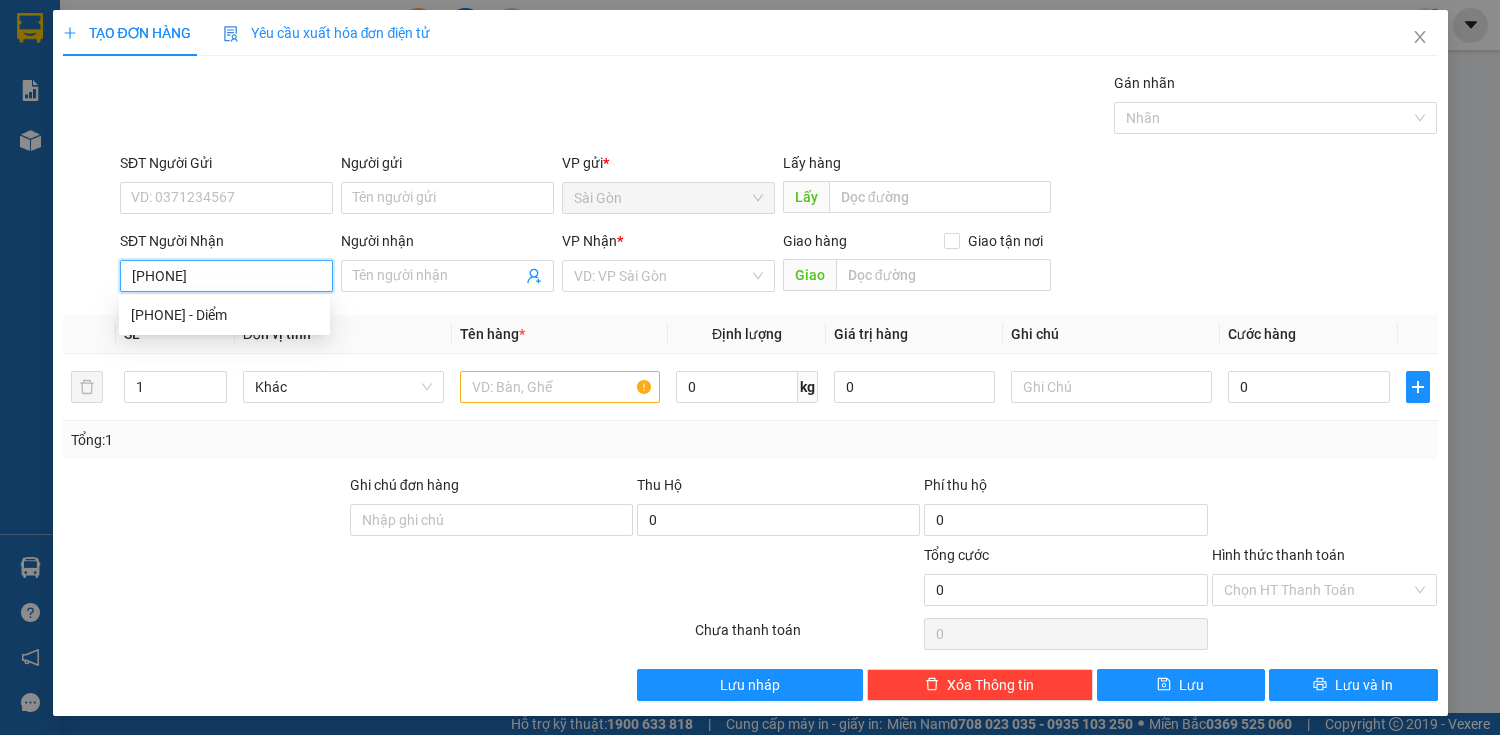 type on "0813815816" 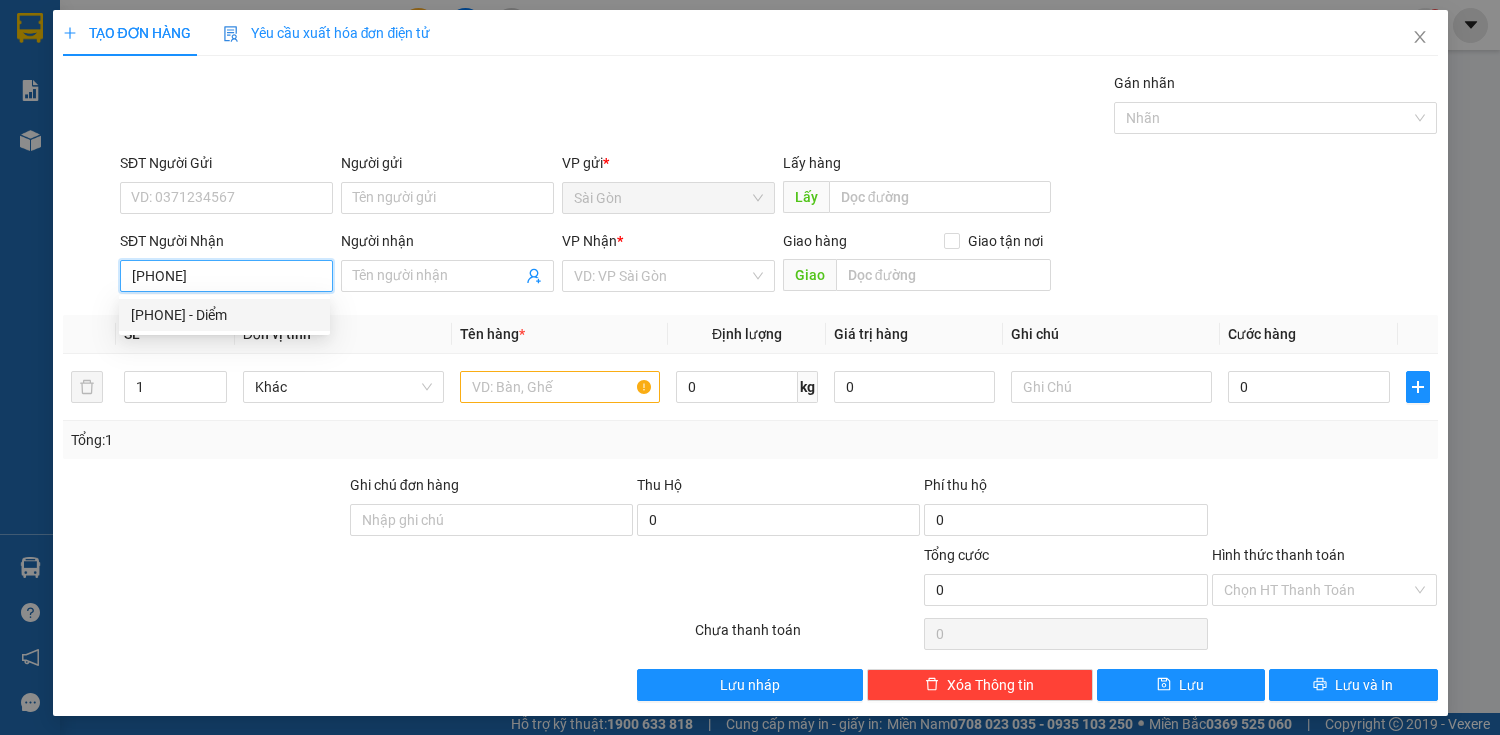 click on "0813815816 - Diểm" at bounding box center [224, 315] 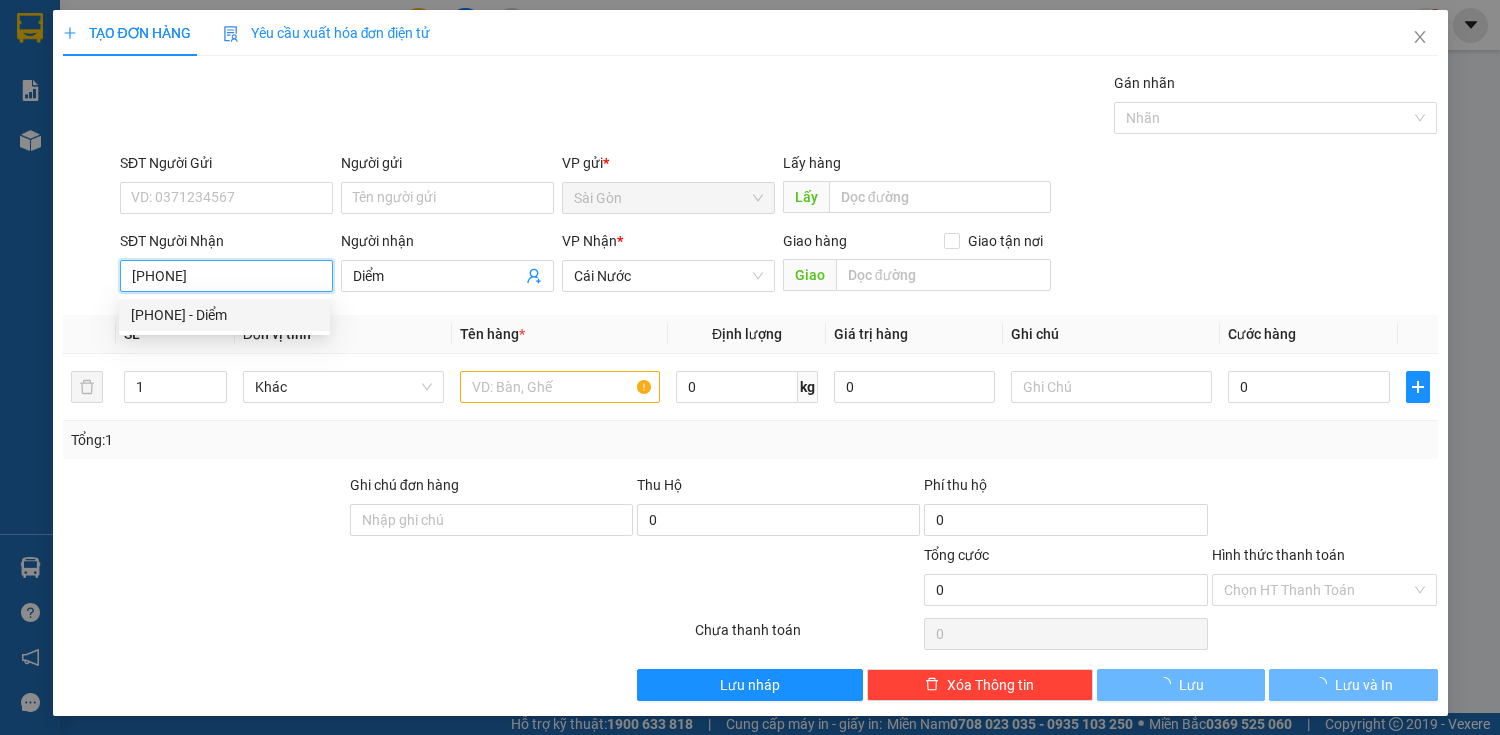 type on "40.000" 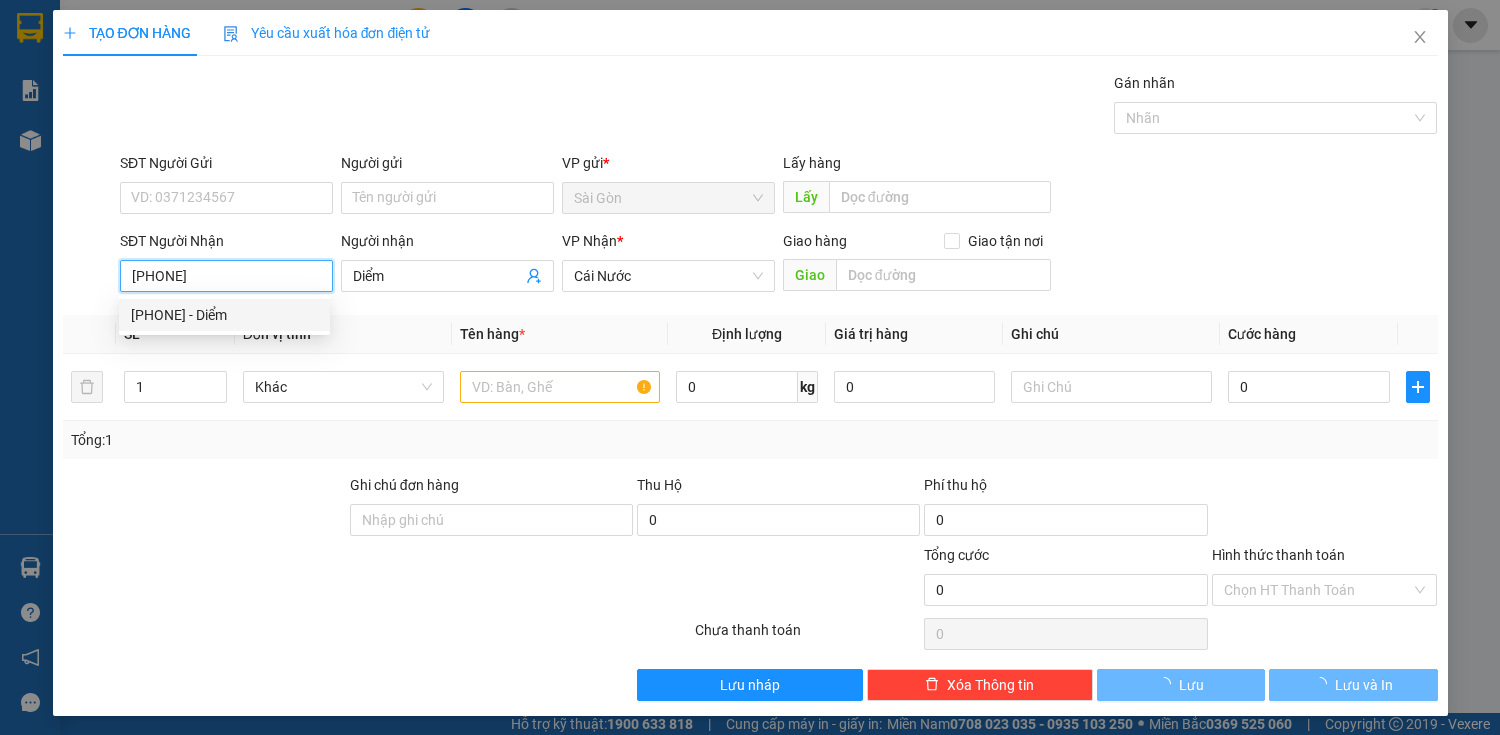 type on "40.000" 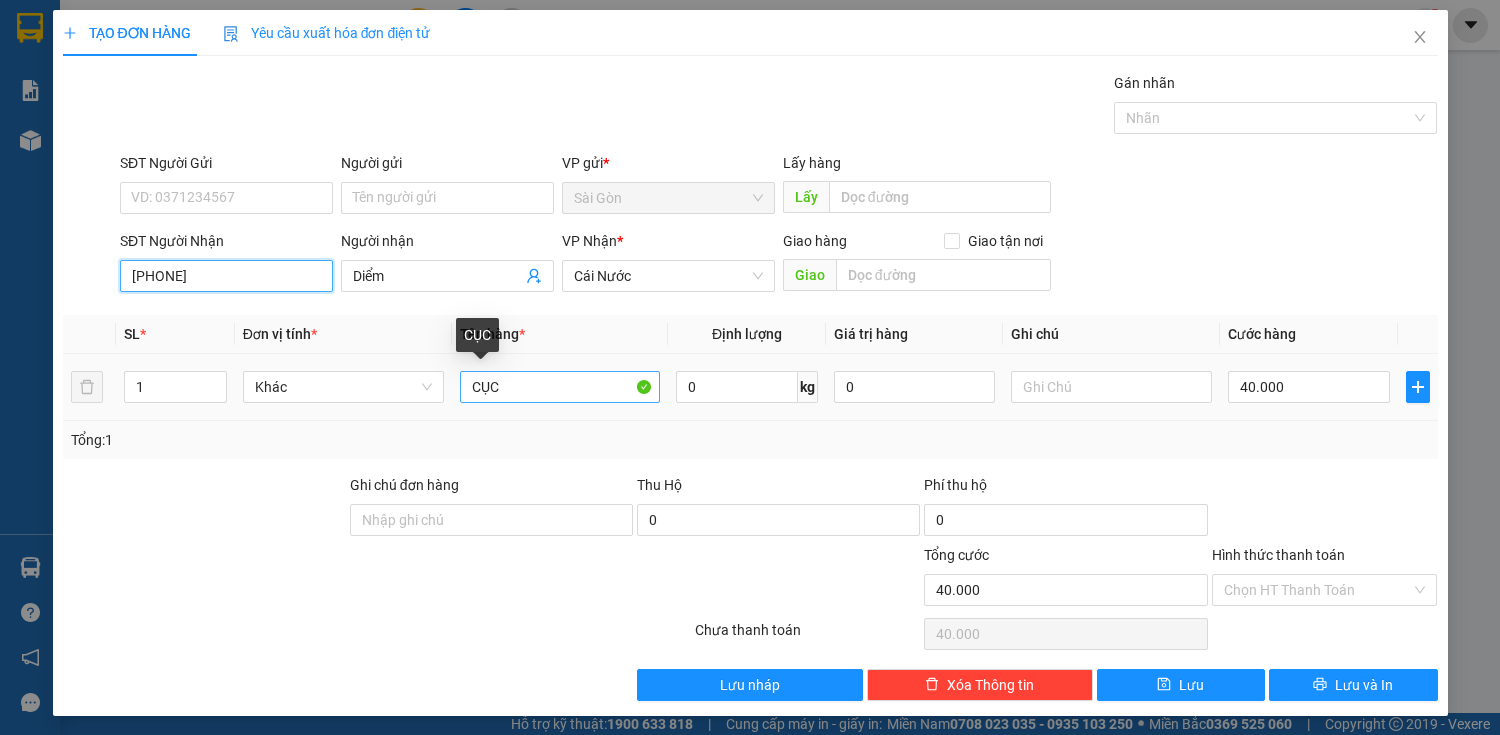 type on "0813815816" 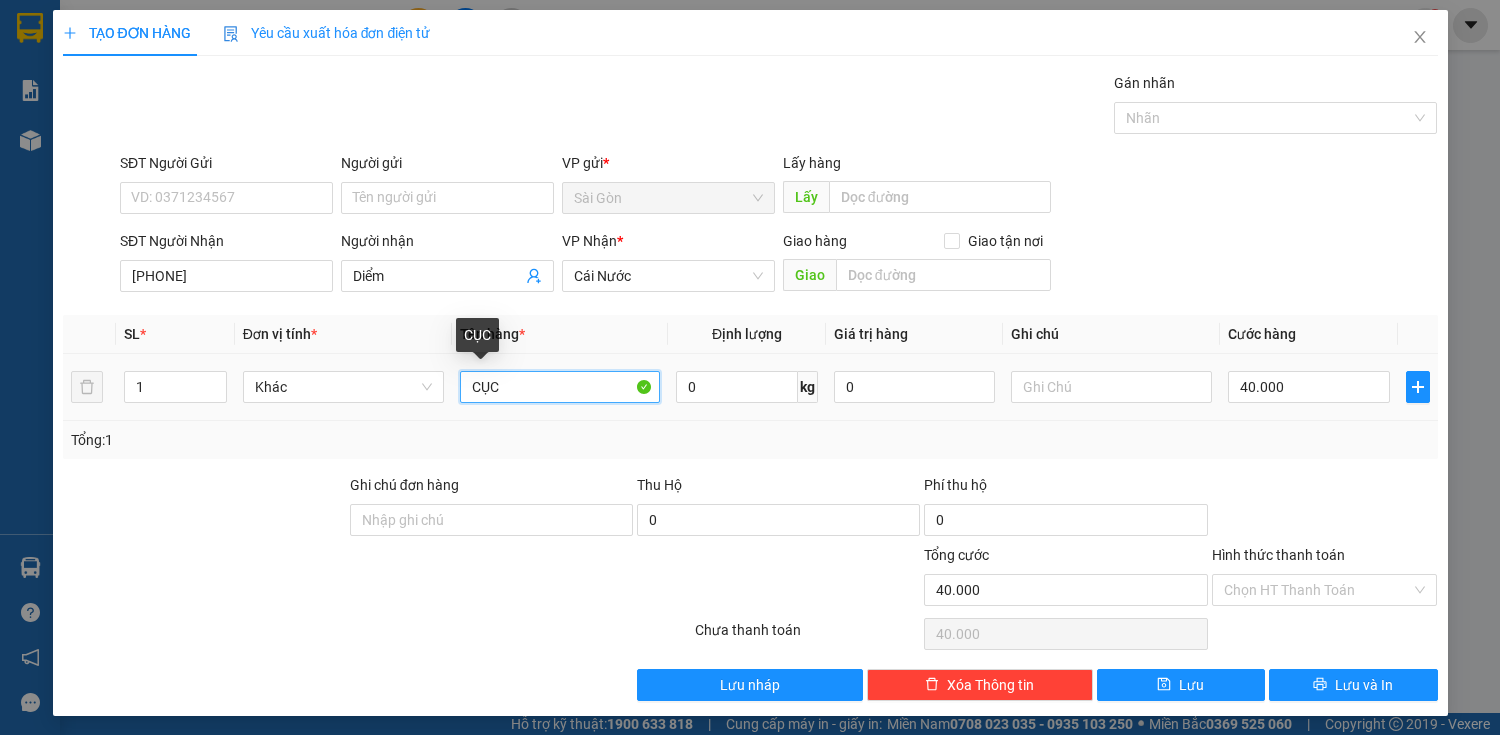 click on "CỤC" at bounding box center (560, 387) 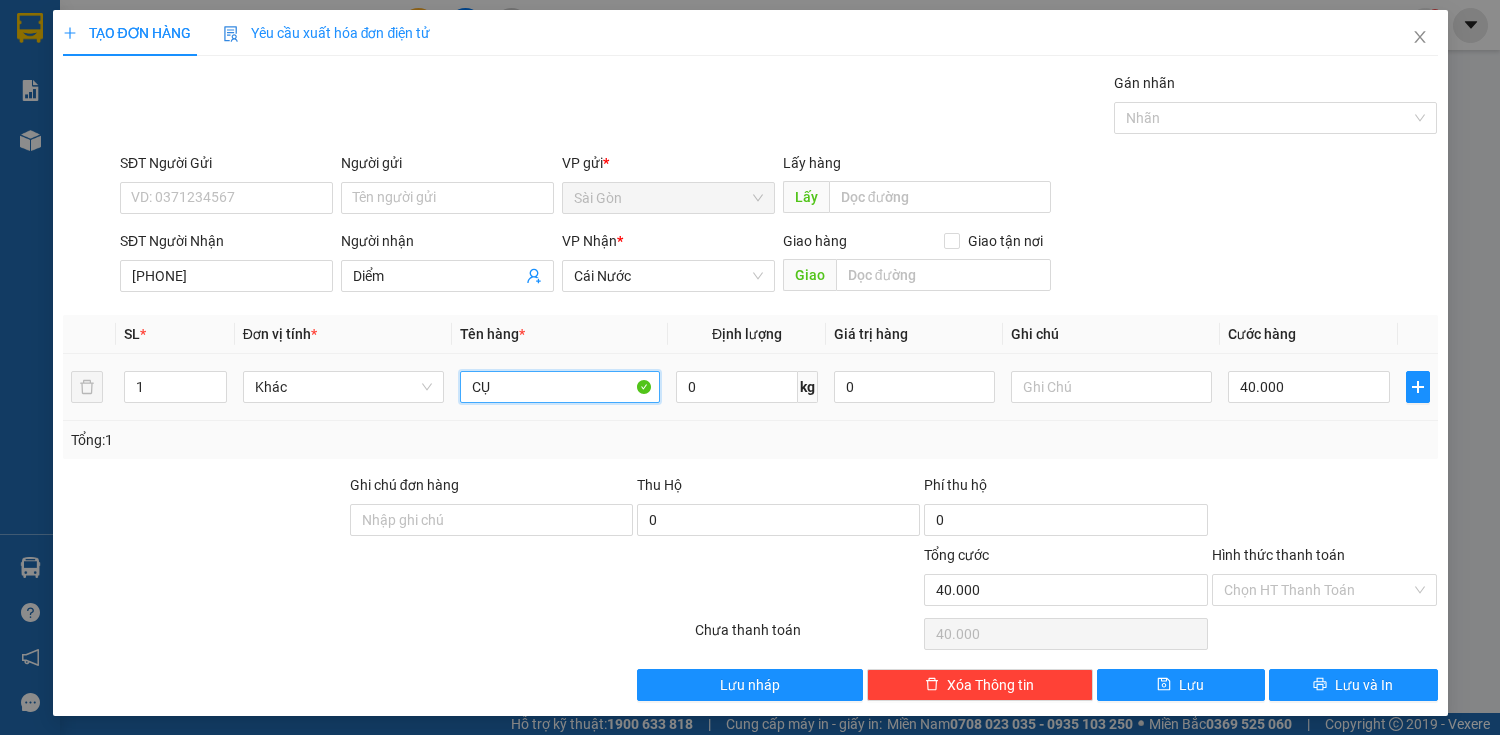 type on "C" 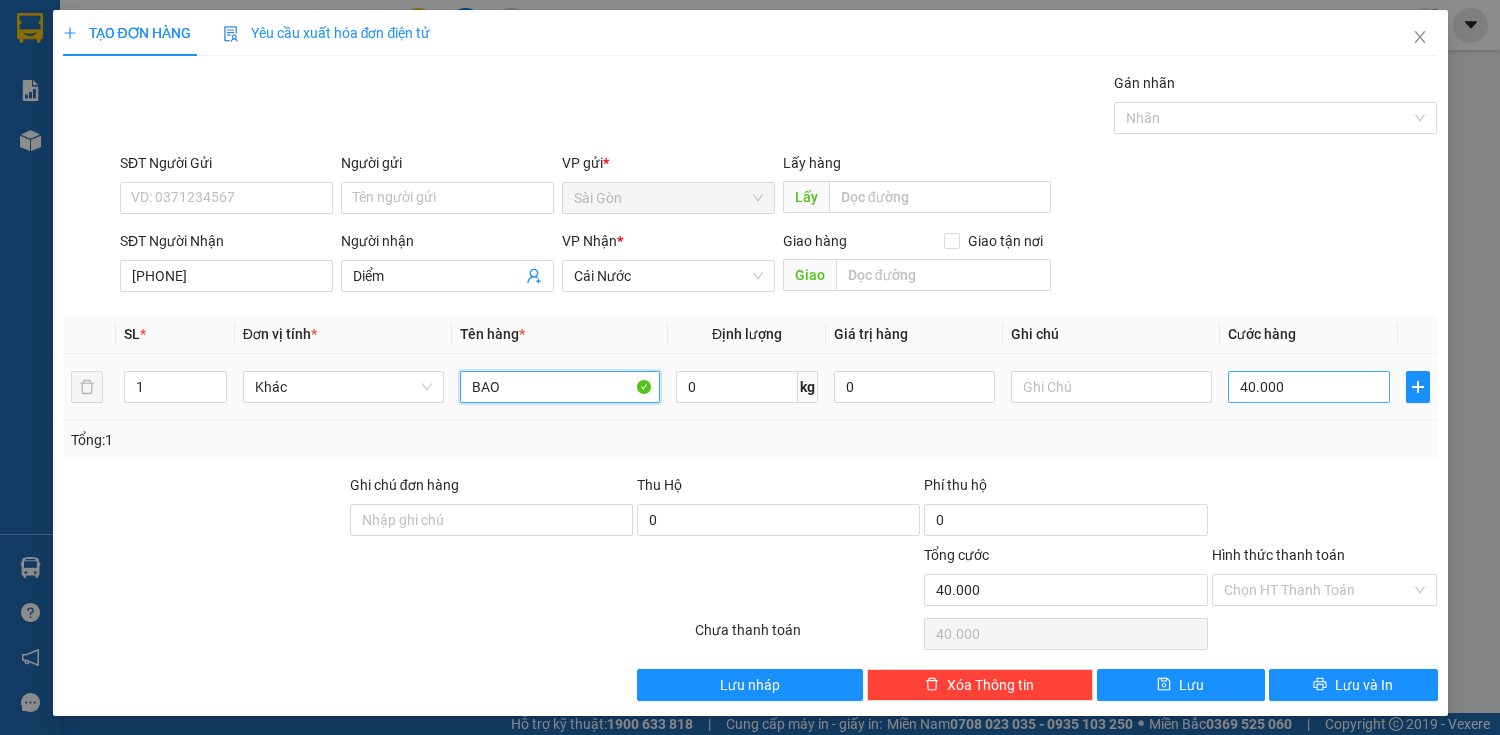 type on "BAO" 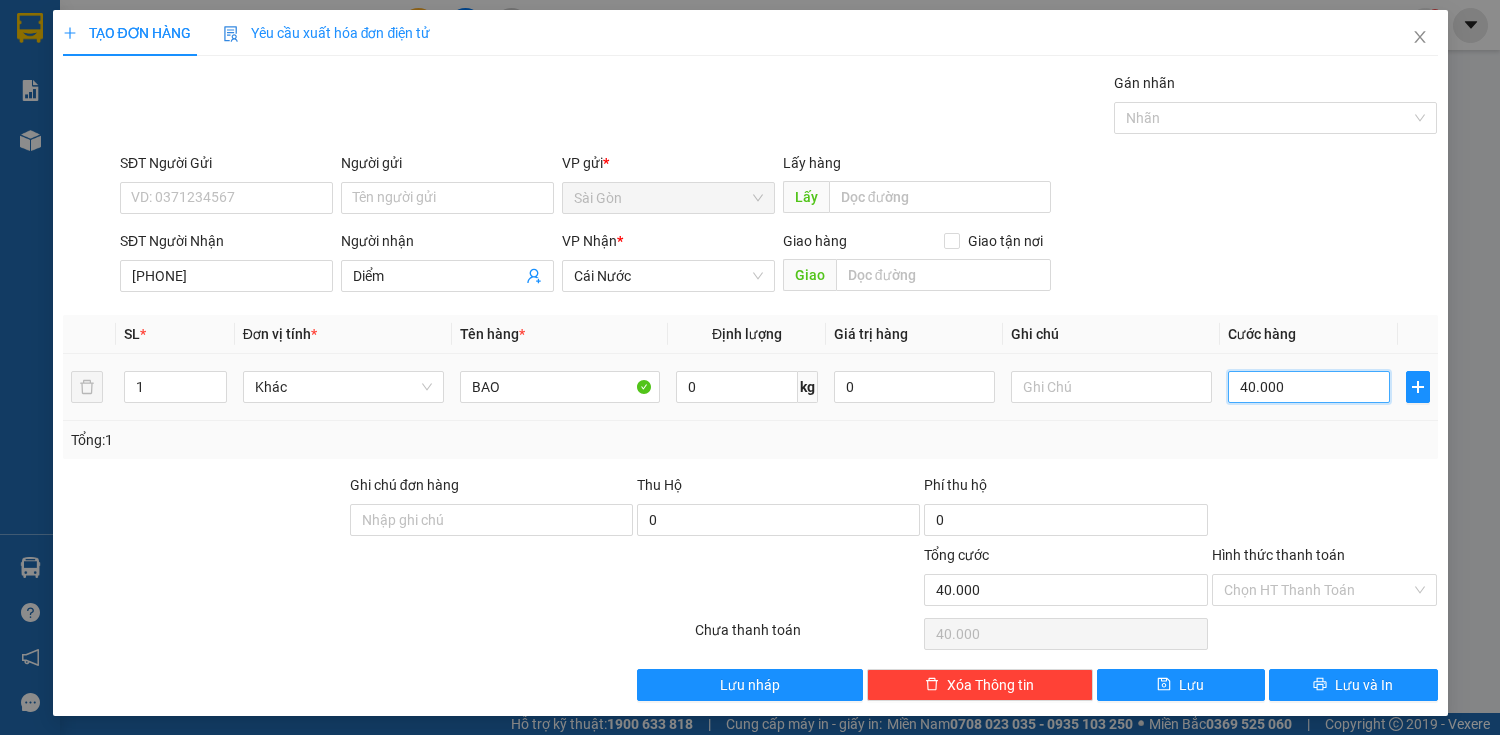 click on "40.000" at bounding box center [1308, 387] 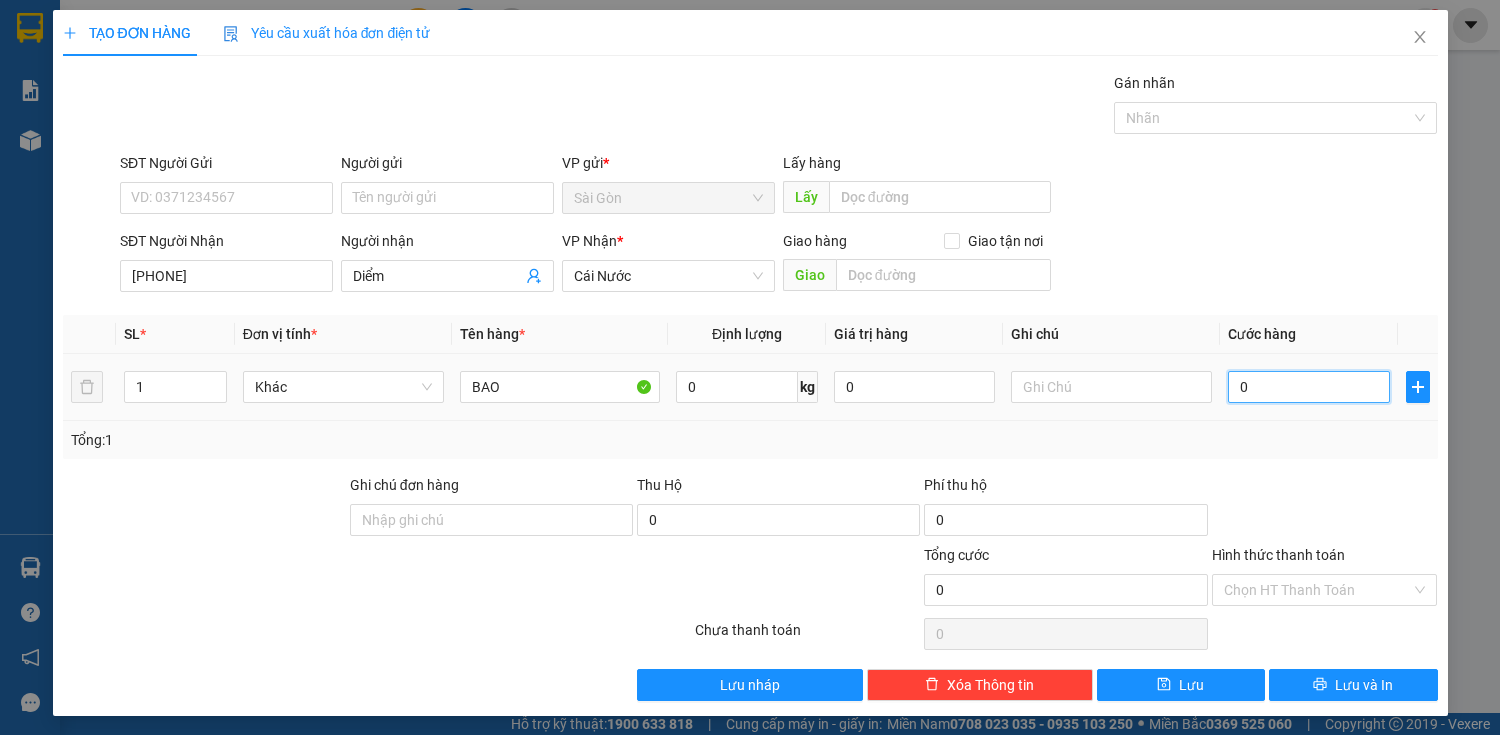 type on "0" 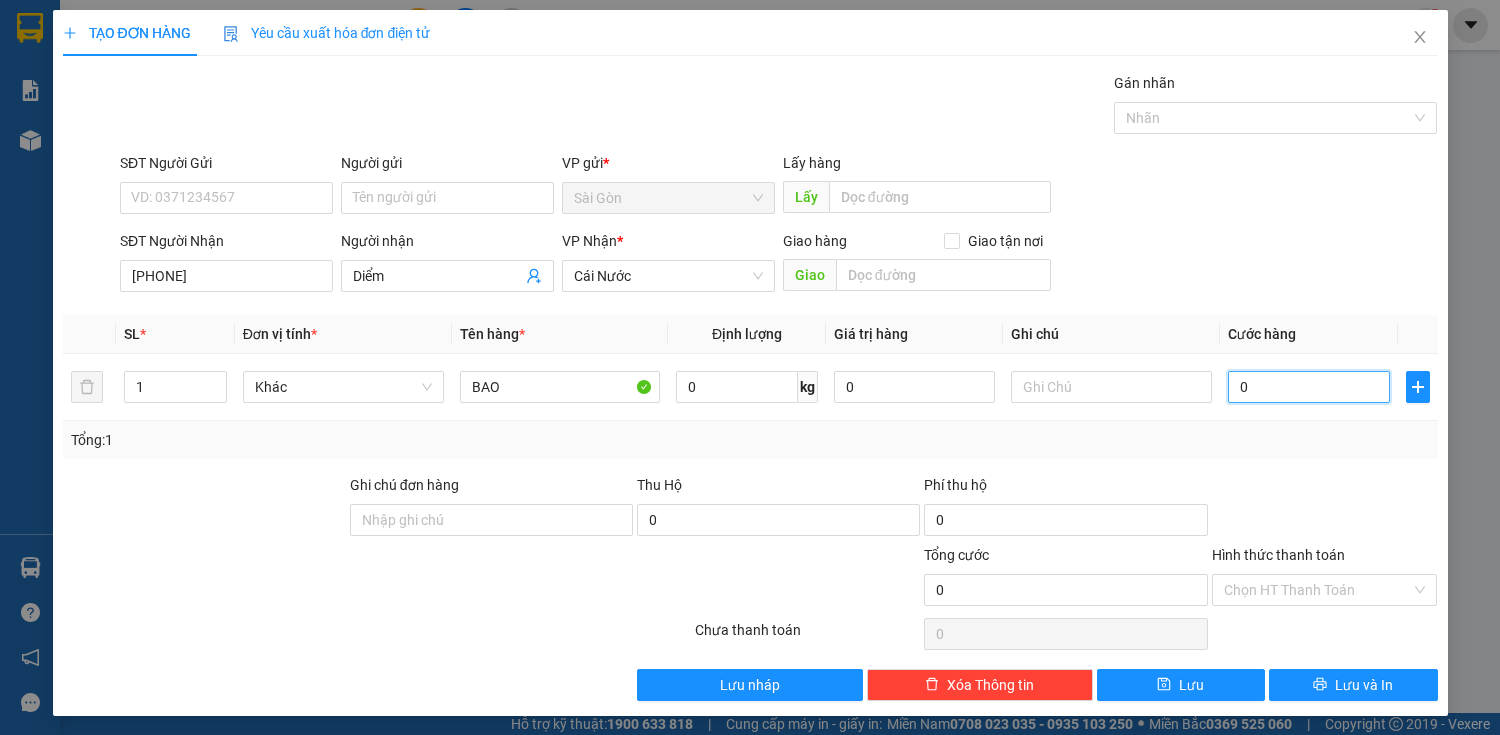 type on "70" 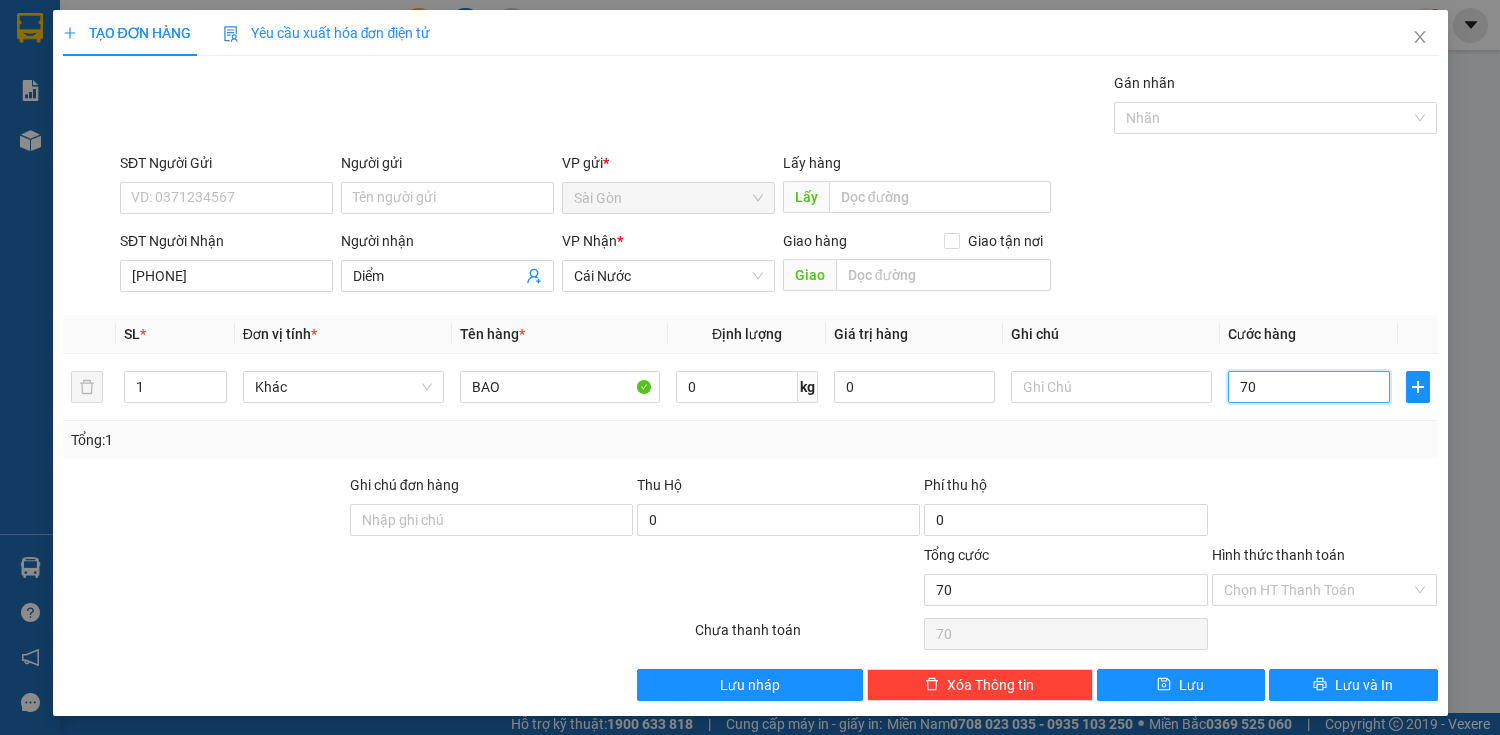 type on "700" 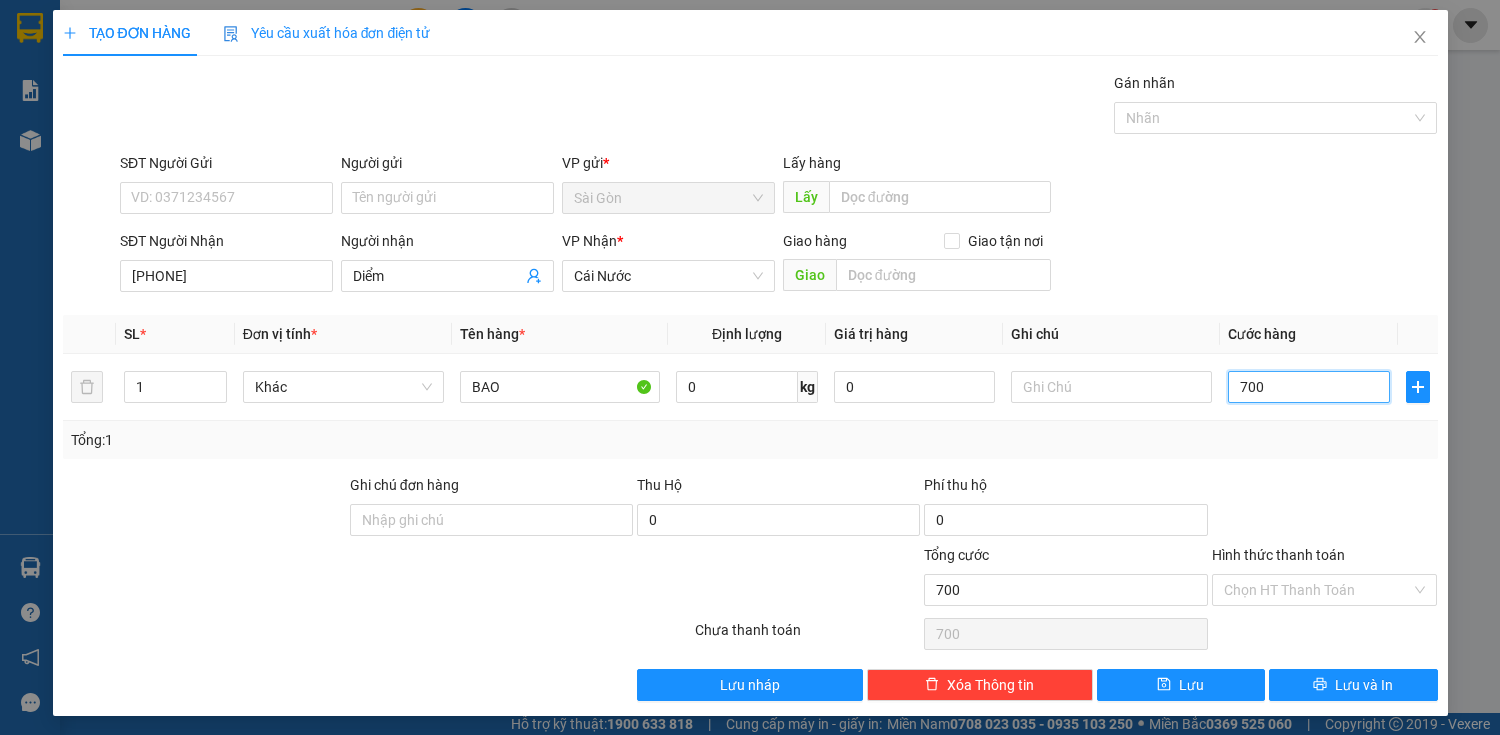type on "7.000" 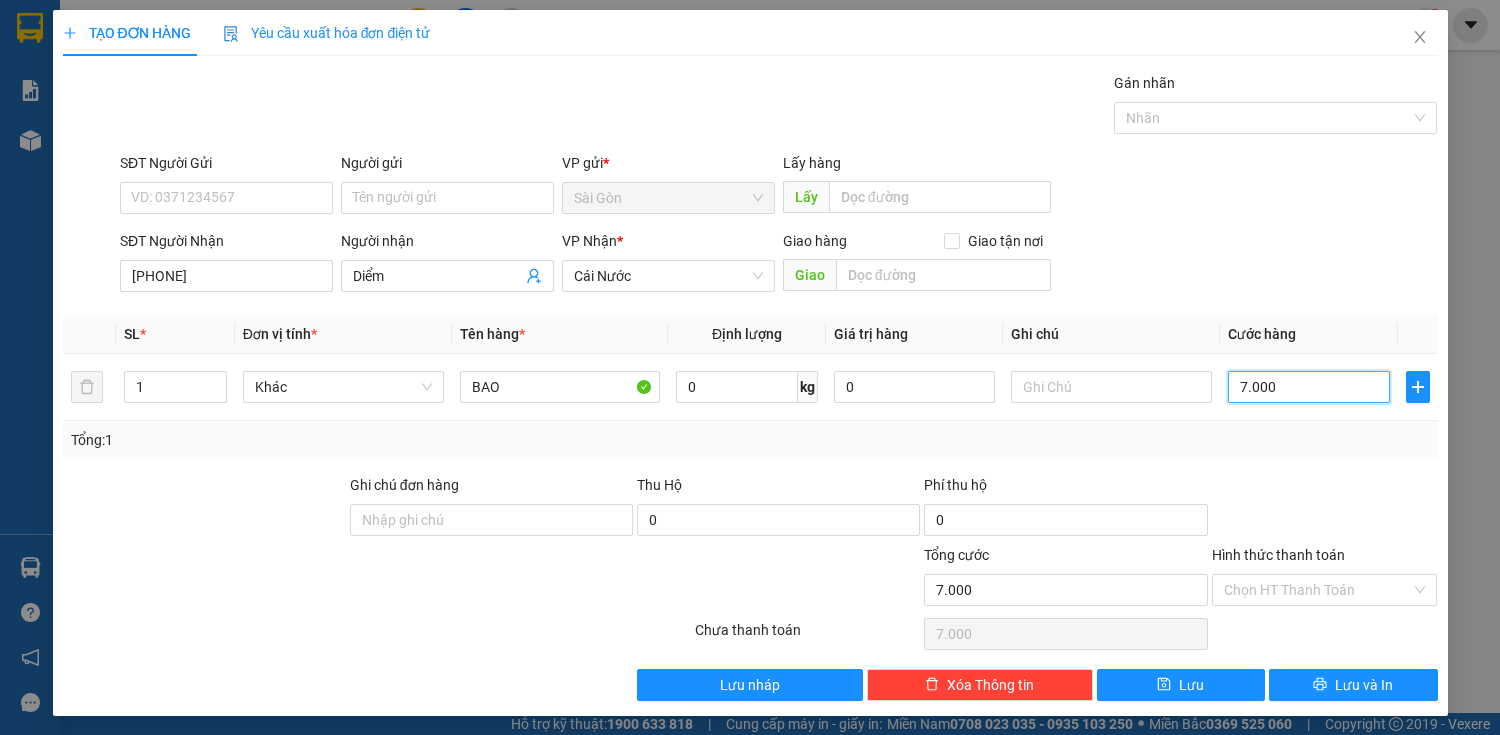 type on "70.000" 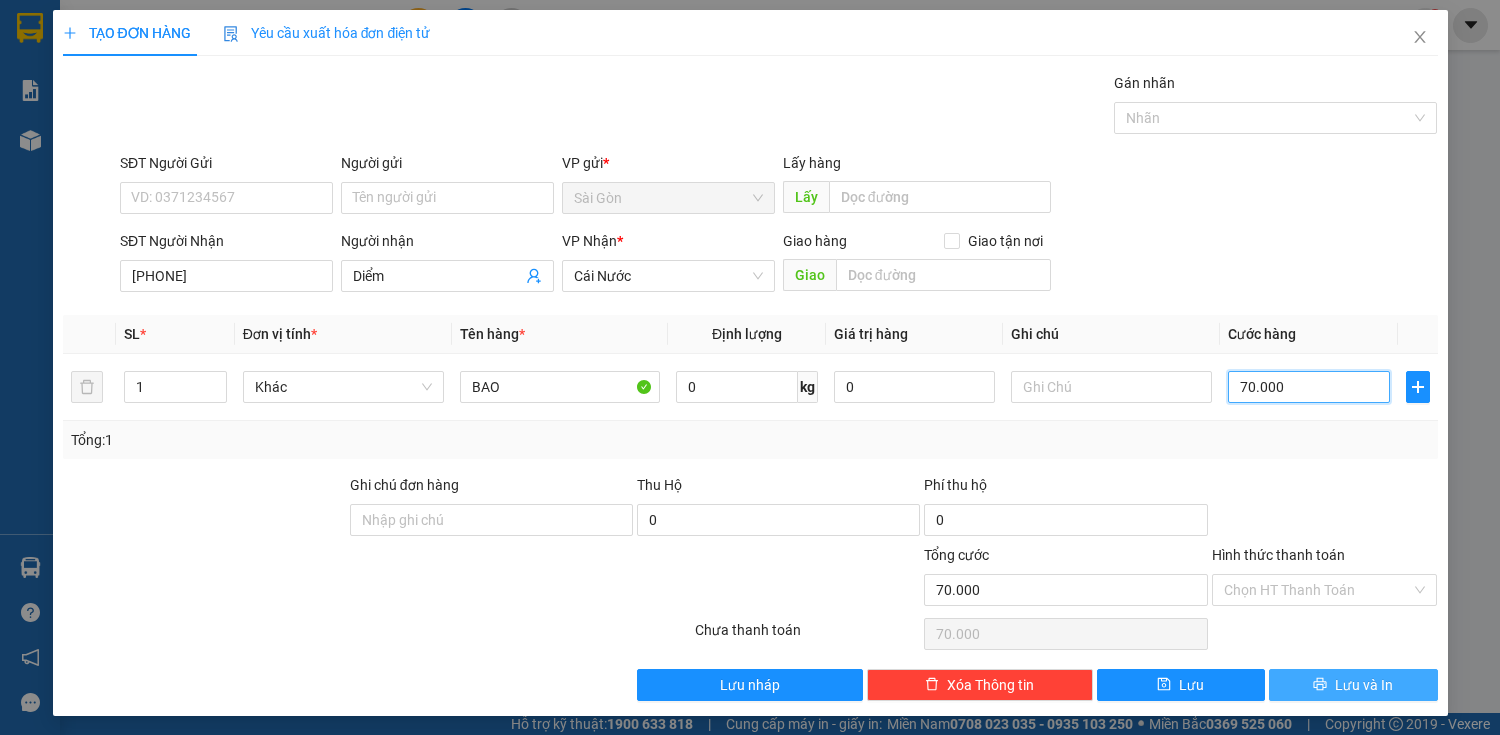 type on "70.000" 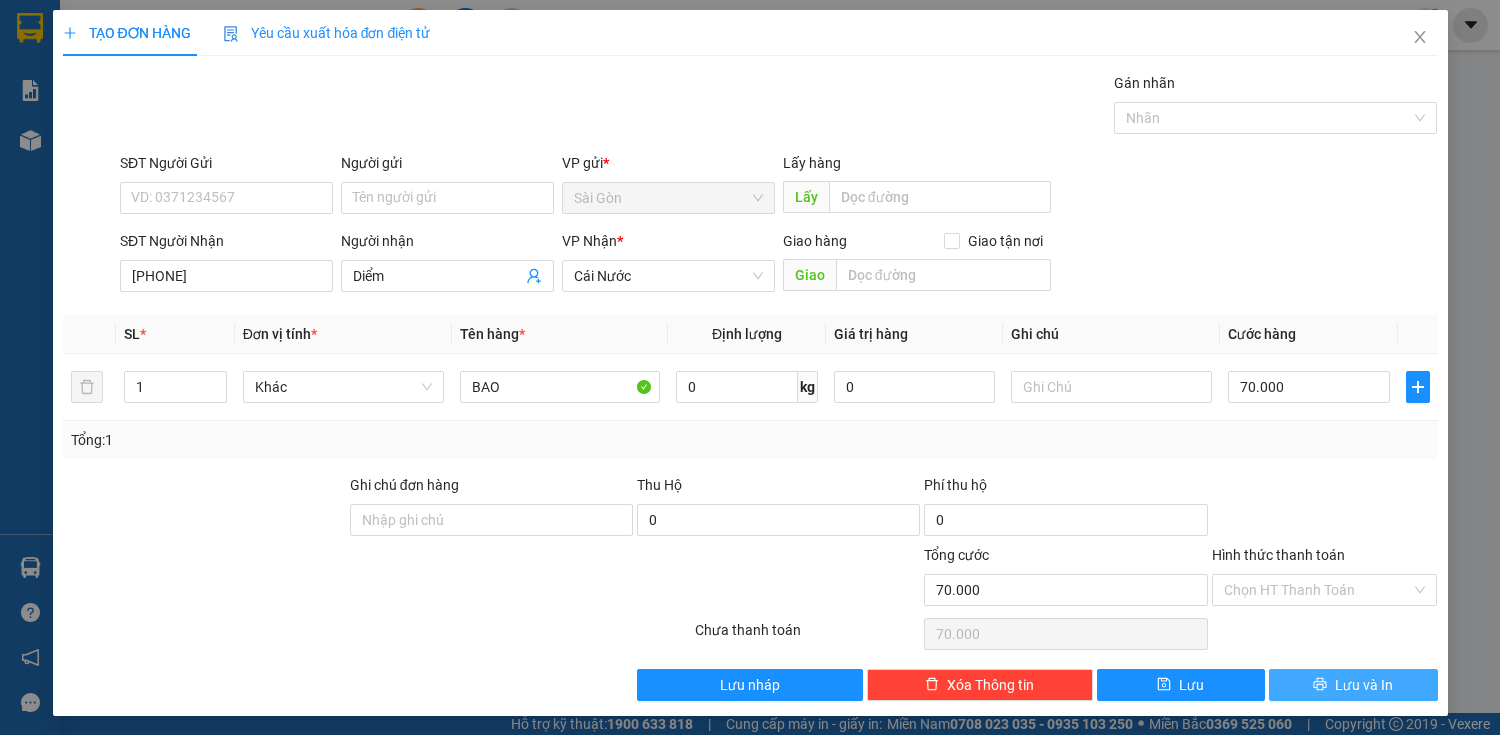 click on "Lưu và In" at bounding box center [1353, 685] 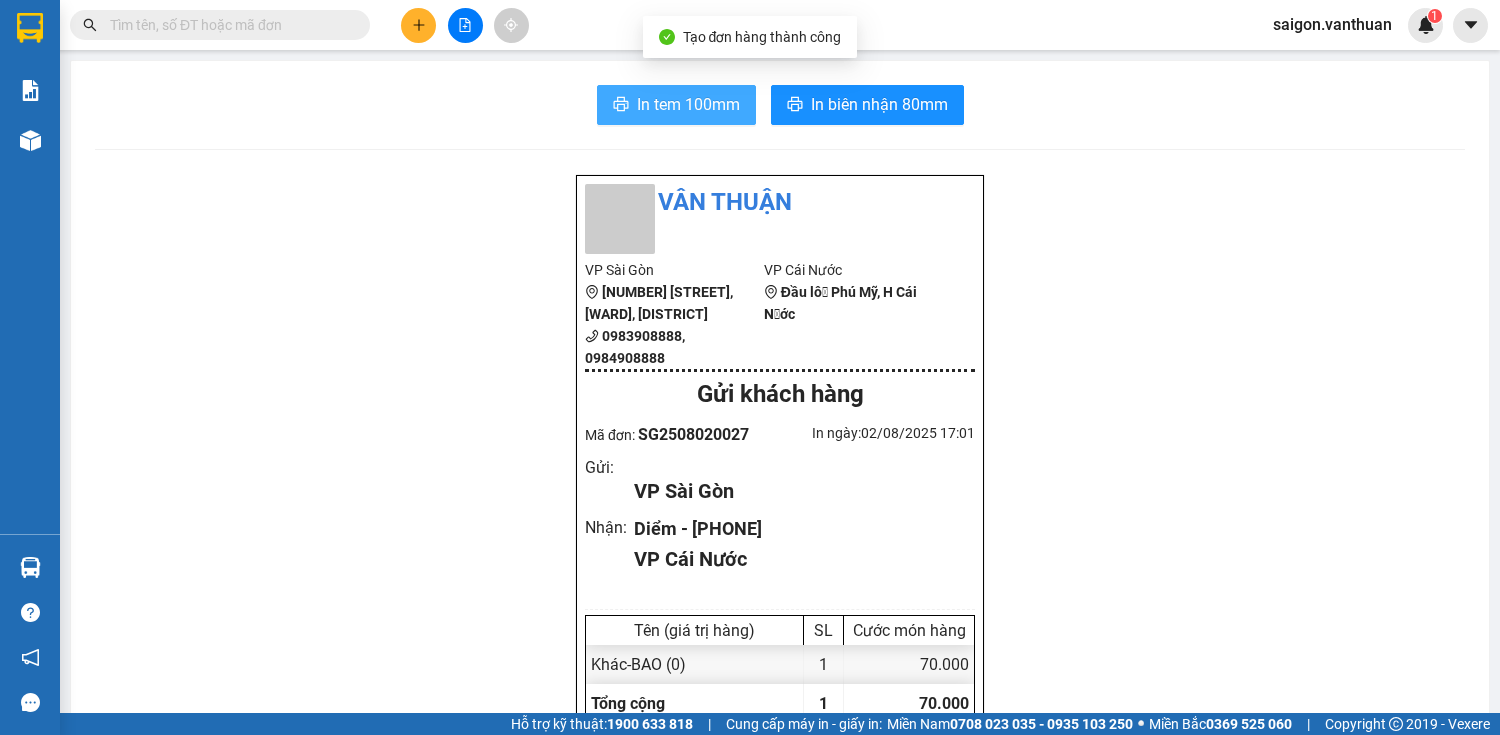 click on "In tem 100mm" at bounding box center [676, 105] 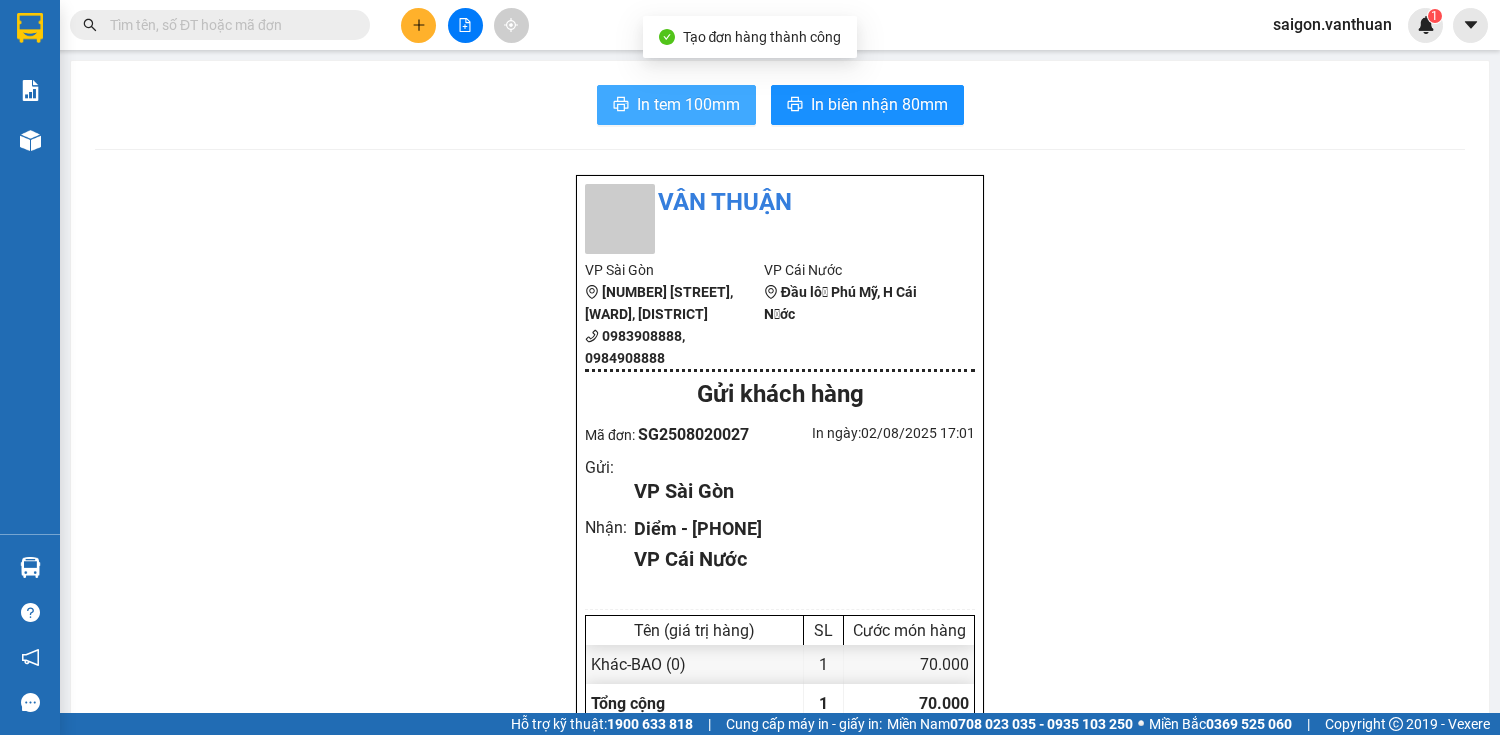 scroll, scrollTop: 0, scrollLeft: 0, axis: both 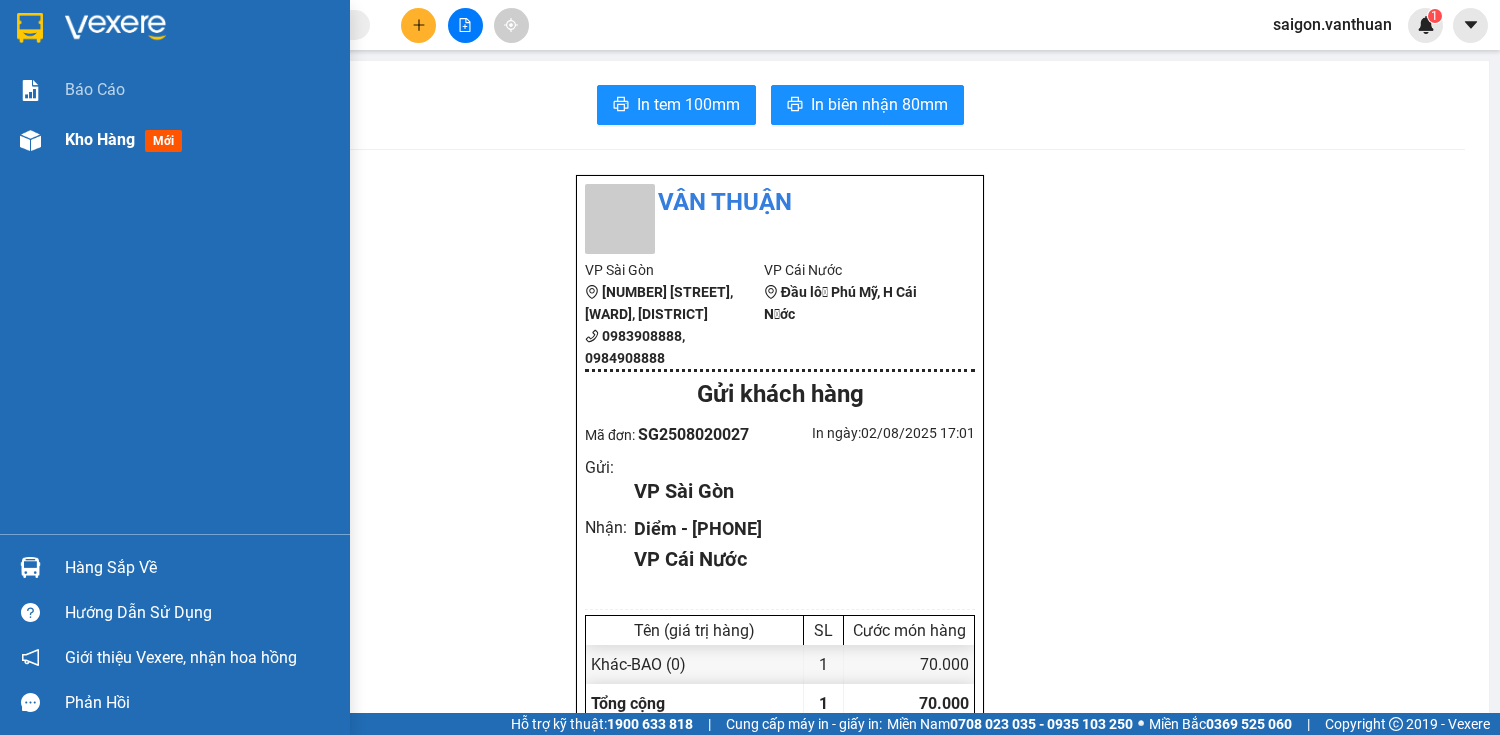 click on "Kho hàng mới" at bounding box center (175, 140) 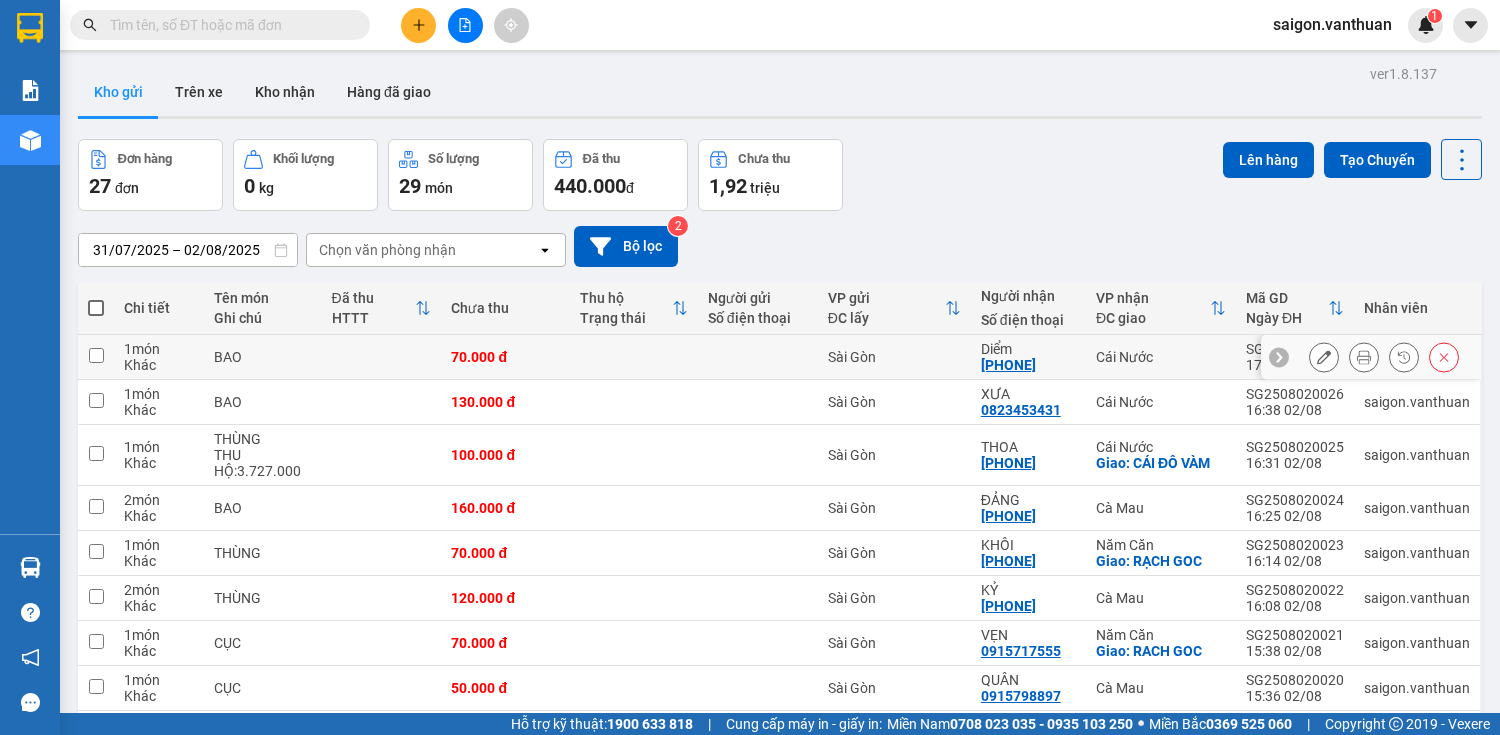 click 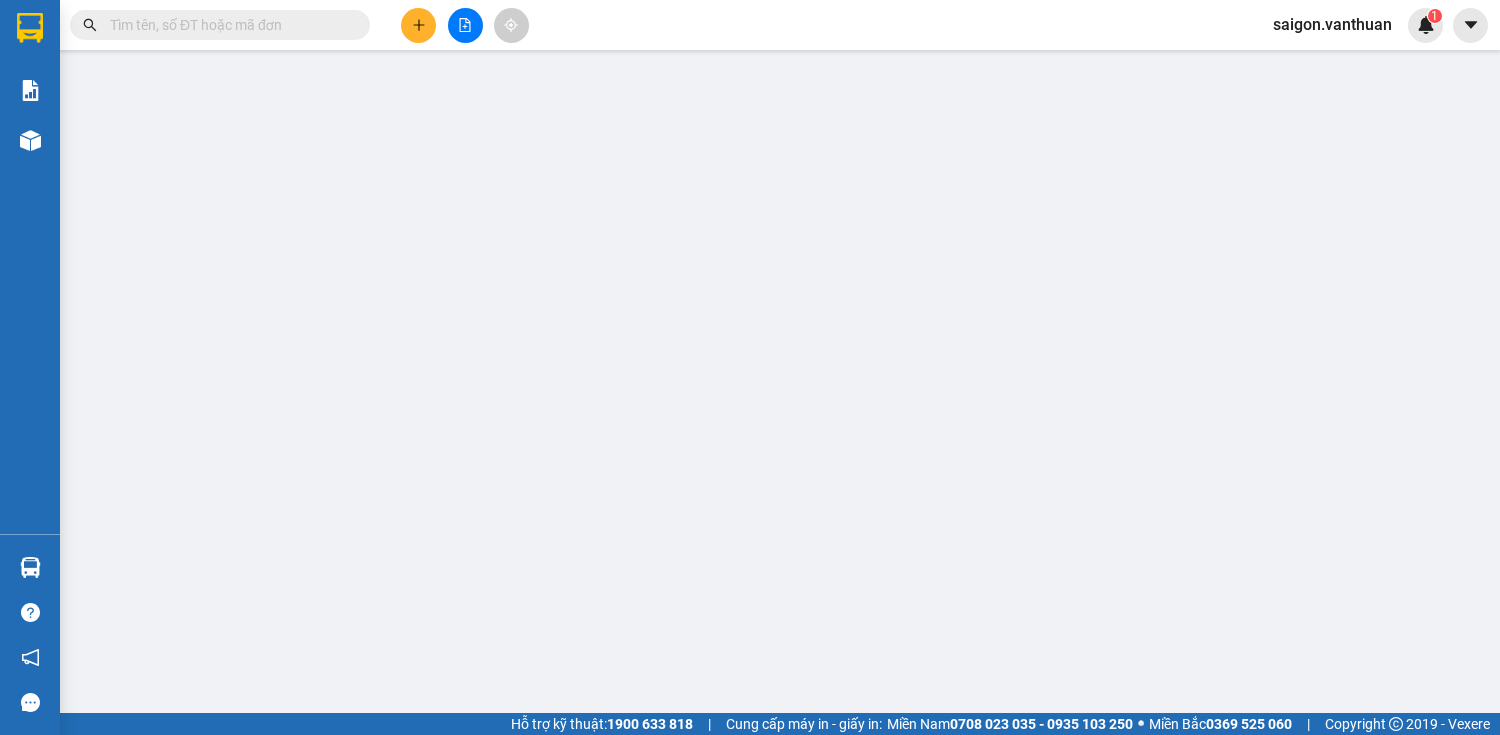 type on "0813815816" 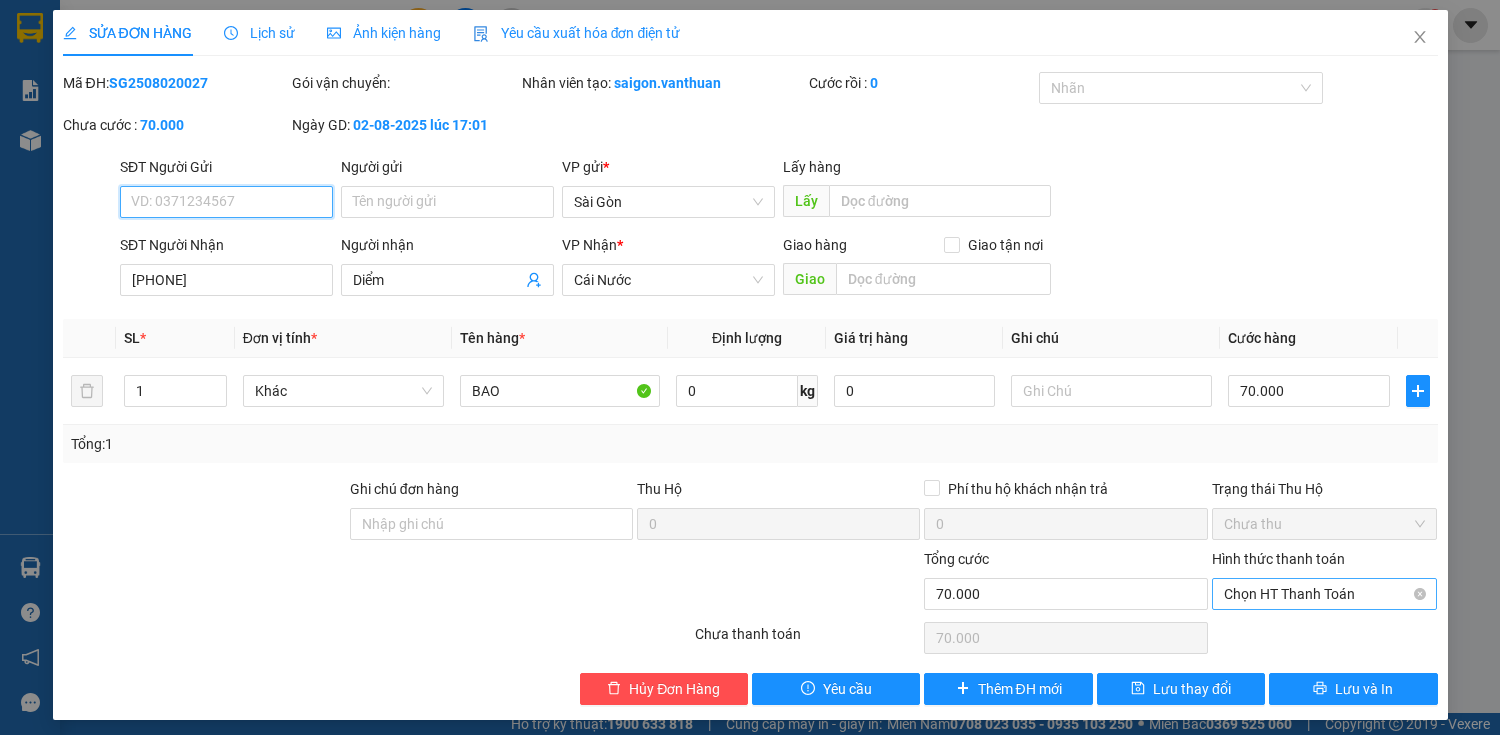 drag, startPoint x: 1301, startPoint y: 584, endPoint x: 1299, endPoint y: 608, distance: 24.083189 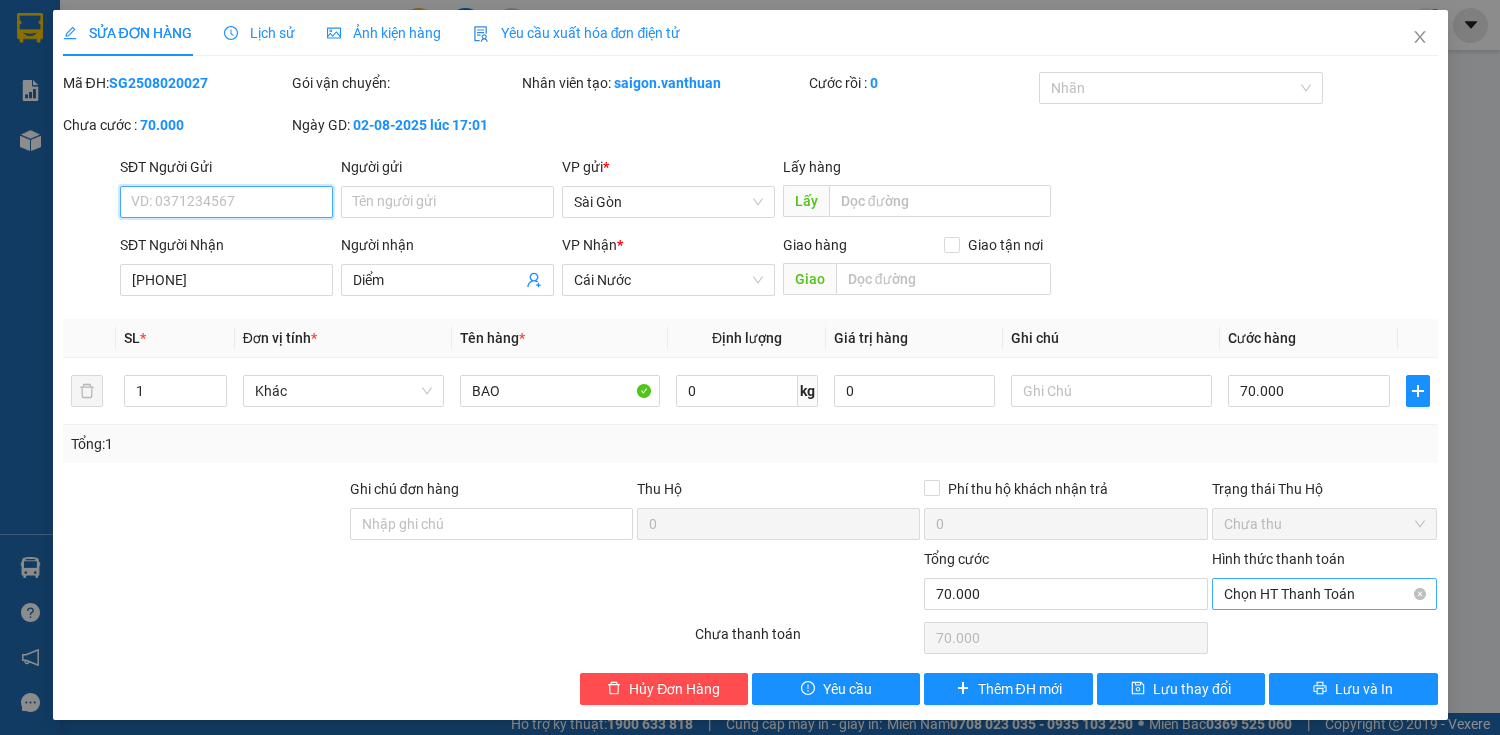 click on "Chọn HT Thanh Toán" at bounding box center [1325, 594] 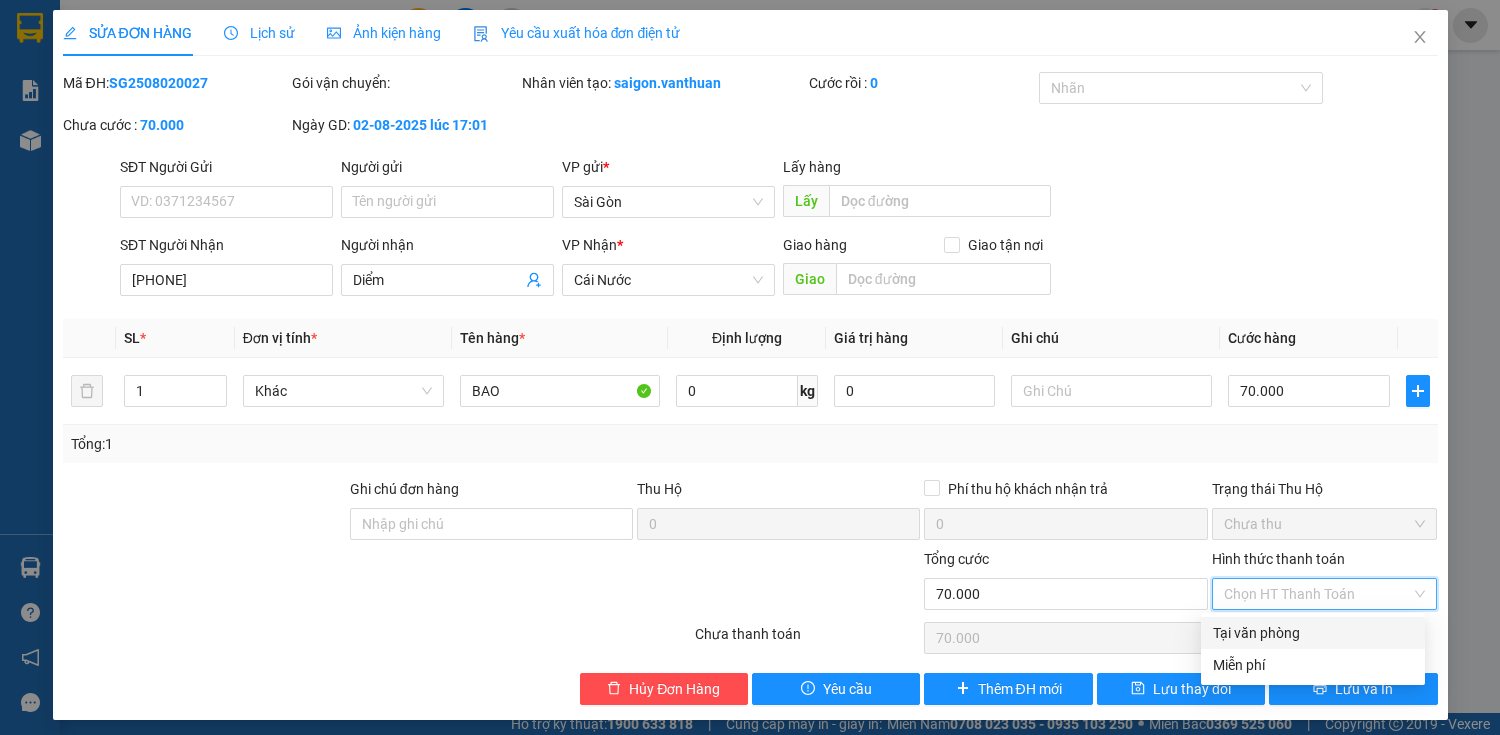 click on "Tại văn phòng" at bounding box center (1313, 633) 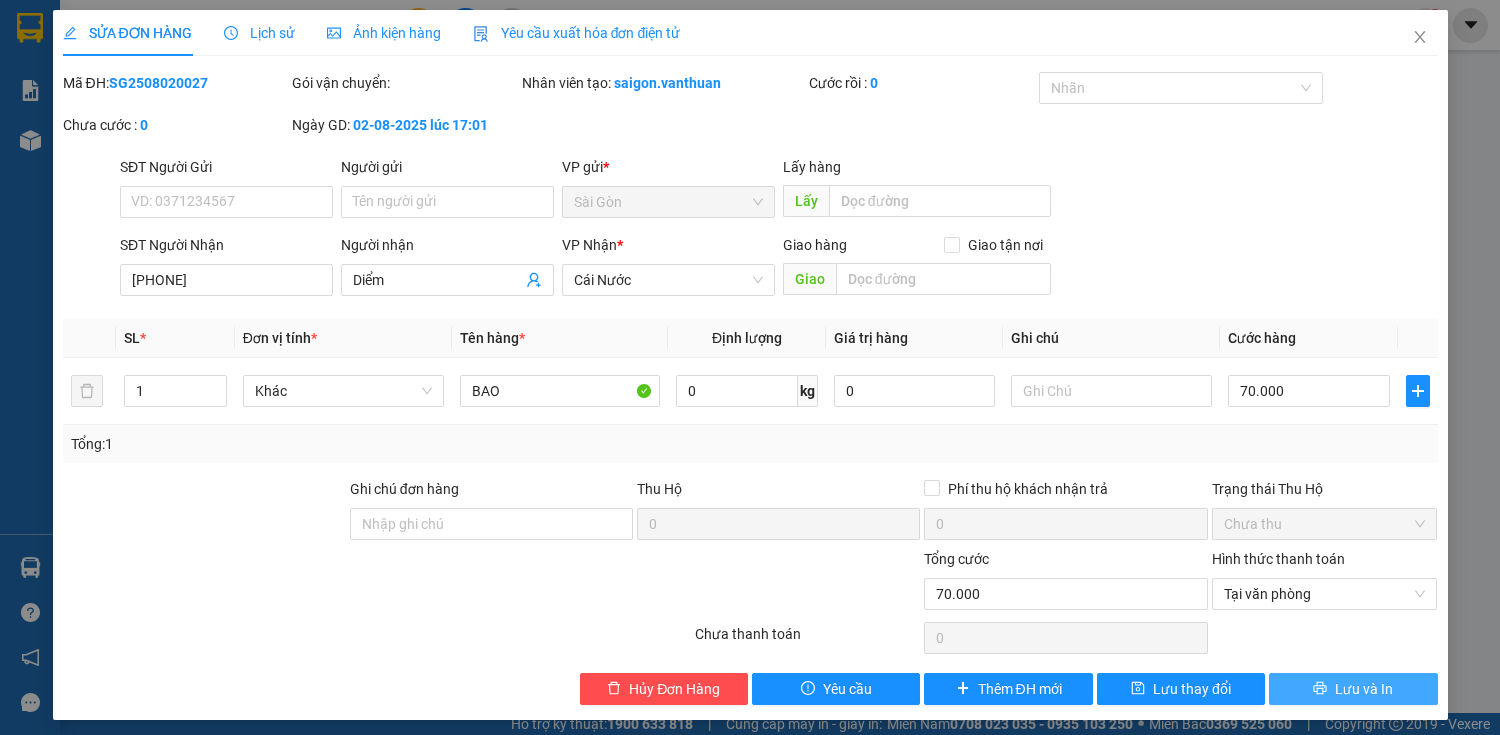 click on "Lưu và In" at bounding box center [1353, 689] 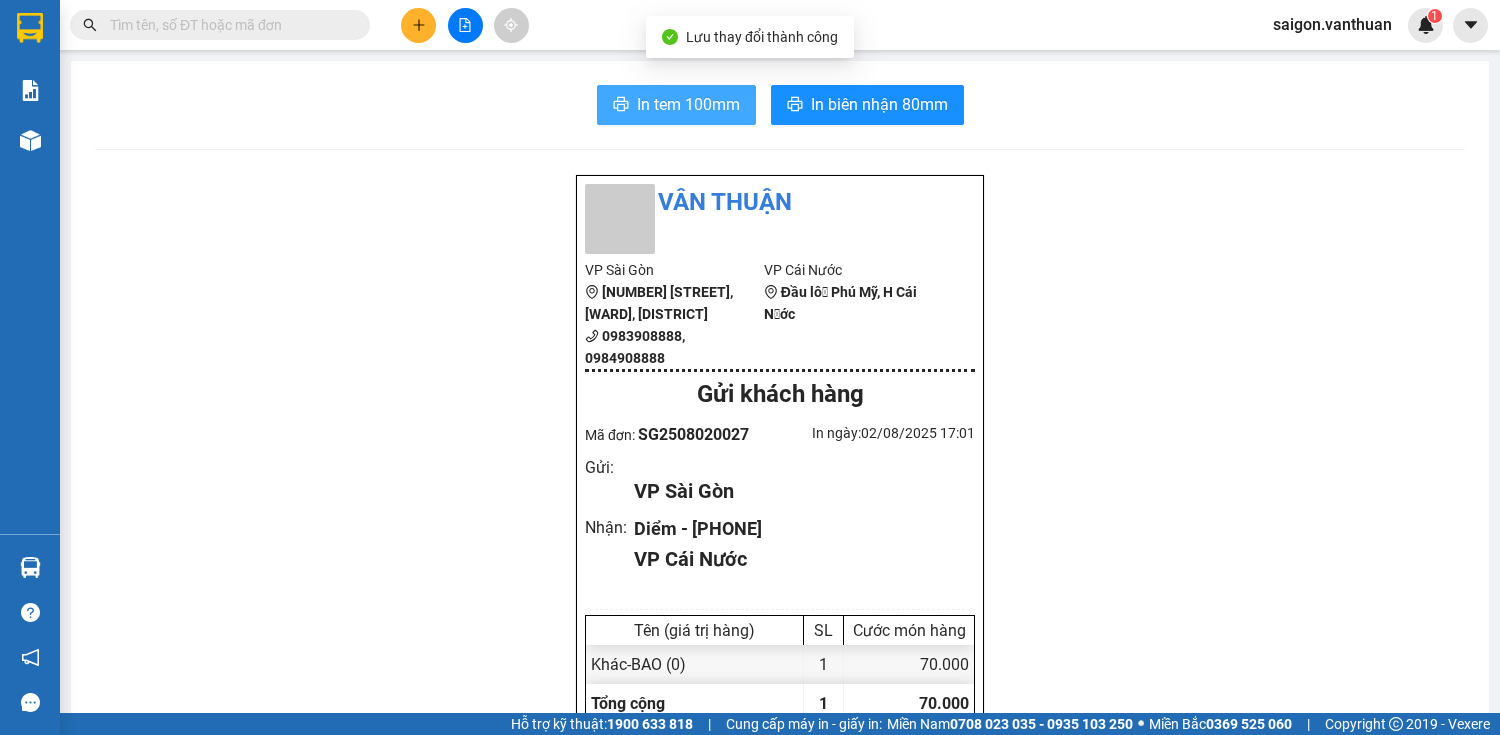 click on "In tem 100mm" at bounding box center [676, 105] 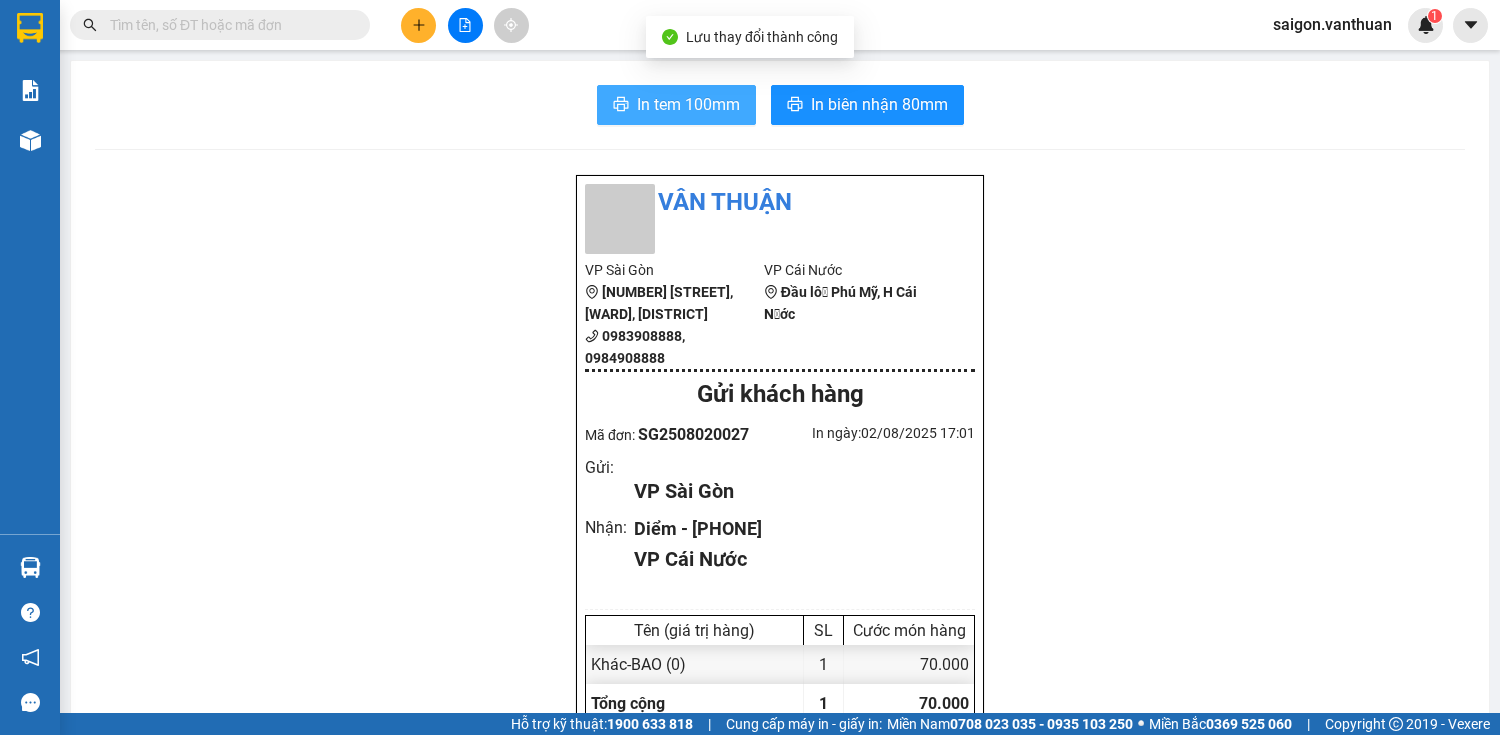 scroll, scrollTop: 0, scrollLeft: 0, axis: both 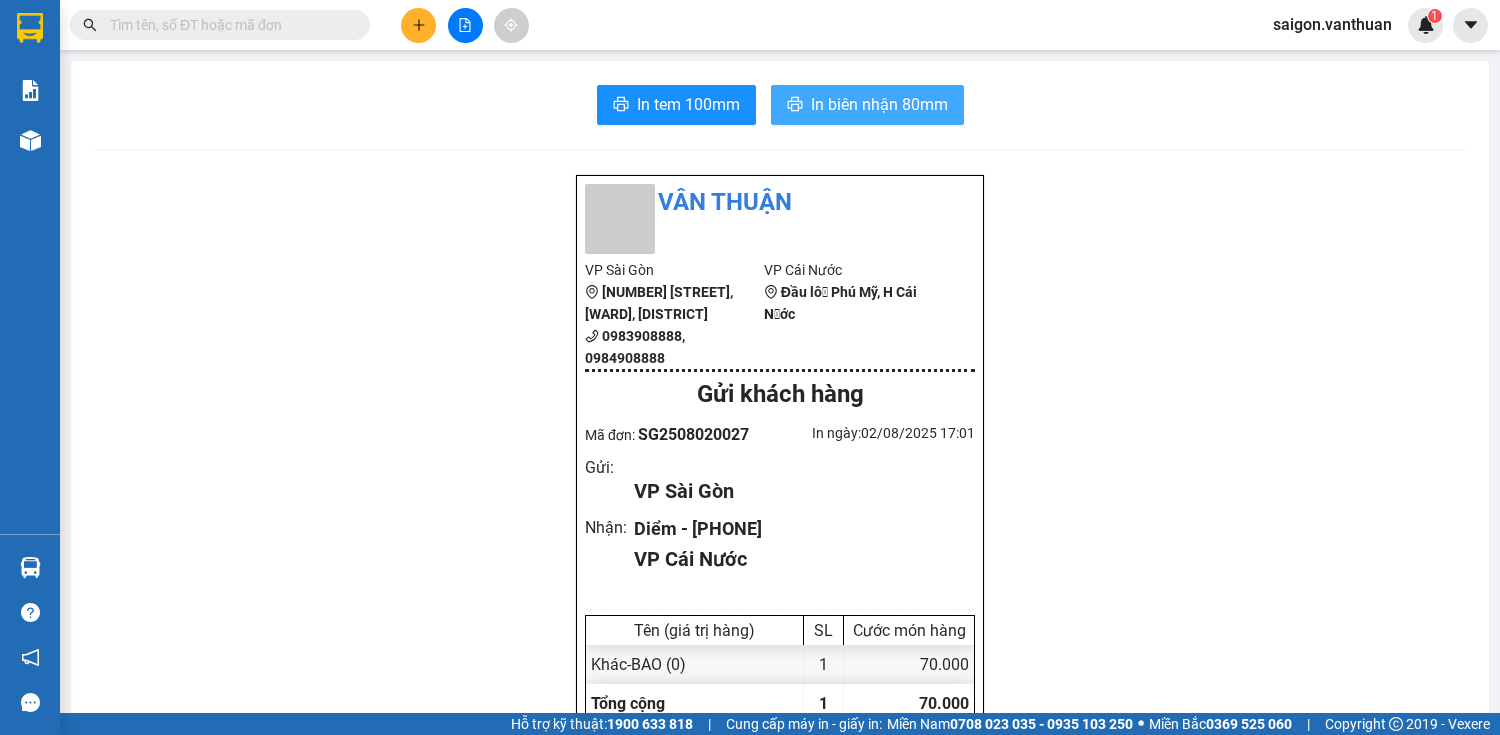 click on "In biên nhận 80mm" at bounding box center (879, 104) 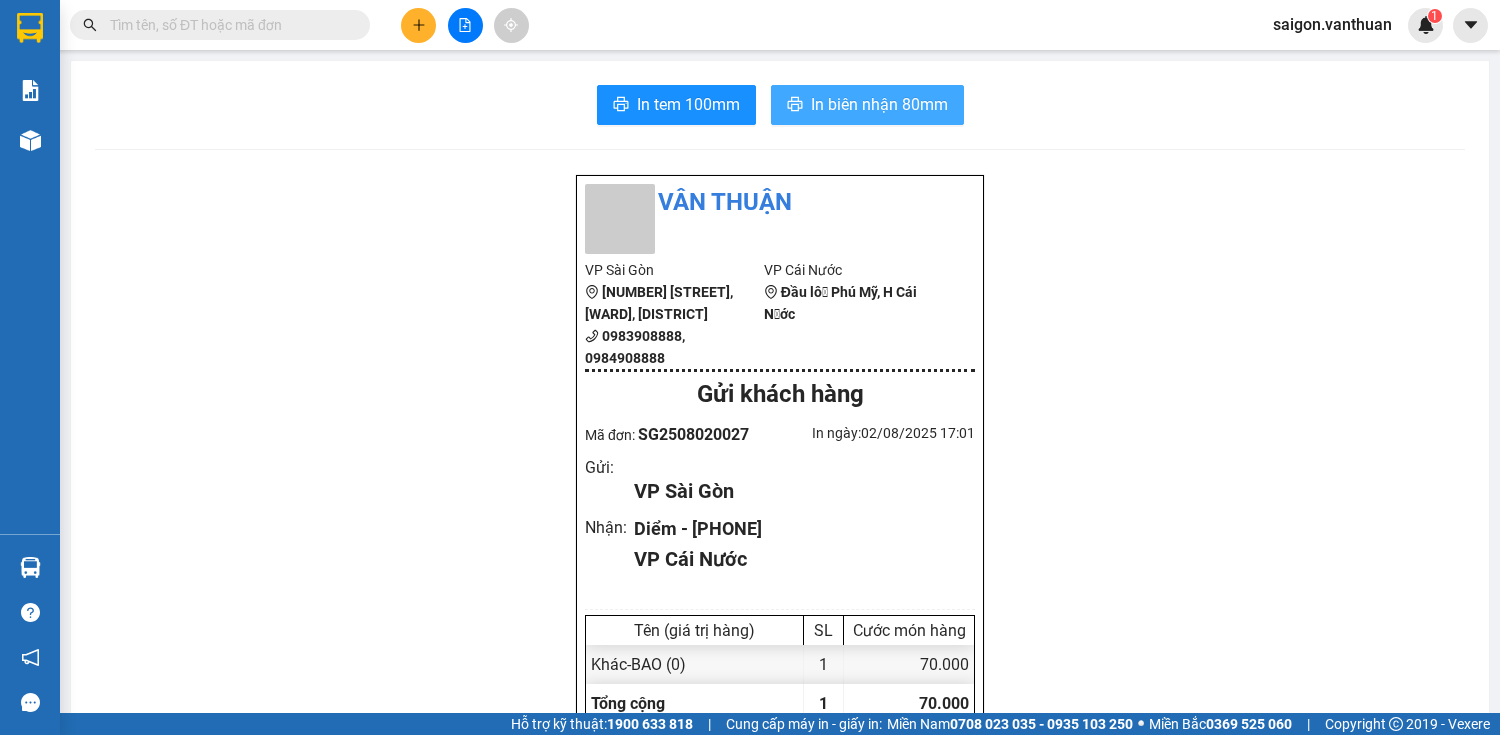scroll, scrollTop: 0, scrollLeft: 0, axis: both 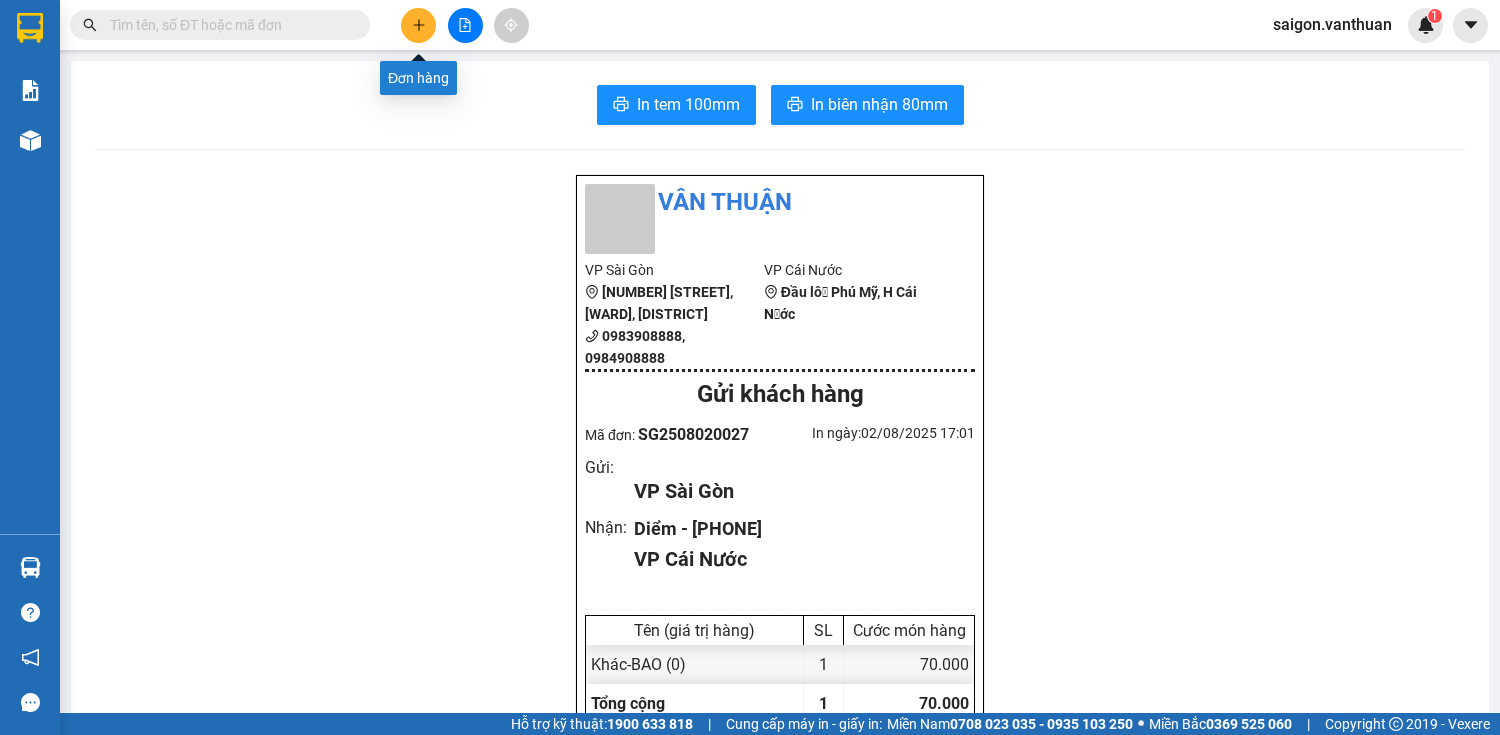 click 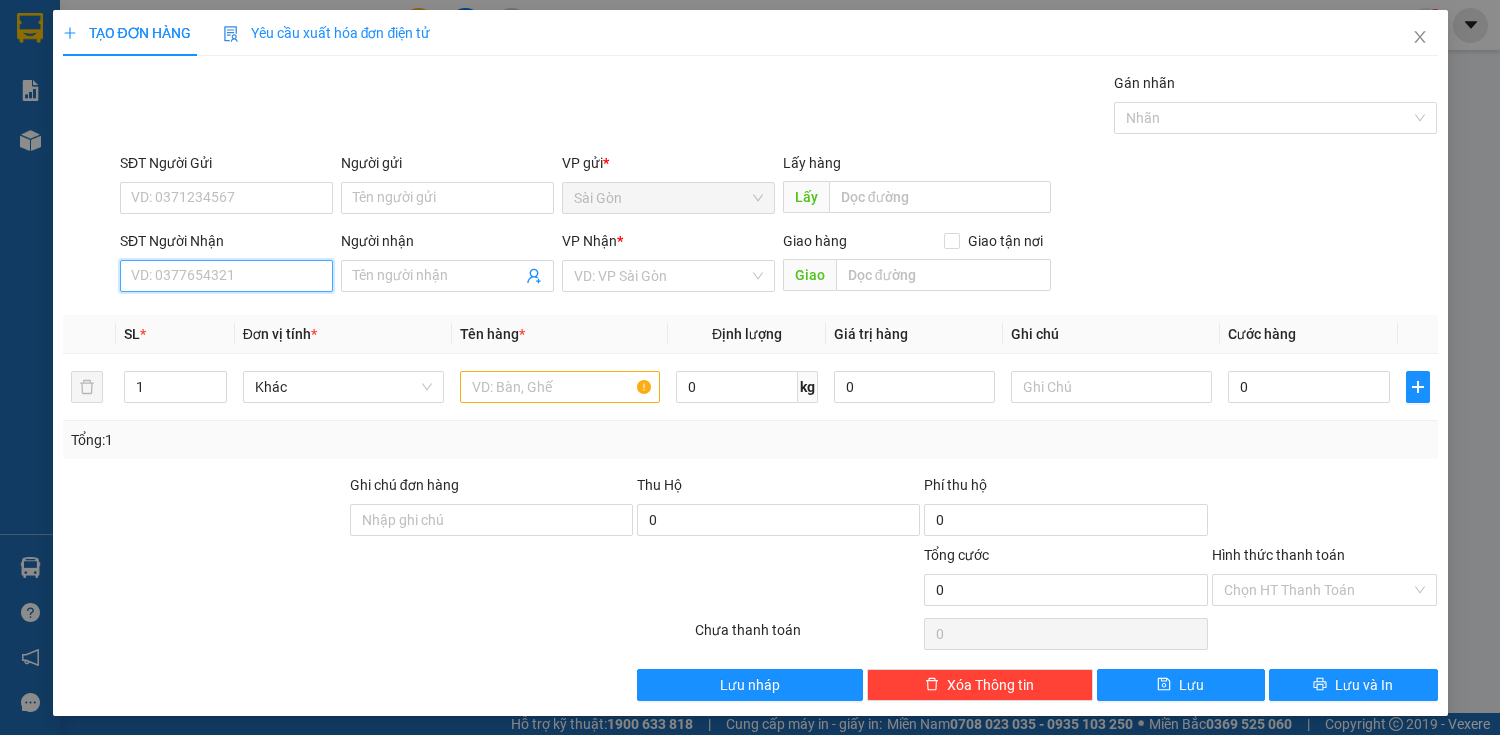 click on "SĐT Người Nhận" at bounding box center [226, 276] 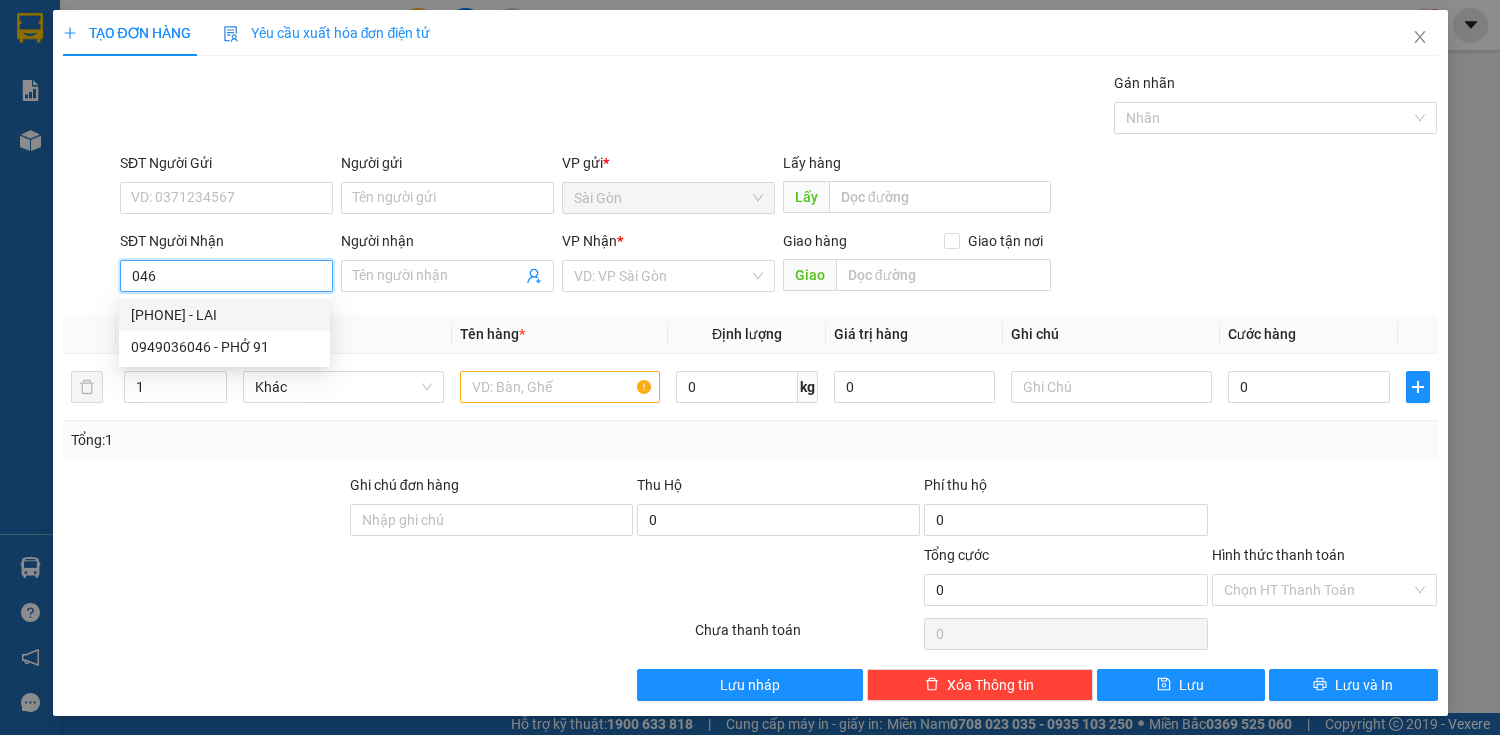 click on "0368520046 - LAI" at bounding box center (224, 315) 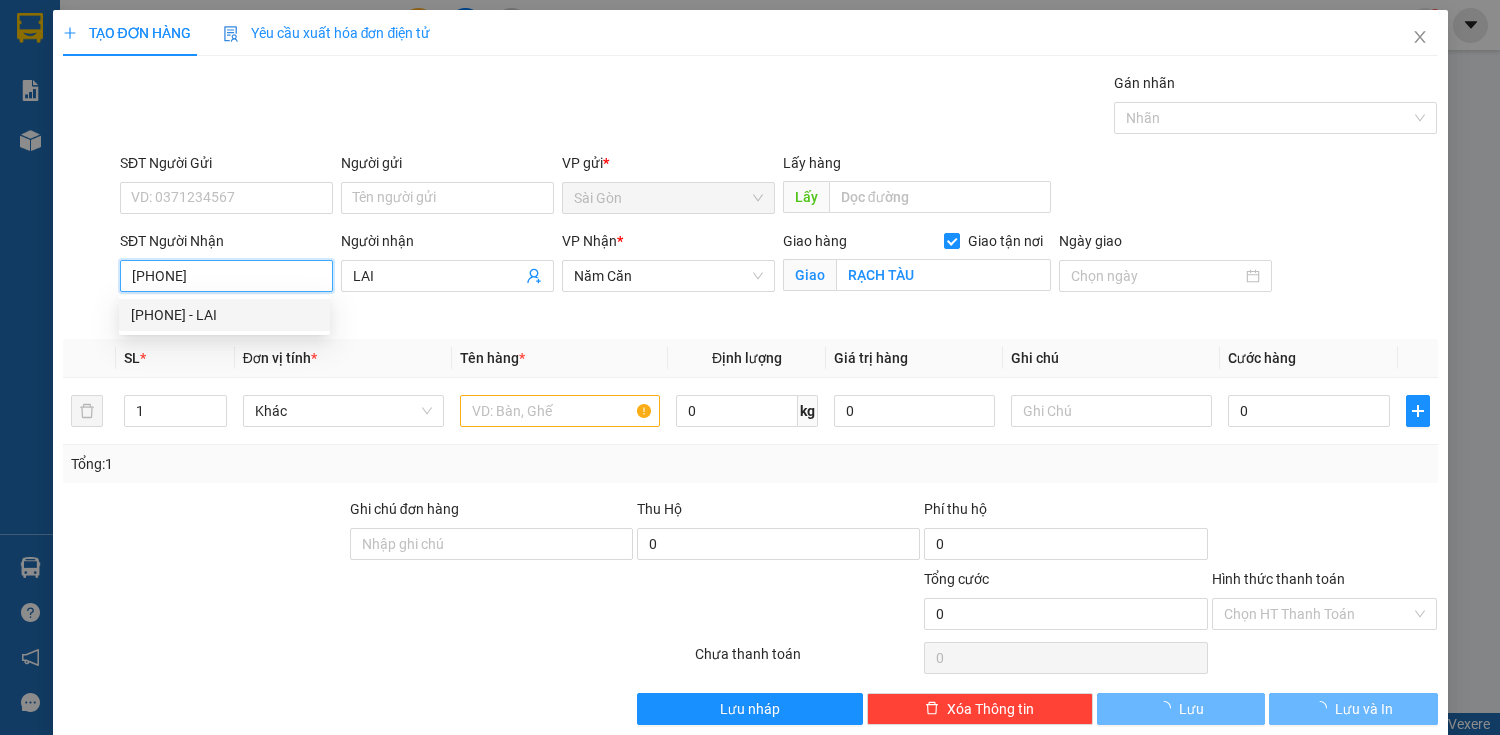 type on "150.000" 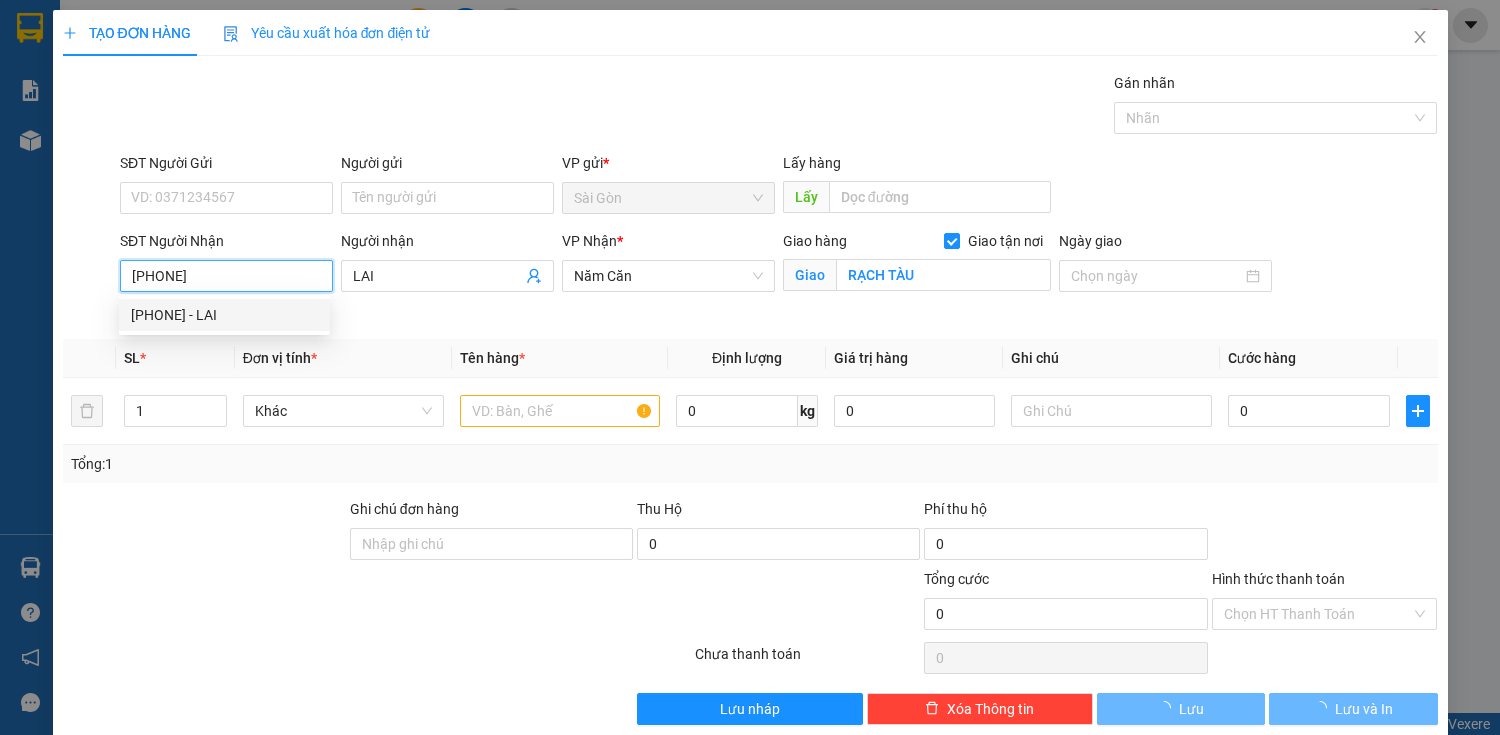 type on "150.000" 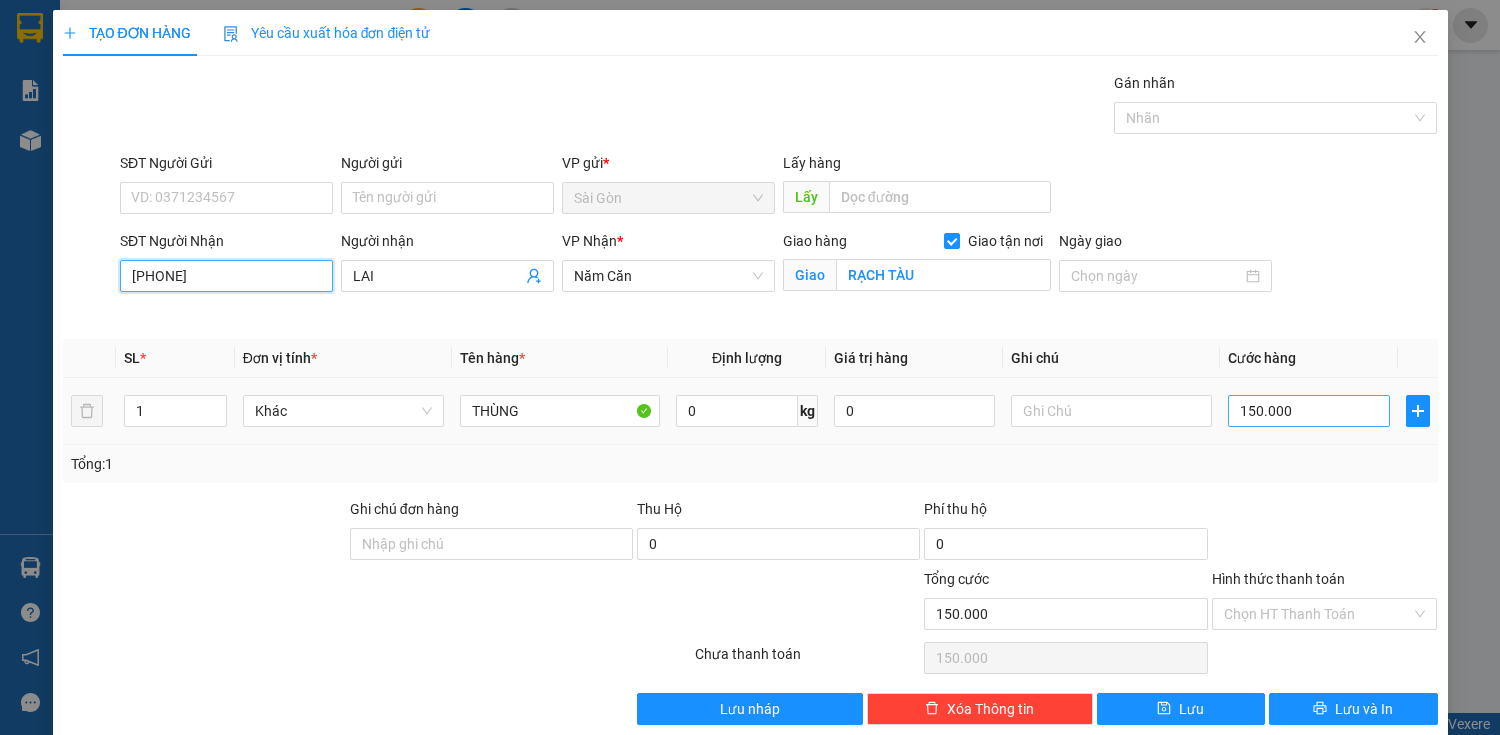 type on "0368520046" 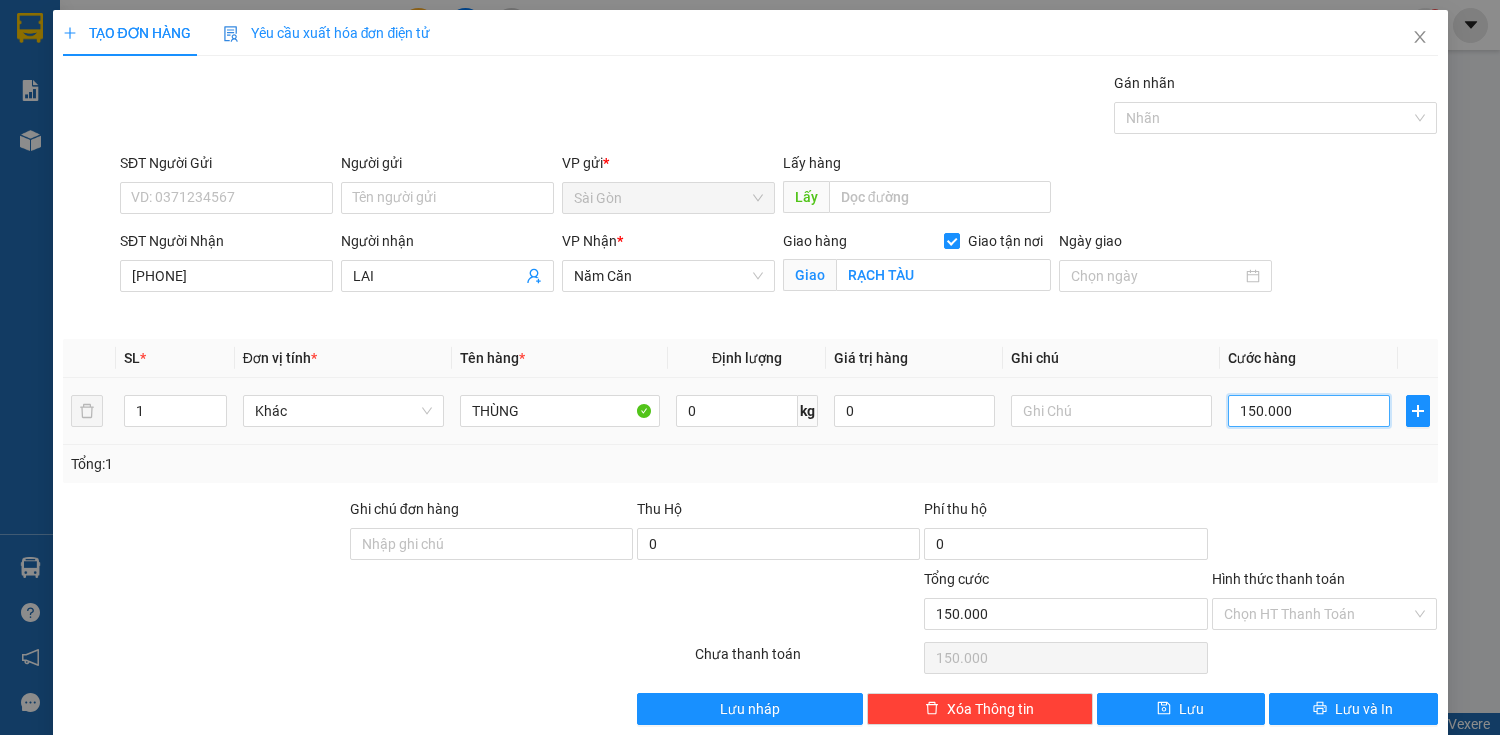 drag, startPoint x: 1288, startPoint y: 420, endPoint x: 1196, endPoint y: 333, distance: 126.62148 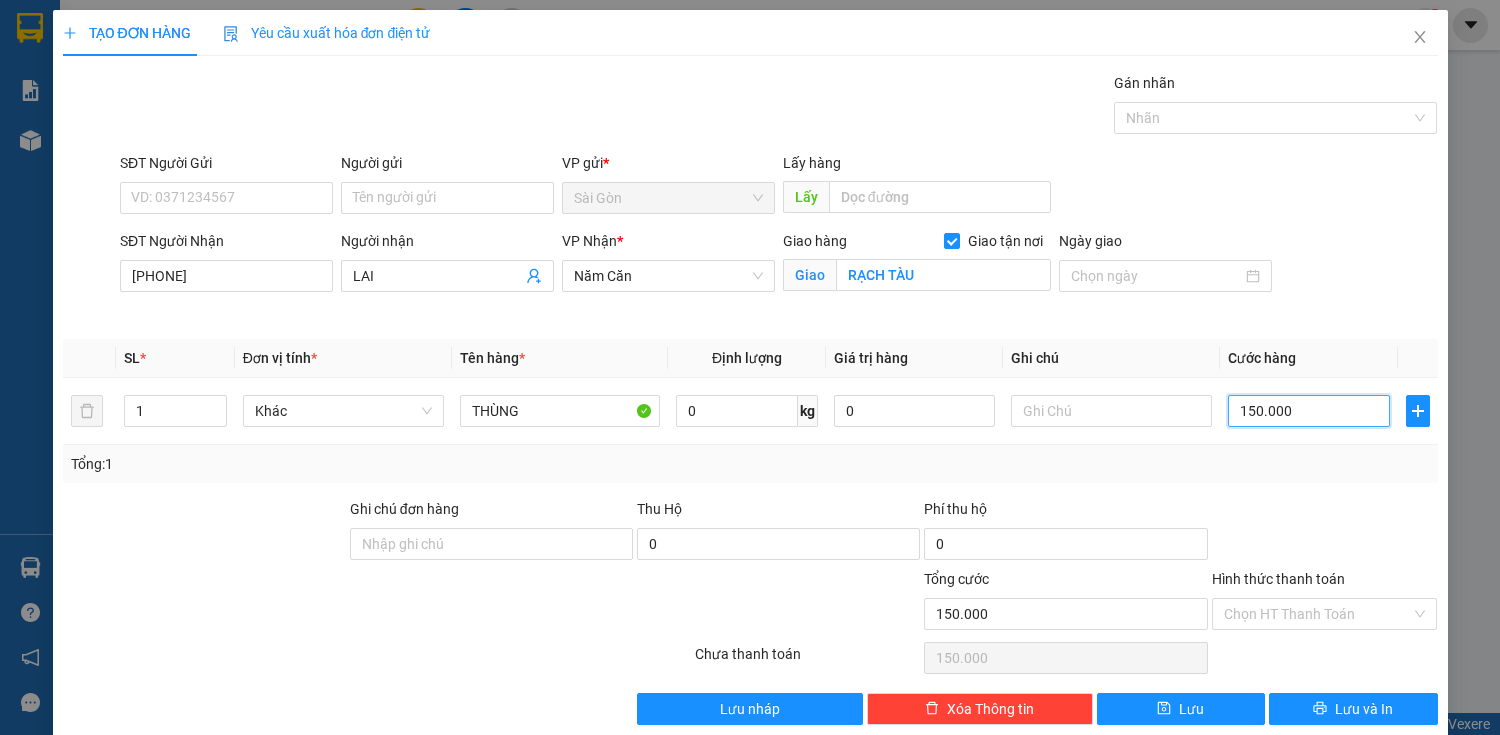 type on "9" 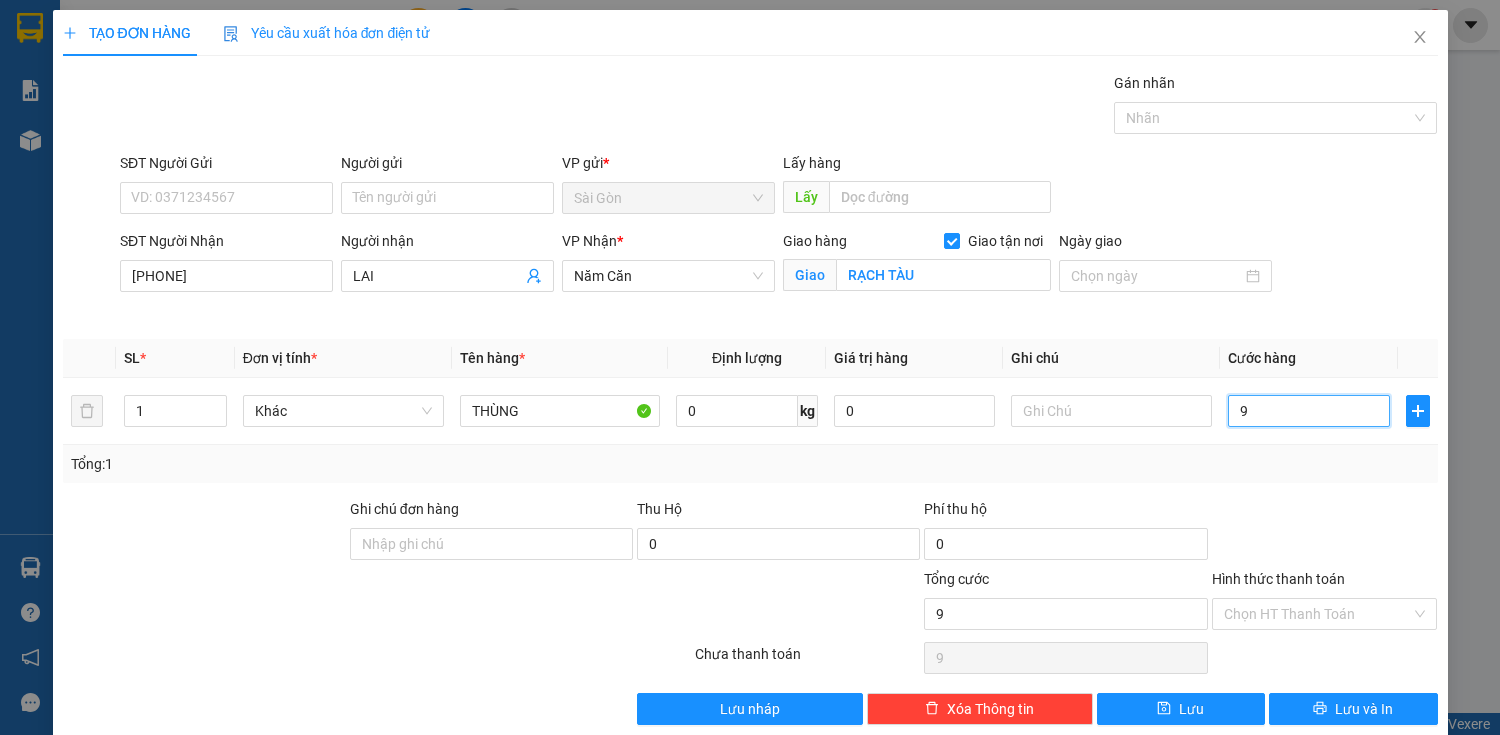 type on "90" 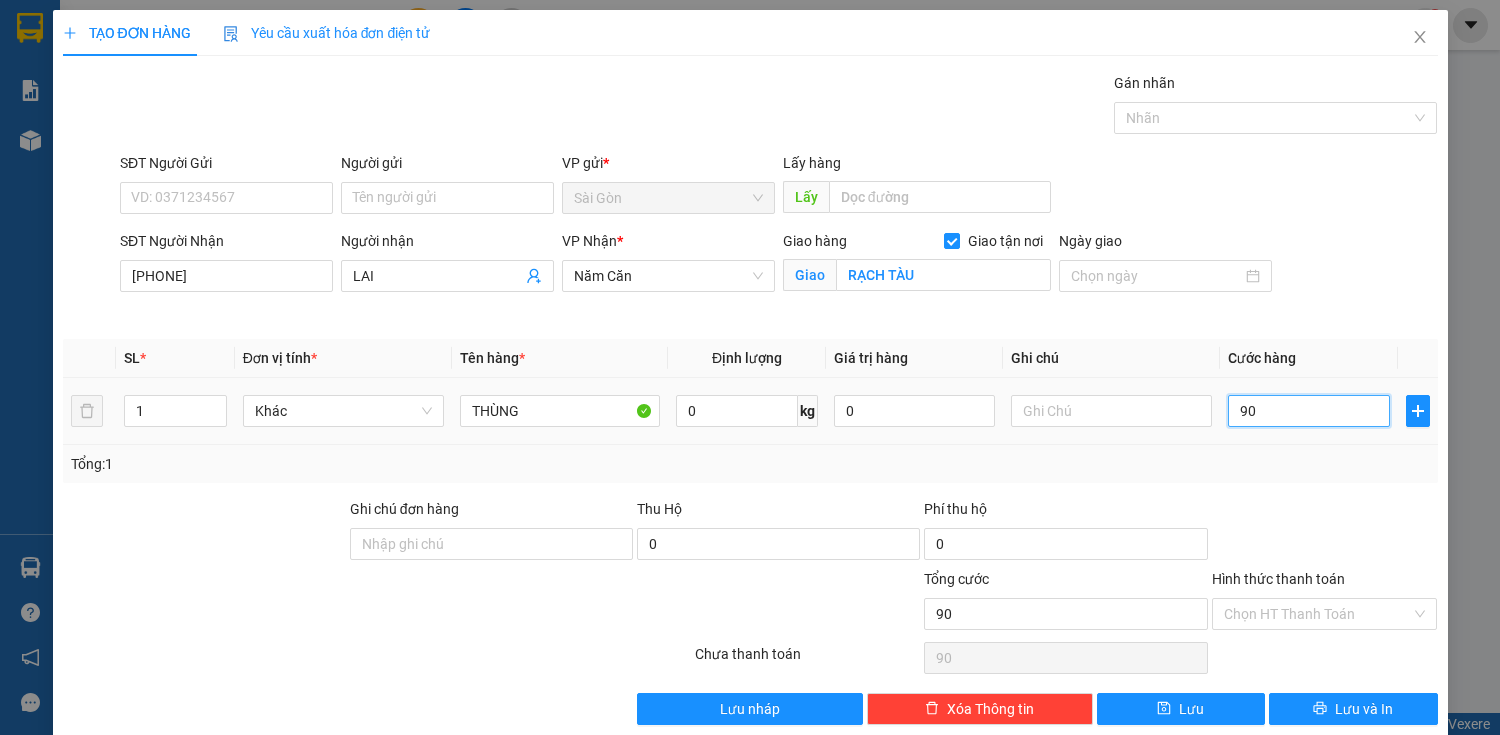 type on "900" 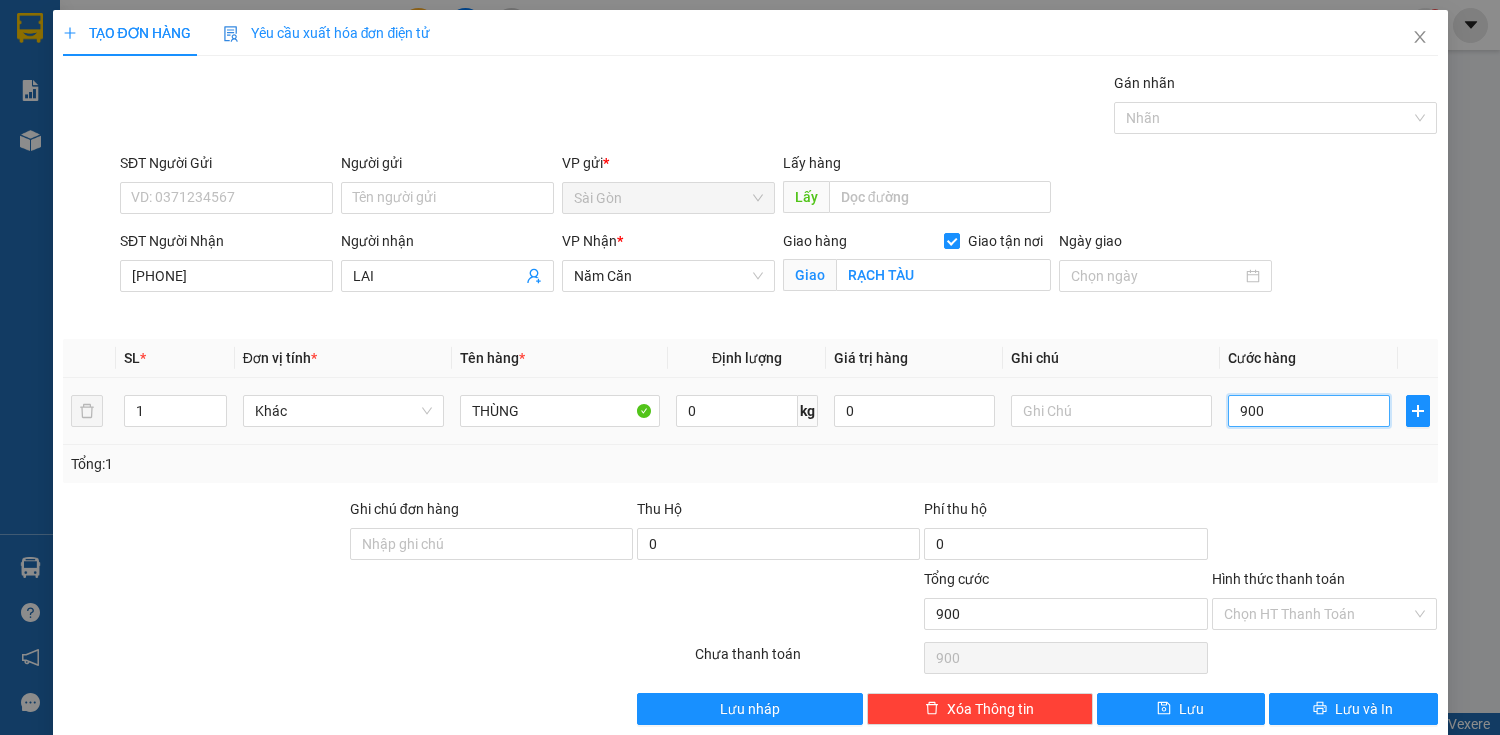 type on "9.000" 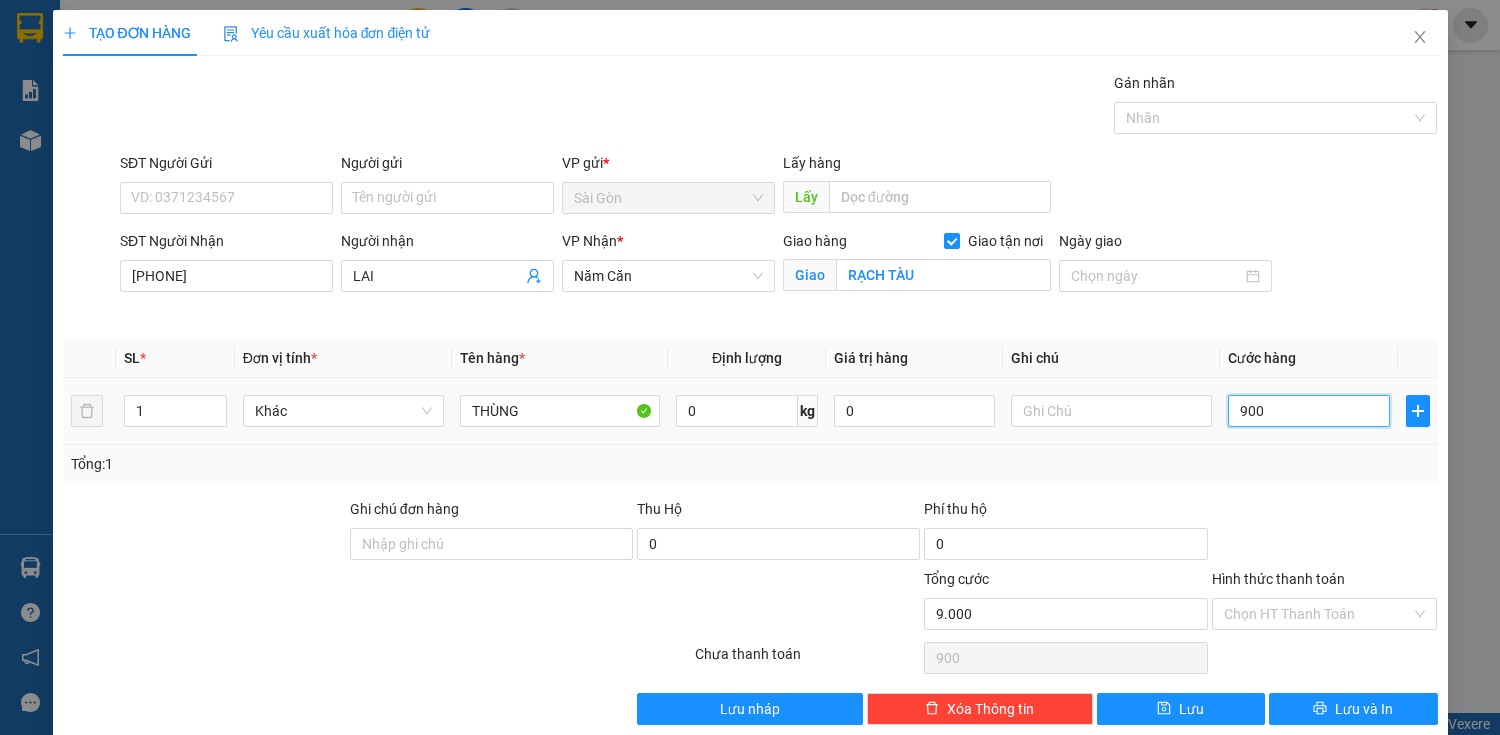 type on "9.000" 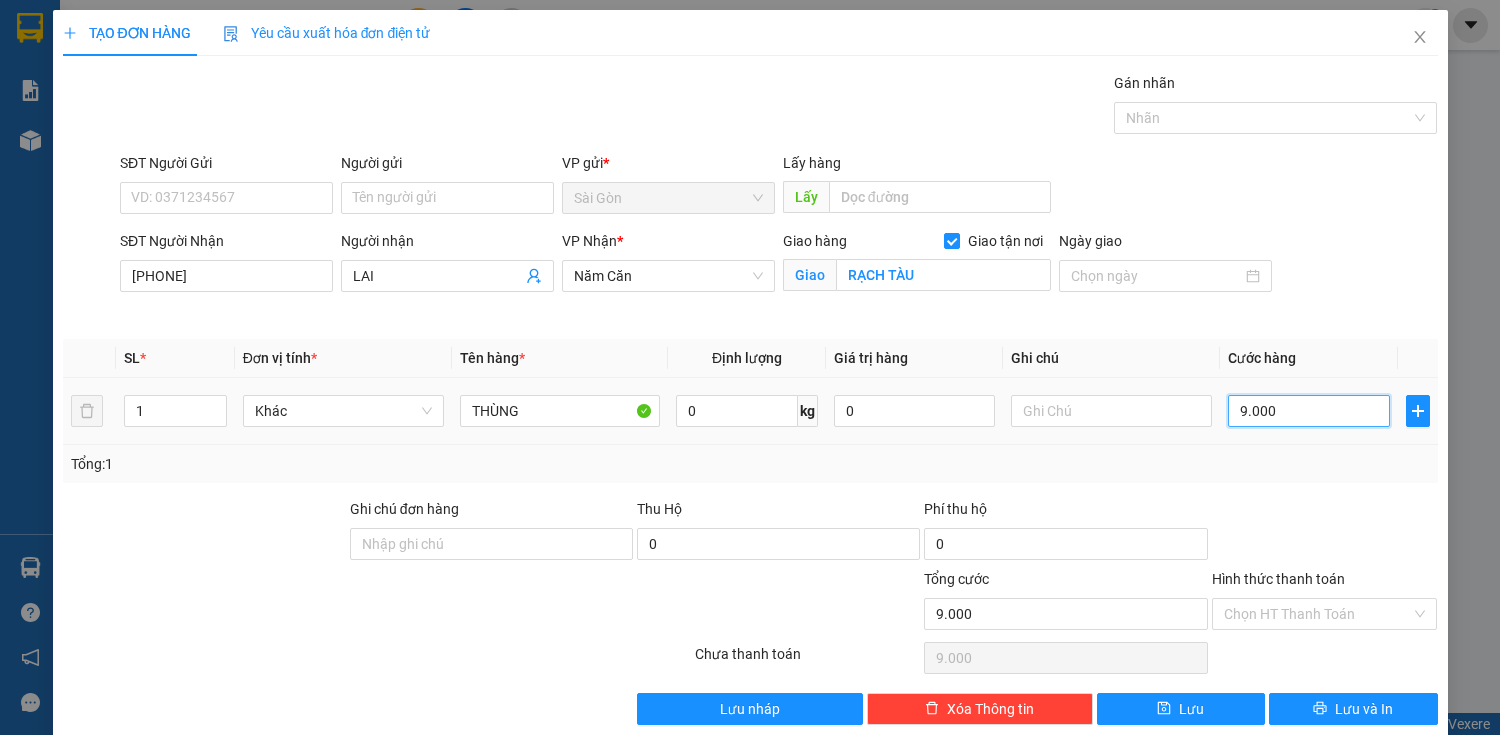 type on "90.000" 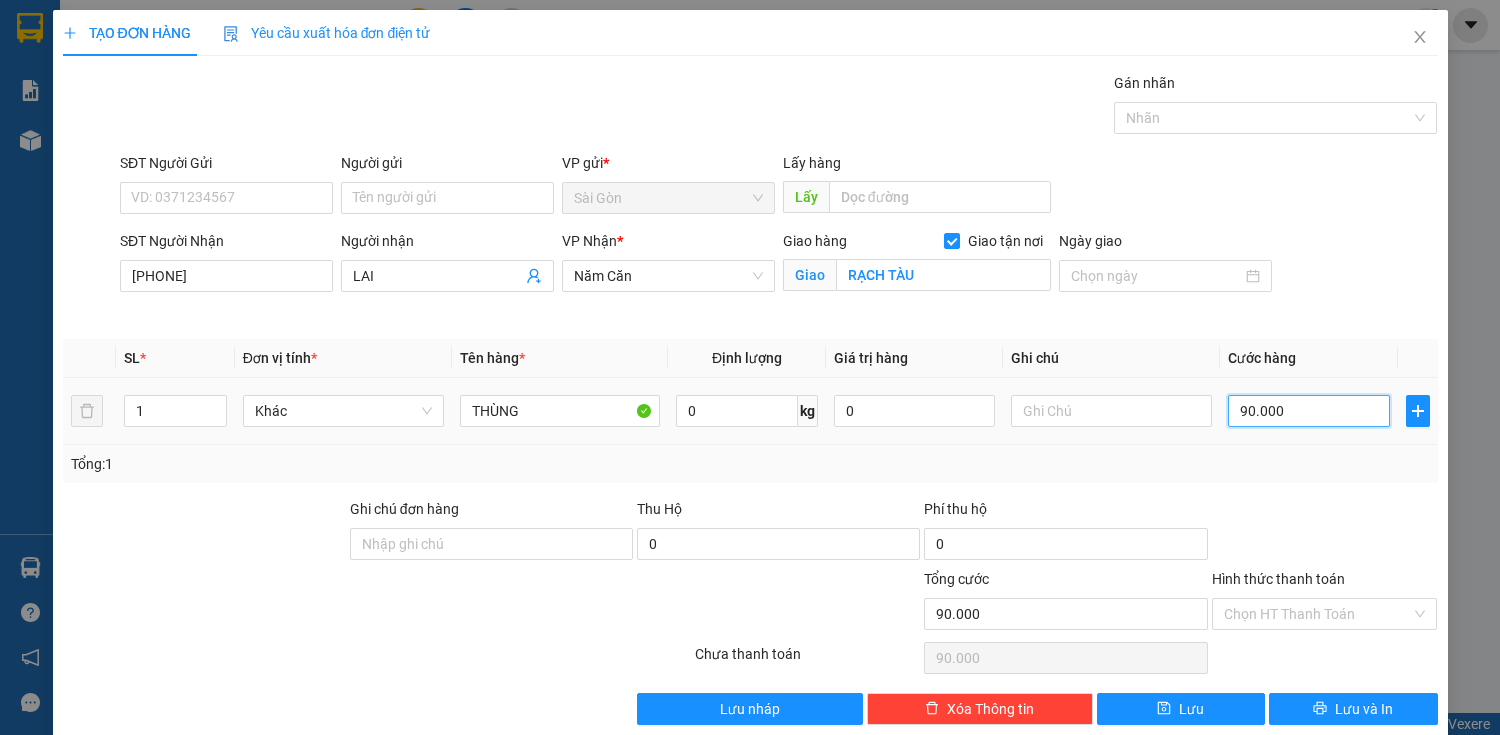 type on "900.000" 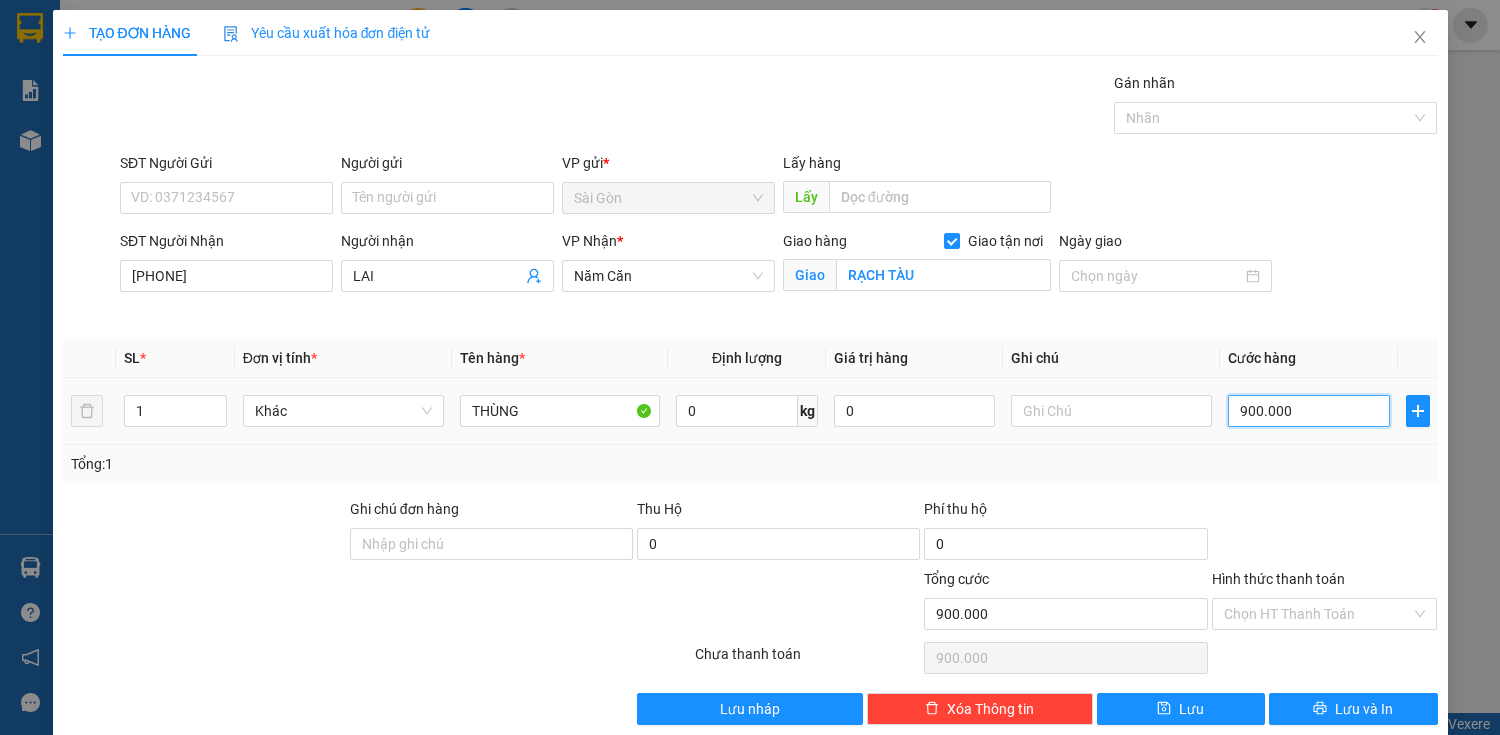 type on "9.000.000" 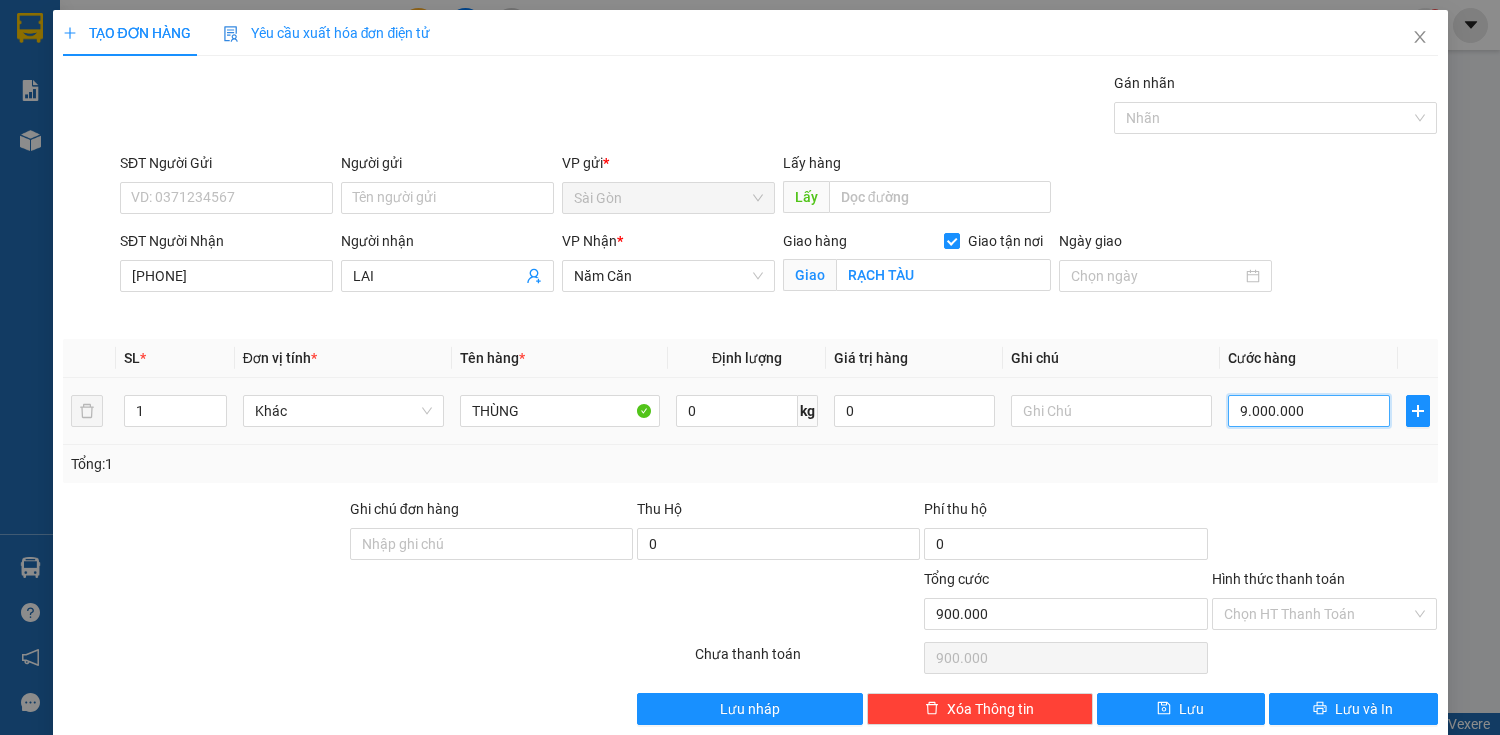 type on "90.000.000" 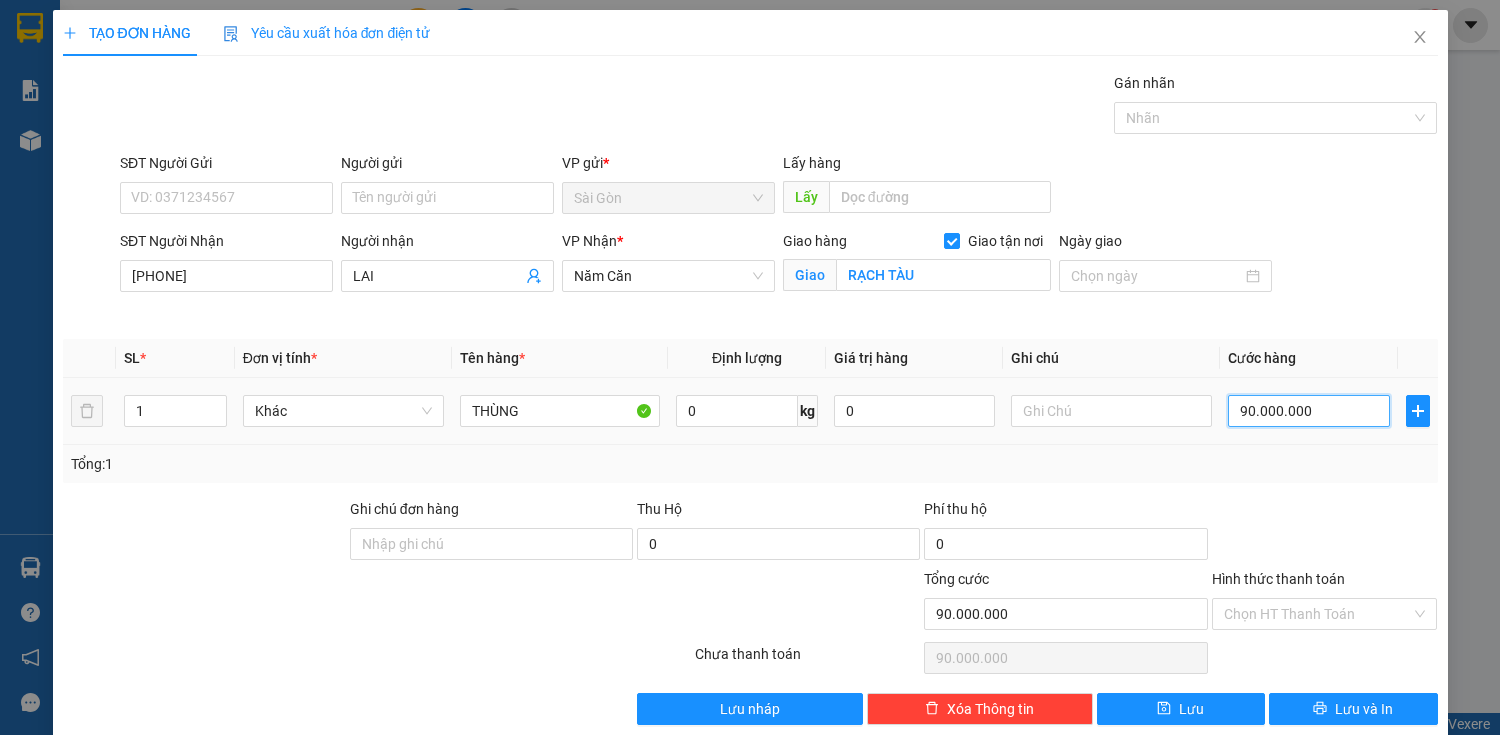 type on "900.000.000" 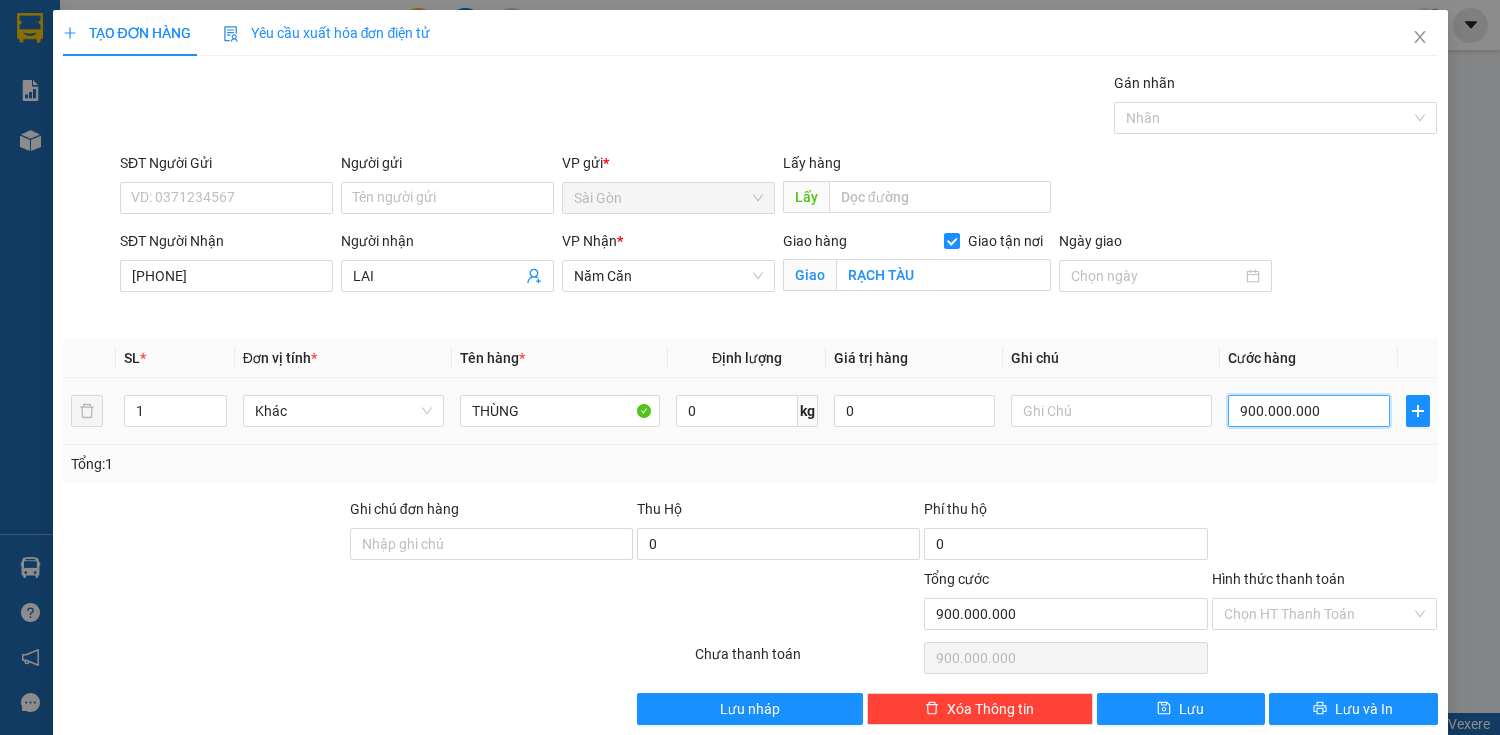 type on "9.000.000.000" 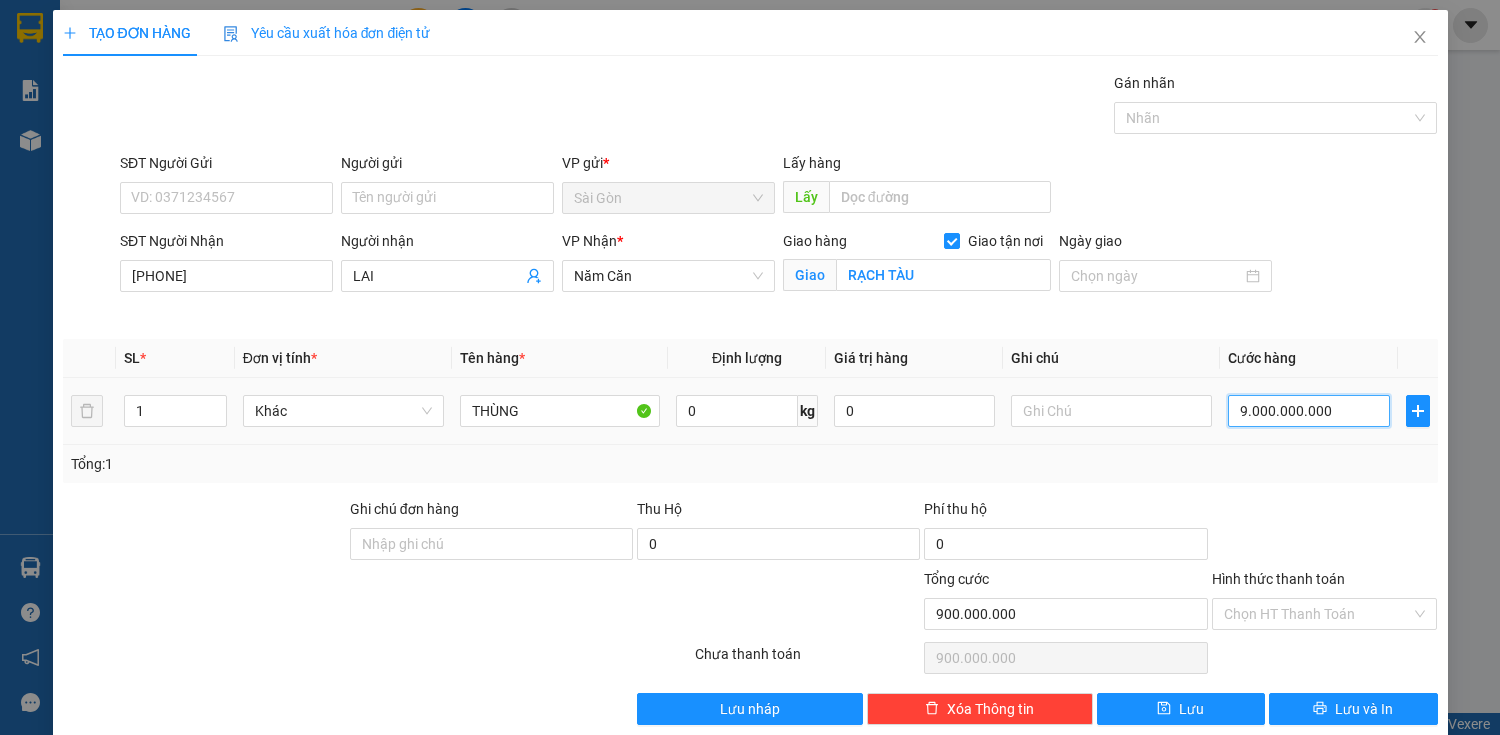 type on "9.000.000.000" 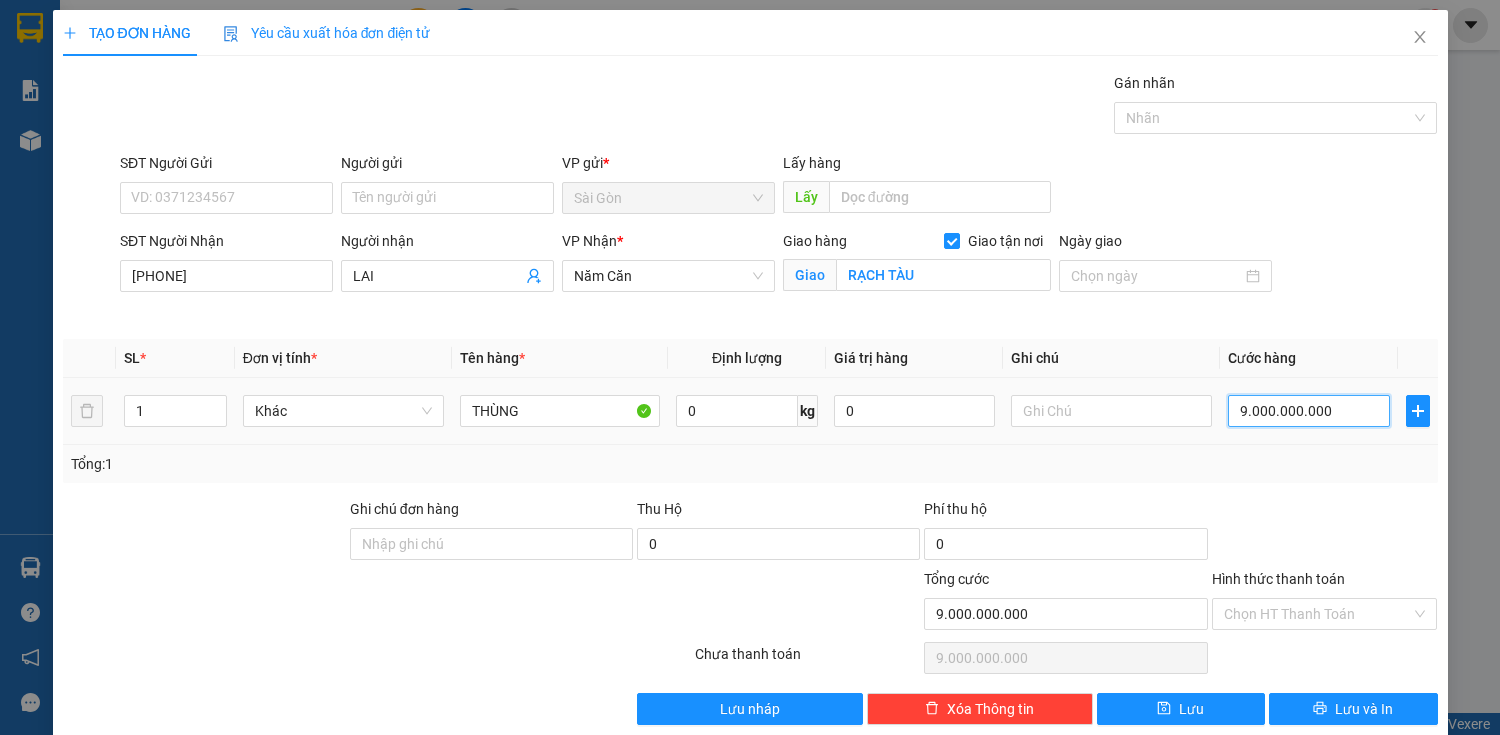 type on "0" 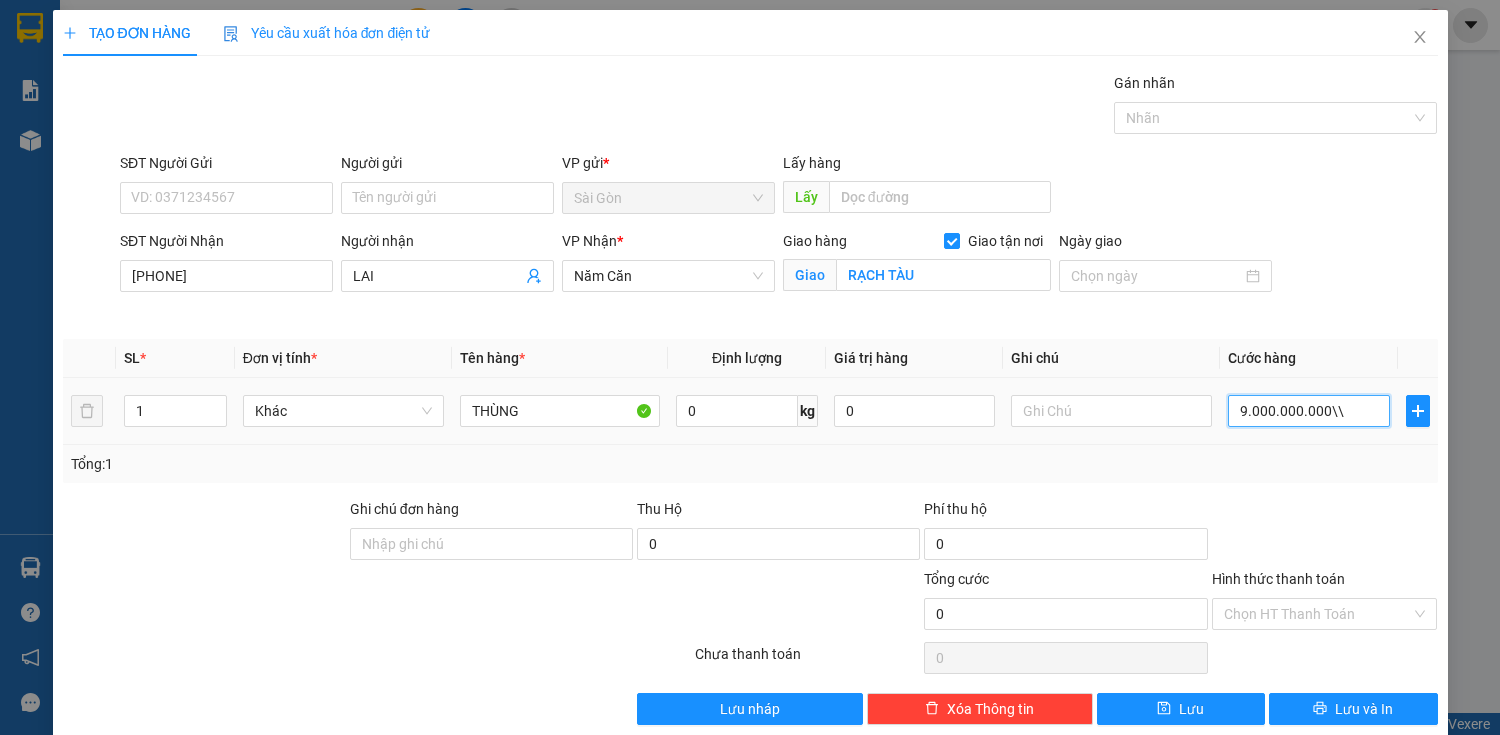 type on "9.000.000.000\" 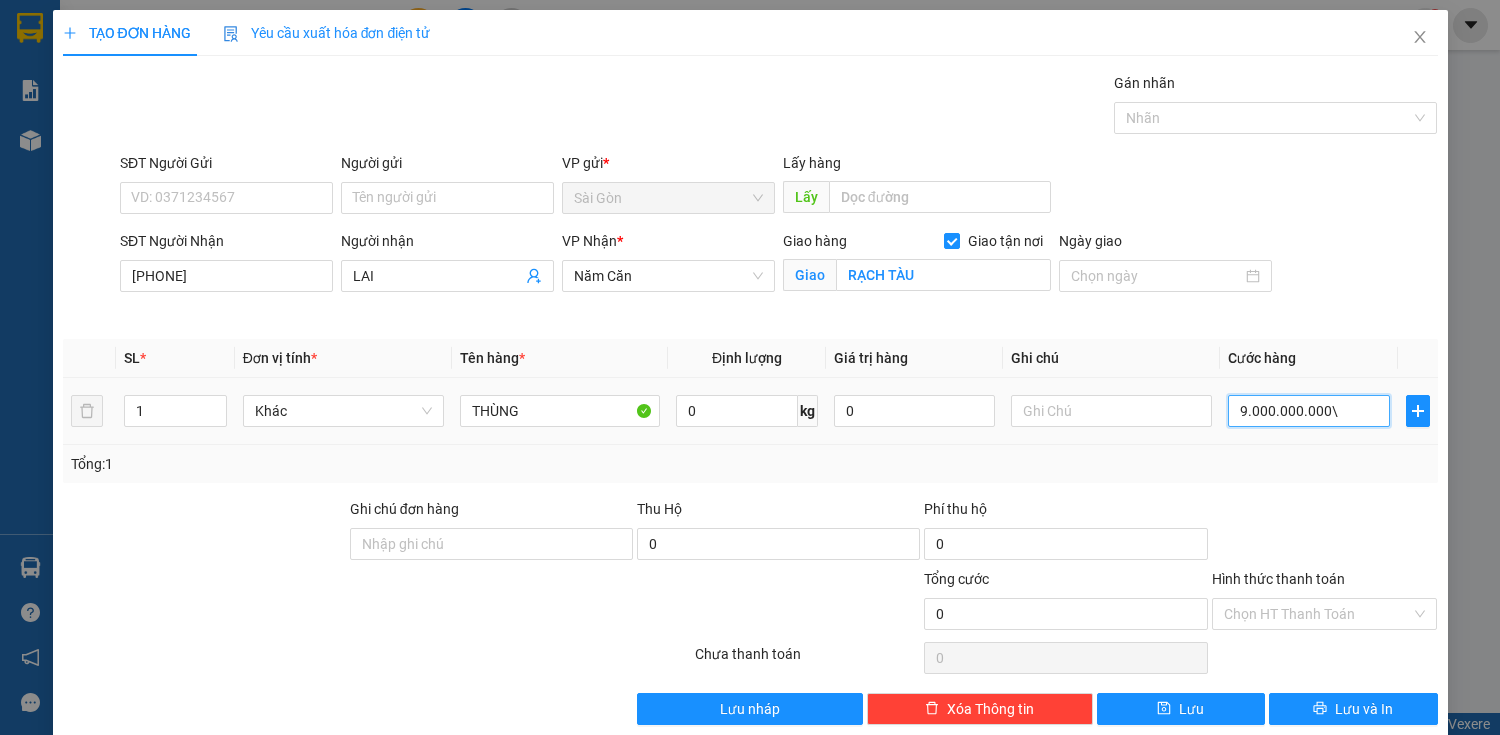 type on "9.000.000.000" 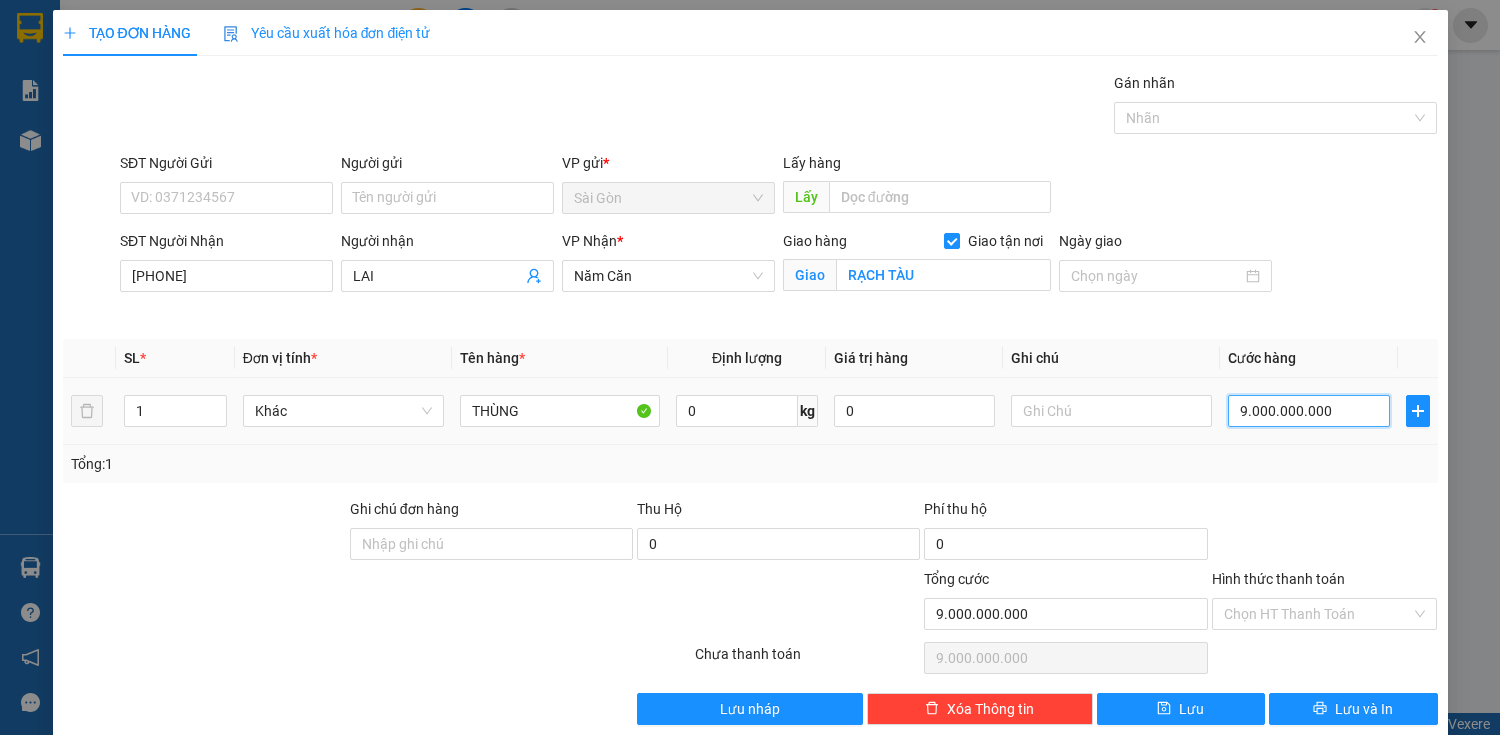 type on "900.000.000" 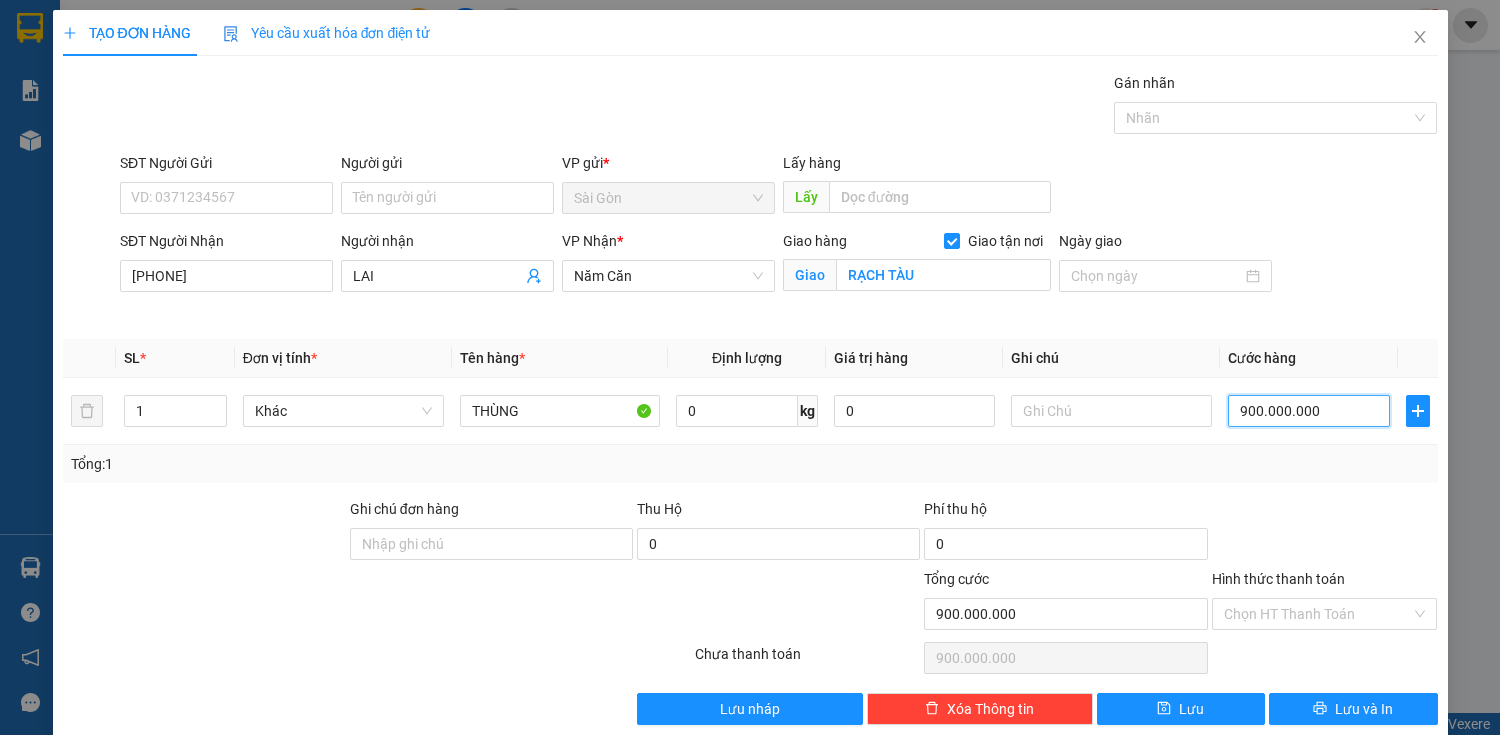 type on "90.000.000" 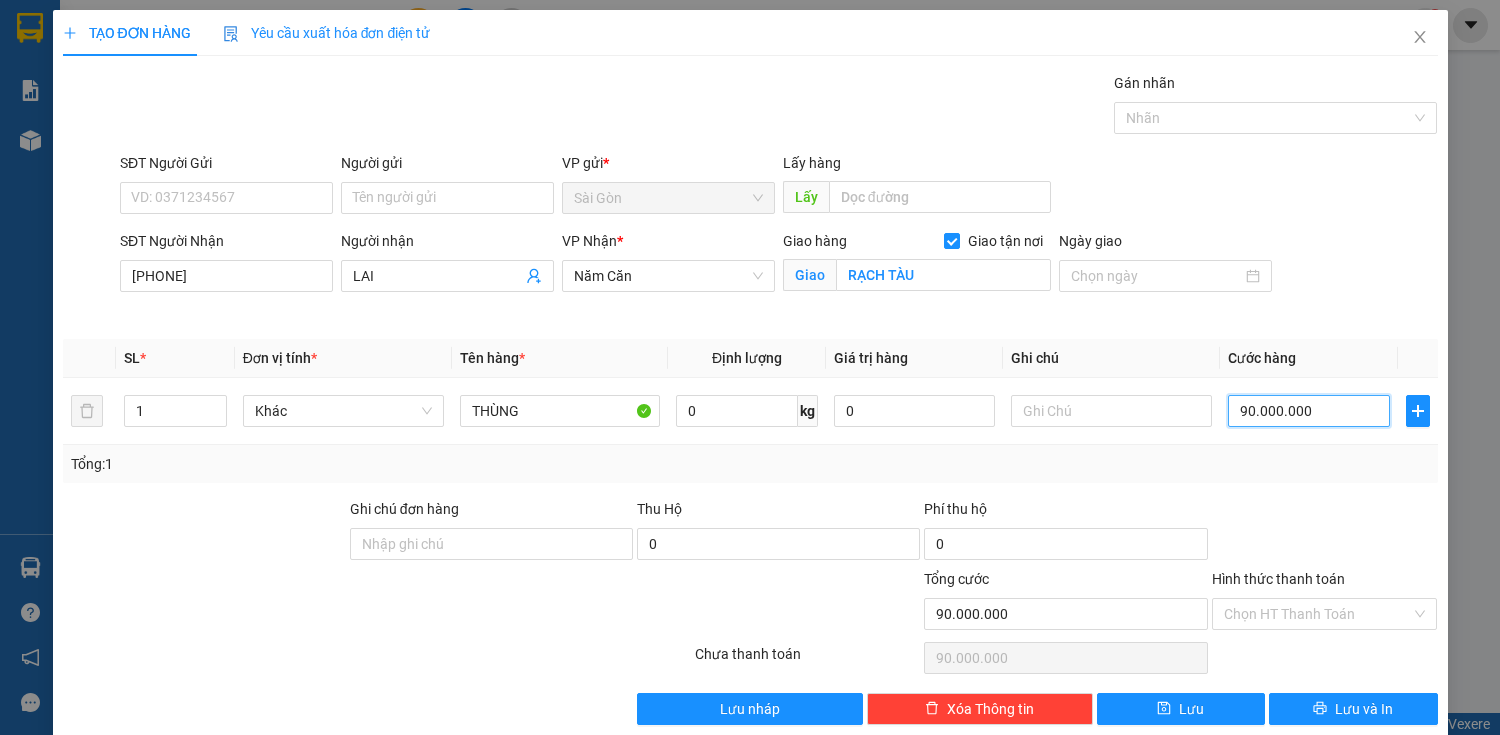 type on "9.000.000" 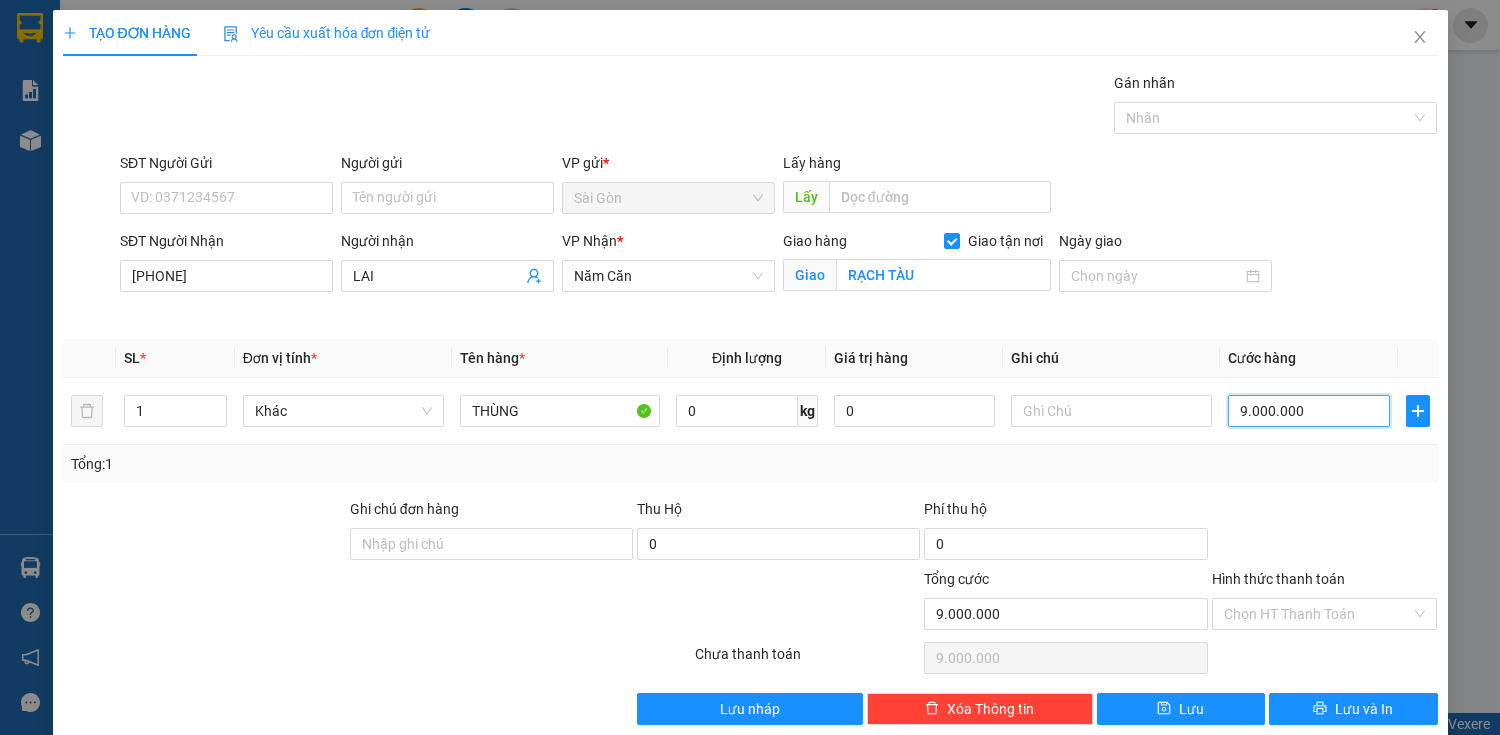type on "900.000" 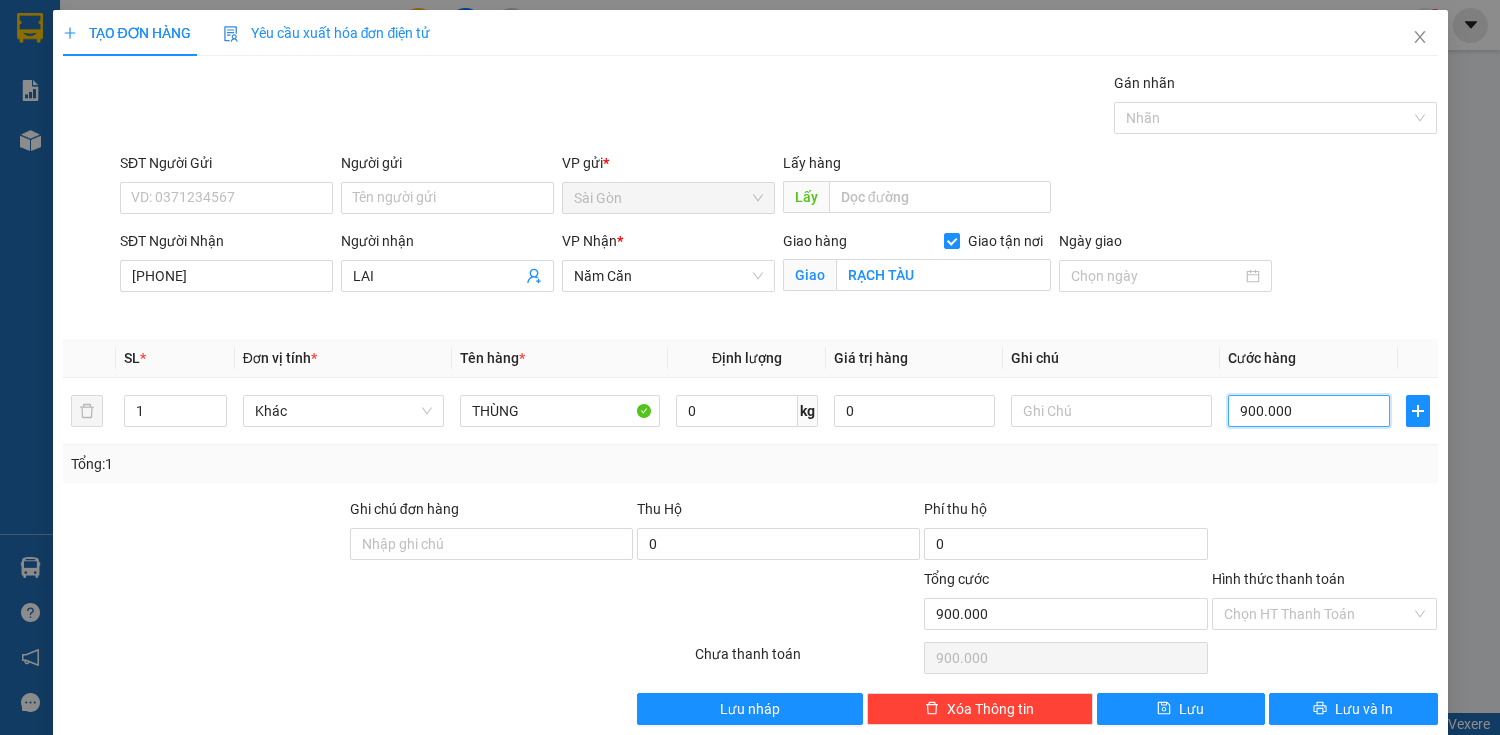type on "90.000" 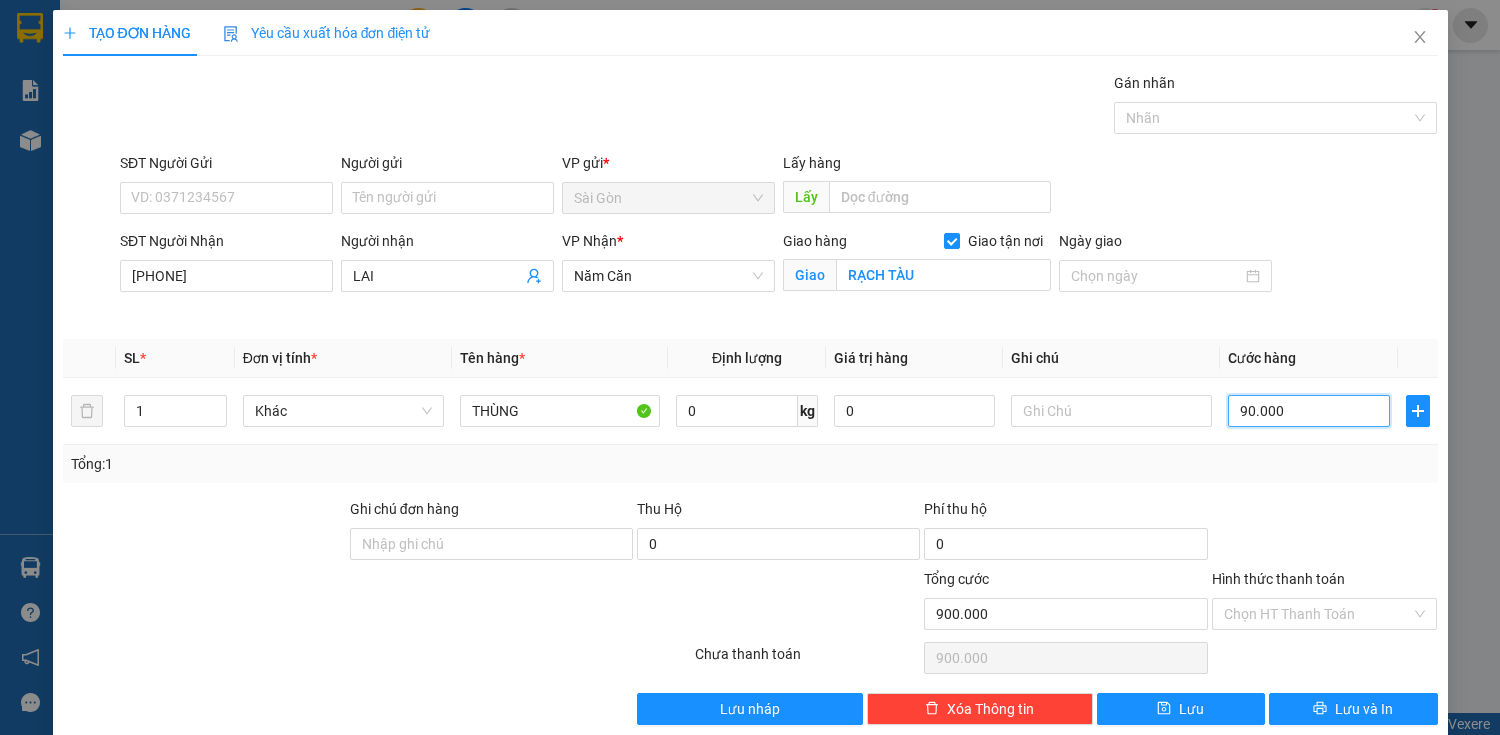 type on "90.000" 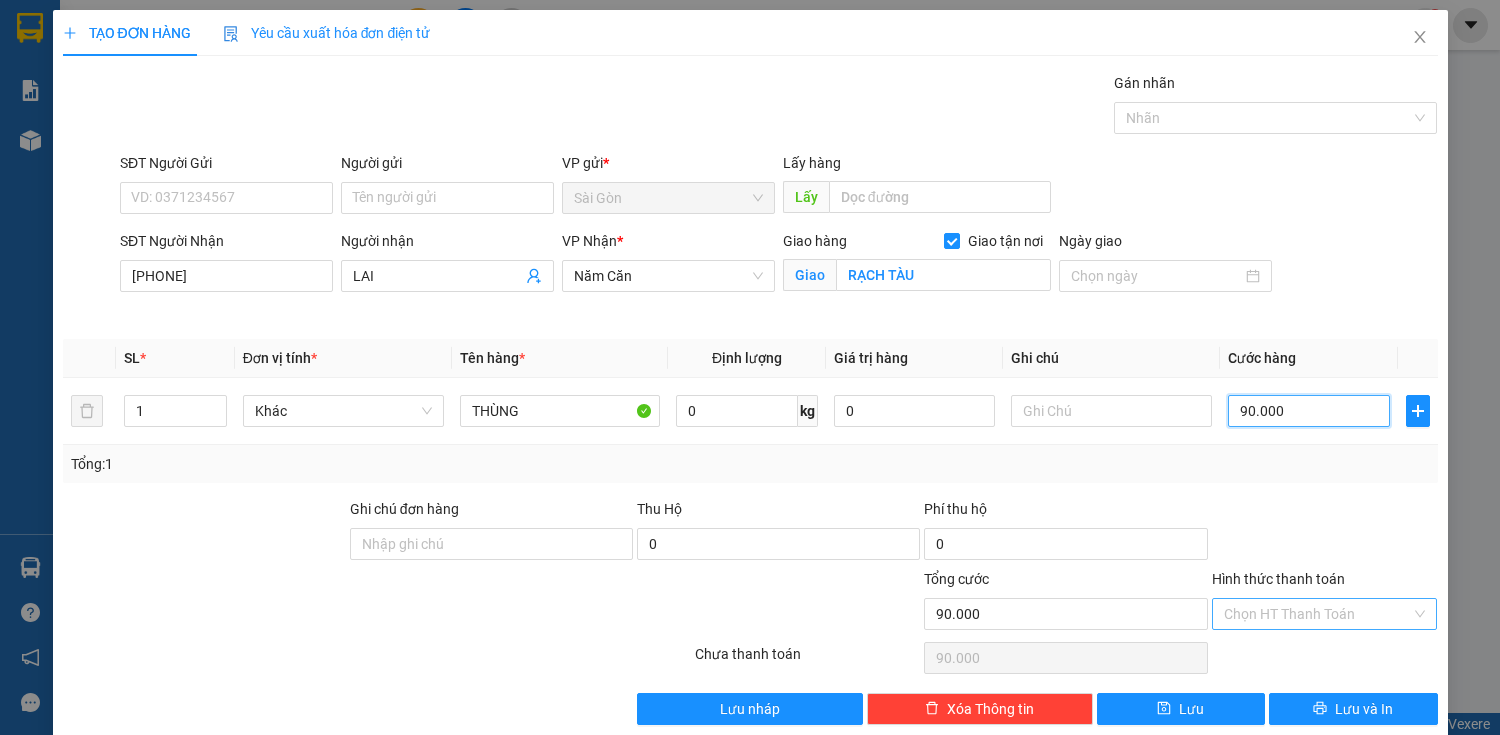 type on "90.000" 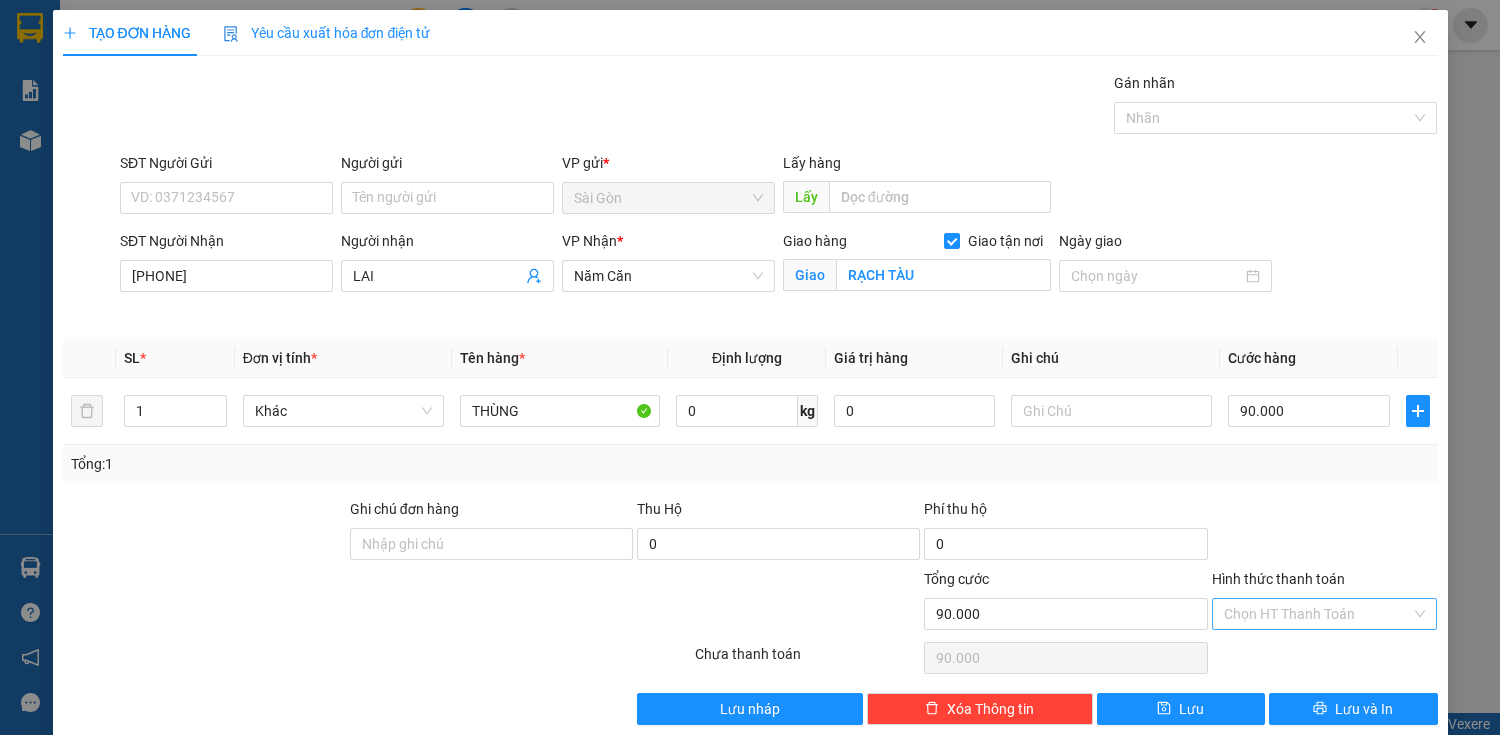 click on "Hình thức thanh toán" at bounding box center (1318, 614) 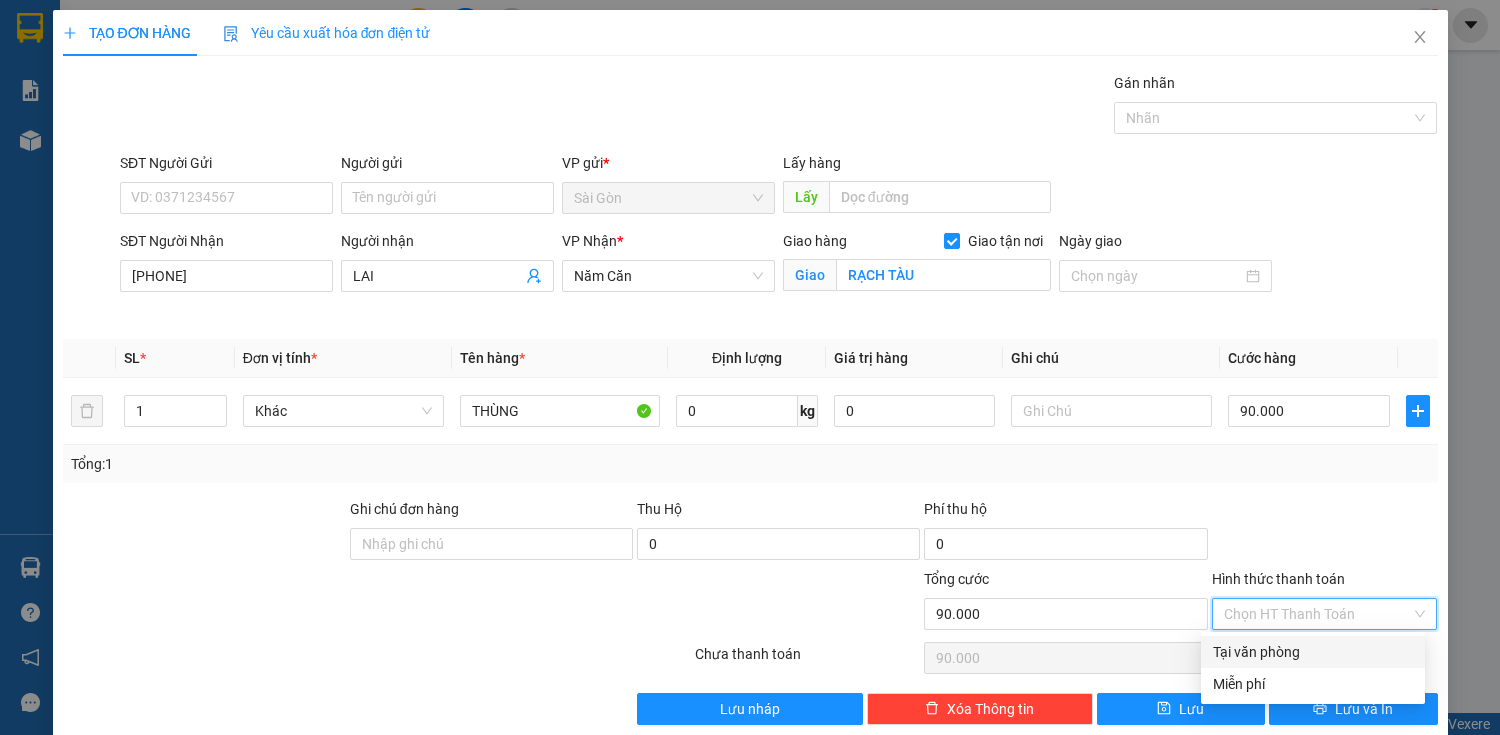 click on "Tại văn phòng" at bounding box center (1313, 652) 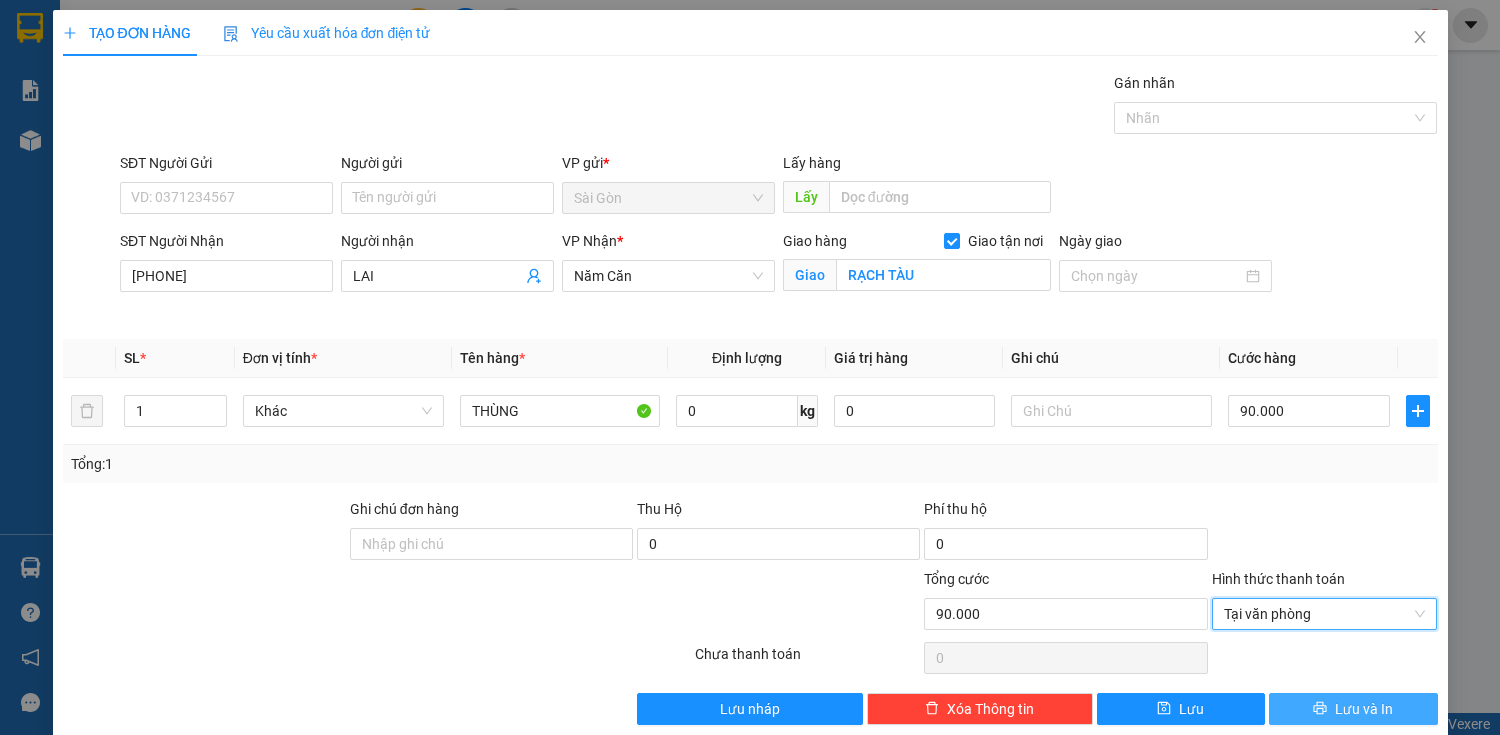 click on "Lưu và In" at bounding box center [1364, 709] 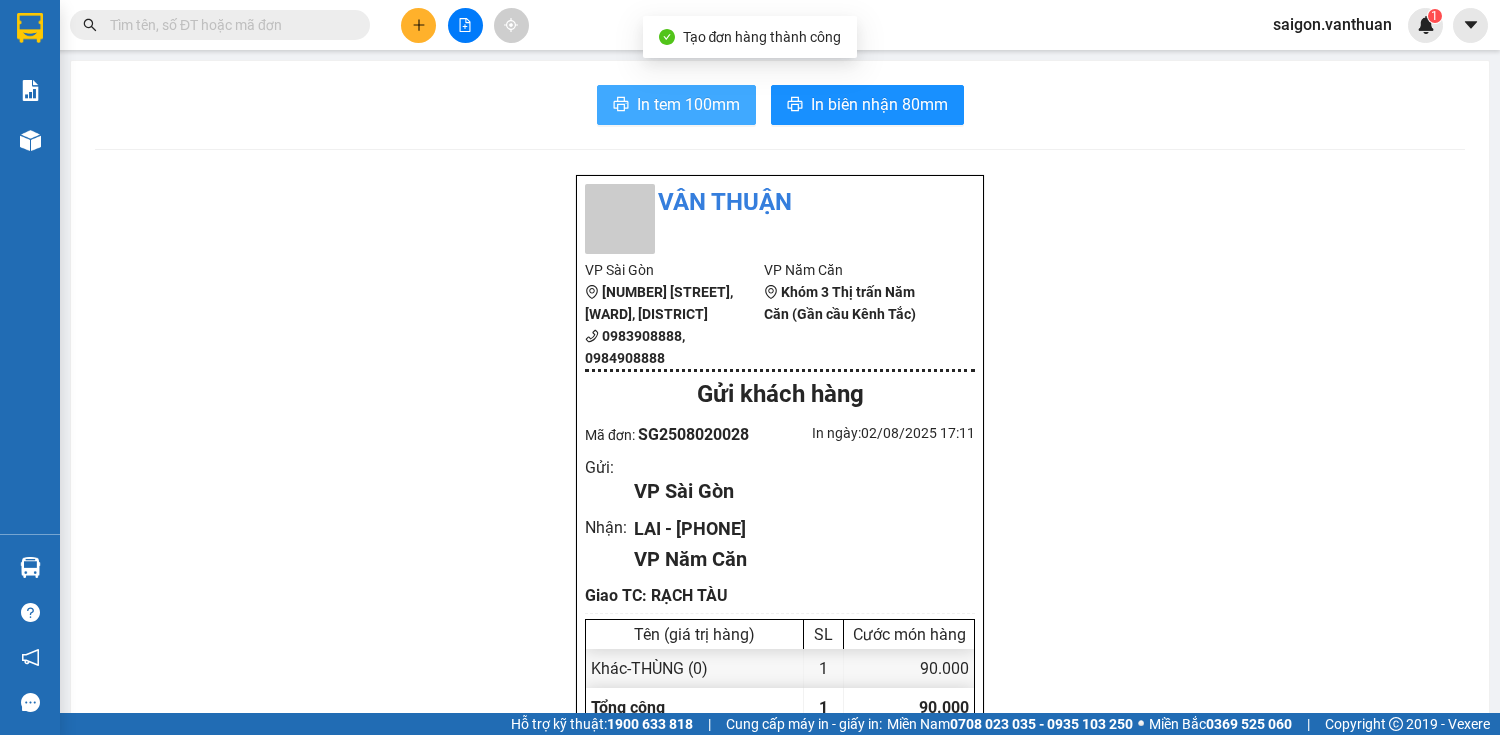 click on "In tem 100mm" at bounding box center (688, 104) 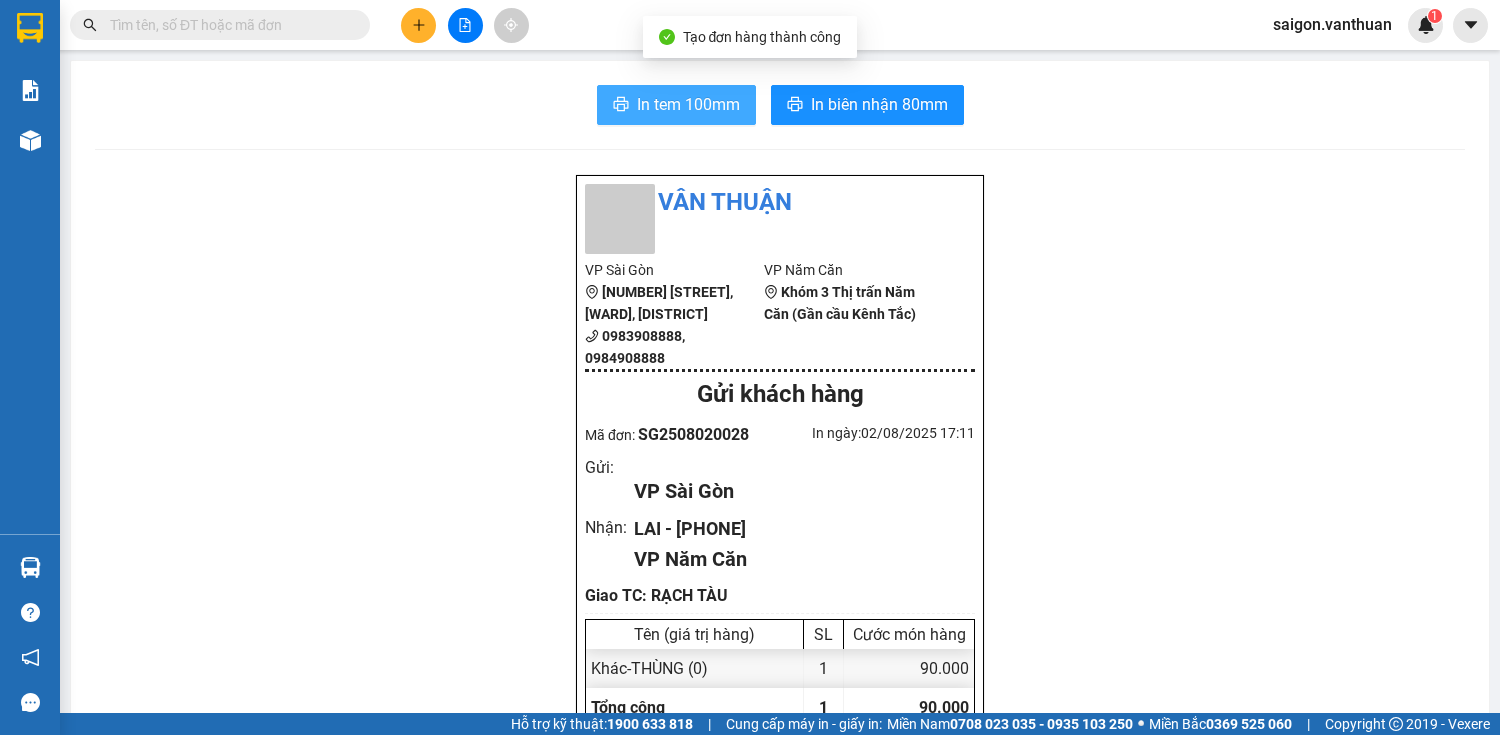 scroll, scrollTop: 0, scrollLeft: 0, axis: both 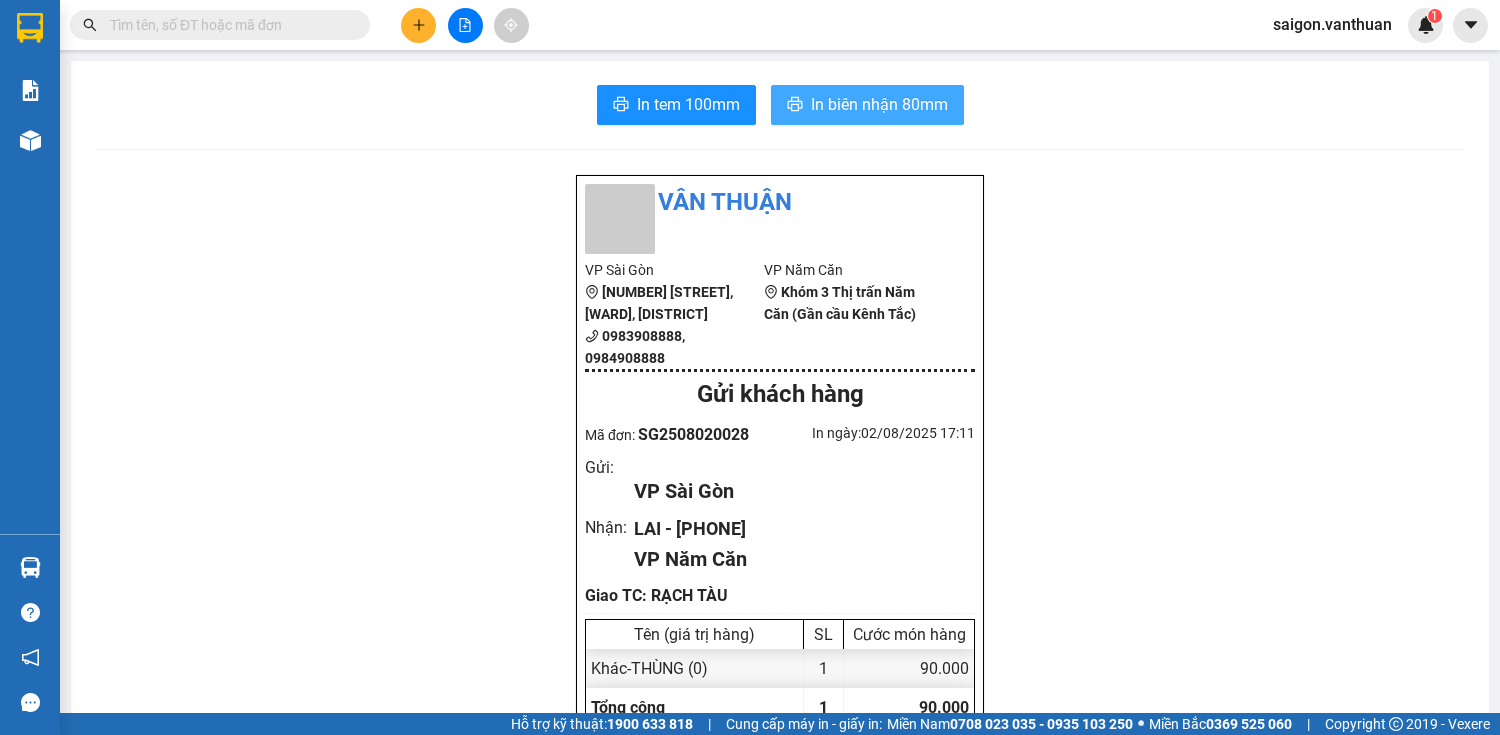 click on "In biên nhận 80mm" at bounding box center (867, 105) 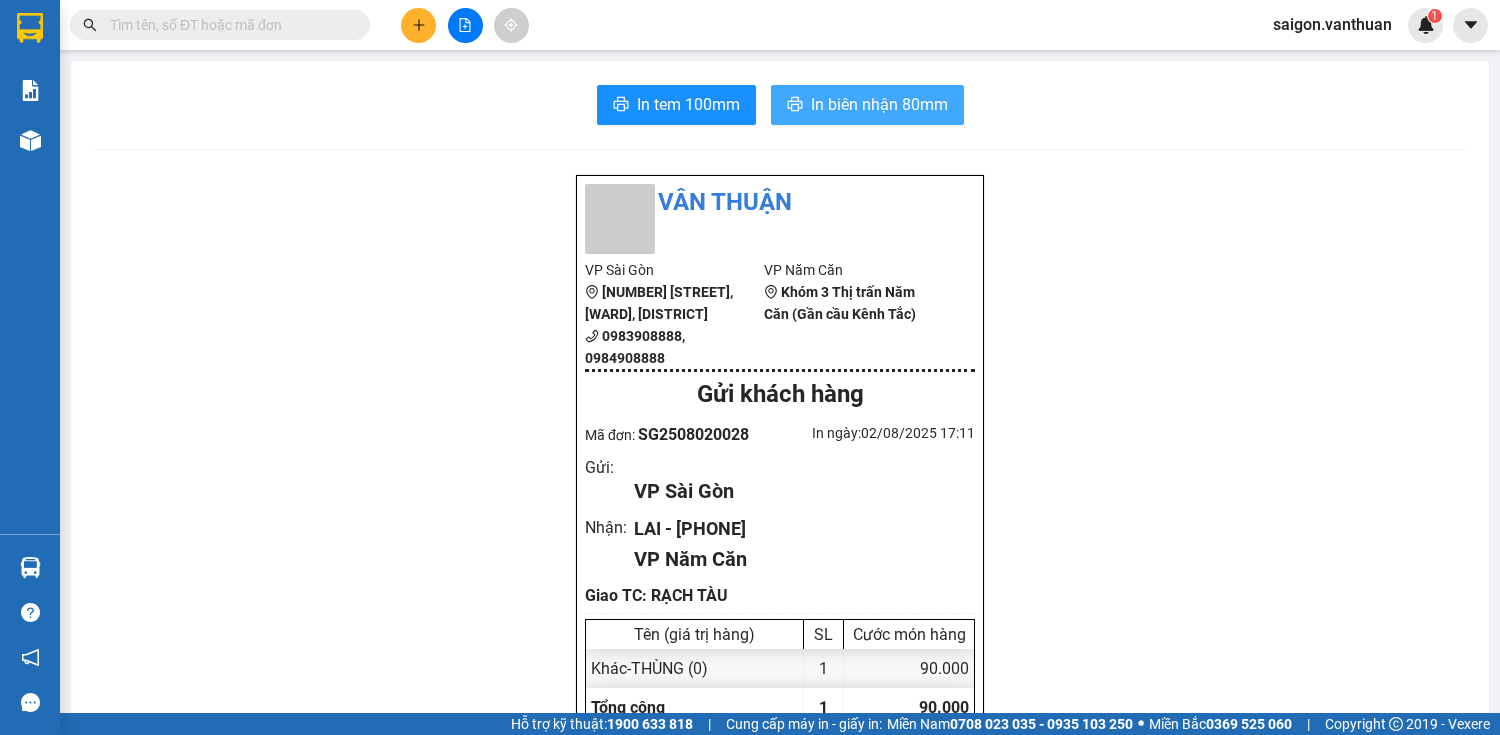 scroll, scrollTop: 0, scrollLeft: 0, axis: both 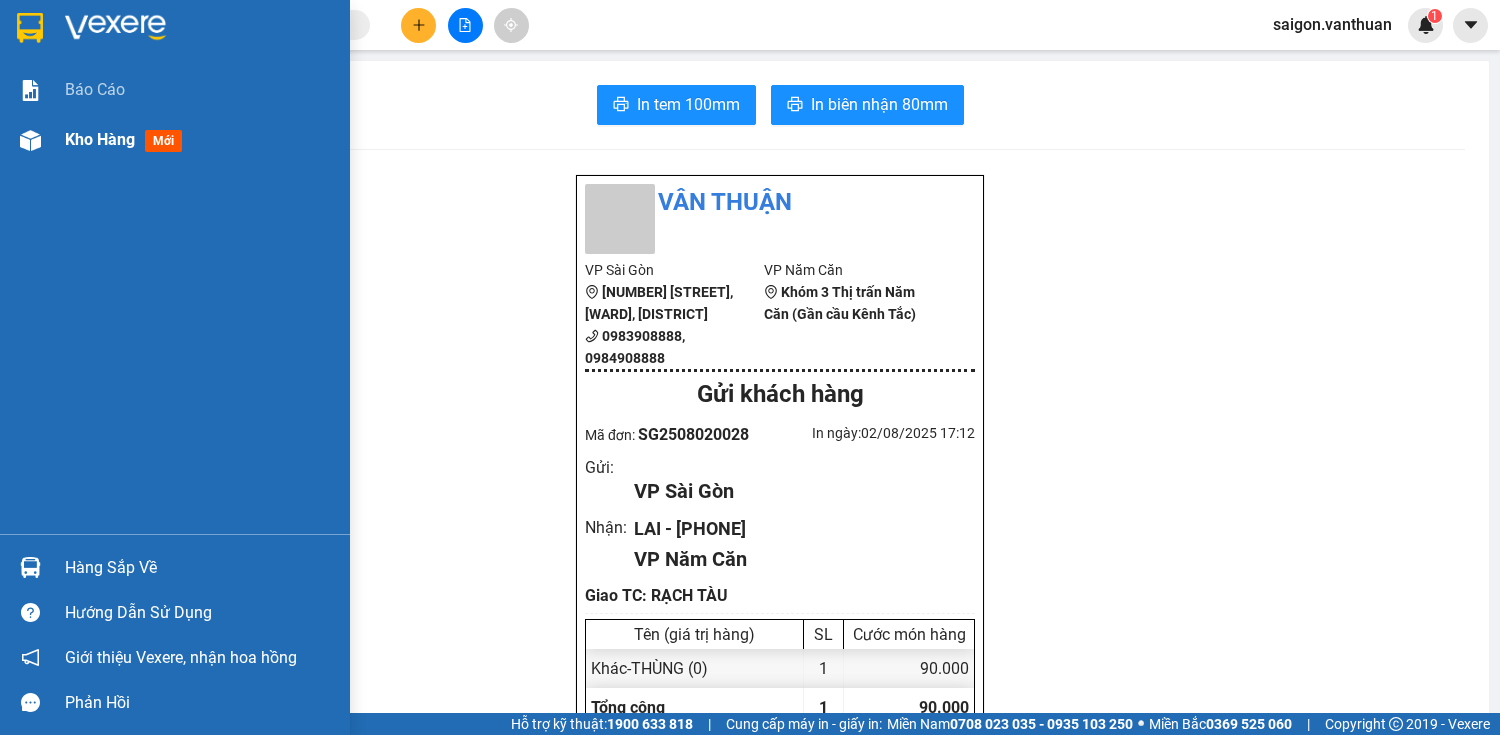 click on "Kho hàng" at bounding box center [100, 139] 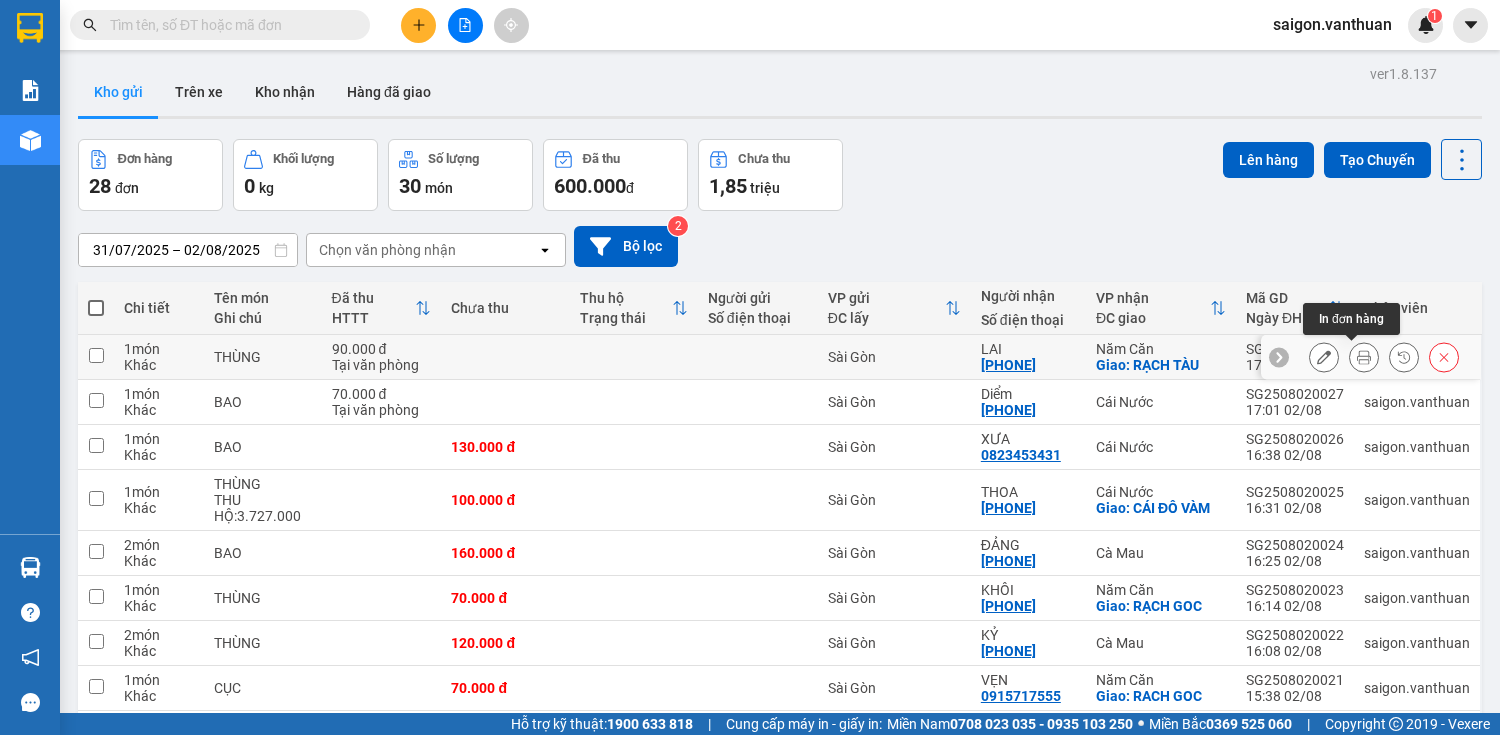 click 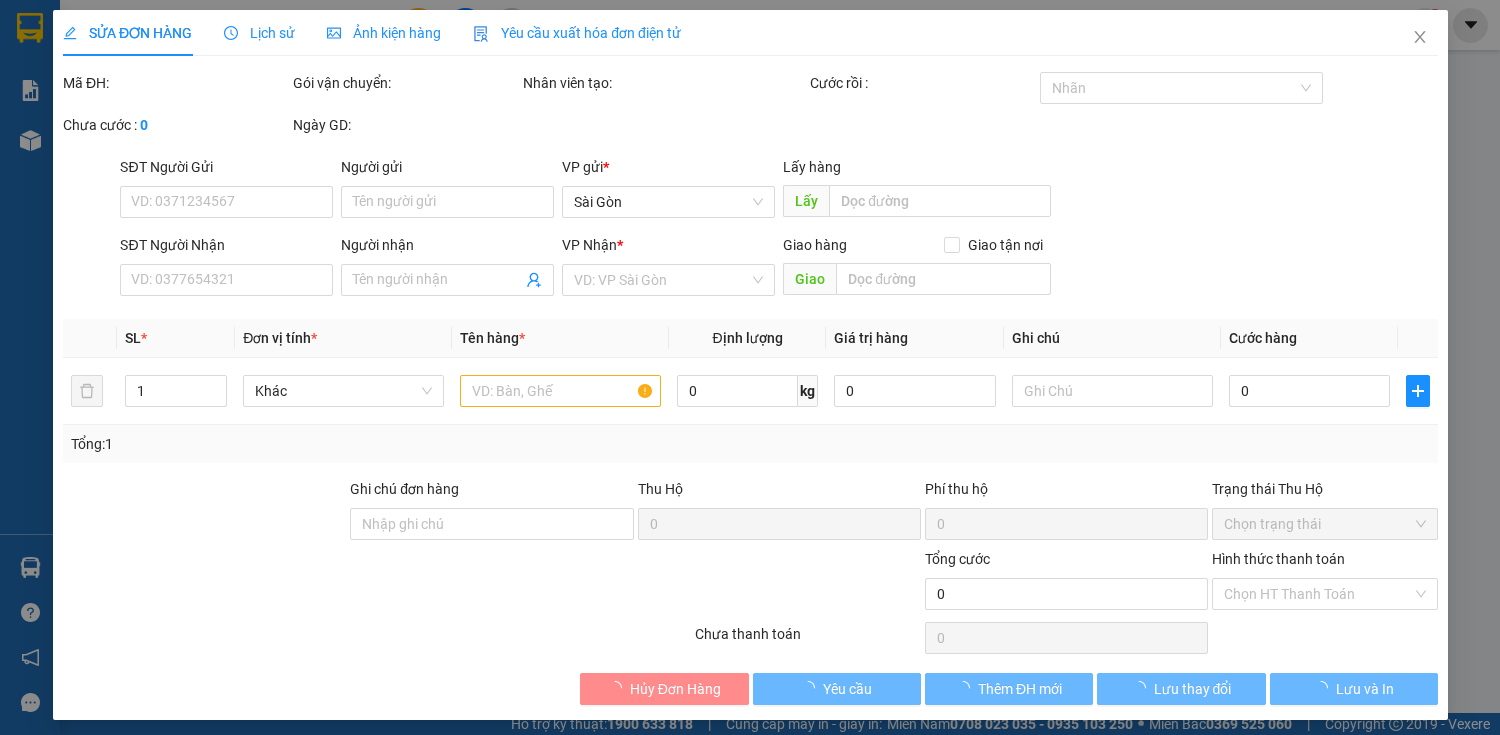 type on "0368520046" 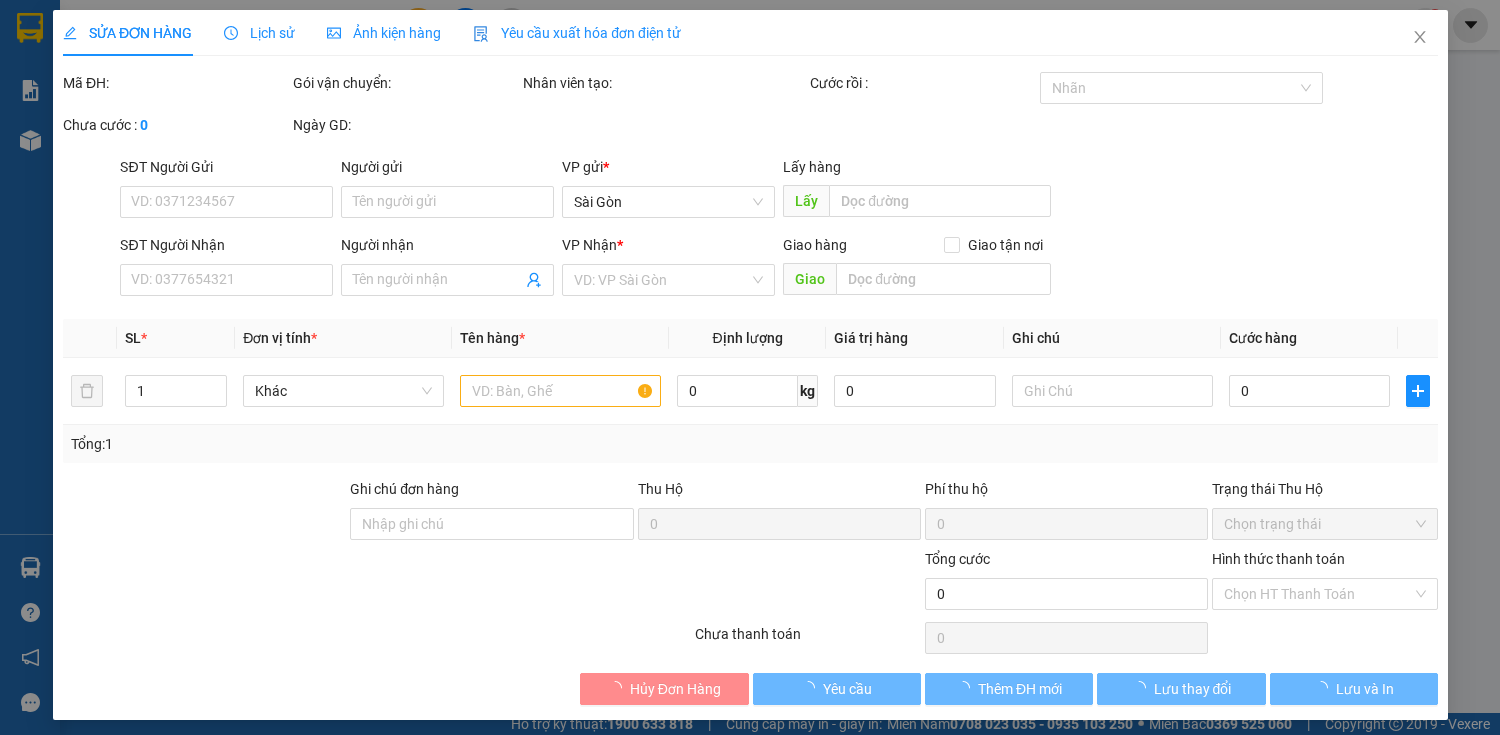 type on "LAI" 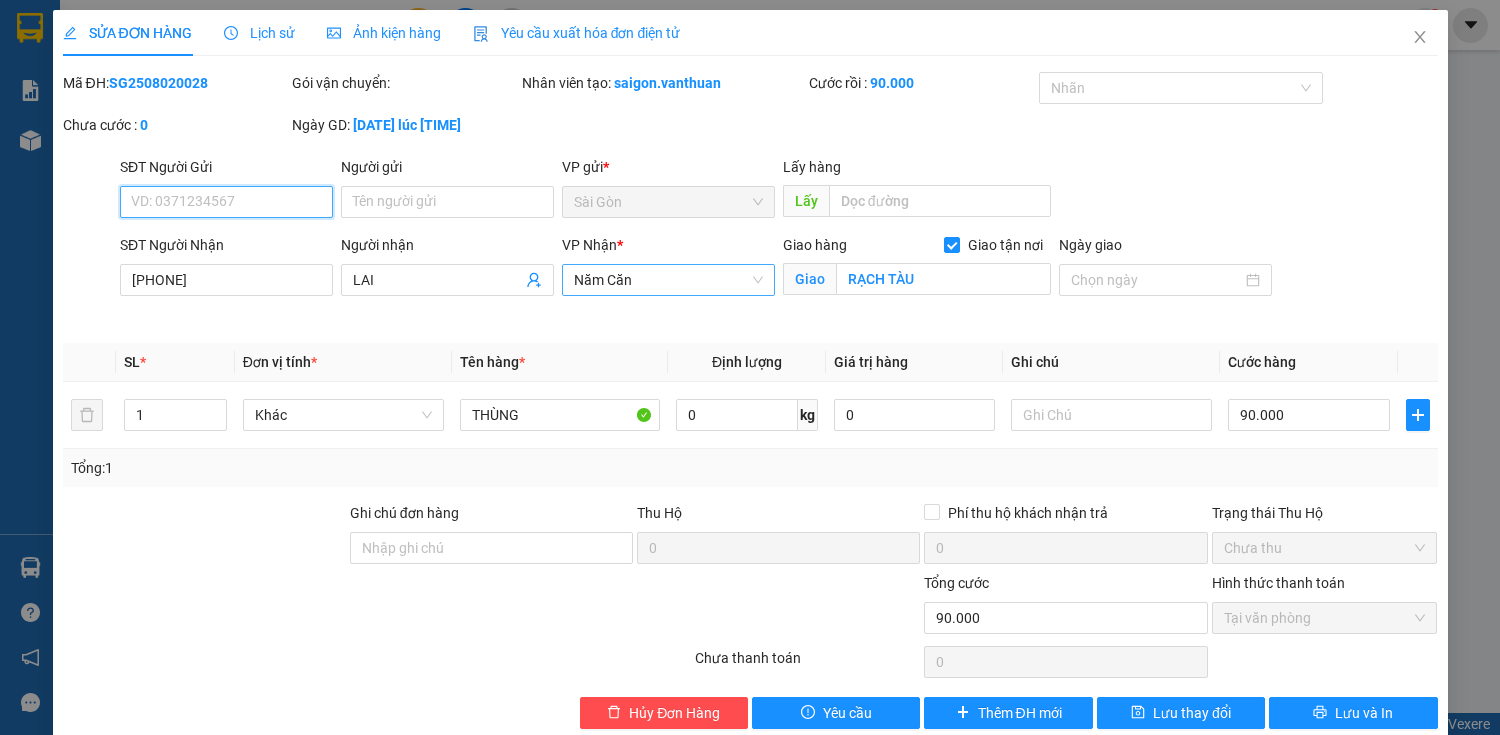 click on "Năm Căn" at bounding box center (668, 280) 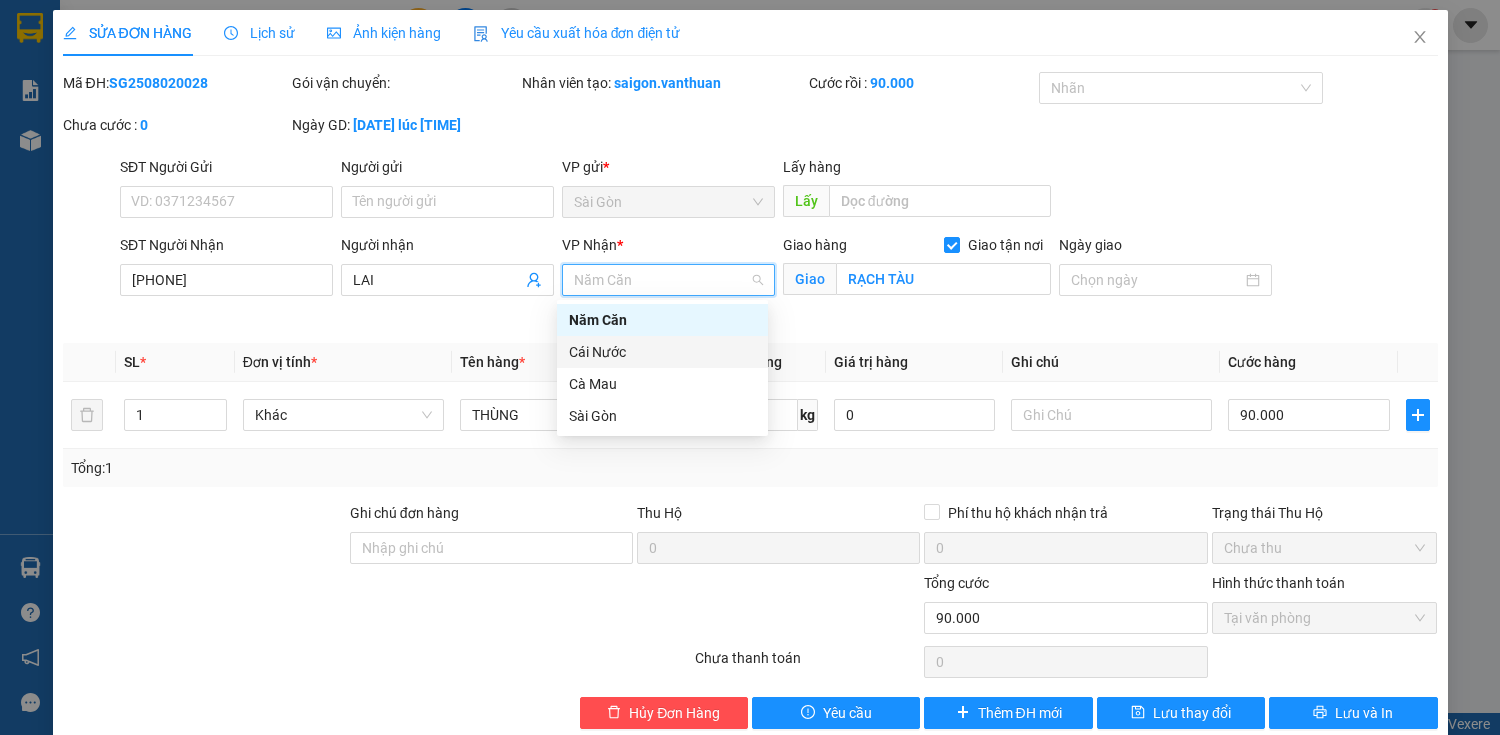 drag, startPoint x: 639, startPoint y: 361, endPoint x: 647, endPoint y: 352, distance: 12.0415945 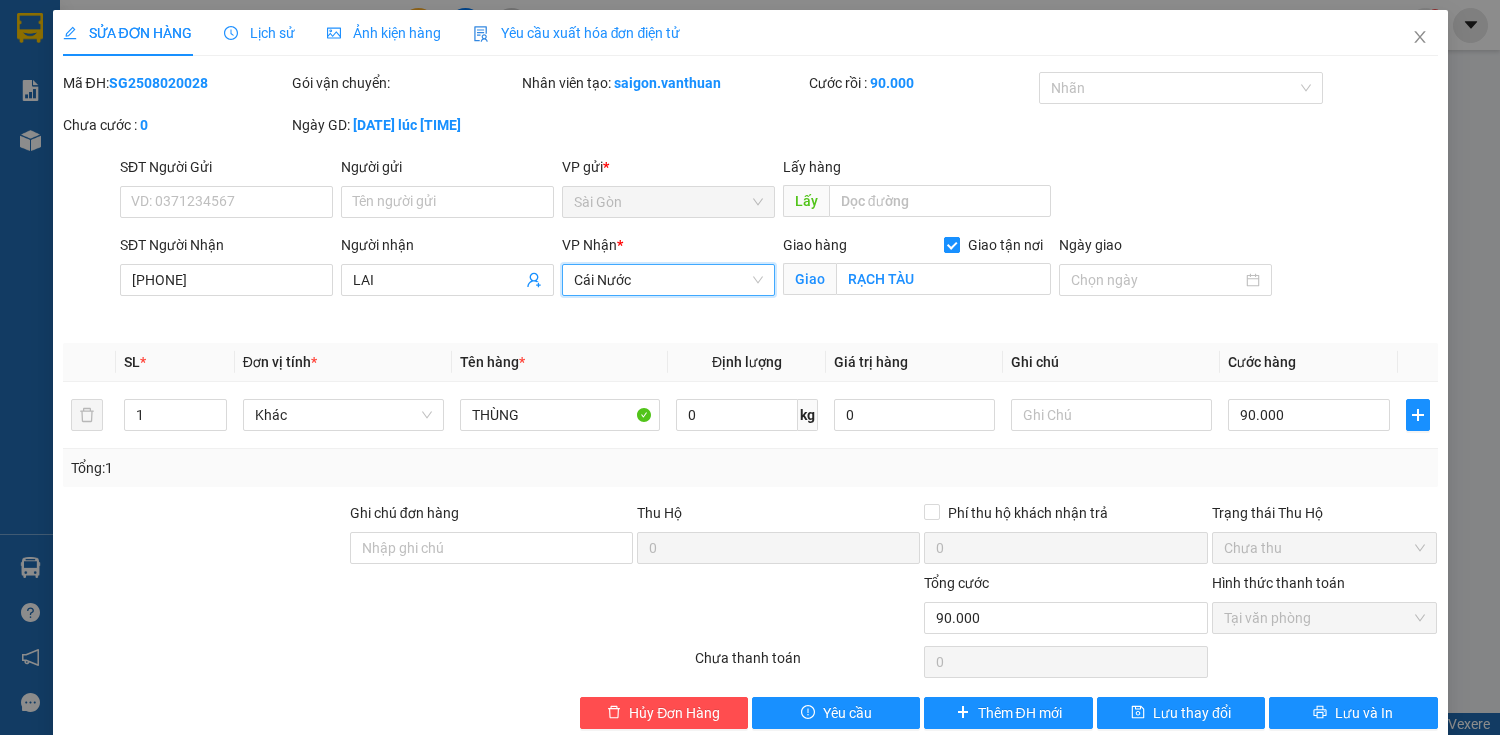 click at bounding box center [952, 245] 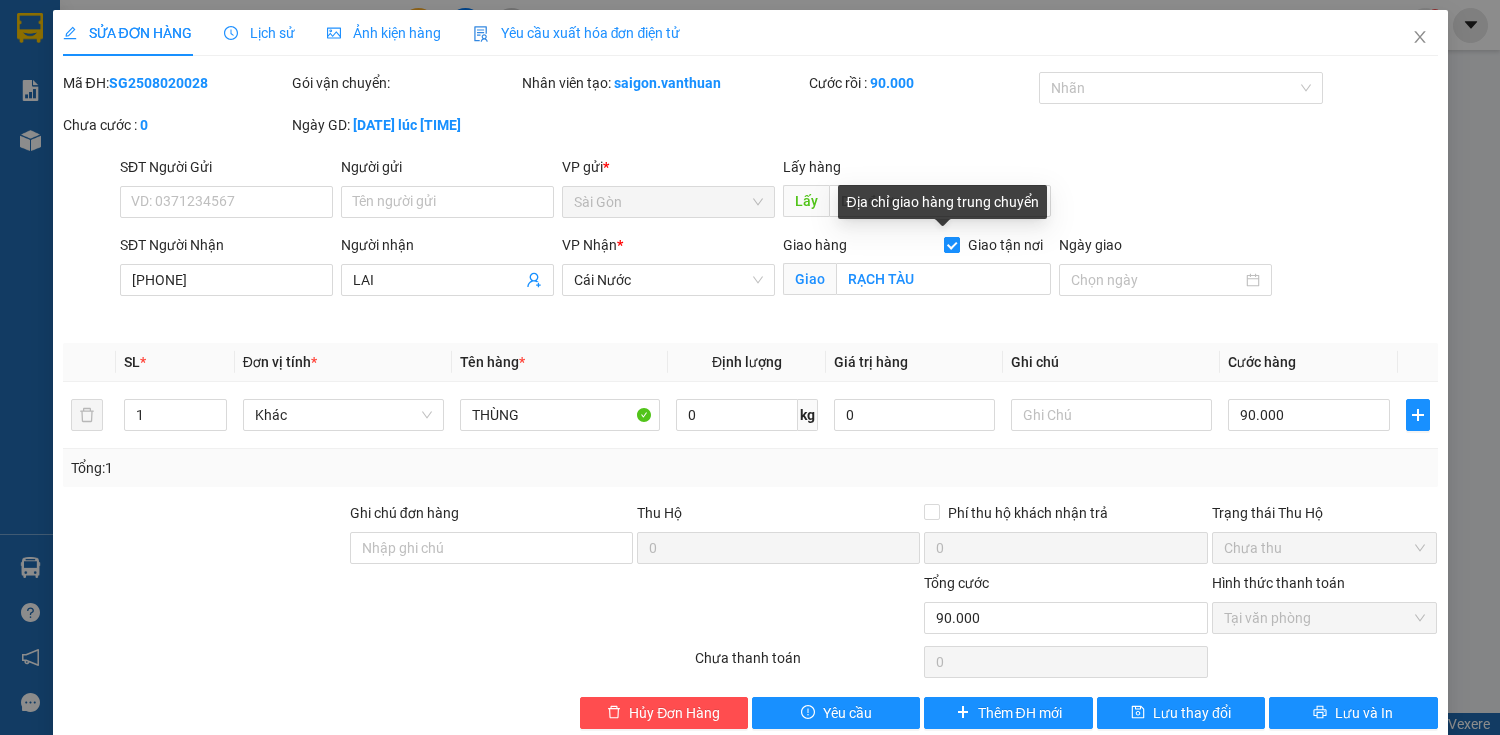 click on "Giao tận nơi" at bounding box center (951, 244) 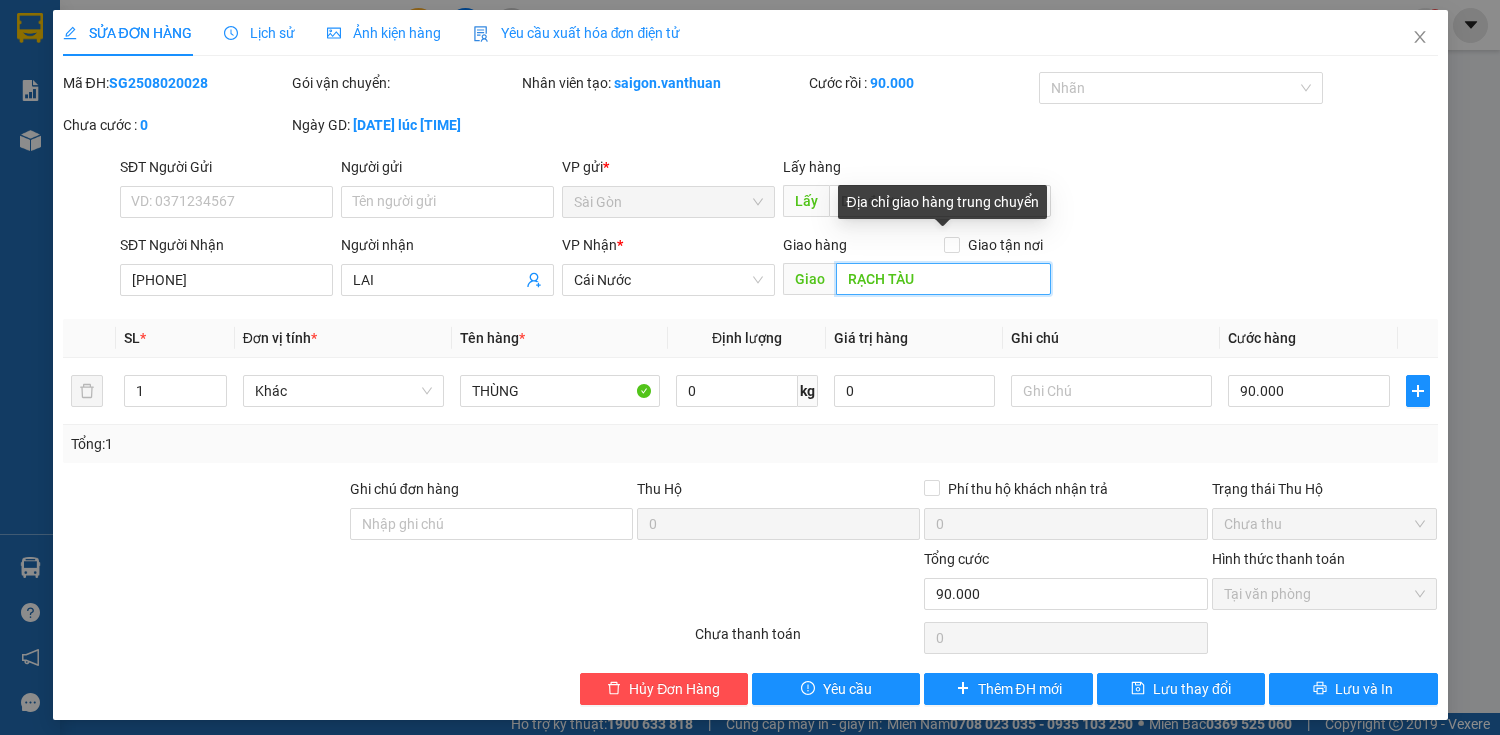 click on "RẠCH TÀU" at bounding box center [943, 279] 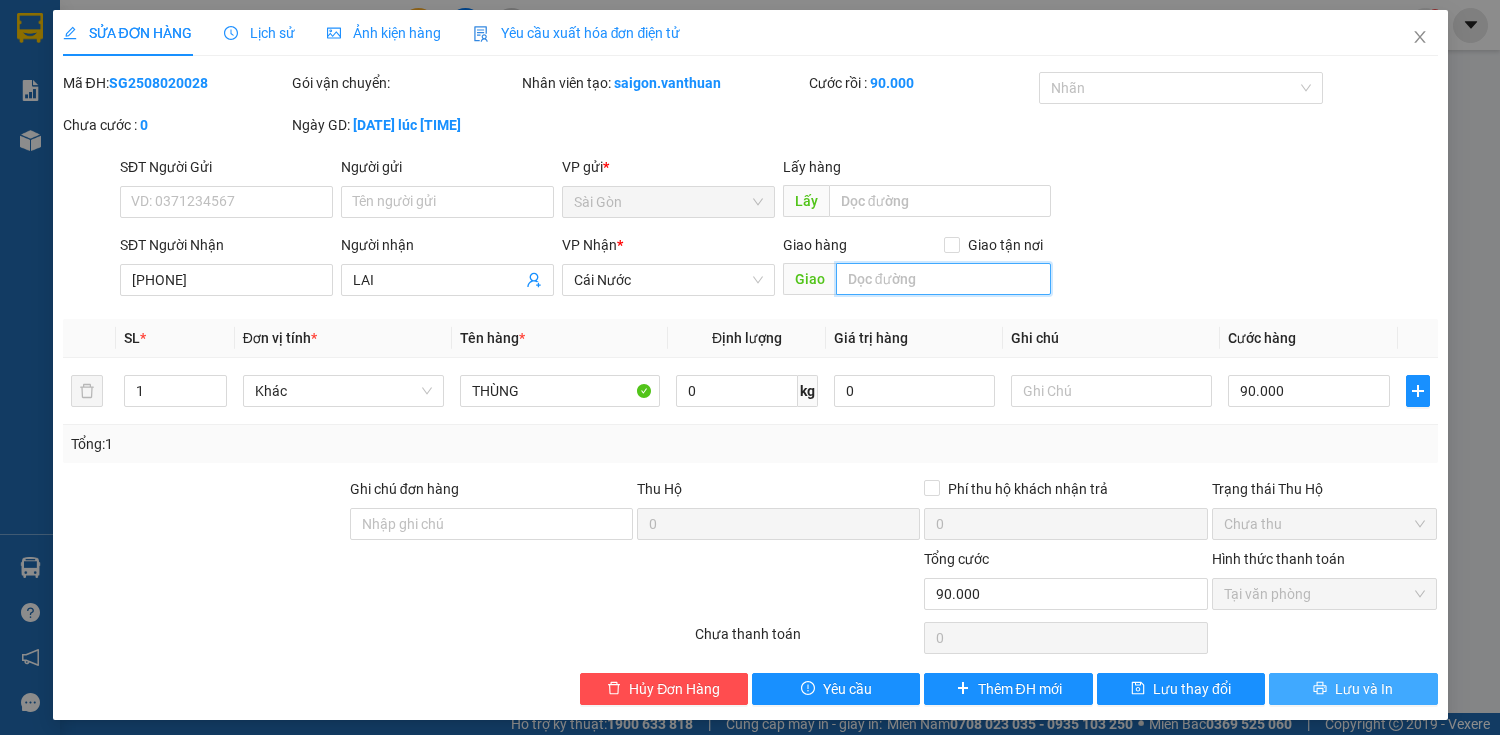 type 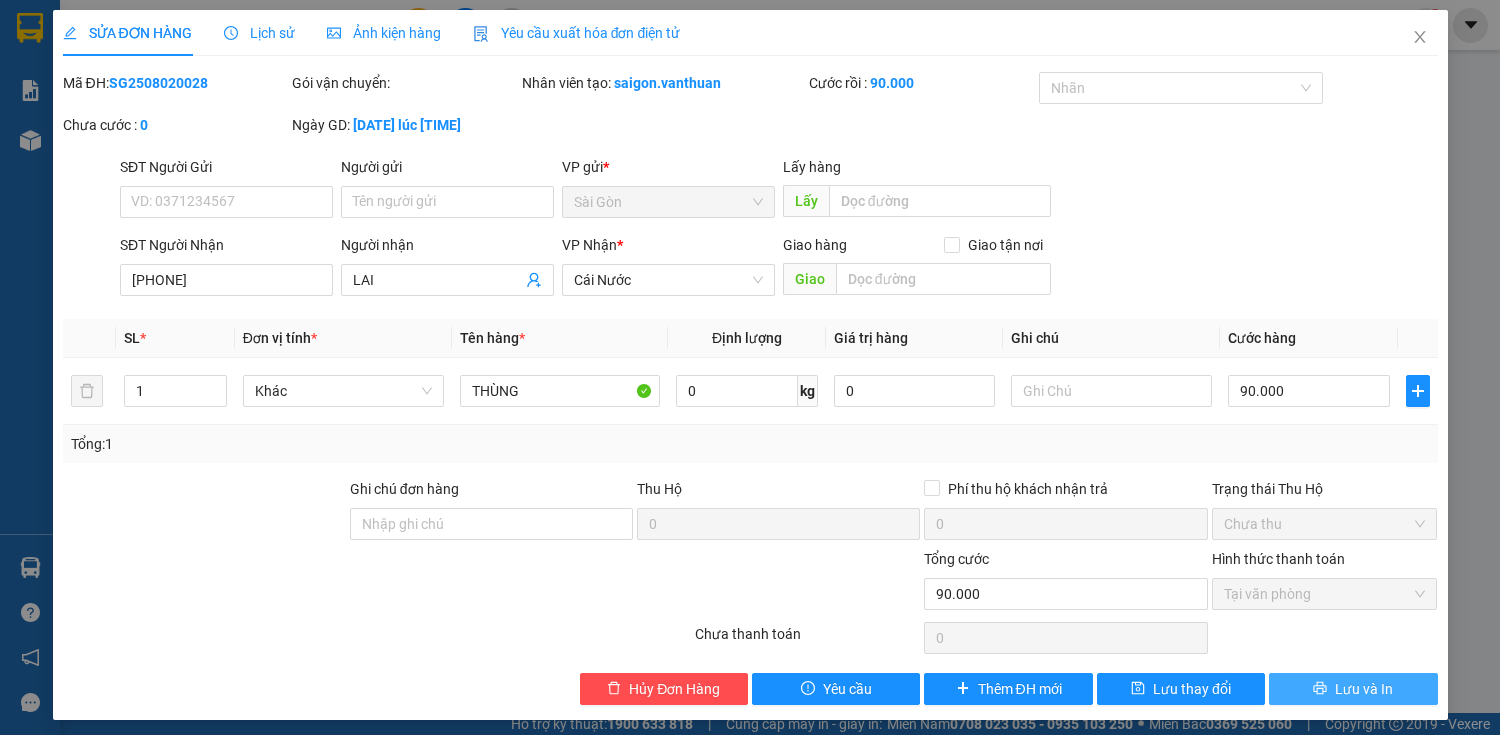 click on "Lưu và In" at bounding box center [1353, 689] 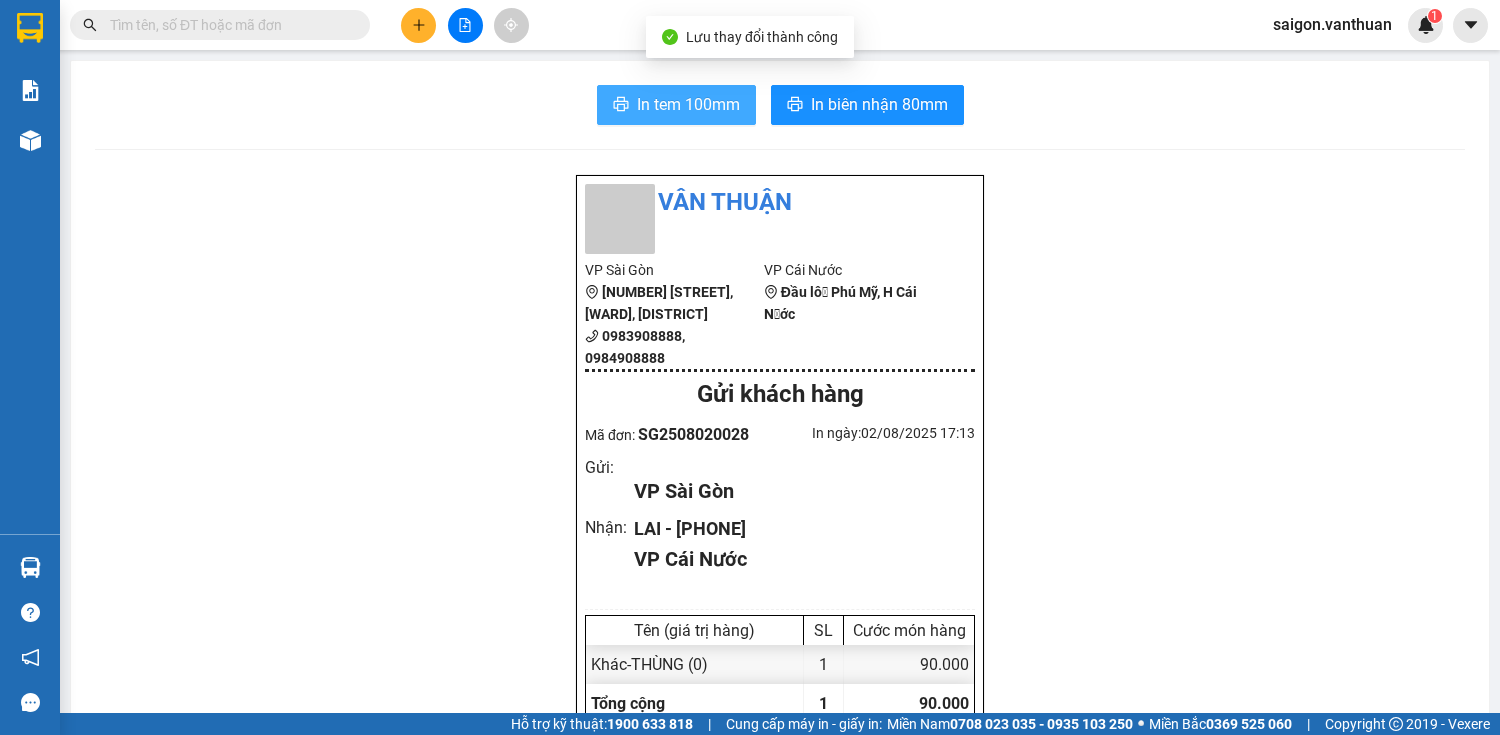 click 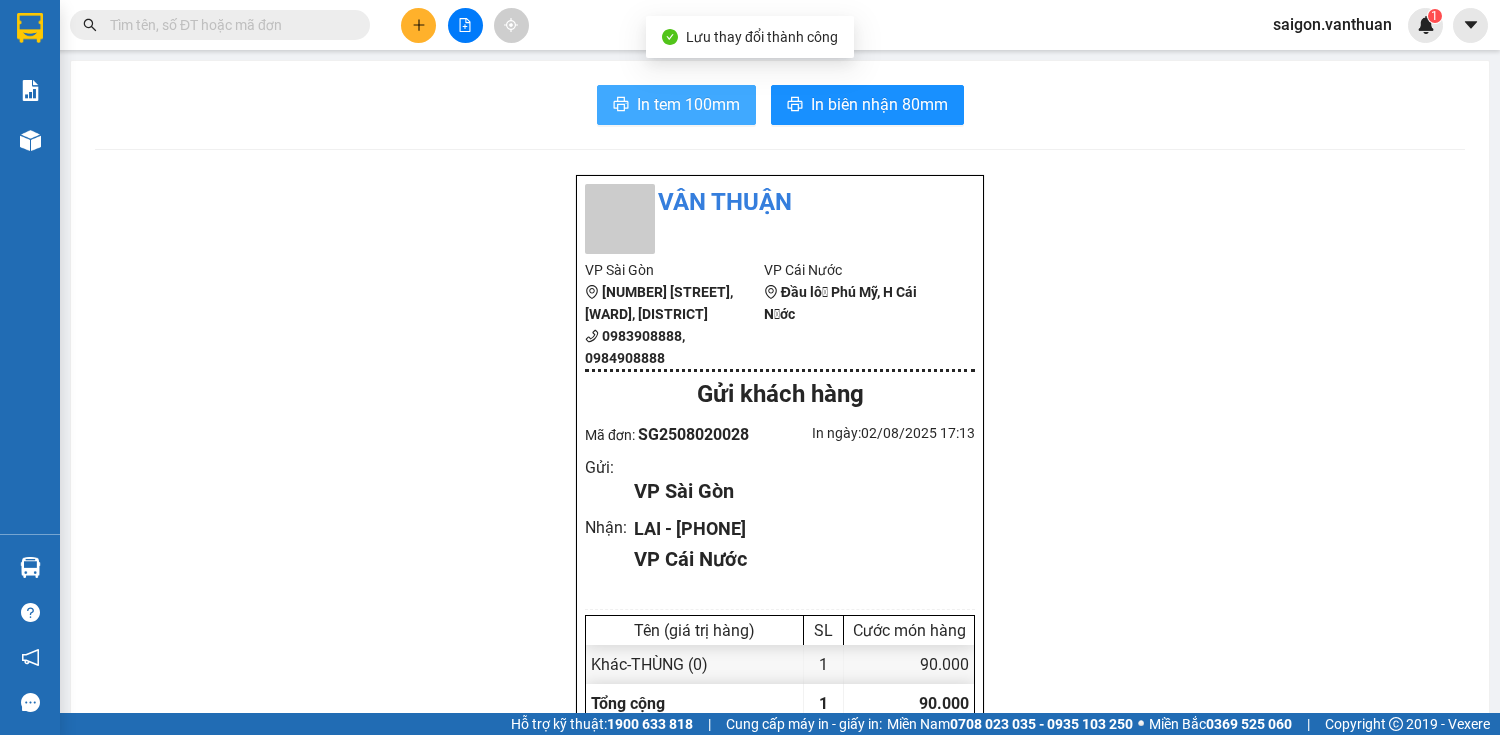 scroll, scrollTop: 0, scrollLeft: 0, axis: both 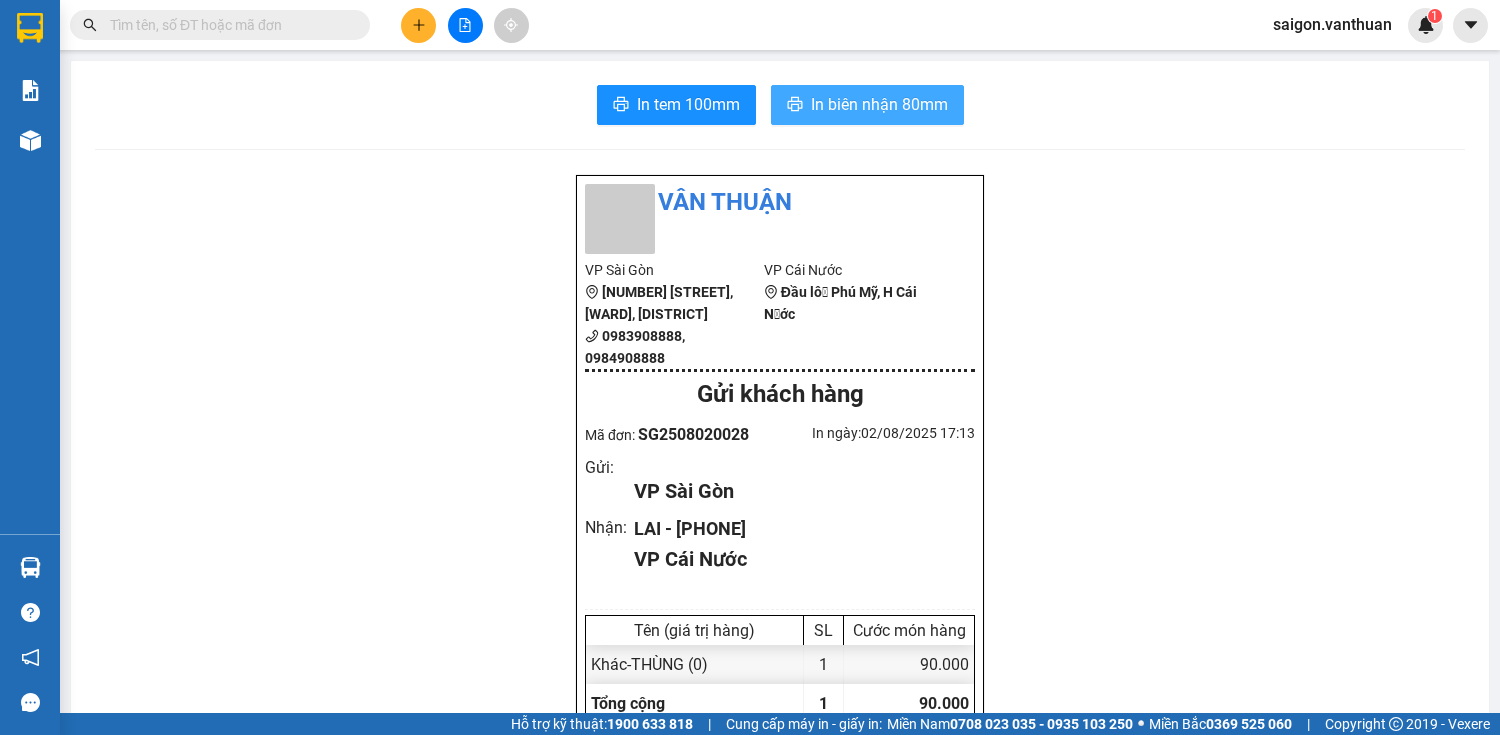 click on "In biên nhận 80mm" at bounding box center (879, 104) 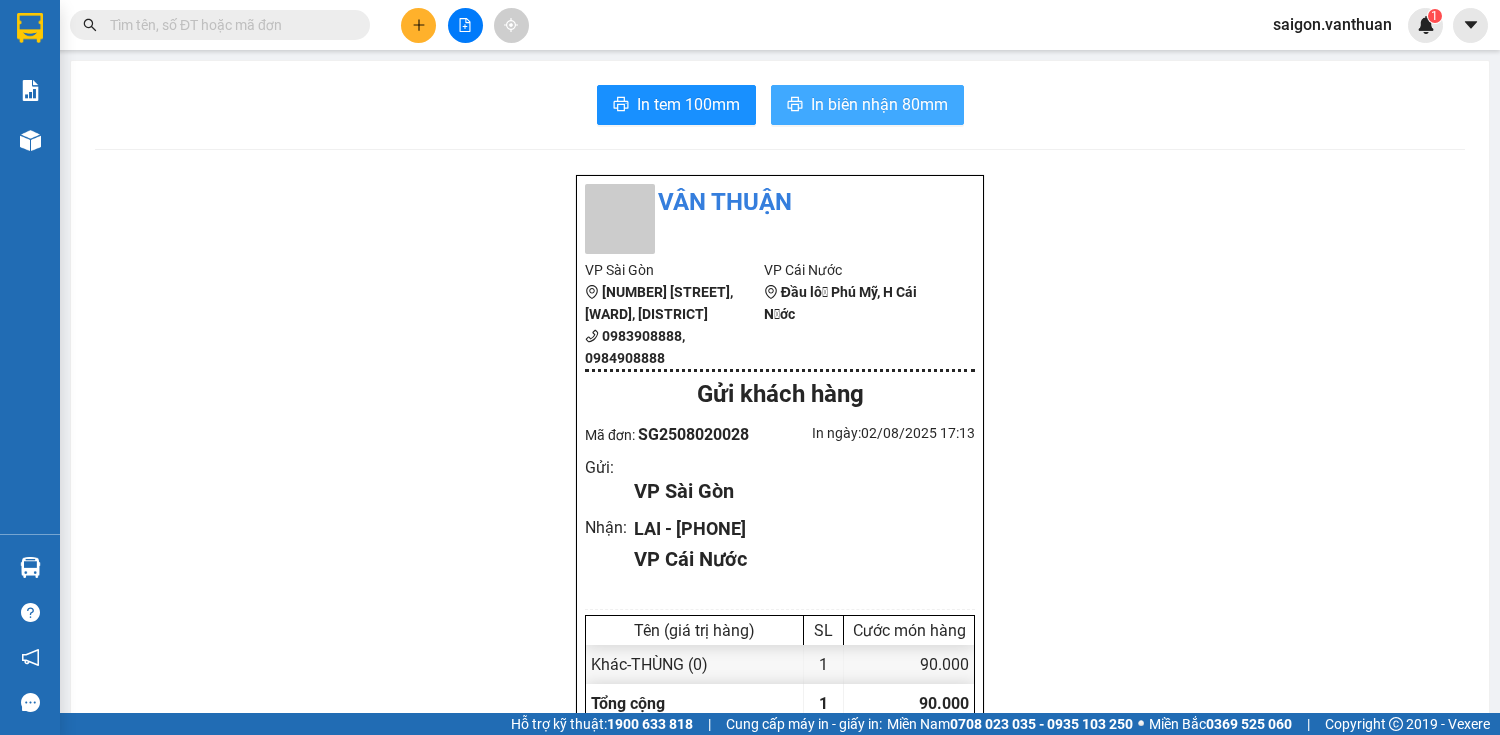 scroll, scrollTop: 0, scrollLeft: 0, axis: both 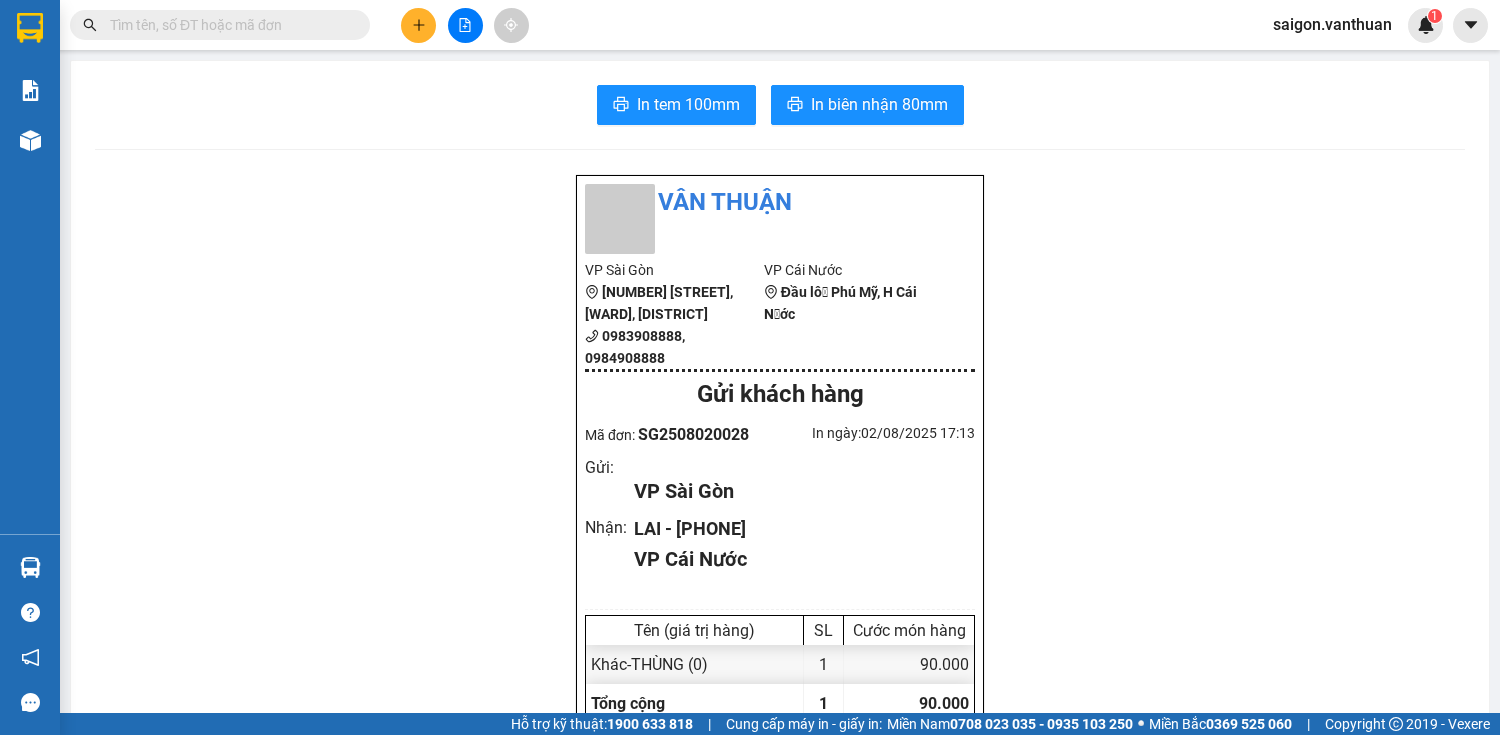 click on "Vân Thuận VP Sài Gòn   111 Bàu Cát 4, phường 14, QTân Bình    0983908888, 0984908888 VP Cái Nước   Đầu lộ Phú Mỹ, H Cái Nước Gửi khách hàng Mã đơn:   SG2508020028 In ngày:  02/08/2025   17:13 Gửi :      VP Sài Gòn Nhận :   LAI - 0368520046 VP Cái Nước Tên (giá trị hàng) SL Cước món hàng Khác - THÙNG   (0) 1 90.000 Tổng cộng 1 90.000 Loading... Cước rồi : 90.000 VND Tổng phải thu : 0 VND Người gửi hàng xác nhận NV nhận hàng (Kí và ghi rõ họ tên) hang hoa NV nhận hàng (Kí và ghi rõ họ tên) Quy định nhận/gửi hàng : Không chở hàng quốc cấm Số ngày giữ tối đa tại VP nhận: 07 ngày, với thực phẩm không quá 24h Hàng dễ vỡ, hư bể không đền Hàng gửi không kiểm, quý khách tự niêm phong Quý khách vui lòng kiểm tra thông tin trước khi rời khỏi VP - Xin cảm ơn! Vexere.com Copyright   2019 - Vexere Gửi:    Sài Gòn Nhận:    Cái Nước" at bounding box center (780, 966) 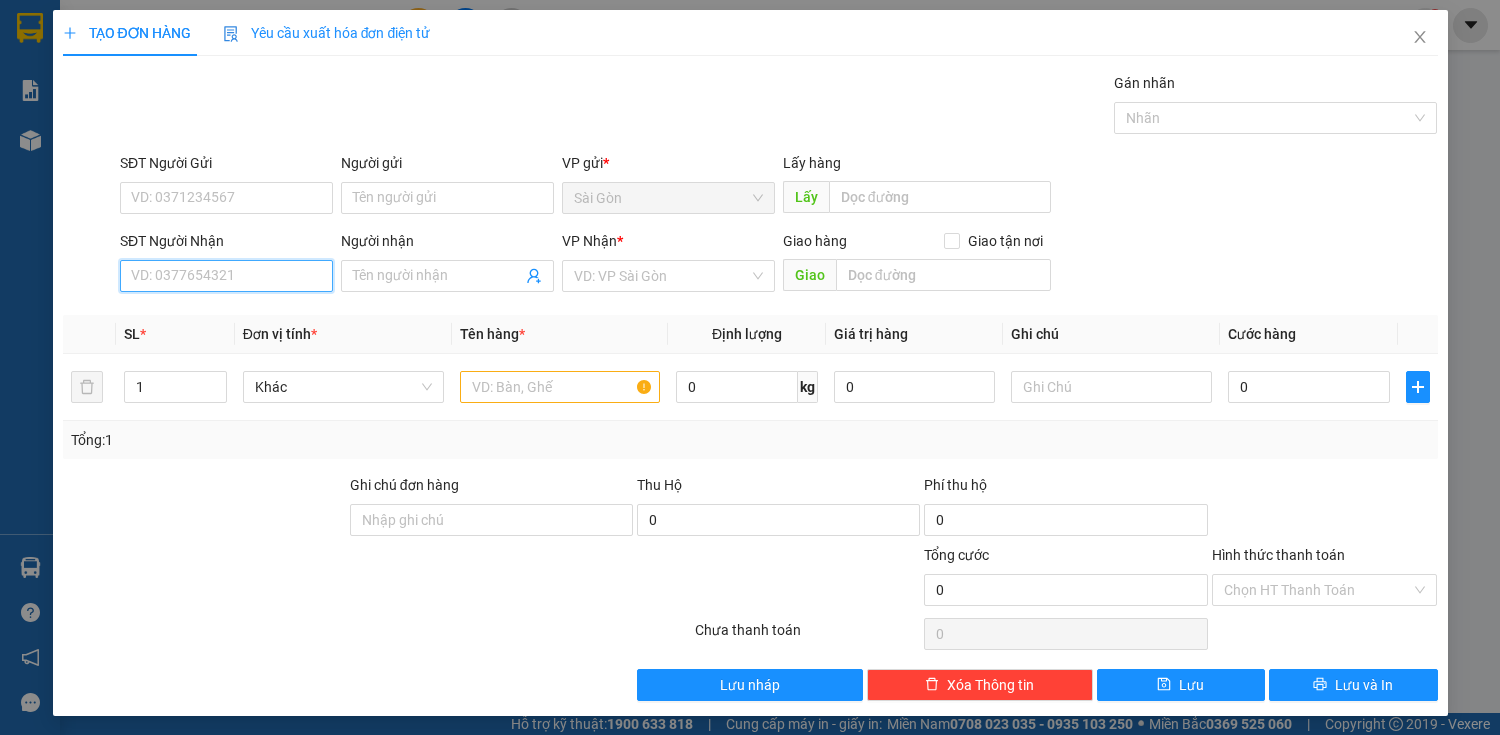 click on "SĐT Người Nhận" at bounding box center [226, 276] 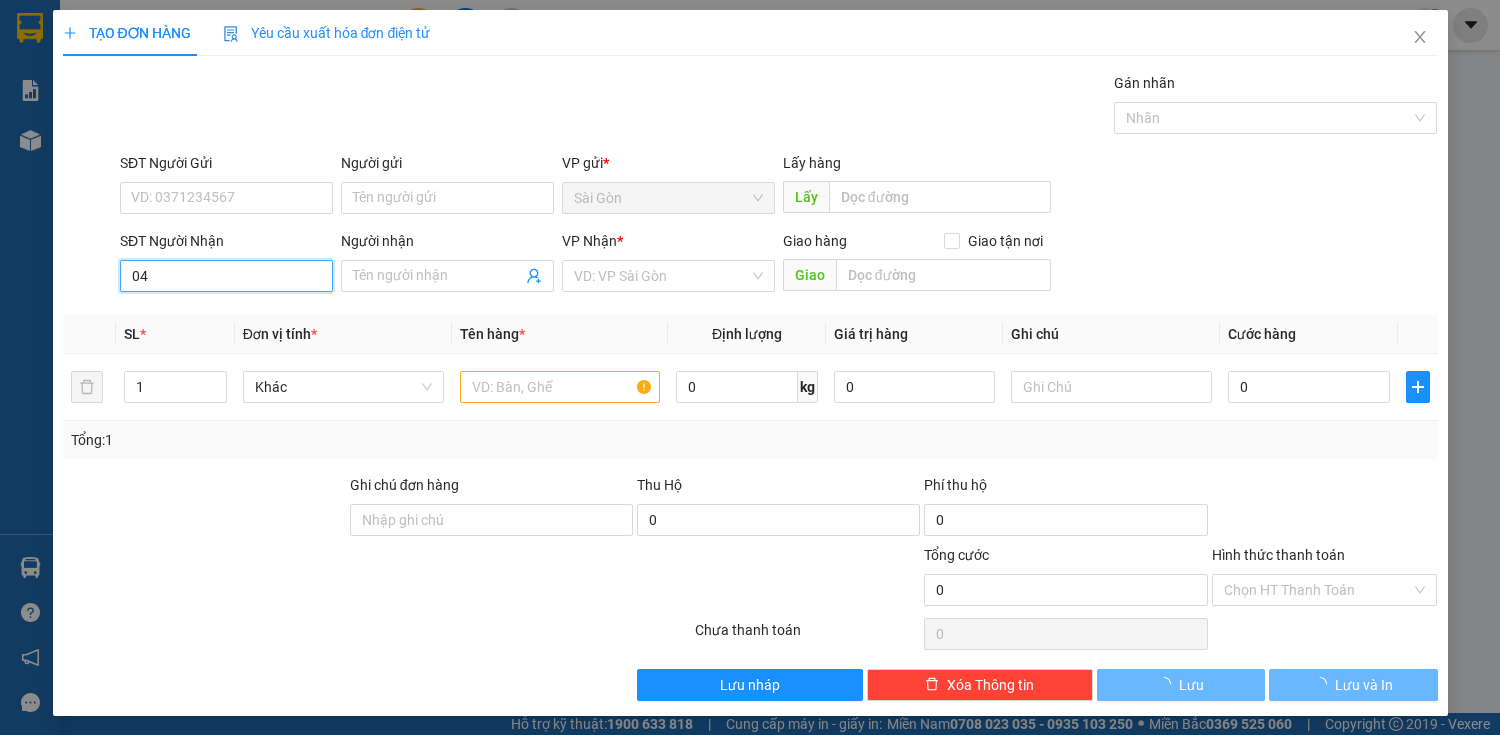 type on "0" 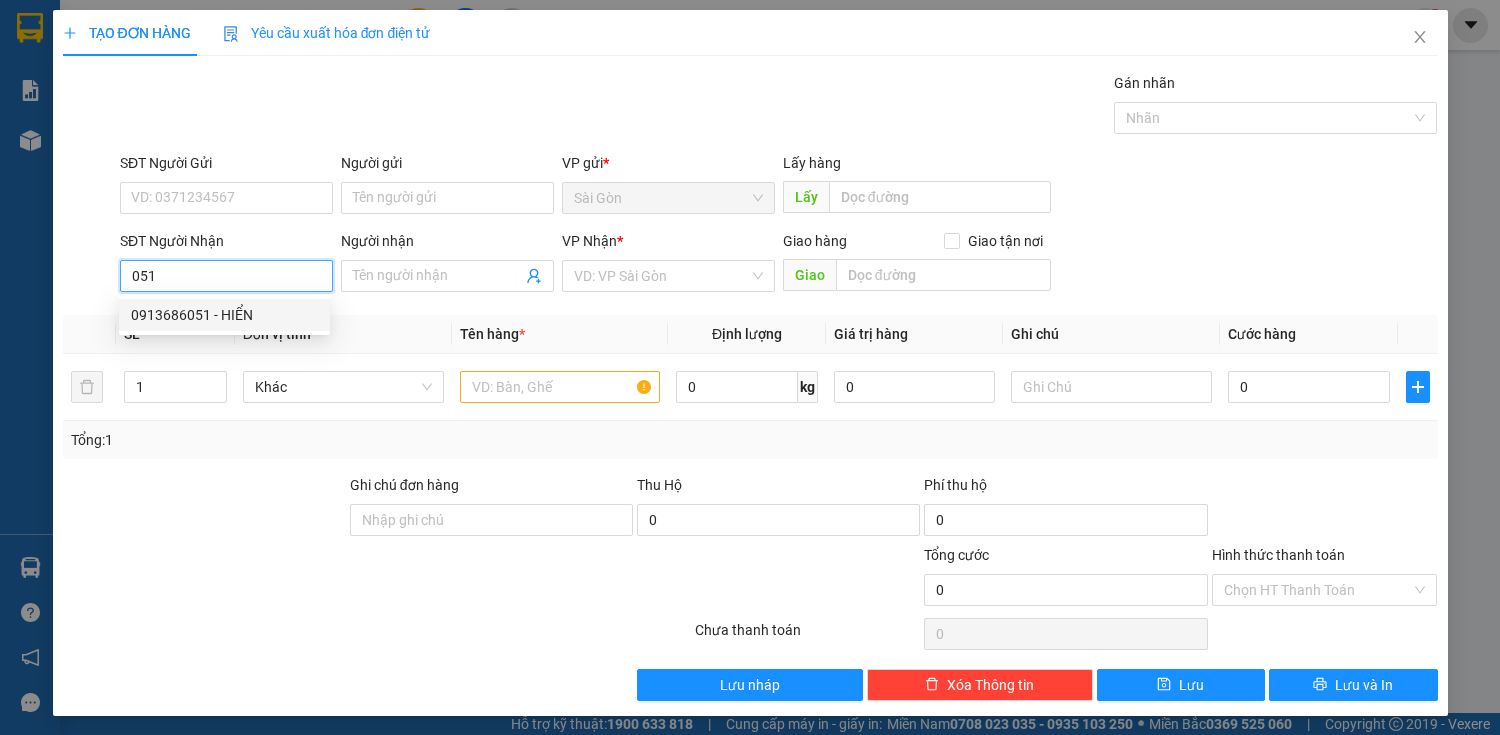 click on "0913686051 - HIỂN" at bounding box center (224, 315) 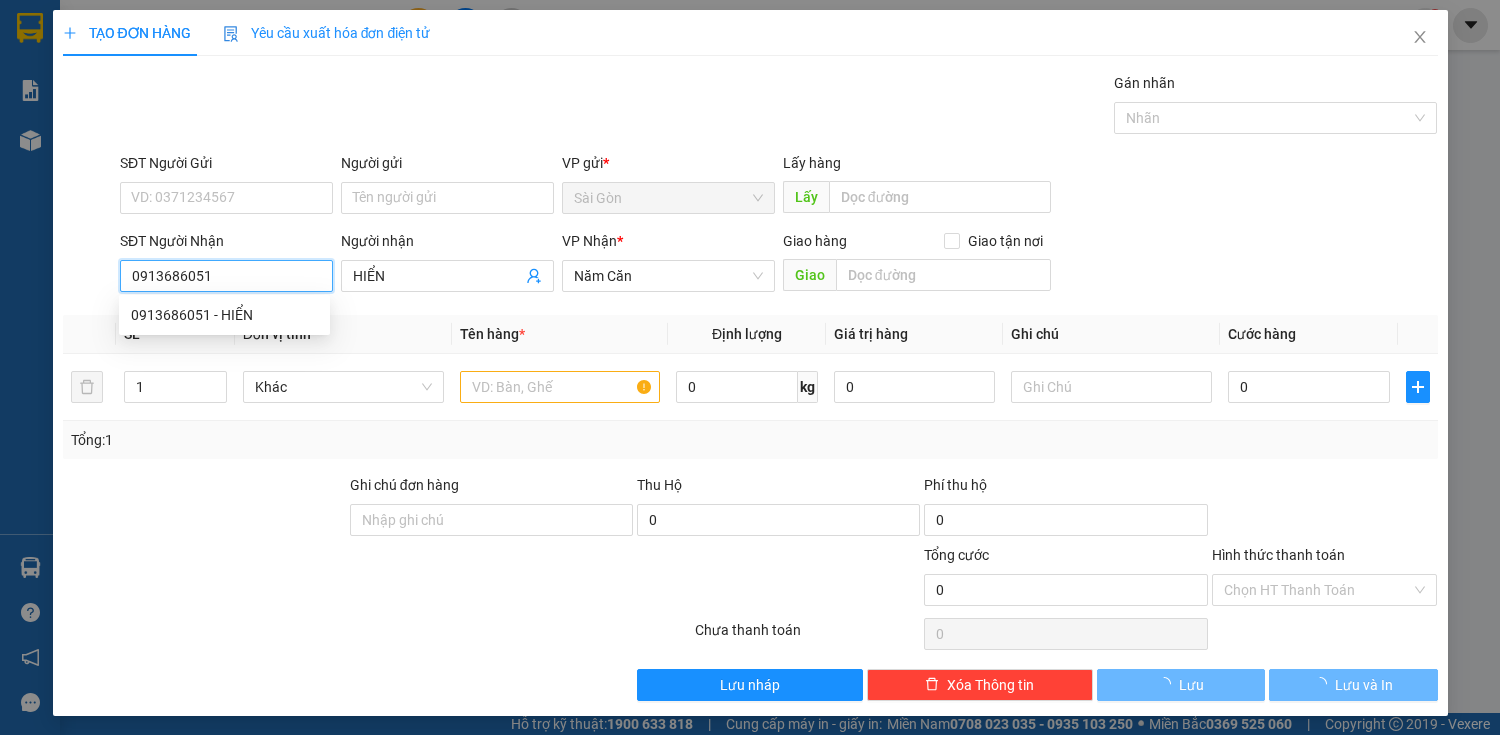 type on "40.000" 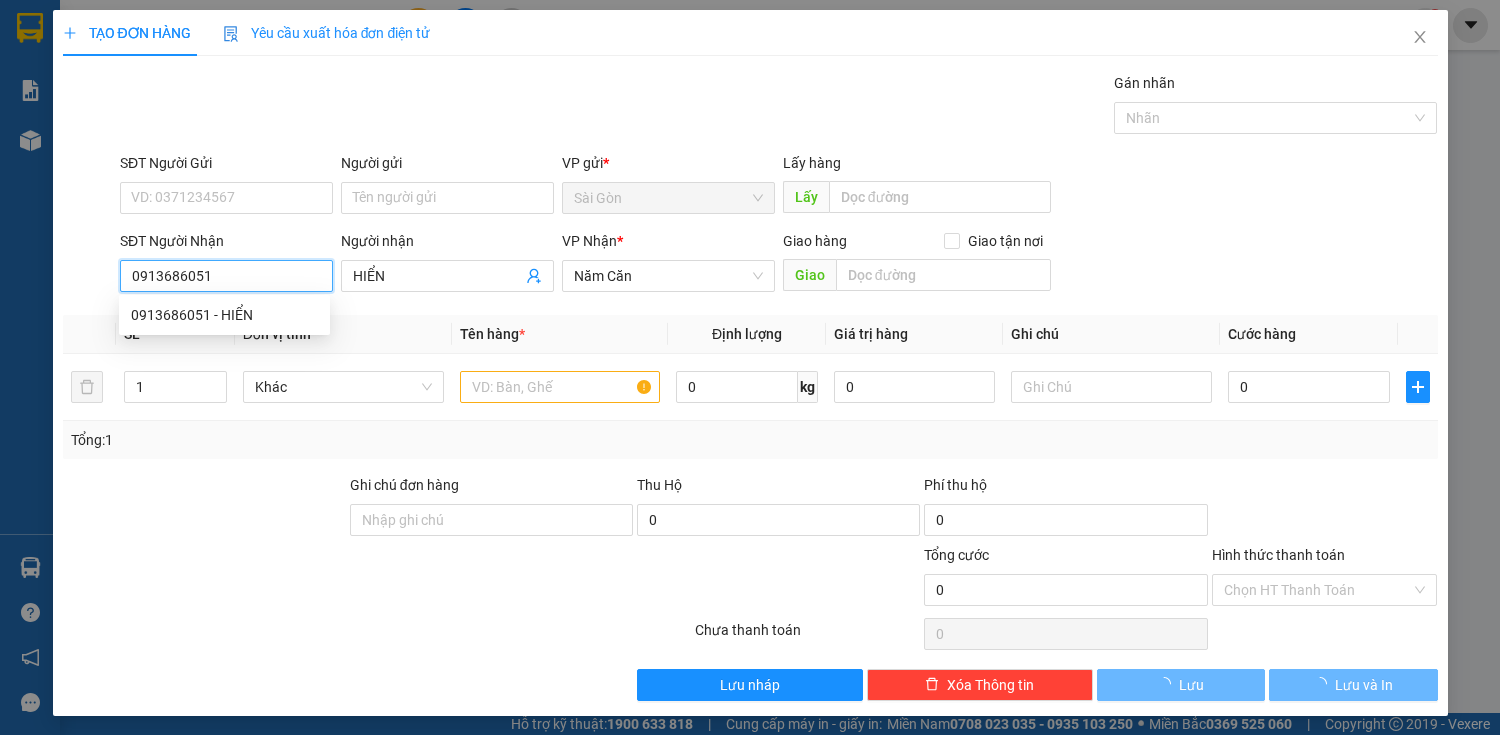 type on "40.000" 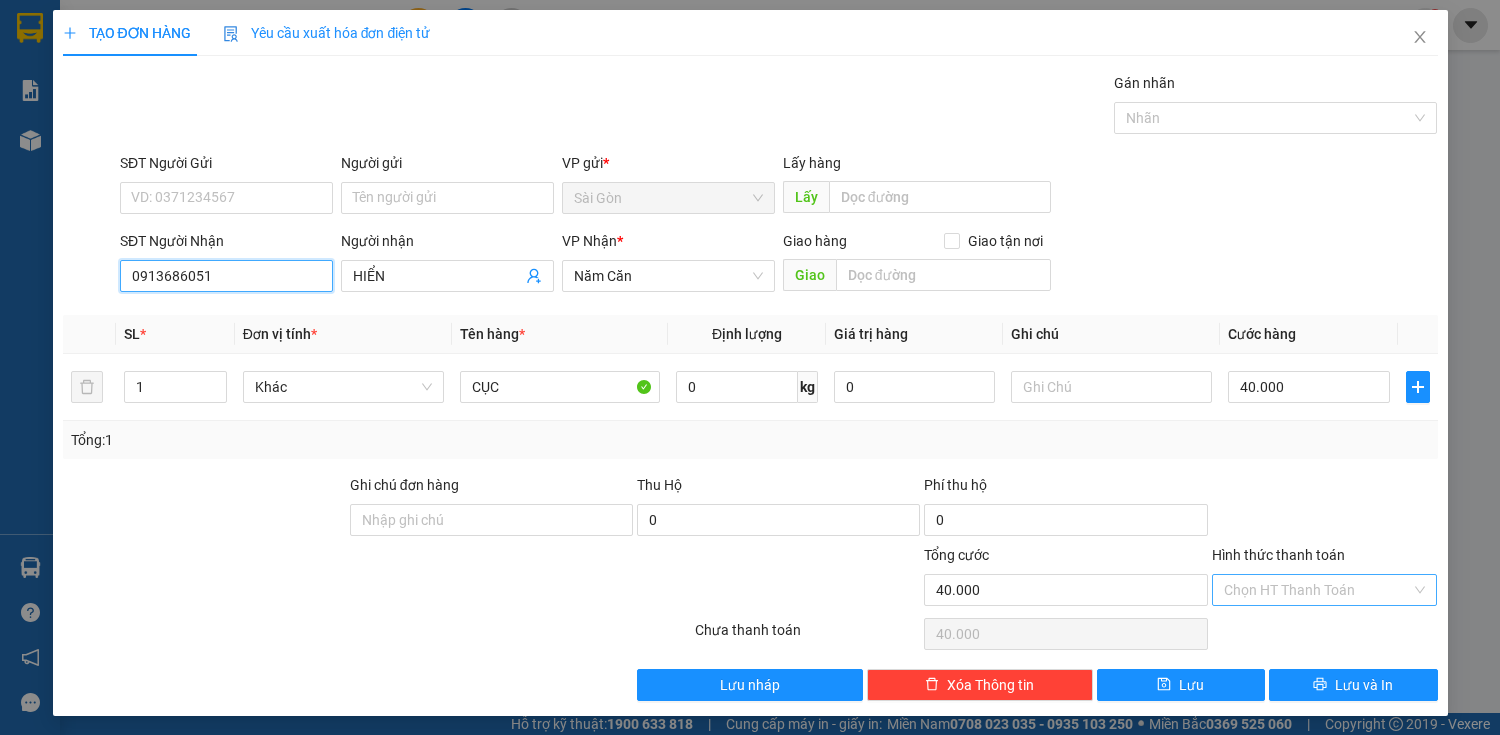 type on "0913686051" 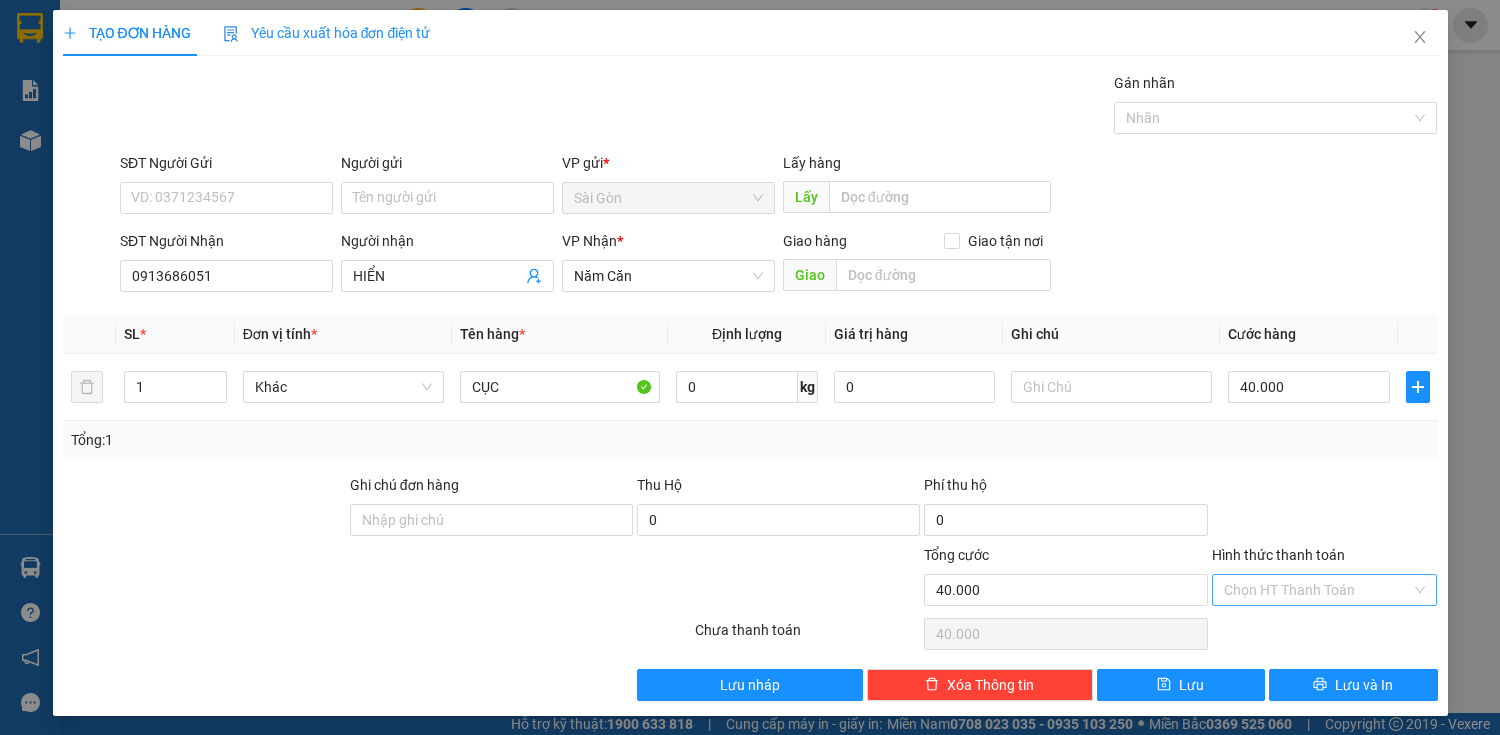 click on "Hình thức thanh toán" at bounding box center [1318, 590] 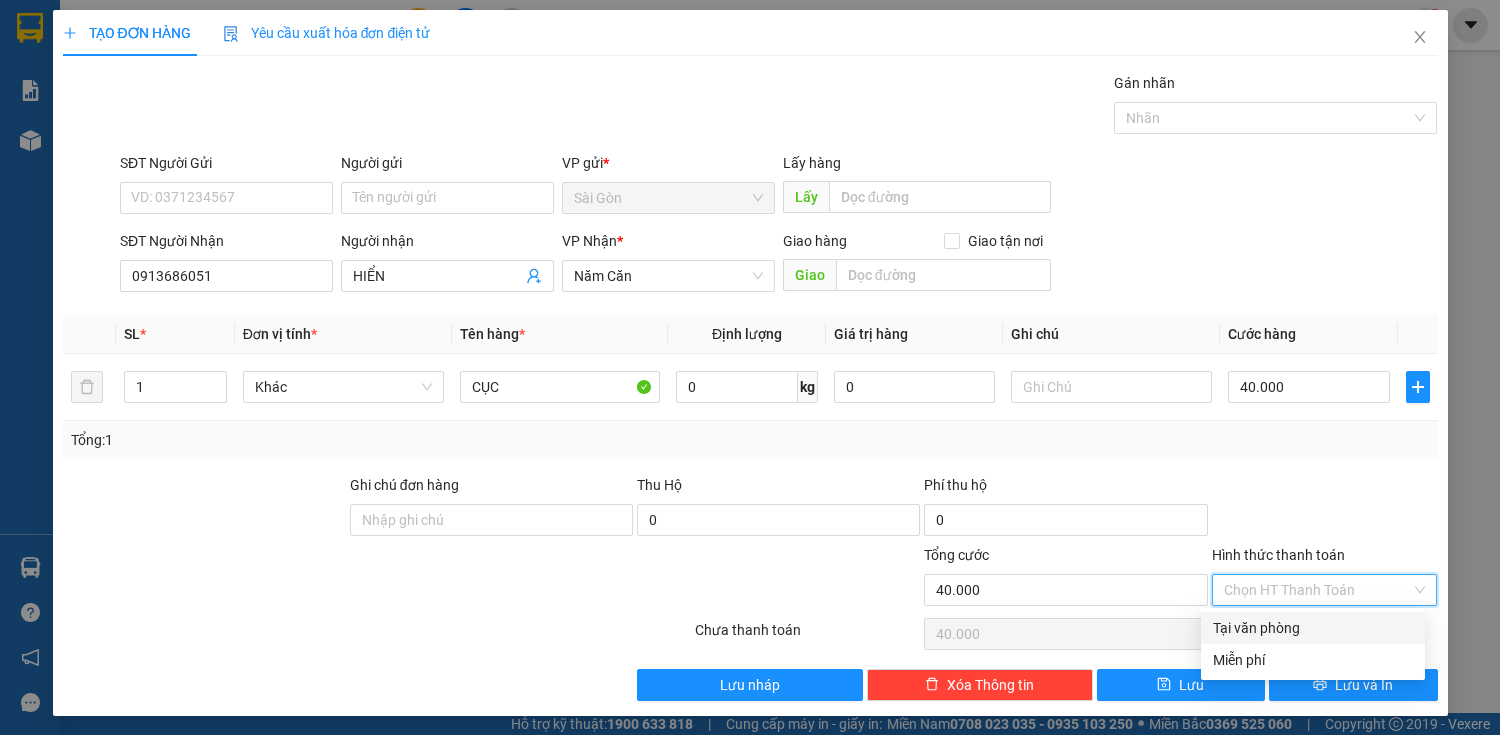 click on "Tại văn phòng" at bounding box center (1313, 628) 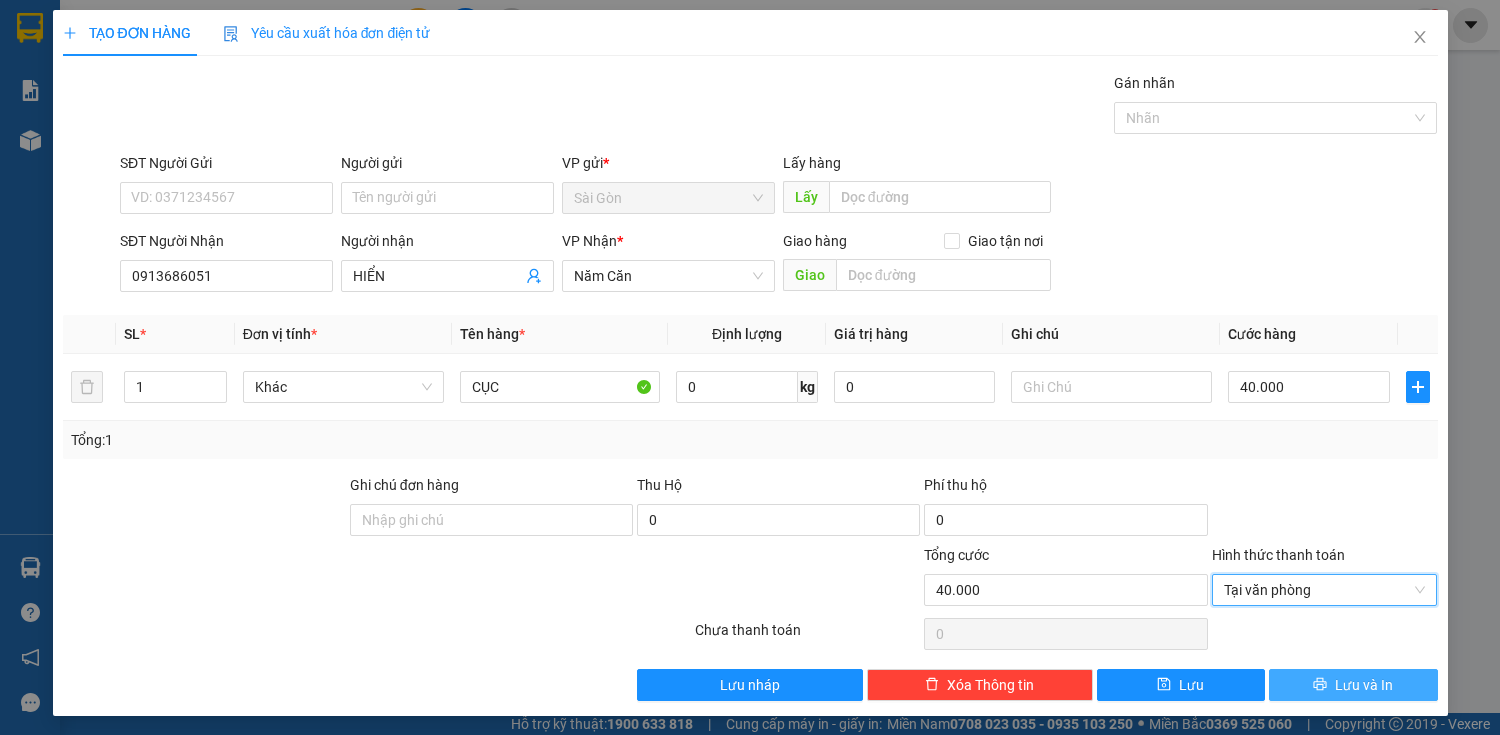 click on "Lưu và In" at bounding box center (1353, 685) 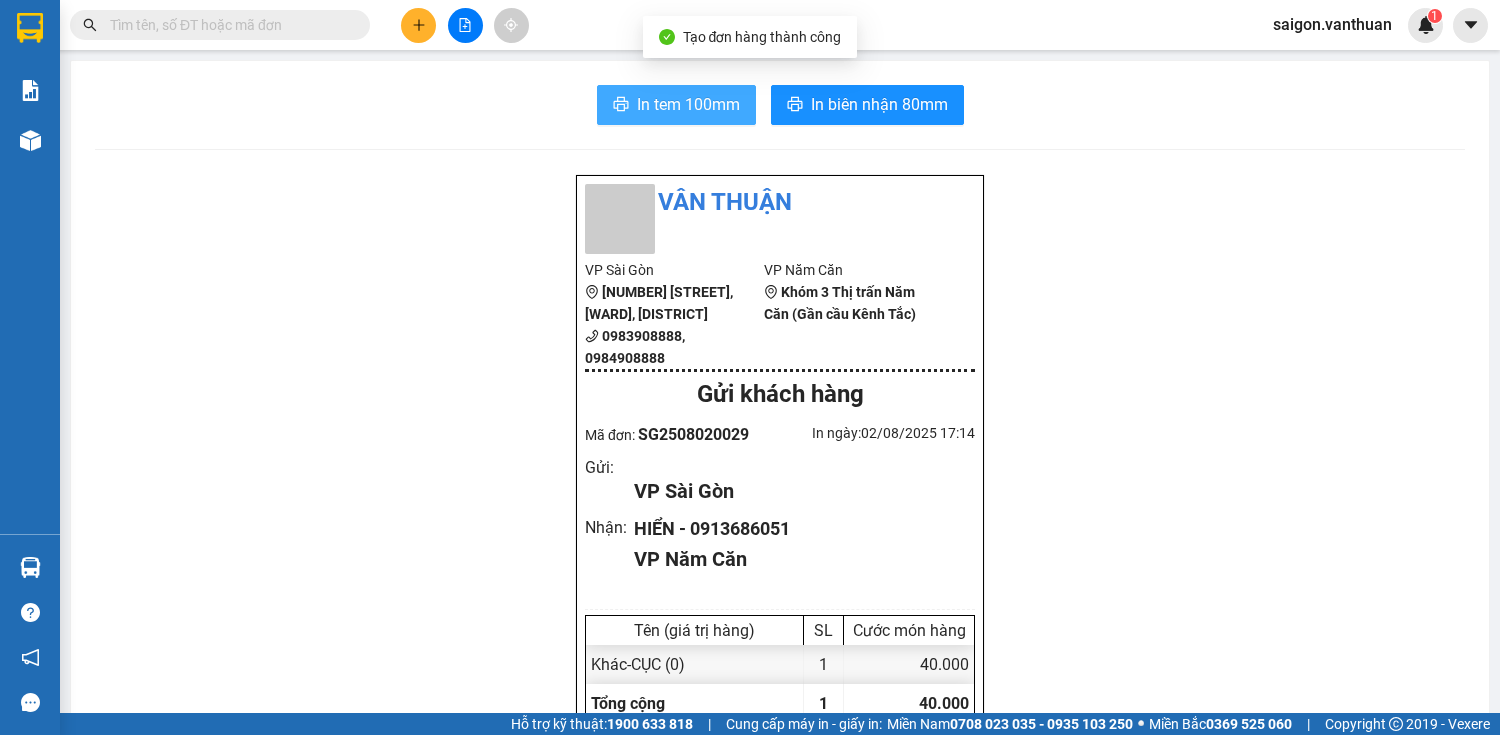 click 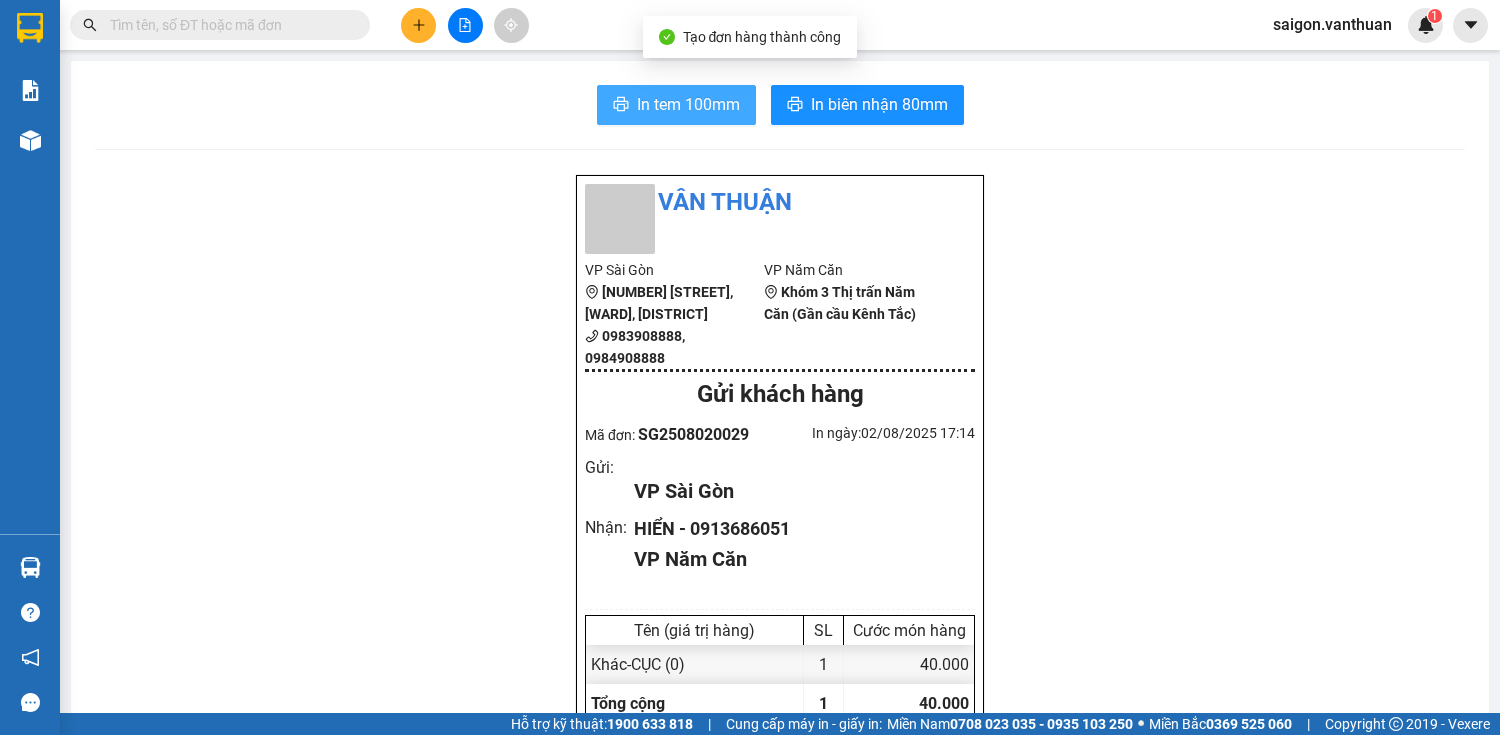 scroll, scrollTop: 0, scrollLeft: 0, axis: both 